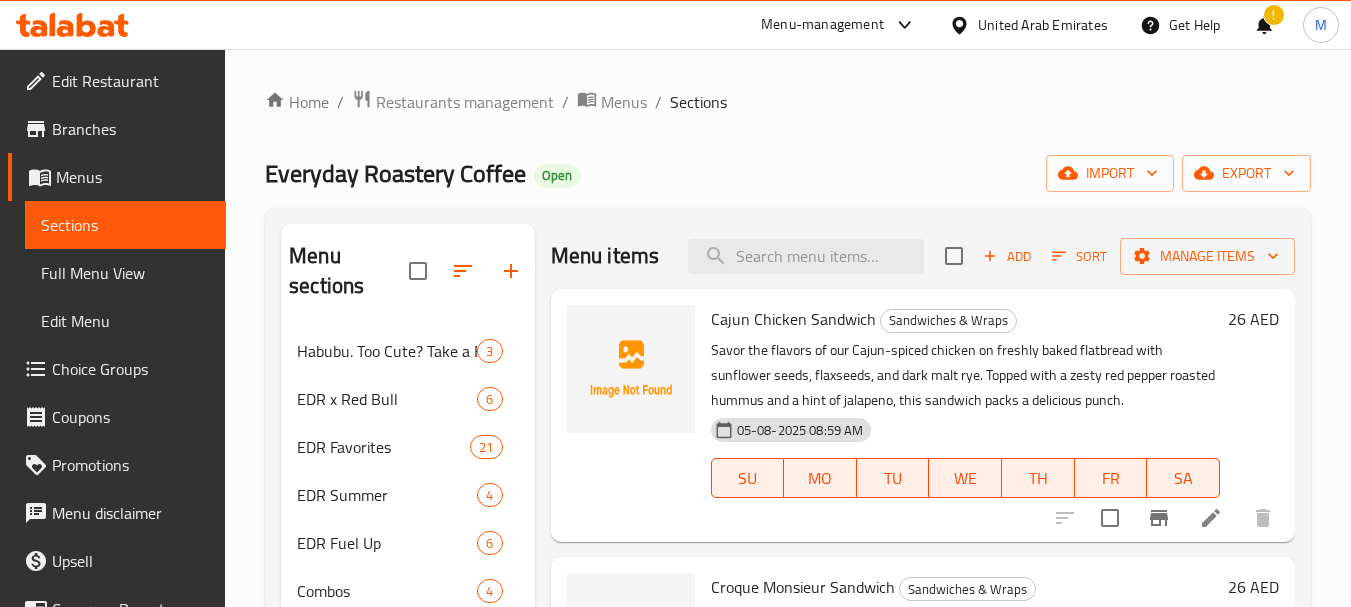scroll, scrollTop: 0, scrollLeft: 0, axis: both 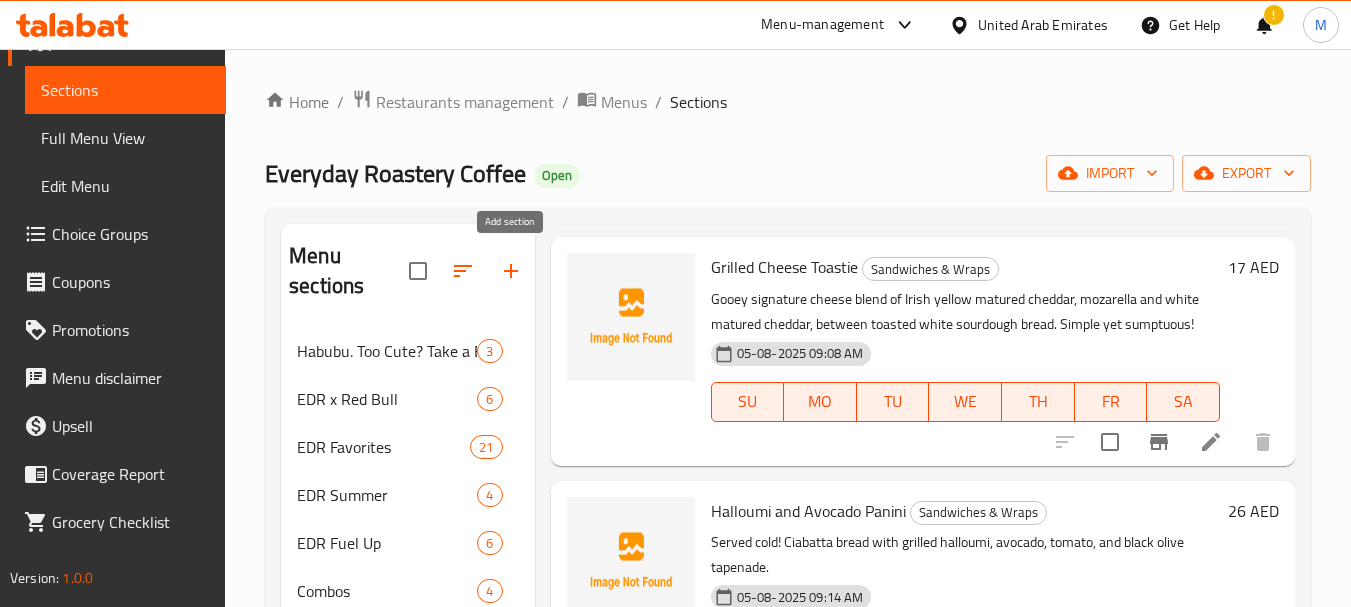 click at bounding box center (511, 271) 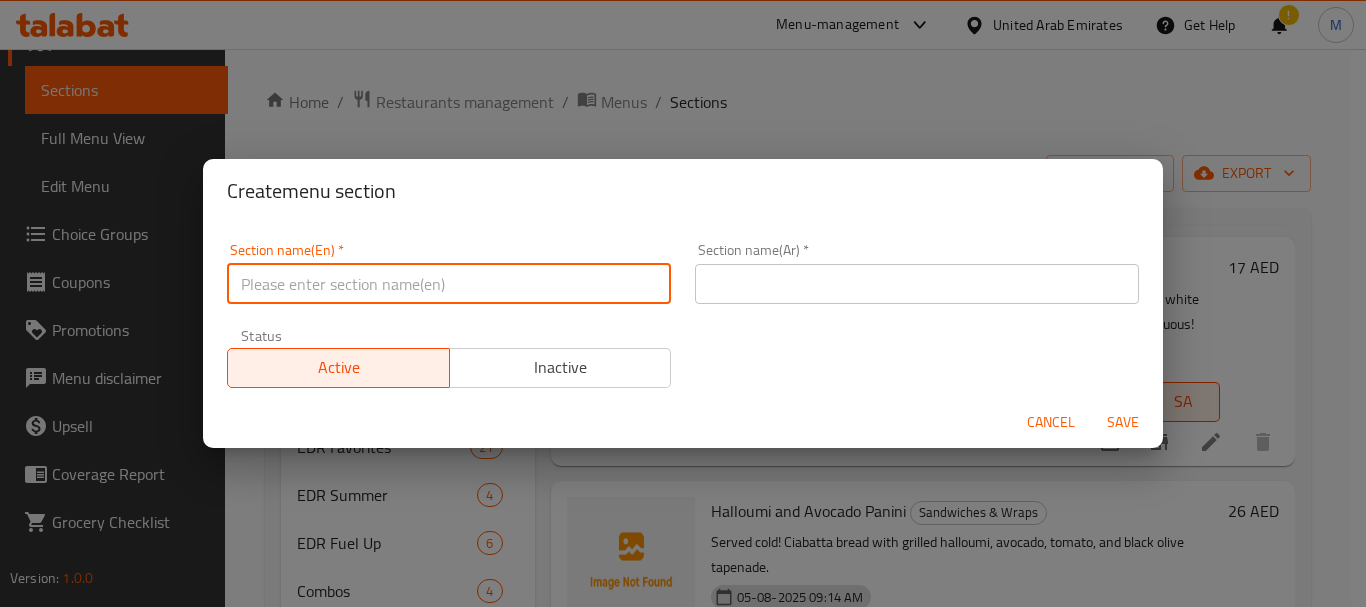 click at bounding box center (449, 284) 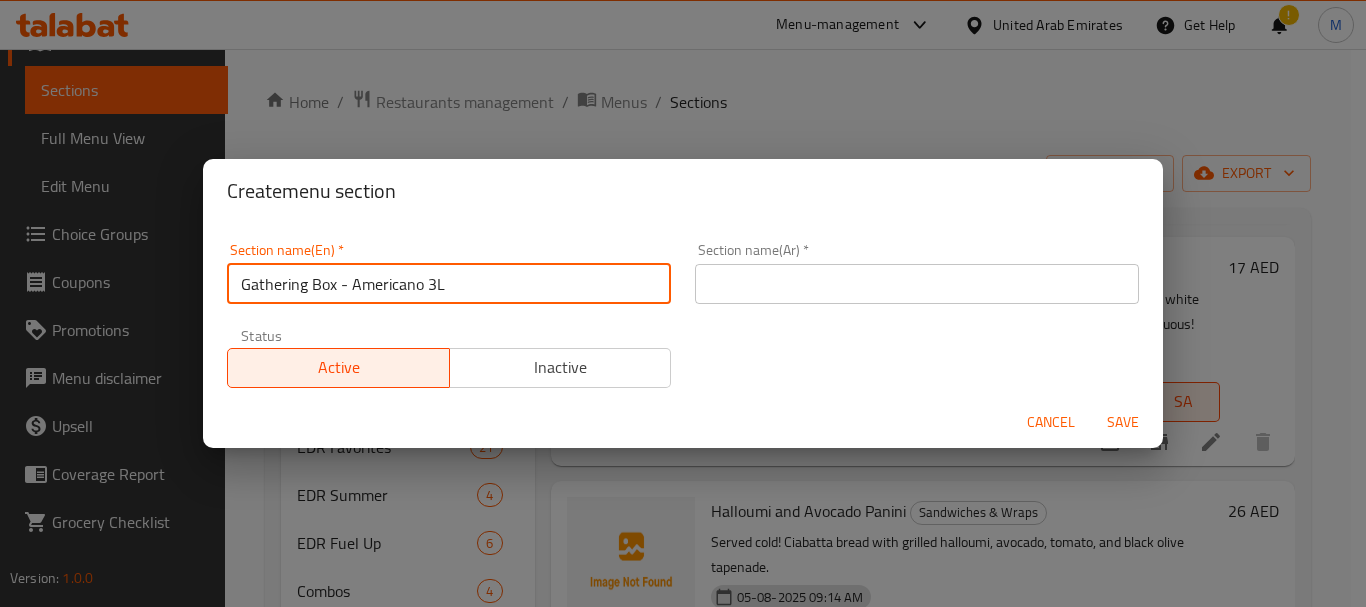 type on "Gathering Box - Americano 3L" 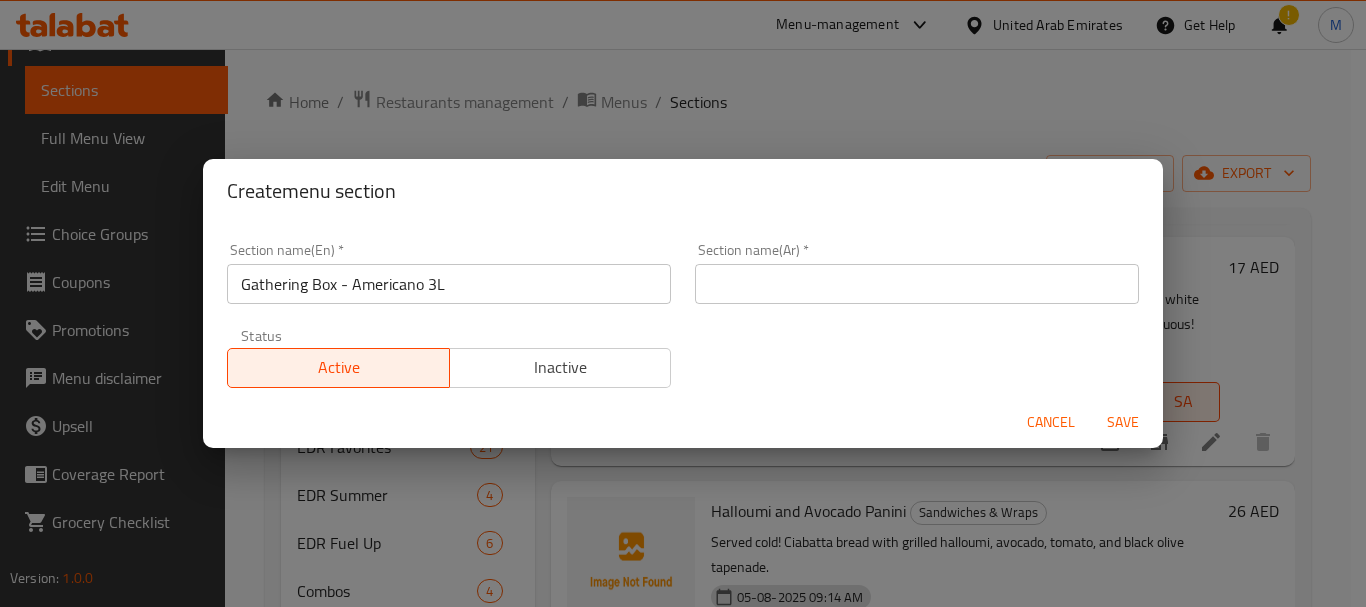 click on "Create  menu section Section name(En)   * Gathering Box - Americano 3L Section name(En)  * Section name(Ar)   * Section name(Ar)  * Status Active Inactive Cancel Save" at bounding box center (683, 303) 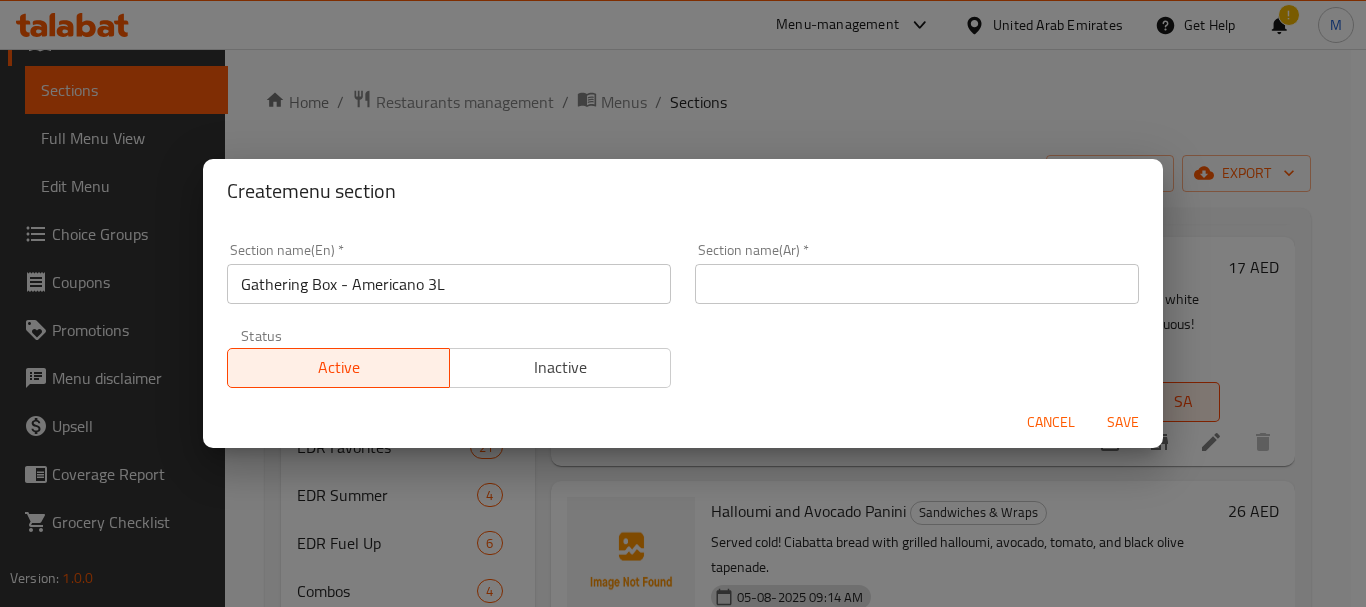 click at bounding box center [917, 284] 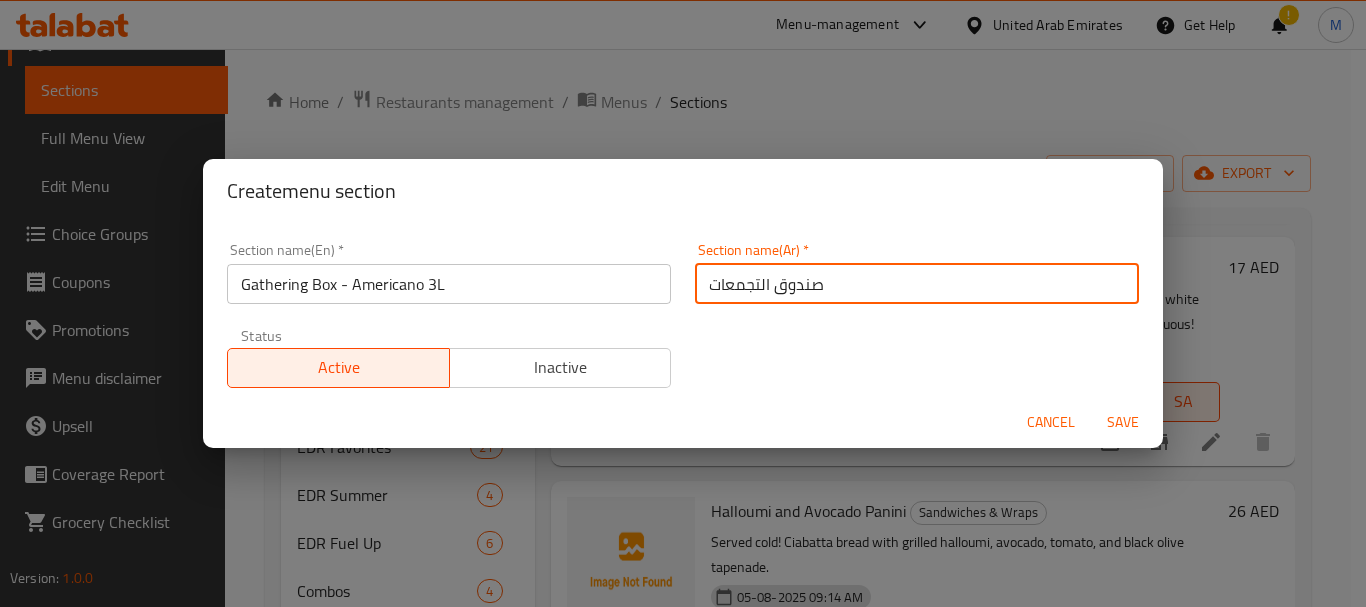 type on "صندوق التجمعات" 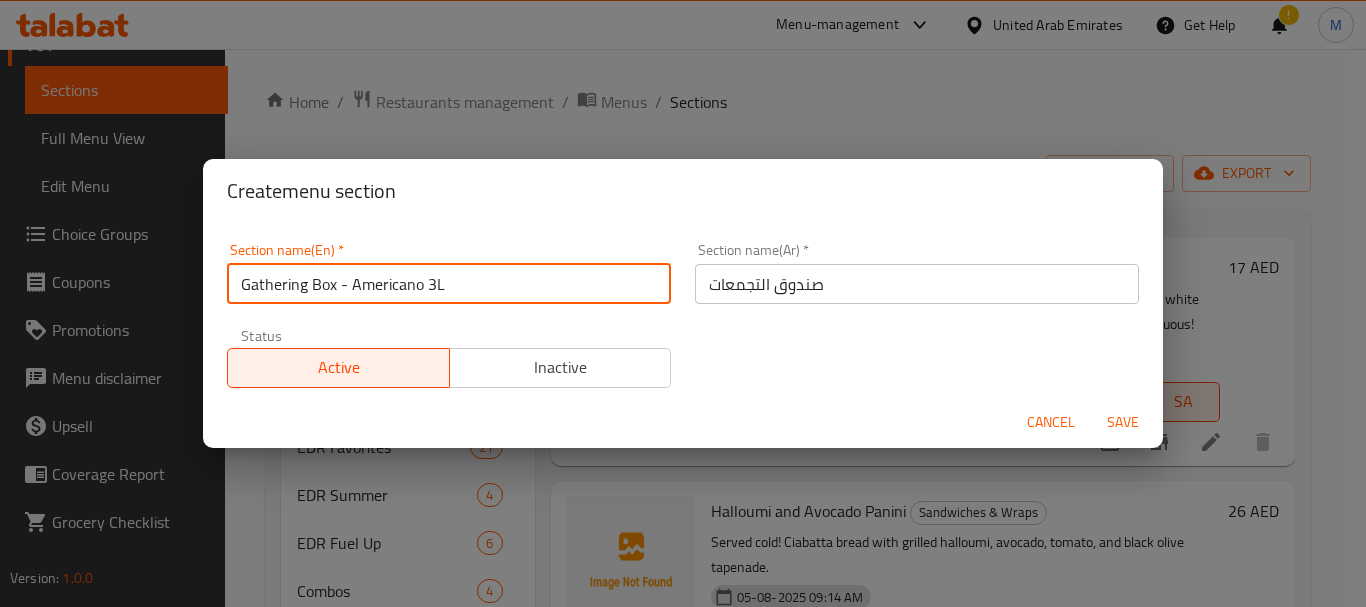 drag, startPoint x: 449, startPoint y: 293, endPoint x: 342, endPoint y: 279, distance: 107.912 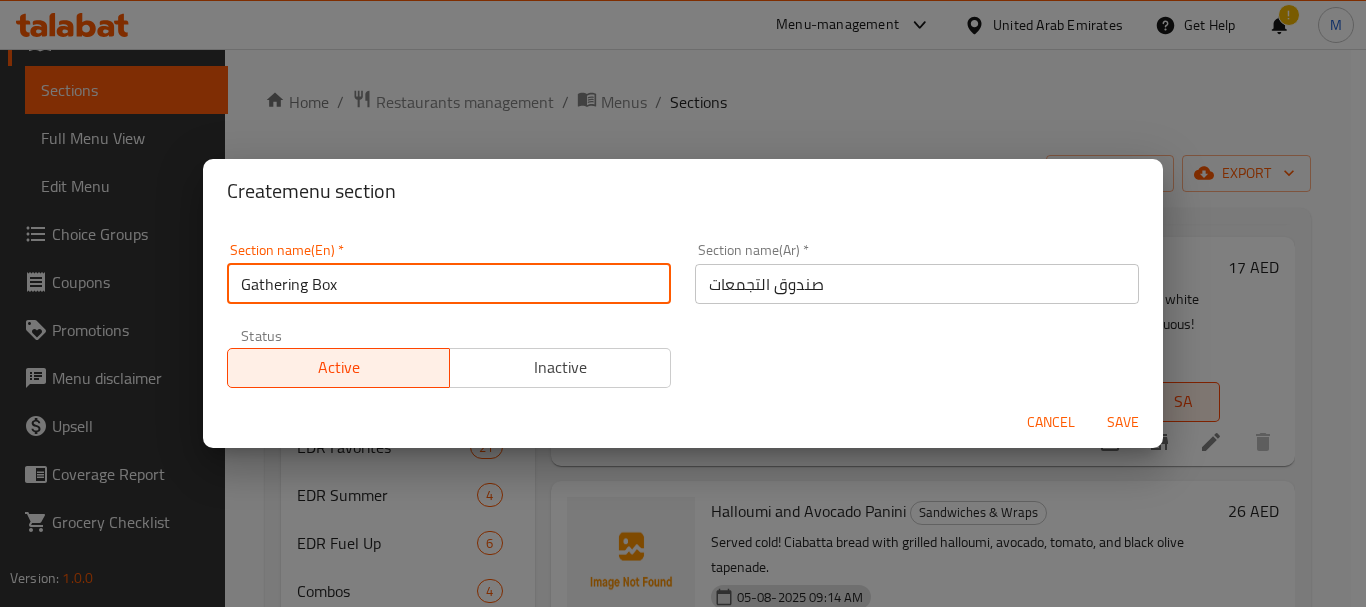 type on "Gathering Box" 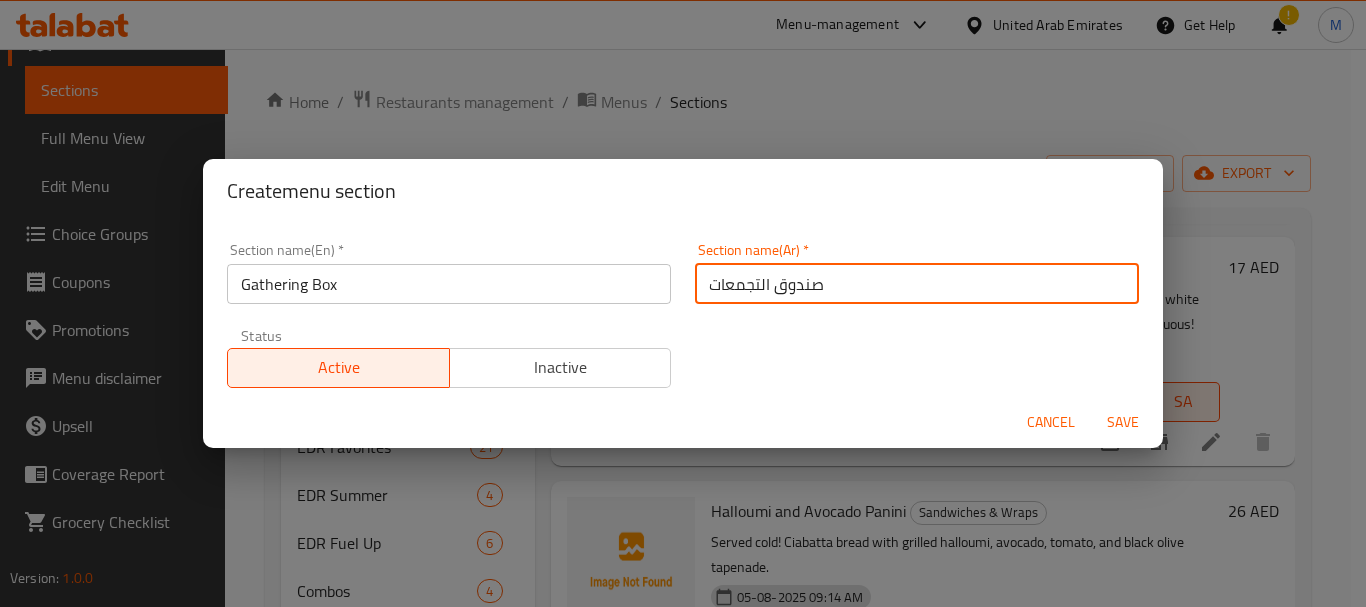 click on "صندوق التجمعات" at bounding box center [917, 284] 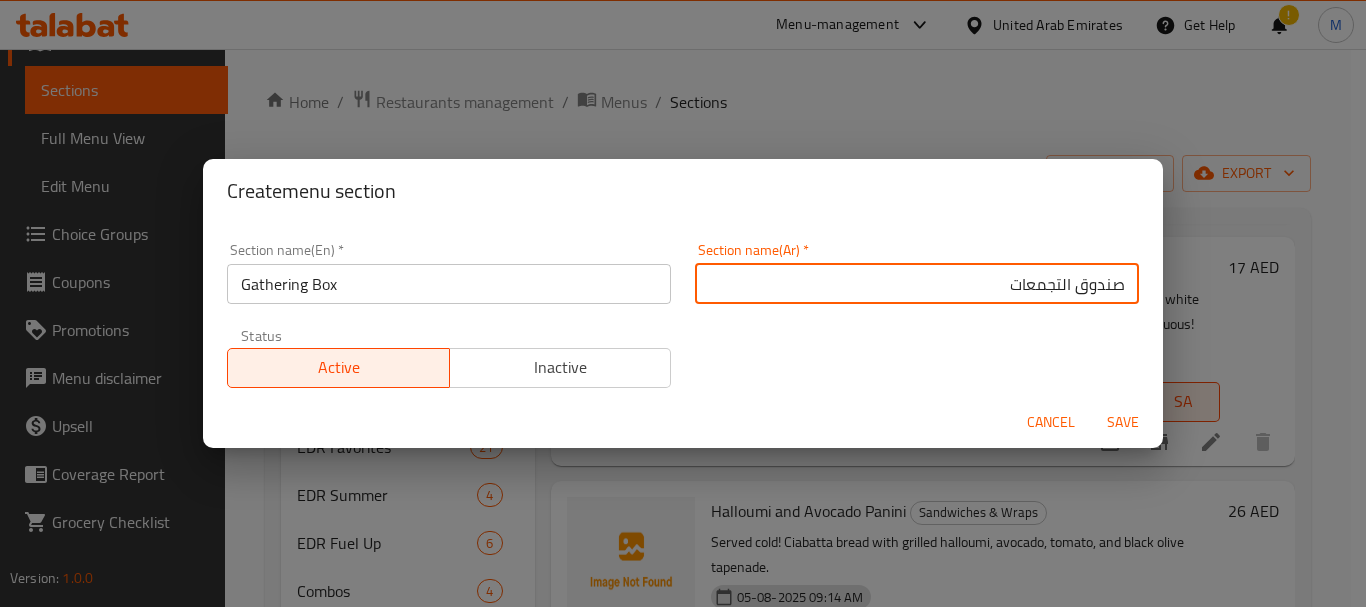 click on "Save" at bounding box center [1123, 422] 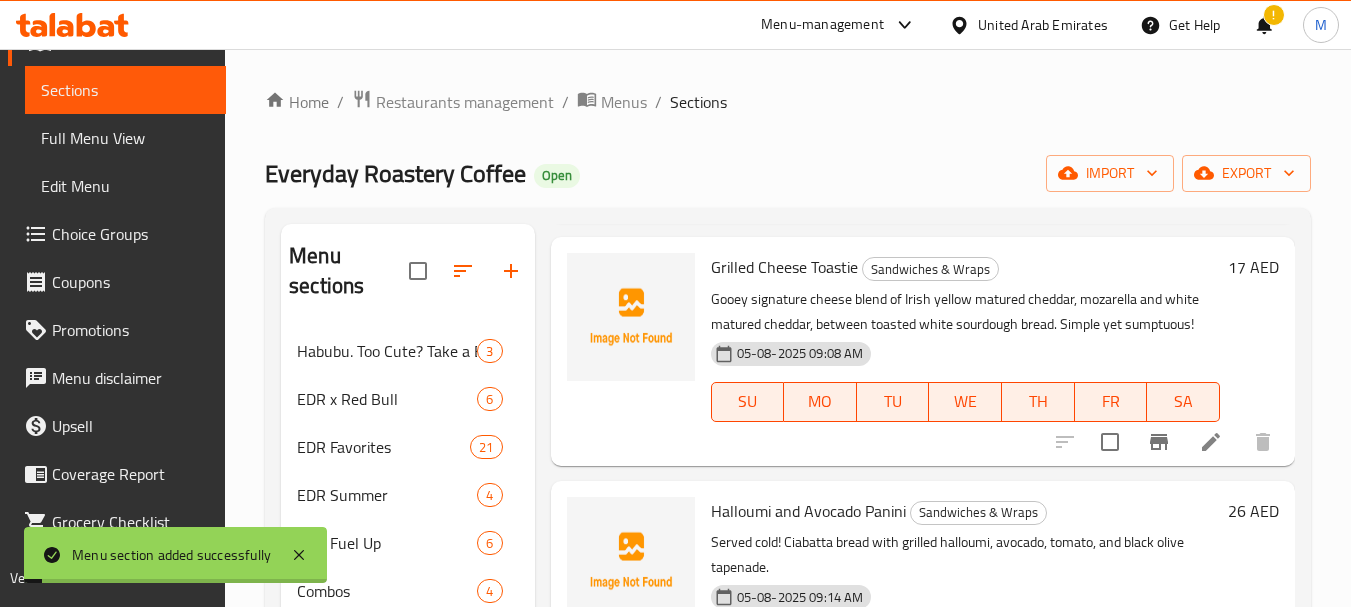 scroll, scrollTop: 814, scrollLeft: 0, axis: vertical 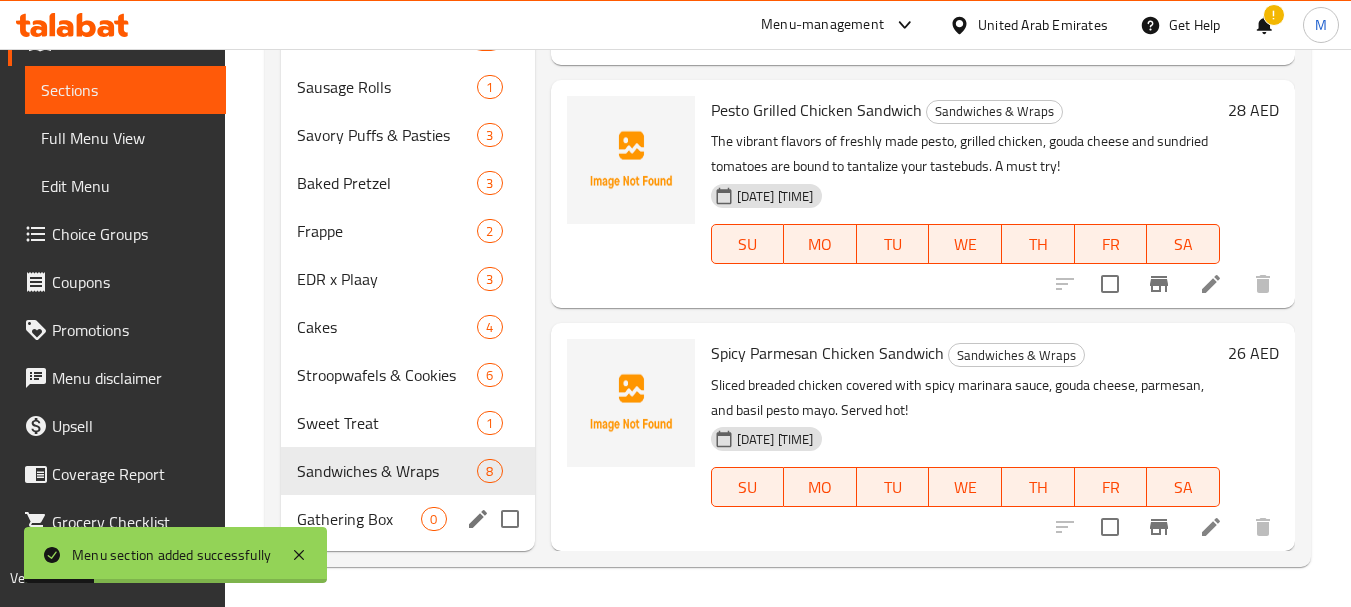 click on "Gathering Box" at bounding box center (359, 519) 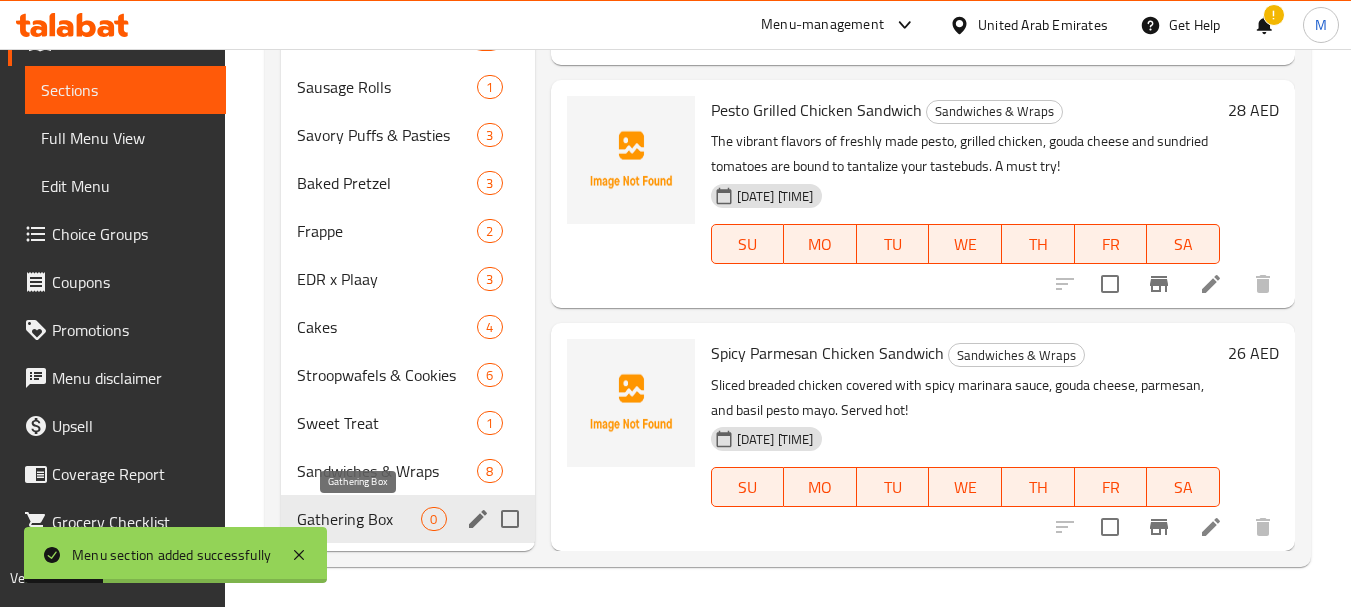 scroll, scrollTop: 0, scrollLeft: 0, axis: both 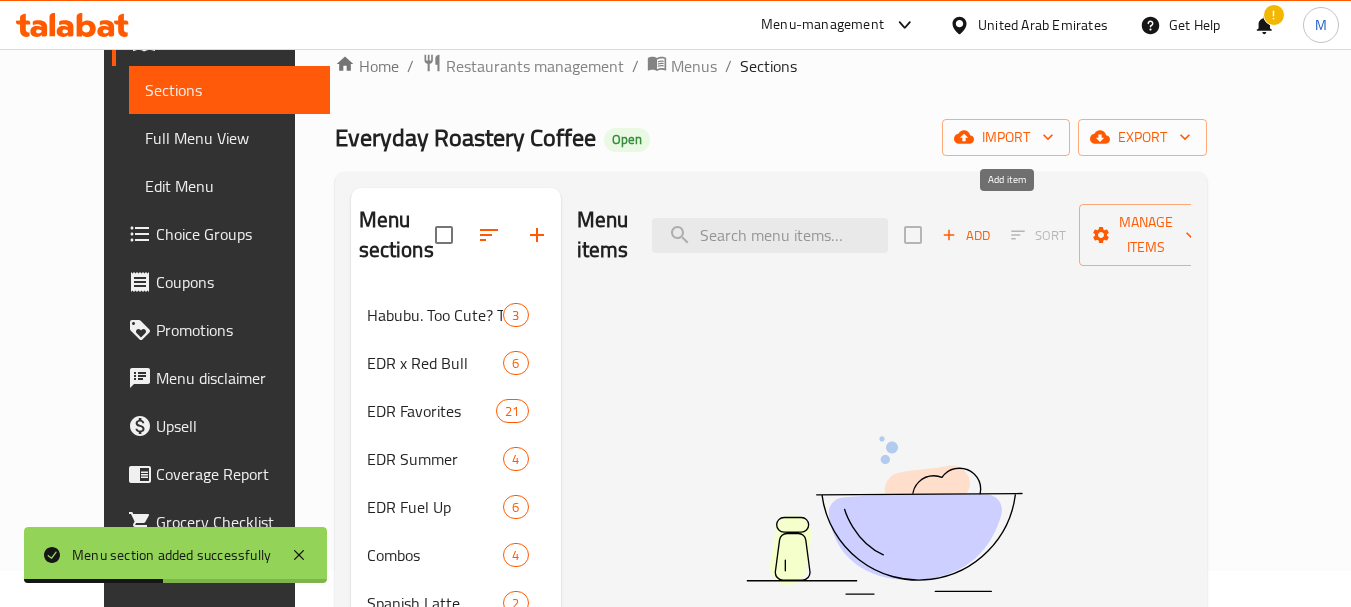 click on "Add" at bounding box center (966, 235) 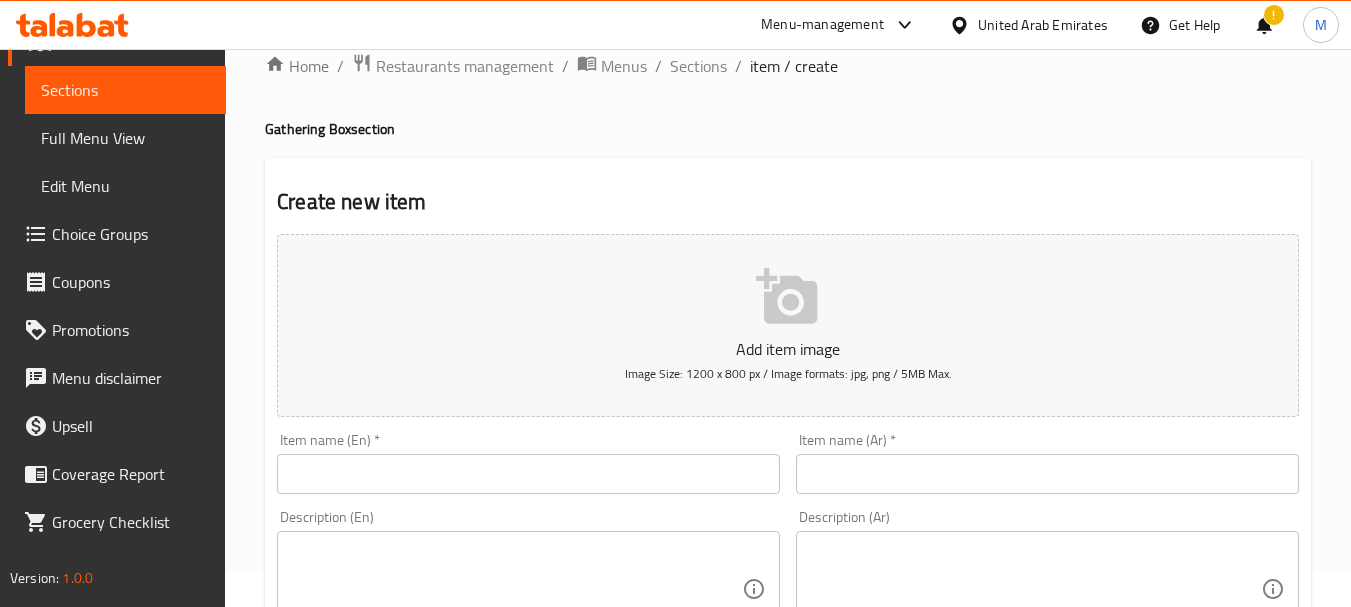 click on "Add item image Image Size: 1200 x 800 px / Image formats: jpg, png / 5MB Max." at bounding box center [788, 325] 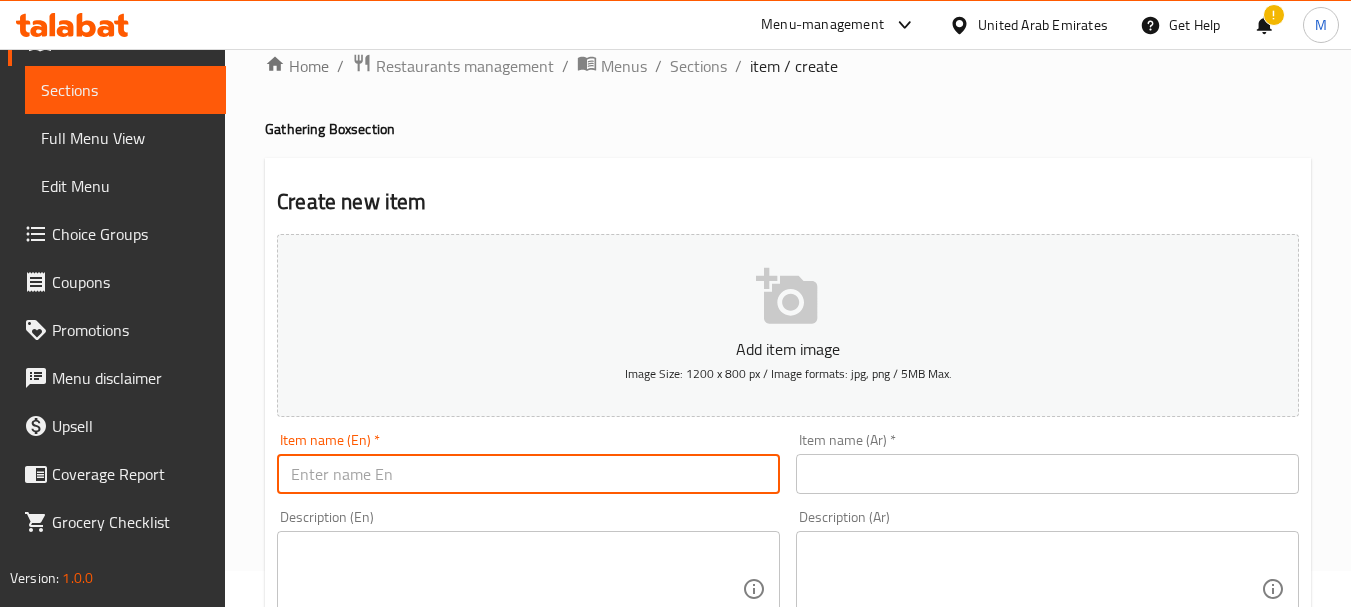 click at bounding box center (528, 474) 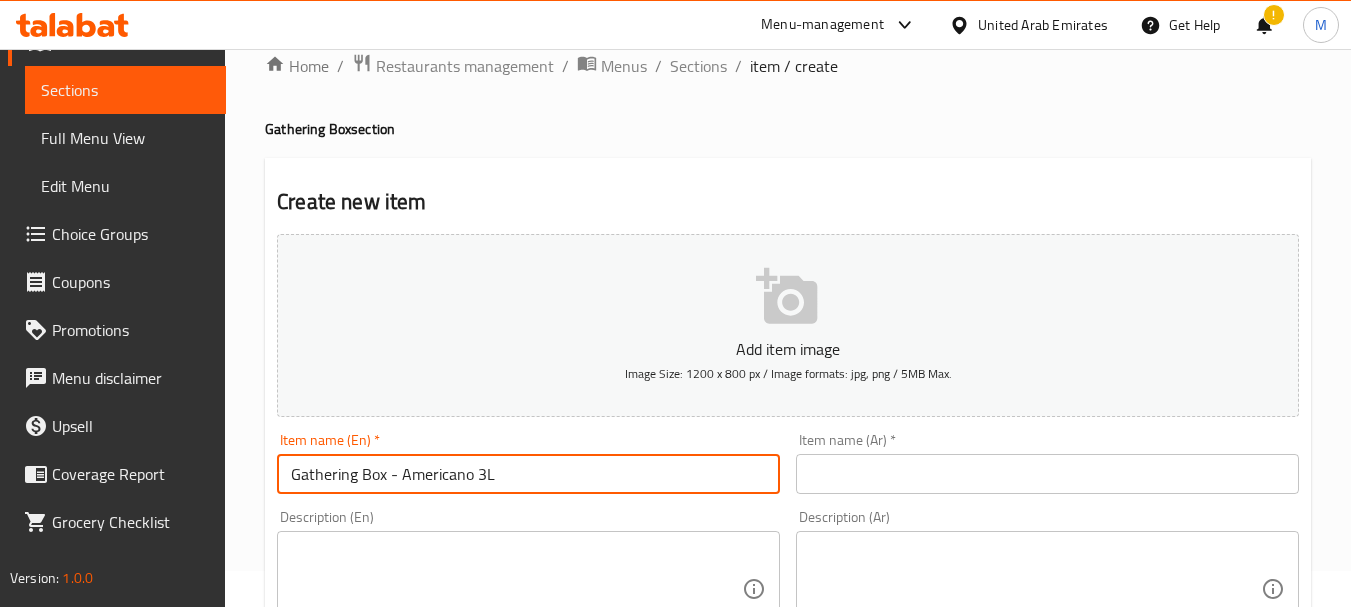 type on "Gathering Box - Americano 3L" 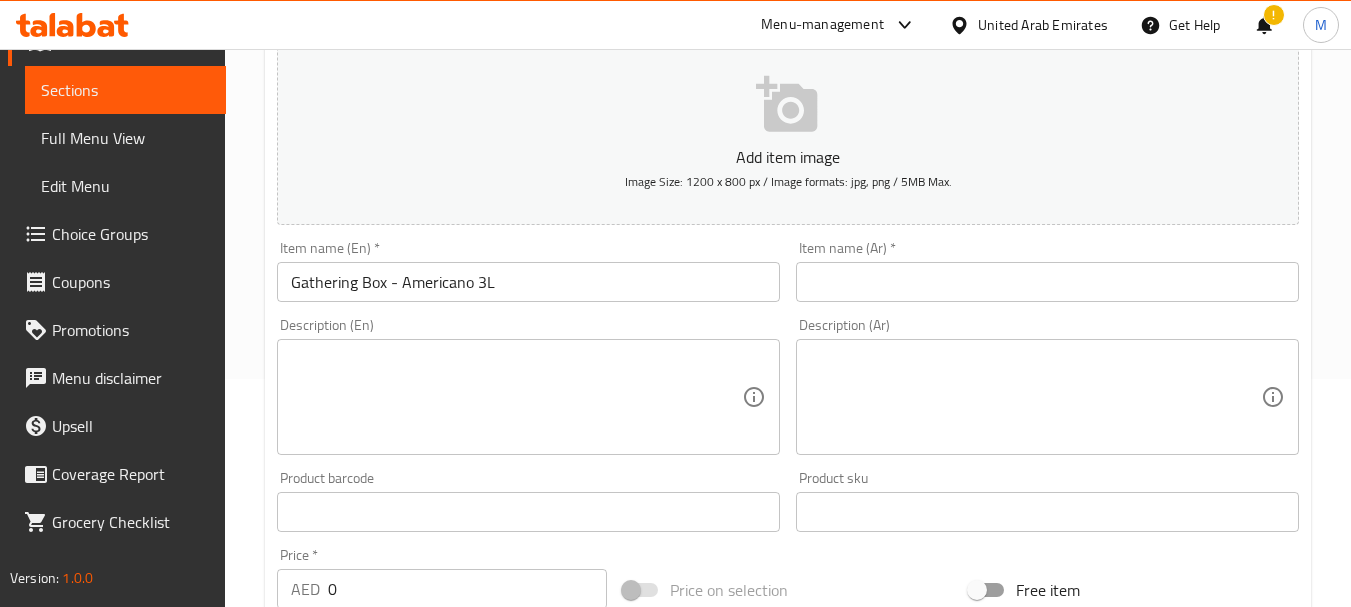 scroll, scrollTop: 236, scrollLeft: 0, axis: vertical 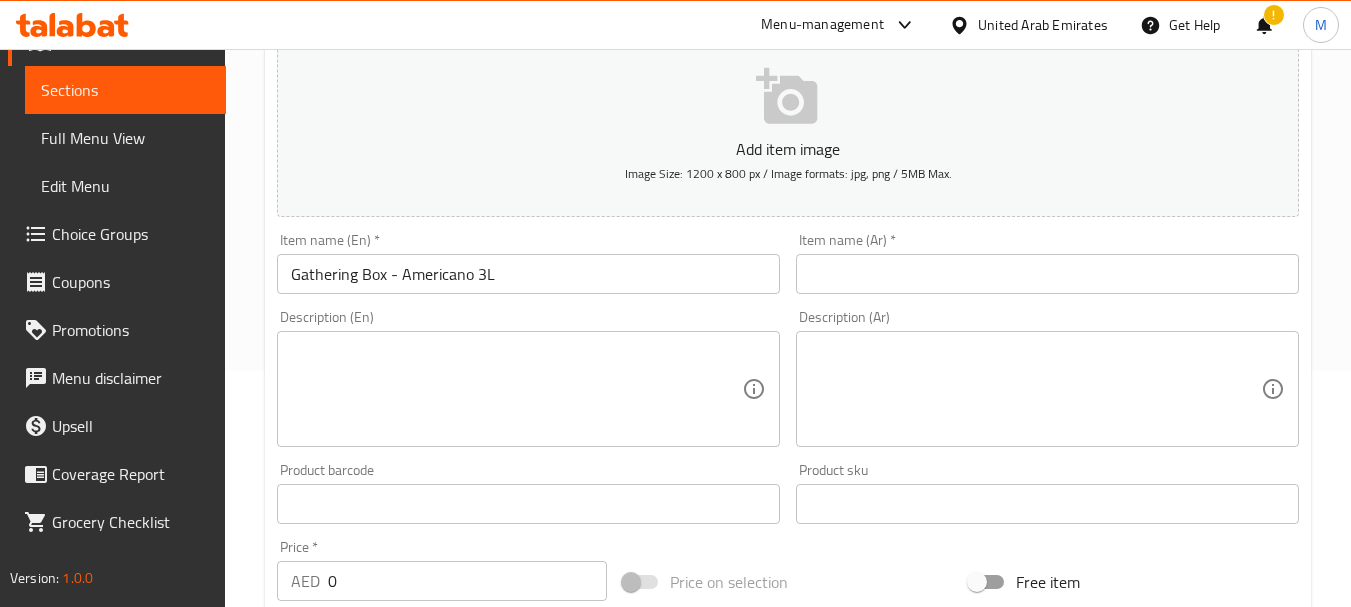 click at bounding box center [1035, 389] 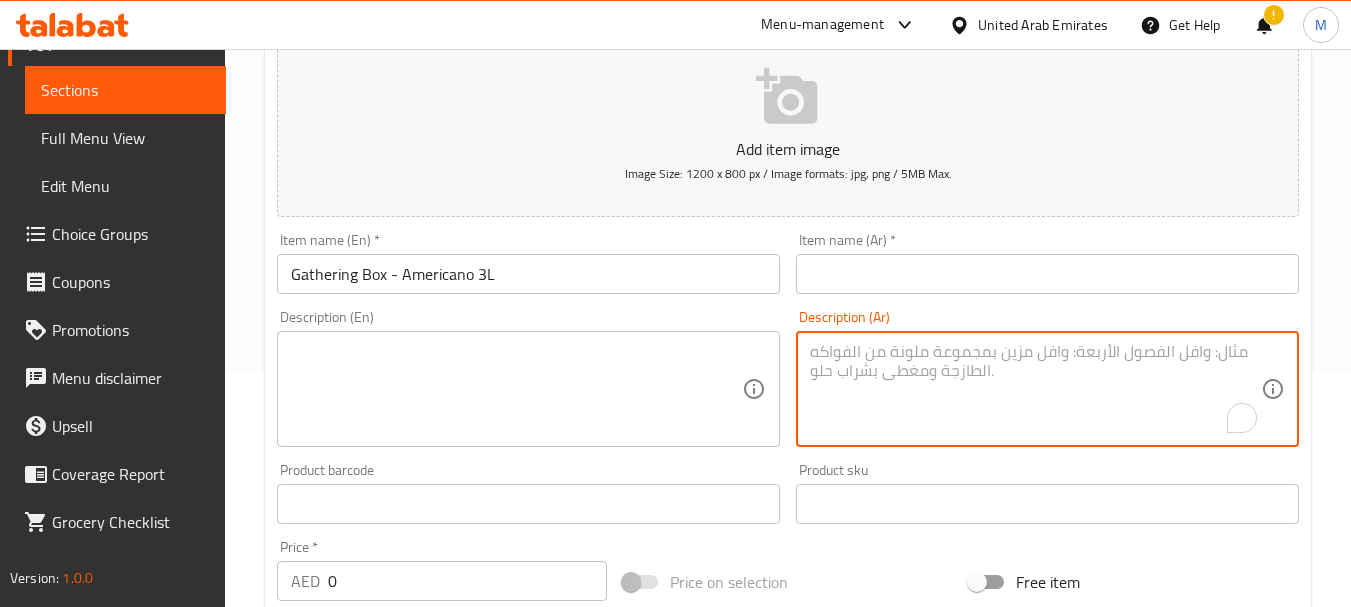 click at bounding box center (1035, 389) 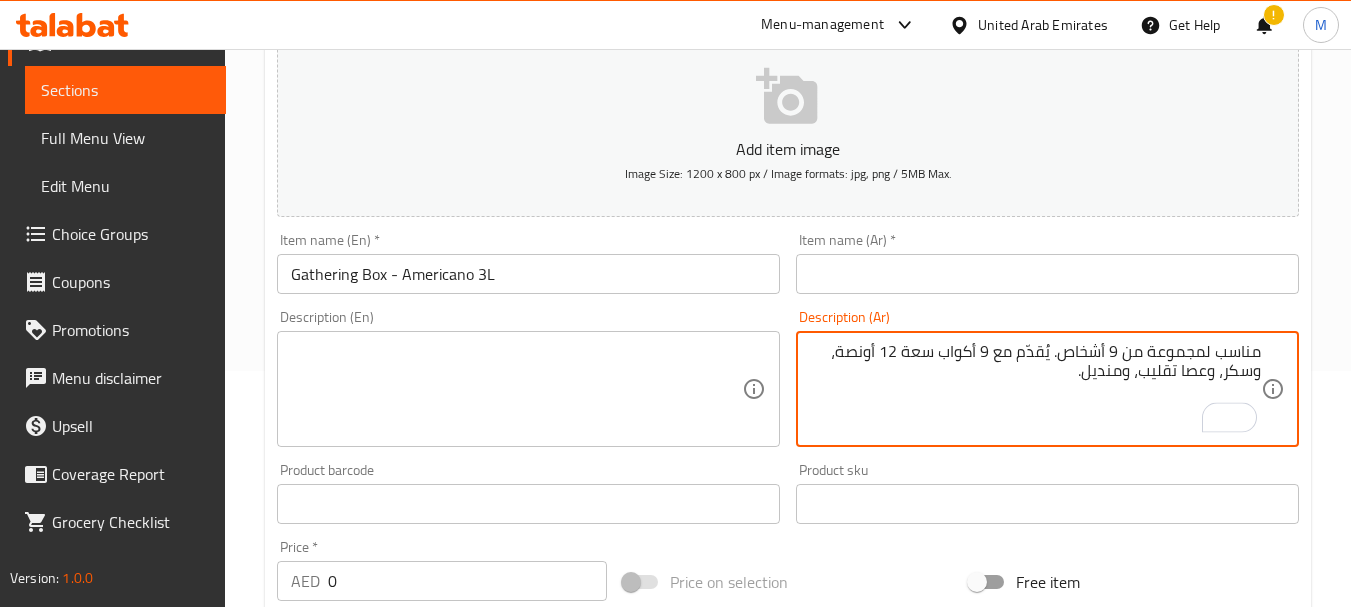 type on "مناسب لمجموعة من 9 أشخاص. يُقدّم مع 9 أكواب سعة 12 أونصة، وسكر، وعصا تقليب، ومنديل." 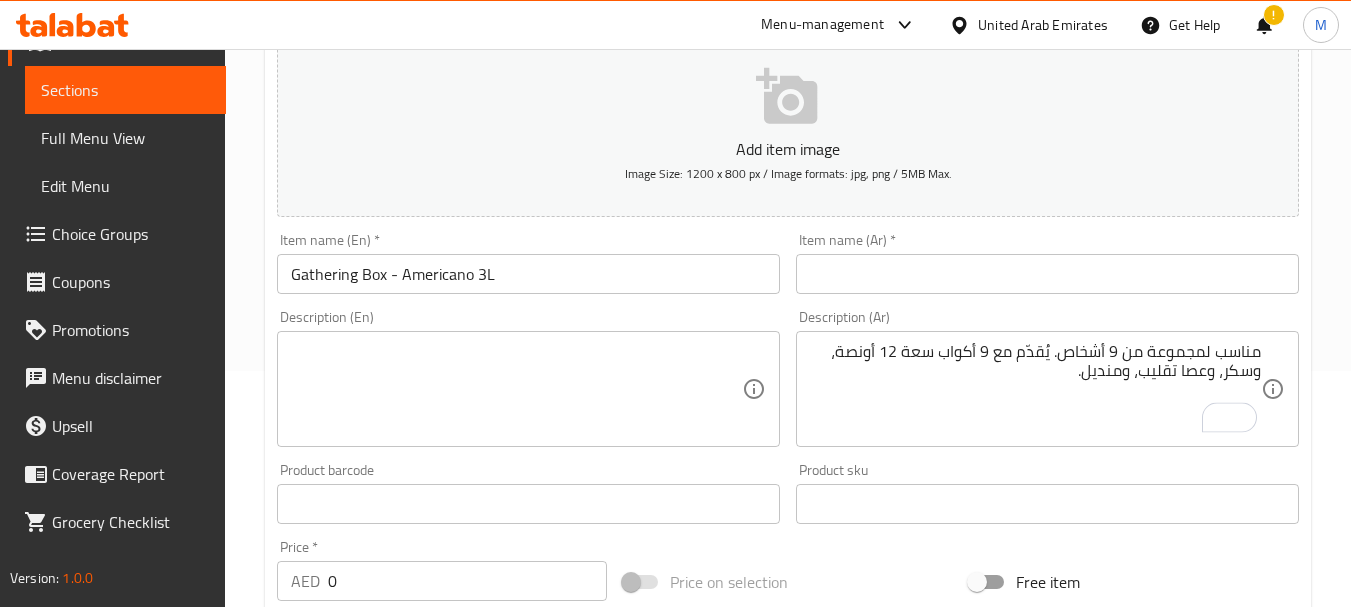 click on "Description (En) Description (En)" at bounding box center (528, 378) 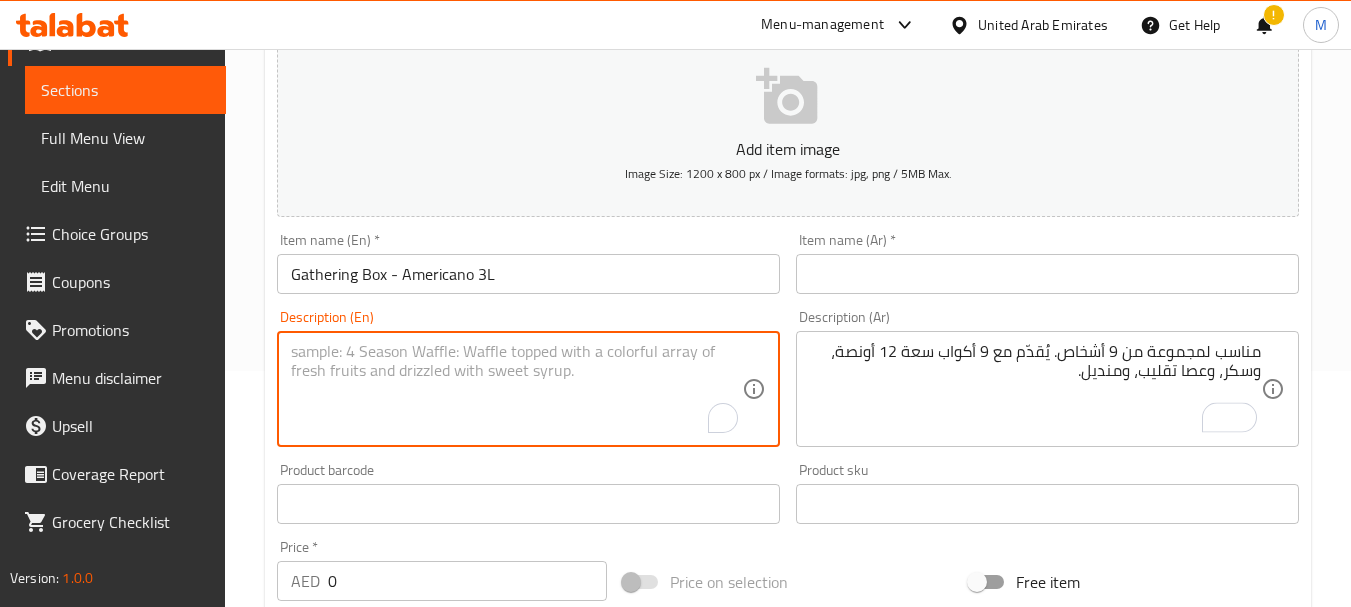 click at bounding box center [516, 389] 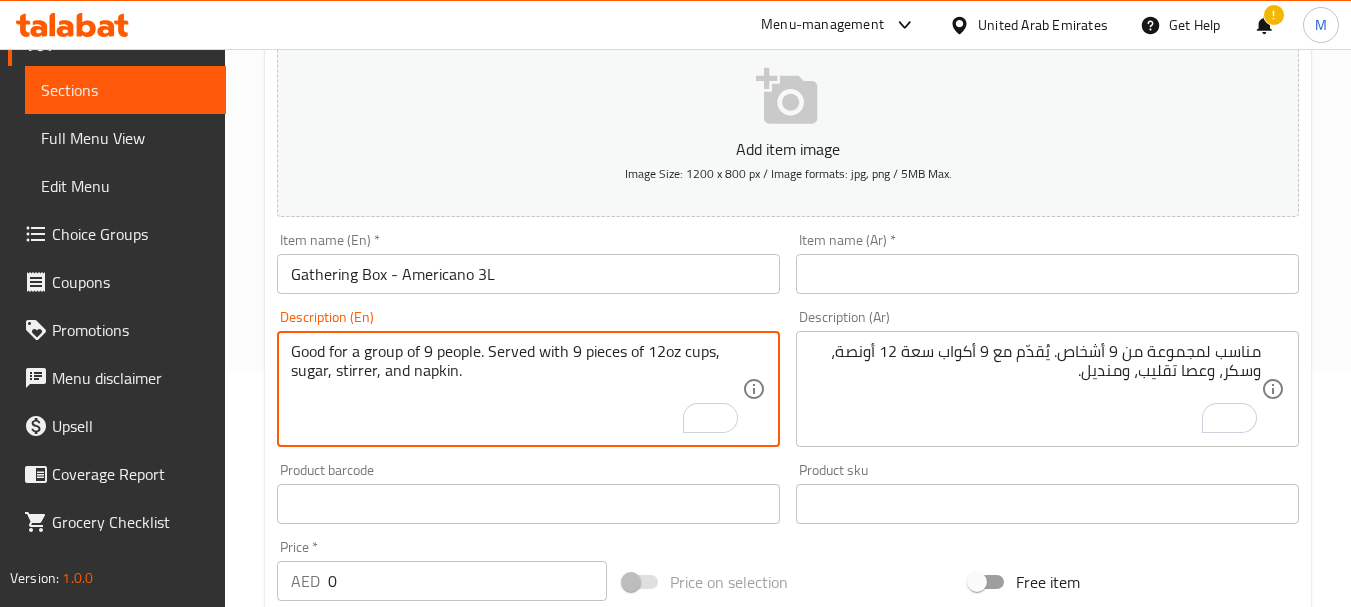 type on "Good for a group of 9 people. Served with 9 pieces of 12oz cups, sugar, stirrer, and napkin." 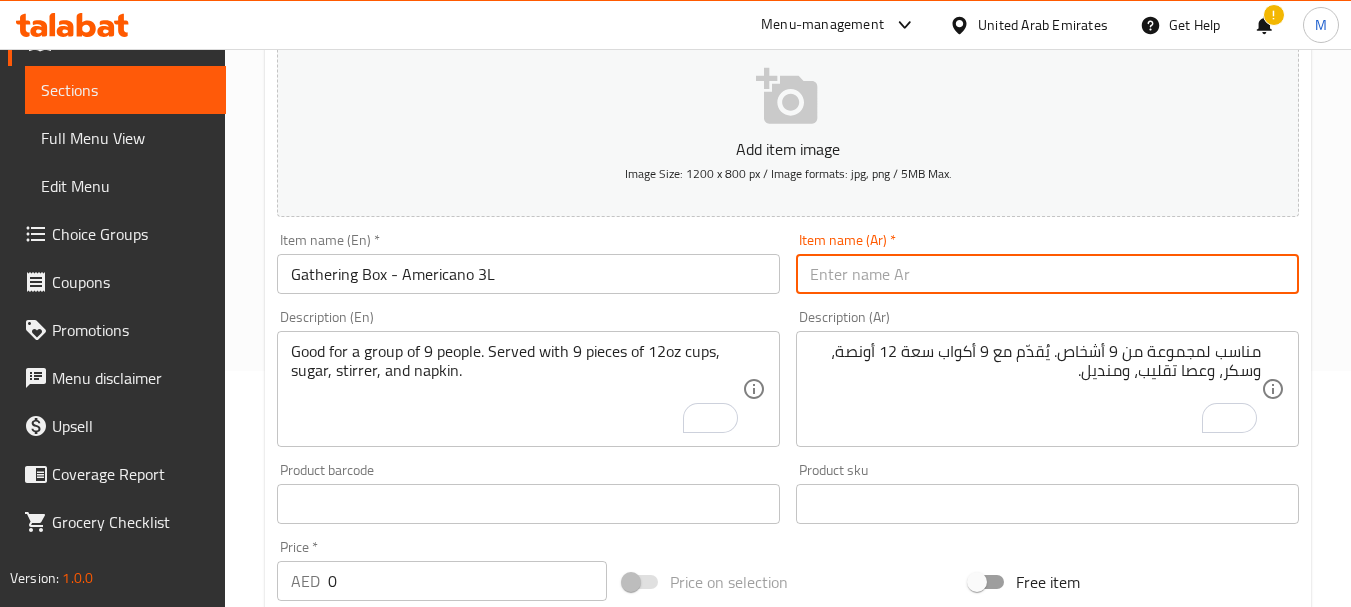 click at bounding box center (1047, 274) 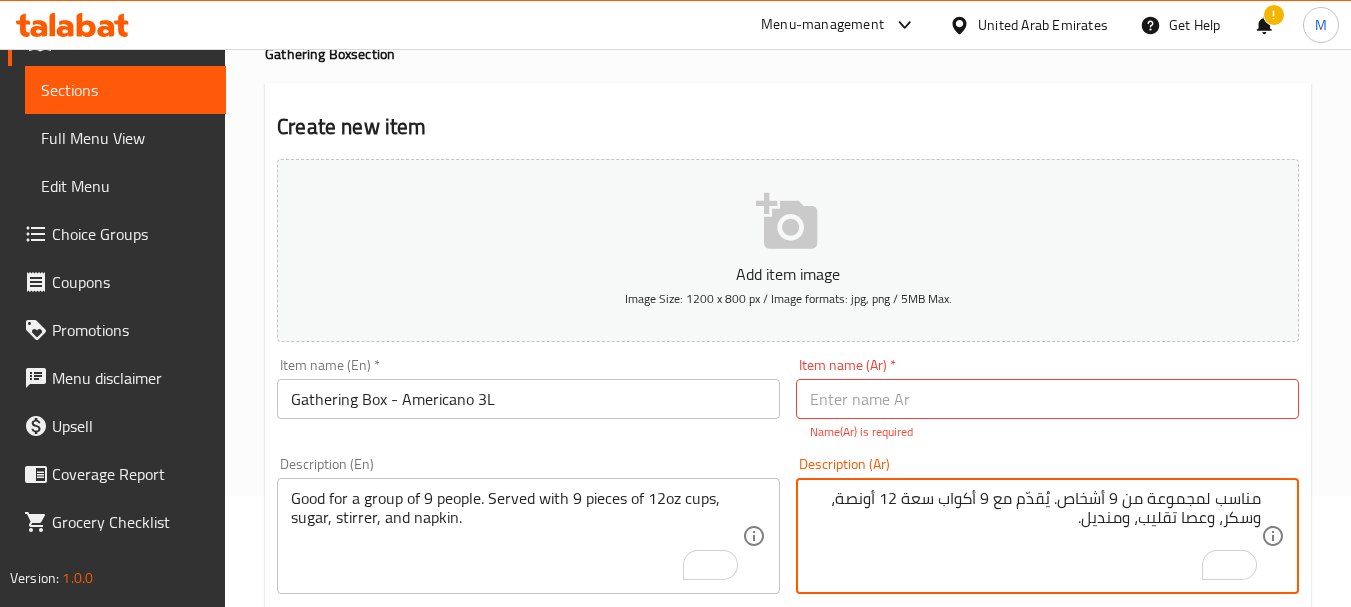 scroll, scrollTop: 200, scrollLeft: 0, axis: vertical 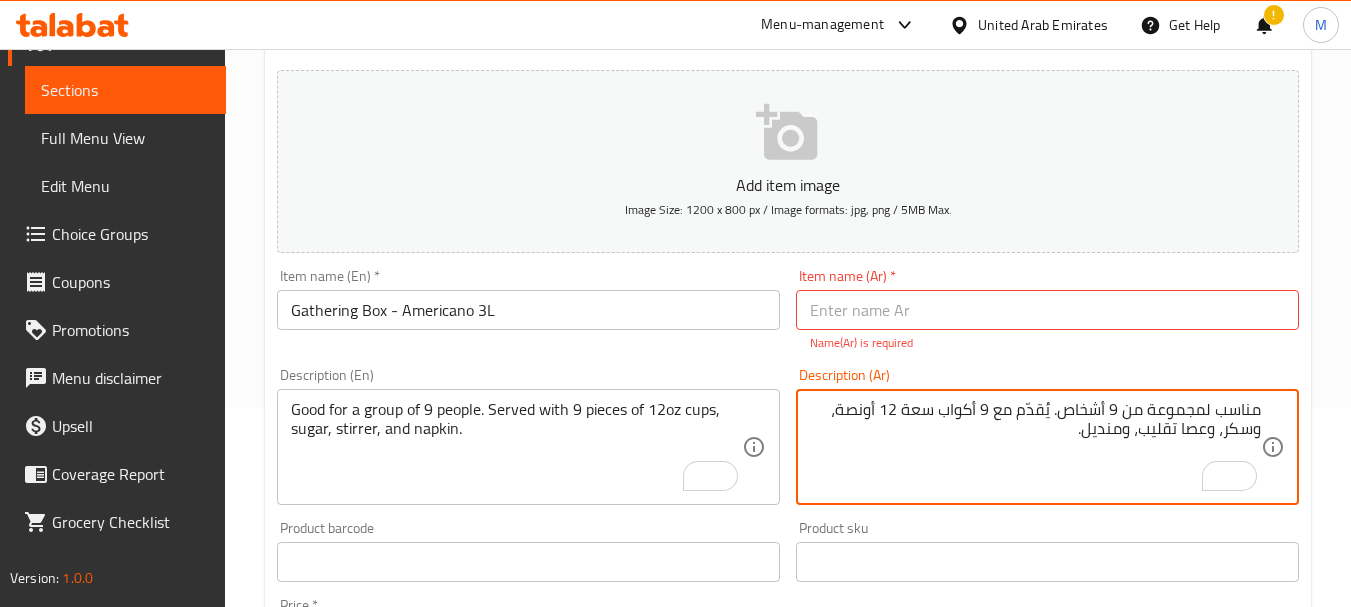click on "Gathering Box - Americano 3L" at bounding box center (528, 310) 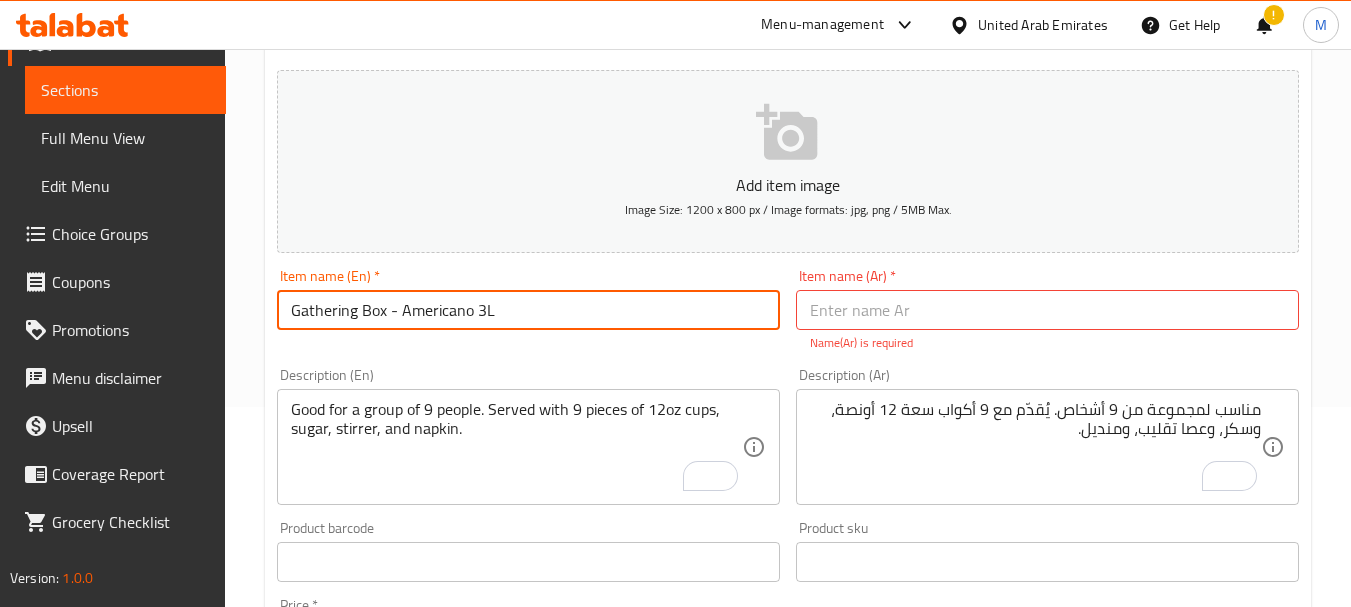 click on "Gathering Box - Americano 3L" at bounding box center [528, 310] 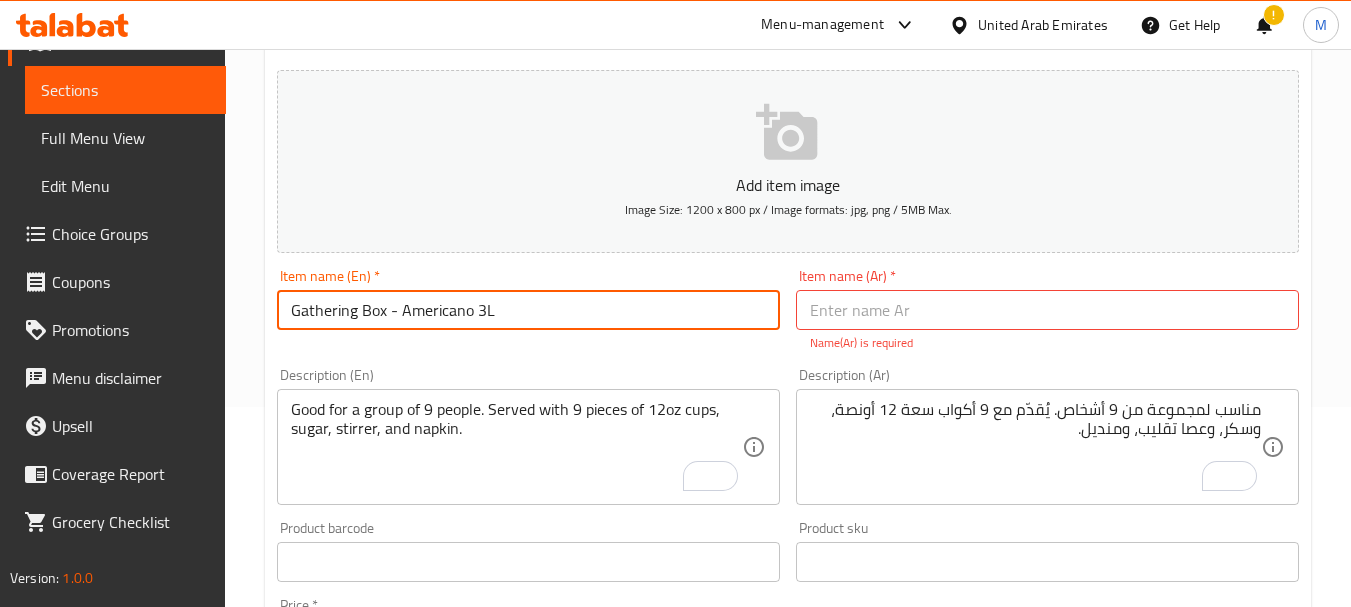 click at bounding box center [1047, 310] 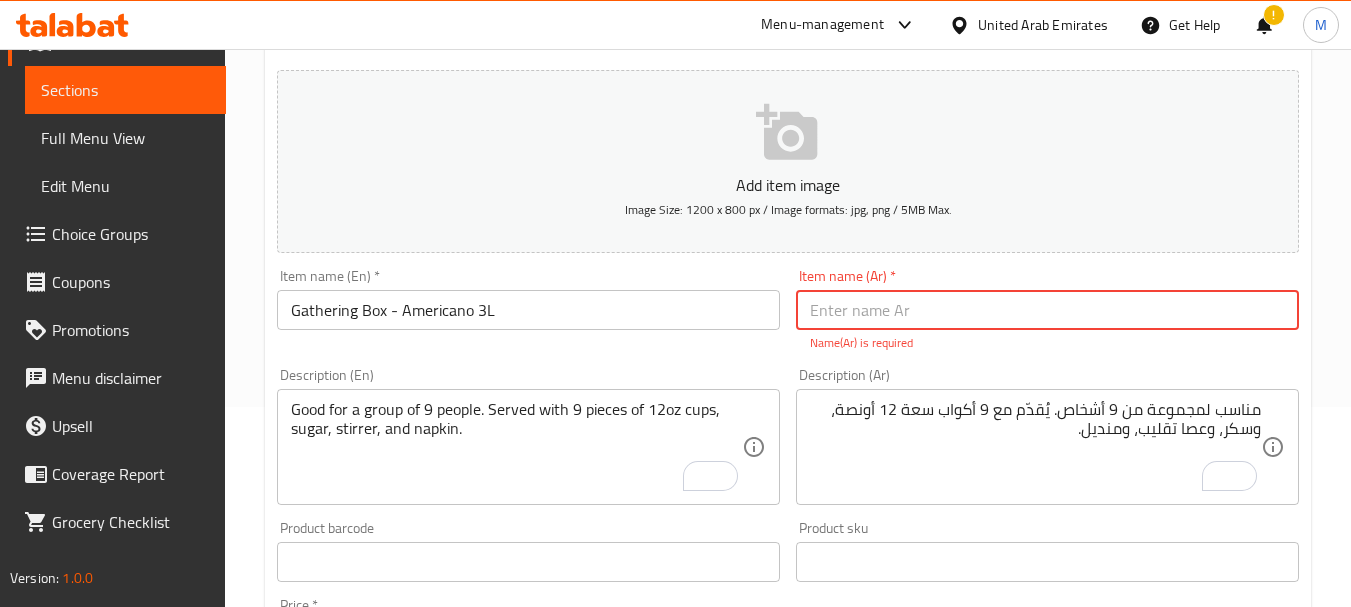 paste on "صندوق التجمع - أمريكانو 3 لتر" 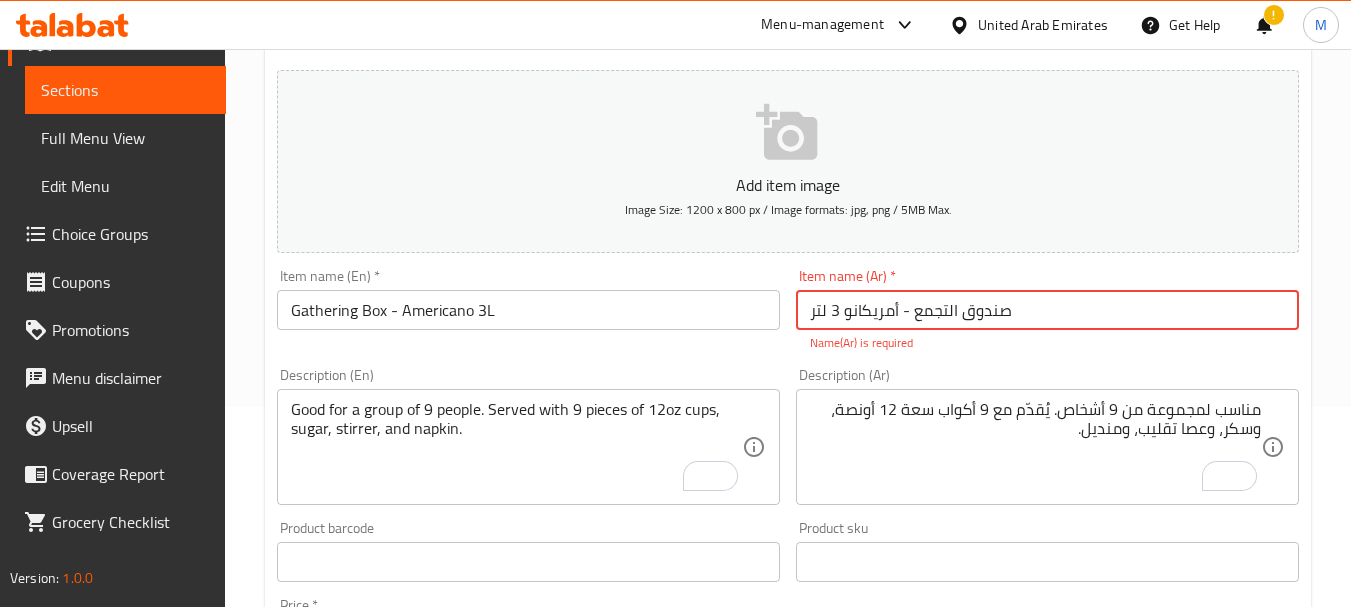 type on "صندوق التجمع - أمريكانو 3 لتر" 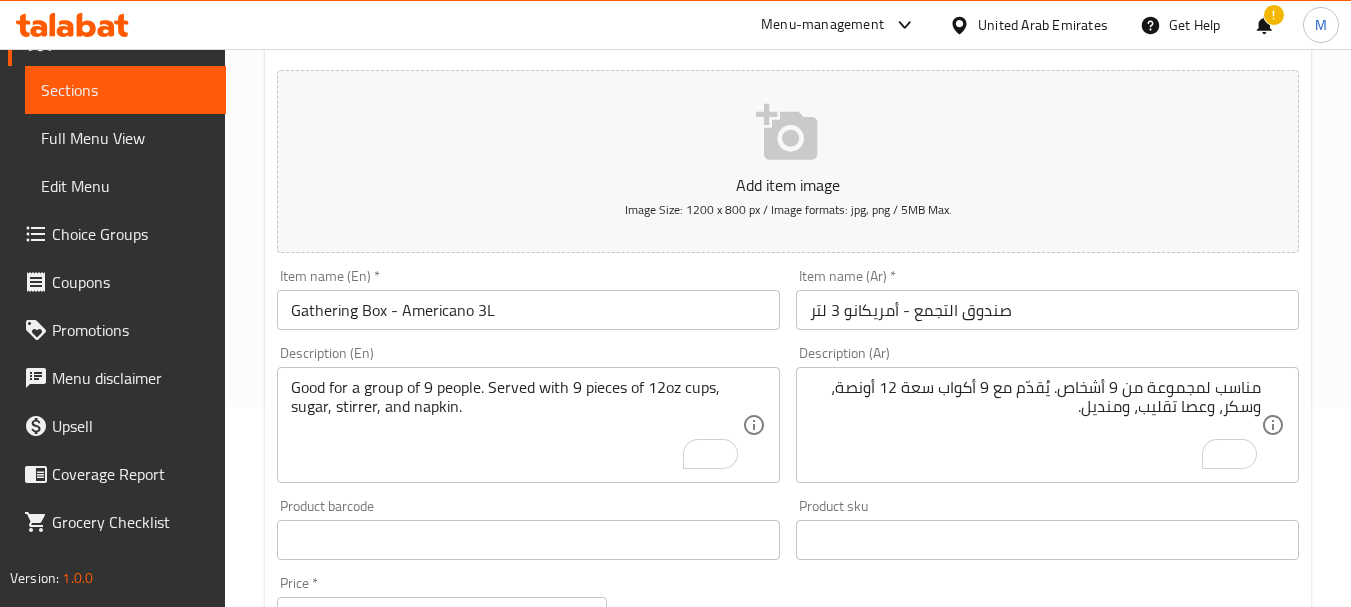 click on "صندوق التجمع - أمريكانو 3 لتر" at bounding box center (1047, 310) 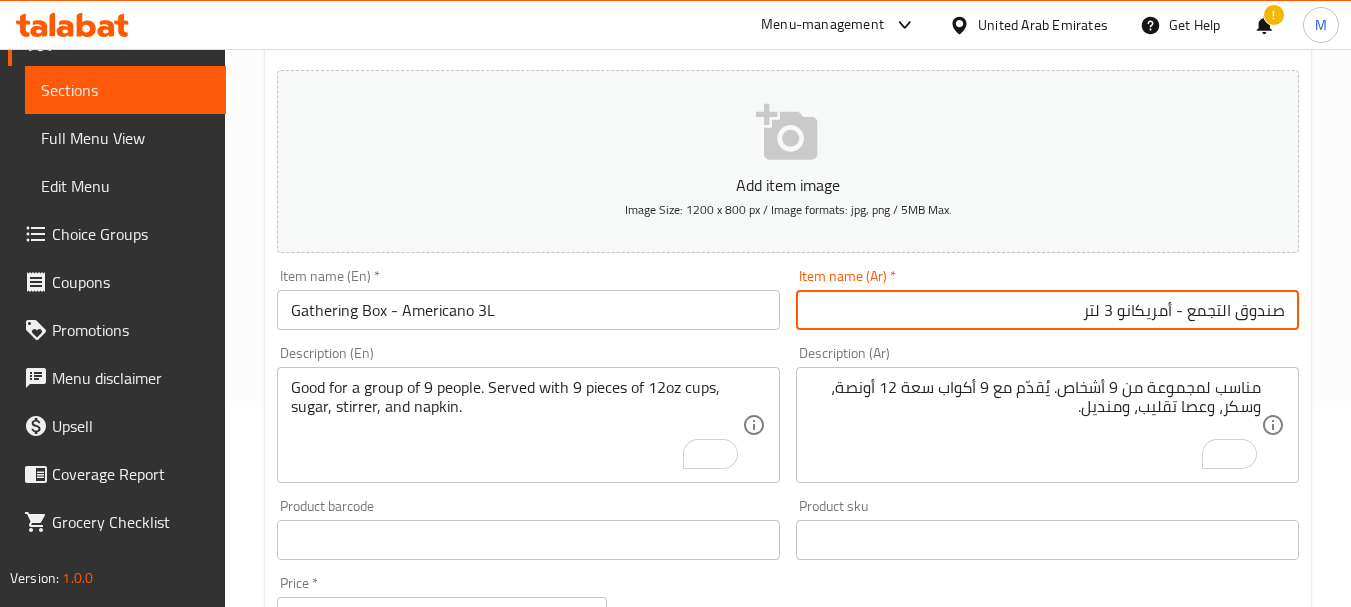 click on "صندوق التجمع - أمريكانو 3 لتر" at bounding box center (1047, 310) 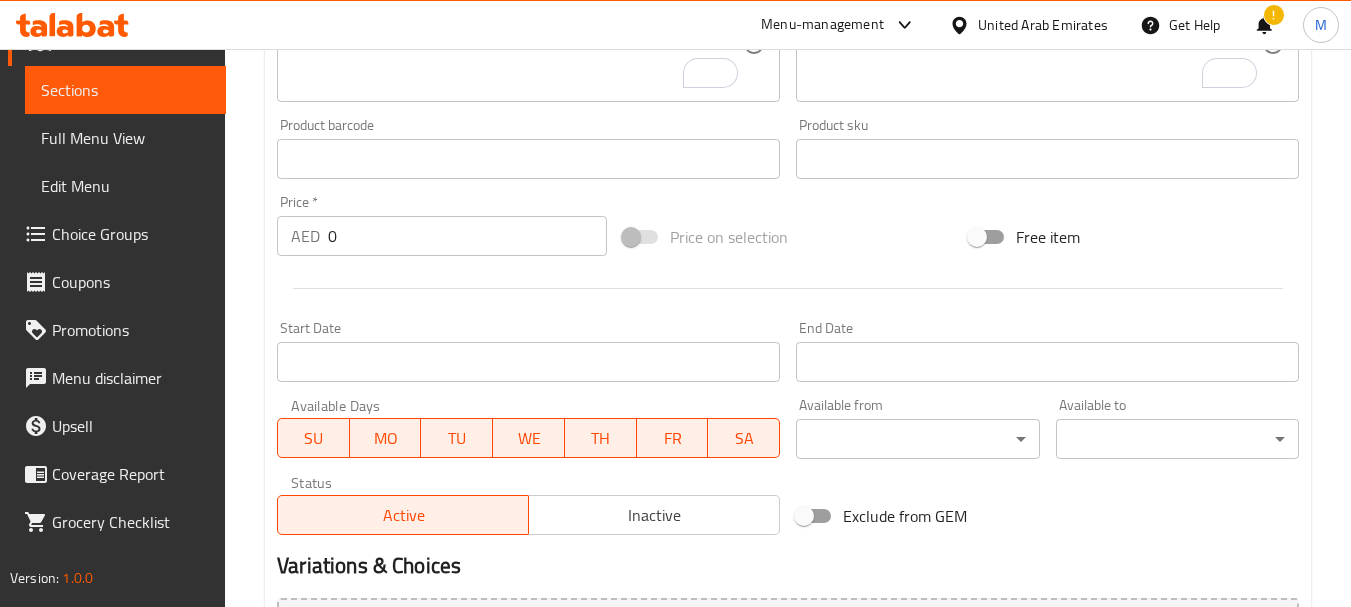 scroll, scrollTop: 600, scrollLeft: 0, axis: vertical 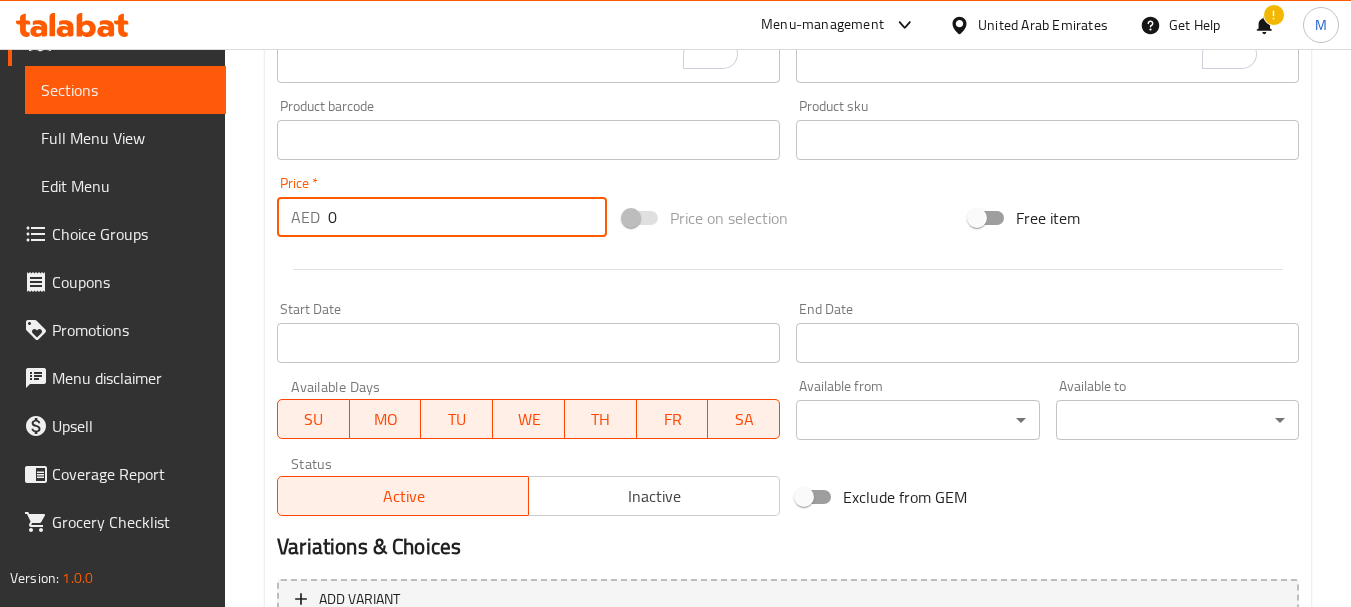 drag, startPoint x: 348, startPoint y: 217, endPoint x: 277, endPoint y: 217, distance: 71 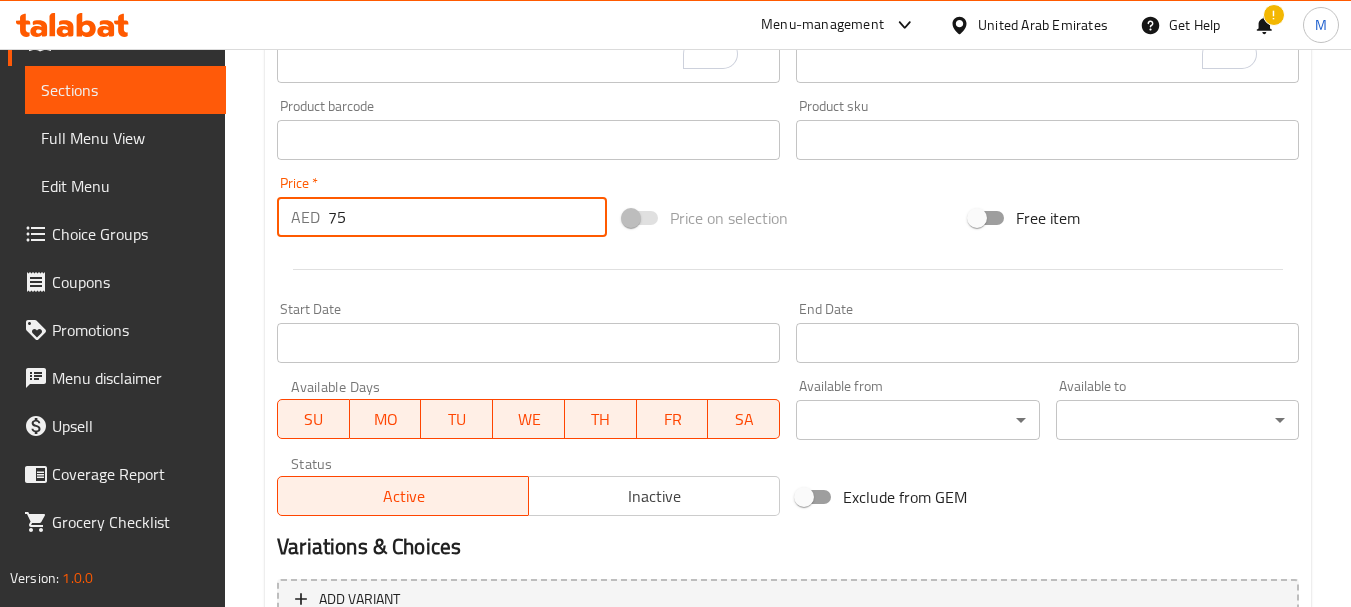 type on "75" 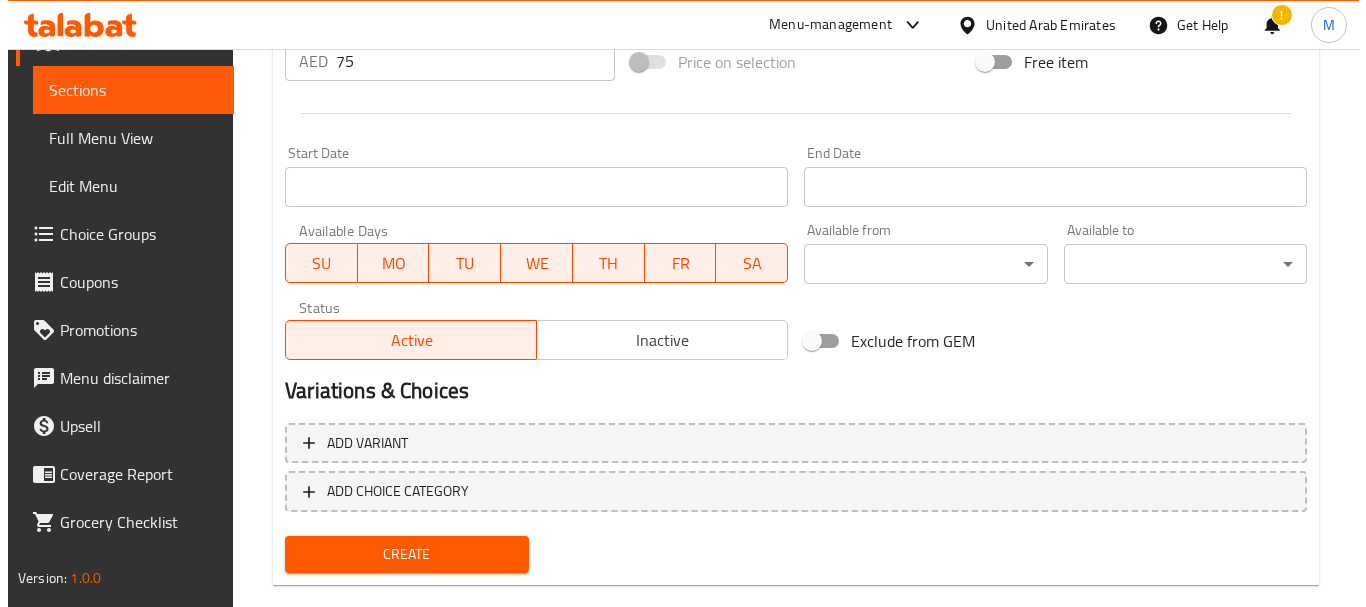 scroll, scrollTop: 790, scrollLeft: 0, axis: vertical 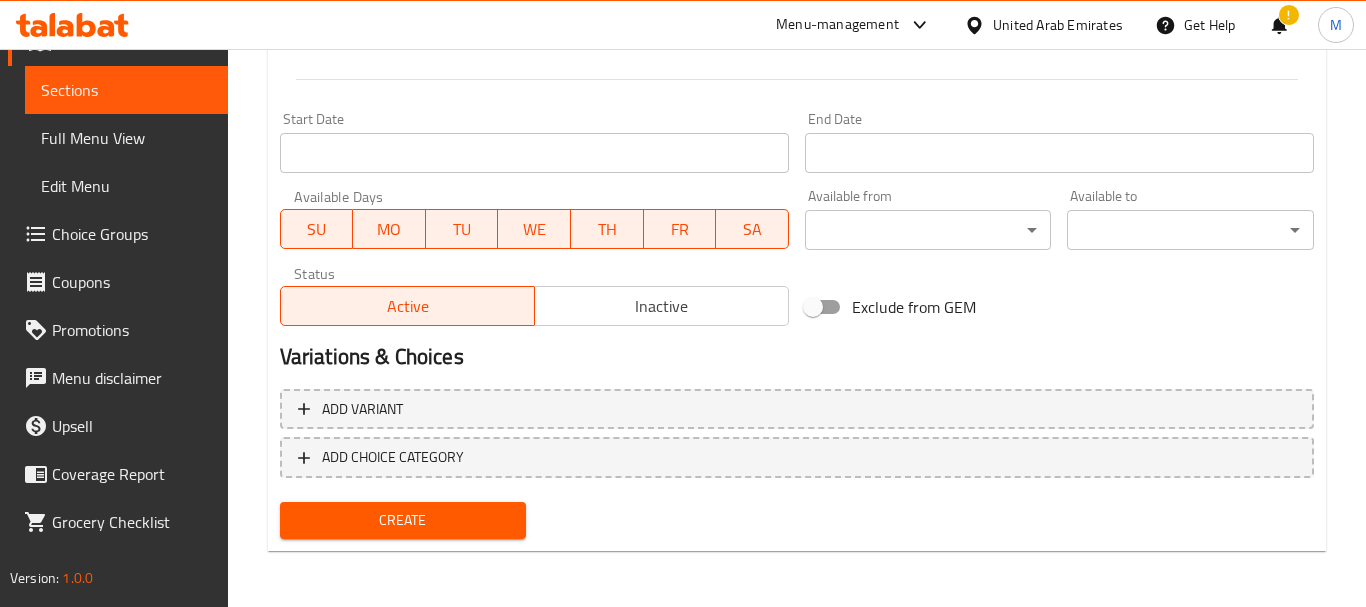 click on "​ Menu-management United Arab Emirates Get Help ! M   Edit Restaurant   Branches   Menus   Sections   Full Menu View   Edit Menu   Choice Groups   Coupons   Promotions   Menu disclaimer   Upsell   Coverage Report   Grocery Checklist  Version:    1.0.0  Get support on:    Support.OpsPlatform Home / Restaurants management / Menus / Sections / item / create Gathering Box  section Create new item Add item image Image Size: 1200 x 800 px / Image formats: jpg, png / 5MB Max. Item name (En)   * Gathering Box - Americano 3L Item name (En)  * Item name (Ar)   * صندوق التجمع - أمريكانو 3 لتر Item name (Ar)  * Description (En) Good for a group of 9 people. Served with 9 pieces of 12oz cups, sugar, stirrer, and napkin. Description (En) Description (Ar) مناسب لمجموعة من 9 أشخاص. يُقدّم مع 9 أكواب سعة 12 أونصة، وسكر، وعصا تقليب، ومنديل. Description (Ar) Product barcode Product barcode Product sku Product sku Price   * AED 75 Price" at bounding box center (683, -462) 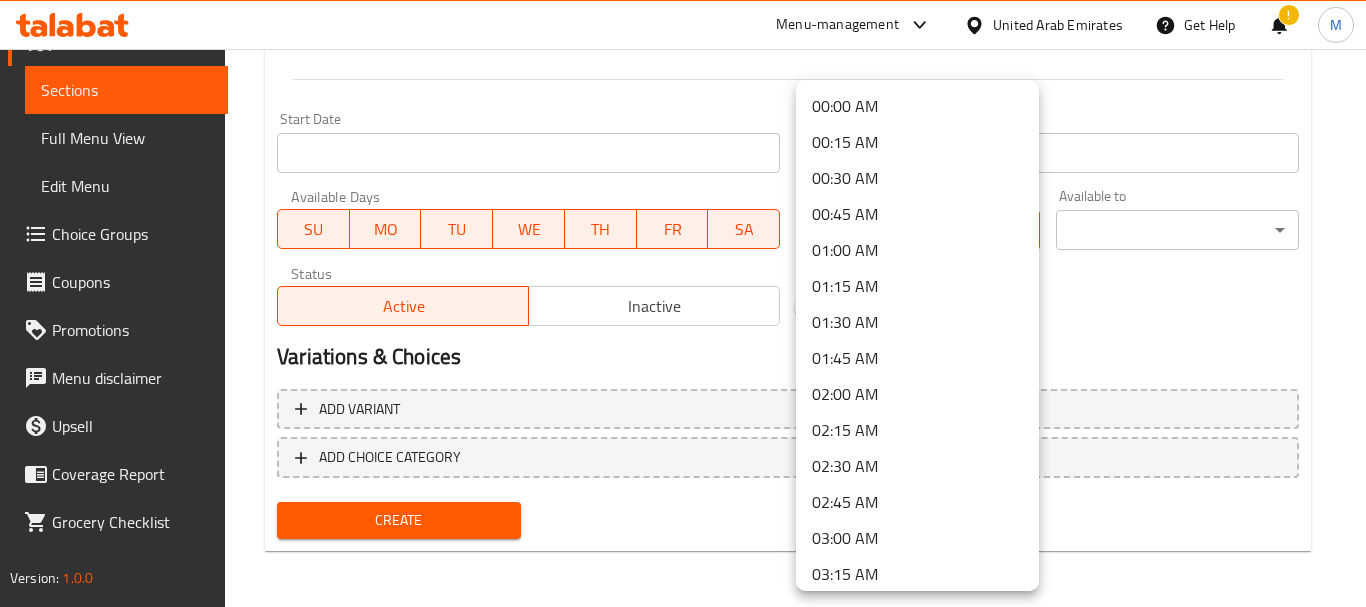 click on "00:00 AM" at bounding box center [917, 106] 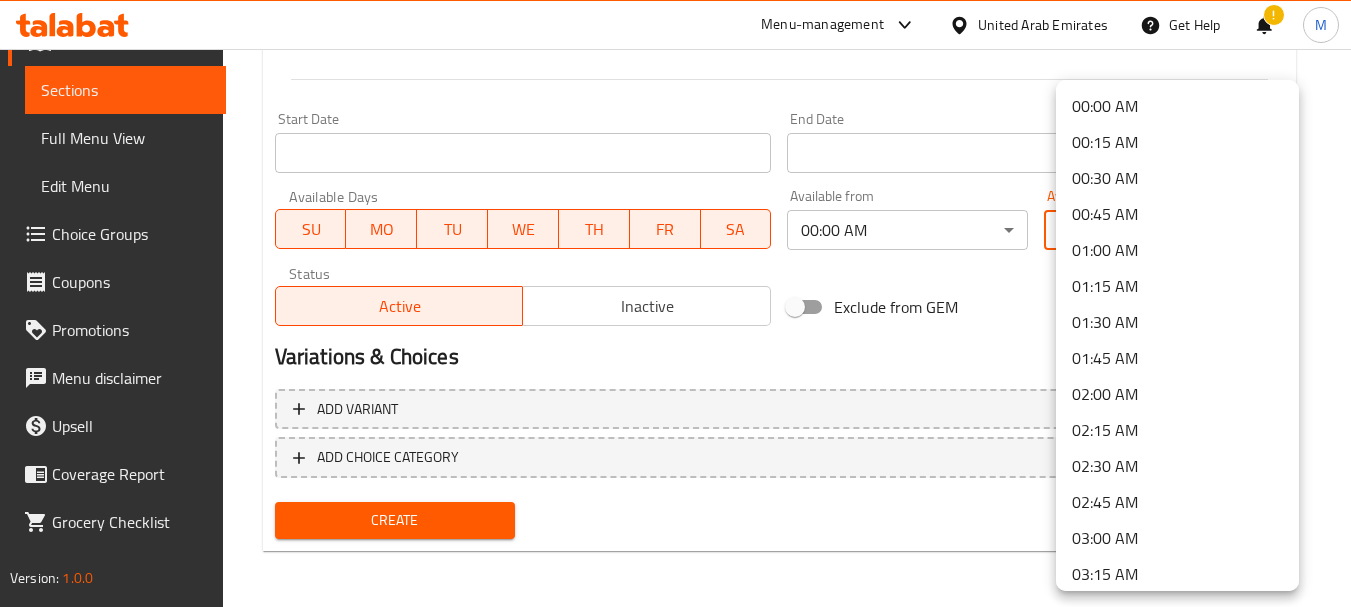 click on "​ Menu-management United Arab Emirates Get Help ! M   Edit Restaurant   Branches   Menus   Sections   Full Menu View   Edit Menu   Choice Groups   Coupons   Promotions   Menu disclaimer   Upsell   Coverage Report   Grocery Checklist  Version:    1.0.0  Get support on:    Support.OpsPlatform Home / Restaurants management / Menus / Sections / item / create Gathering Box  section Create new item Add item image Image Size: 1200 x 800 px / Image formats: jpg, png / 5MB Max. Item name (En)   * Gathering Box - Americano 3L Item name (En)  * Item name (Ar)   * صندوق التجمع - أمريكانو 3 لتر Item name (Ar)  * Description (En) Good for a group of 9 people. Served with 9 pieces of 12oz cups, sugar, stirrer, and napkin. Description (En) Description (Ar) مناسب لمجموعة من 9 أشخاص. يُقدّم مع 9 أكواب سعة 12 أونصة، وسكر، وعصا تقليب، ومنديل. Description (Ar) Product barcode Product barcode Product sku Product sku Price   * AED 75 Price" at bounding box center (675, -462) 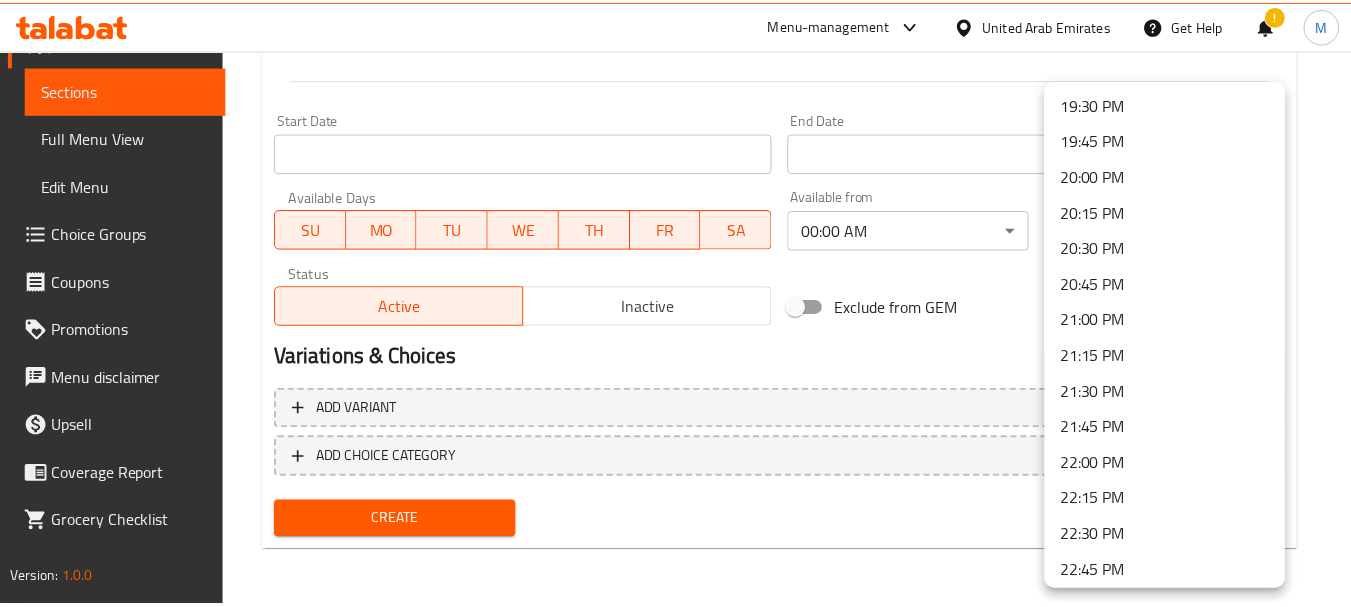 scroll, scrollTop: 2997, scrollLeft: 0, axis: vertical 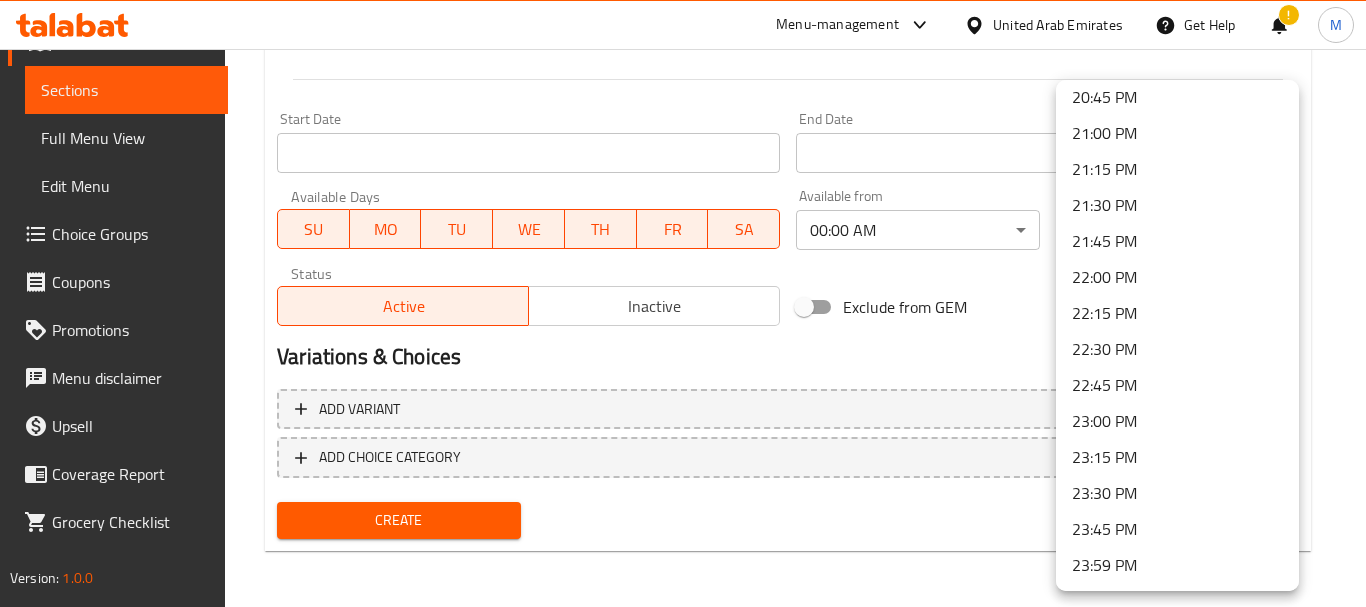 click on "23:59 PM" at bounding box center (1177, 565) 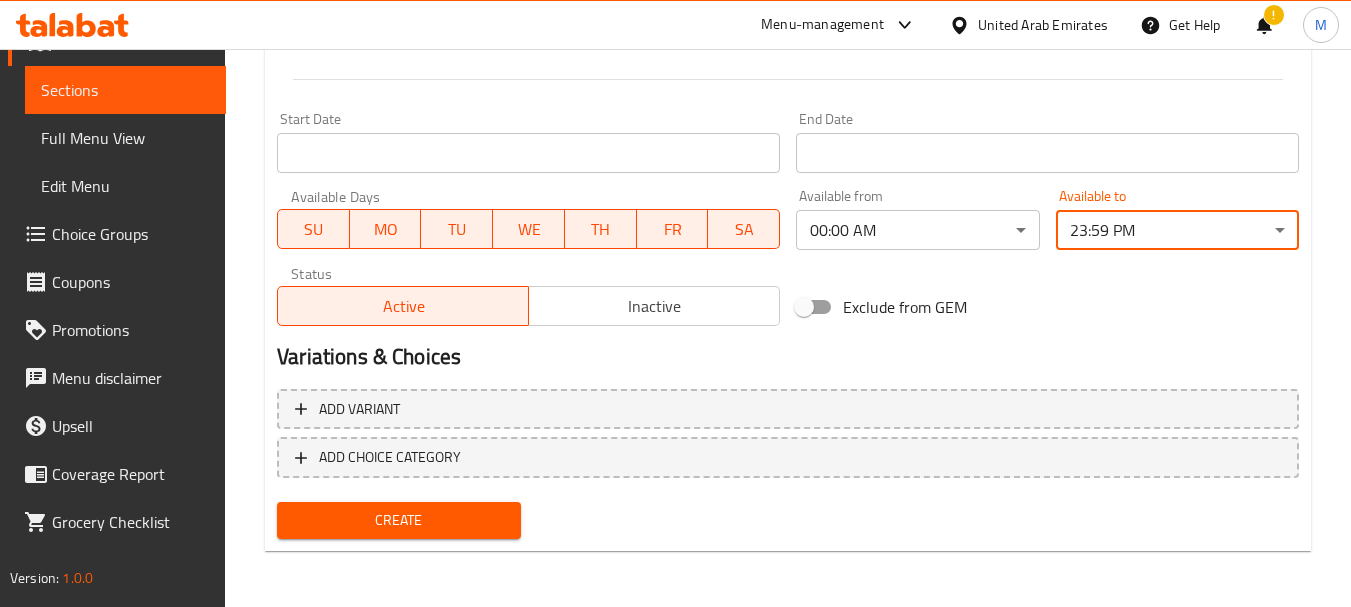 click on "00:00 AM 00:15 AM 00:30 AM 00:45 AM 01:00 AM 01:15 AM 01:30 AM 01:45 AM 02:00 AM 02:15 AM 02:30 AM 02:45 AM 03:00 AM 03:15 AM 03:30 AM 03:45 AM 04:00 AM 04:15 AM 04:30 AM 04:45 AM 05:00 AM 05:15 AM 05:30 AM 05:45 AM 06:00 AM 06:15 AM 06:30 AM 06:45 AM 07:00 AM 07:15 AM 07:30 AM 07:45 AM 08:00 AM 08:15 AM 08:30 AM 08:45 AM 09:00 AM 09:15 AM 09:30 AM 09:45 AM 10:00 AM 10:15 AM 10:30 AM 10:45 AM 11:00 AM 11:15 AM 11:30 AM 11:45 AM 12:00 PM 12:15 PM 12:30 PM 12:45 PM 13:00 PM 13:15 PM 13:30 PM 13:45 PM 14:00 PM 14:15 PM 14:30 PM 14:45 PM 15:00 PM 15:15 PM 15:30 PM 15:45 PM 16:00 PM 16:15 PM 16:30 PM 16:45 PM 17:00 PM 17:15 PM 17:30 PM 17:45 PM 18:00 PM 18:15 PM 18:30 PM 18:45 PM 19:00 PM 19:15 PM 19:30 PM 19:45 PM 20:00 PM 20:15 PM 20:30 PM 20:45 PM 21:00 PM 21:15 PM 21:30 PM 21:45 PM 22:00 PM 22:15 PM 22:30 PM 22:45 PM 23:00 PM 23:15 PM 23:30 PM 23:45 PM 23:59 PM" at bounding box center [675, 303] 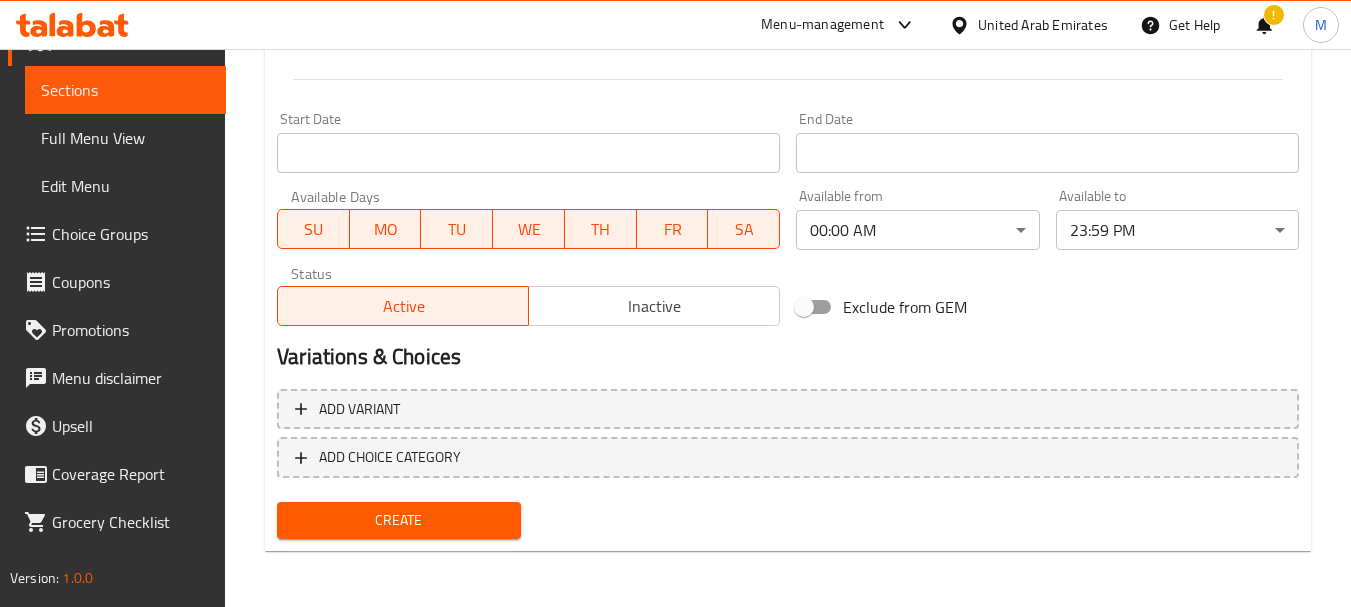 click on "Create" at bounding box center [398, 520] 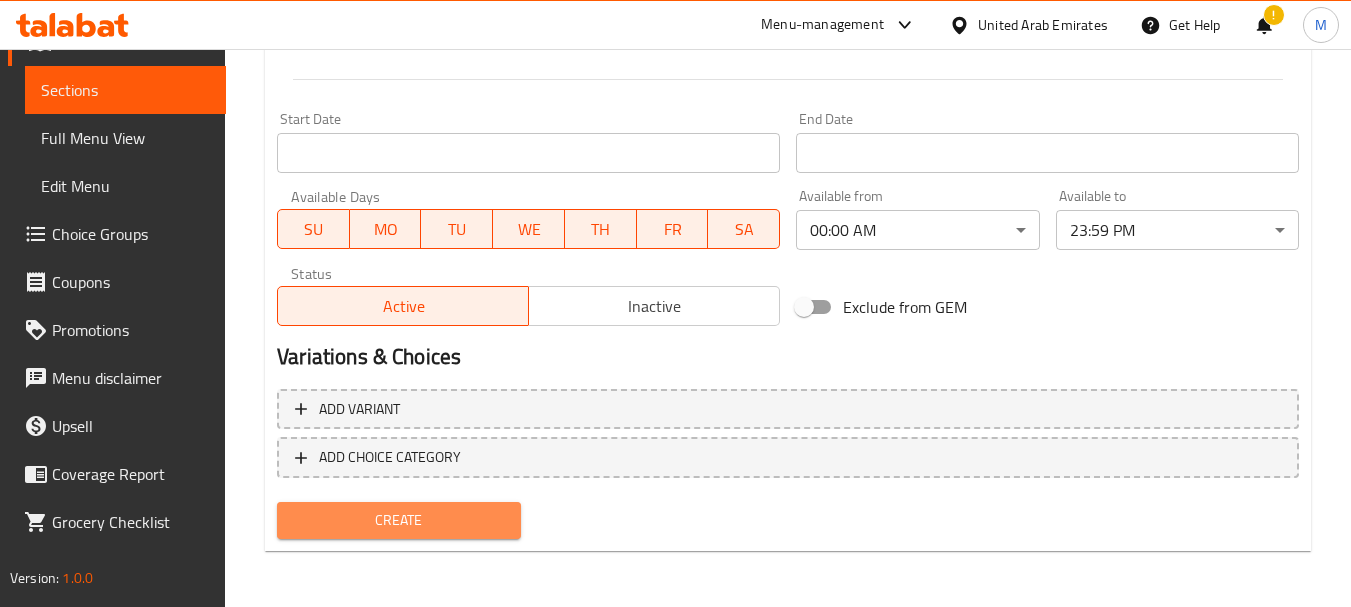 click on "Create" at bounding box center [398, 520] 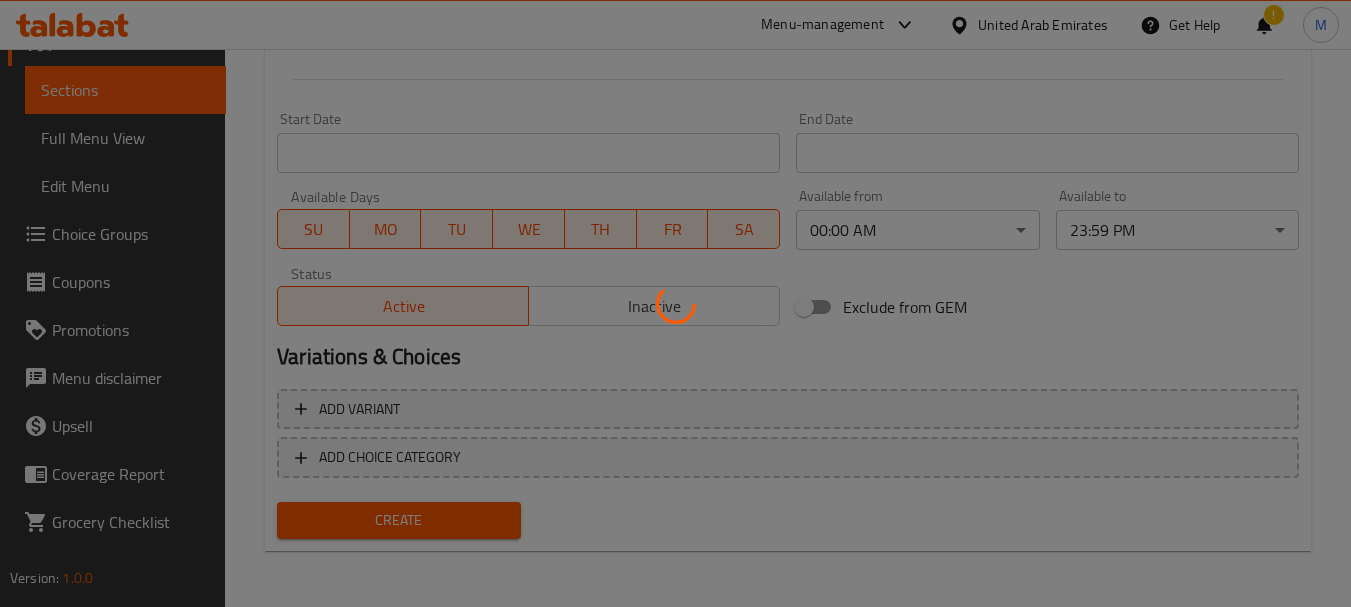 type 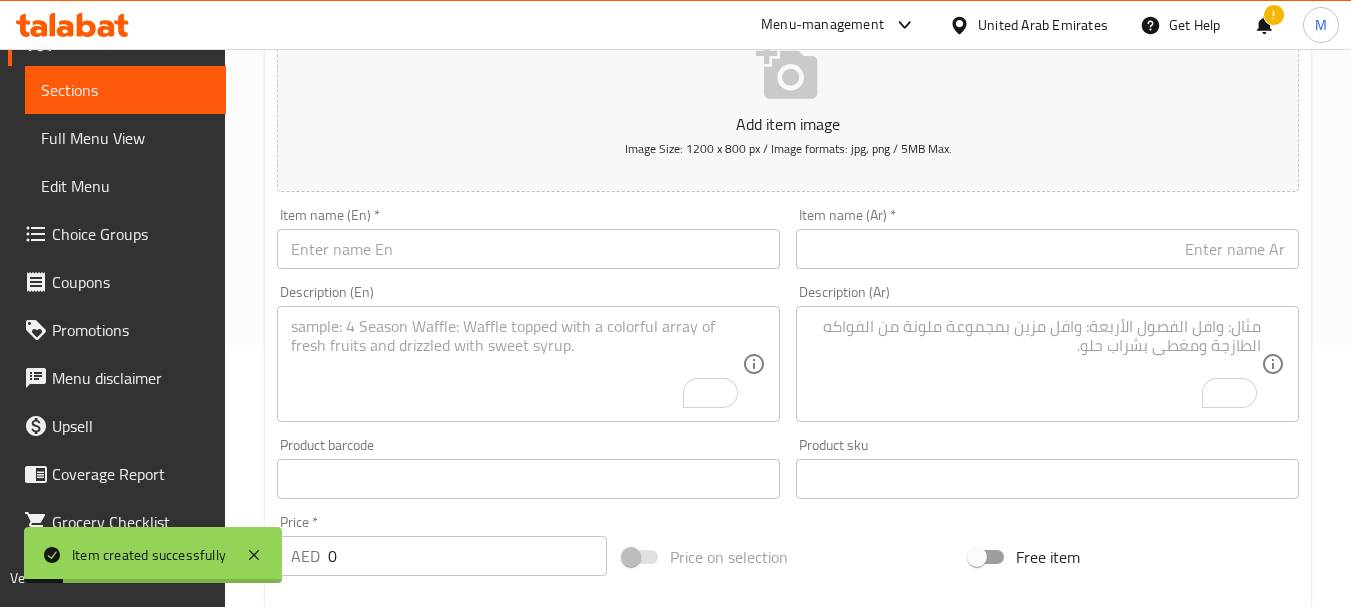 scroll, scrollTop: 0, scrollLeft: 0, axis: both 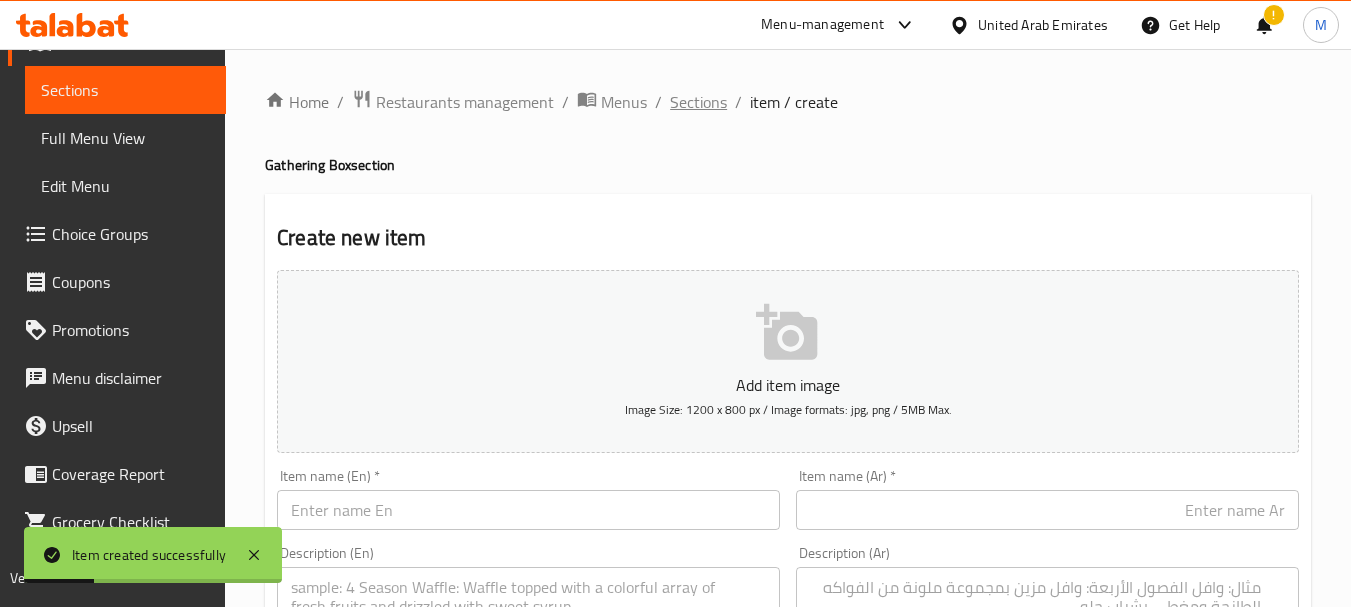 click on "Sections" at bounding box center (698, 102) 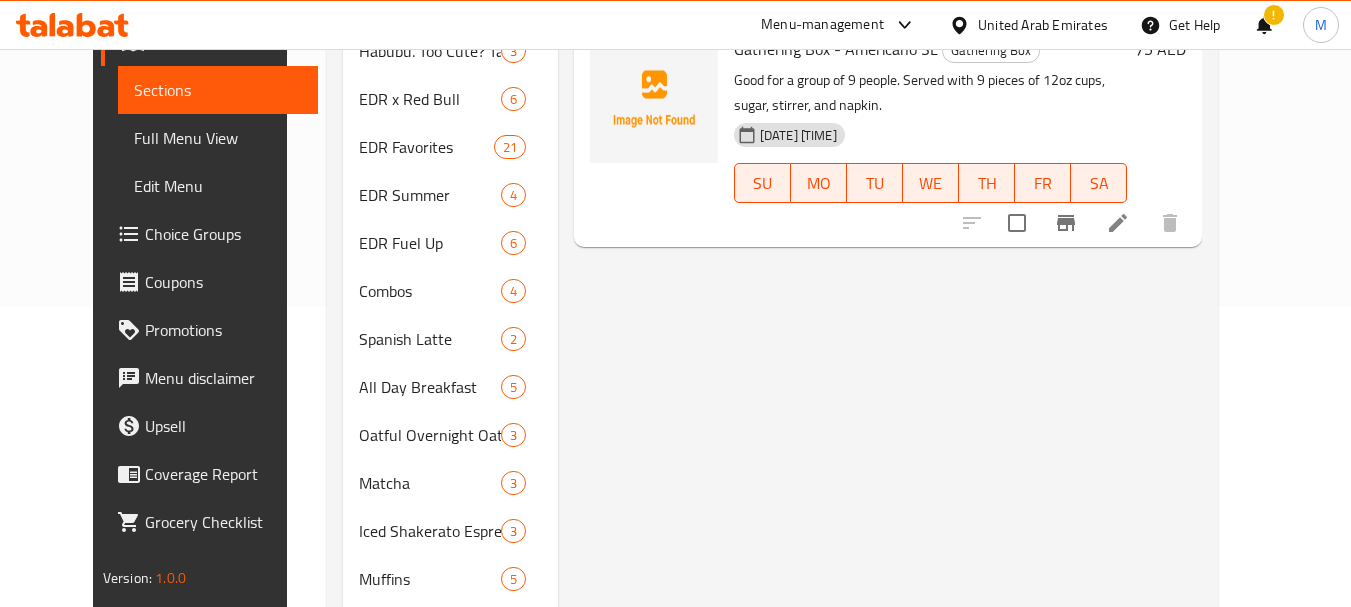 scroll, scrollTop: 100, scrollLeft: 0, axis: vertical 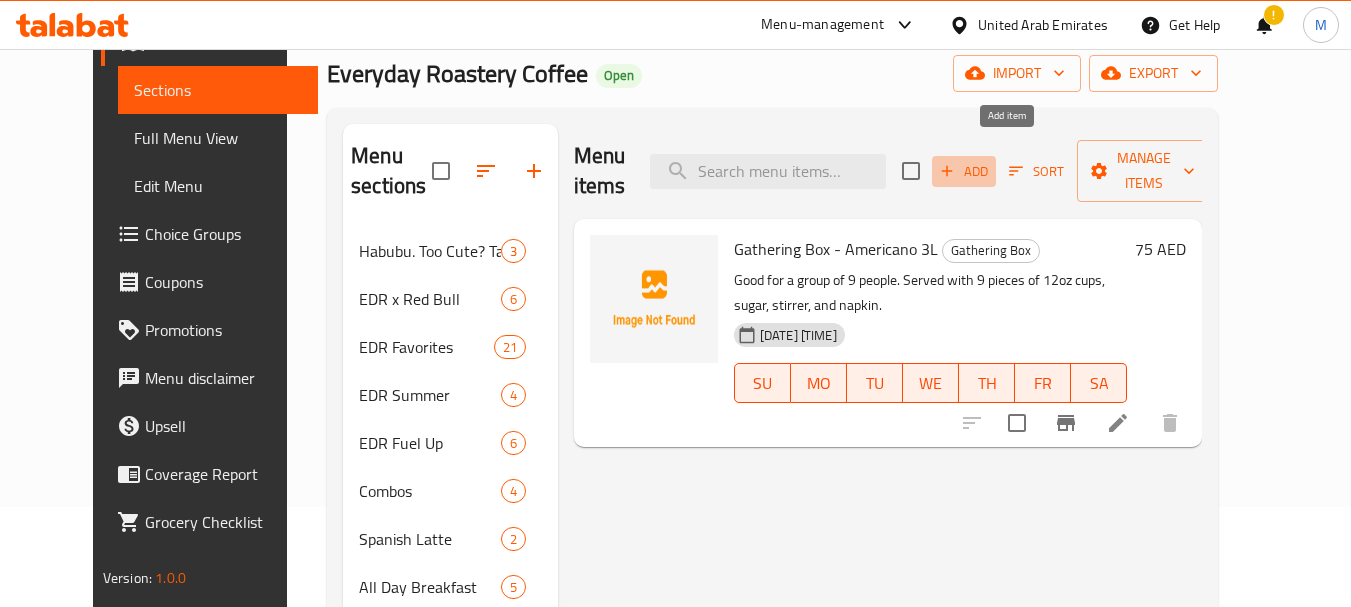 click on "Add" at bounding box center [964, 171] 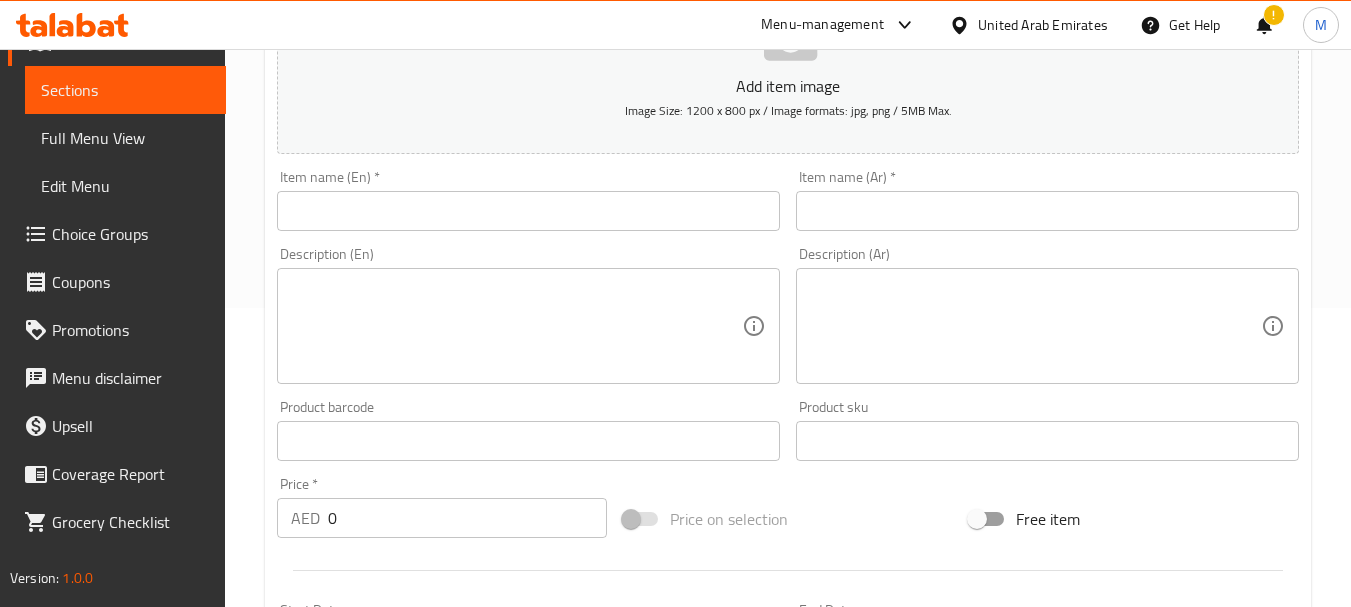 scroll, scrollTop: 300, scrollLeft: 0, axis: vertical 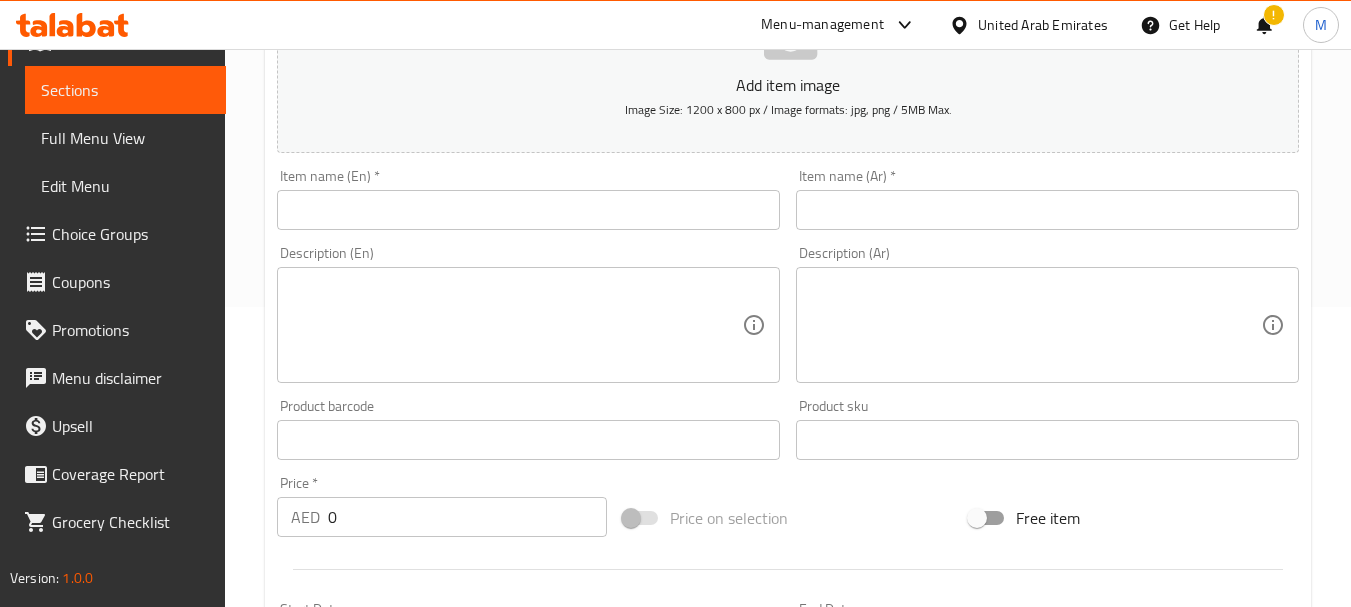 click at bounding box center [528, 210] 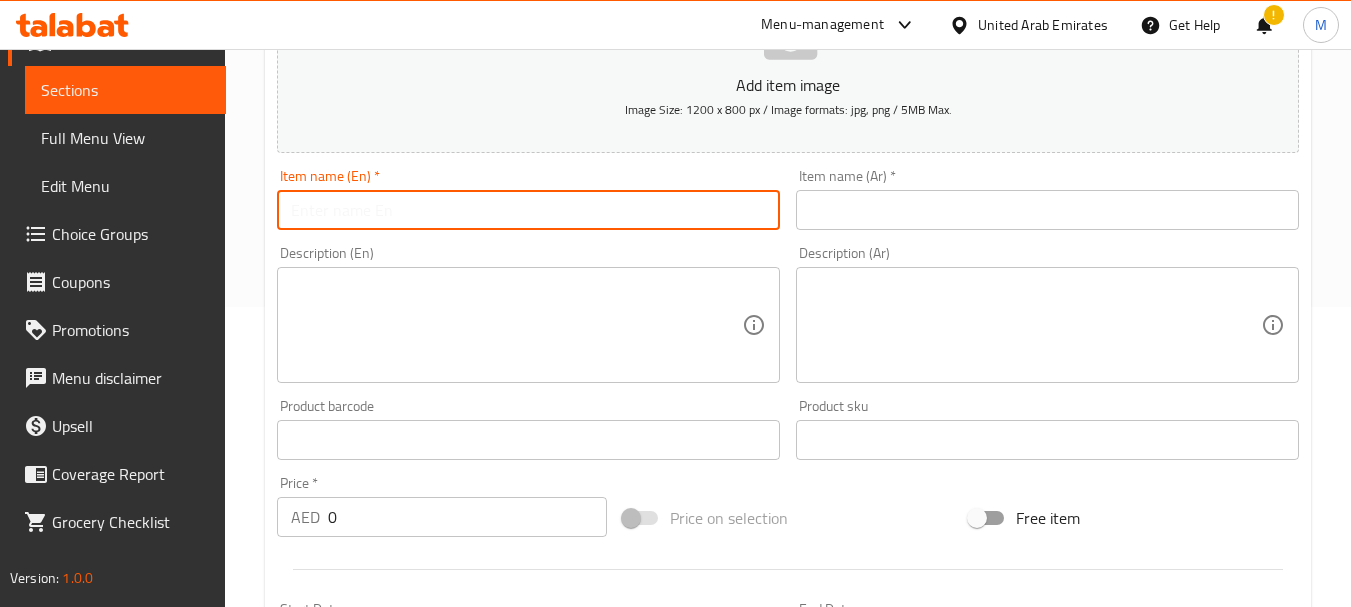 paste on "Gathering Box - Latte 3L" 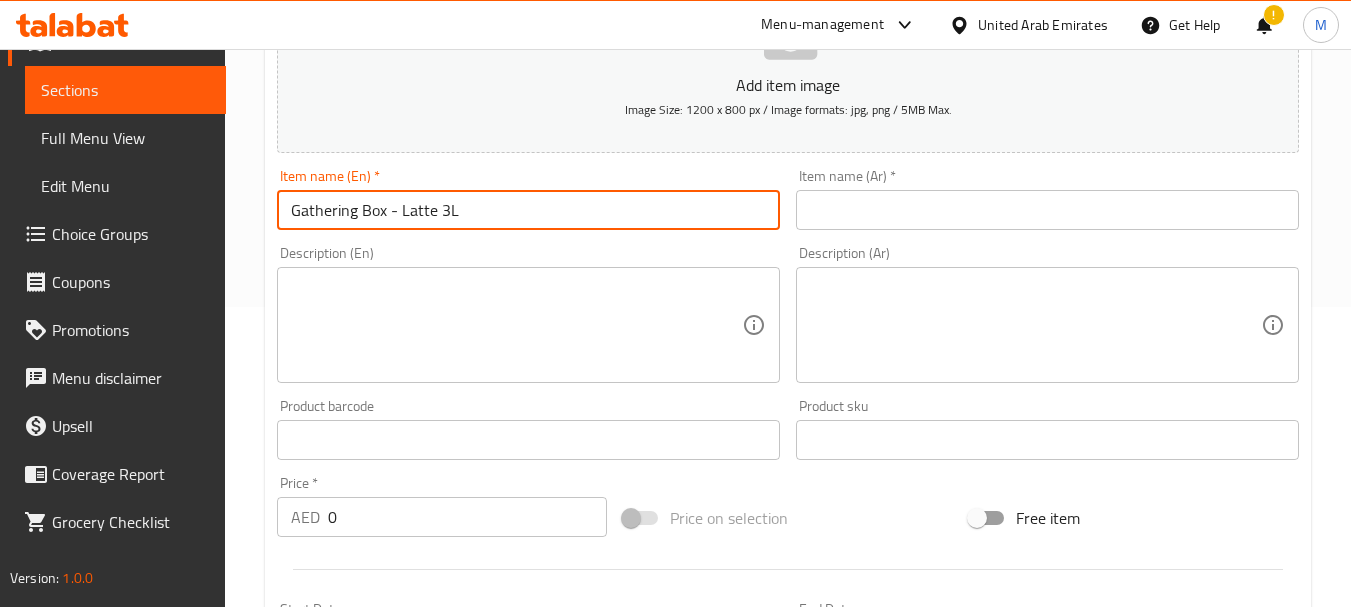 type on "Gathering Box - Latte 3L" 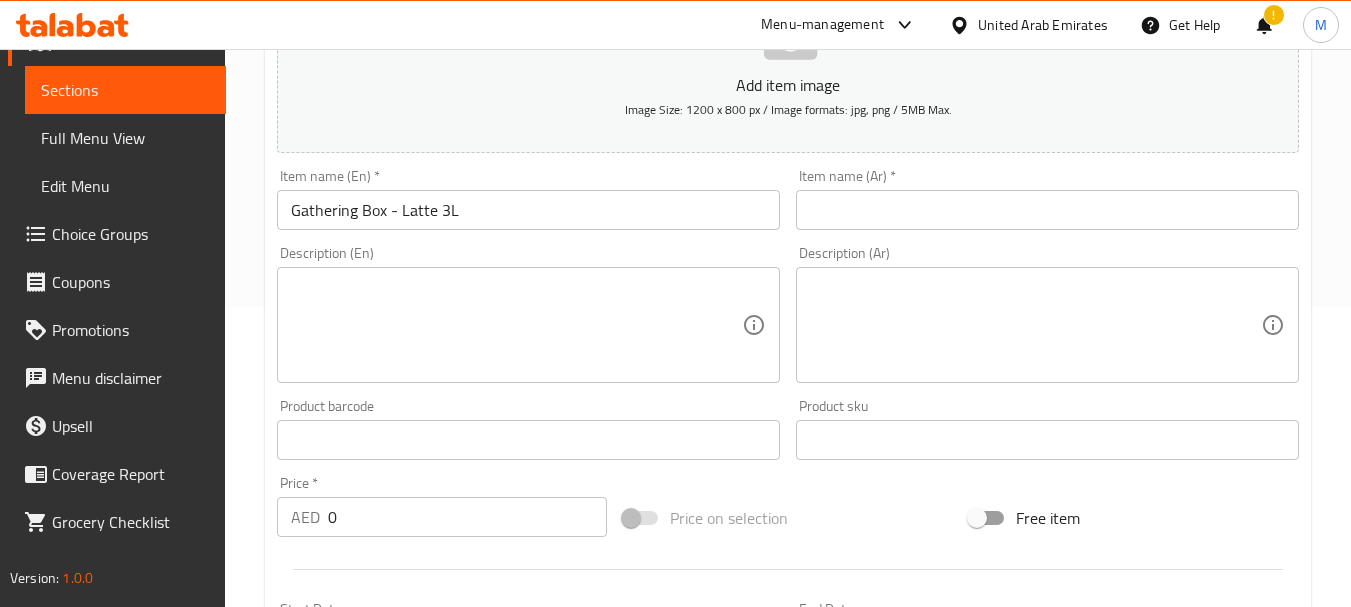 click on "Description (En) Description (En)" at bounding box center [528, 314] 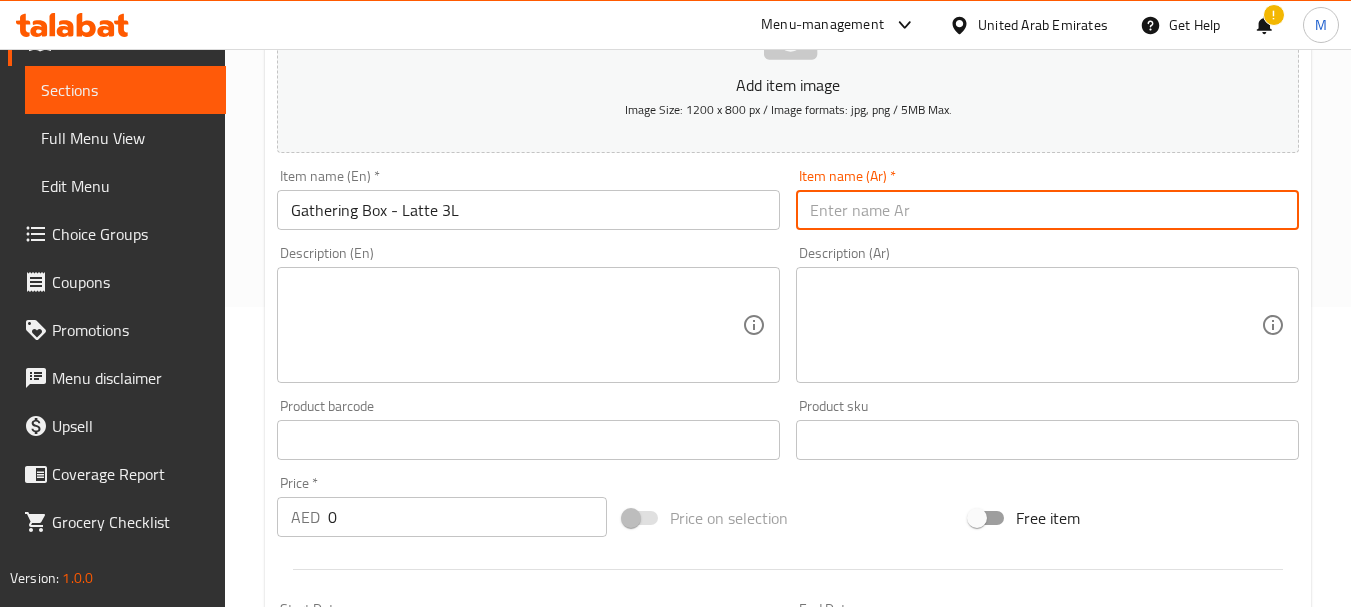 click at bounding box center (1047, 210) 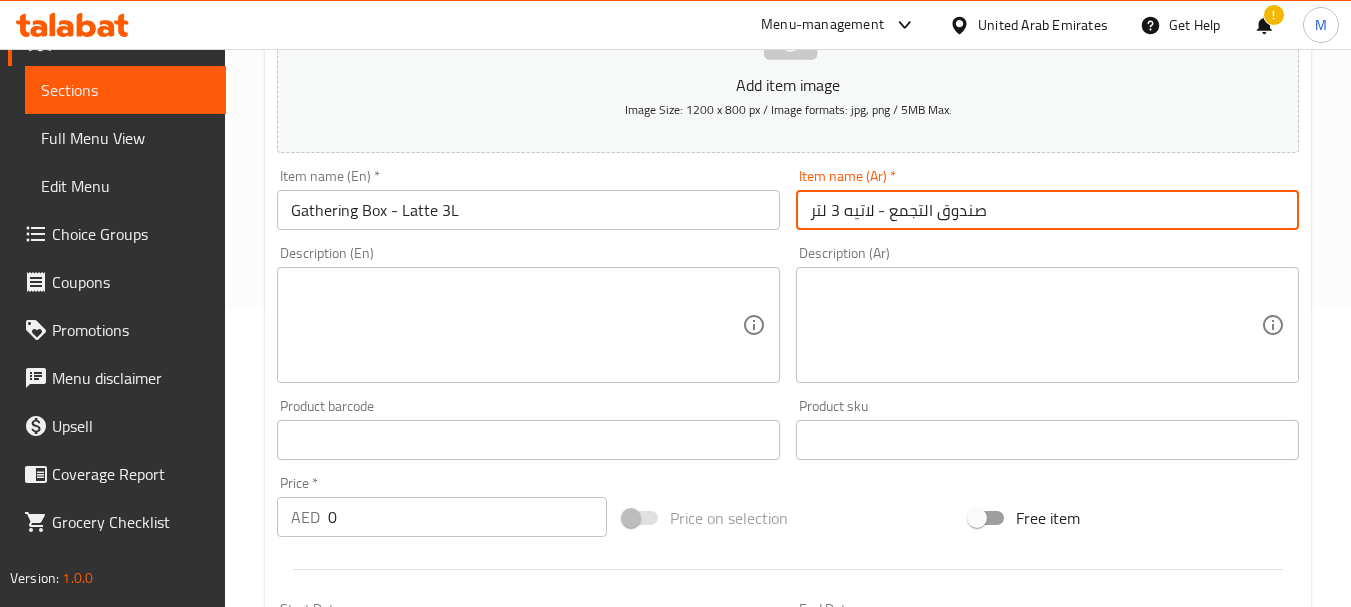 type on "صندوق التجمع - لاتيه 3 لتر" 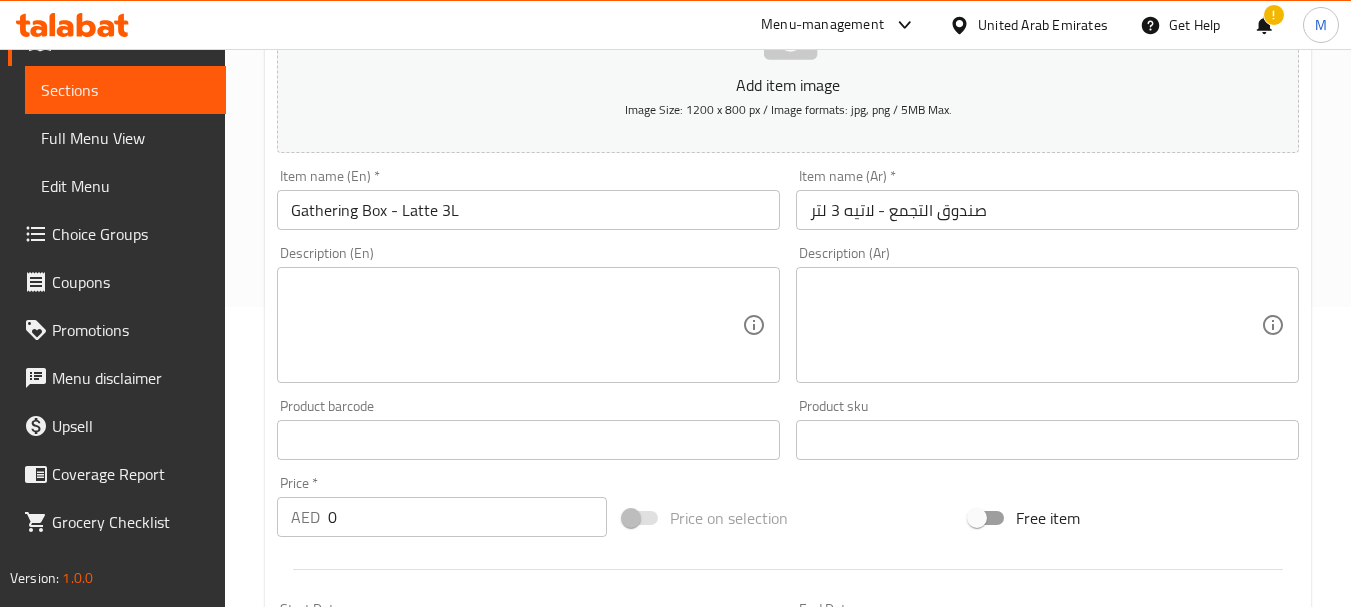 click at bounding box center (516, 325) 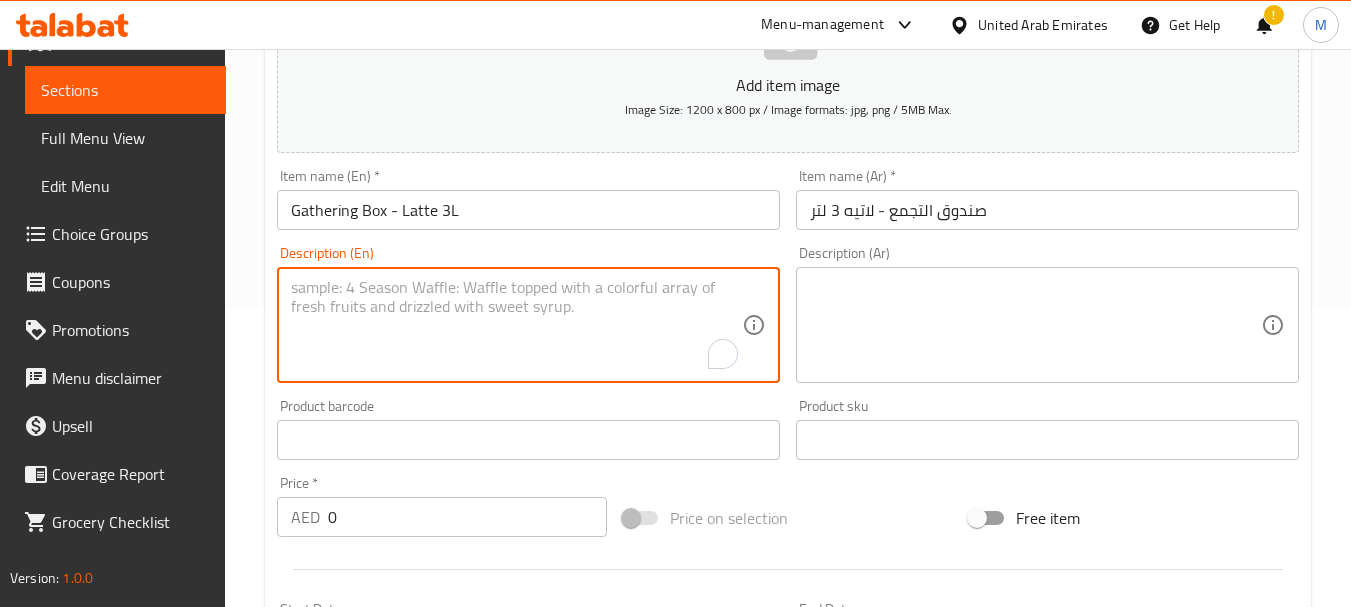 paste on "Good for a group of 9 people. Served with 9 pieces of 12oz cups, sugar, stirrer, and napkin." 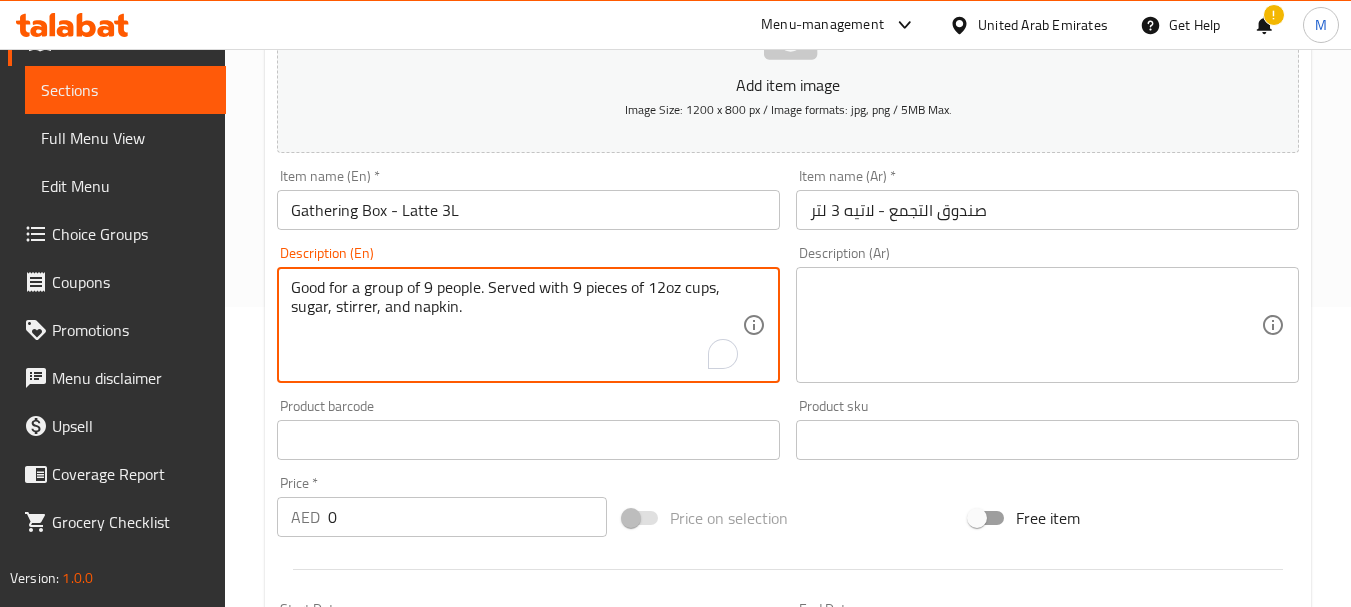 type on "Good for a group of 9 people. Served with 9 pieces of 12oz cups, sugar, stirrer, and napkin." 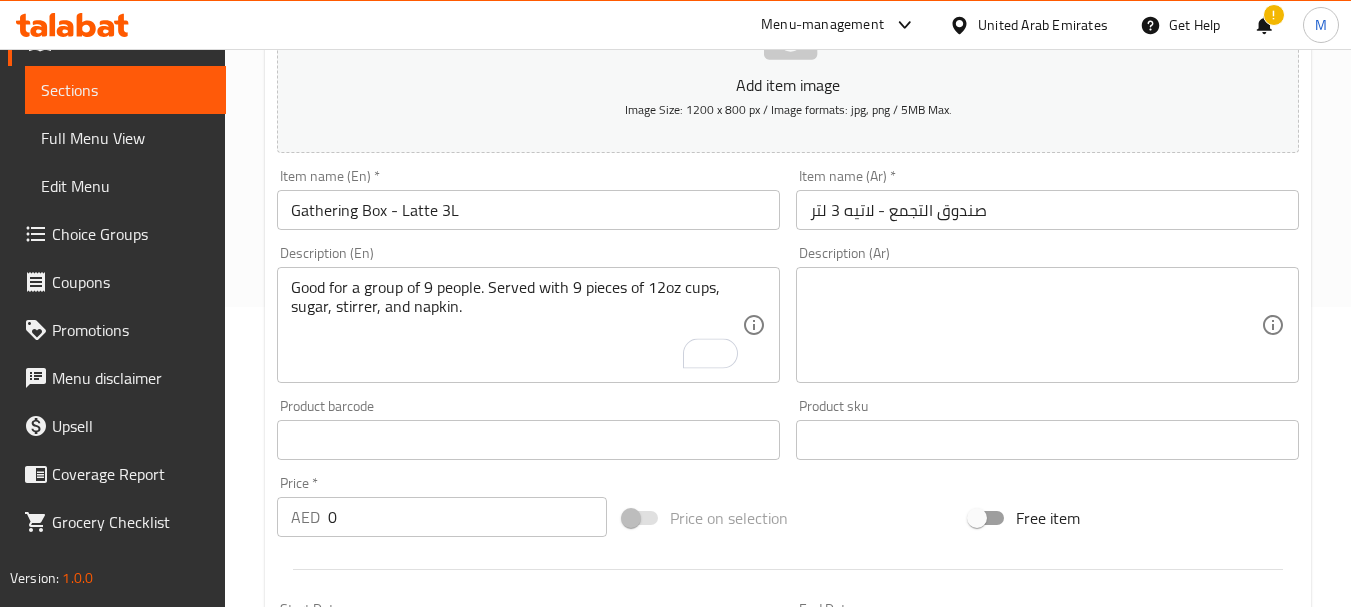 click at bounding box center (1035, 325) 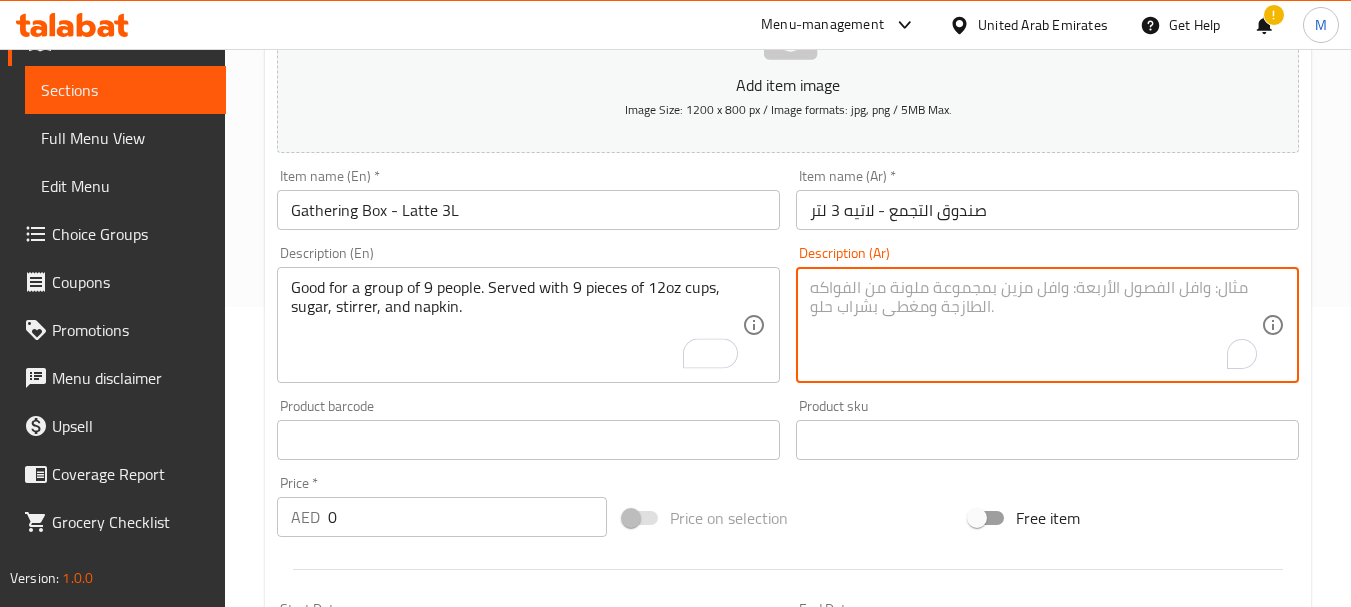 paste on "مناسب لمجموعة من 9 أشخاص. يُقدّم مع 9 أكواب سعة 12 أونصة، وسكر، وعصا تقليب، ومنديل." 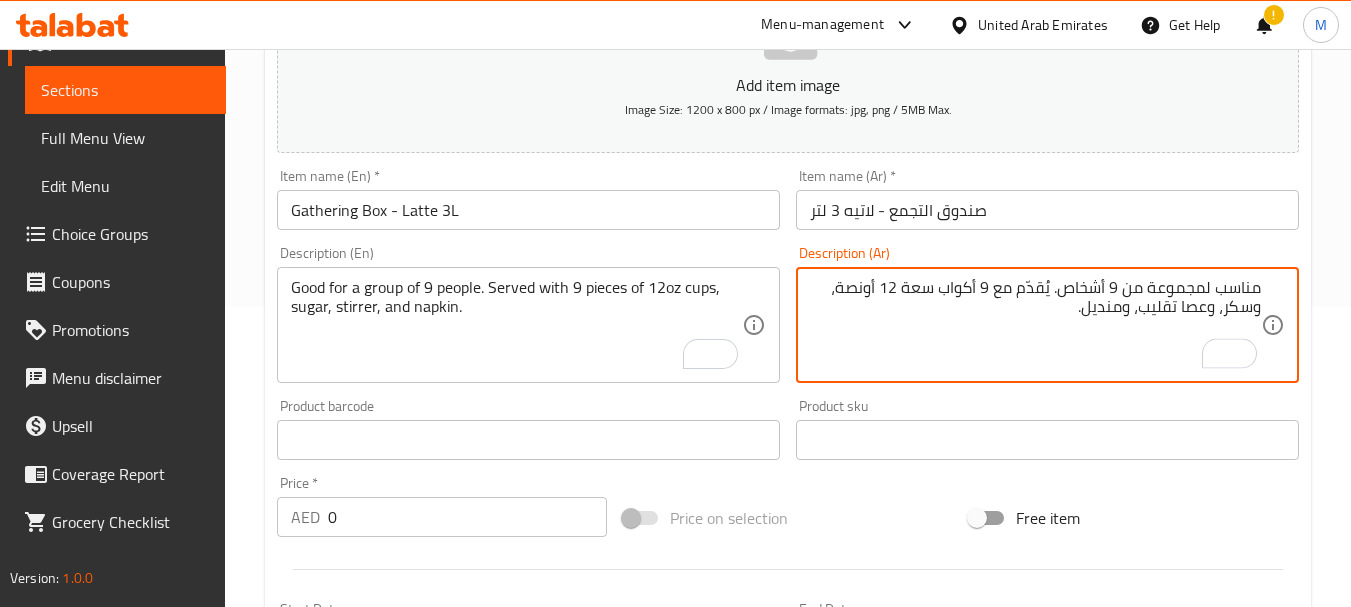type on "مناسب لمجموعة من 9 أشخاص. يُقدّم مع 9 أكواب سعة 12 أونصة، وسكر، وعصا تقليب، ومنديل." 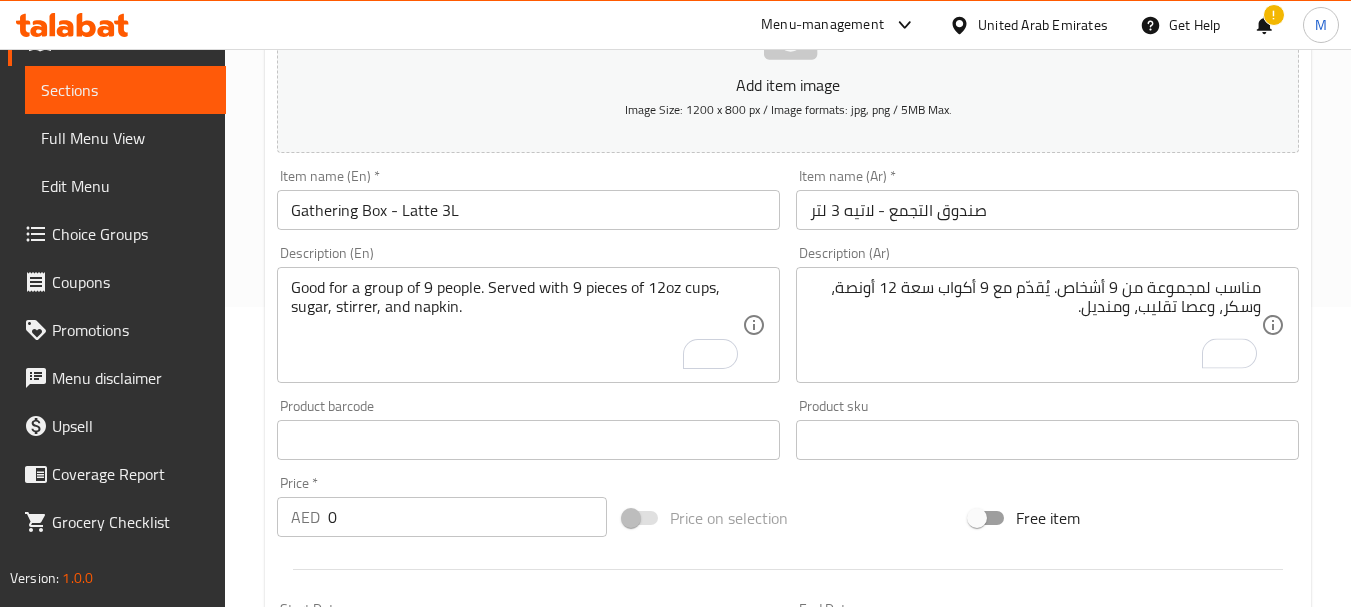 drag, startPoint x: 287, startPoint y: 504, endPoint x: 277, endPoint y: 506, distance: 10.198039 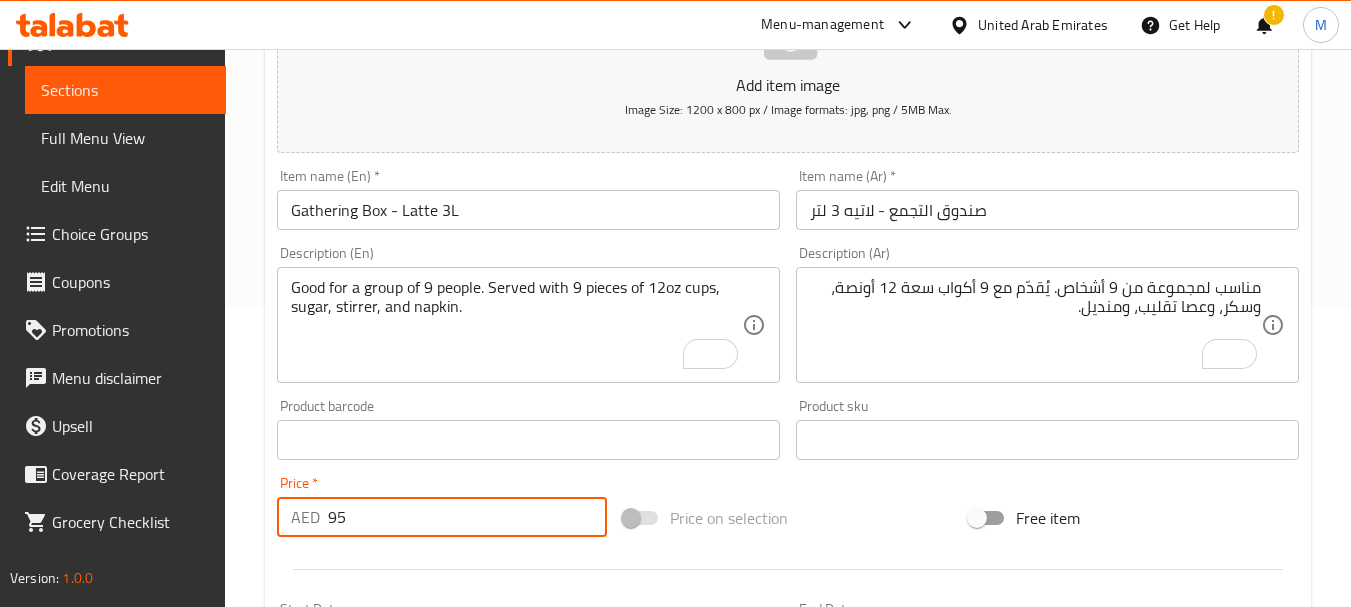 type on "95" 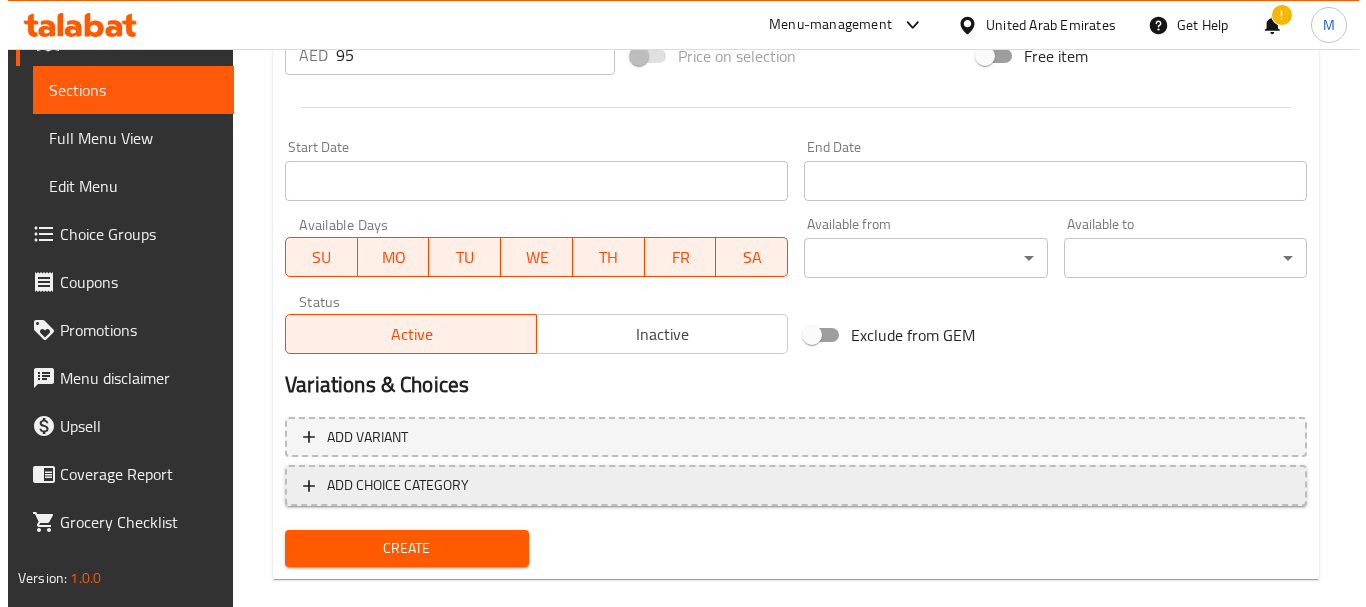 scroll, scrollTop: 790, scrollLeft: 0, axis: vertical 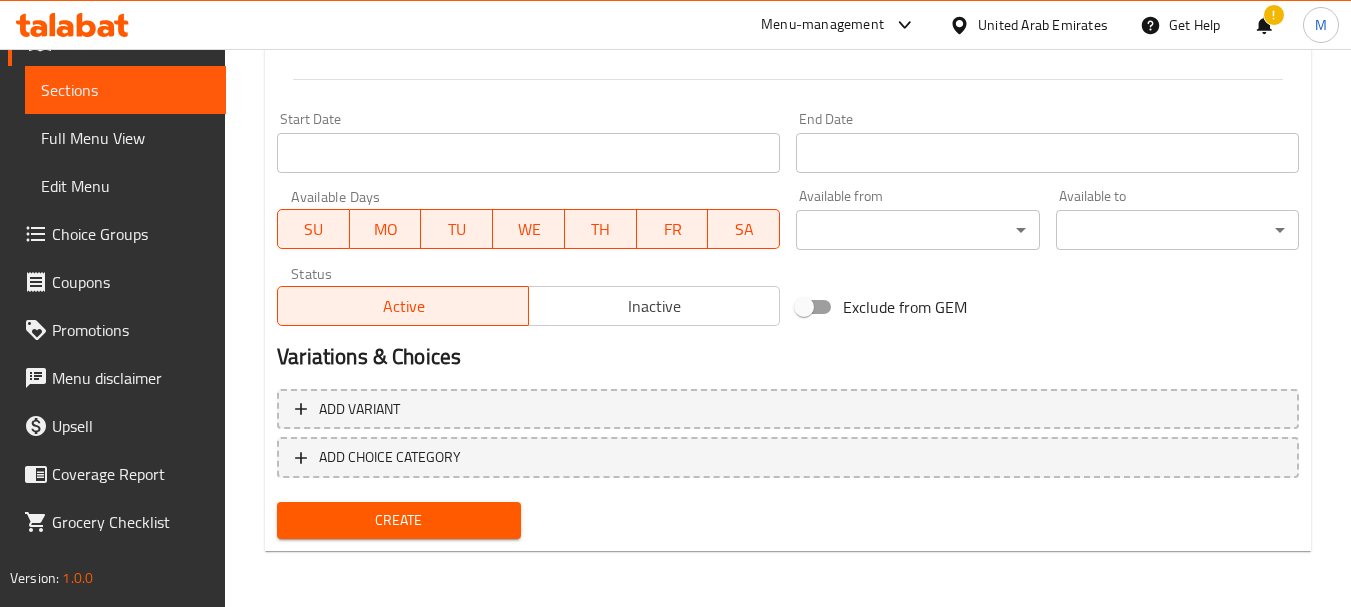 click on "​ Menu-management United Arab Emirates Get Help ! M   Edit Restaurant   Branches   Menus   Sections   Full Menu View   Edit Menu   Choice Groups   Coupons   Promotions   Menu disclaimer   Upsell   Coverage Report   Grocery Checklist  Version:    1.0.0  Get support on:    Support.OpsPlatform Home / Restaurants management / Menus / Sections / item / create Gathering Box  section Create new item Add item image Image Size: 1200 x 800 px / Image formats: jpg, png / 5MB Max. Item name (En)   * Gathering Box - Latte 3L Item name (En)  * Item name (Ar)   * صندوق التجمع - لاتيه 3 لتر Item name (Ar)  * Description (En) Good for a group of 9 people. Served with 9 pieces of 12oz cups, sugar, stirrer, and napkin. Description (En) Description (Ar) مناسب لمجموعة من 9 أشخاص. يُقدّم مع 9 أكواب سعة 12 أونصة، وسكر، وعصا تقليب، ومنديل. Description (Ar) Product barcode Product barcode Product sku Product sku Price   * AED 95 Price  * SU MO" at bounding box center [675, -462] 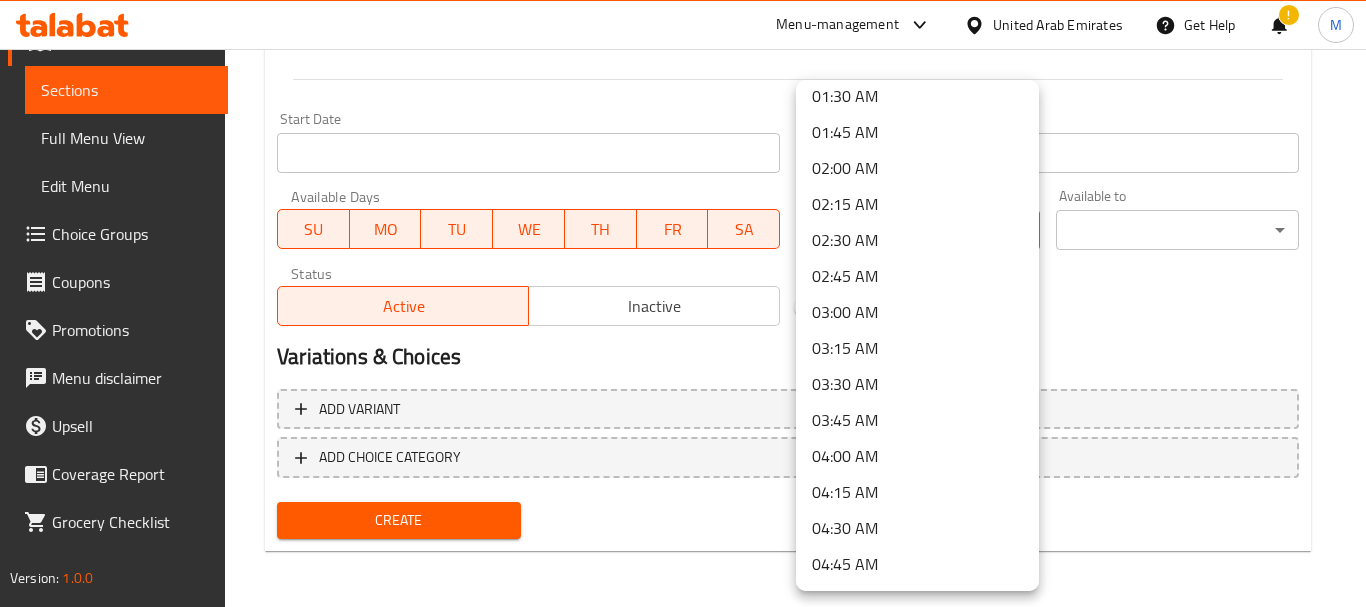 scroll, scrollTop: 0, scrollLeft: 0, axis: both 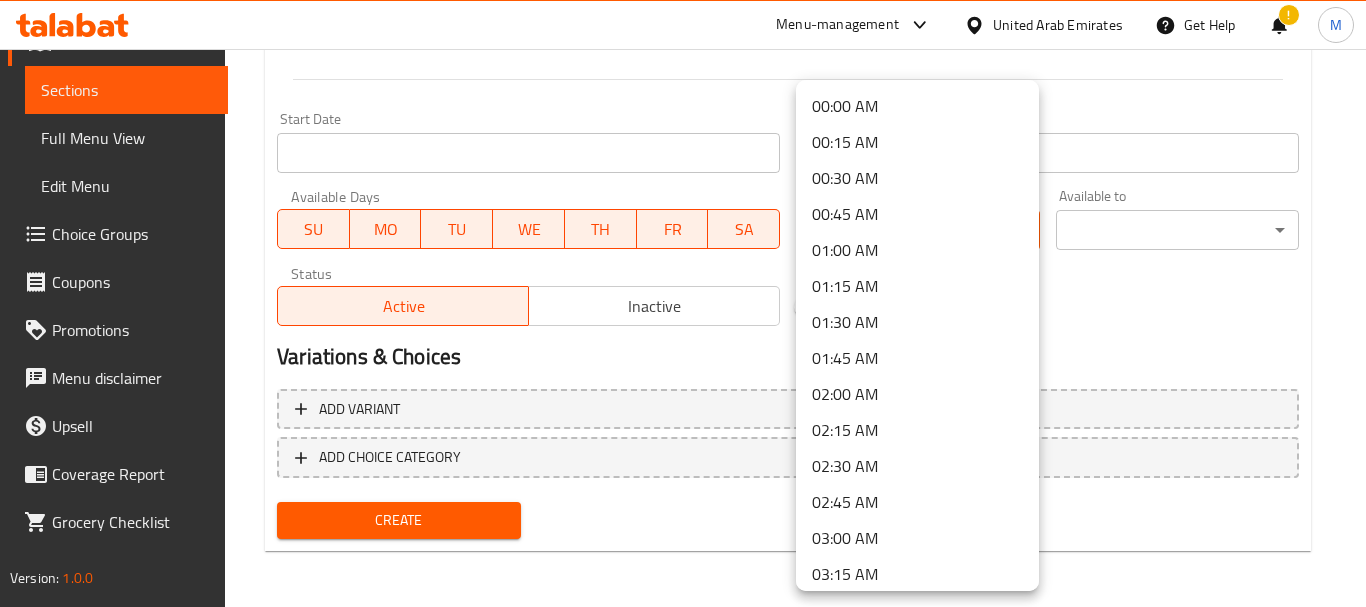 click on "00:00 AM" at bounding box center (917, 106) 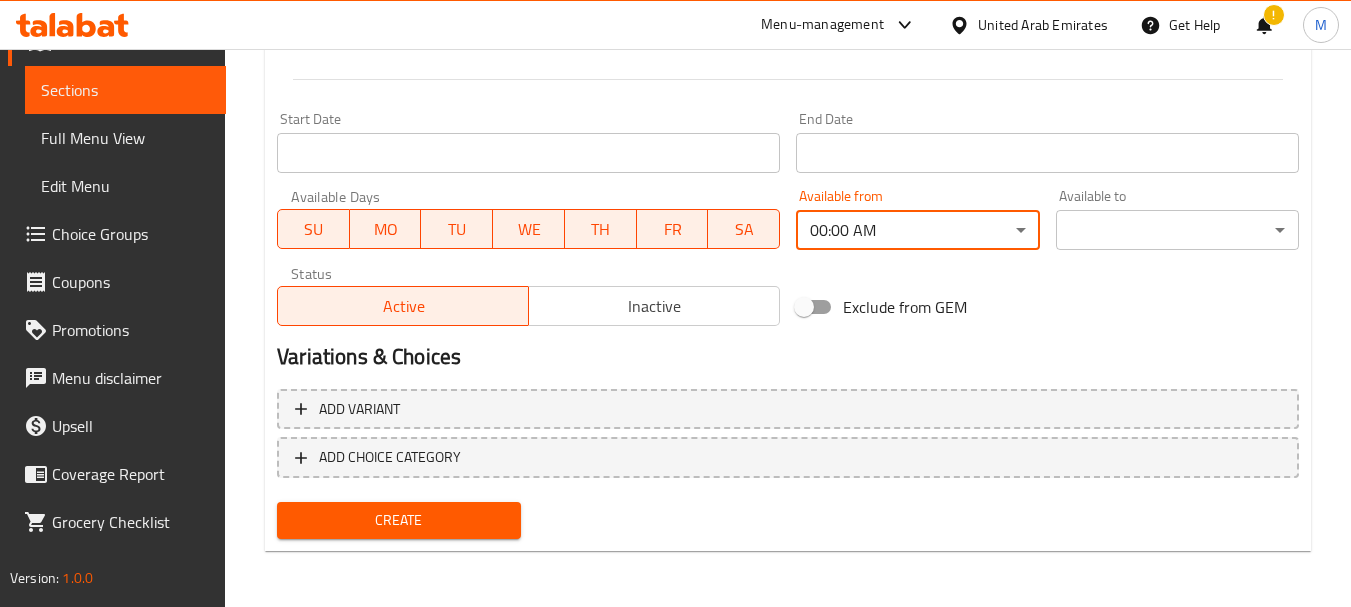 click on "​ Menu-management United Arab Emirates Get Help ! M   Edit Restaurant   Branches   Menus   Sections   Full Menu View   Edit Menu   Choice Groups   Coupons   Promotions   Menu disclaimer   Upsell   Coverage Report   Grocery Checklist  Version:    1.0.0  Get support on:    Support.OpsPlatform Home / Restaurants management / Menus / Sections / item / create Gathering Box  section Create new item Add item image Image Size: 1200 x 800 px / Image formats: jpg, png / 5MB Max. Item name (En)   * Gathering Box - Latte 3L Item name (En)  * Item name (Ar)   * صندوق التجمع - لاتيه 3 لتر Item name (Ar)  * Description (En) Good for a group of 9 people. Served with 9 pieces of 12oz cups, sugar, stirrer, and napkin. Description (En) Description (Ar) مناسب لمجموعة من 9 أشخاص. يُقدّم مع 9 أكواب سعة 12 أونصة، وسكر، وعصا تقليب، ومنديل. Description (Ar) Product barcode Product barcode Product sku Product sku Price   * AED 95 Price  * SU MO" at bounding box center (675, -462) 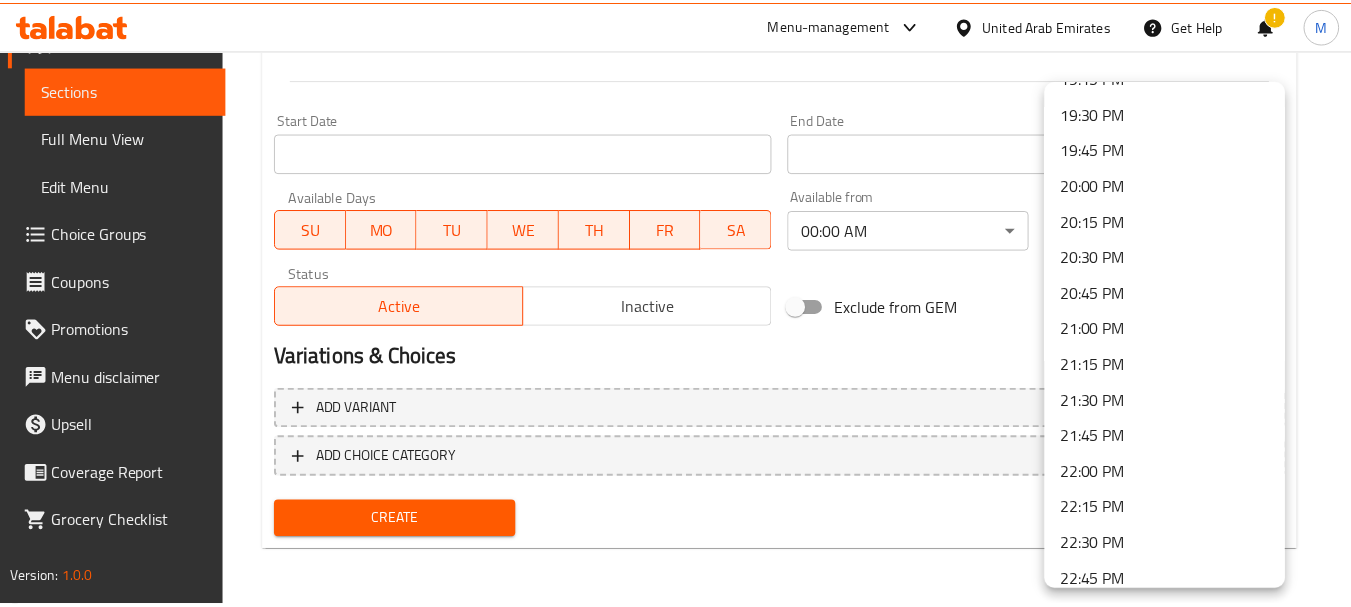 scroll, scrollTop: 2997, scrollLeft: 0, axis: vertical 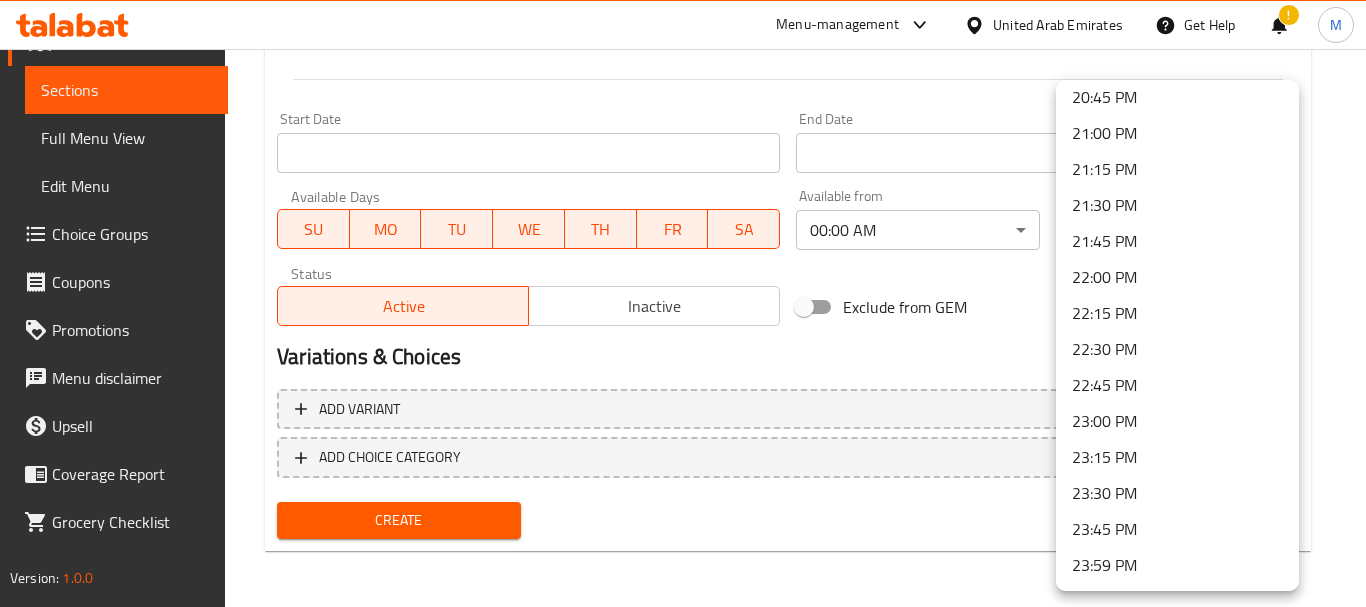 click on "23:59 PM" at bounding box center (1177, 565) 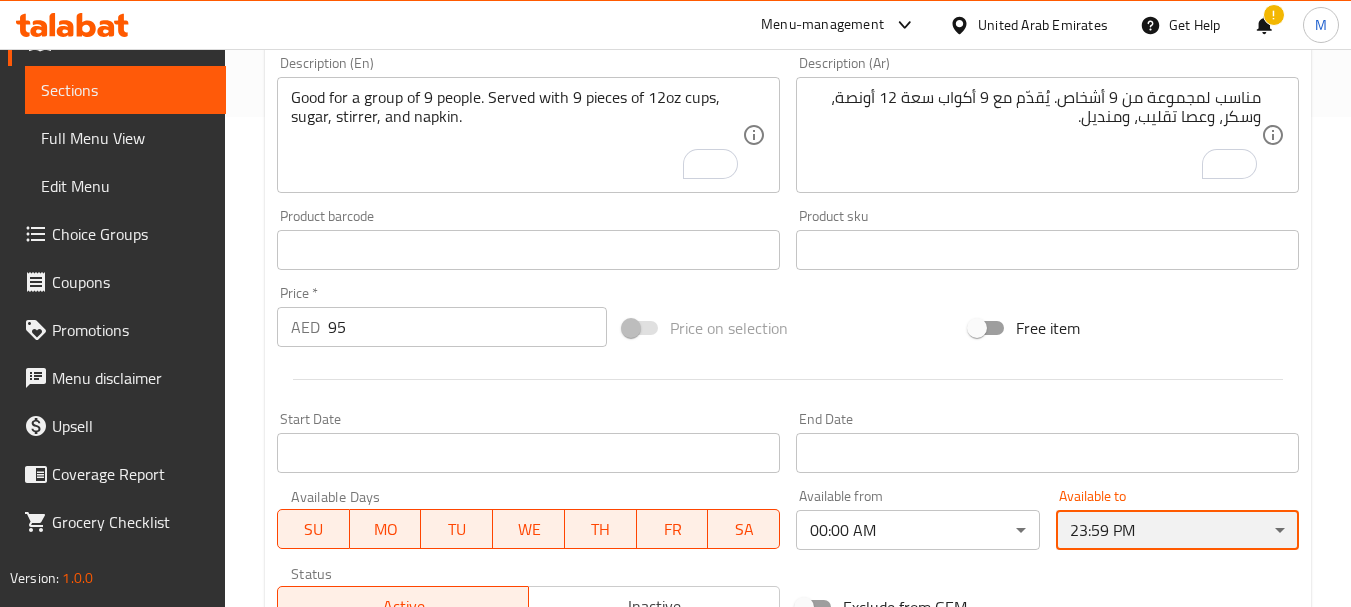 scroll, scrollTop: 790, scrollLeft: 0, axis: vertical 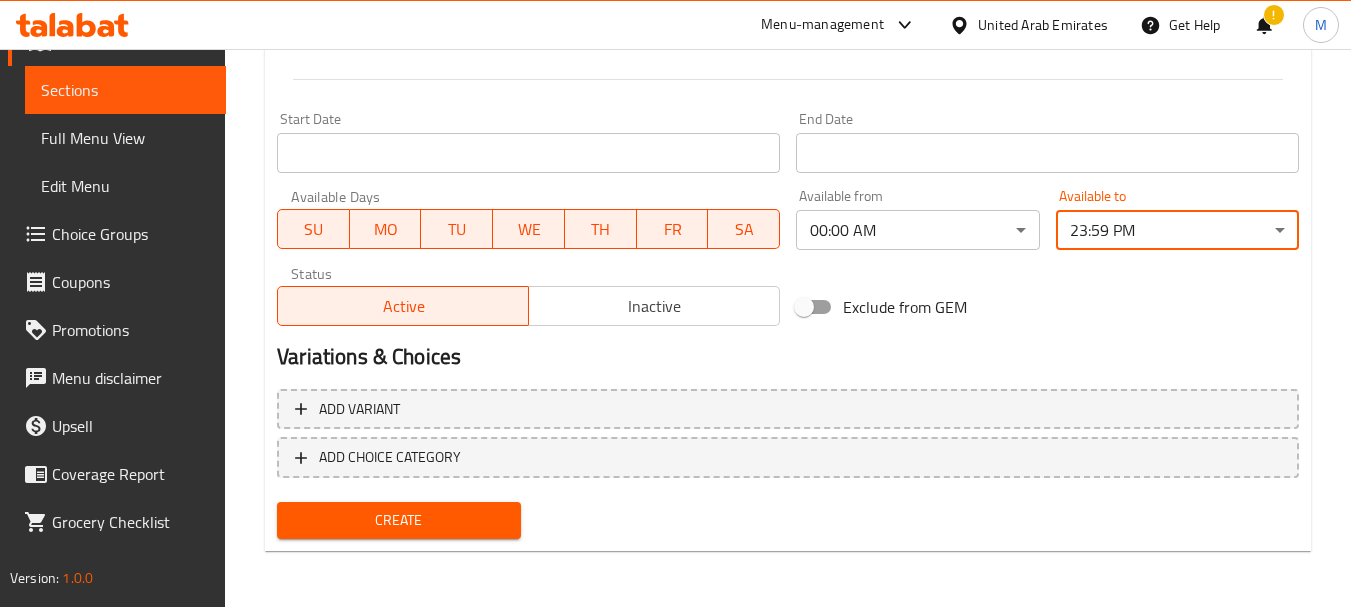 click on "Create" at bounding box center (398, 520) 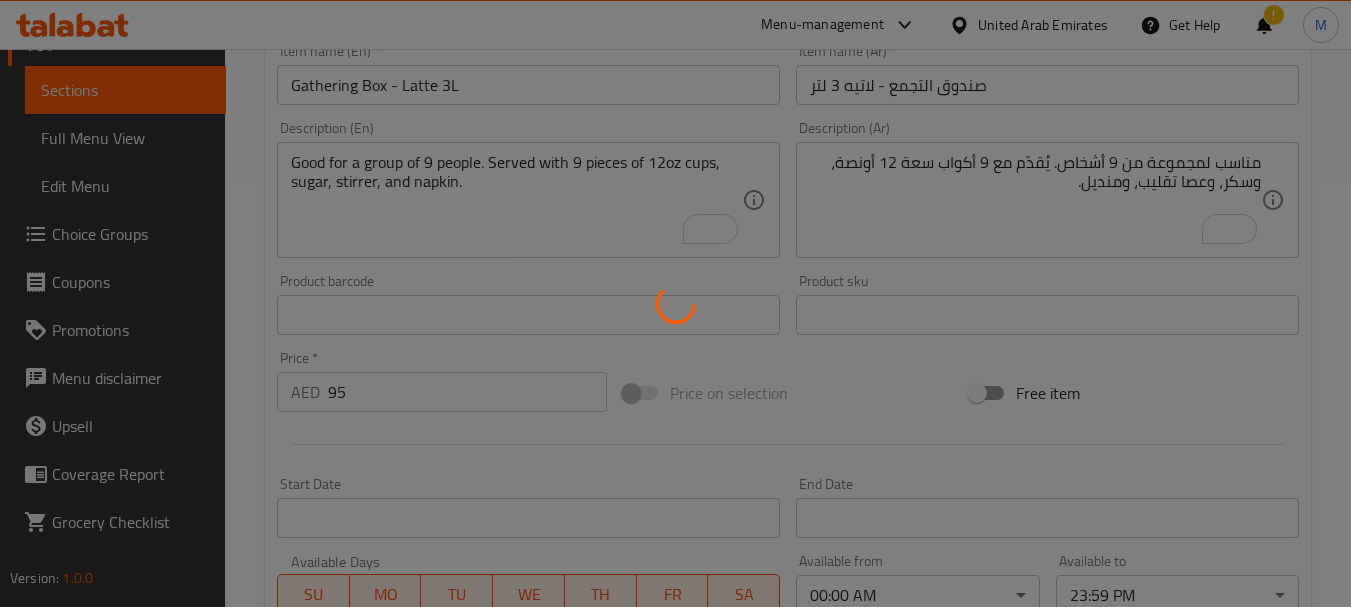 scroll, scrollTop: 290, scrollLeft: 0, axis: vertical 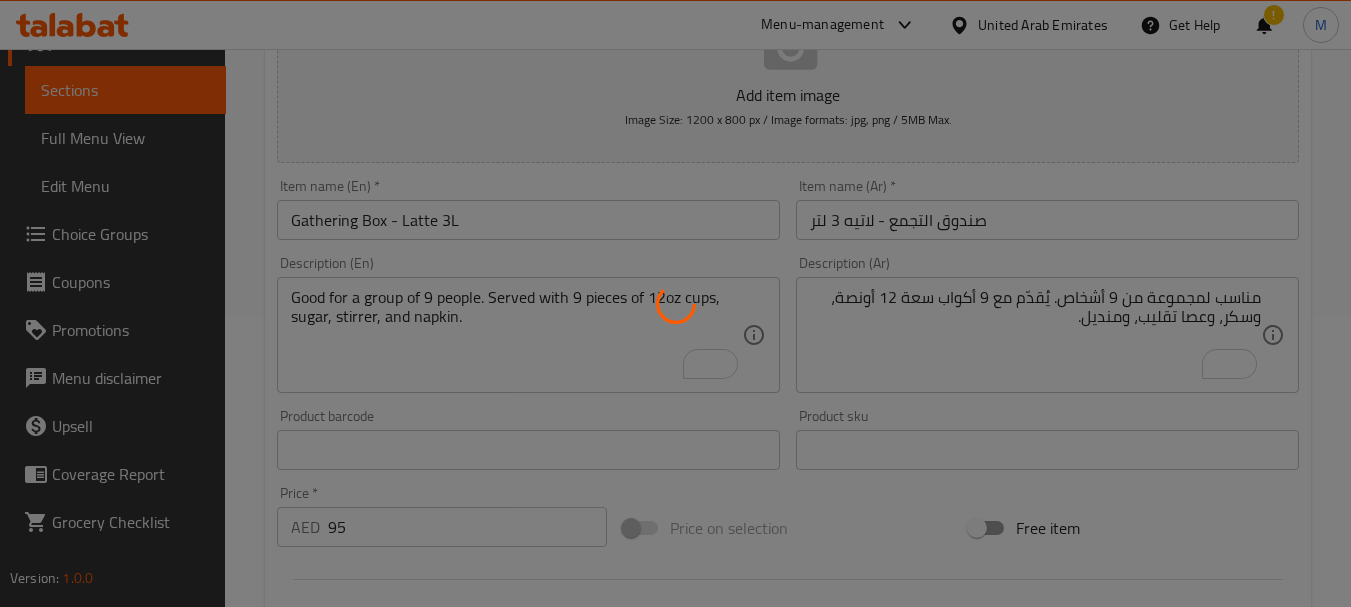 type 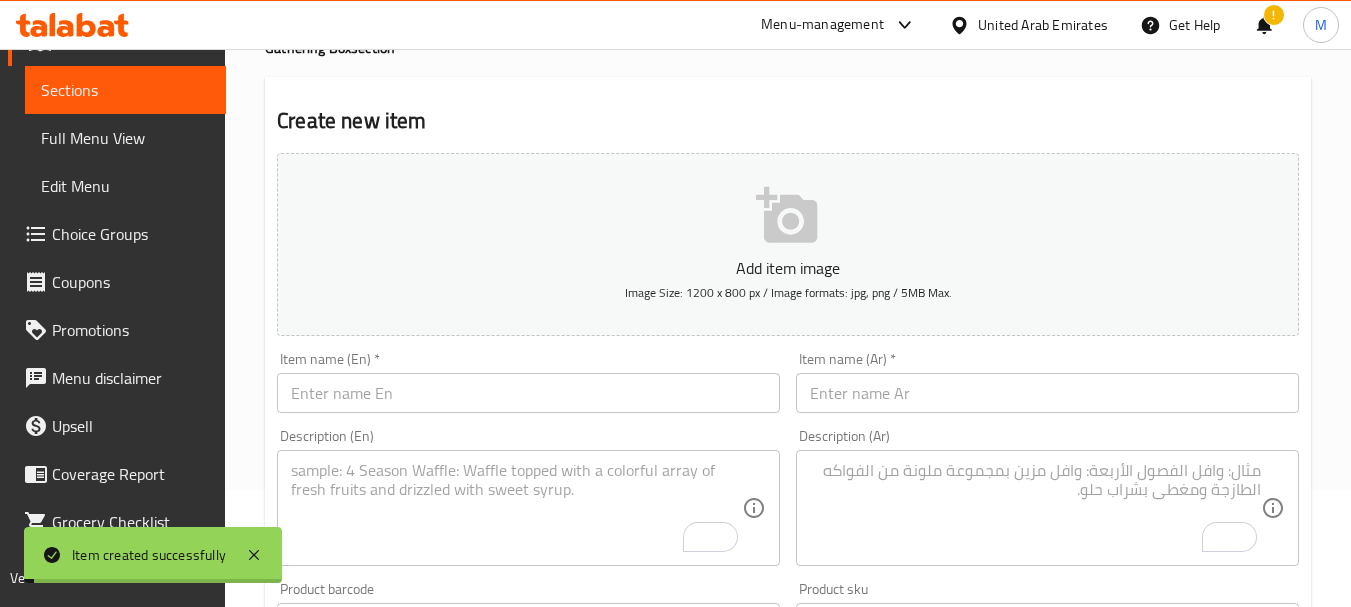 scroll, scrollTop: 0, scrollLeft: 0, axis: both 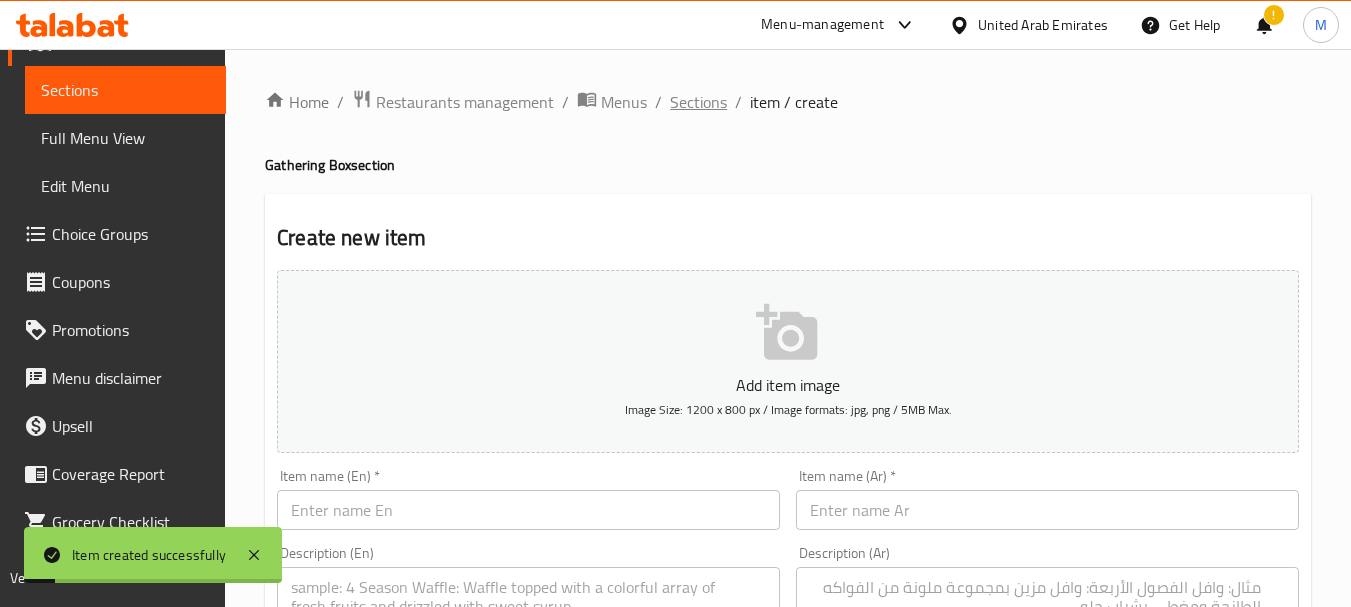click on "Sections" at bounding box center (698, 102) 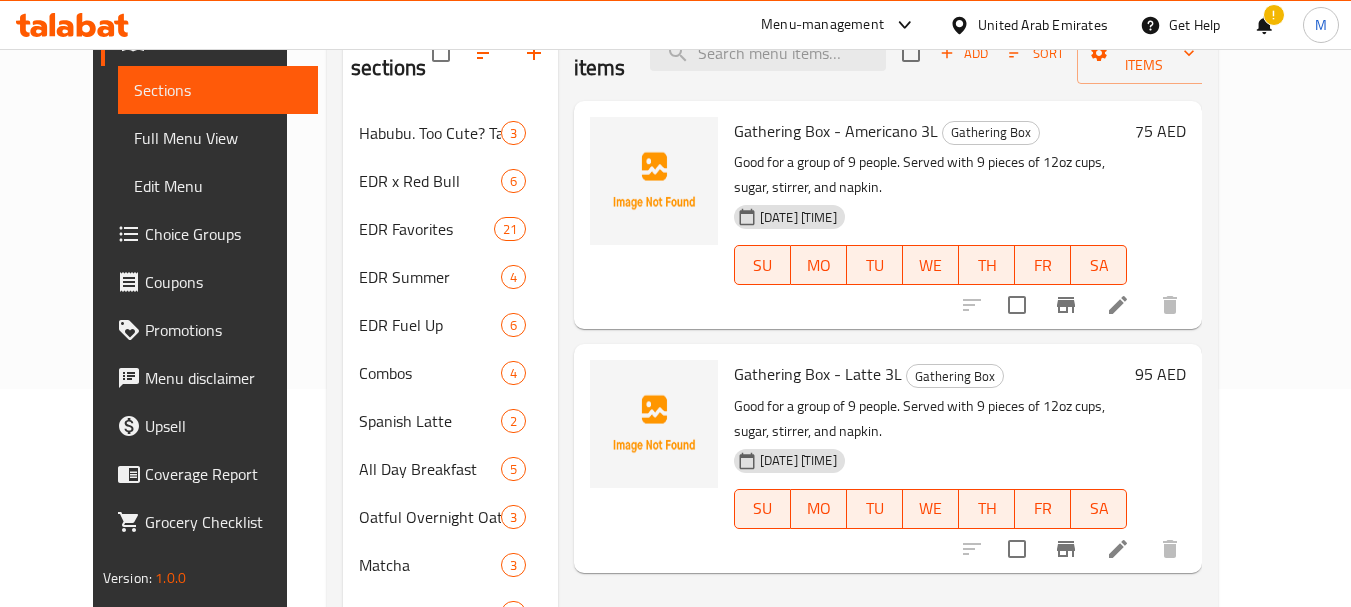 scroll, scrollTop: 0, scrollLeft: 0, axis: both 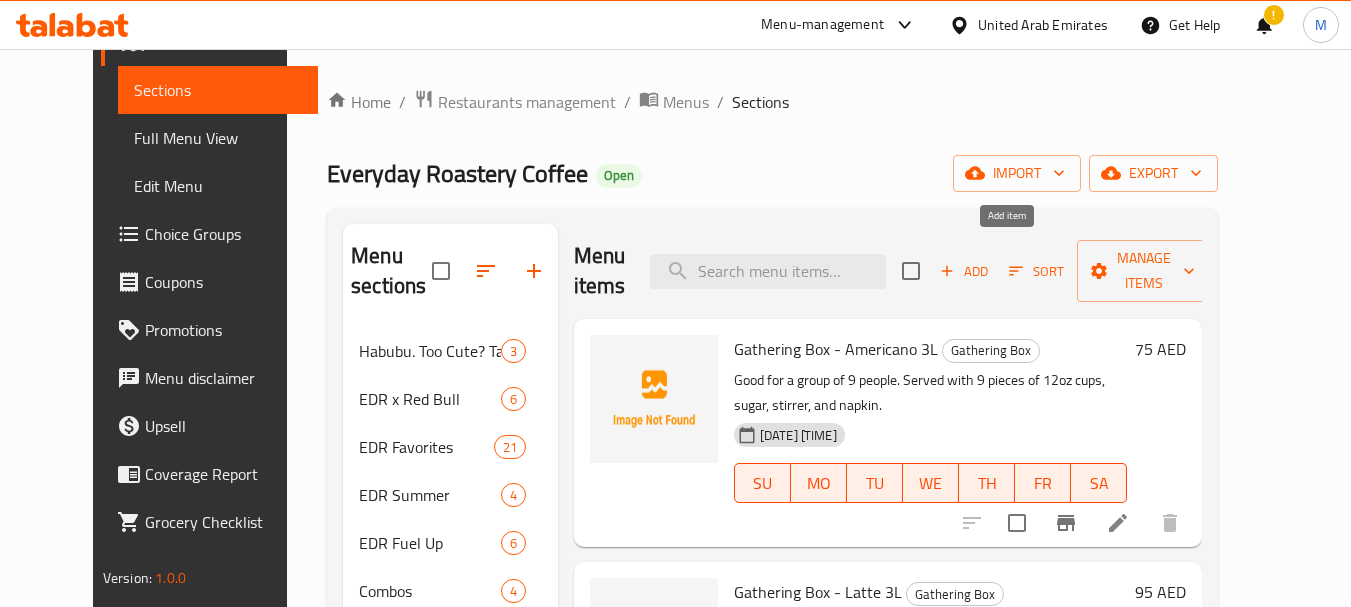 click on "Add" at bounding box center [964, 271] 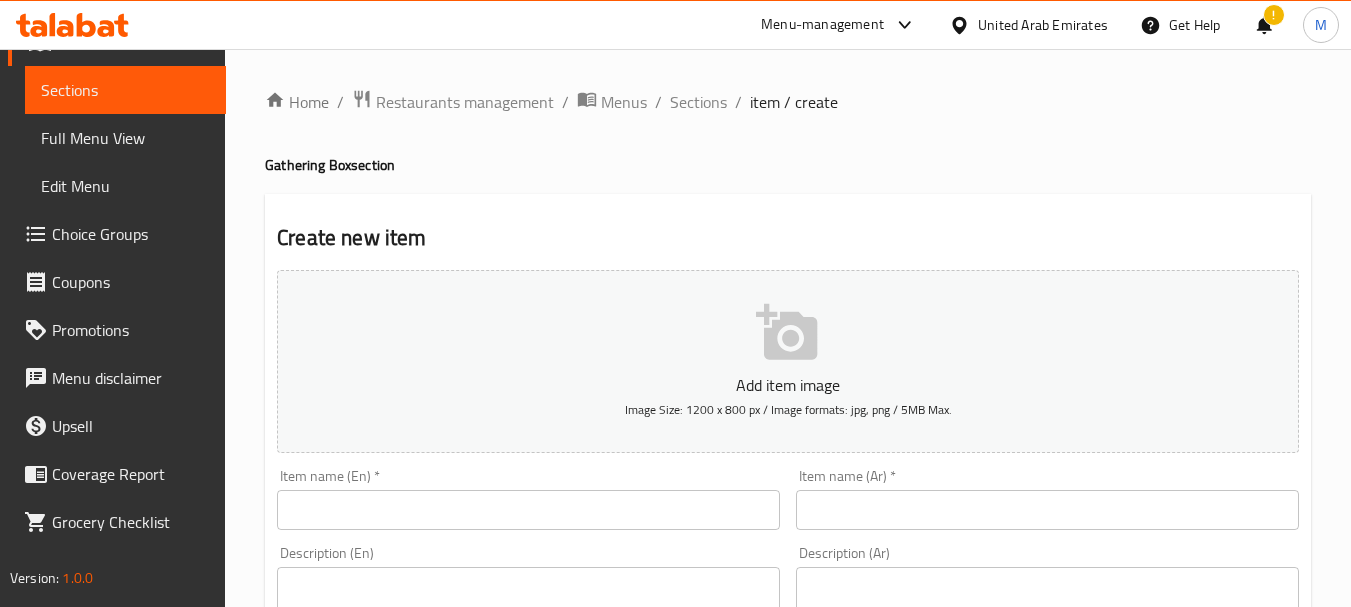 click on "Item name (En)   * Item name (En)  *" at bounding box center (528, 499) 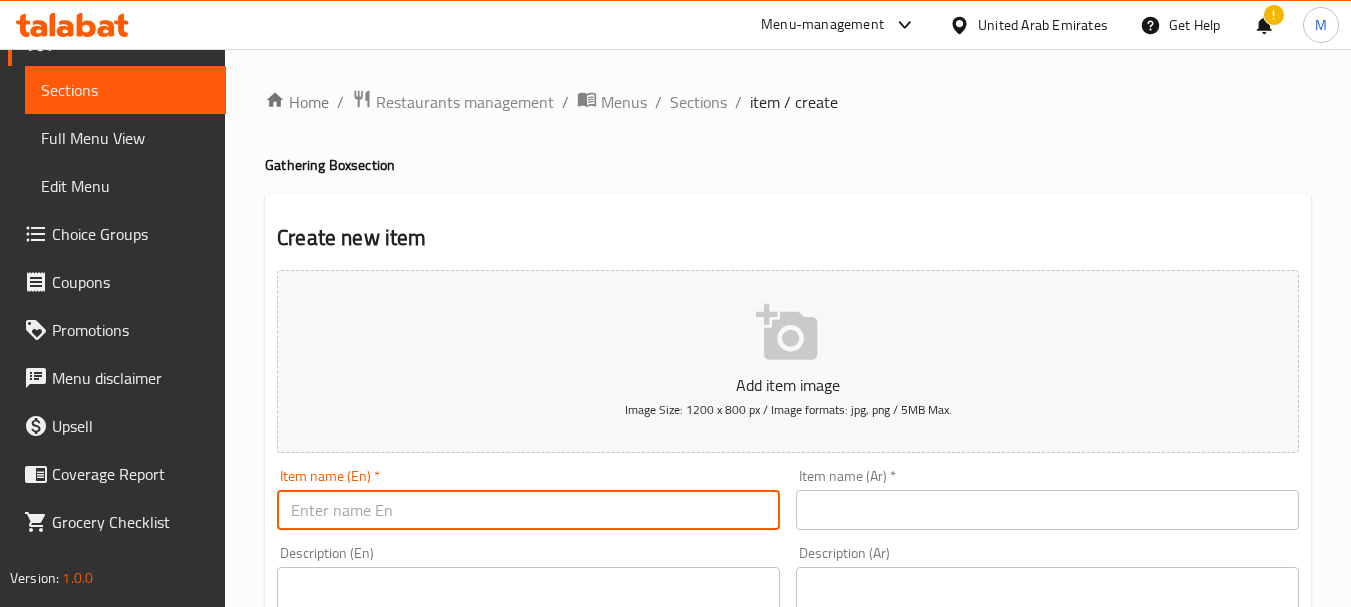 click at bounding box center (528, 510) 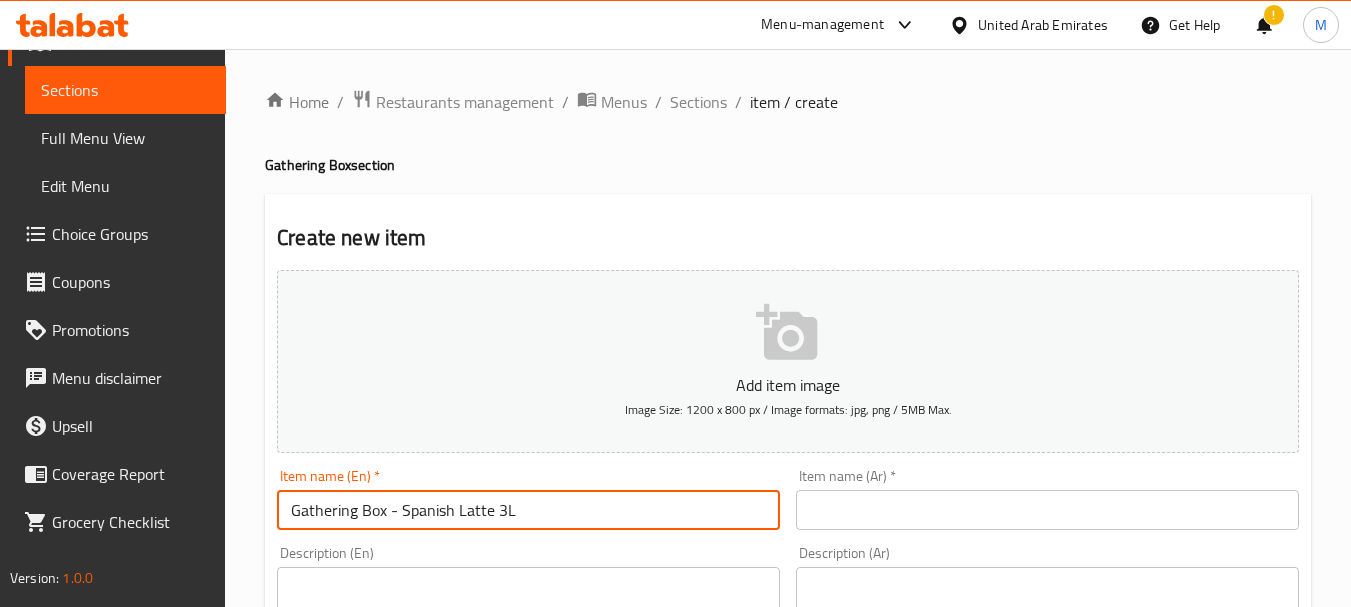type on "Gathering Box - Spanish Latte 3L" 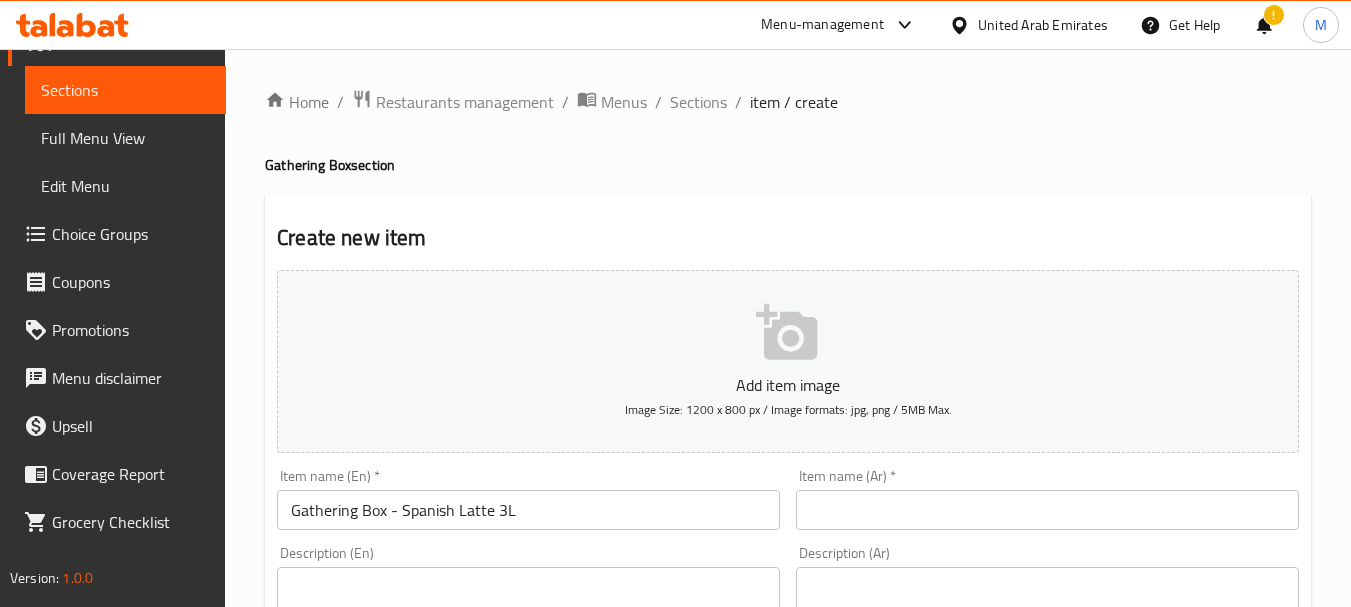 click at bounding box center (1047, 510) 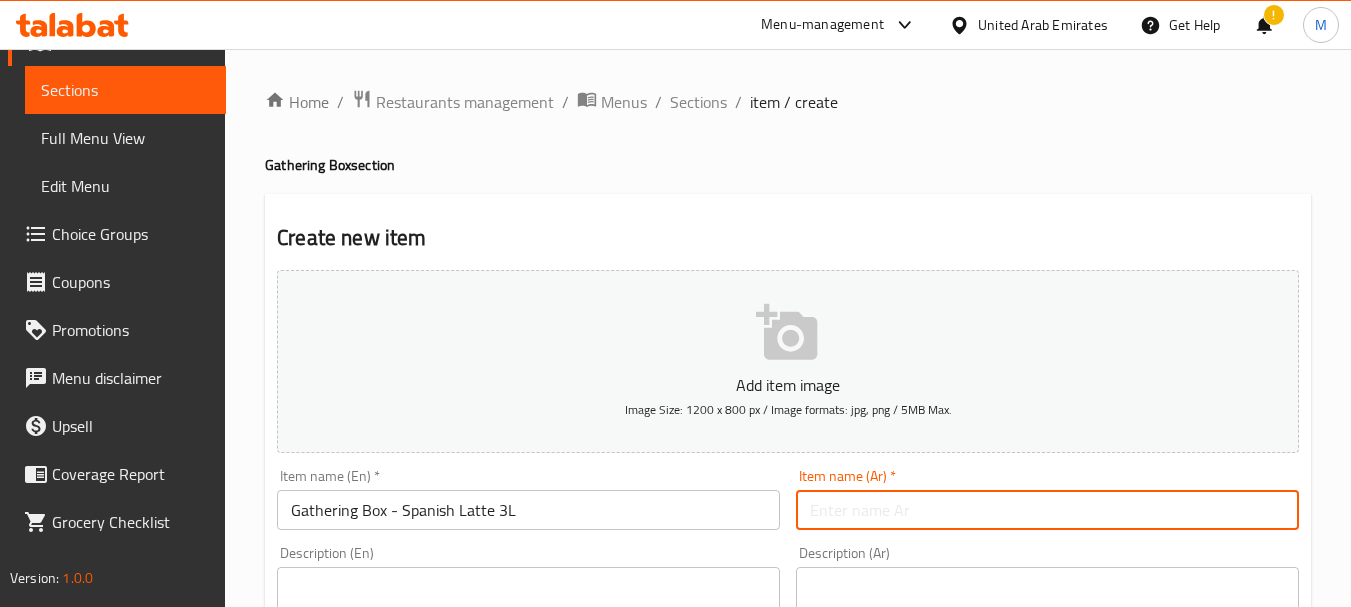 paste on "صندوق التجمع - لاتيه إسباني 3 لتر" 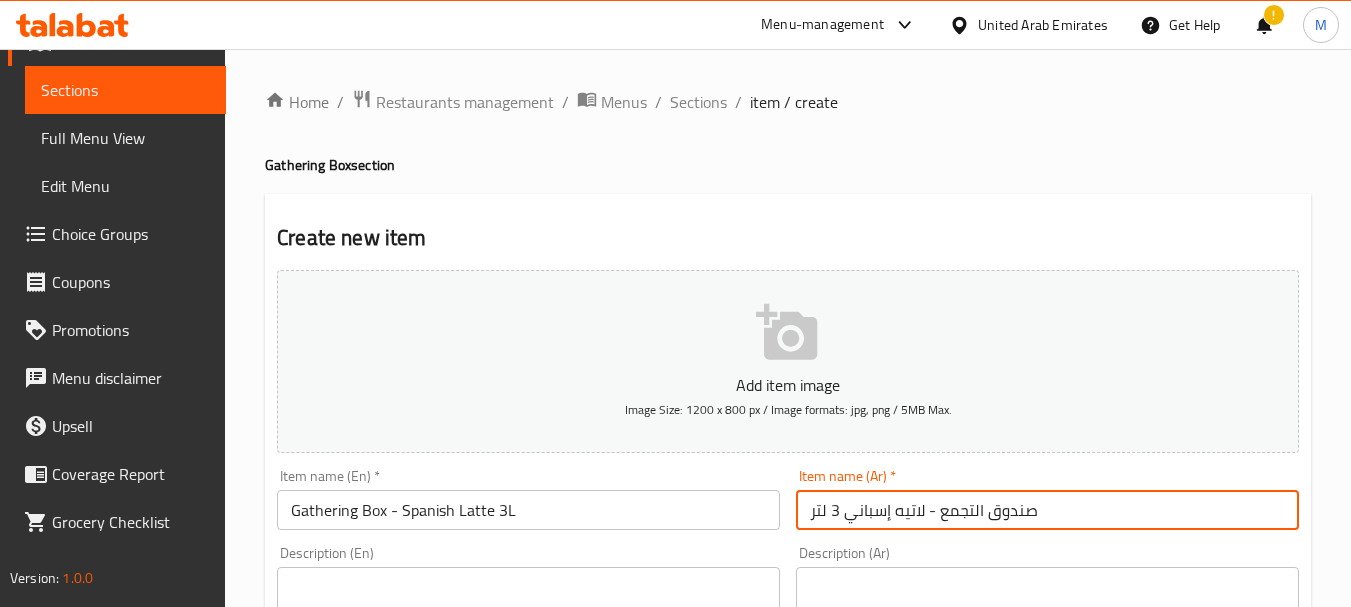 type on "صندوق التجمع - لاتيه إسباني 3 لتر" 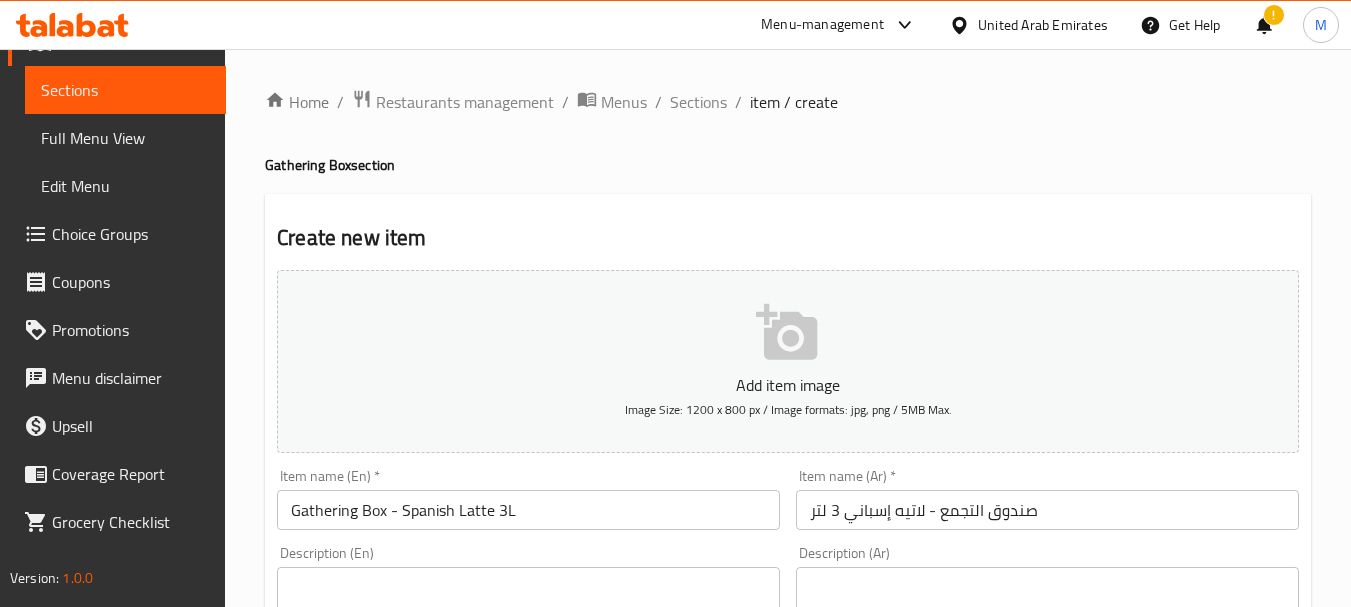 click at bounding box center (516, 625) 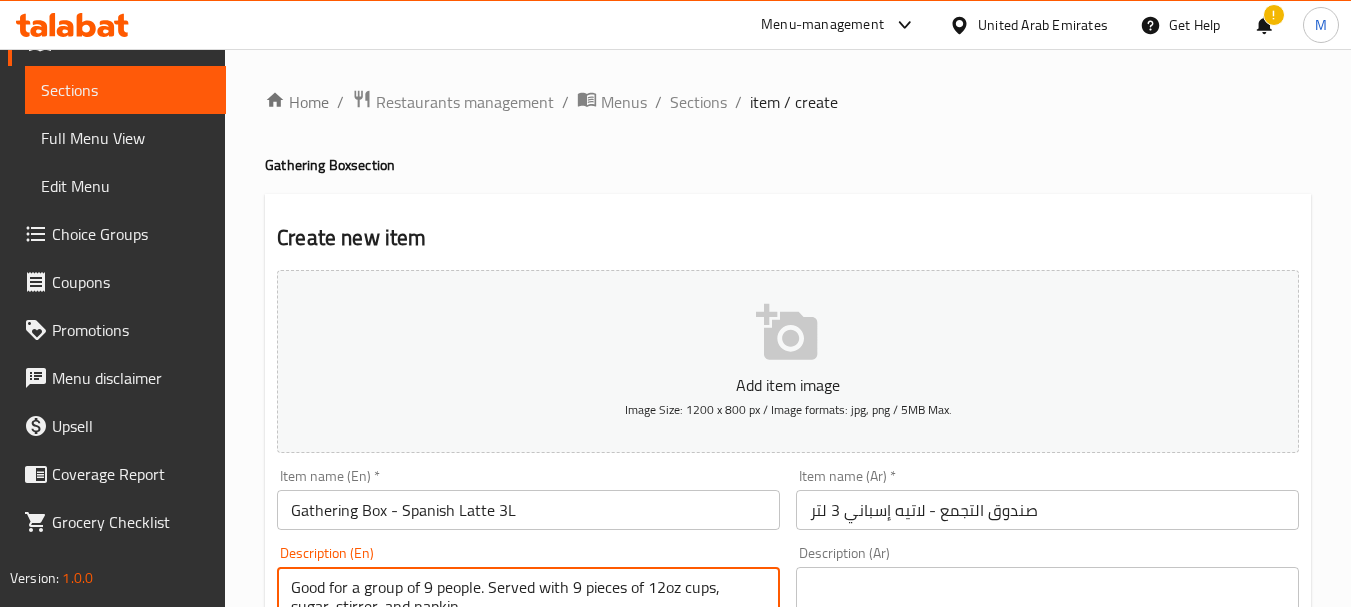 scroll, scrollTop: 14, scrollLeft: 0, axis: vertical 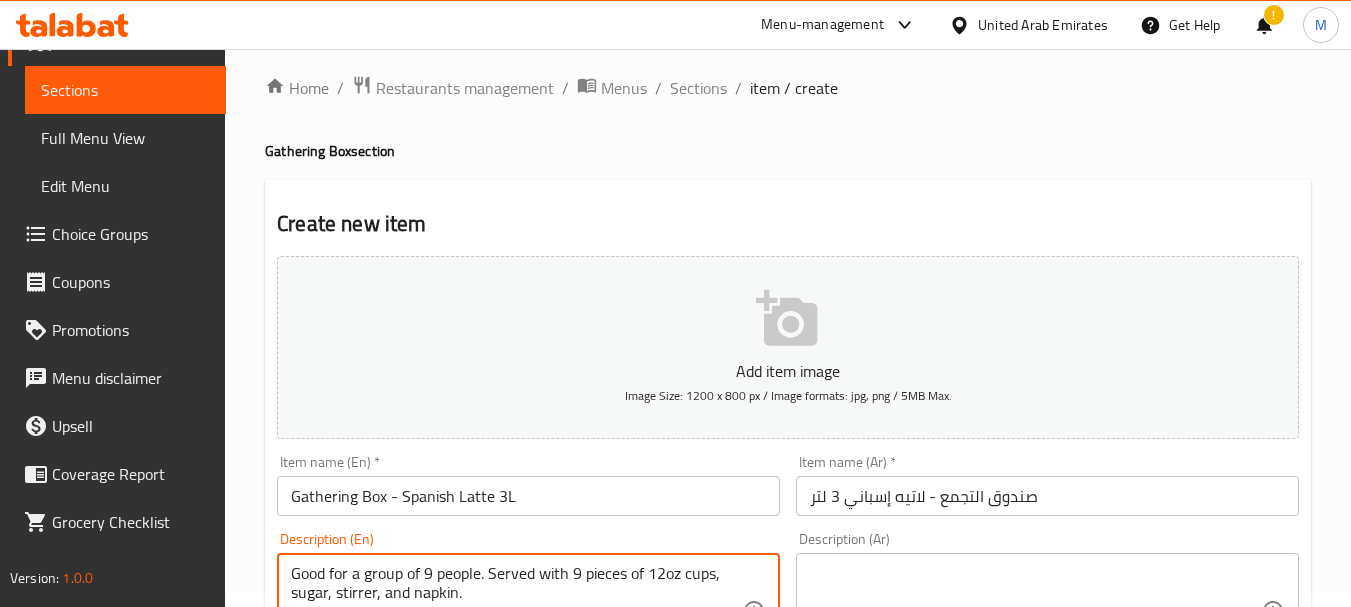 type on "Good for a group of 9 people. Served with 9 pieces of 12oz cups, sugar, stirrer, and napkin." 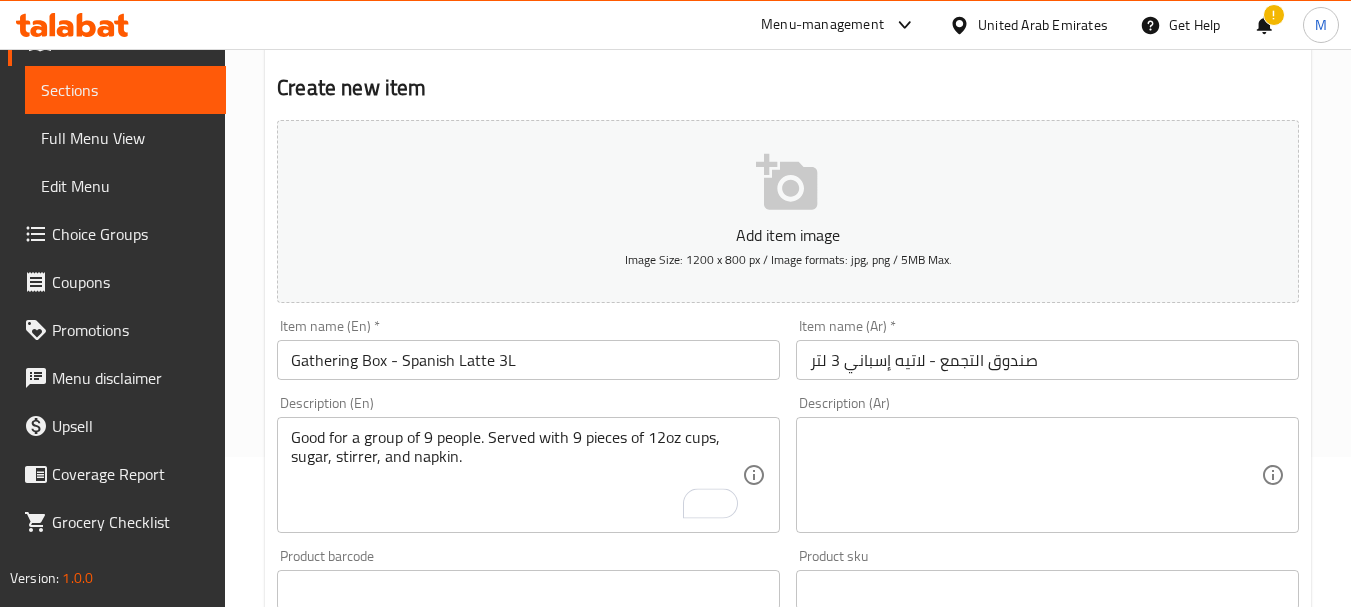 scroll, scrollTop: 214, scrollLeft: 0, axis: vertical 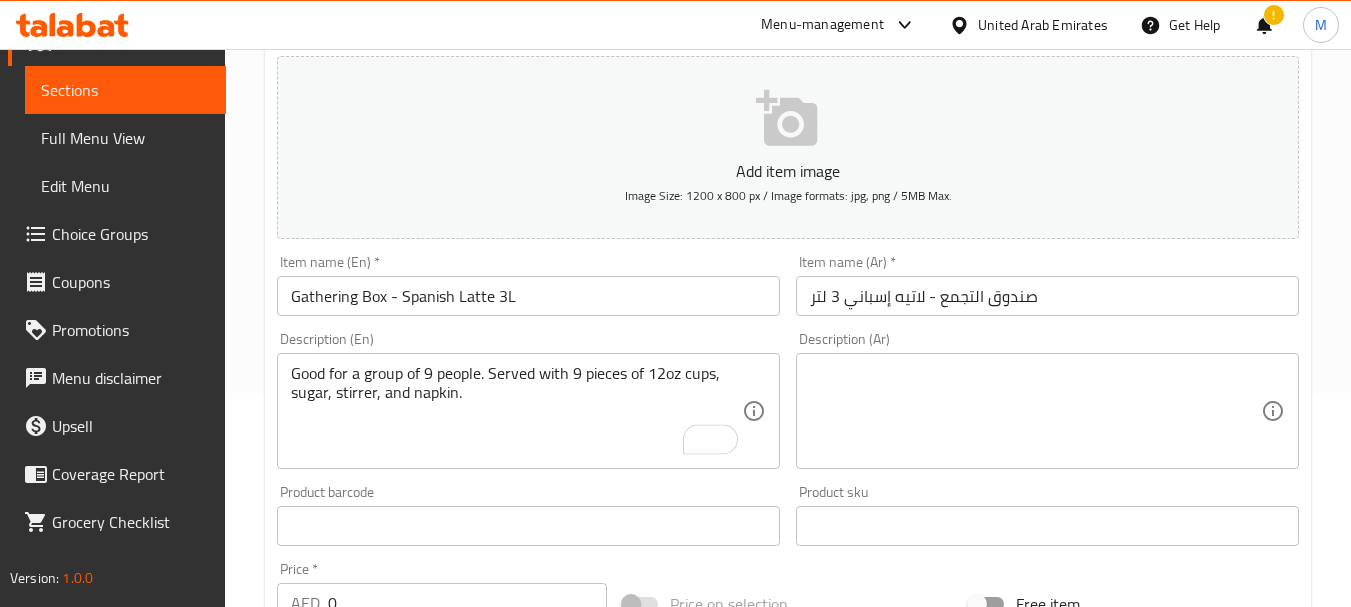 click at bounding box center (1035, 411) 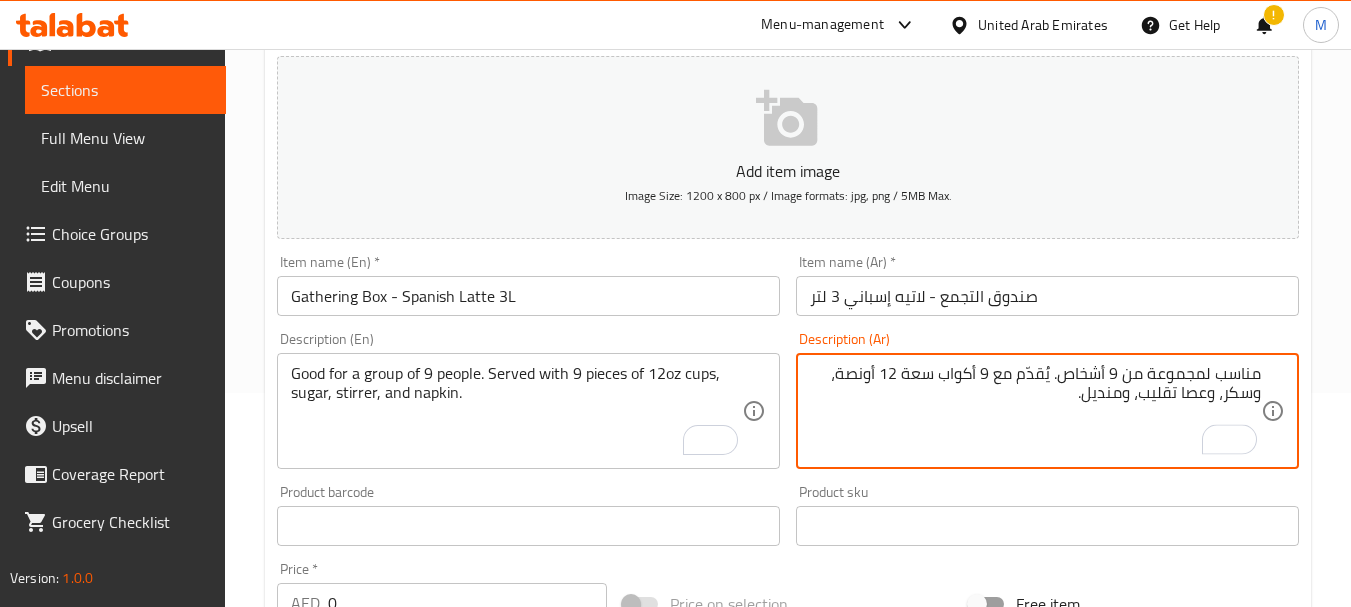 type on "مناسب لمجموعة من 9 أشخاص. يُقدّم مع 9 أكواب سعة 12 أونصة، وسكر، وعصا تقليب، ومنديل." 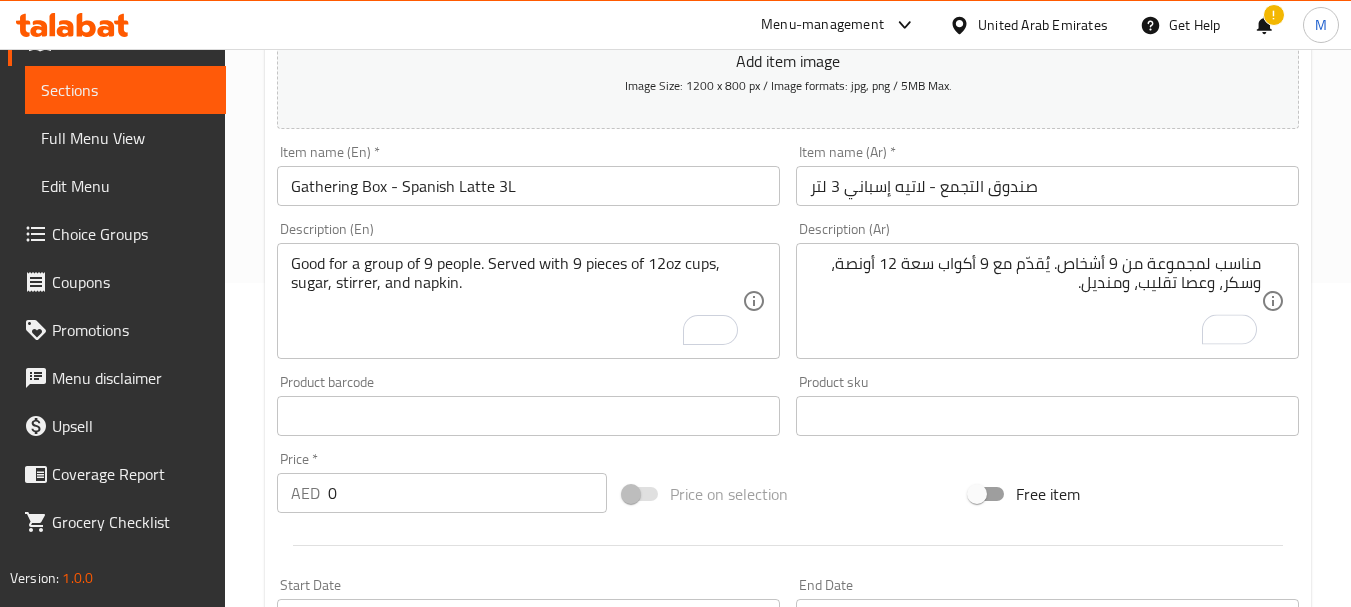 scroll, scrollTop: 414, scrollLeft: 0, axis: vertical 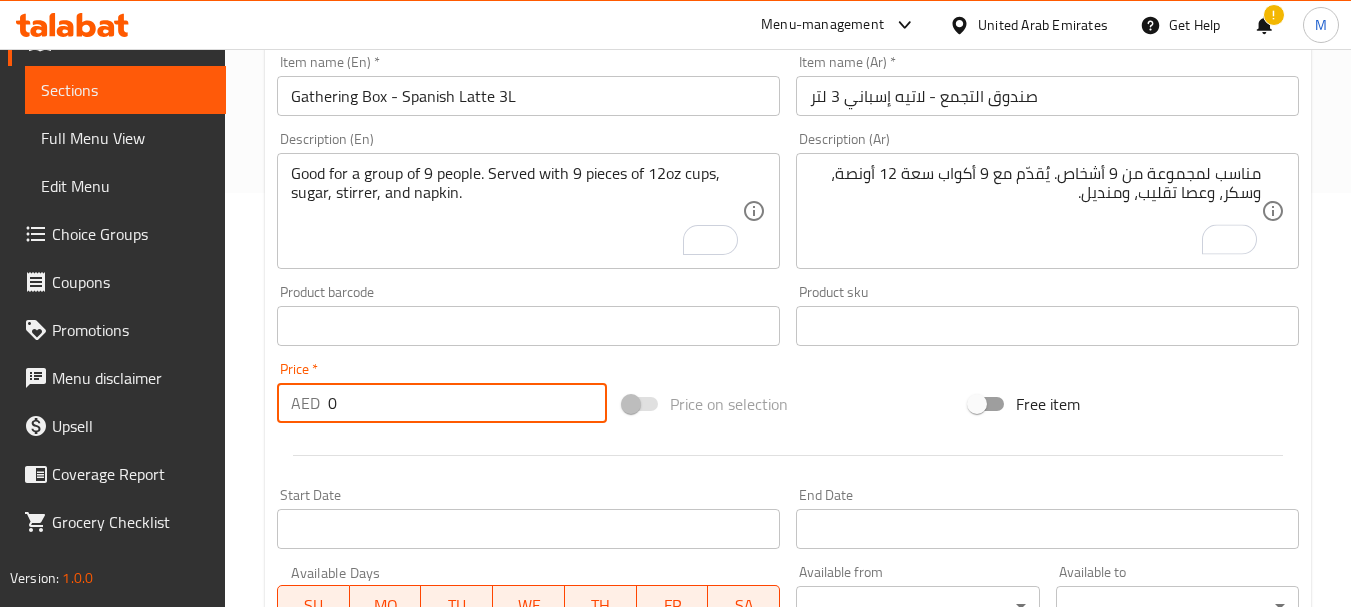 drag, startPoint x: 343, startPoint y: 403, endPoint x: 287, endPoint y: 409, distance: 56.32051 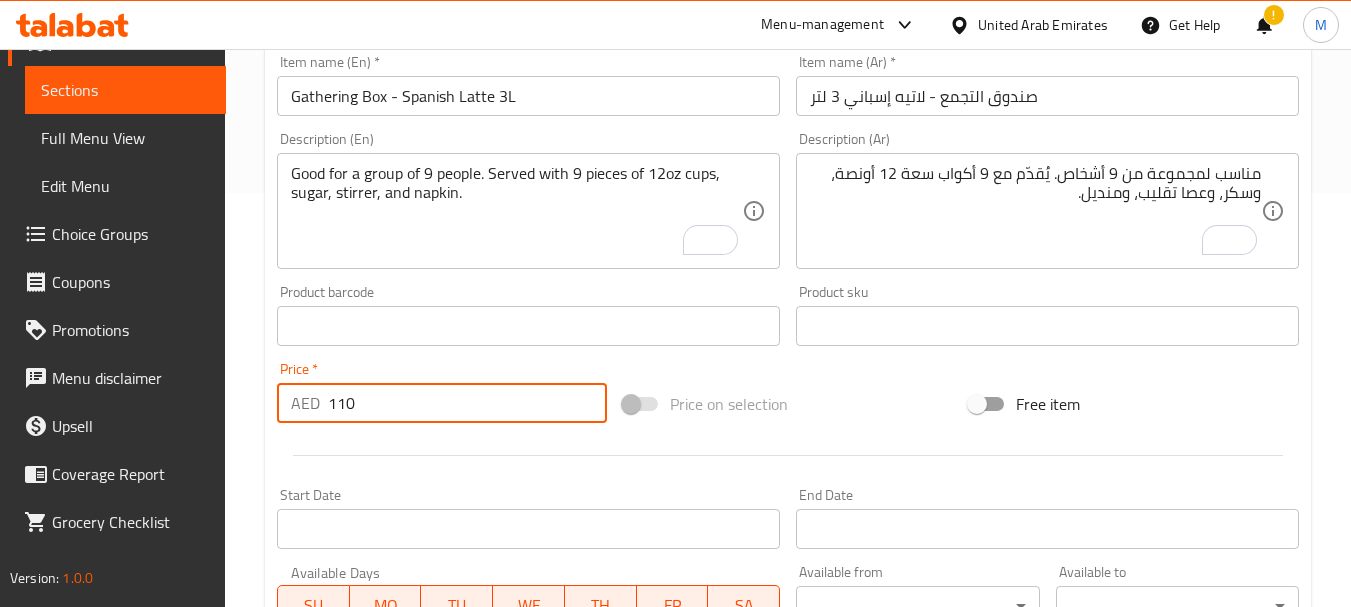 type on "110" 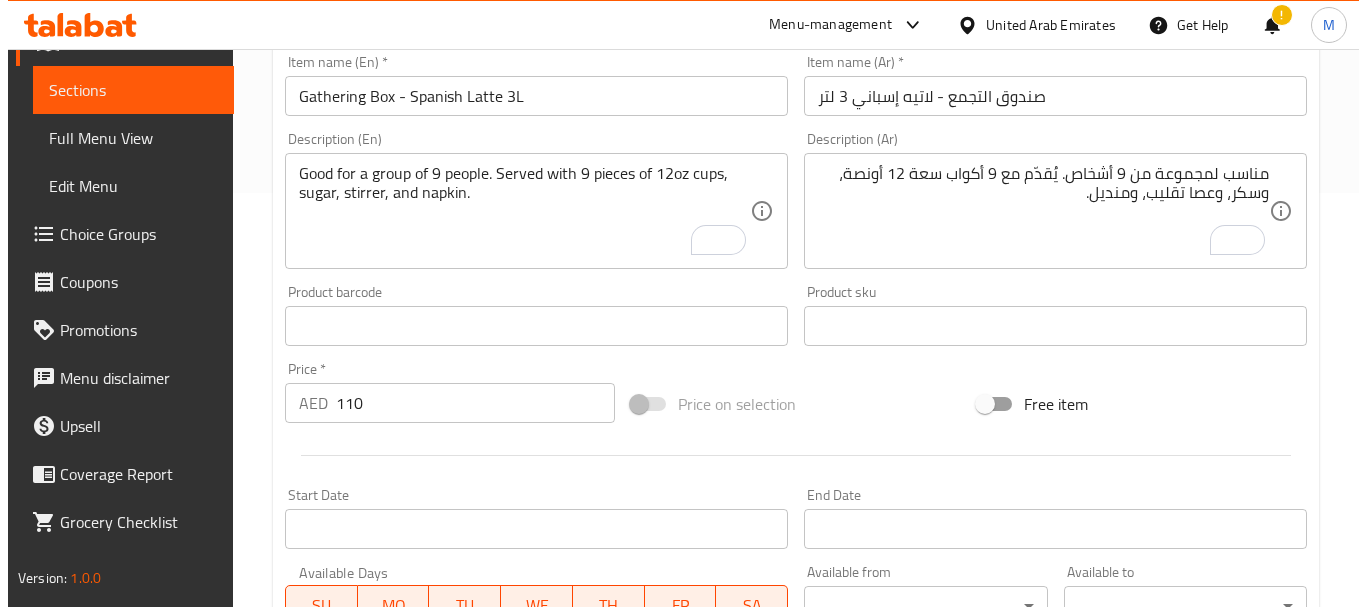 scroll, scrollTop: 790, scrollLeft: 0, axis: vertical 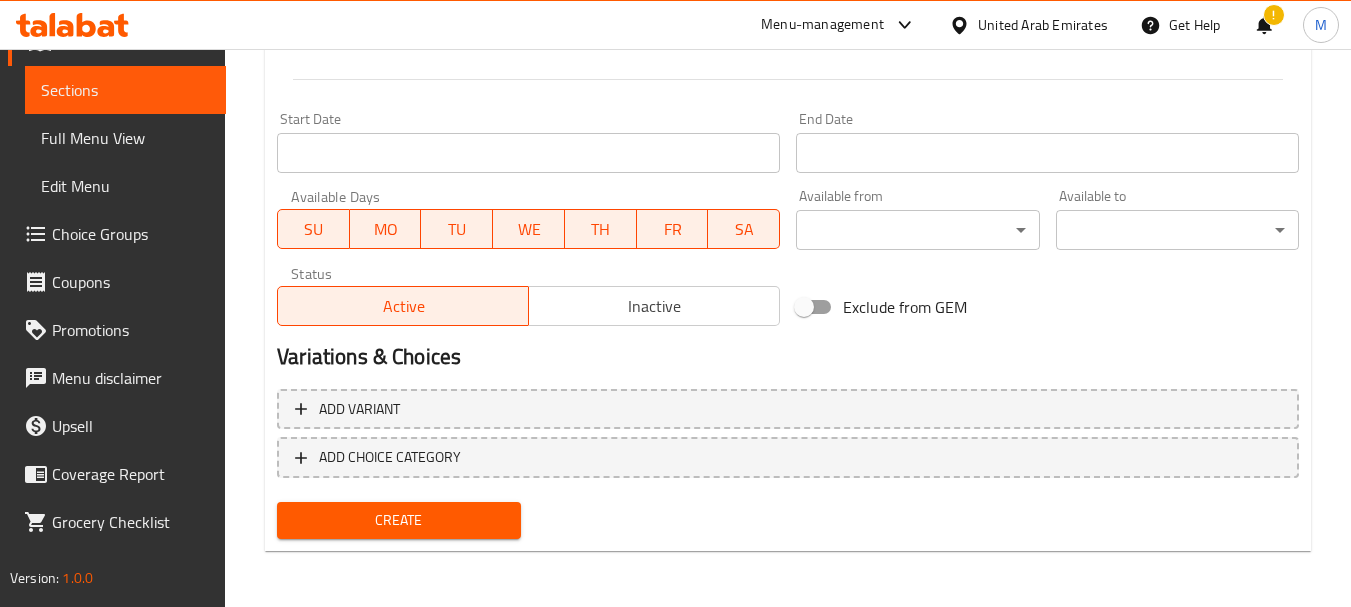 click on "​ Menu-management United Arab Emirates Get Help ! M   Edit Restaurant   Branches   Menus   Sections   Full Menu View   Edit Menu   Choice Groups   Coupons   Promotions   Menu disclaimer   Upsell   Coverage Report   Grocery Checklist  Version:    1.0.0  Get support on:    Support.OpsPlatform Home / Restaurants management / Menus / Sections / item / create Gathering Box  section Create new item Add item image Image Size: 1200 x 800 px / Image formats: jpg, png / 5MB Max. Item name (En)   * Gathering Box - Spanish Latte 3L Item name (En)  * Item name (Ar)   * صندوق التجمع - لاتيه إسباني 3 لتر Item name (Ar)  * Description (En) Good for a group of 9 people. Served with 9 pieces of 12oz cups, sugar, stirrer, and napkin. Description (En) Description (Ar) مناسب لمجموعة من 9 أشخاص. يُقدّم مع 9 أكواب سعة 12 أونصة، وسكر، وعصا تقليب، ومنديل. Description (Ar) Product barcode Product barcode Product sku Product sku Price   *" at bounding box center [675, -462] 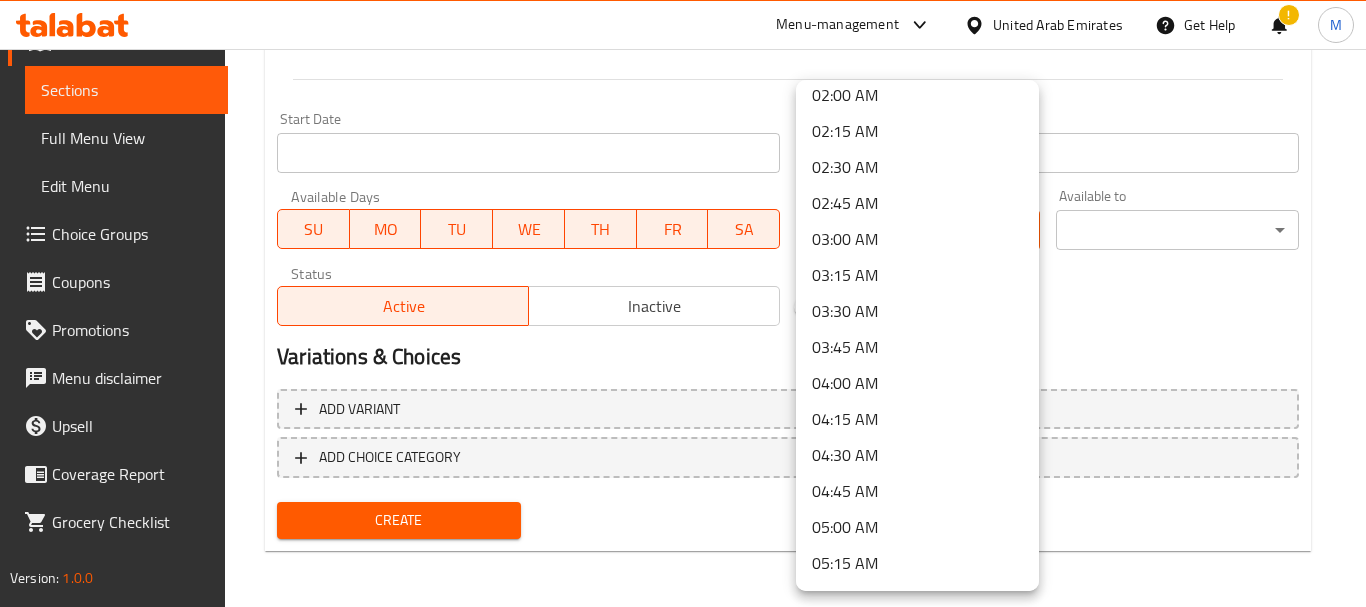 scroll, scrollTop: 0, scrollLeft: 0, axis: both 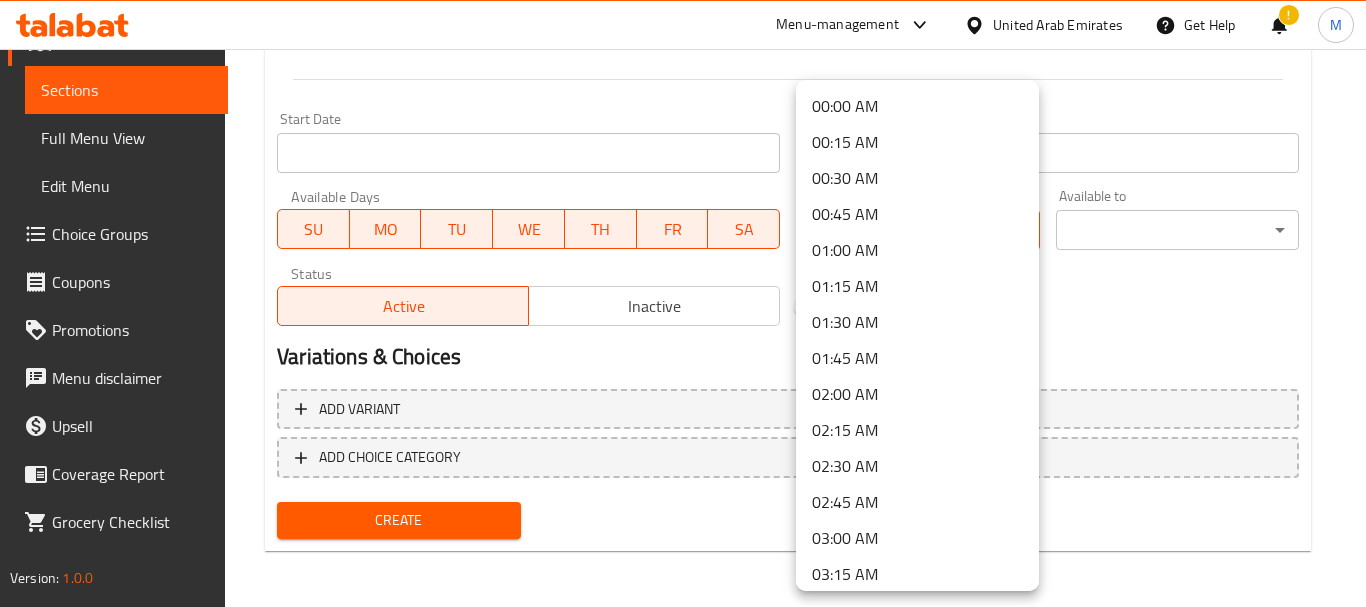 click on "00:15 AM" at bounding box center (917, 142) 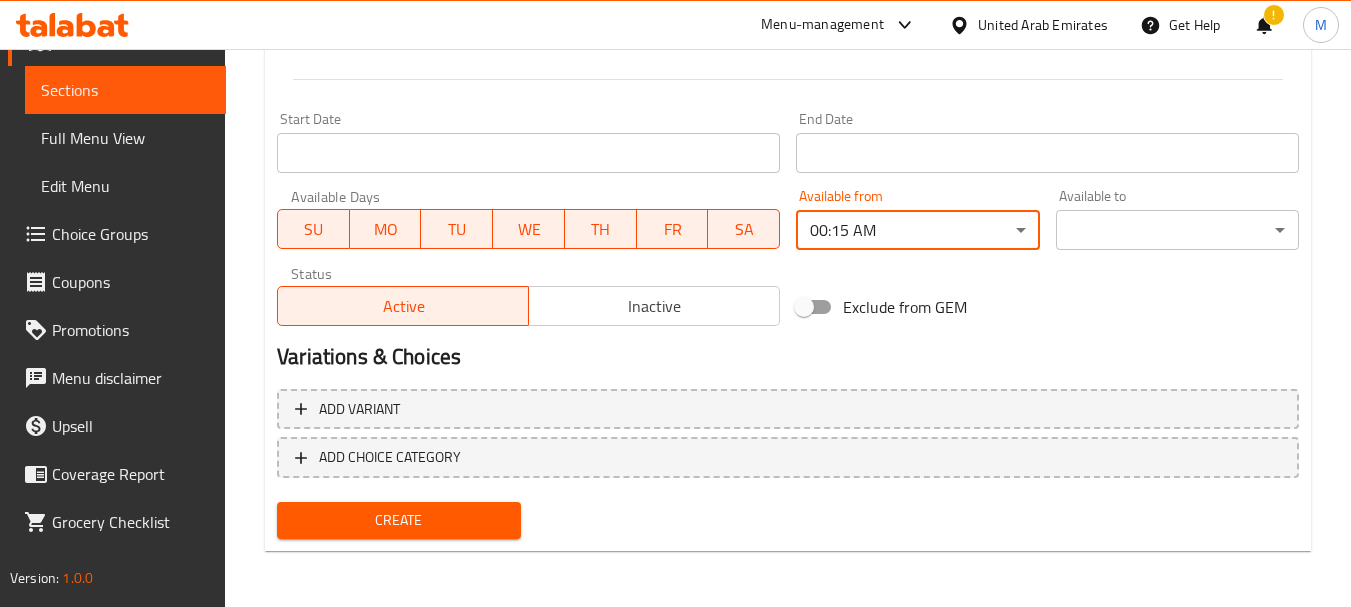 click on "​ Menu-management United Arab Emirates Get Help ! M   Edit Restaurant   Branches   Menus   Sections   Full Menu View   Edit Menu   Choice Groups   Coupons   Promotions   Menu disclaimer   Upsell   Coverage Report   Grocery Checklist  Version:    1.0.0  Get support on:    Support.OpsPlatform Home / Restaurants management / Menus / Sections / item / create Gathering Box  section Create new item Add item image Image Size: 1200 x 800 px / Image formats: jpg, png / 5MB Max. Item name (En)   * Gathering Box - Spanish Latte 3L Item name (En)  * Item name (Ar)   * صندوق التجمع - لاتيه إسباني 3 لتر Item name (Ar)  * Description (En) Good for a group of 9 people. Served with 9 pieces of 12oz cups, sugar, stirrer, and napkin. Description (En) Description (Ar) مناسب لمجموعة من 9 أشخاص. يُقدّم مع 9 أكواب سعة 12 أونصة، وسكر، وعصا تقليب، ومنديل. Description (Ar) Product barcode Product barcode Product sku Product sku Price   *" at bounding box center (675, -462) 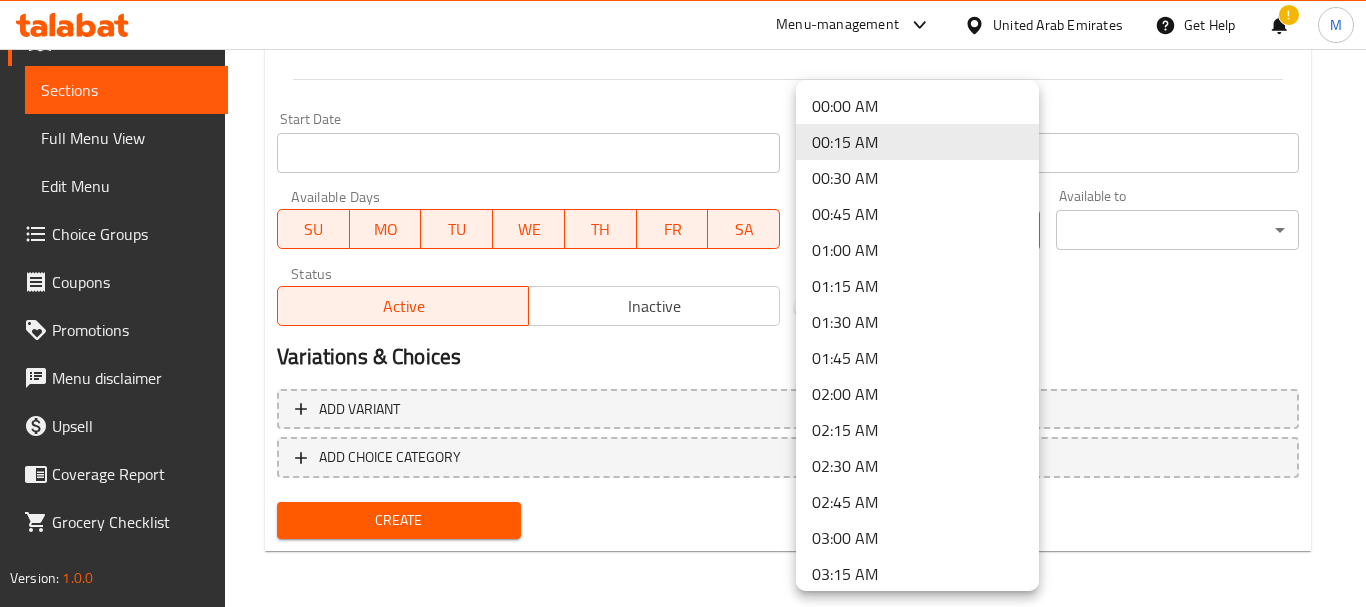 click on "00:00 AM" at bounding box center (917, 106) 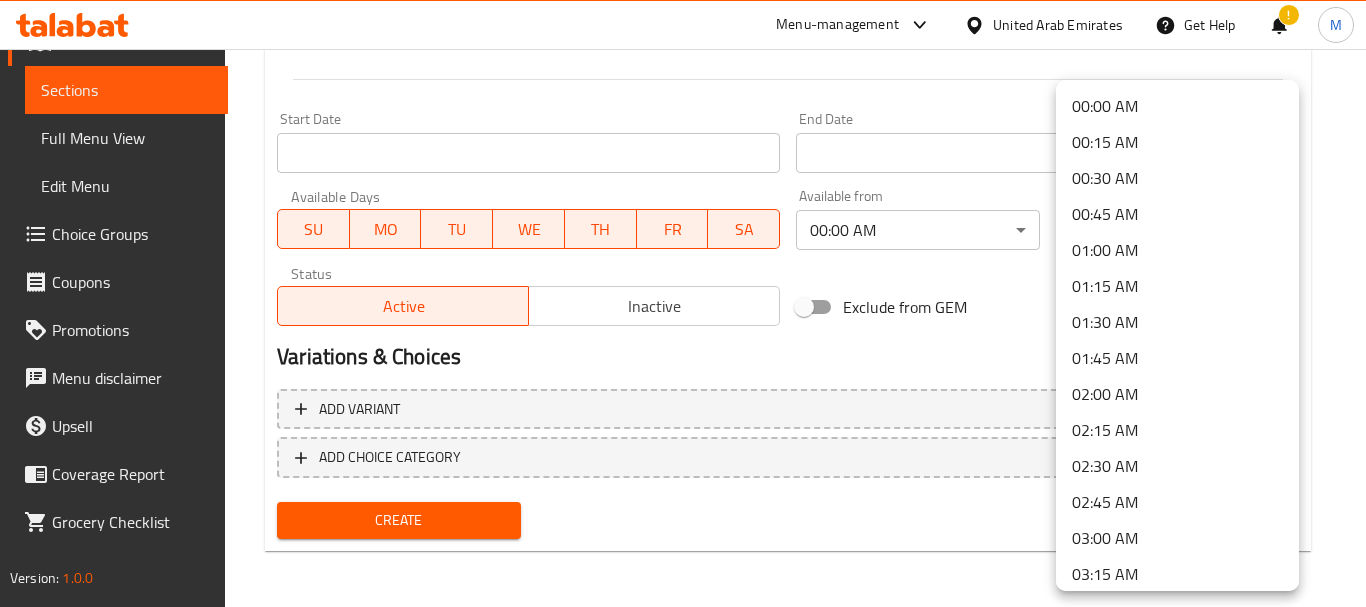 click on "​ Menu-management United Arab Emirates Get Help ! M   Edit Restaurant   Branches   Menus   Sections   Full Menu View   Edit Menu   Choice Groups   Coupons   Promotions   Menu disclaimer   Upsell   Coverage Report   Grocery Checklist  Version:    1.0.0  Get support on:    Support.OpsPlatform Home / Restaurants management / Menus / Sections / item / create Gathering Box  section Create new item Add item image Image Size: 1200 x 800 px / Image formats: jpg, png / 5MB Max. Item name (En)   * Gathering Box - Spanish Latte 3L Item name (En)  * Item name (Ar)   * صندوق التجمع - لاتيه إسباني 3 لتر Item name (Ar)  * Description (En) Good for a group of 9 people. Served with 9 pieces of 12oz cups, sugar, stirrer, and napkin. Description (En) Description (Ar) مناسب لمجموعة من 9 أشخاص. يُقدّم مع 9 أكواب سعة 12 أونصة، وسكر، وعصا تقليب، ومنديل. Description (Ar) Product barcode Product barcode Product sku Product sku Price   *" at bounding box center (683, -462) 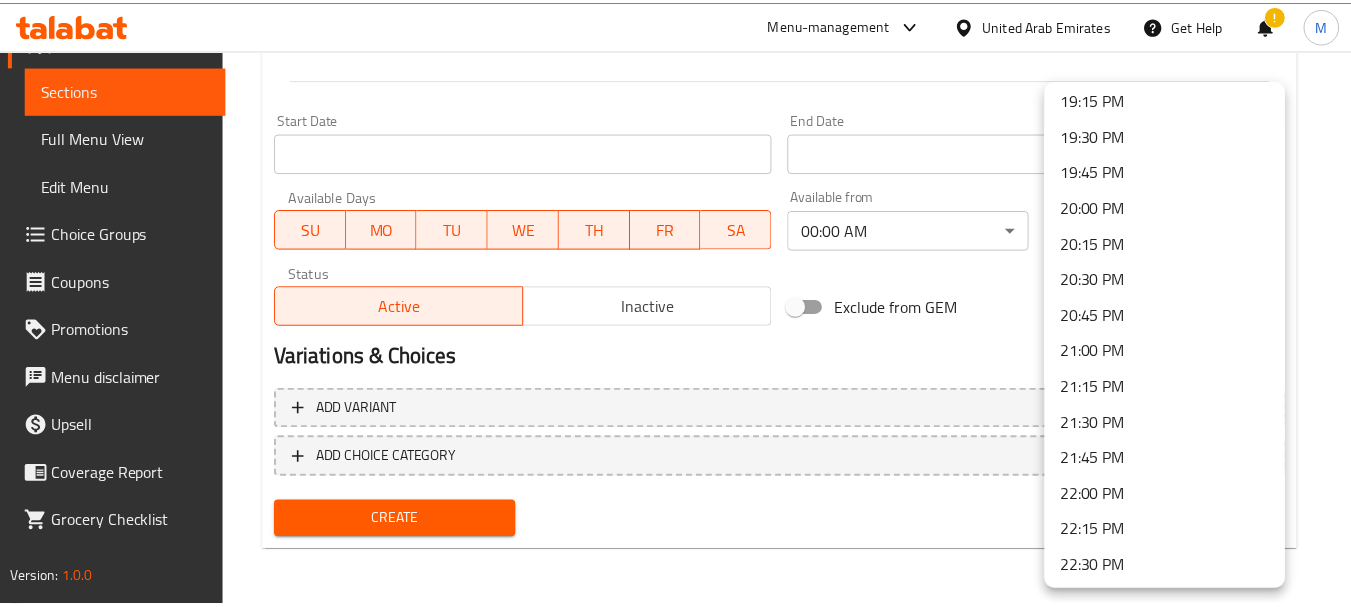 scroll, scrollTop: 2997, scrollLeft: 0, axis: vertical 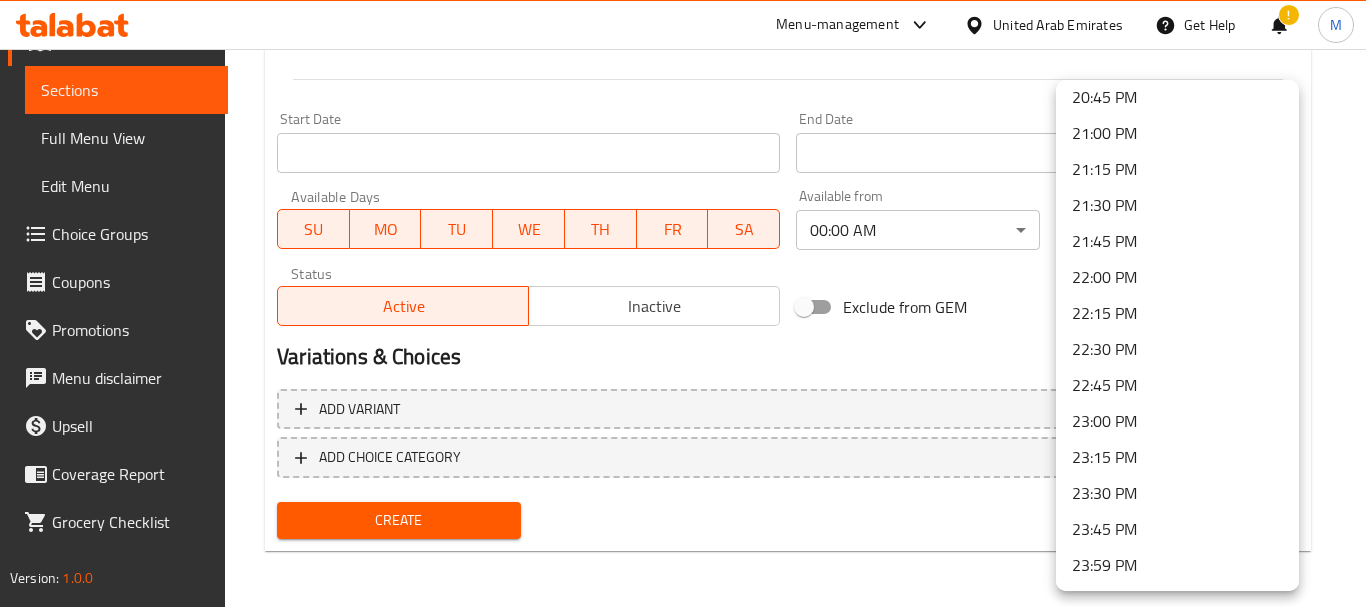 click on "23:59 PM" at bounding box center (1177, 565) 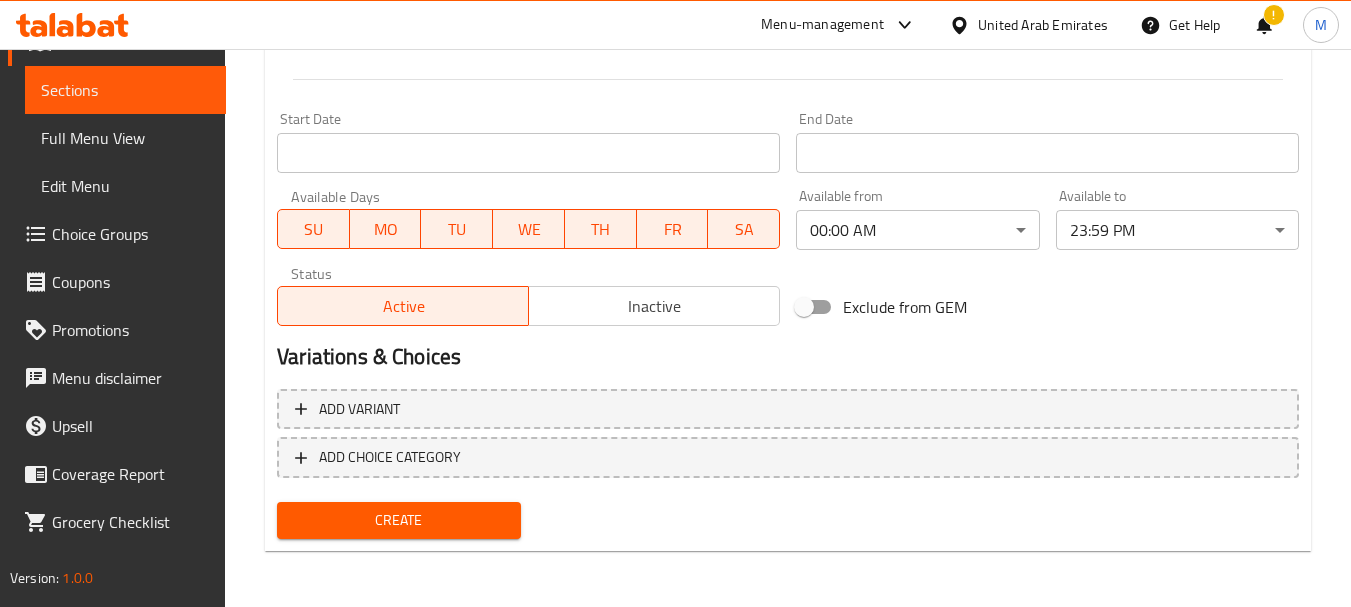 click on "Create" at bounding box center [398, 520] 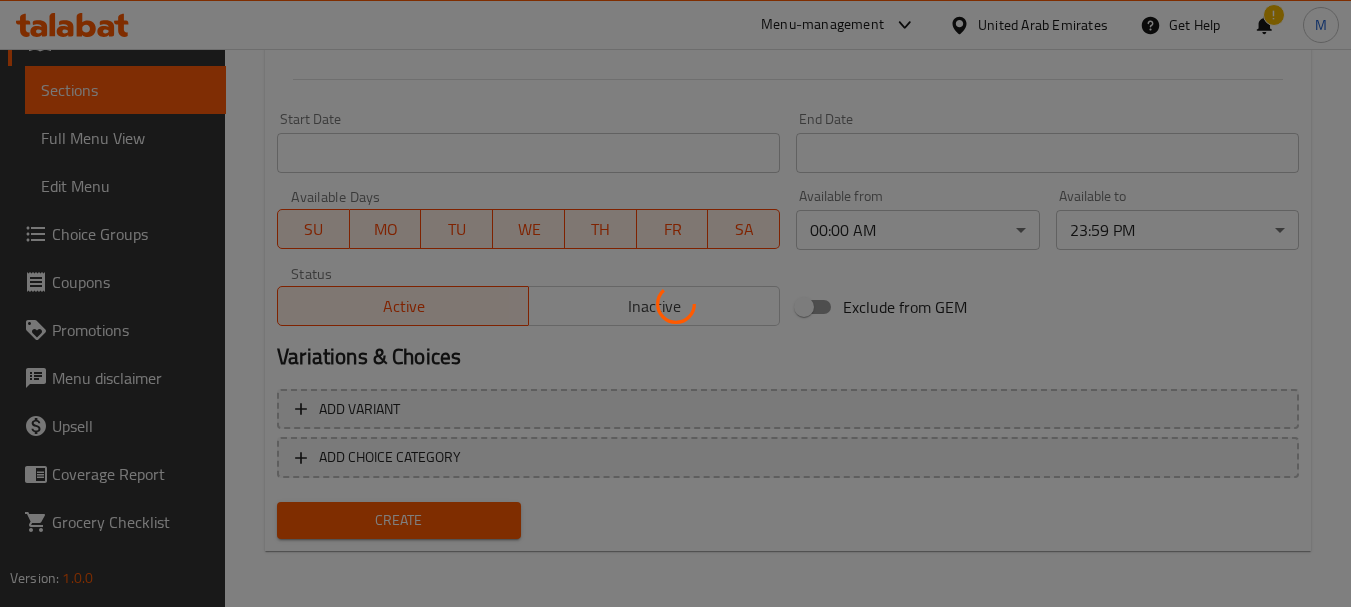 type 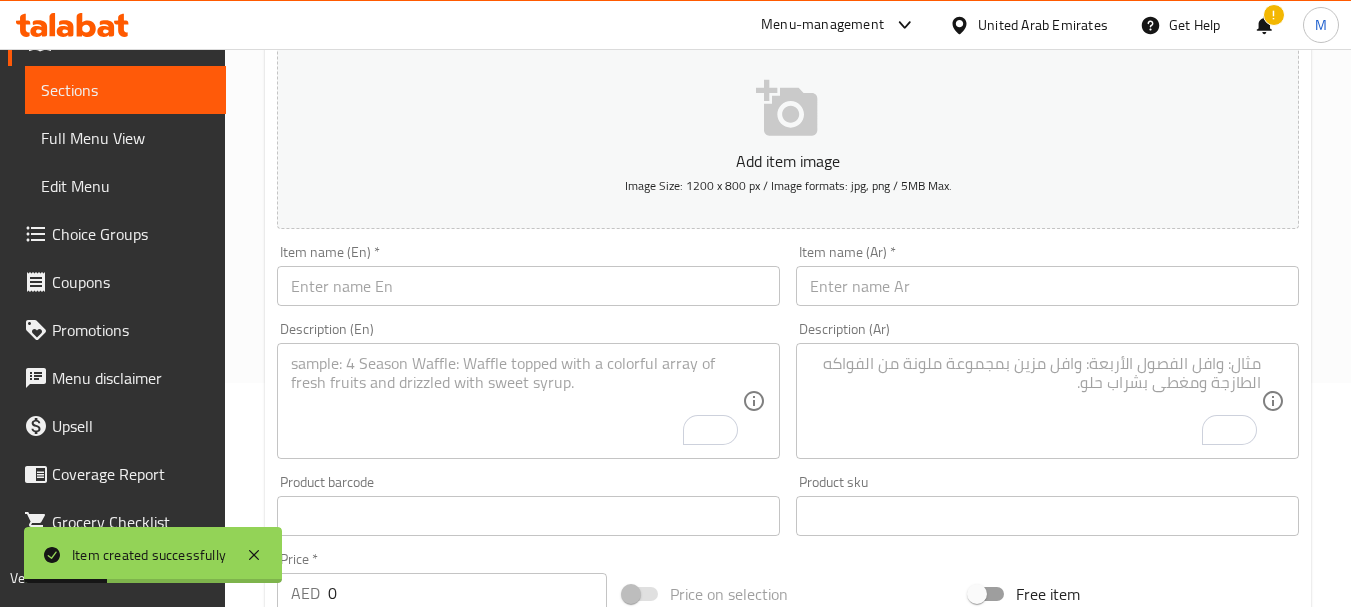 scroll, scrollTop: 0, scrollLeft: 0, axis: both 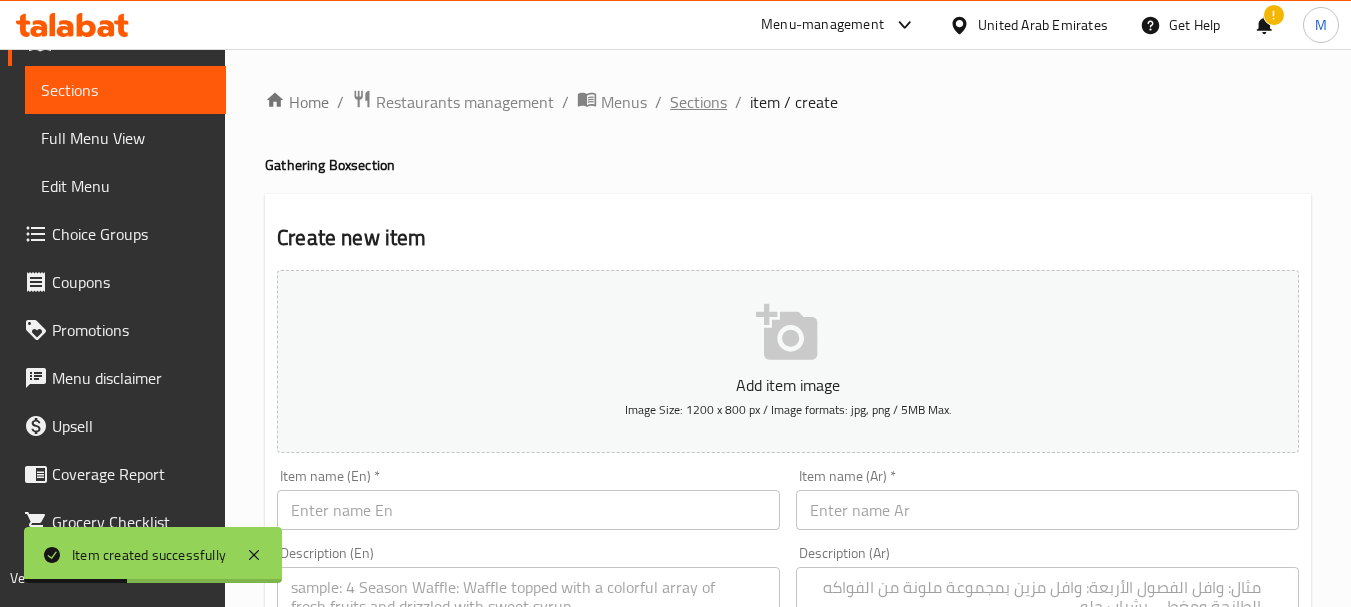 click on "Sections" at bounding box center (698, 102) 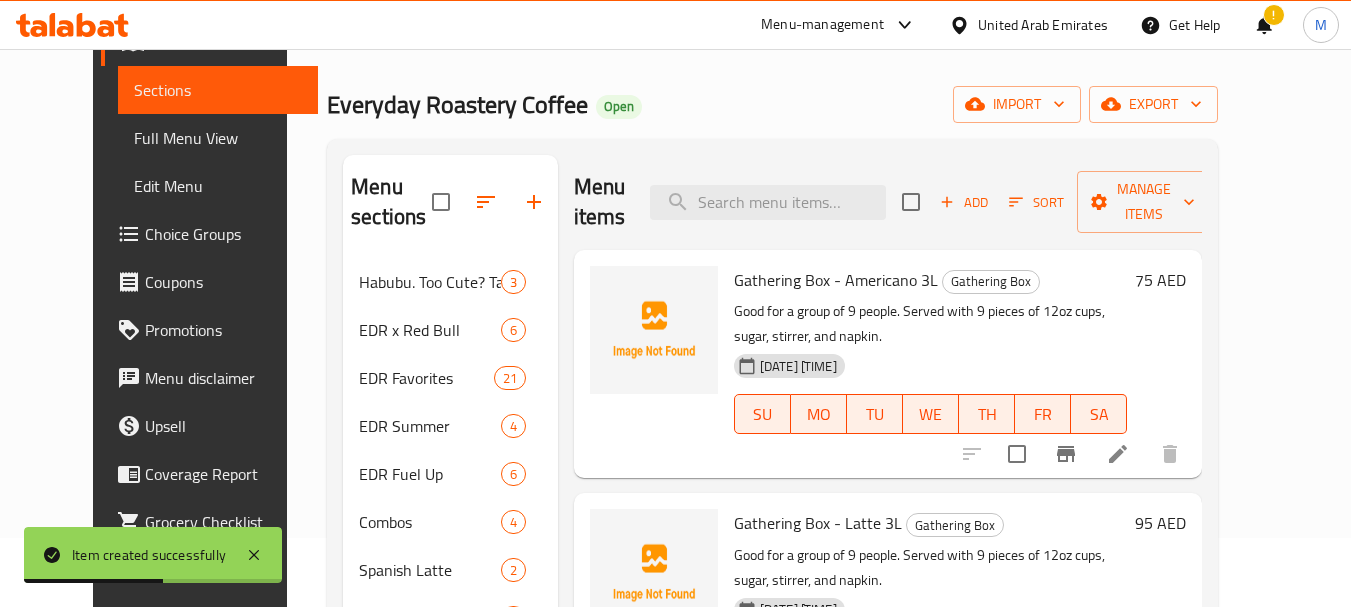 scroll, scrollTop: 700, scrollLeft: 0, axis: vertical 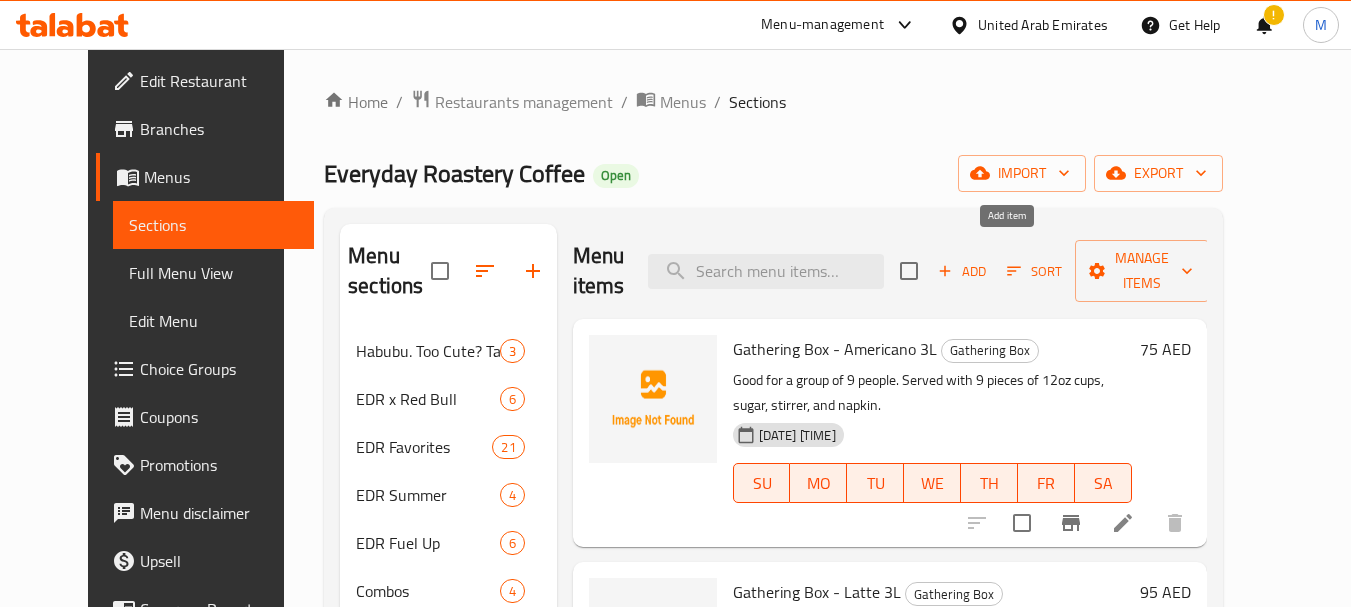 click on "Add" at bounding box center [962, 271] 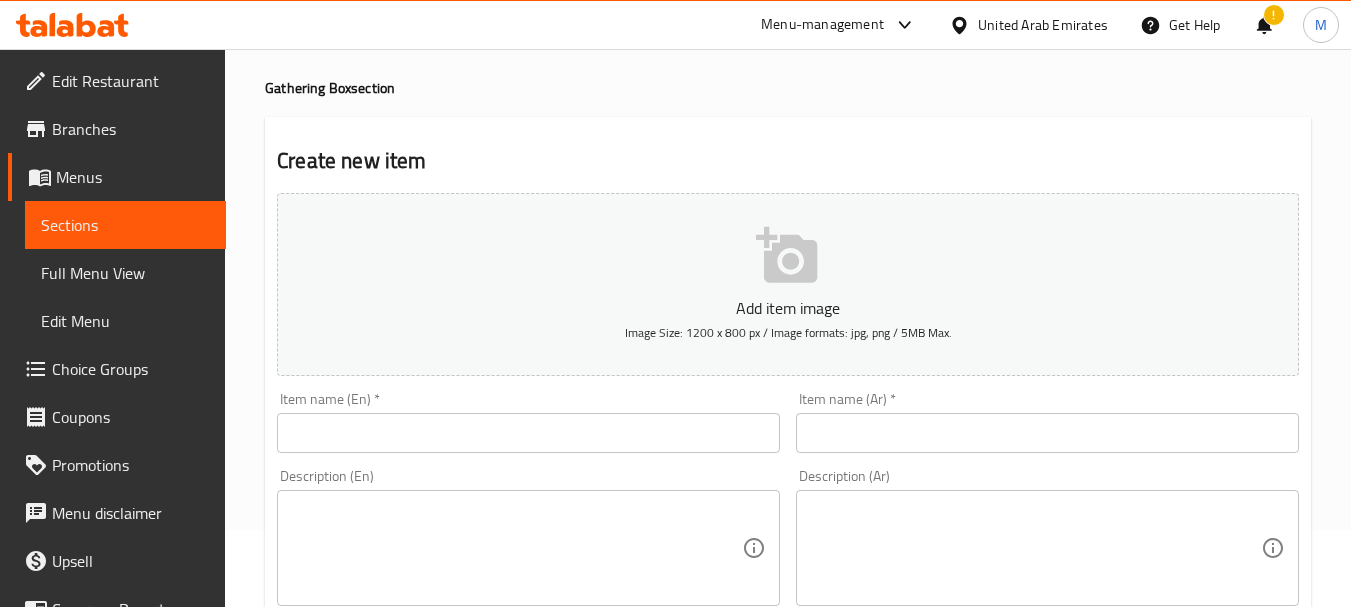 scroll, scrollTop: 0, scrollLeft: 0, axis: both 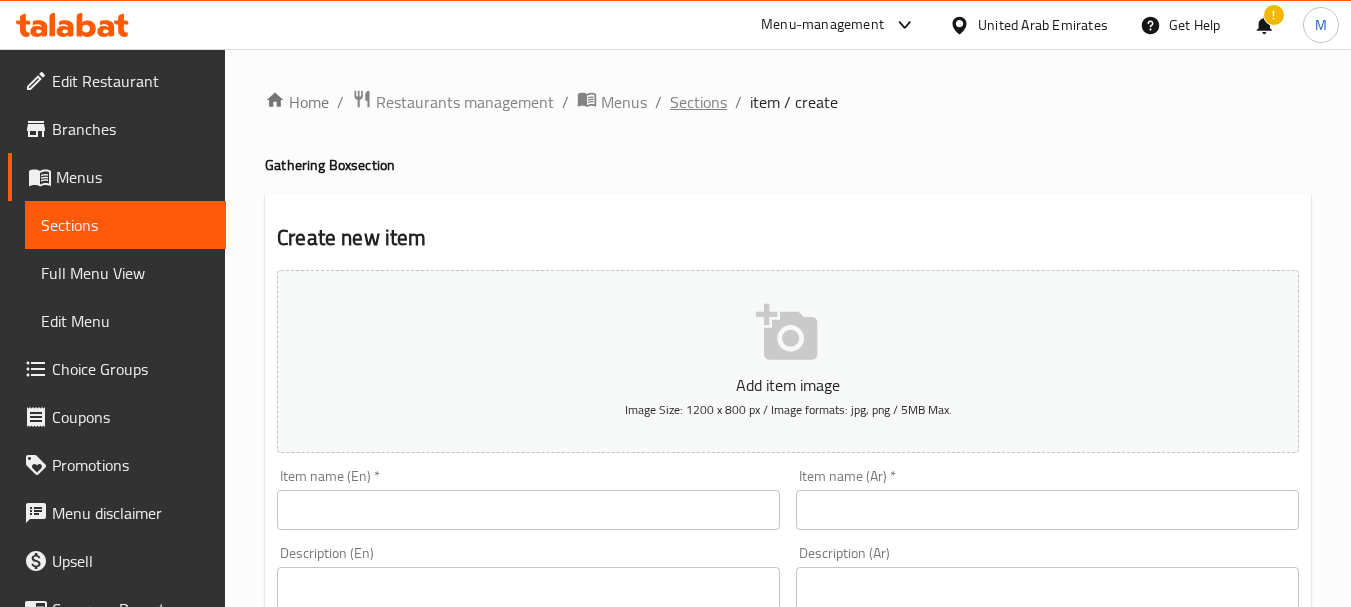 click on "Sections" at bounding box center [698, 102] 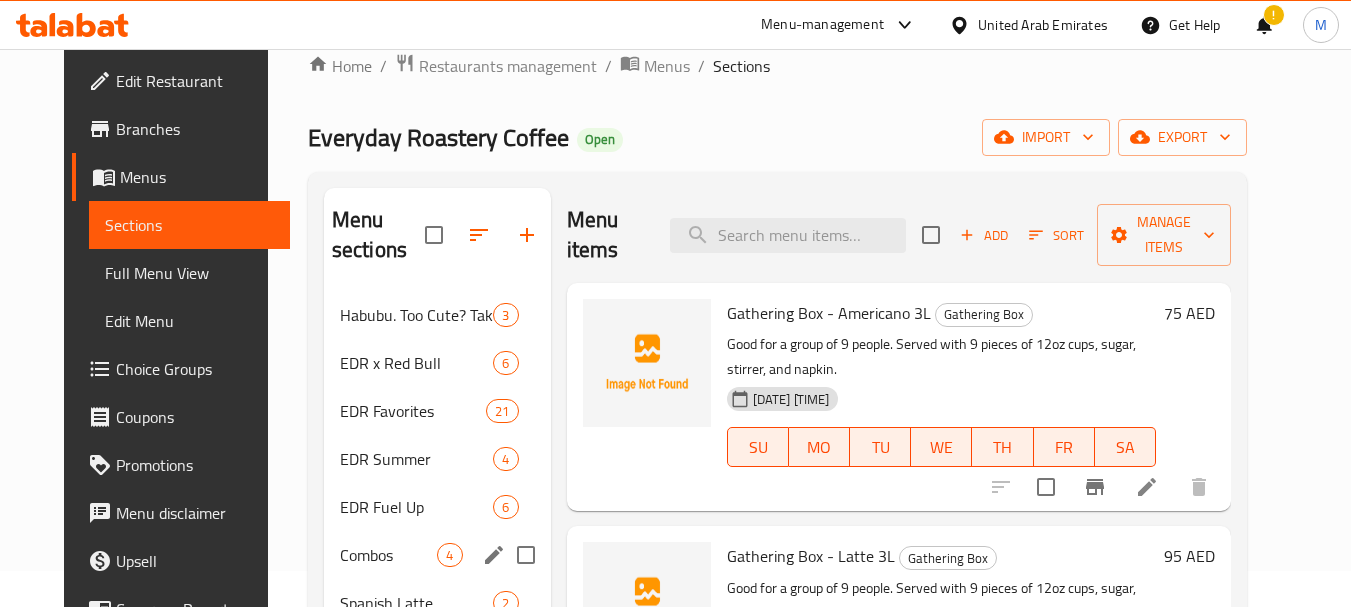 scroll, scrollTop: 0, scrollLeft: 0, axis: both 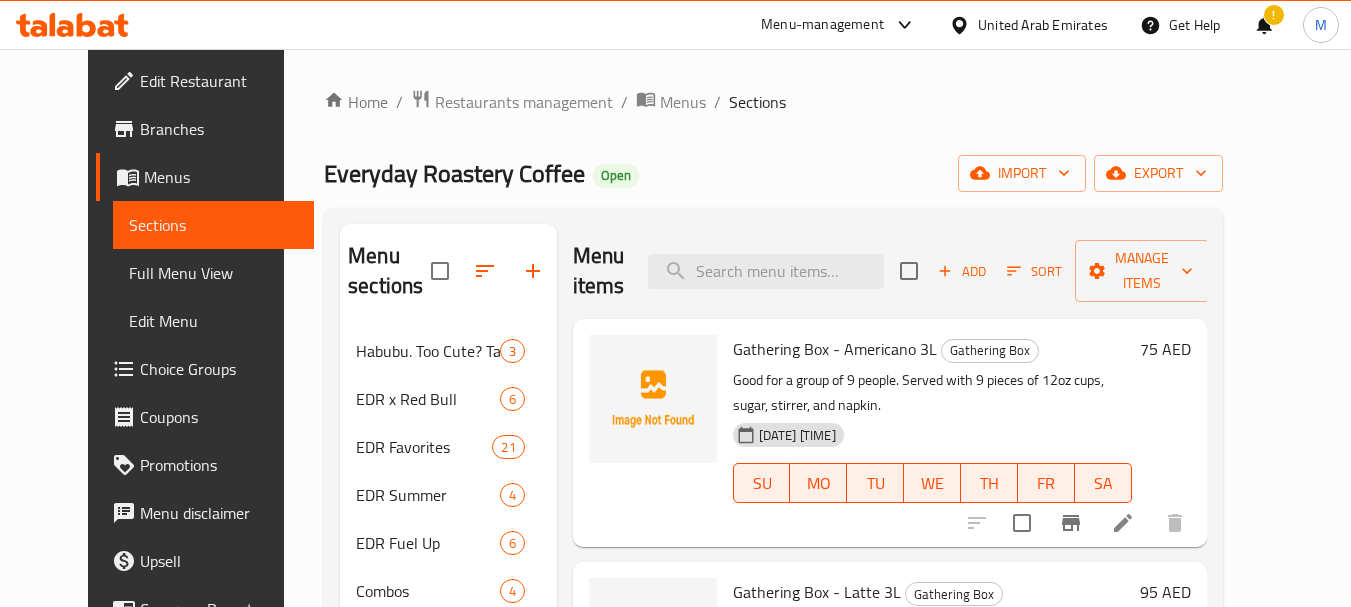 click 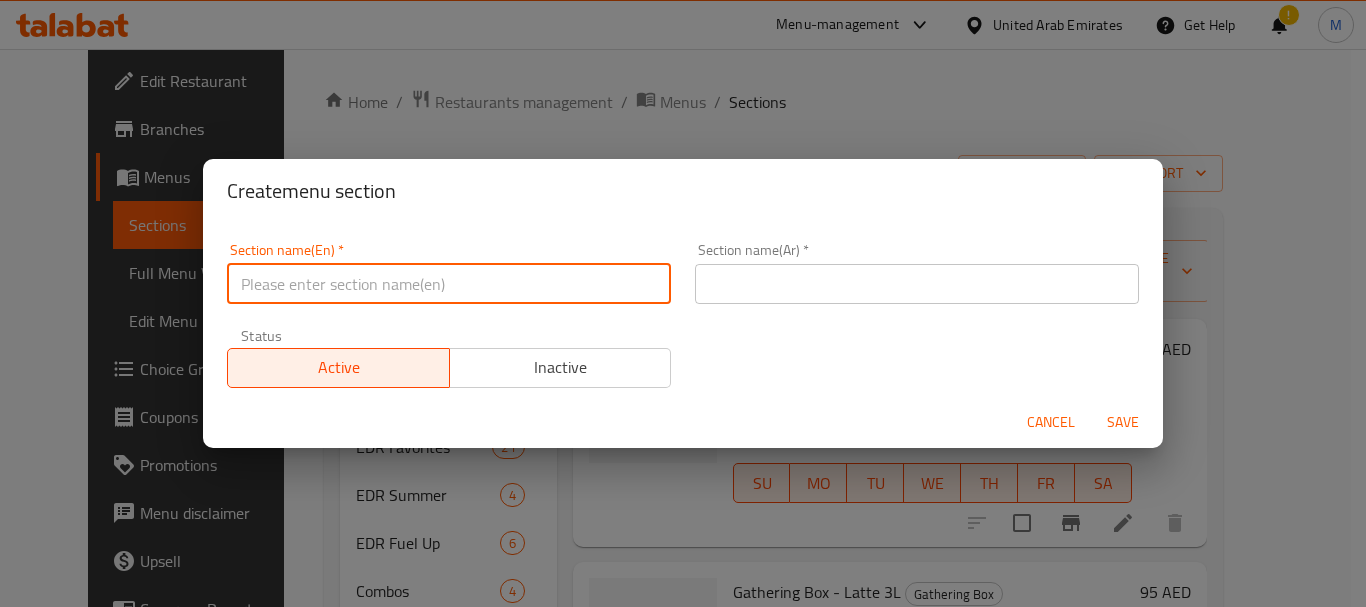 click at bounding box center [449, 284] 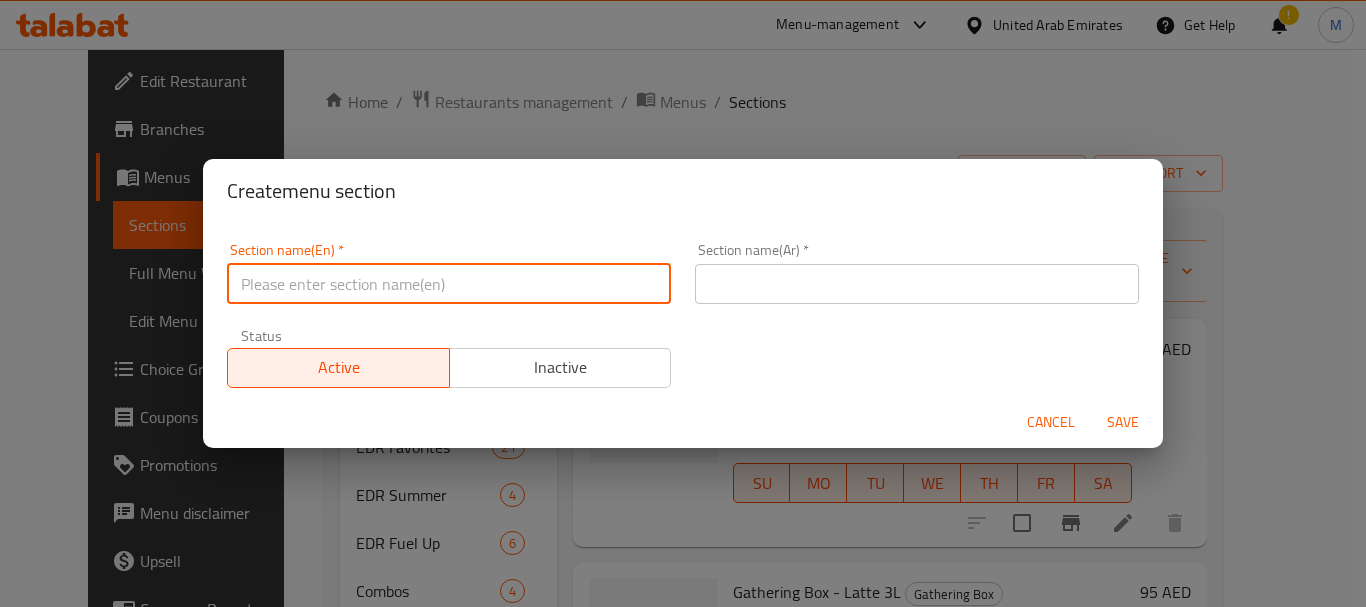 paste on "EDR At Home" 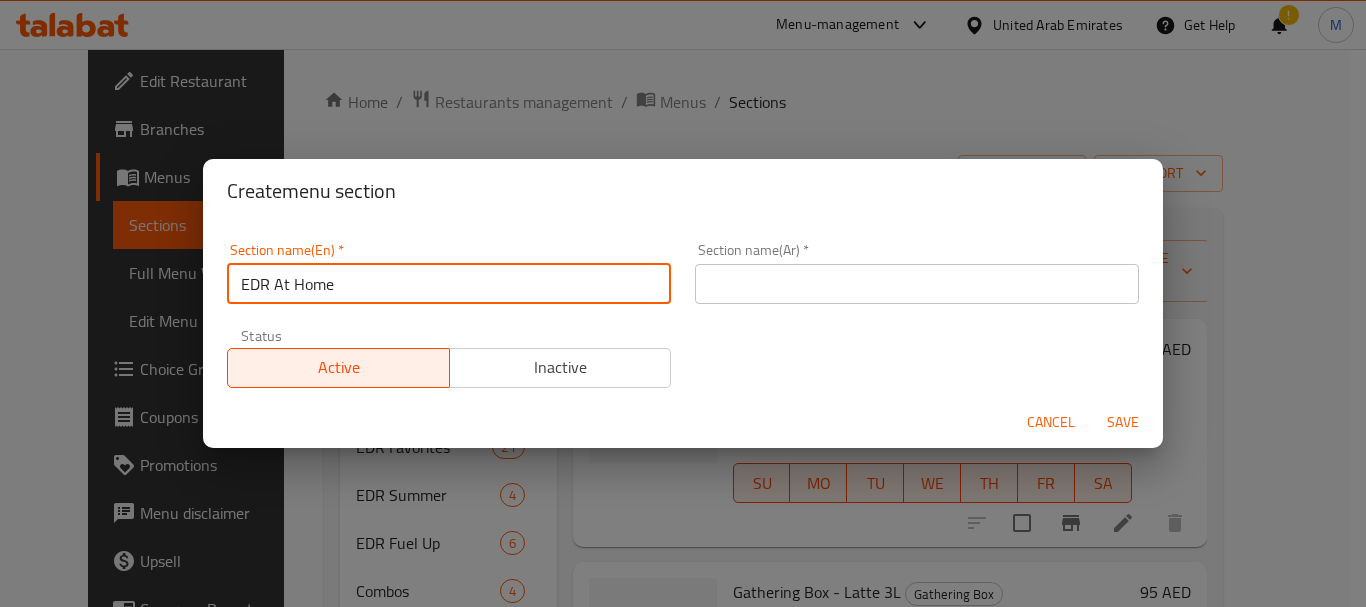 type on "EDR At Home" 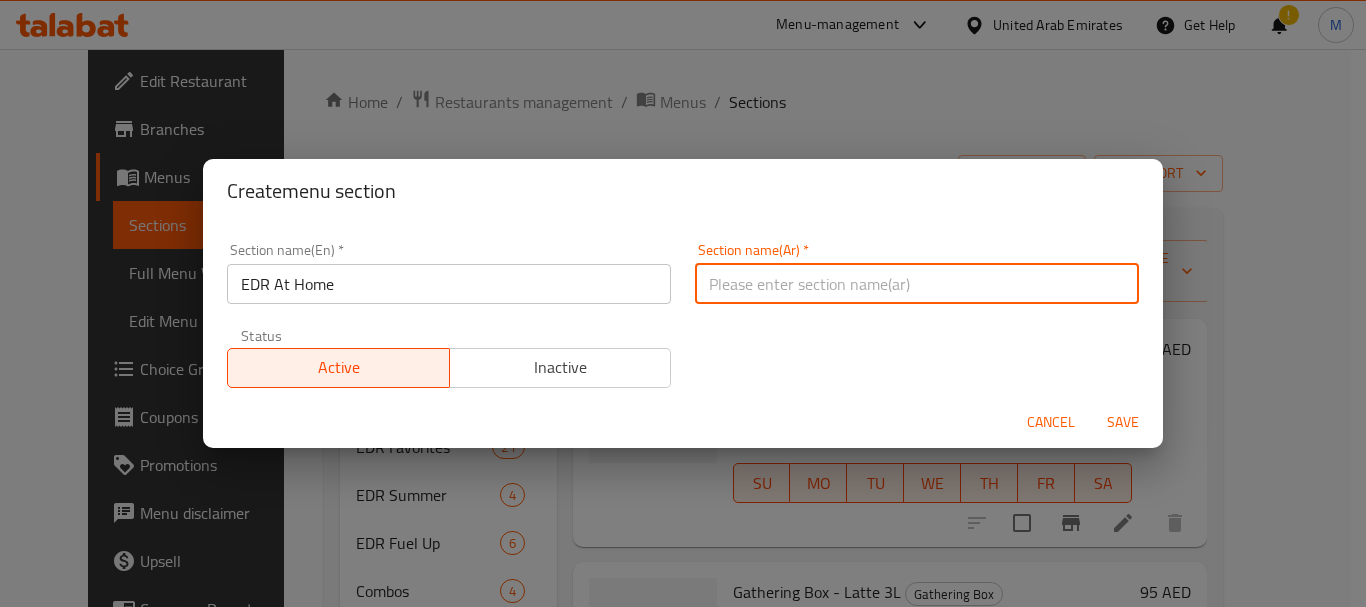 drag, startPoint x: 829, startPoint y: 278, endPoint x: 792, endPoint y: 291, distance: 39.217342 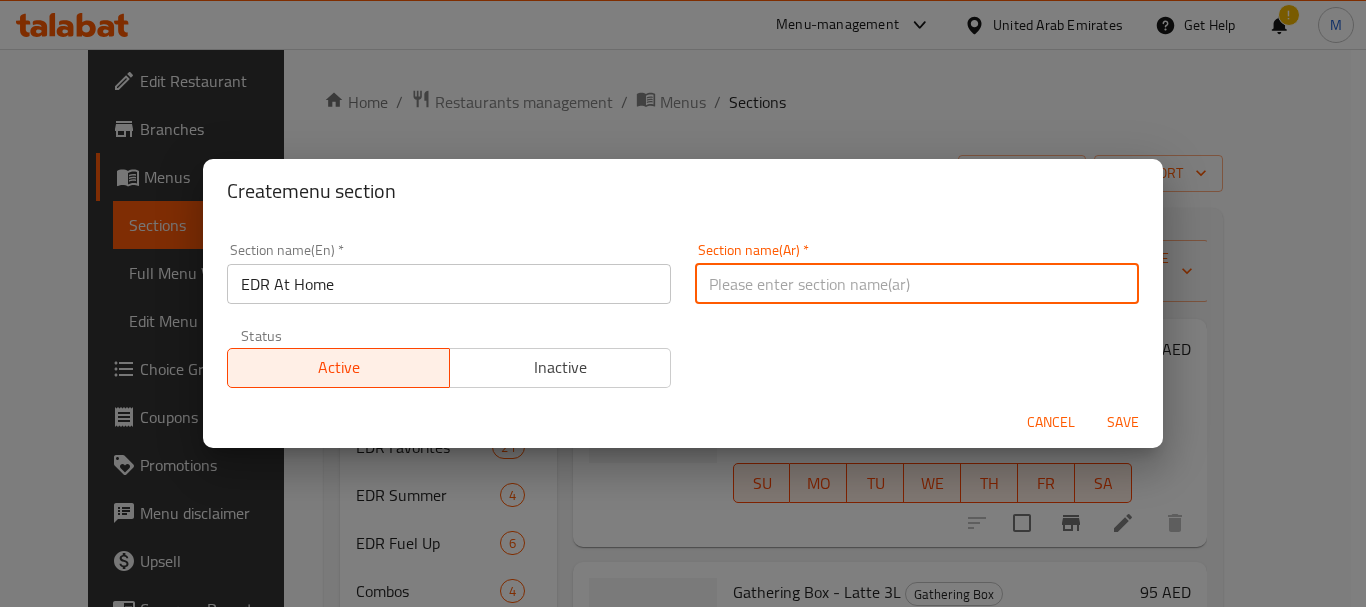 click at bounding box center (917, 284) 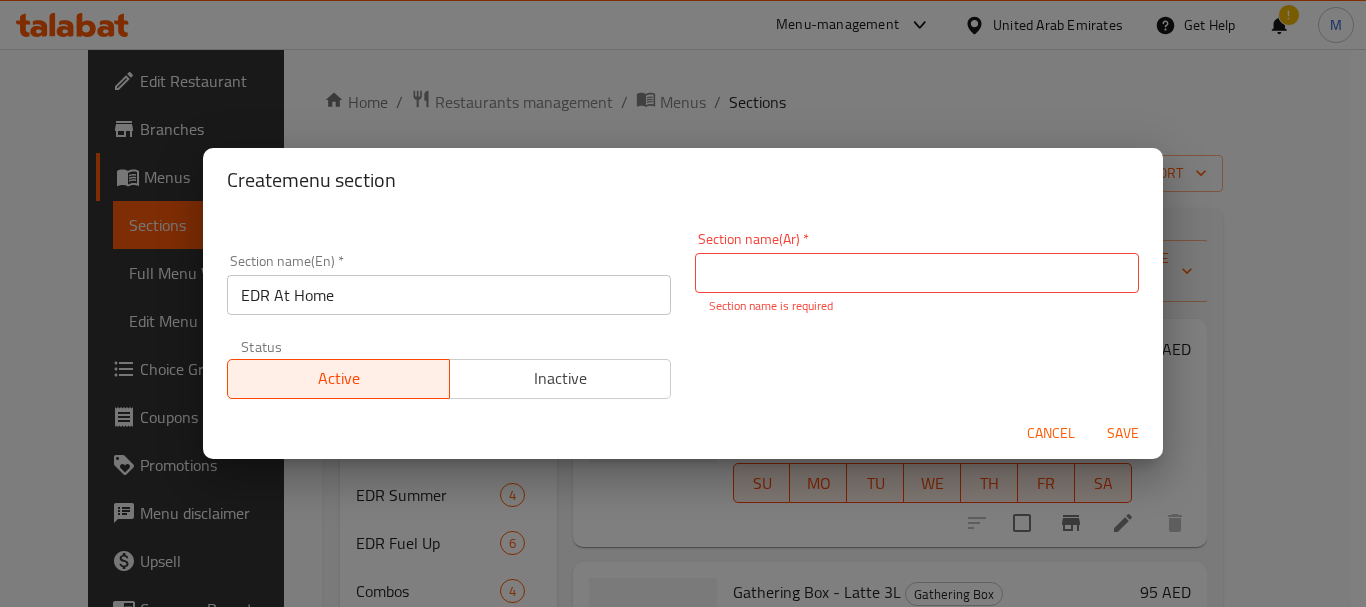 click at bounding box center [917, 273] 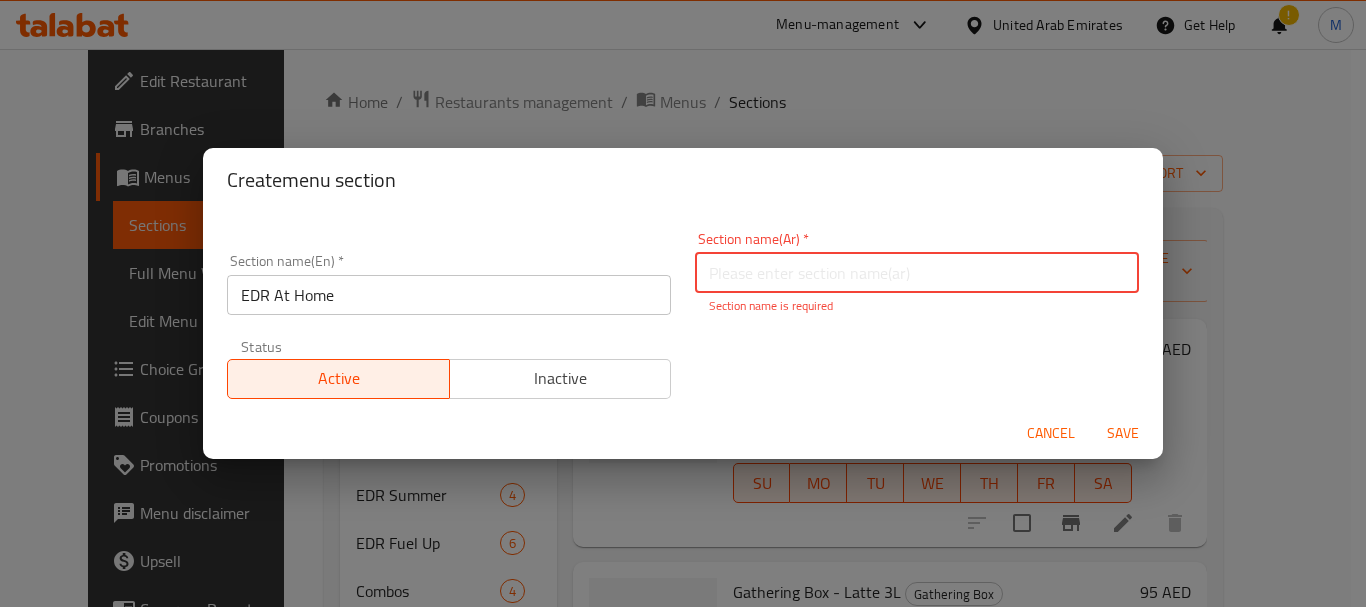paste on "EDR At Home" 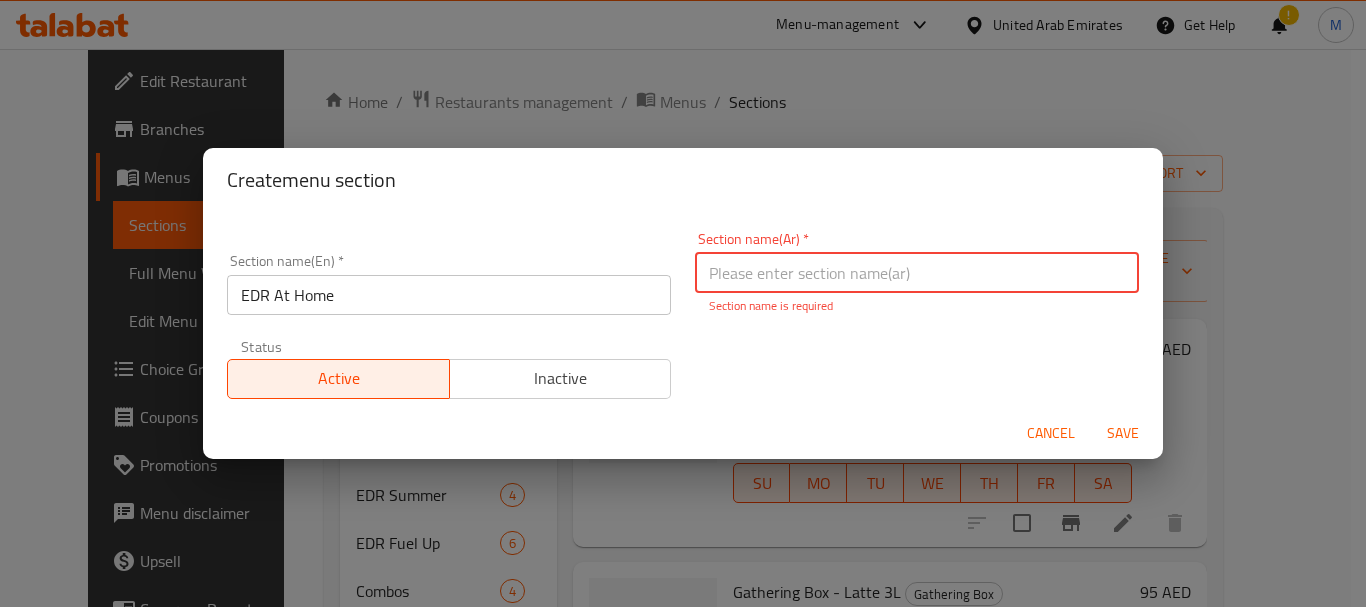 type on "EDR At Home" 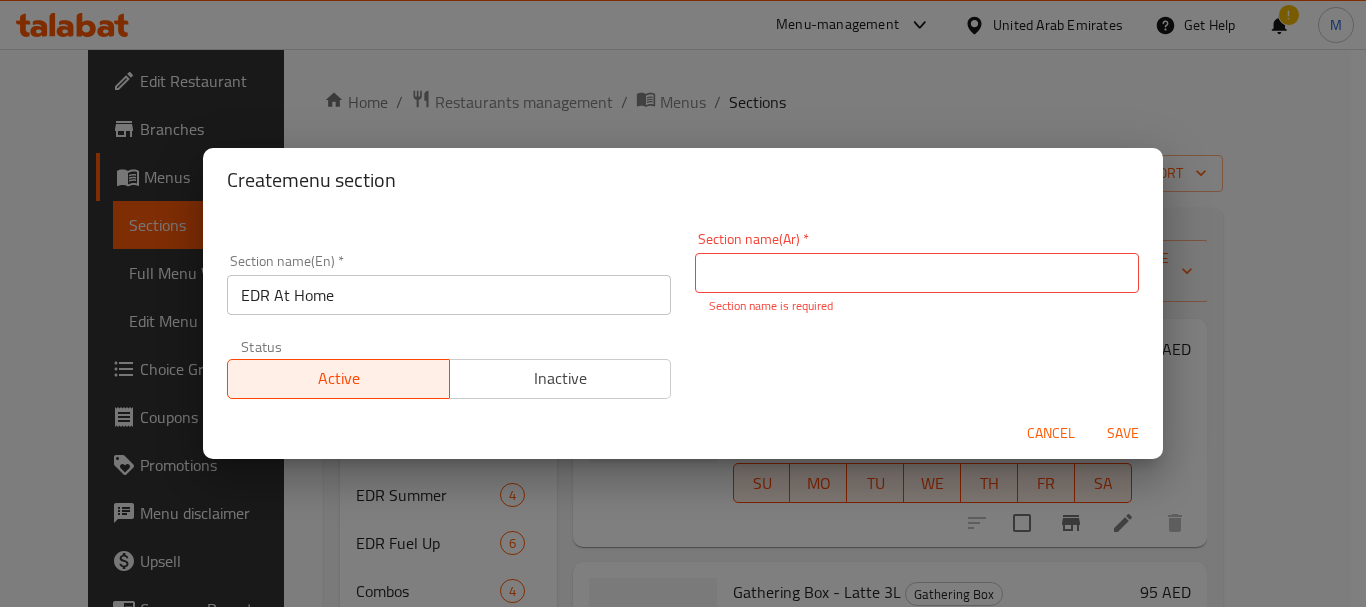 click at bounding box center (917, 273) 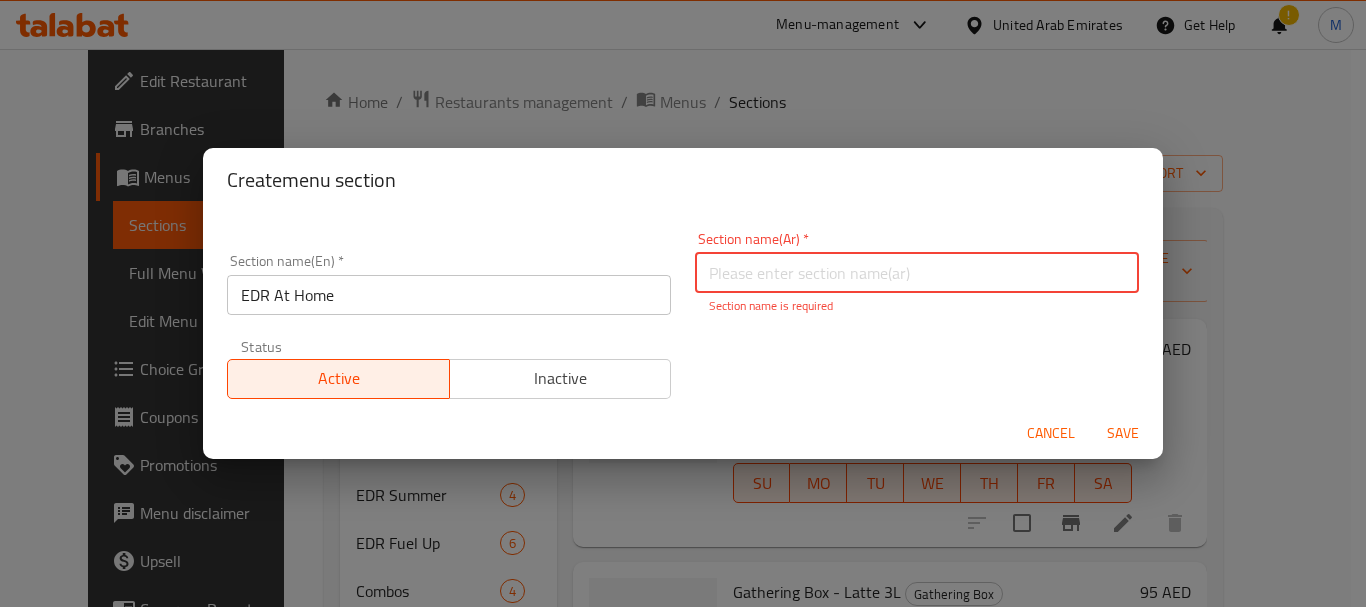 paste on "EDR في المنزل" 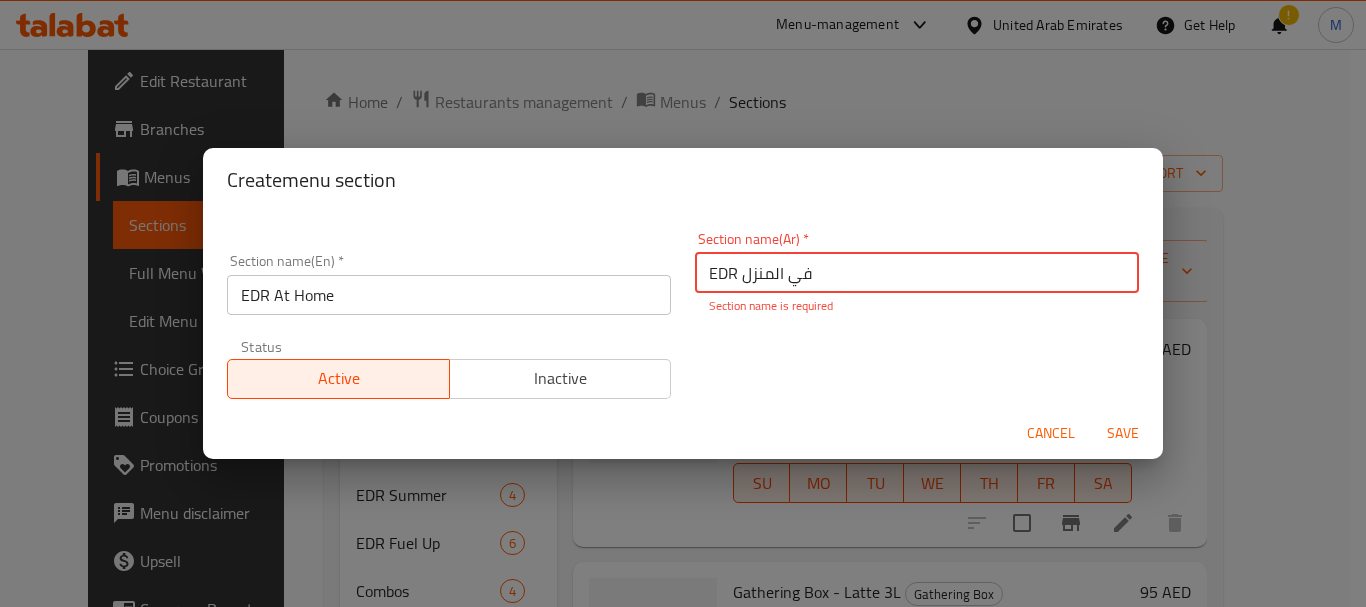 drag, startPoint x: 729, startPoint y: 273, endPoint x: 643, endPoint y: 280, distance: 86.28442 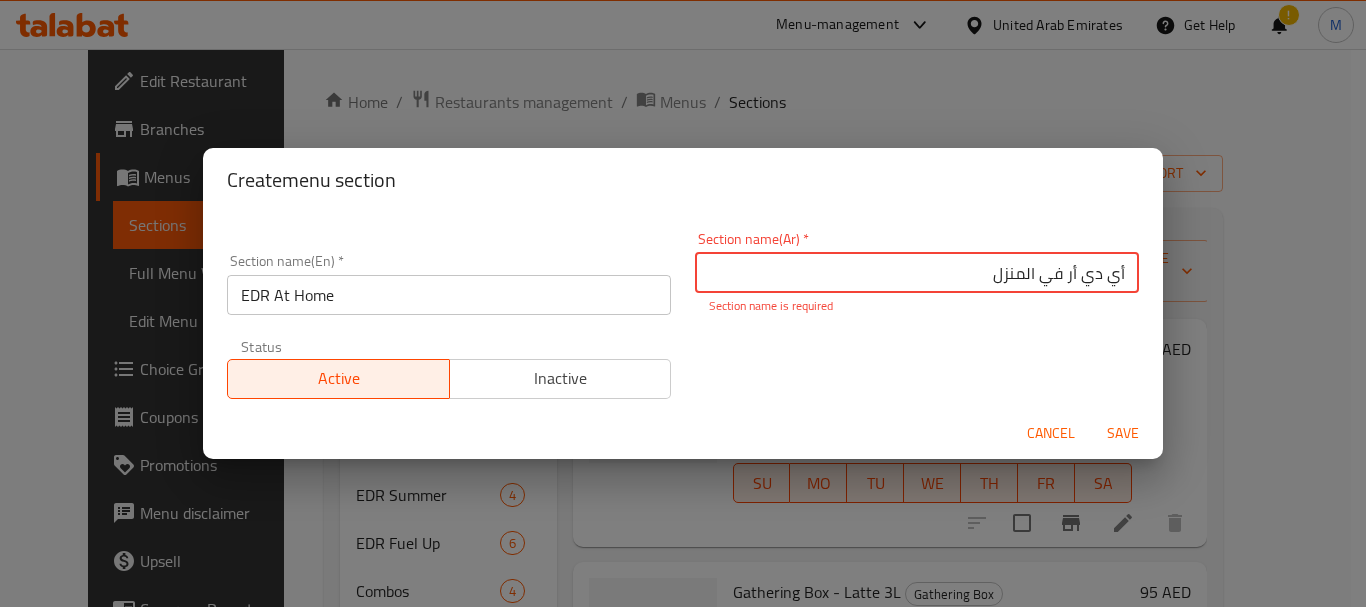 type on "أي دي أر في المنزل" 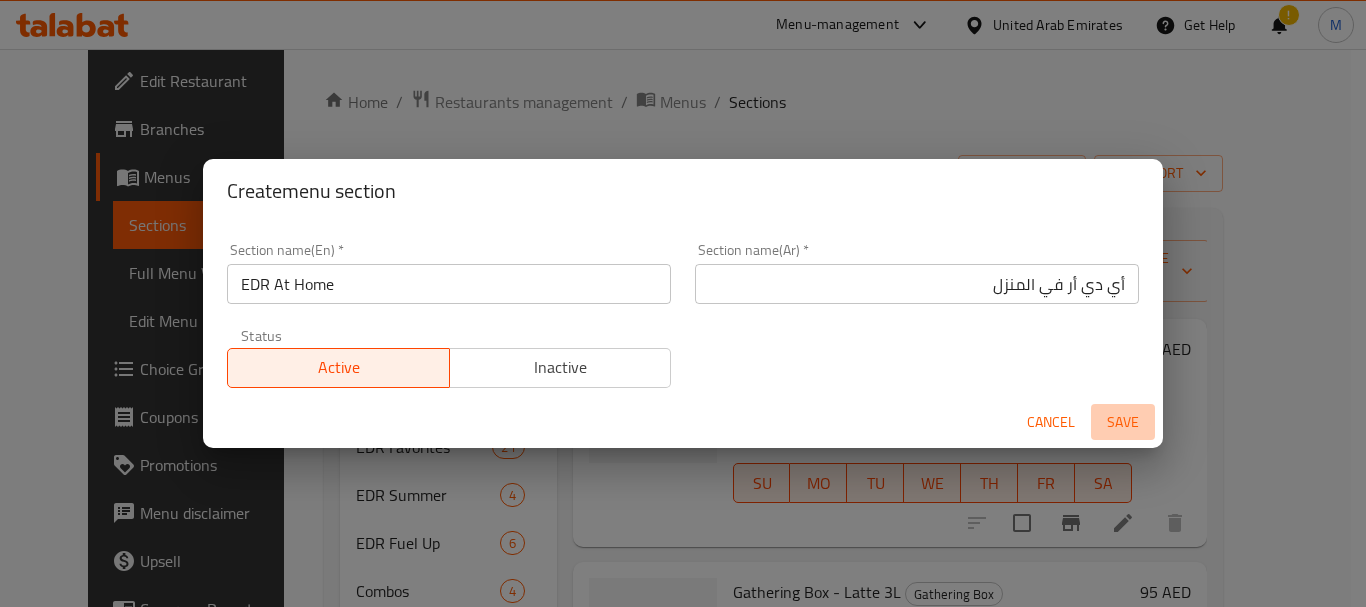 click on "Save" at bounding box center (1123, 422) 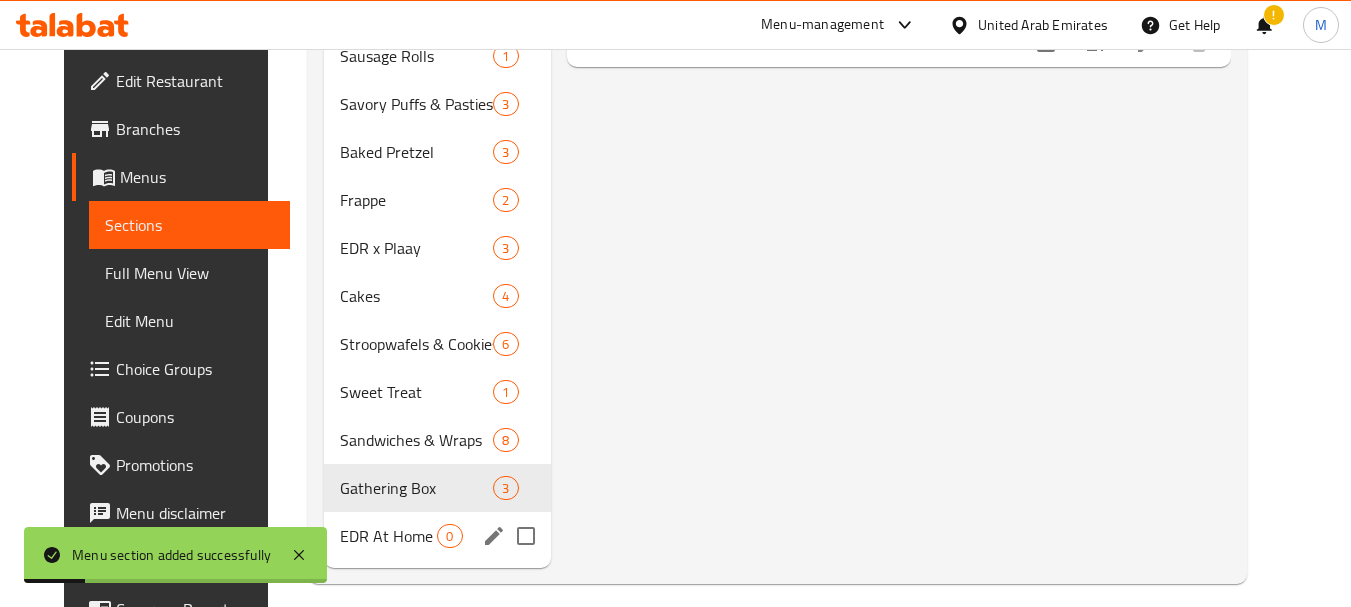 scroll, scrollTop: 984, scrollLeft: 0, axis: vertical 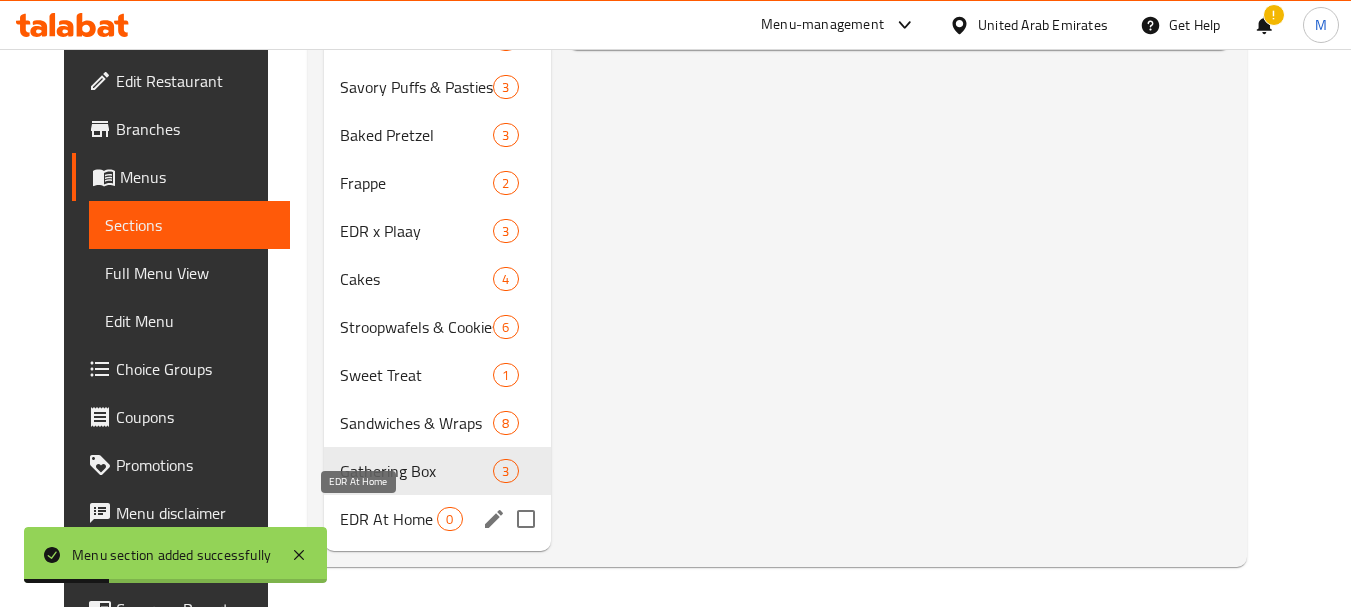 click on "EDR At Home" at bounding box center [389, 519] 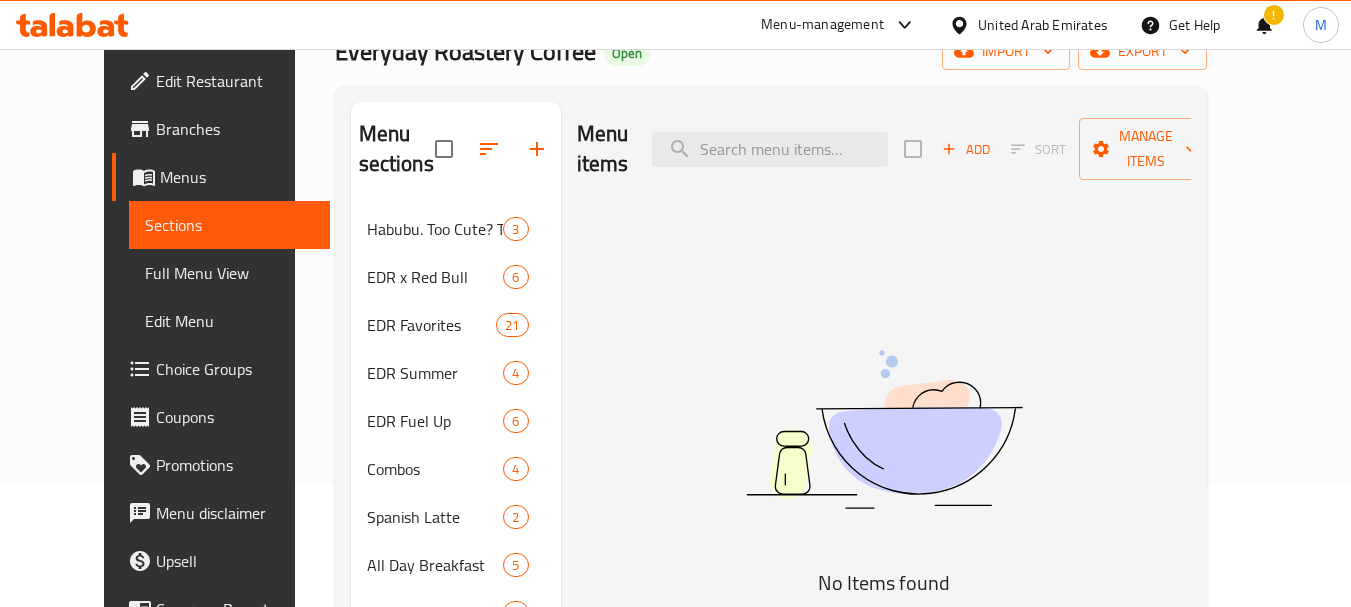 scroll, scrollTop: 0, scrollLeft: 0, axis: both 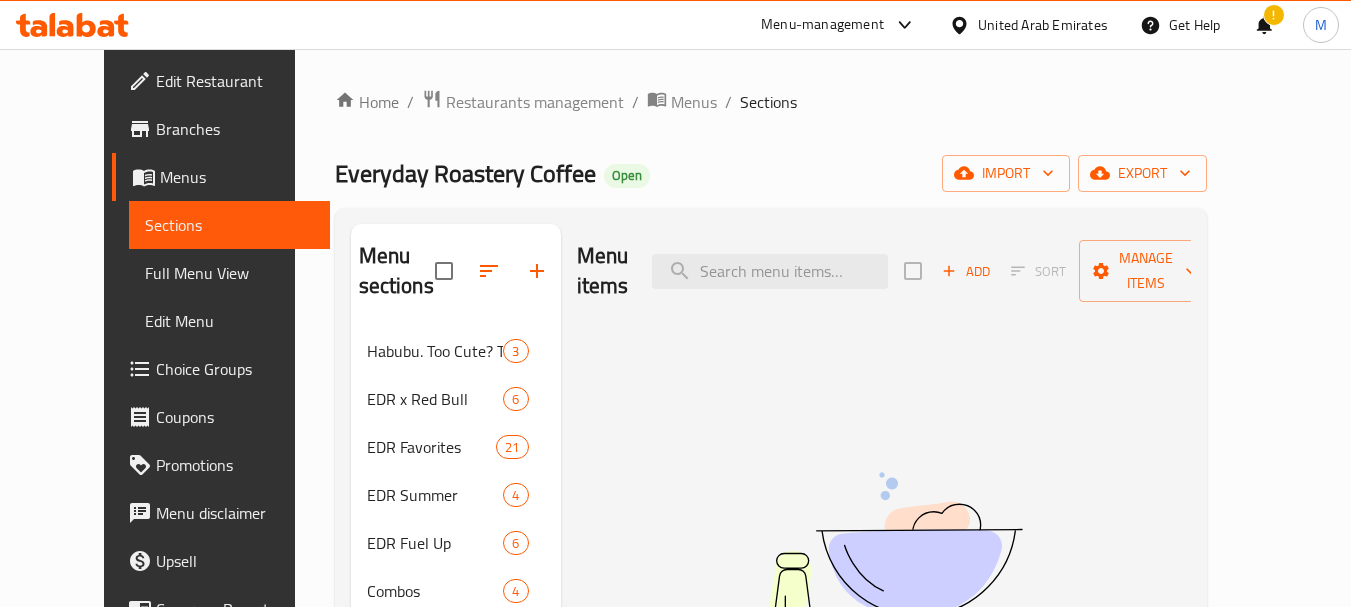 click on "Add" at bounding box center [966, 271] 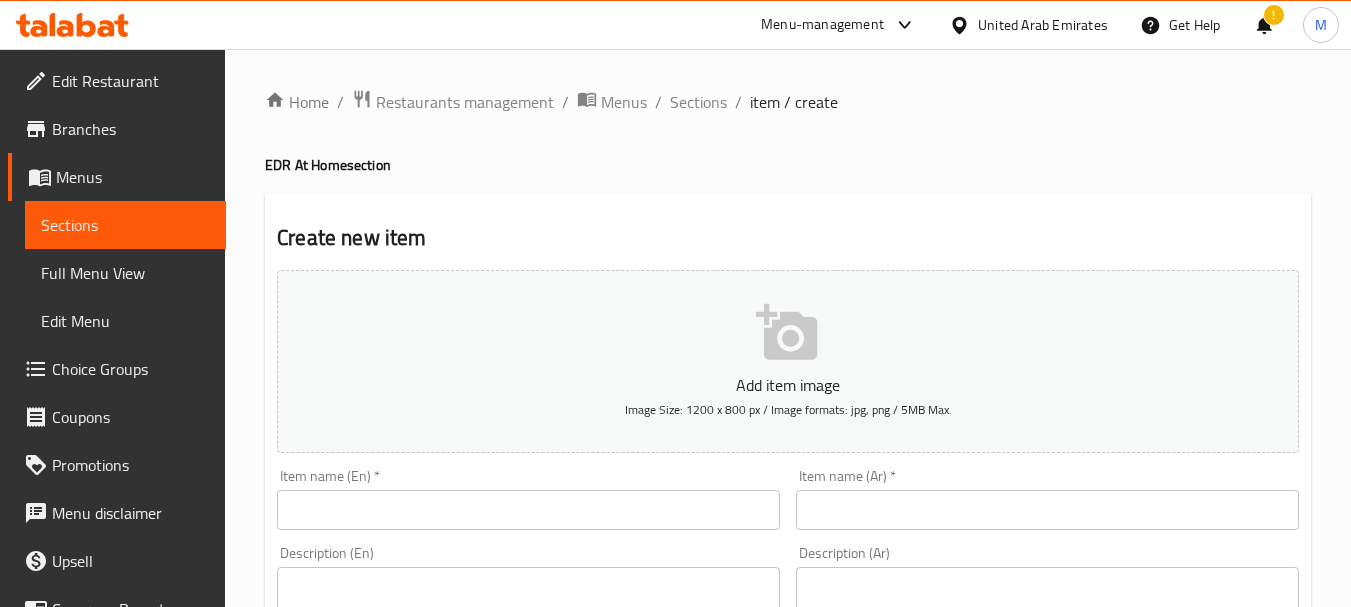 click at bounding box center (528, 510) 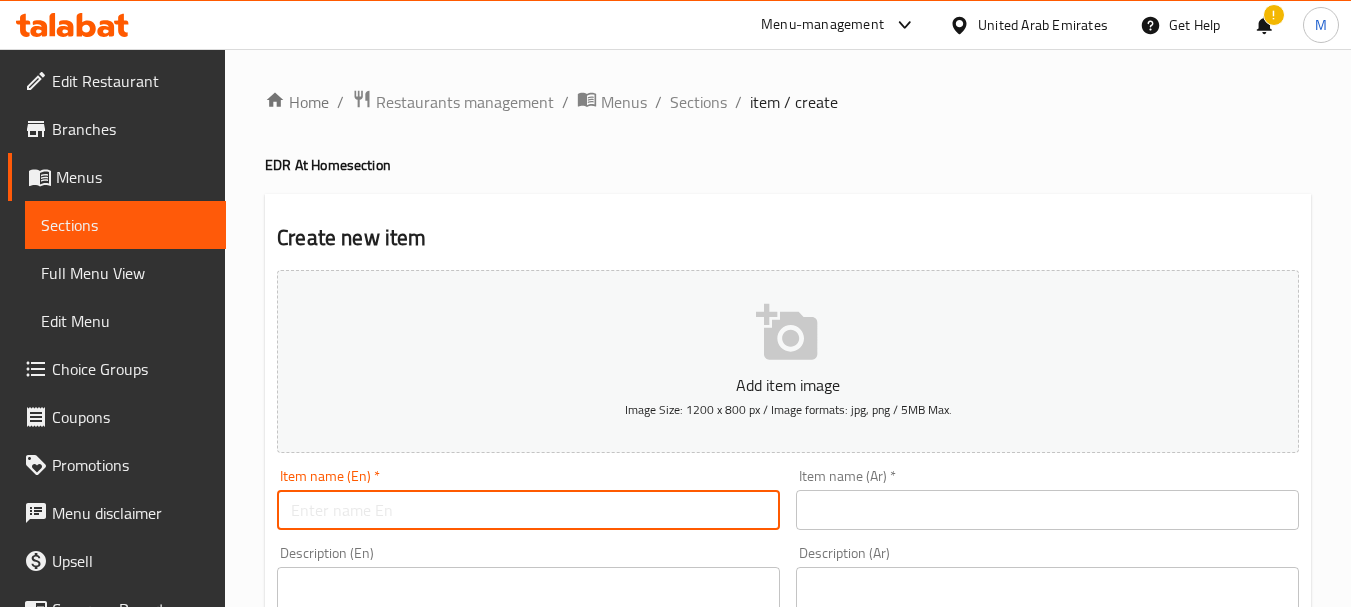 paste on "Everyday Tote Bag" 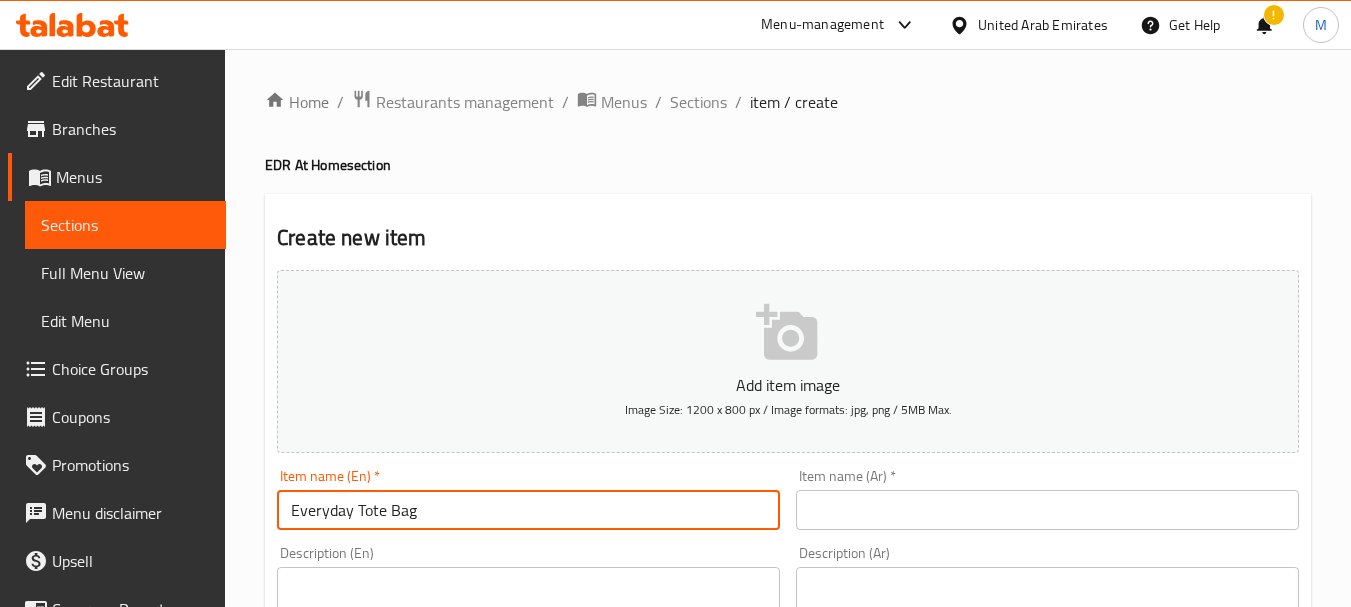 type on "Everyday Tote Bag" 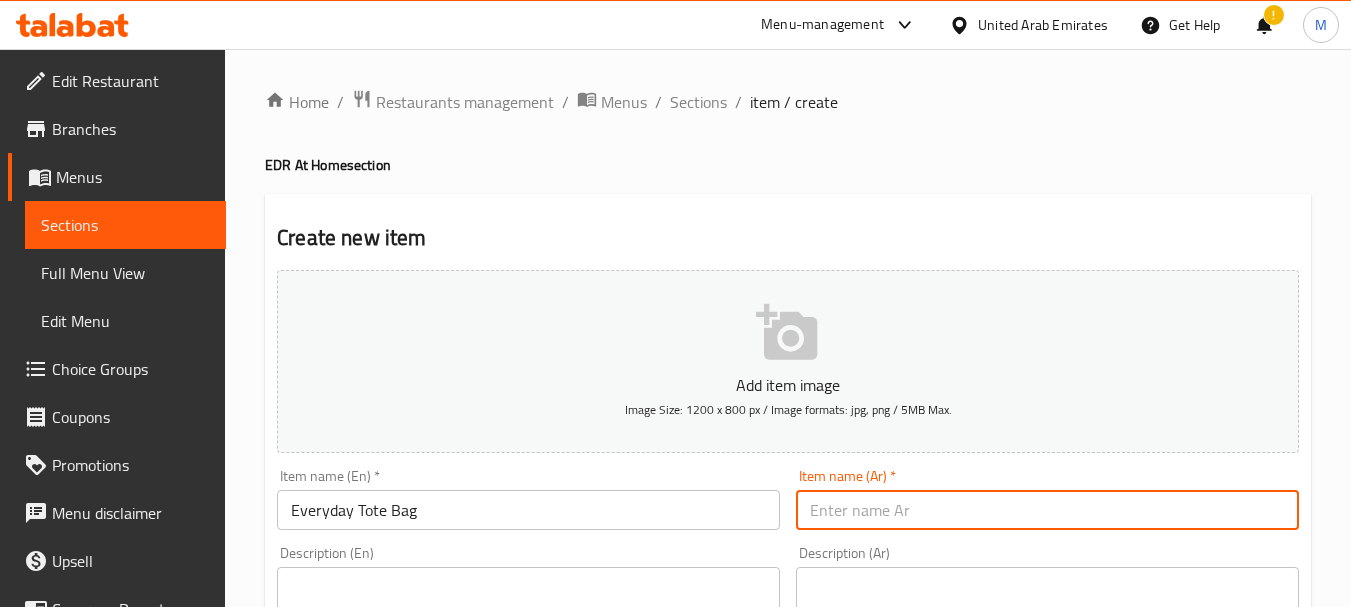 click at bounding box center [1047, 510] 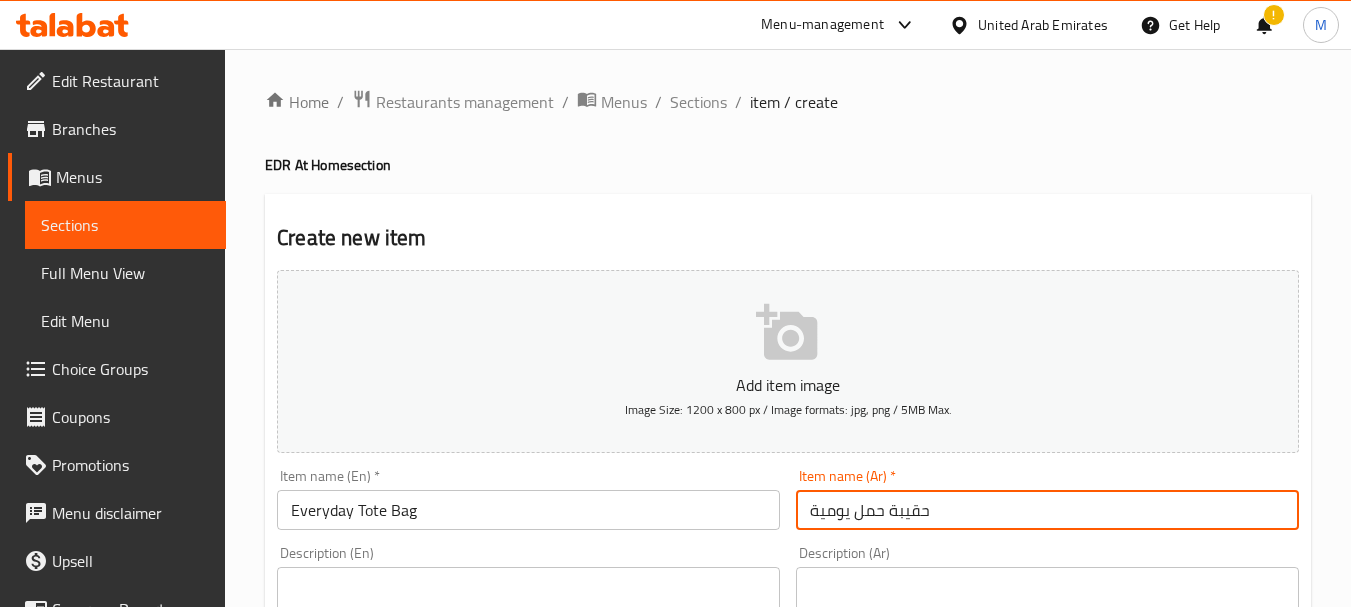 type on "حقيبة حمل يومية" 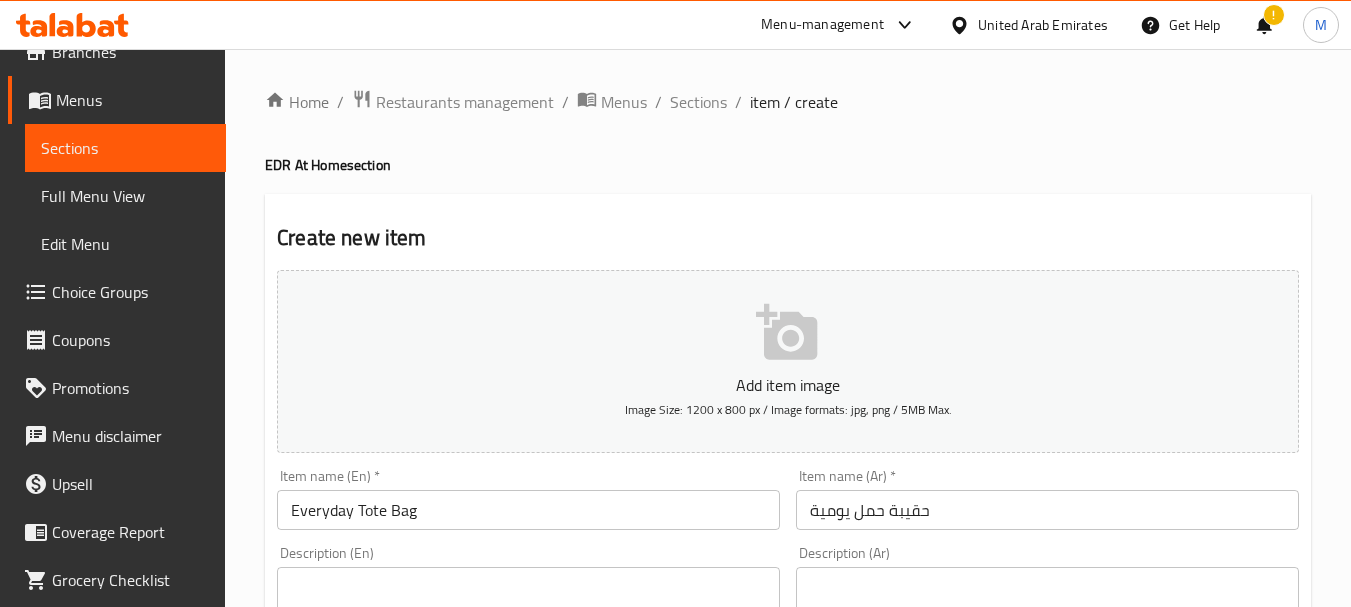scroll, scrollTop: 135, scrollLeft: 0, axis: vertical 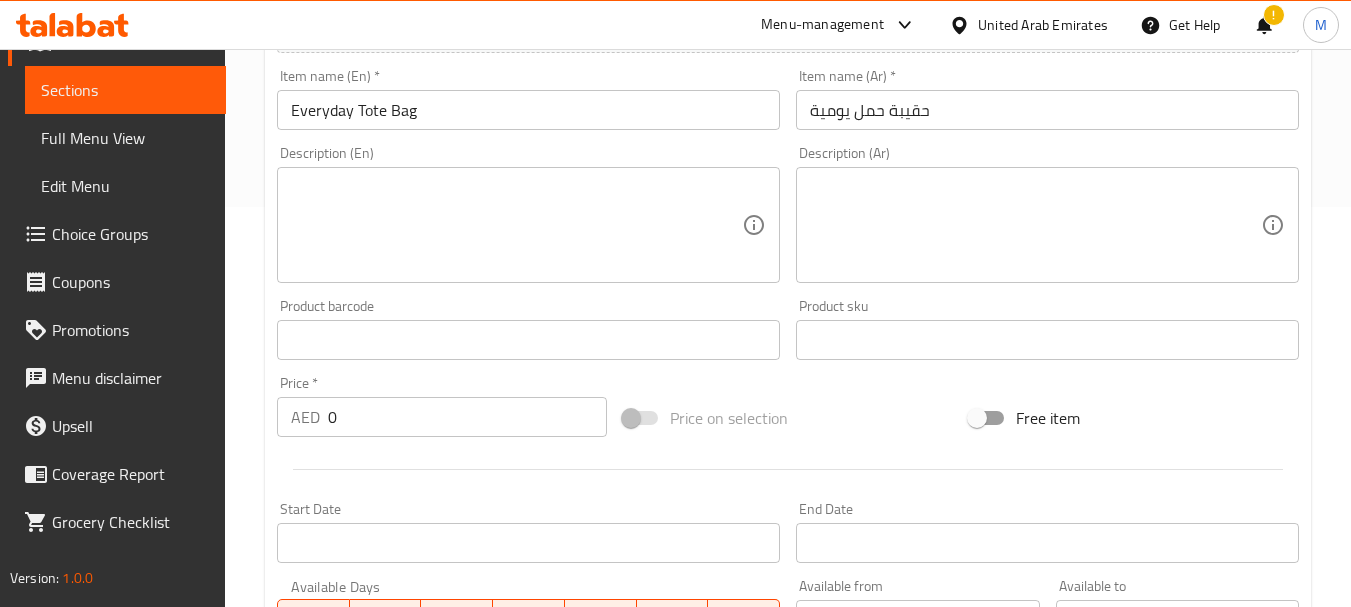 drag, startPoint x: 346, startPoint y: 415, endPoint x: 291, endPoint y: 413, distance: 55.03635 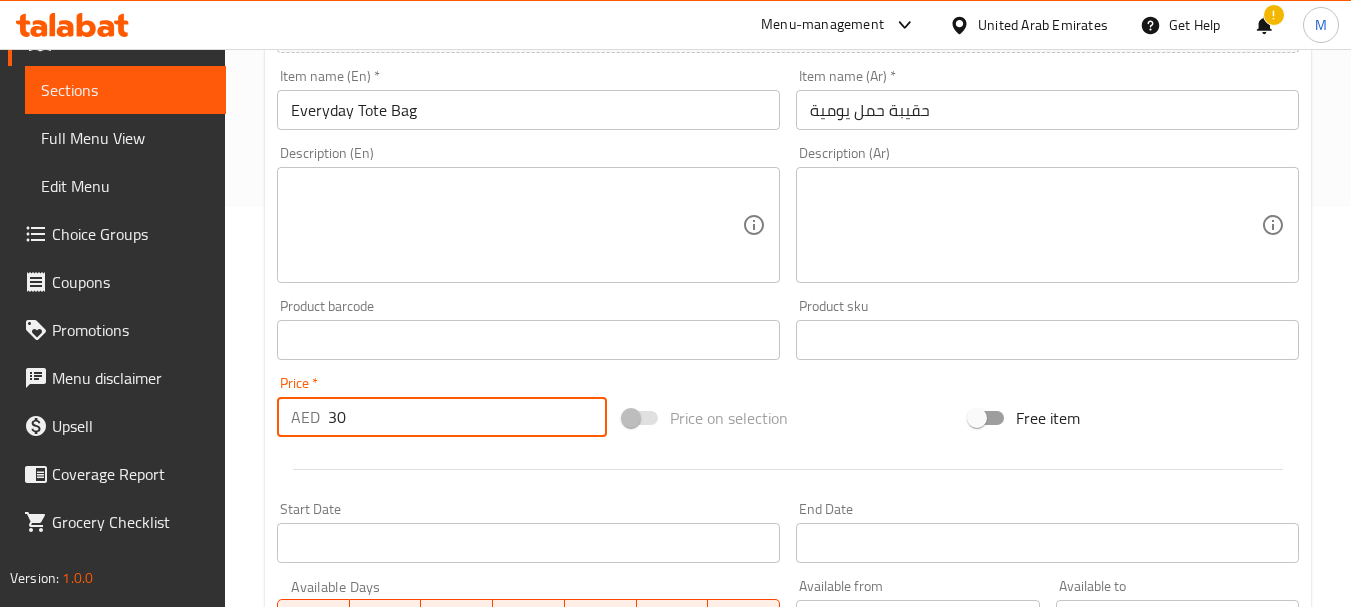 scroll, scrollTop: 35, scrollLeft: 0, axis: vertical 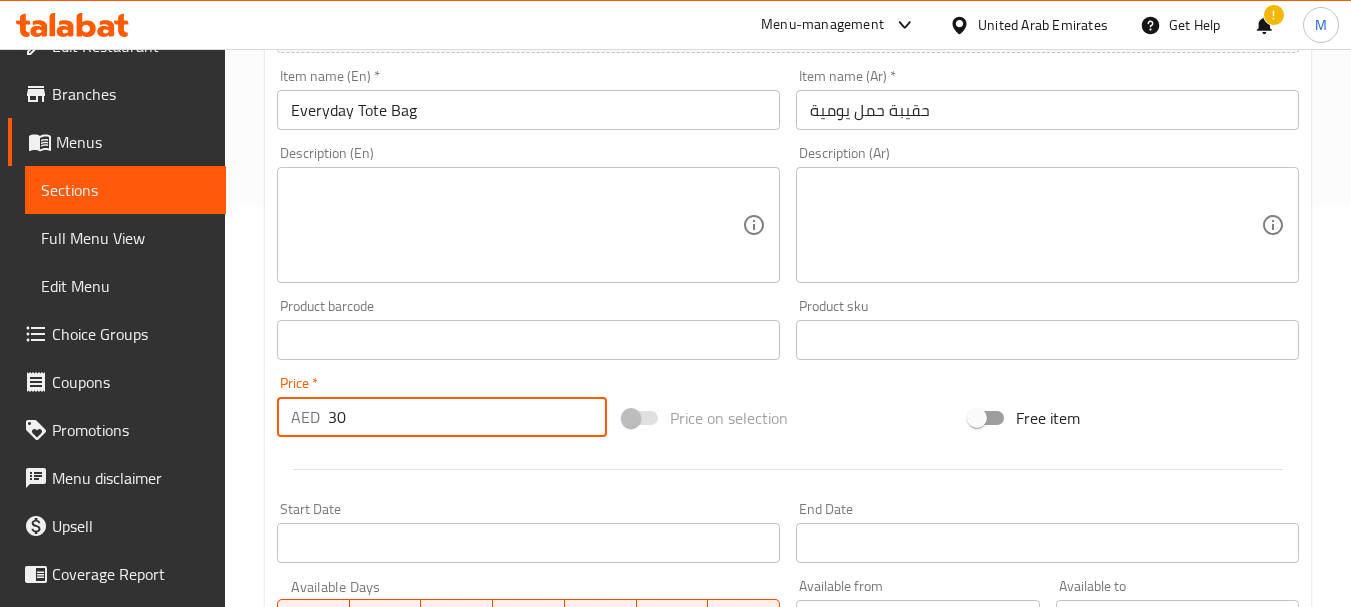 type on "30" 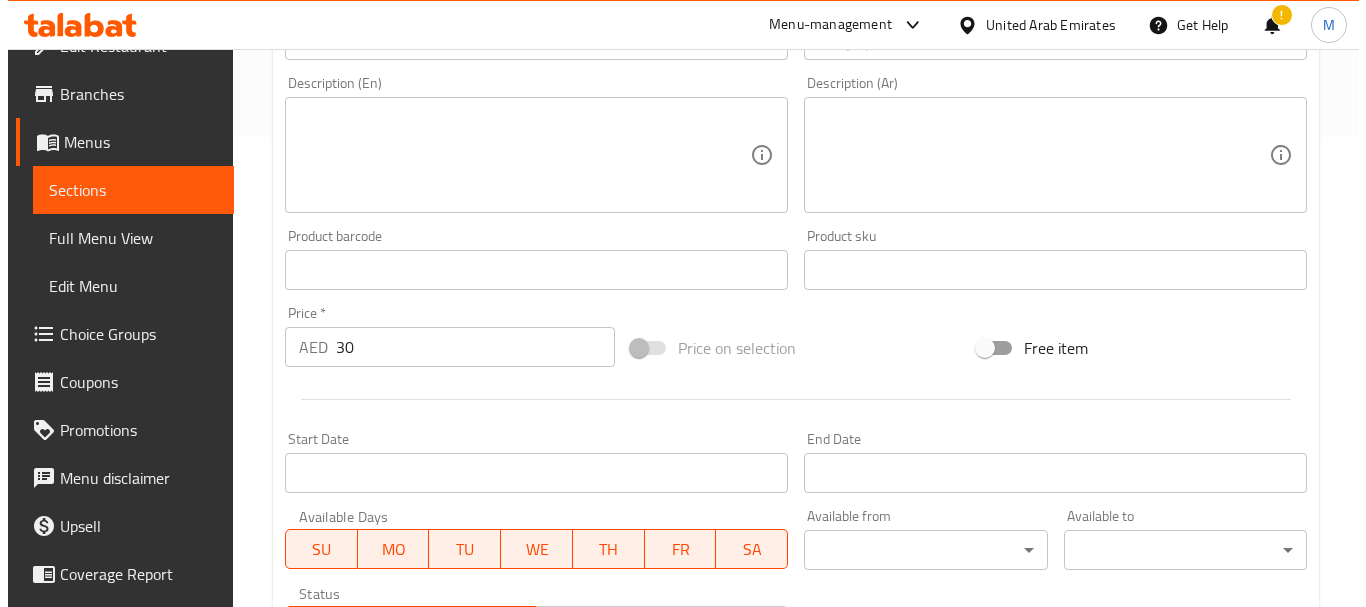 scroll, scrollTop: 600, scrollLeft: 0, axis: vertical 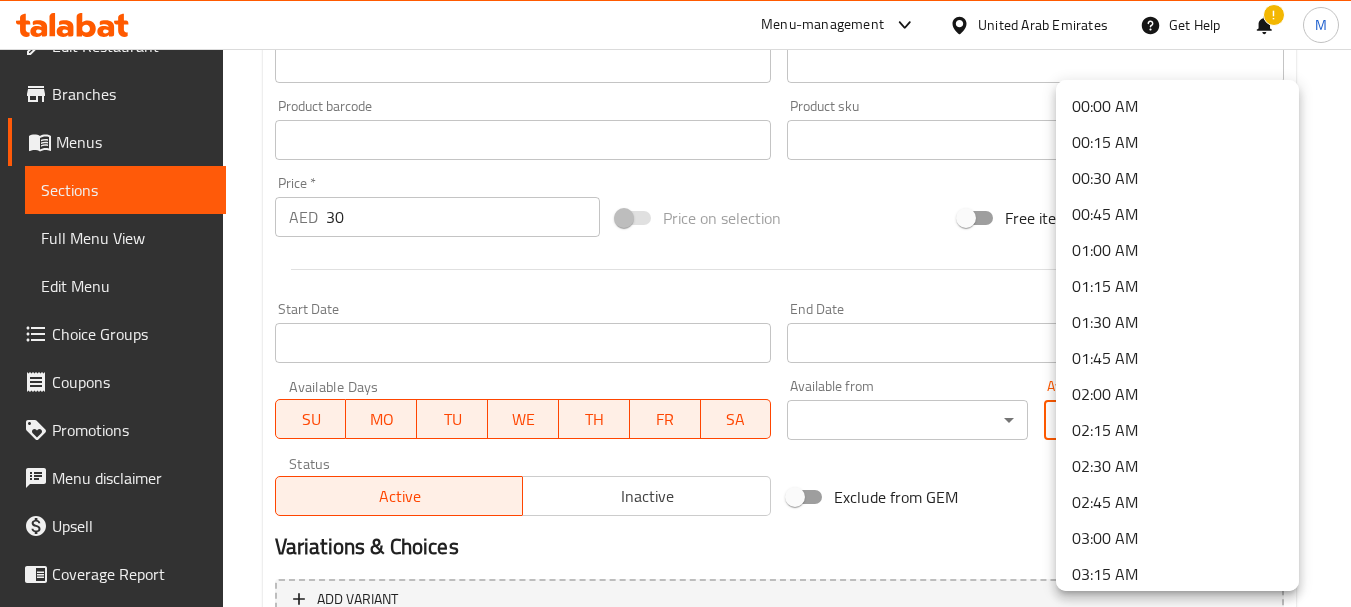 click on "​ Menu-management United Arab Emirates Get Help ! M   Edit Restaurant   Branches   Menus   Sections   Full Menu View   Edit Menu   Choice Groups   Coupons   Promotions   Menu disclaimer   Upsell   Coverage Report   Grocery Checklist  Version:    1.0.0  Get support on:    Support.OpsPlatform Home / Restaurants management / Menus / Sections / item / create EDR At Home  section Create new item Add item image Image Size: 1200 x 800 px / Image formats: jpg, png / 5MB Max. Item name (En)   * Everyday Tote Bag Item name (En)  * Item name (Ar)   * حقيبة حمل يومية Item name (Ar)  * Description (En) Description (En) Description (Ar) Description (Ar) Product barcode Product barcode Product sku Product sku Price   * AED 30 Price  * Price on selection Free item Start Date Start Date End Date End Date Available Days SU MO TU WE TH FR SA Available from ​ ​ Available to ​ ​ Status Active Inactive Exclude from GEM Variations & Choices Add variant ADD CHOICE CATEGORY Create Bug report Error text" at bounding box center (675, -272) 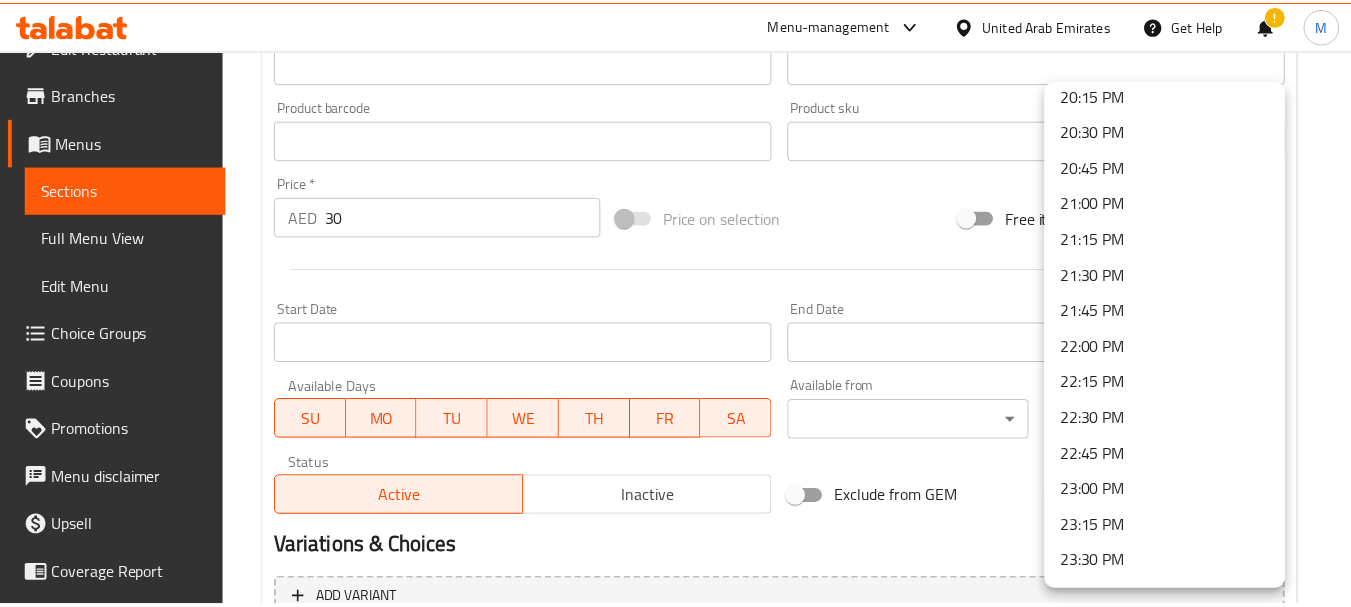 scroll, scrollTop: 2997, scrollLeft: 0, axis: vertical 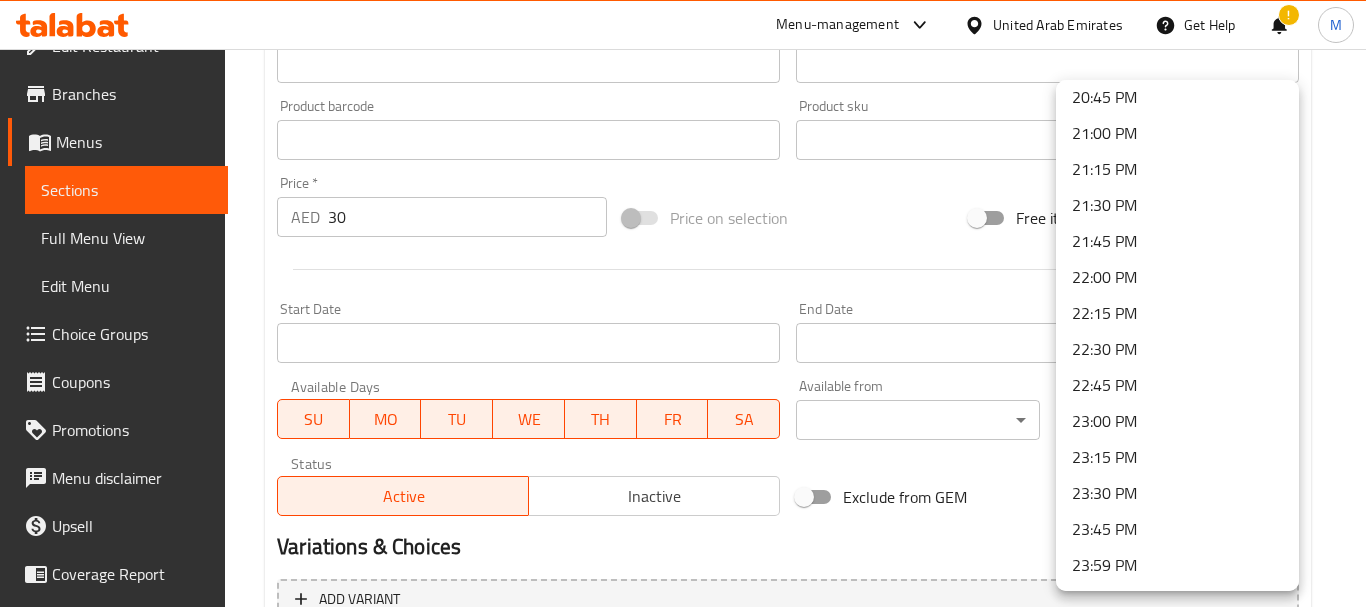 click on "23:59 PM" at bounding box center (1177, 565) 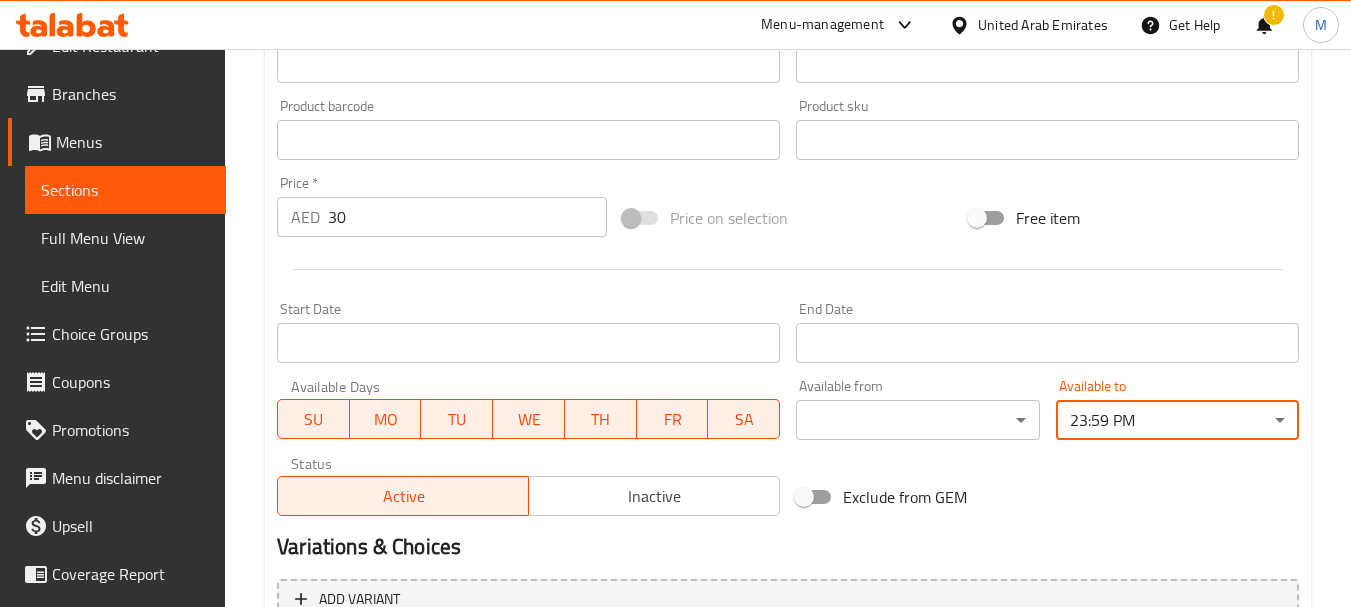 click on "Variations & Choices" at bounding box center [788, 547] 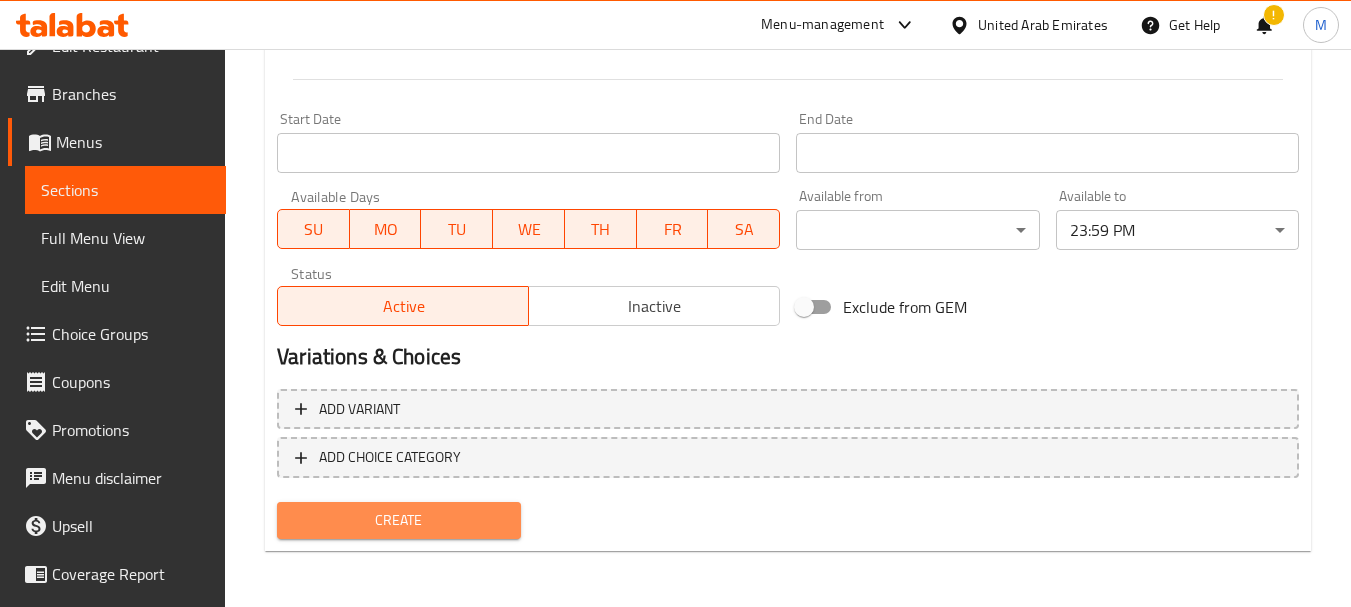 click on "Create" at bounding box center [398, 520] 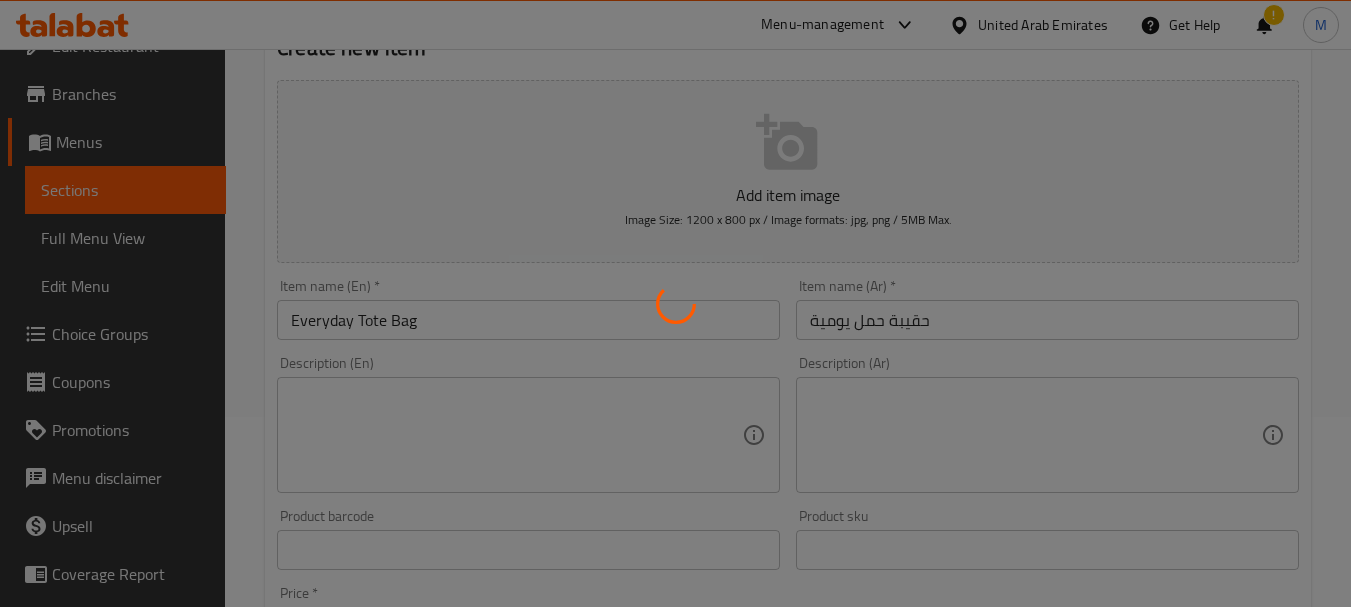type 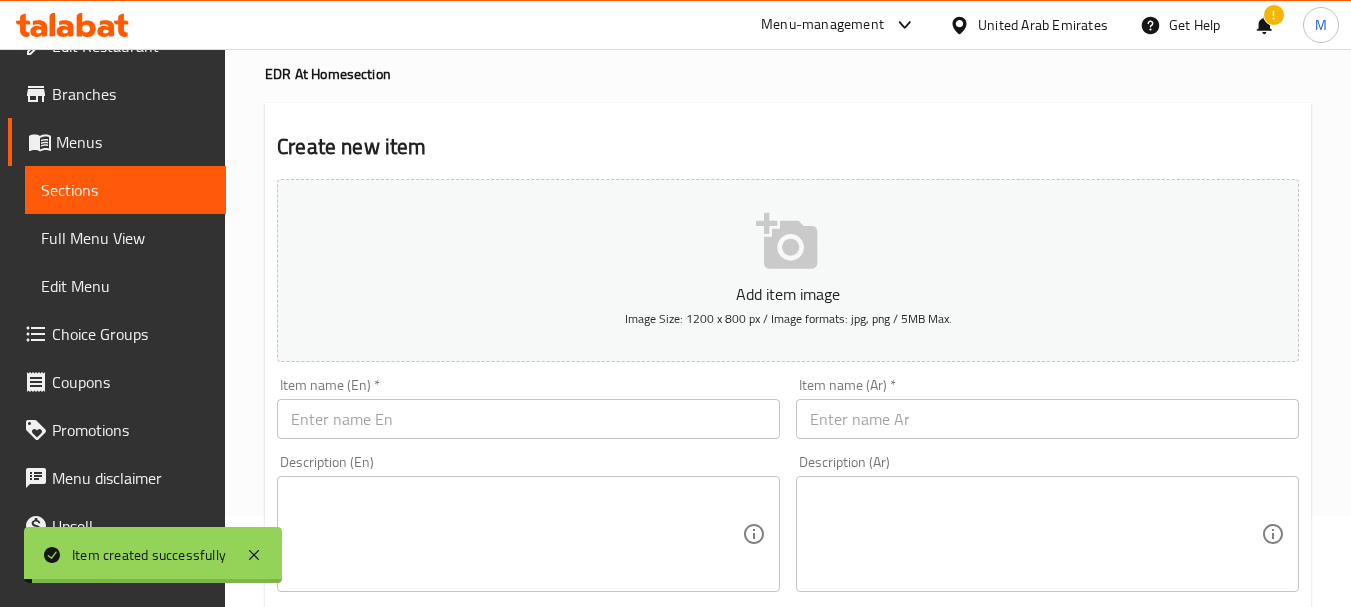scroll, scrollTop: 0, scrollLeft: 0, axis: both 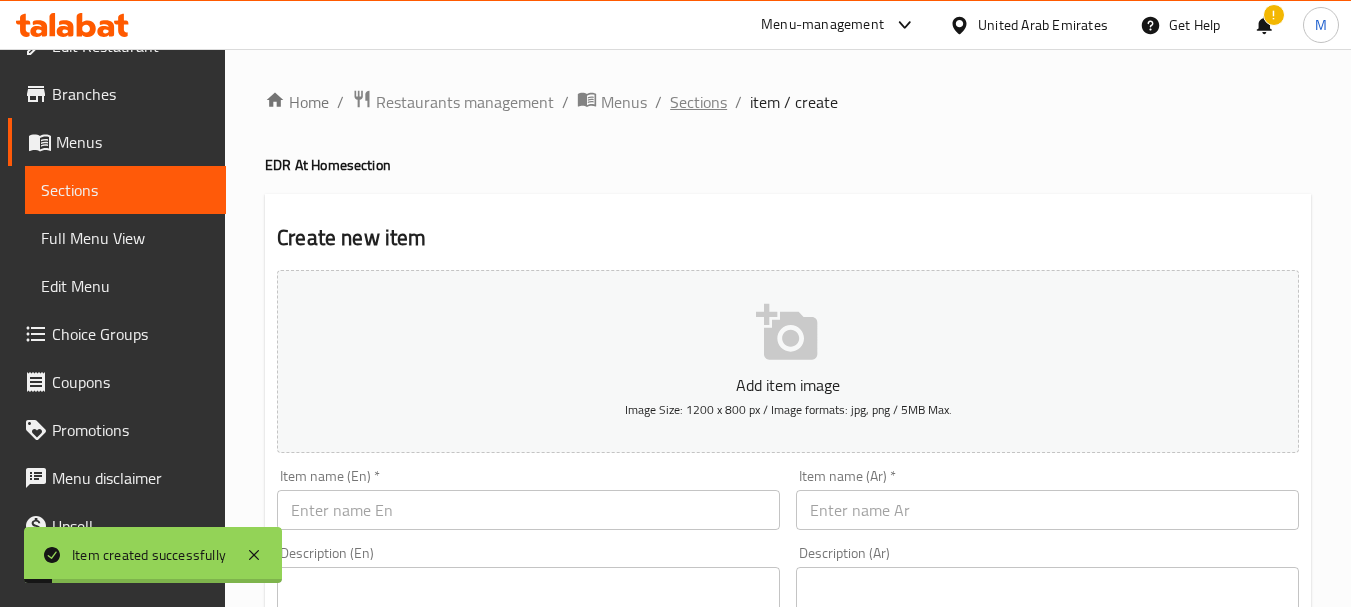 click on "Sections" at bounding box center (698, 102) 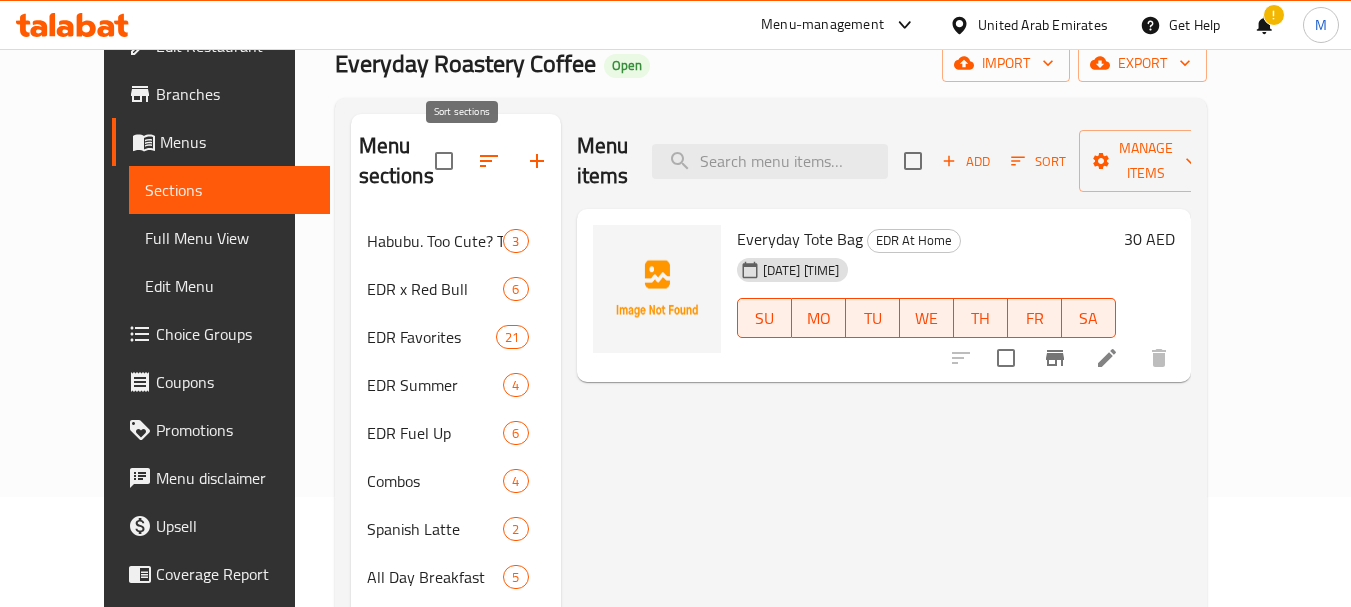 scroll, scrollTop: 0, scrollLeft: 0, axis: both 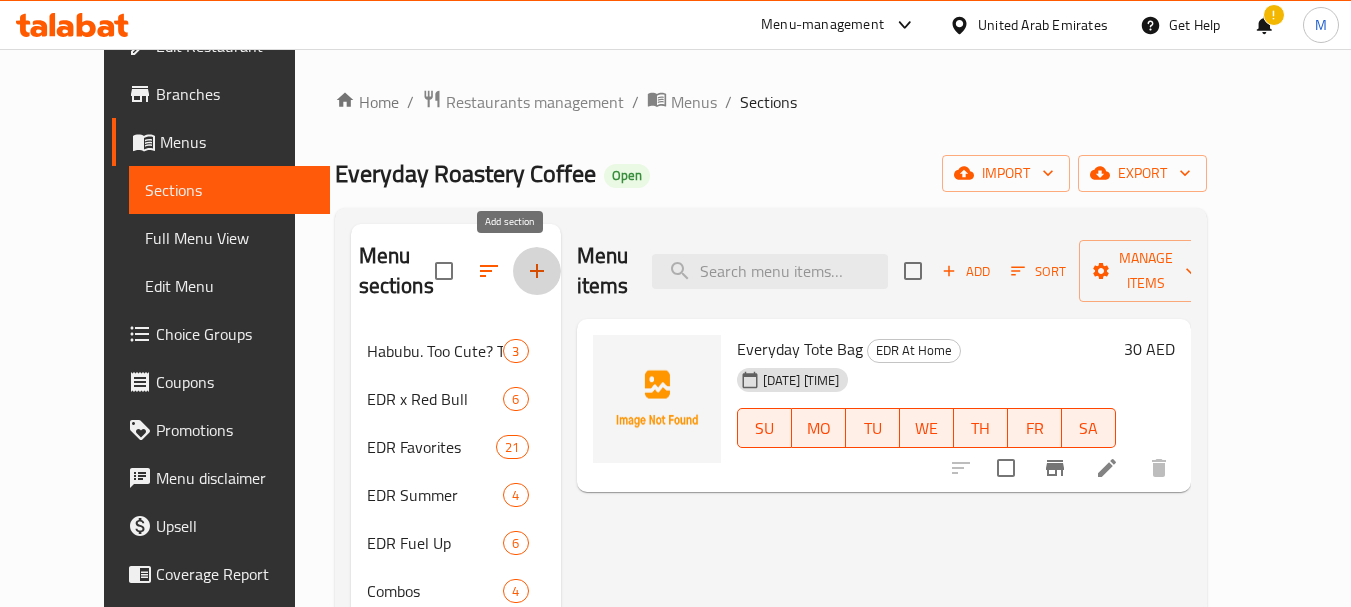 click 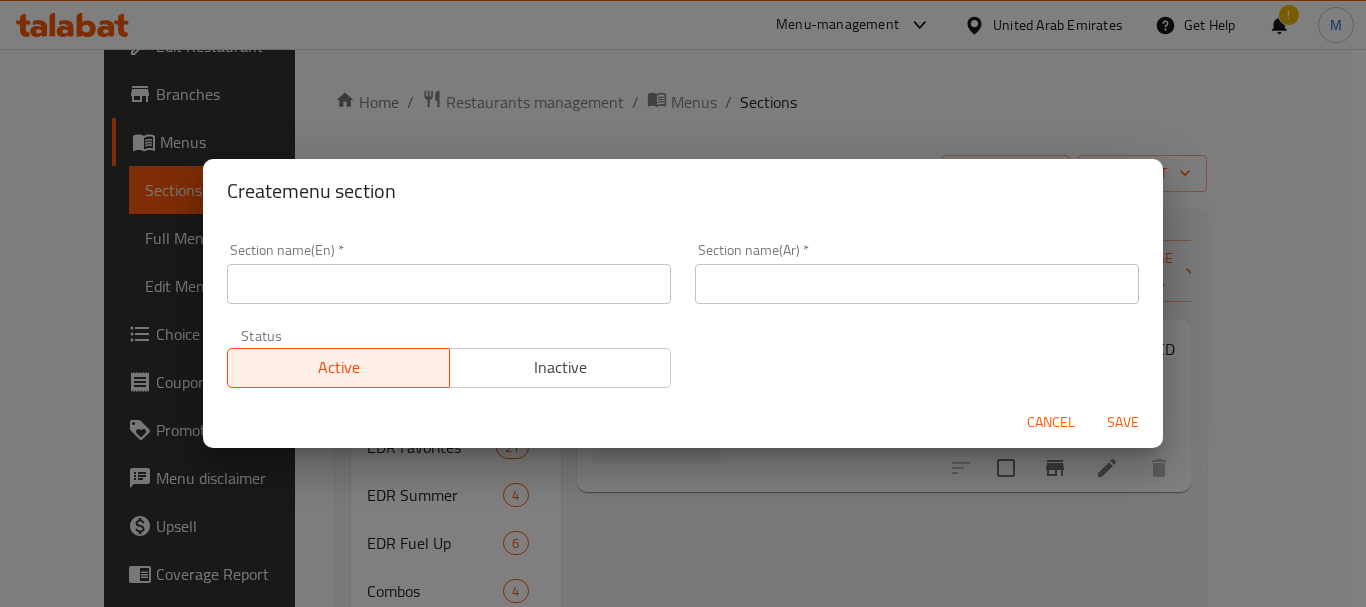 click at bounding box center [449, 284] 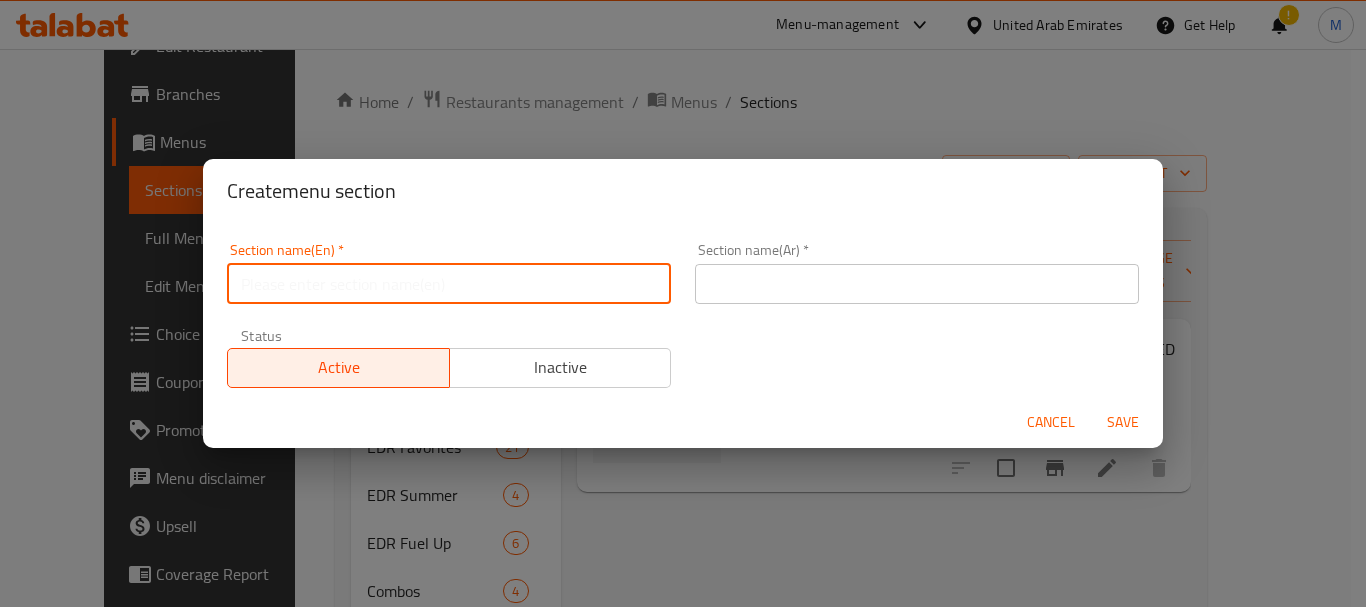 type on "/" 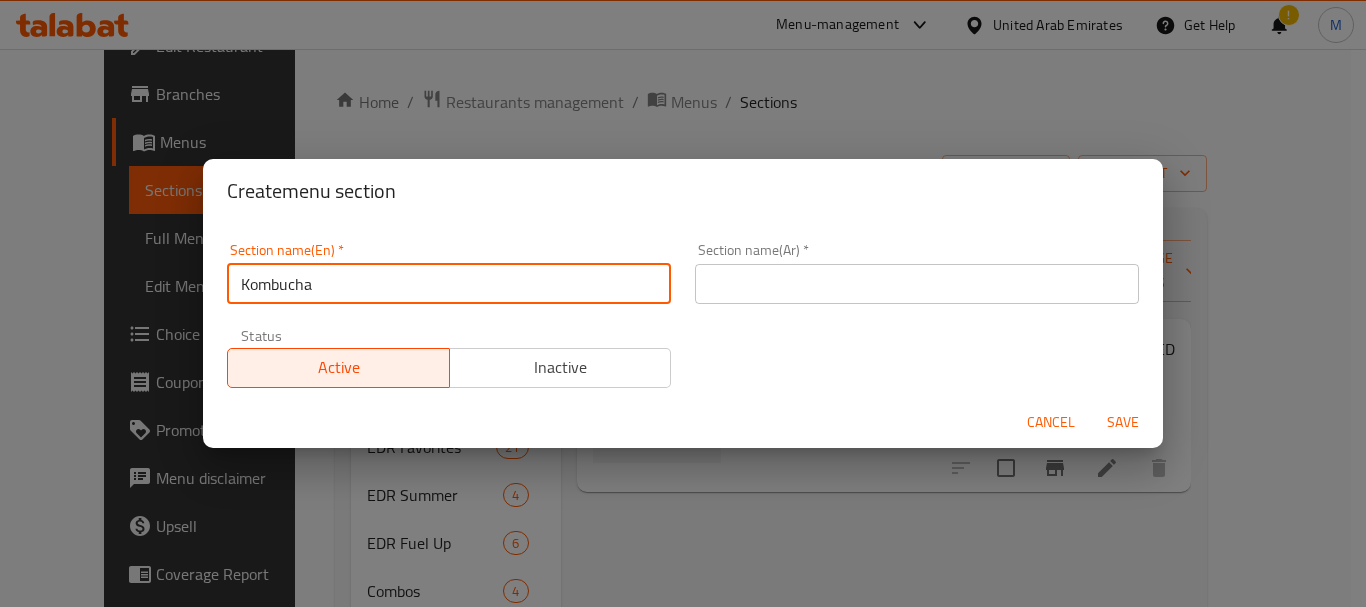 type on "Kombucha" 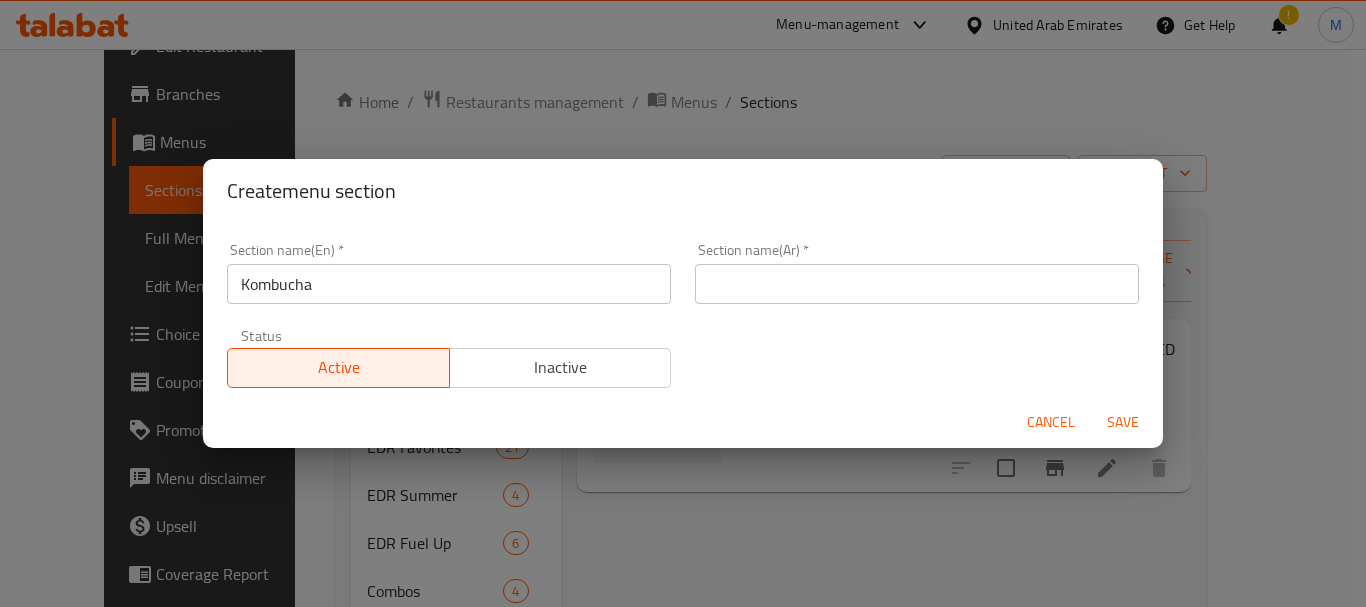 click at bounding box center (917, 284) 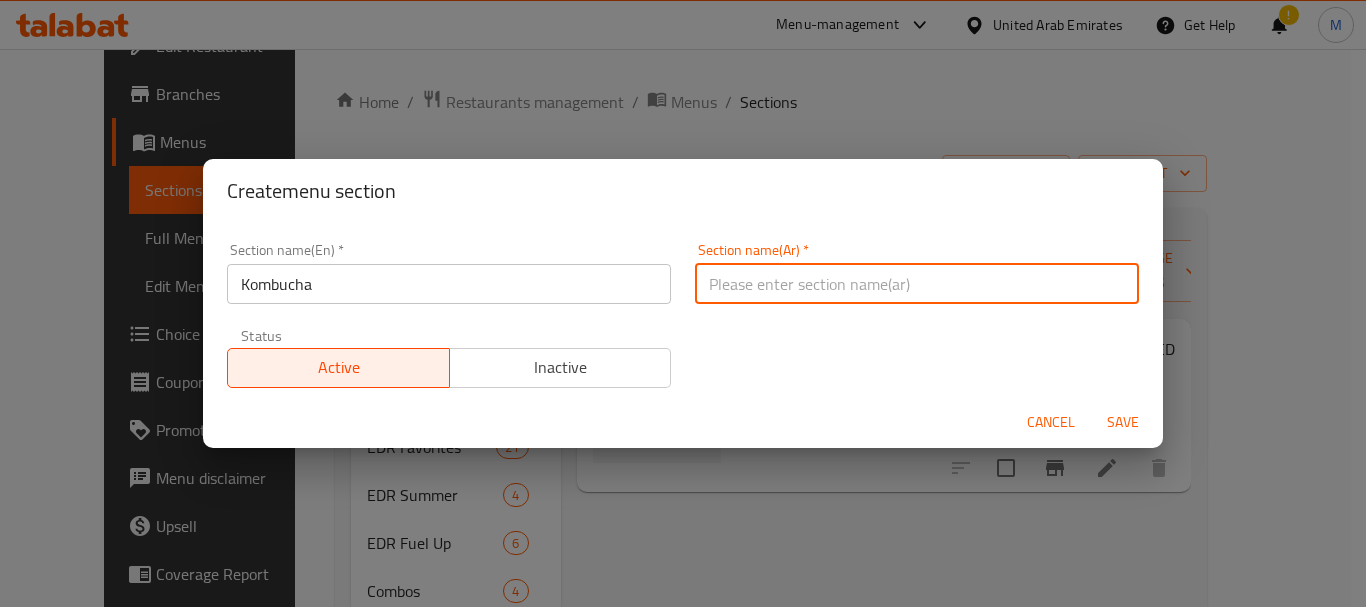 paste on "كومبوتشا" 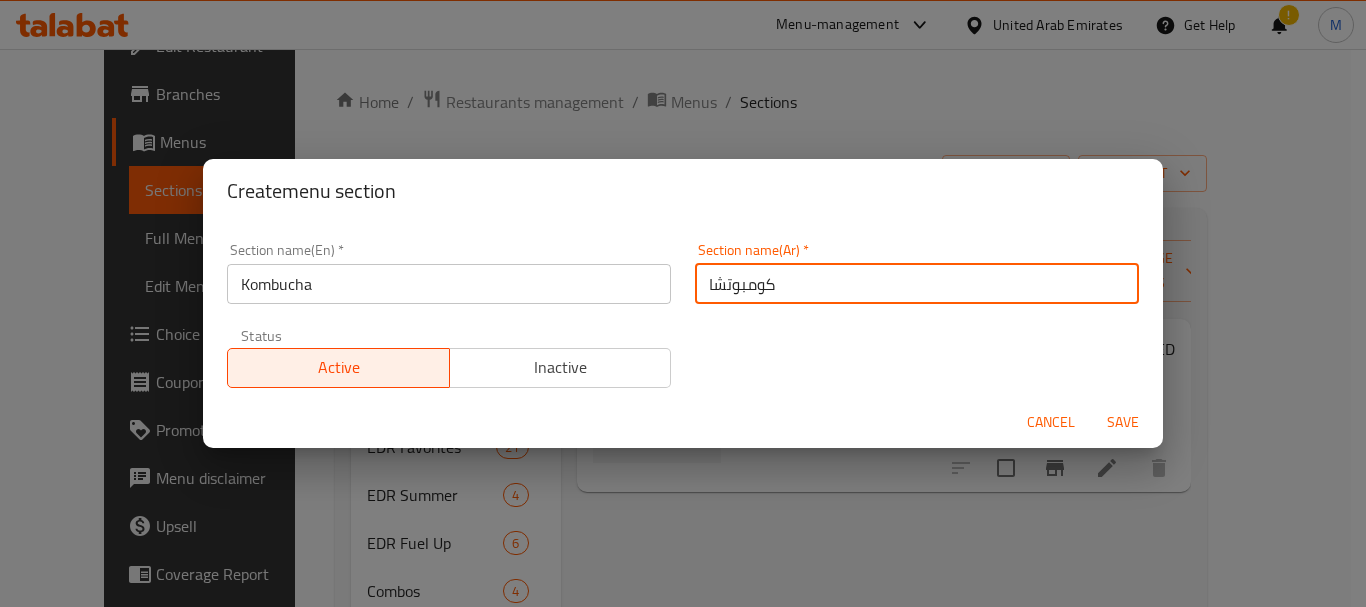 type on "كومبوتشا" 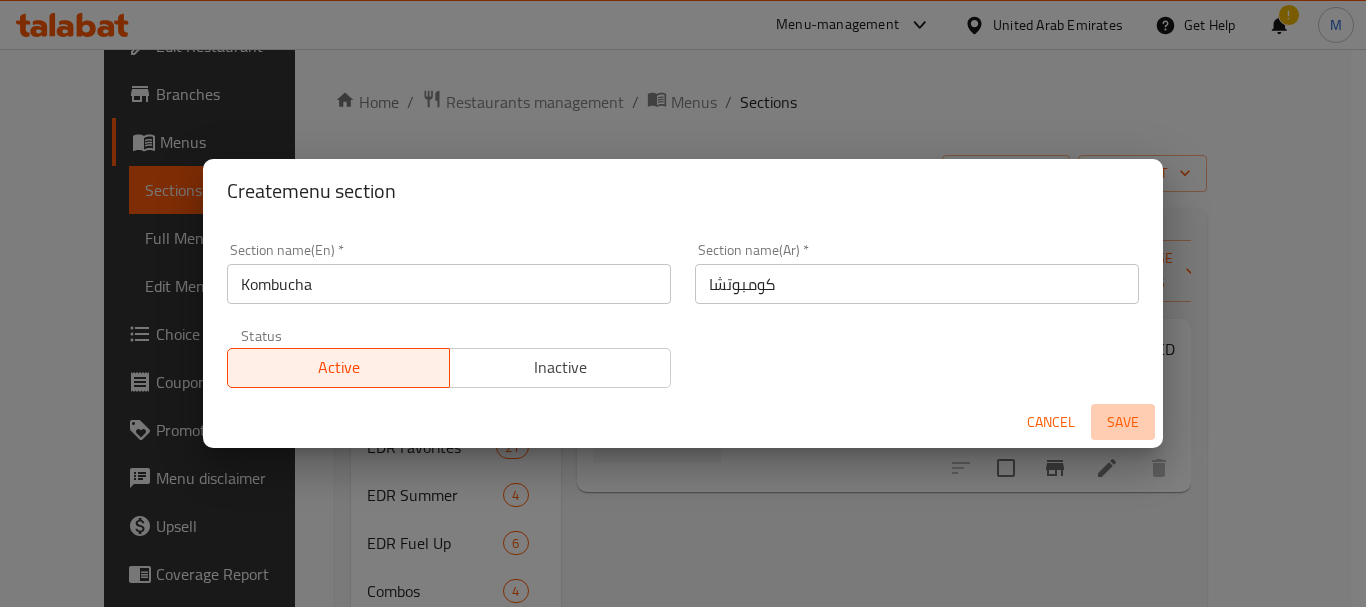 click on "Save" at bounding box center [1123, 422] 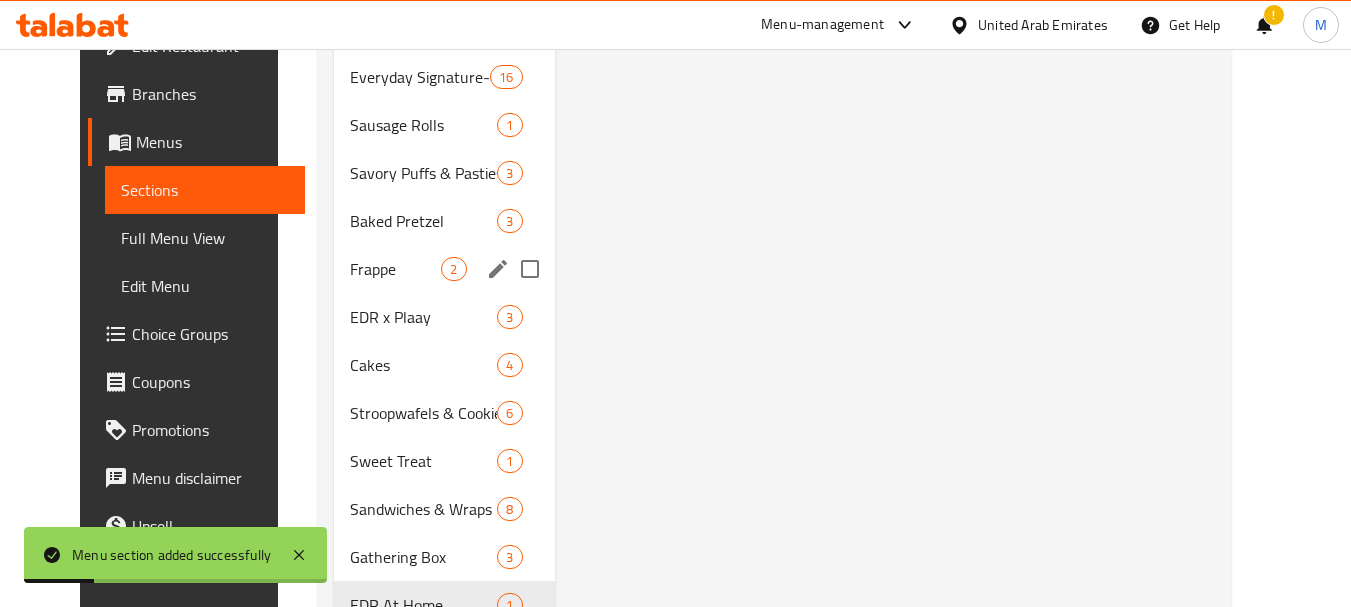 scroll, scrollTop: 984, scrollLeft: 0, axis: vertical 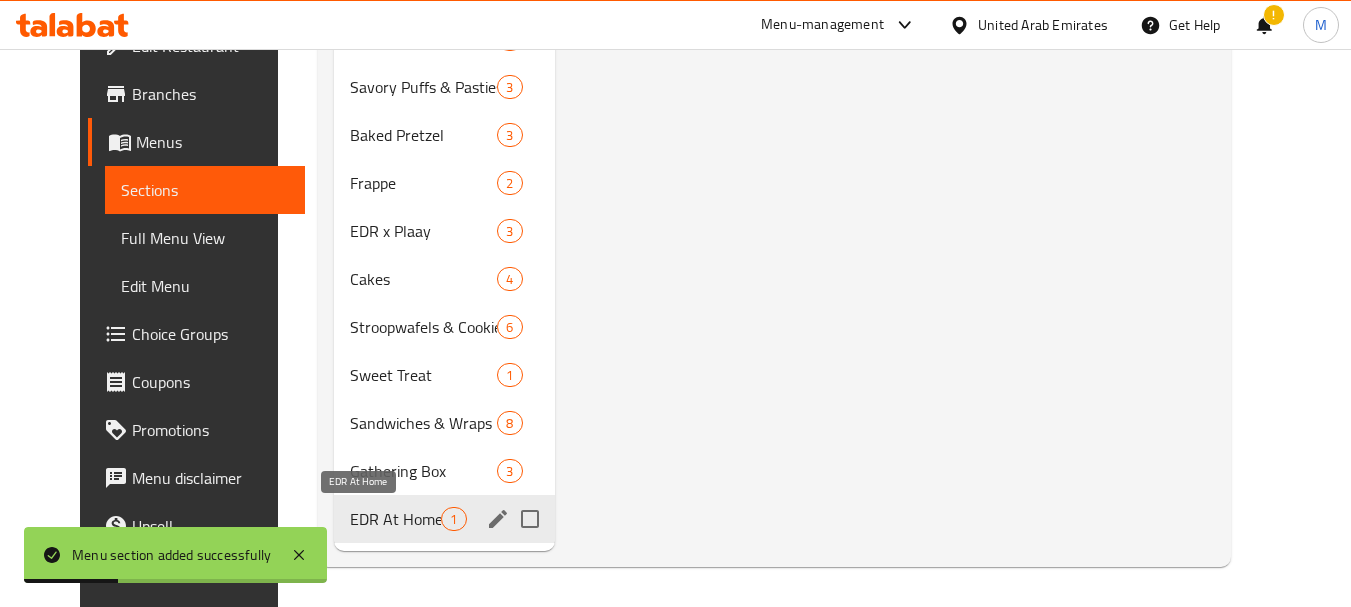 click on "EDR At Home" at bounding box center (395, 519) 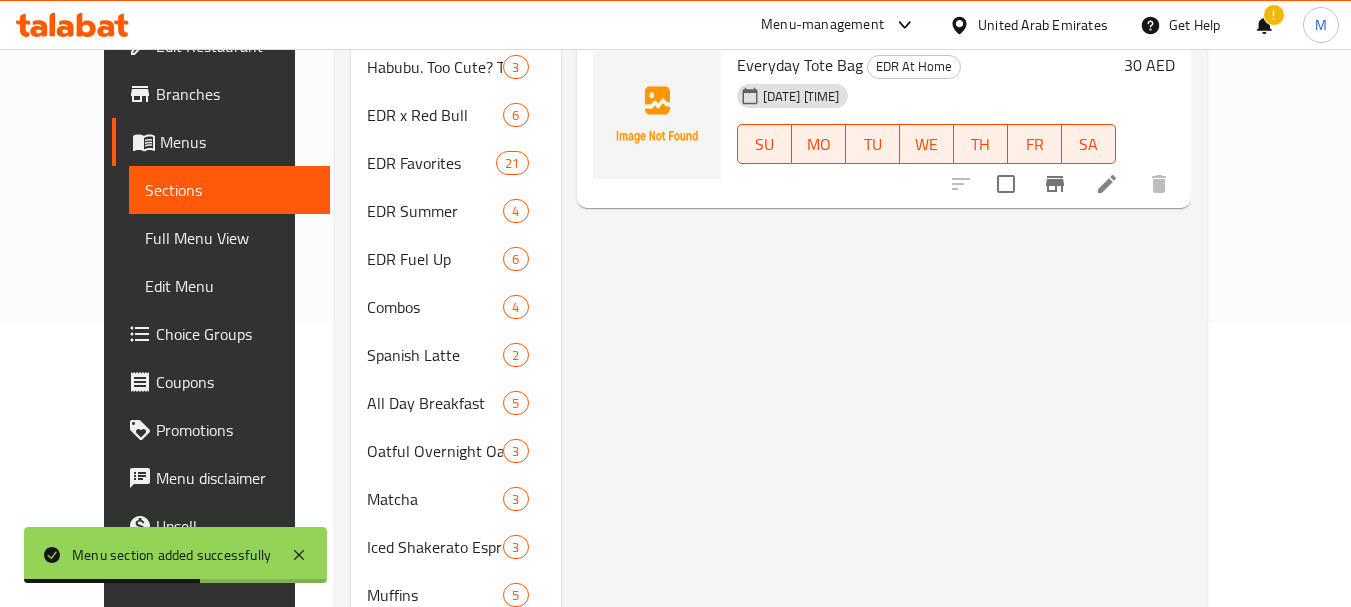 scroll, scrollTop: 1032, scrollLeft: 0, axis: vertical 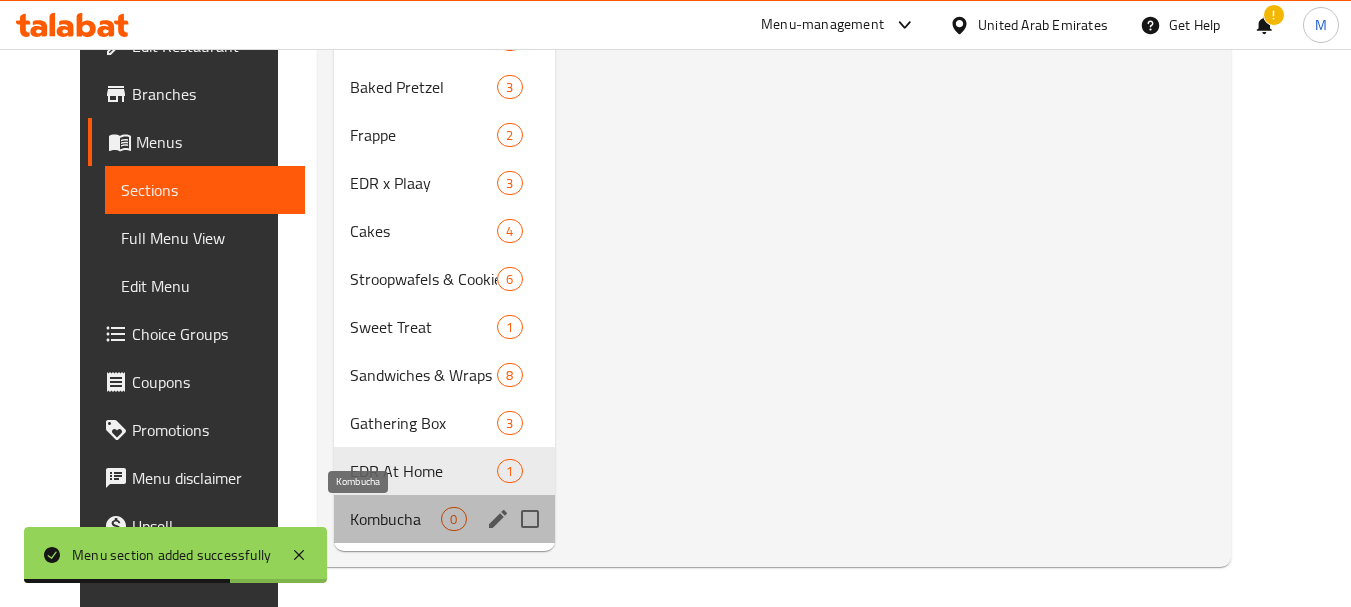click on "Kombucha" at bounding box center [395, 519] 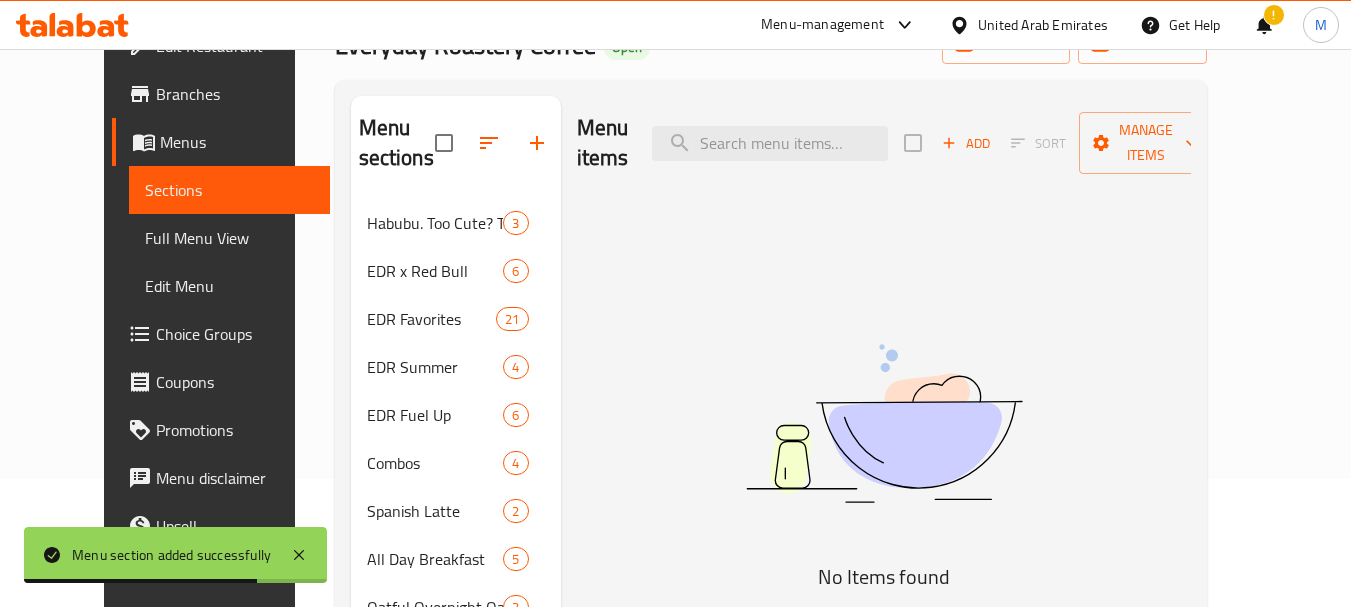 scroll, scrollTop: 0, scrollLeft: 0, axis: both 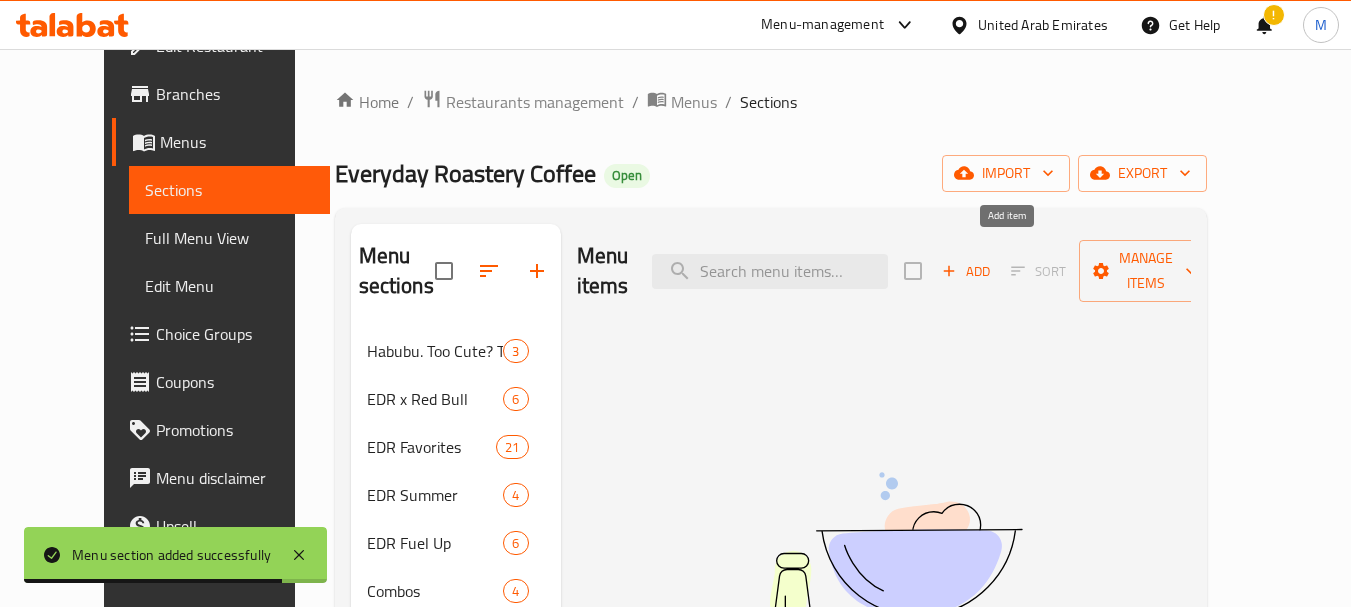 click 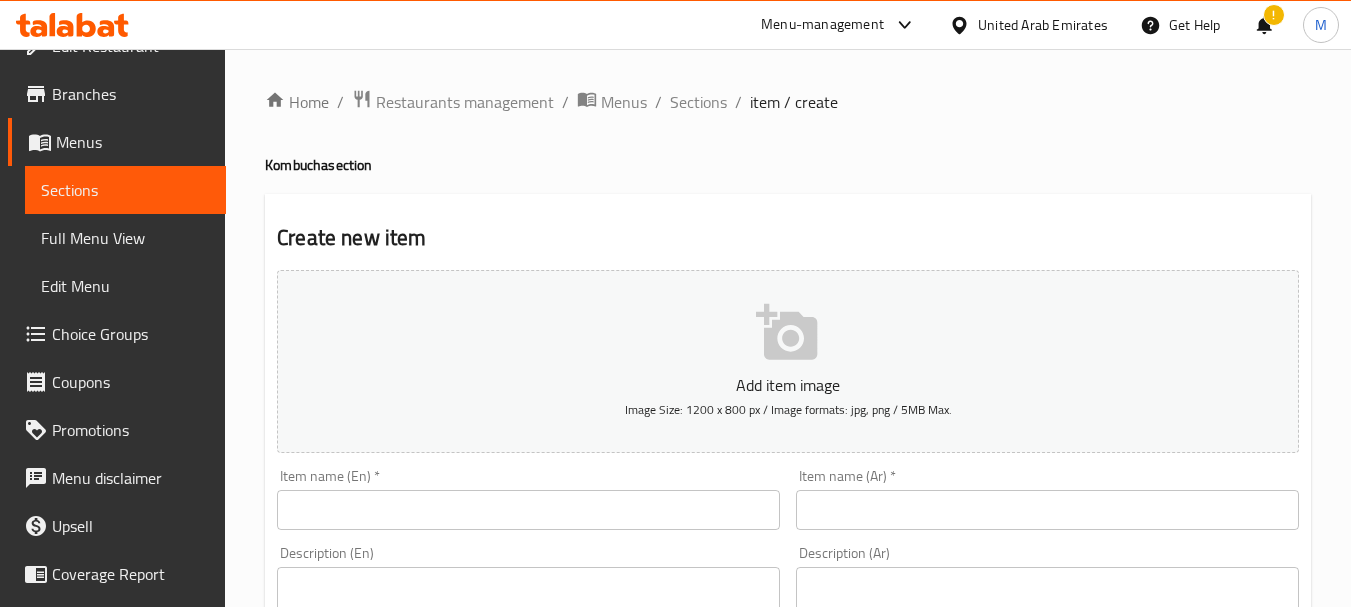 click at bounding box center (528, 510) 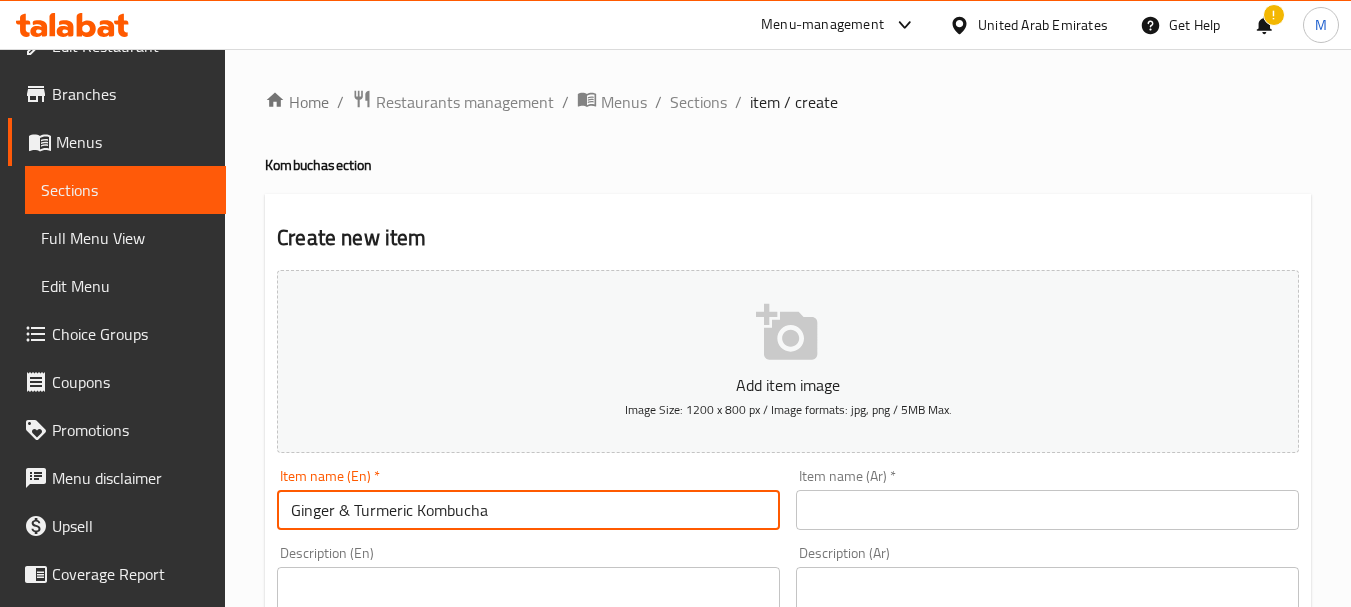 click on "Ginger & Turmeric Kombucha" at bounding box center [528, 510] 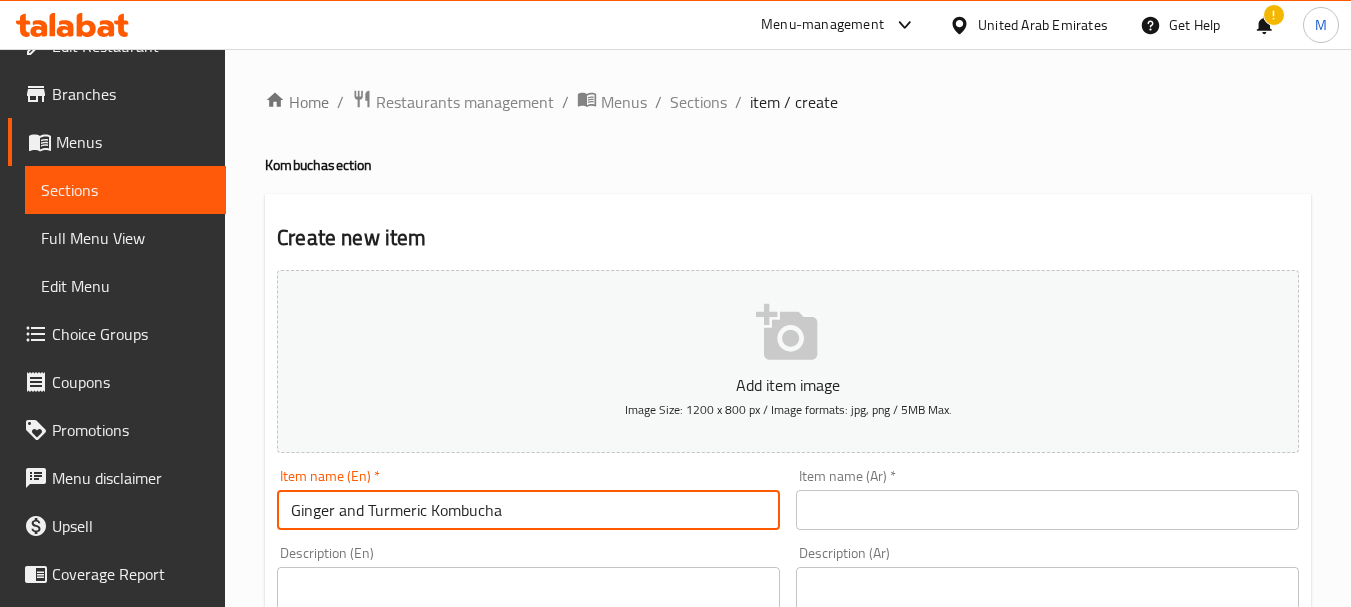 type on "Ginger and Turmeric Kombucha" 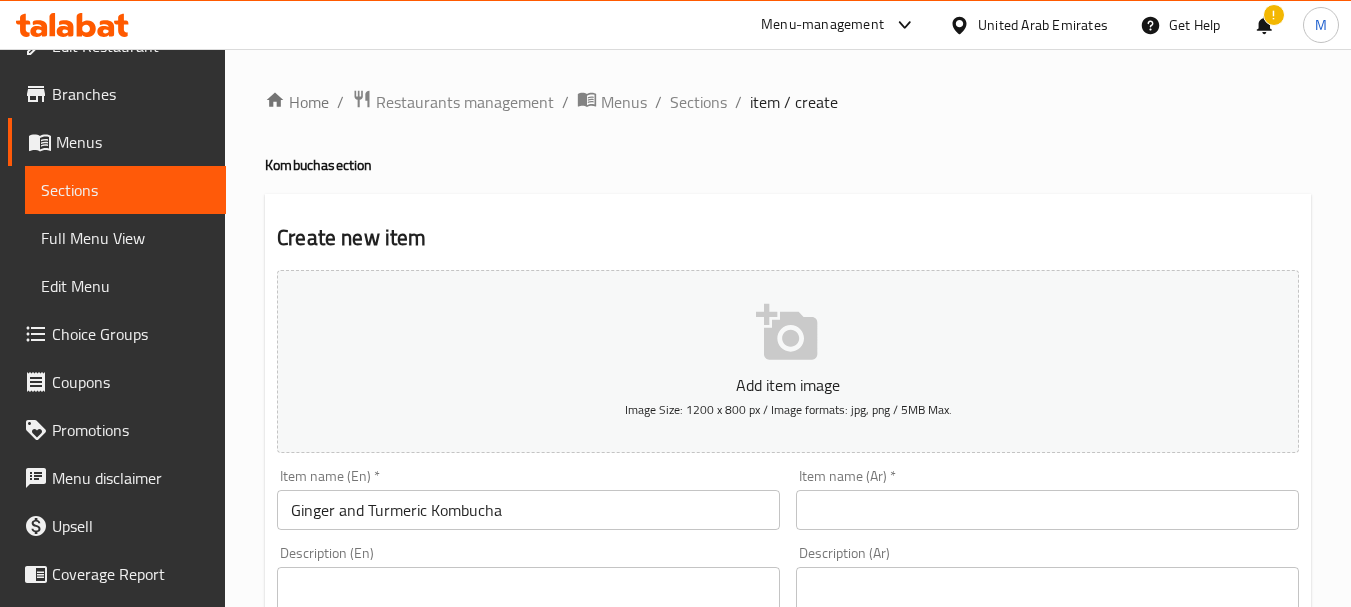 click on "Item name (Ar)   * Item name (Ar)  *" at bounding box center [1047, 499] 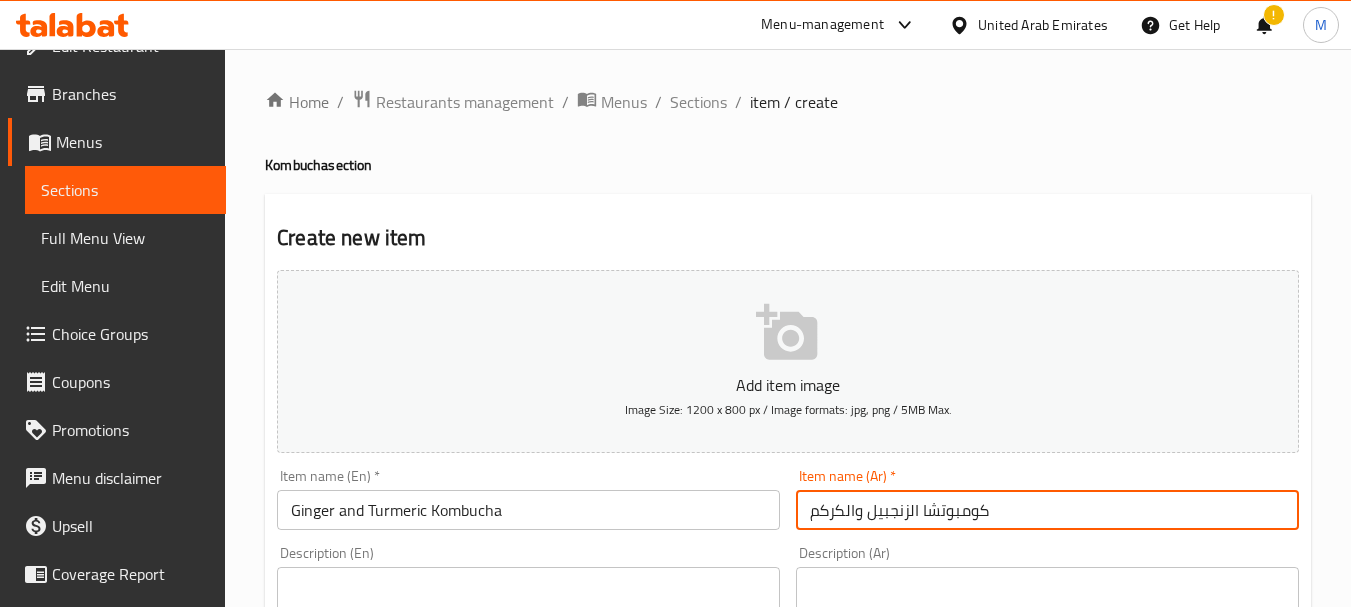 type on "كومبوتشا الزنجبيل والكركم" 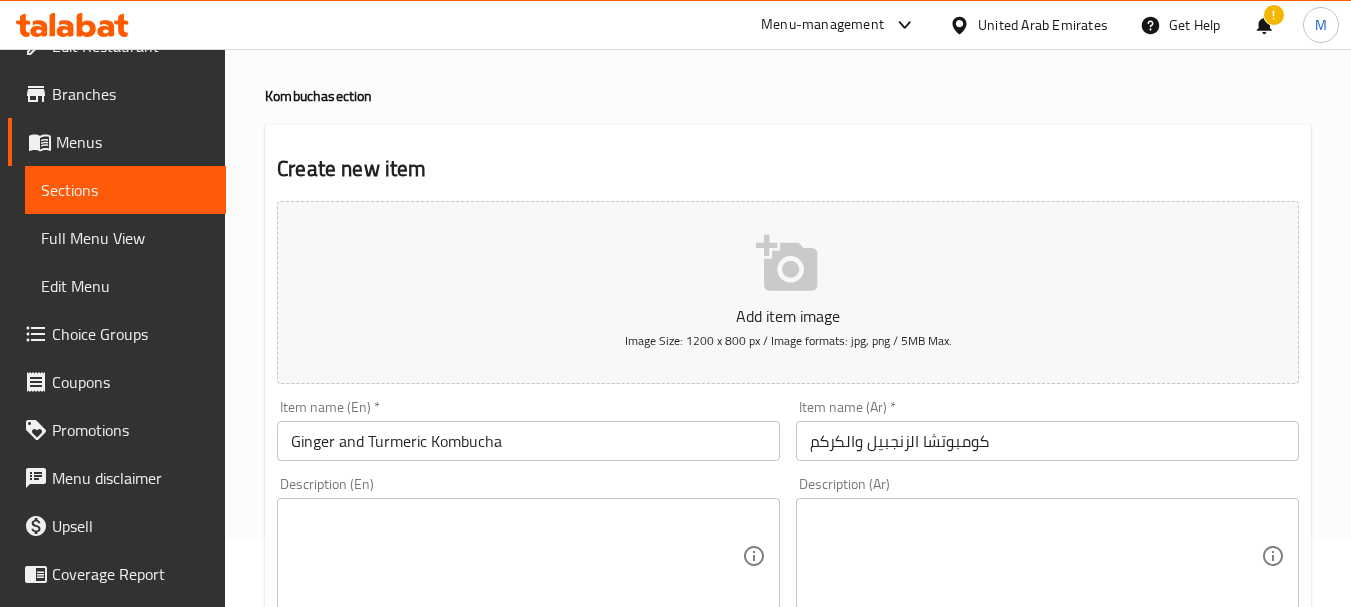 scroll, scrollTop: 100, scrollLeft: 0, axis: vertical 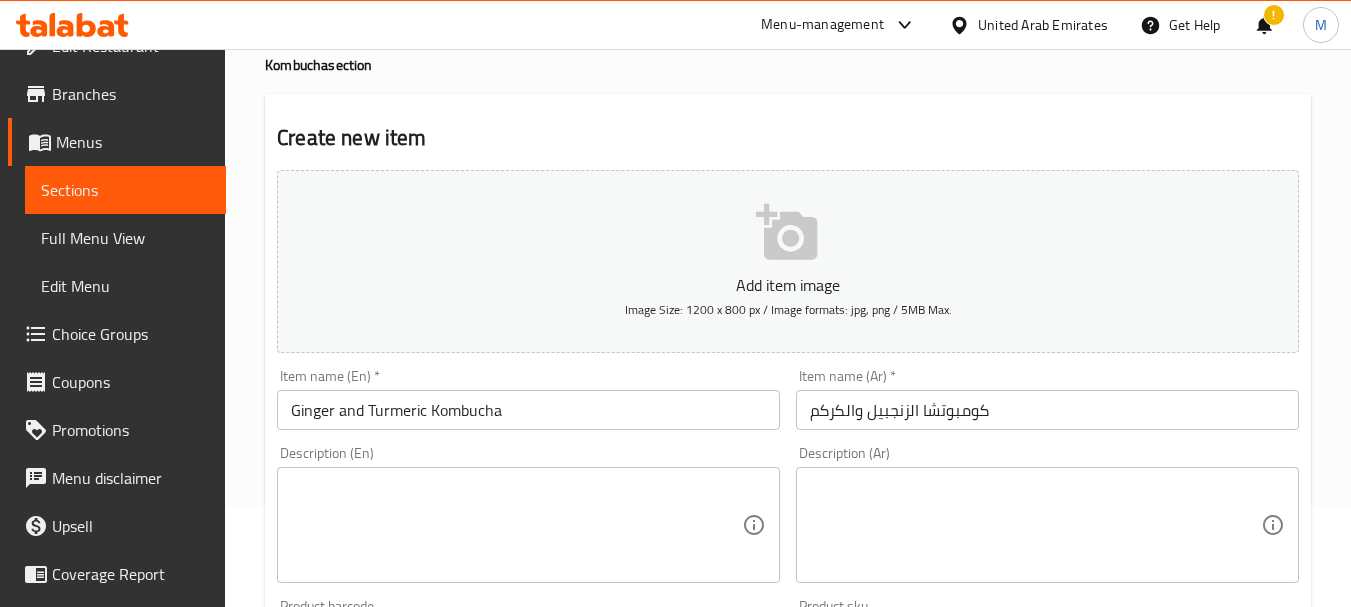 click at bounding box center [516, 525] 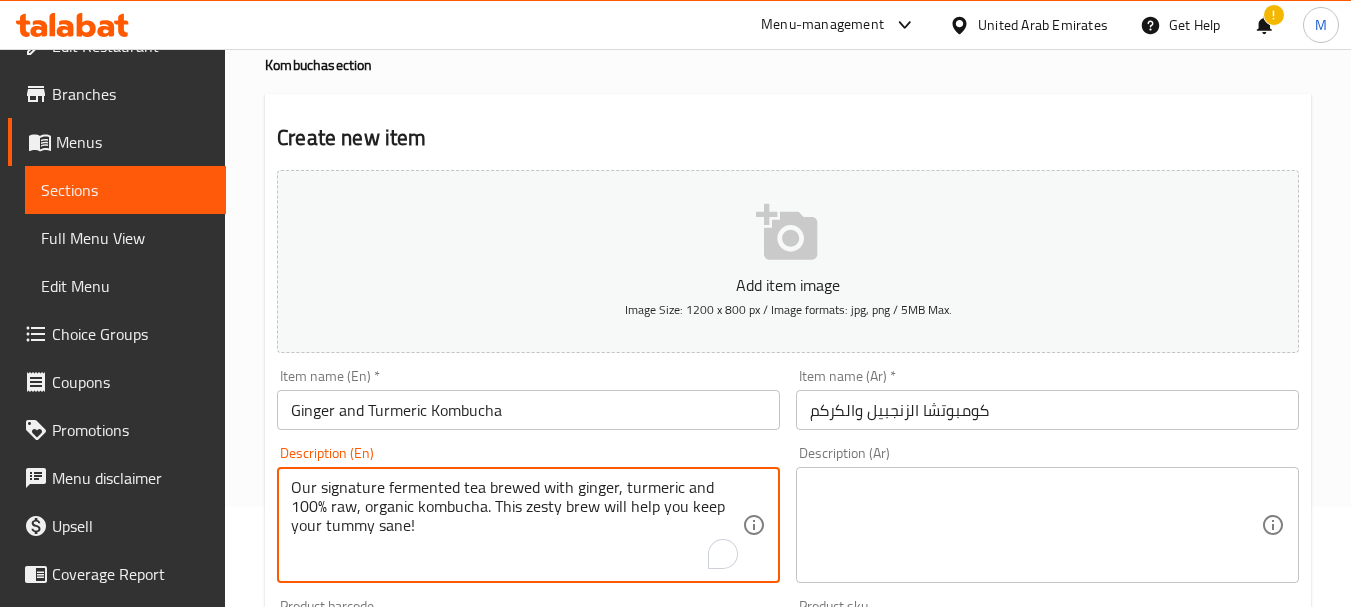 type on "Our signature fermented tea brewed with ginger, turmeric and 100% raw, organic kombucha. This zesty brew will help you keep your tummy sane!" 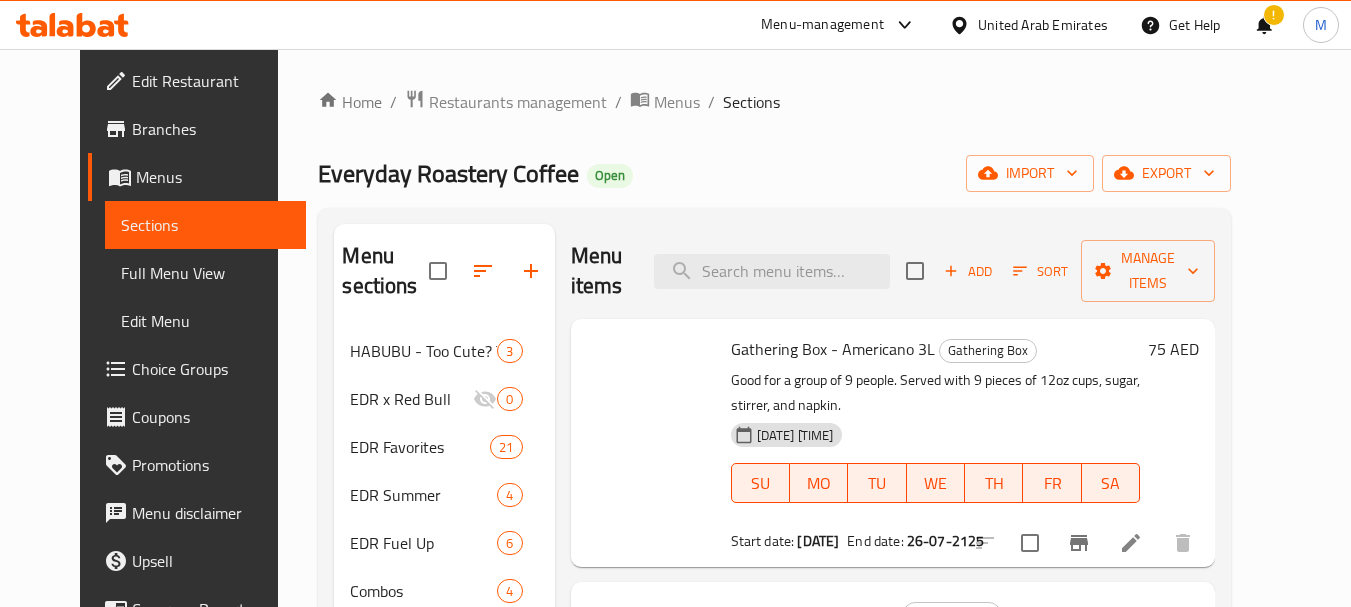 scroll, scrollTop: 1080, scrollLeft: 0, axis: vertical 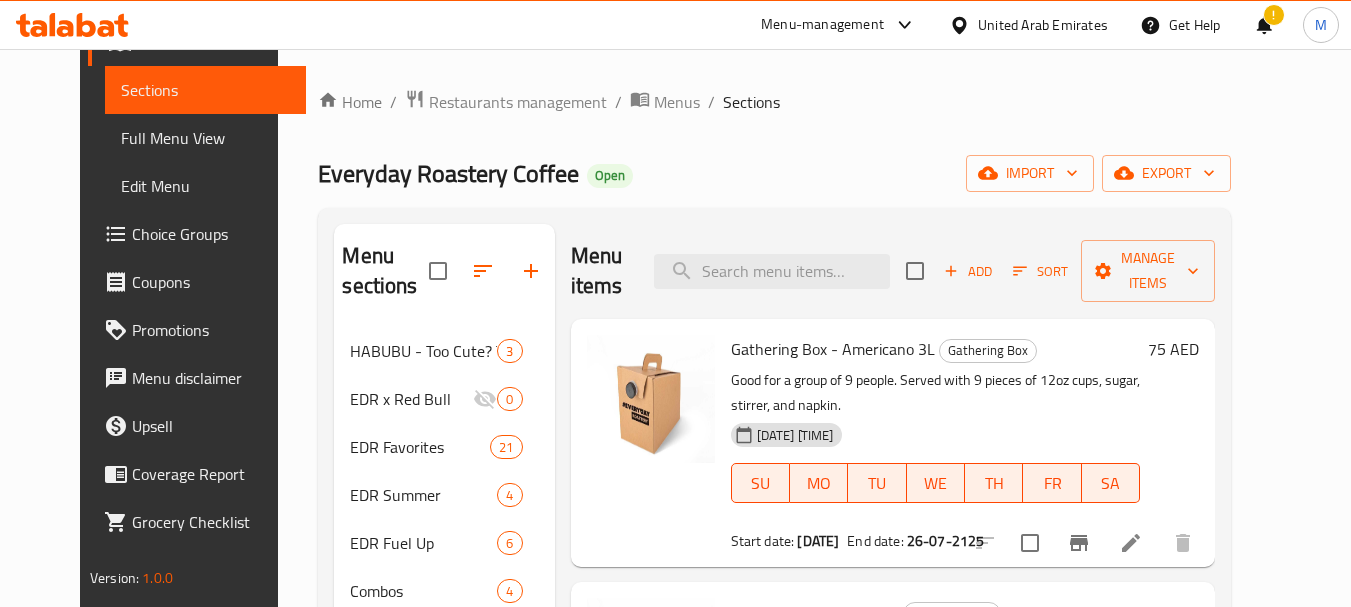 click on "Gathering Box - Americano 3L" at bounding box center [833, 349] 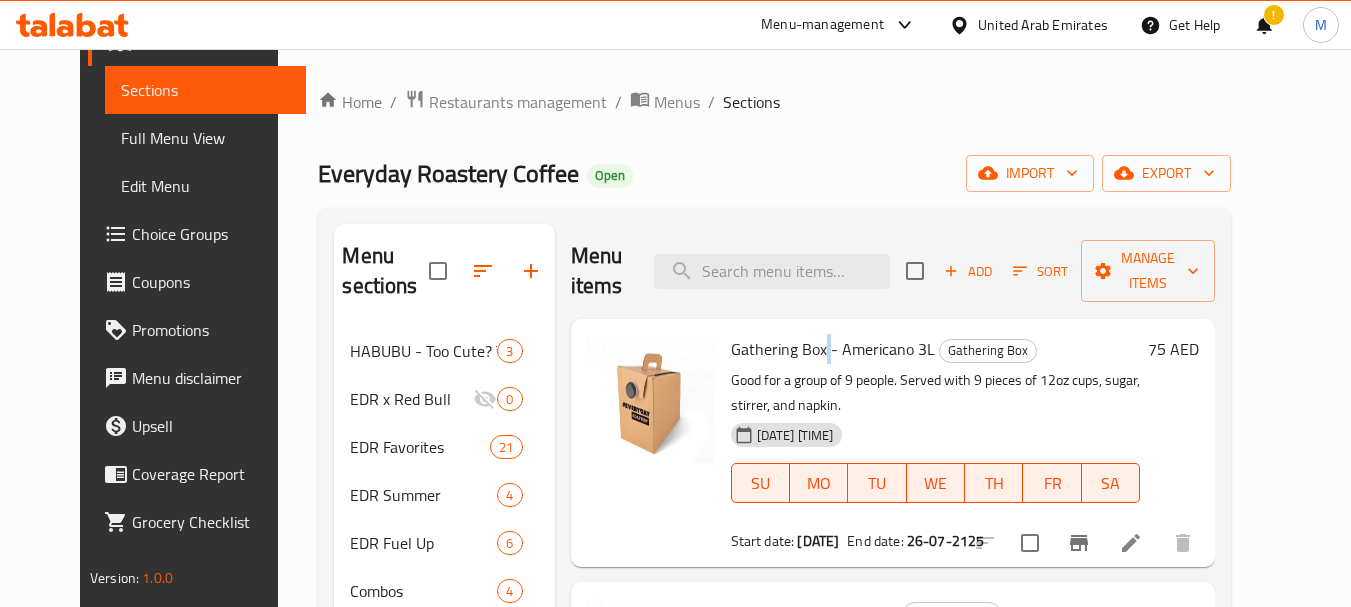 click on "Gathering Box - Americano 3L" at bounding box center [833, 349] 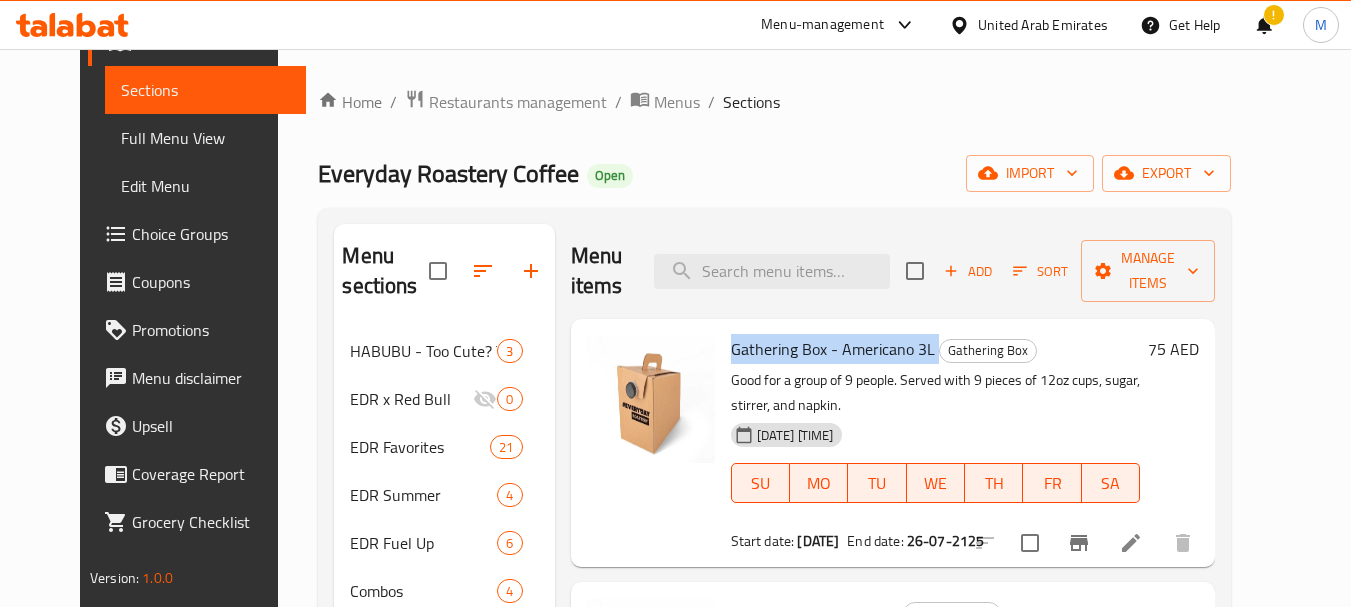 click on "Gathering Box - Americano 3L" at bounding box center (833, 349) 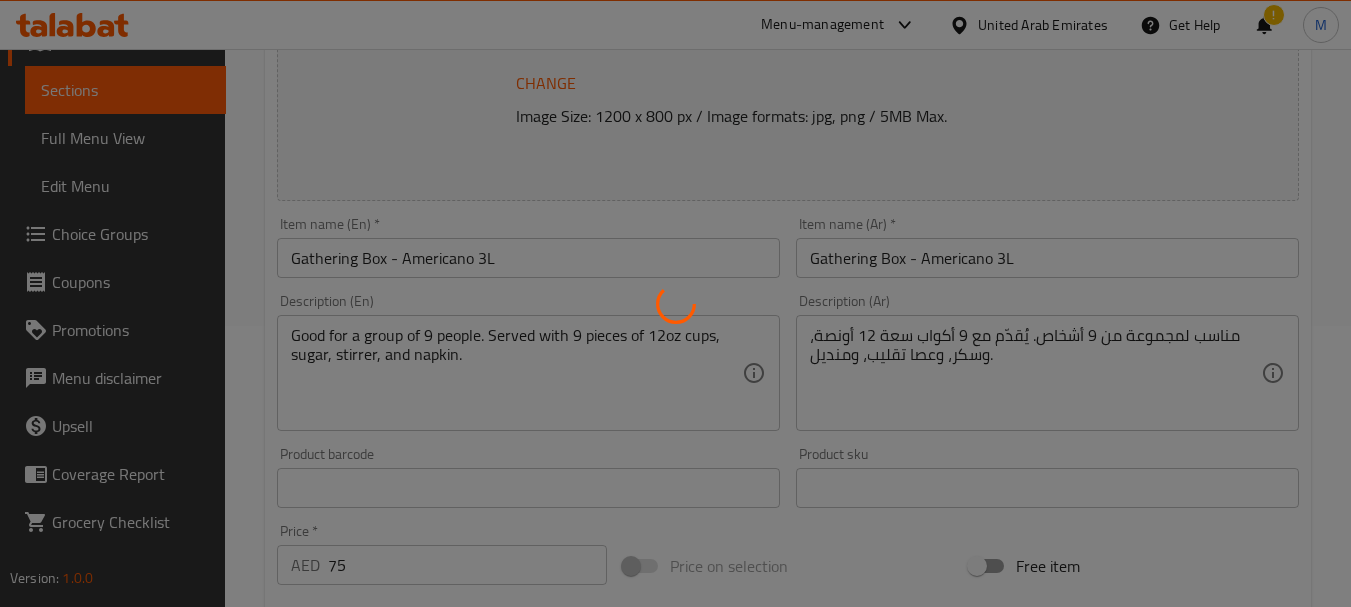 scroll, scrollTop: 300, scrollLeft: 0, axis: vertical 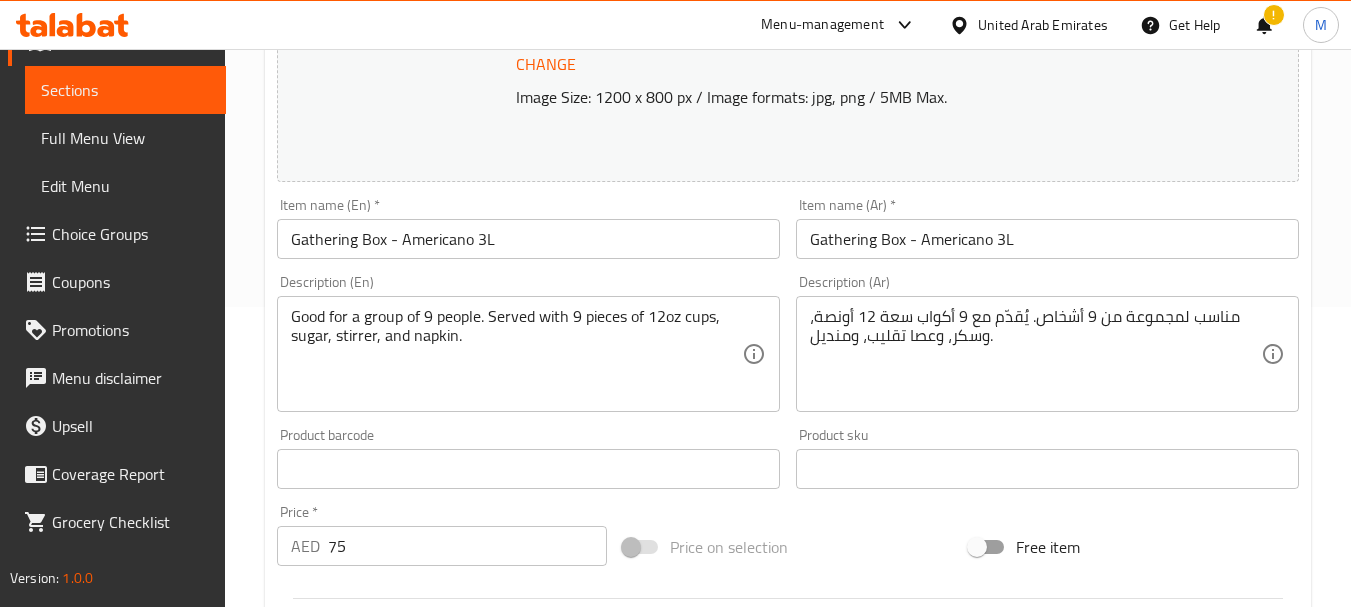 click on "Description (Ar) مناسب لمجموعة من 9 أشخاص. يُقدّم مع 9 أكواب سعة 12 أونصة، وسكر، وعصا تقليب، ومنديل. Description (Ar)" at bounding box center (1047, 343) 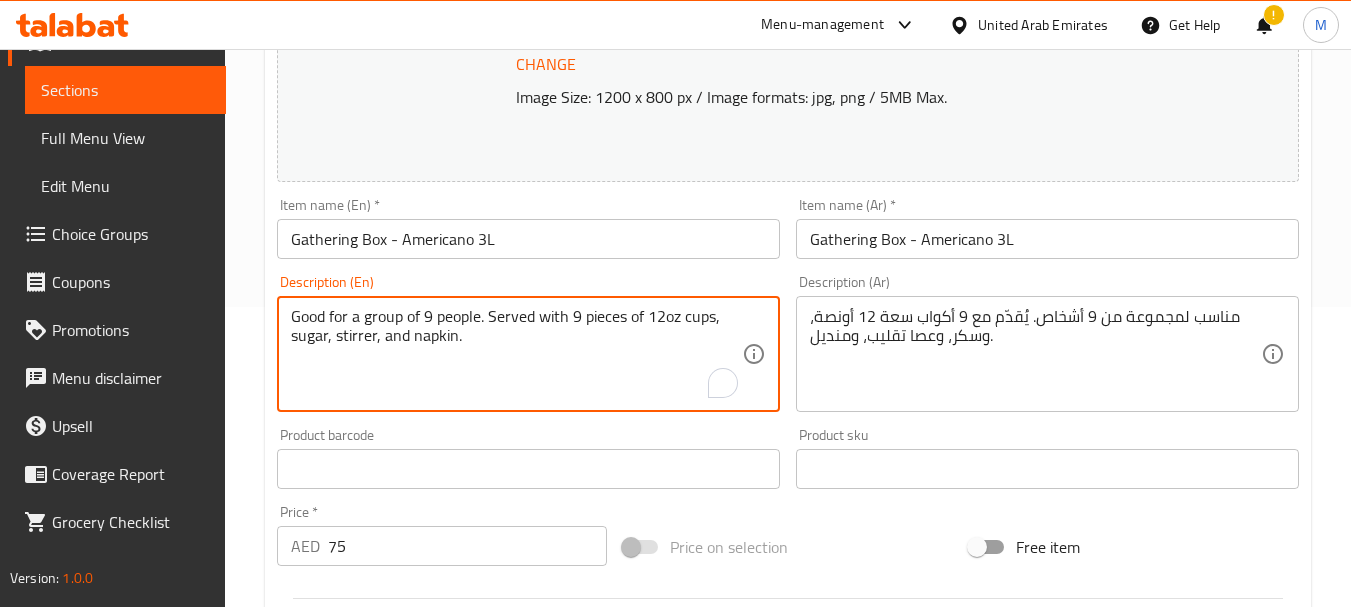 click on "Good for a group of 9 people. Served with 9 pieces of 12oz cups, sugar, stirrer, and napkin." at bounding box center (516, 354) 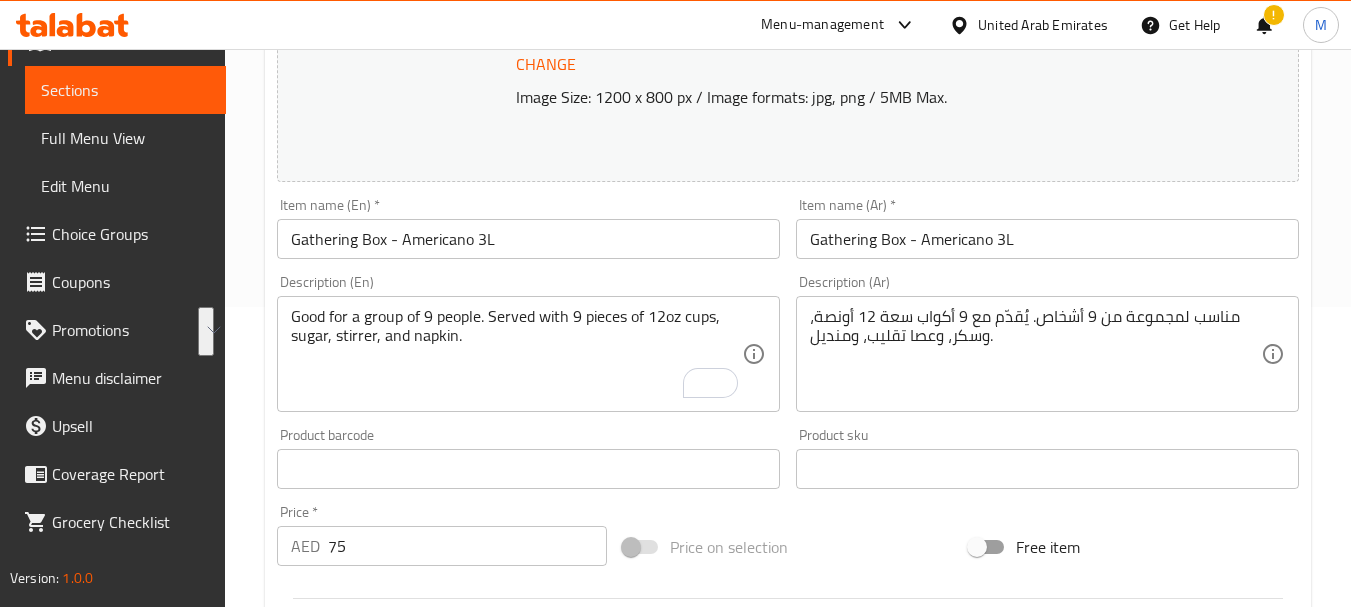 scroll, scrollTop: 0, scrollLeft: 0, axis: both 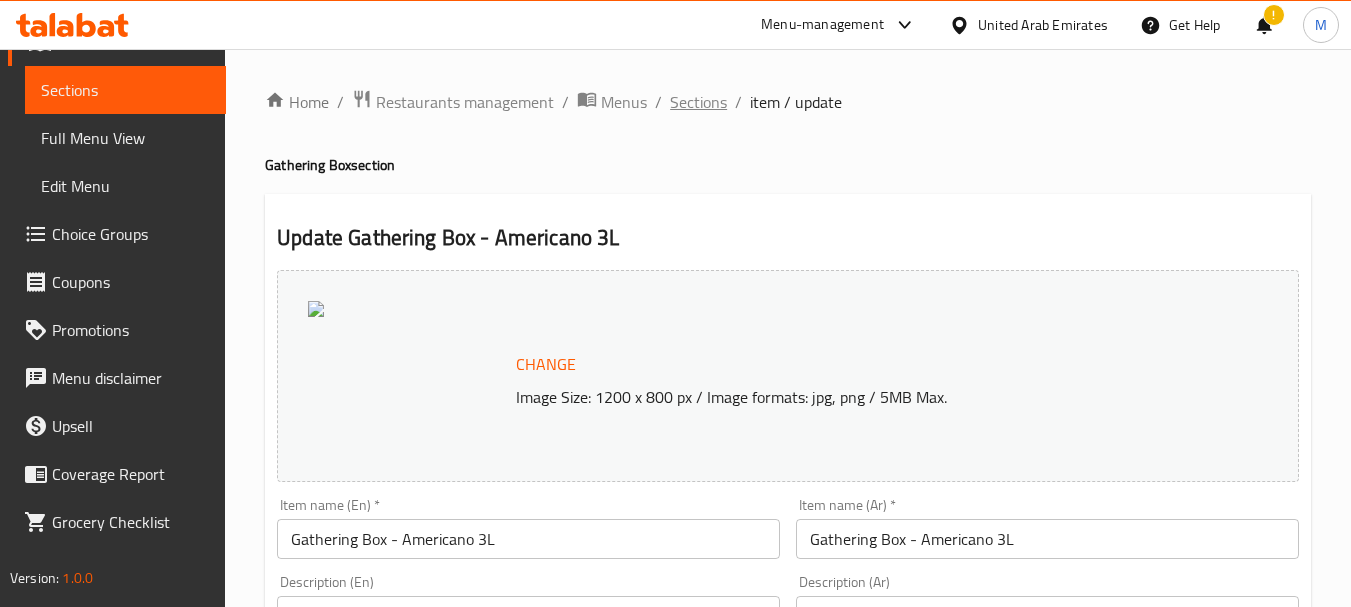 click on "Sections" at bounding box center (698, 102) 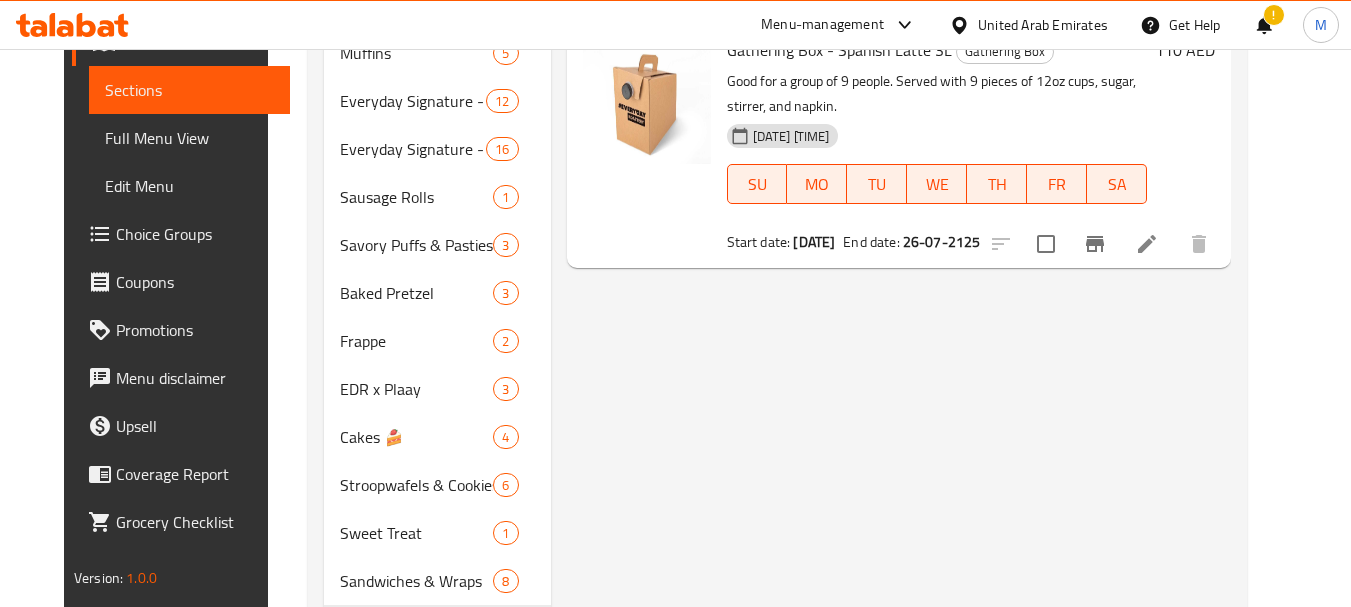 scroll, scrollTop: 1080, scrollLeft: 0, axis: vertical 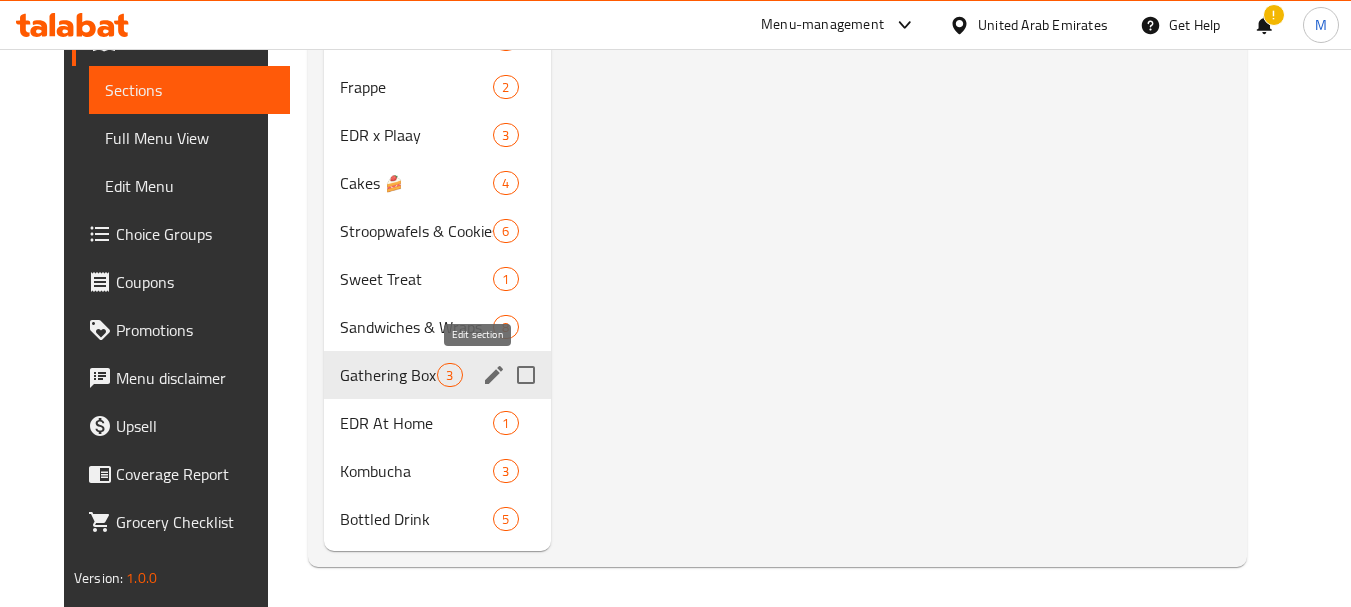 click 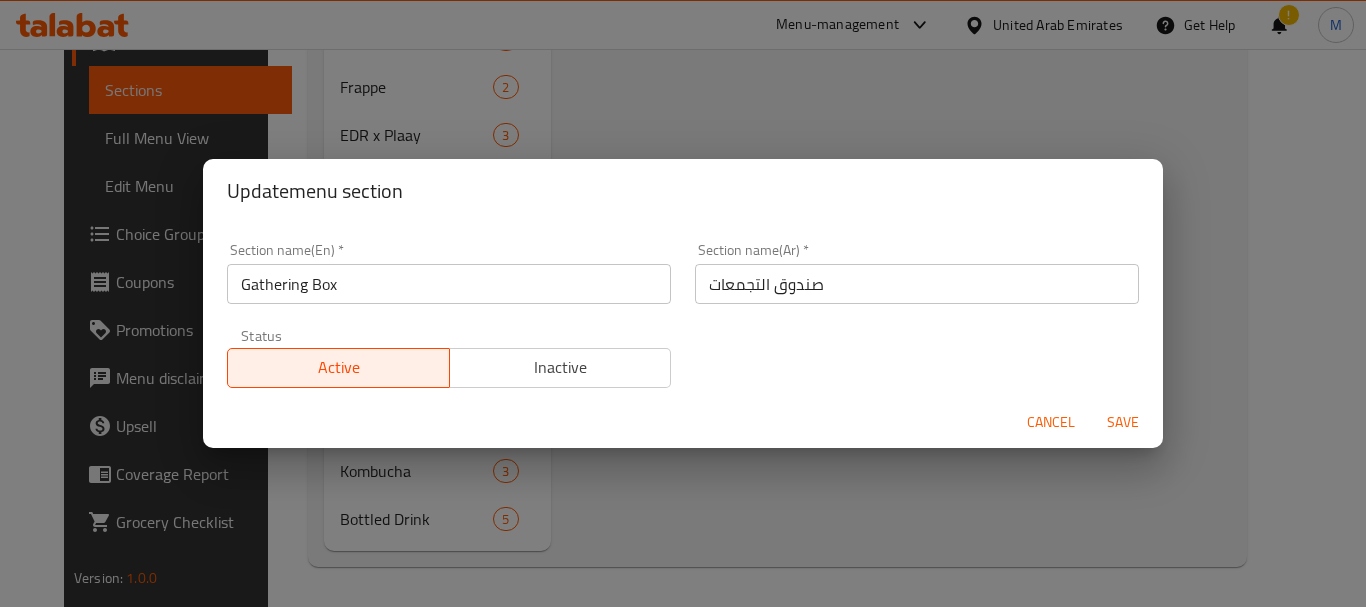 click on "صندوق التجمعات" at bounding box center (917, 284) 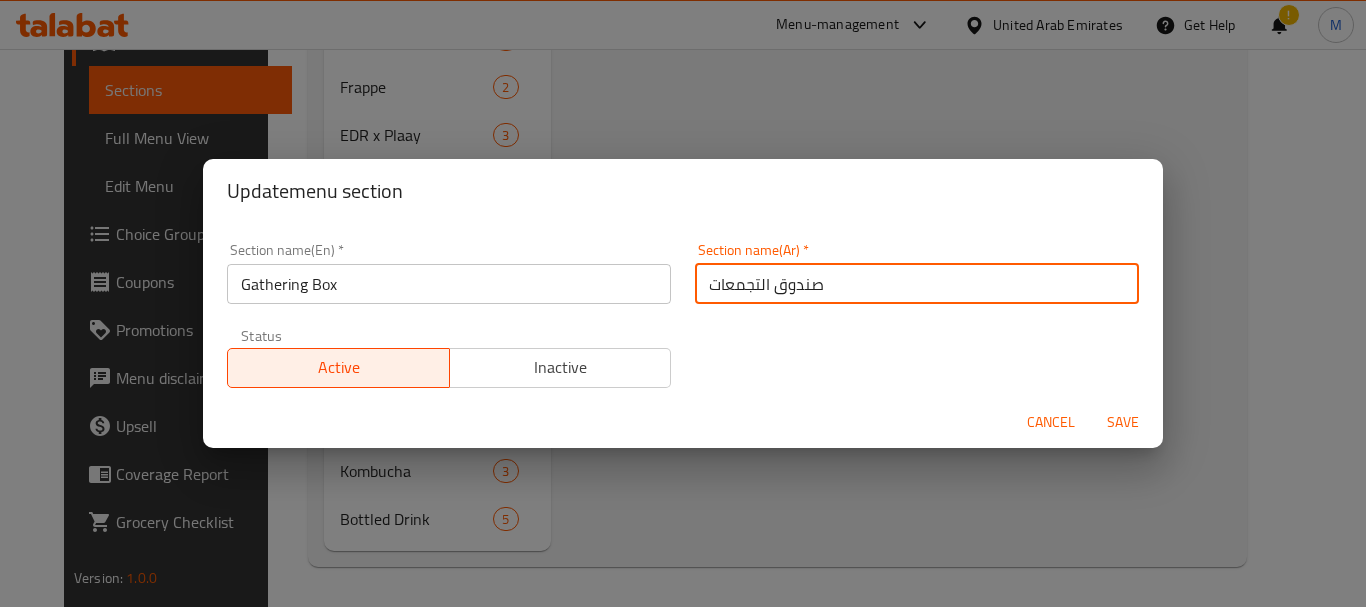 click on "صندوق التجمعات" at bounding box center [917, 284] 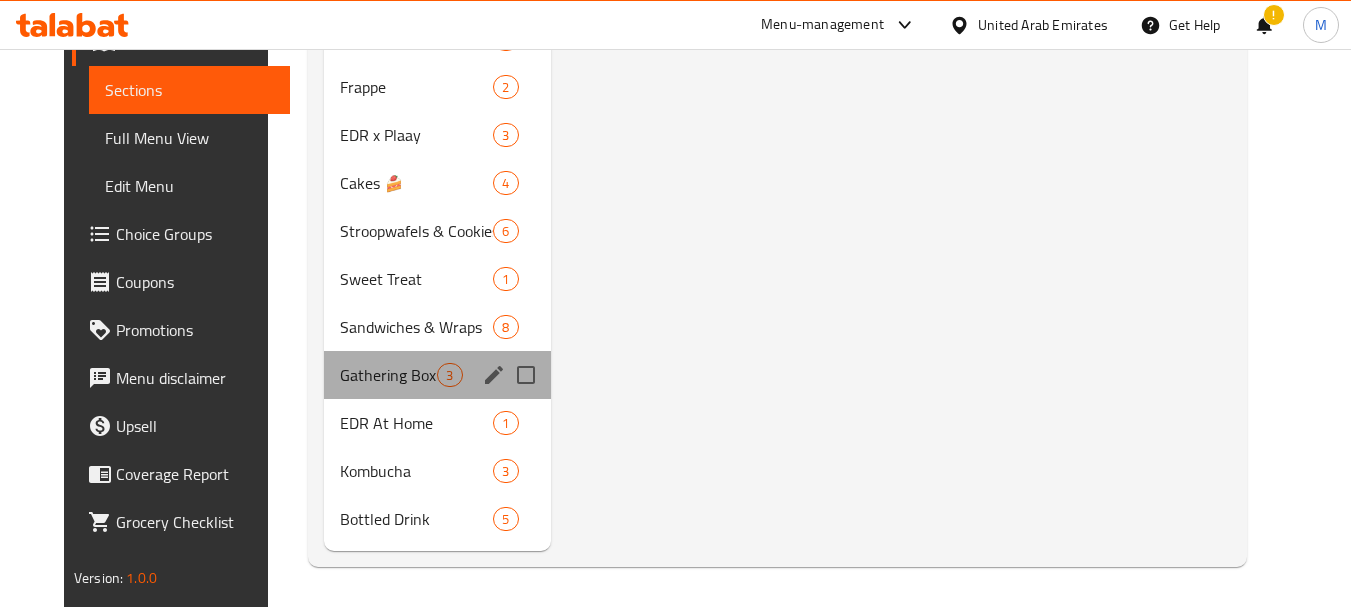 click on "Gathering Box" at bounding box center [389, 375] 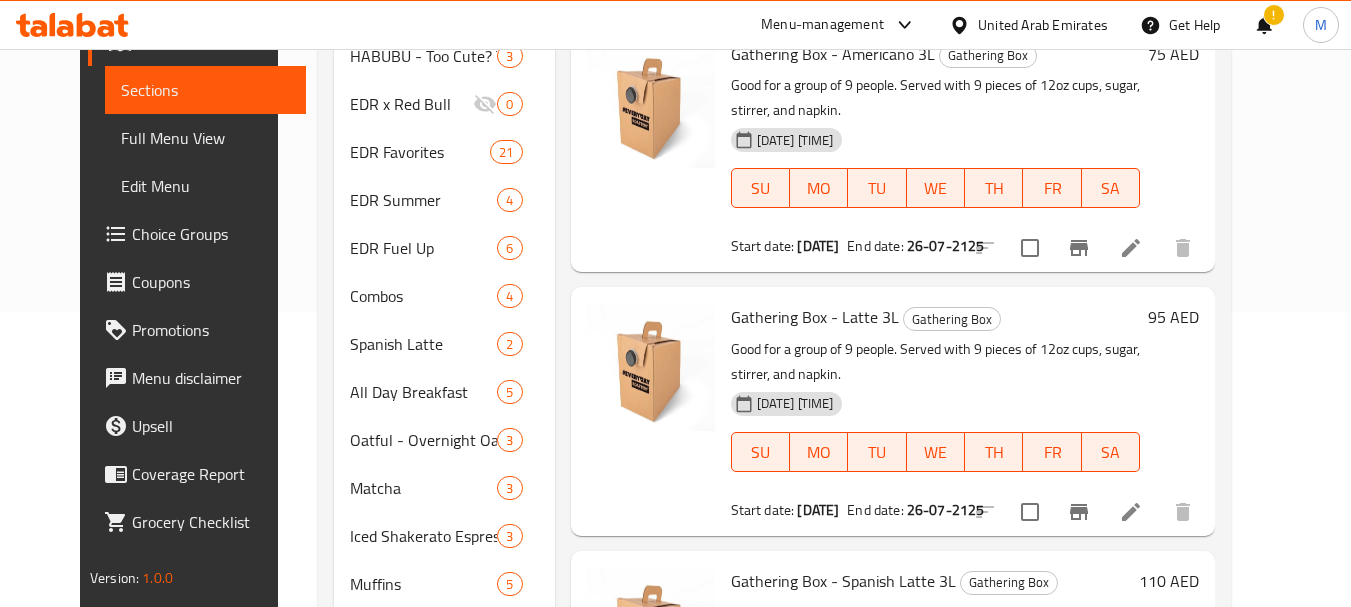 scroll, scrollTop: 80, scrollLeft: 0, axis: vertical 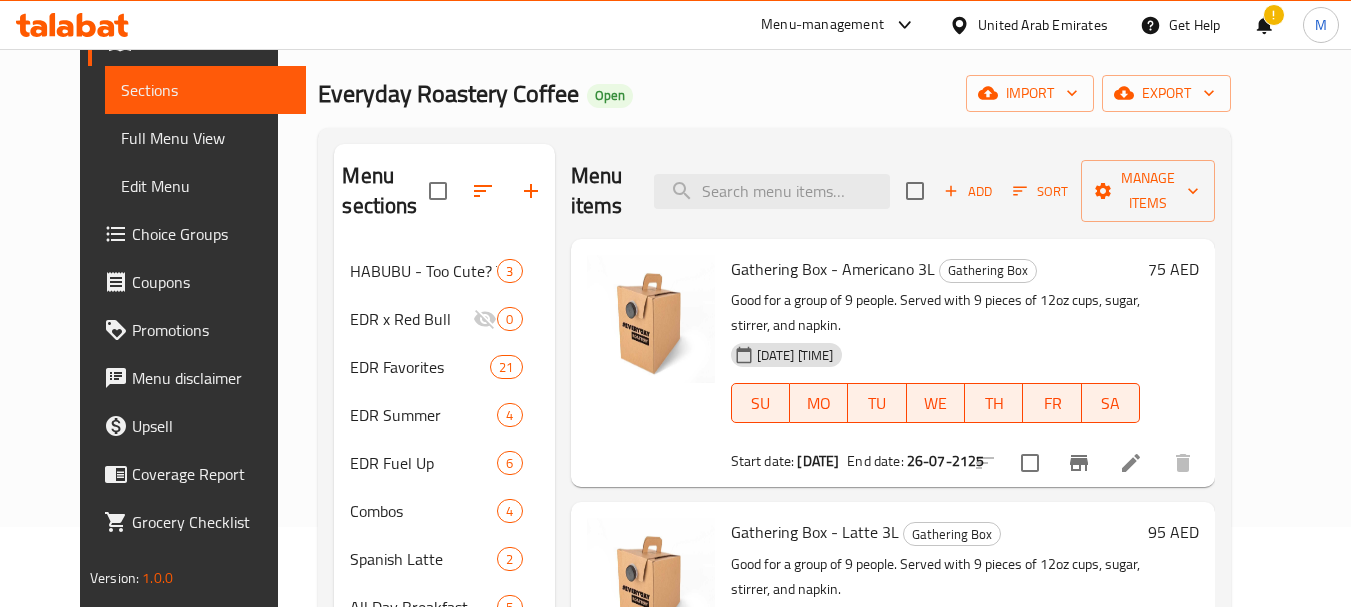 click on "Gathering Box - Americano 3L" at bounding box center (833, 269) 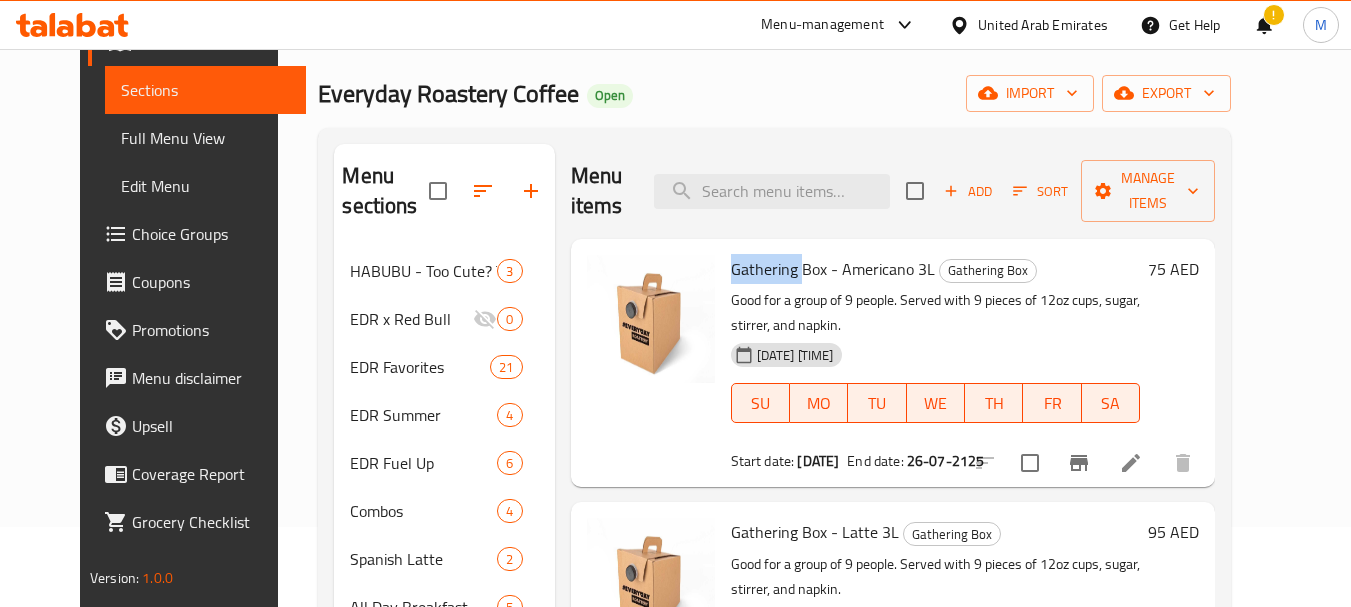click on "Gathering Box - Americano 3L" at bounding box center [833, 269] 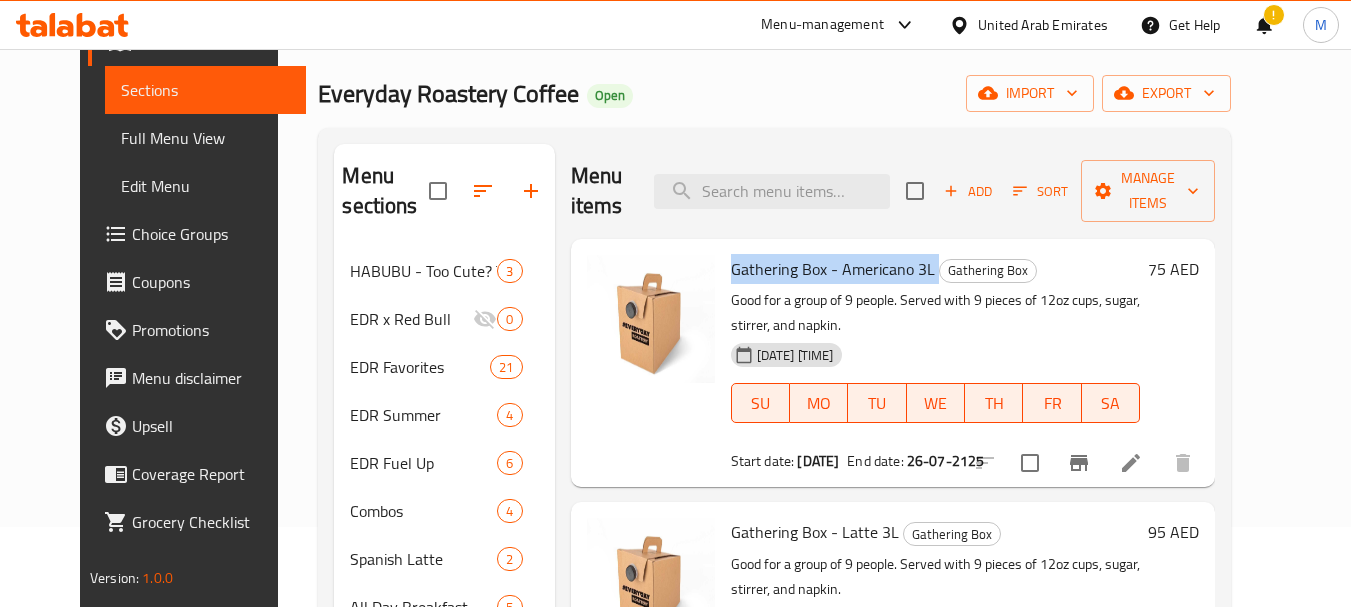 click on "Gathering Box - Americano 3L" at bounding box center (833, 269) 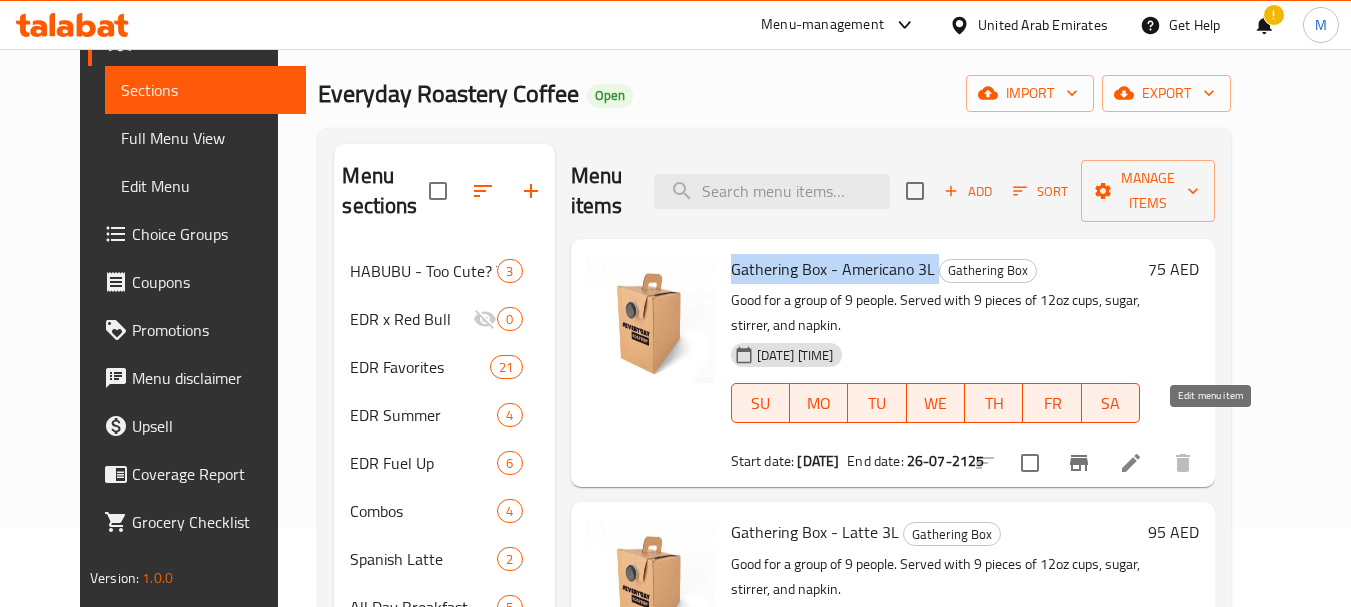click 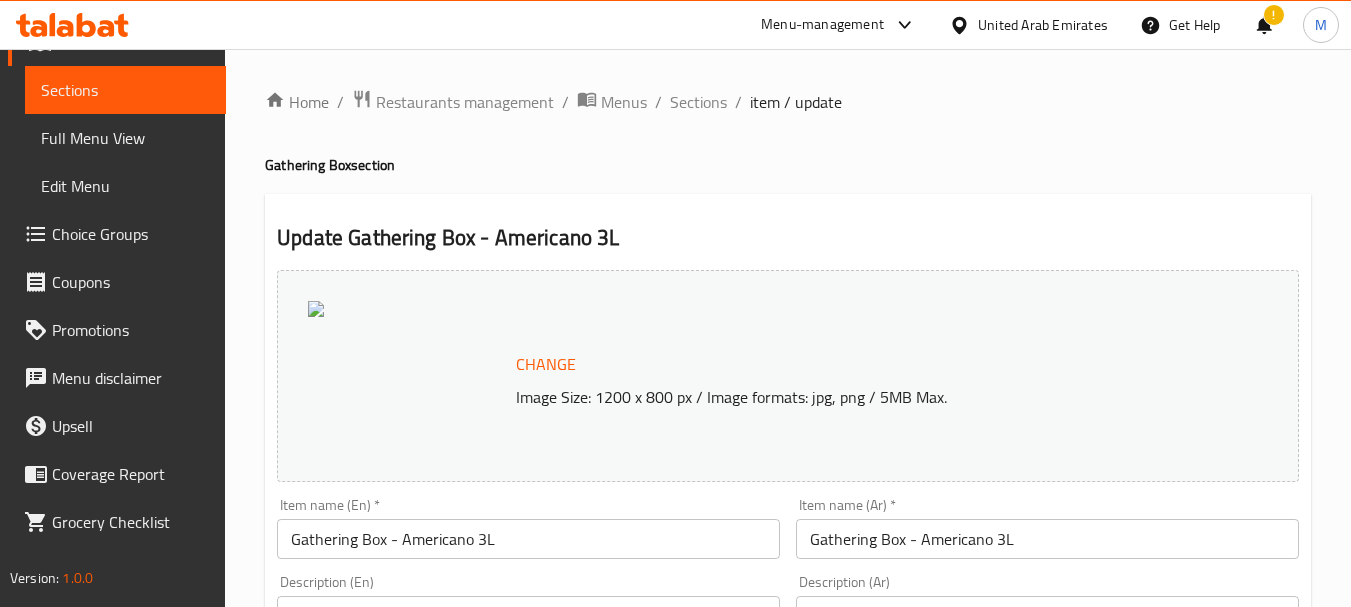scroll, scrollTop: 100, scrollLeft: 0, axis: vertical 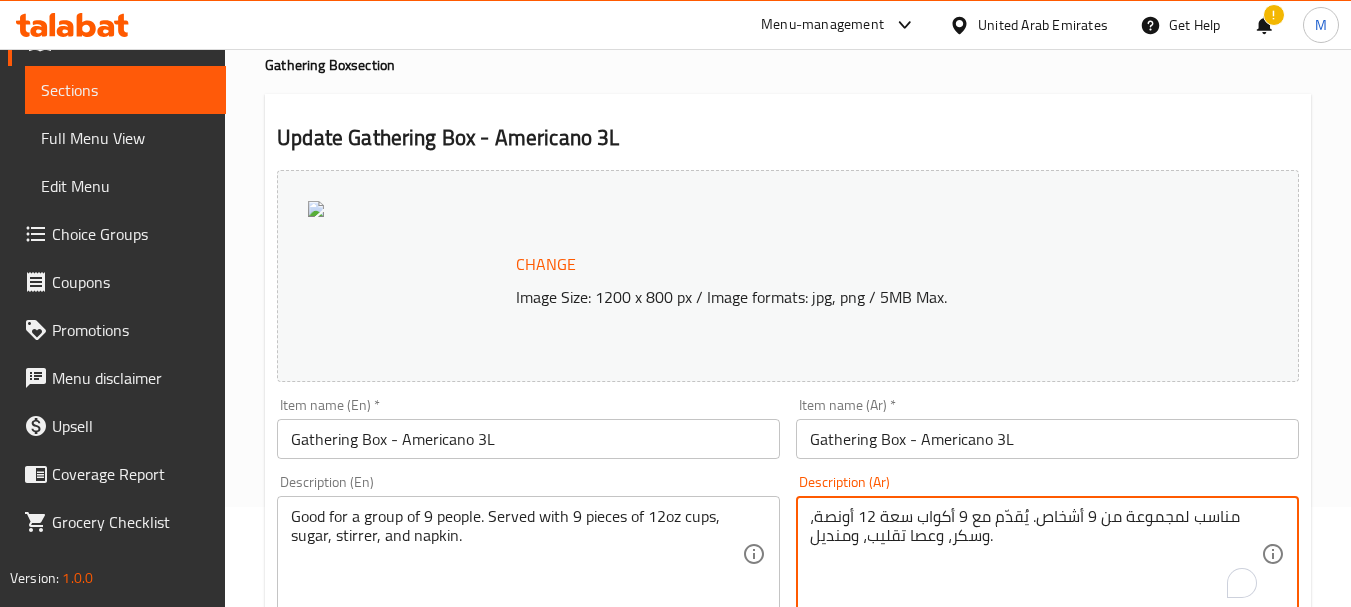 click on "مناسب لمجموعة من 9 أشخاص. يُقدّم مع 9 أكواب سعة 12 أونصة، وسكر، وعصا تقليب، ومنديل." at bounding box center (1035, 554) 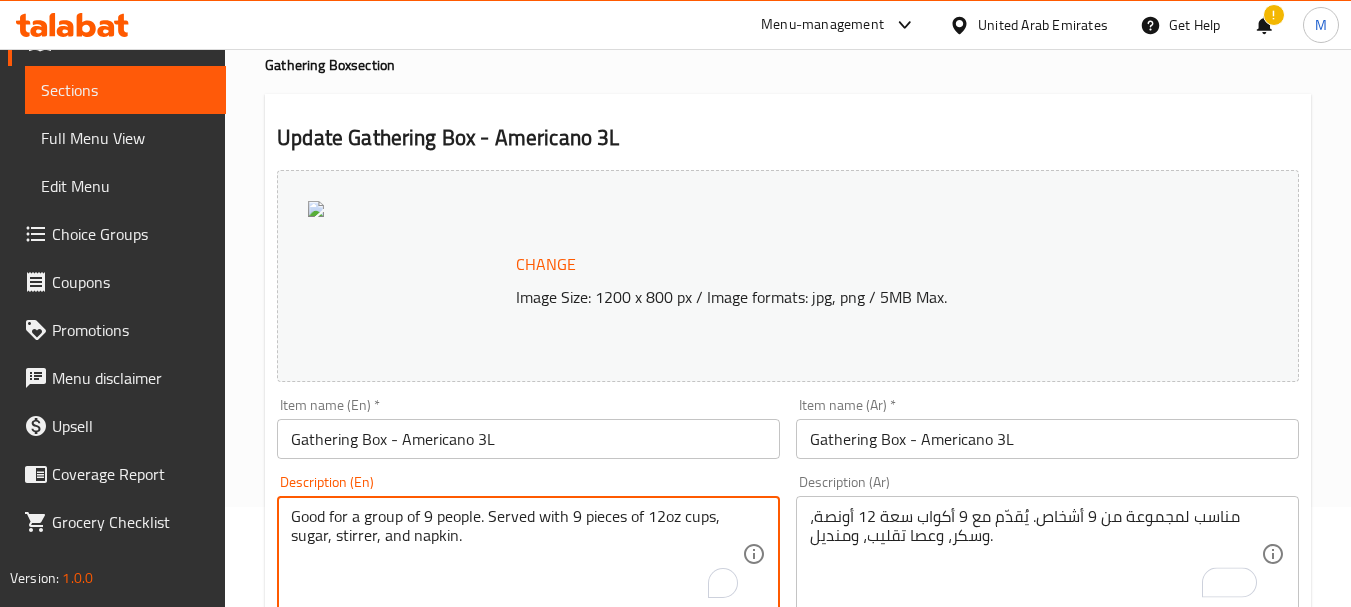 click on "Good for a group of 9 people. Served with 9 pieces of 12oz cups, sugar, stirrer, and napkin." at bounding box center (516, 554) 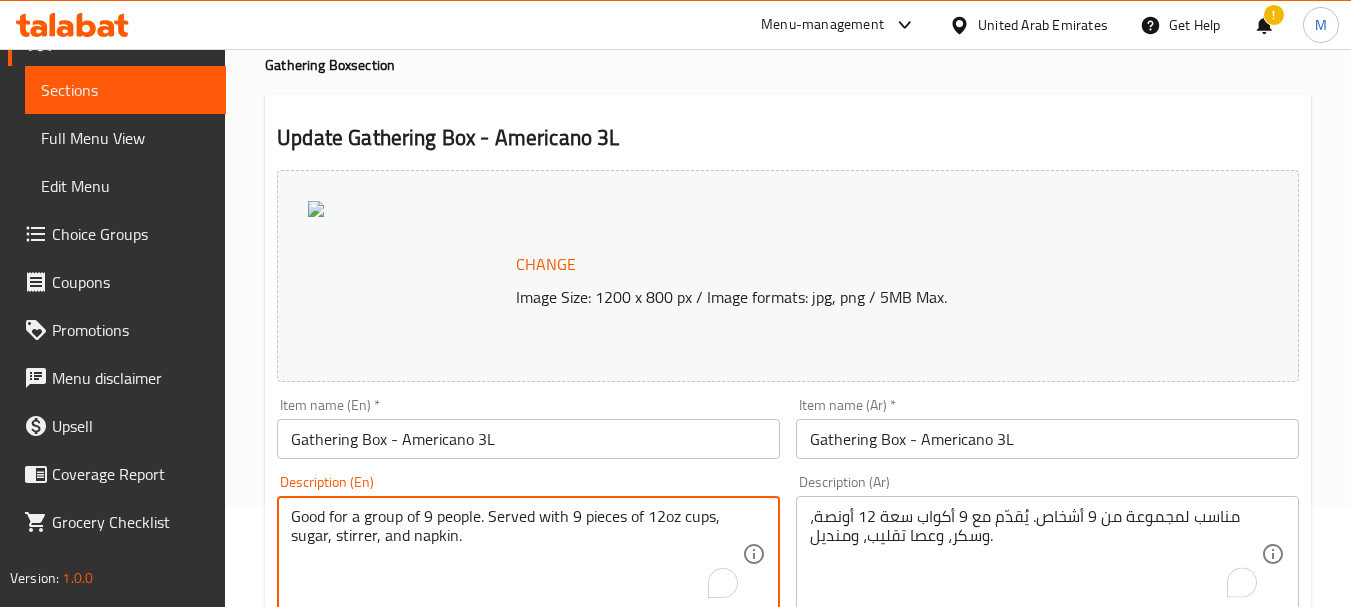 click on "Good for a group of 9 people. Served with 9 pieces of 12oz cups, sugar, stirrer, and napkin." at bounding box center [516, 554] 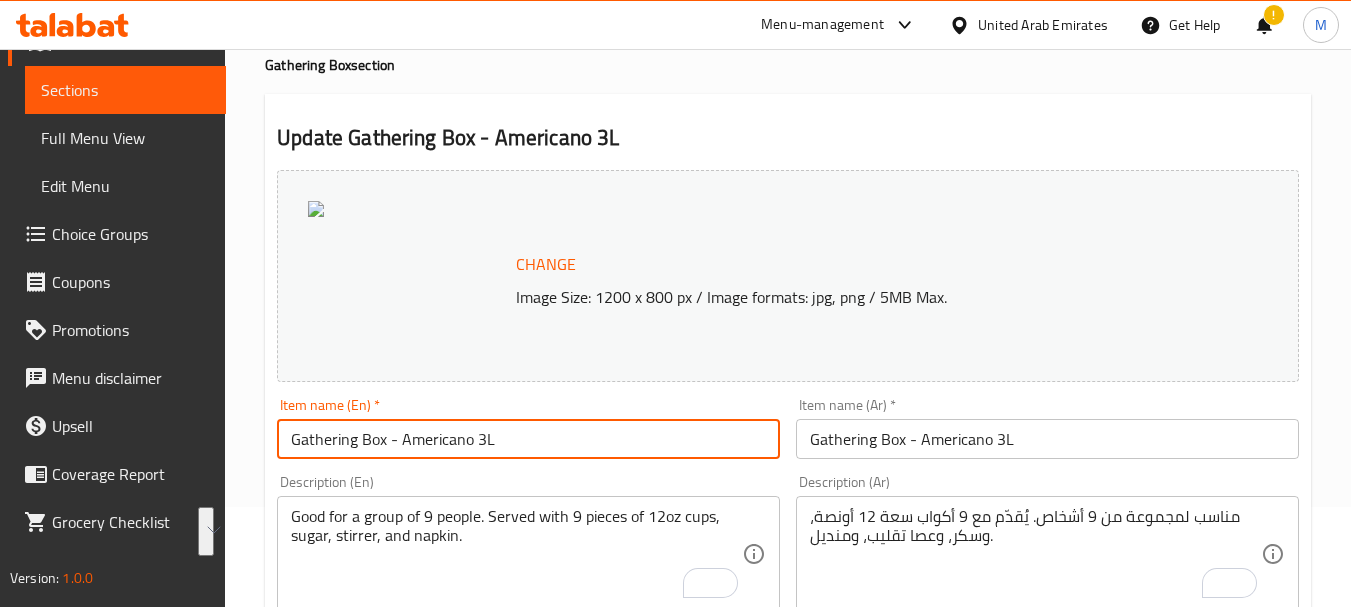 click on "Gathering Box - Americano 3L" at bounding box center [528, 439] 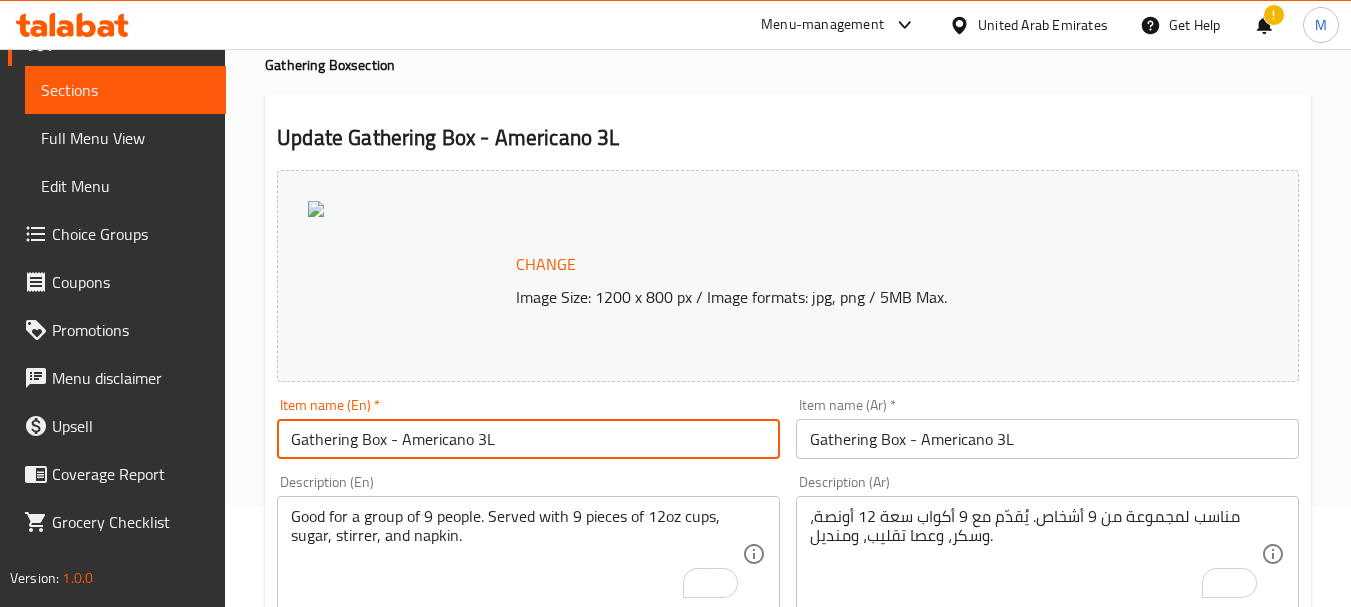 click on "Gathering Box - Americano 3L" at bounding box center (528, 439) 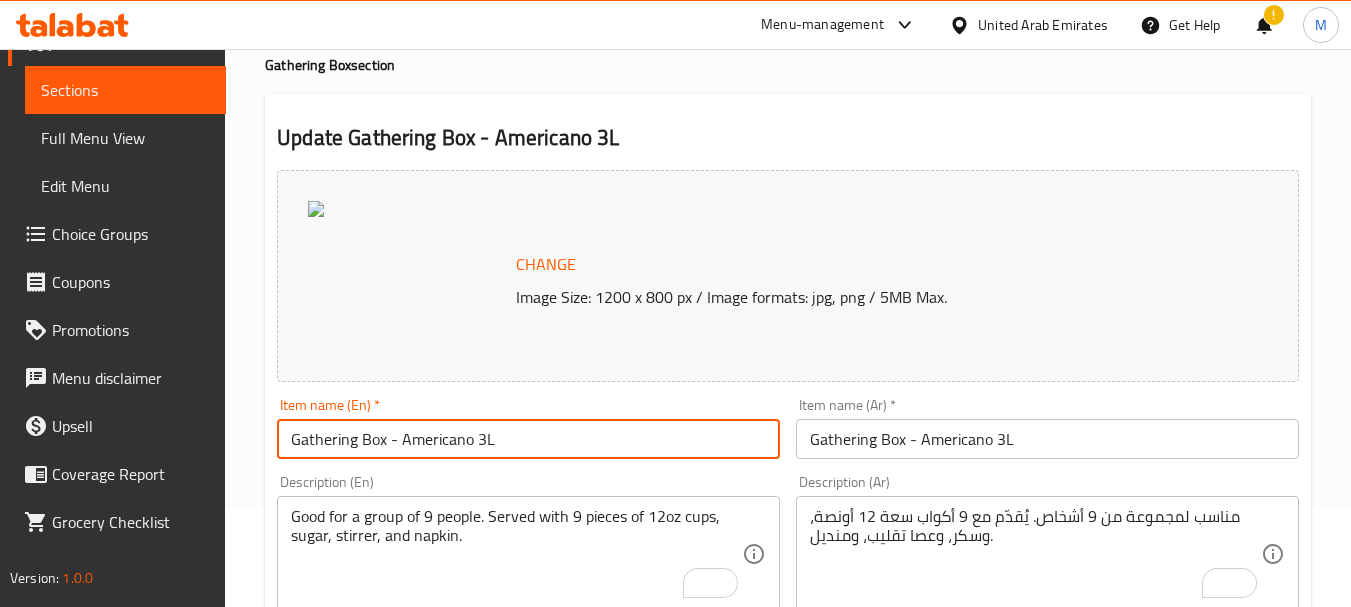 click on "Gathering Box - Americano 3L" at bounding box center (1047, 439) 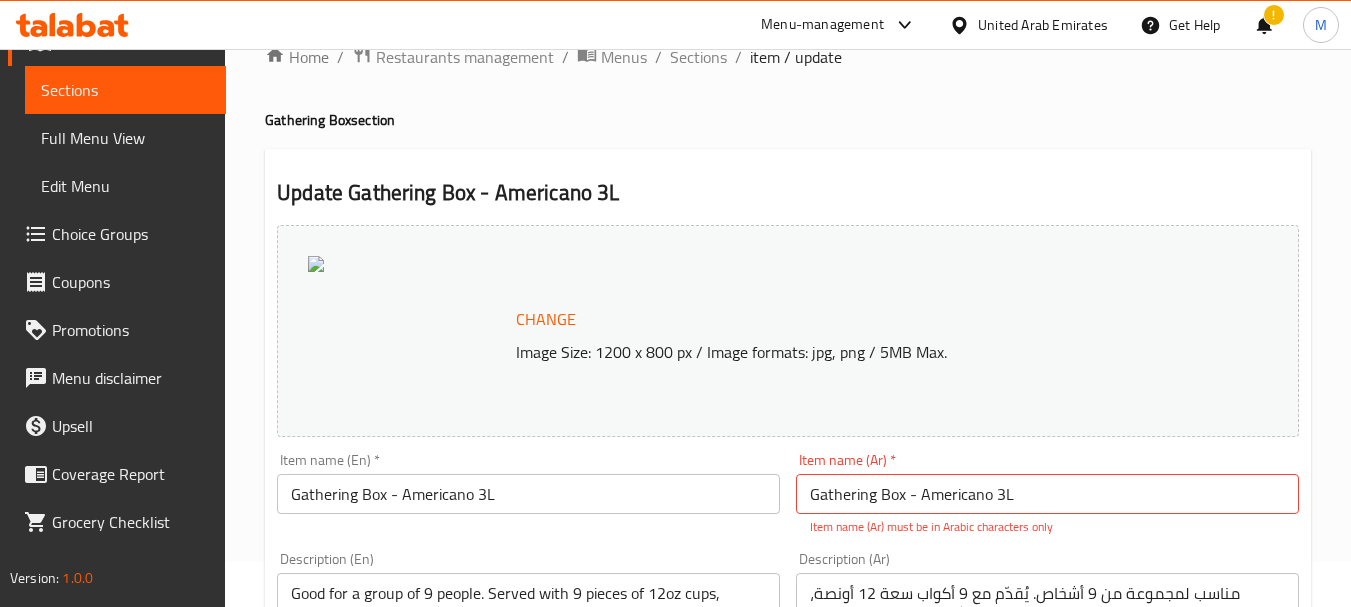 scroll, scrollTop: 0, scrollLeft: 0, axis: both 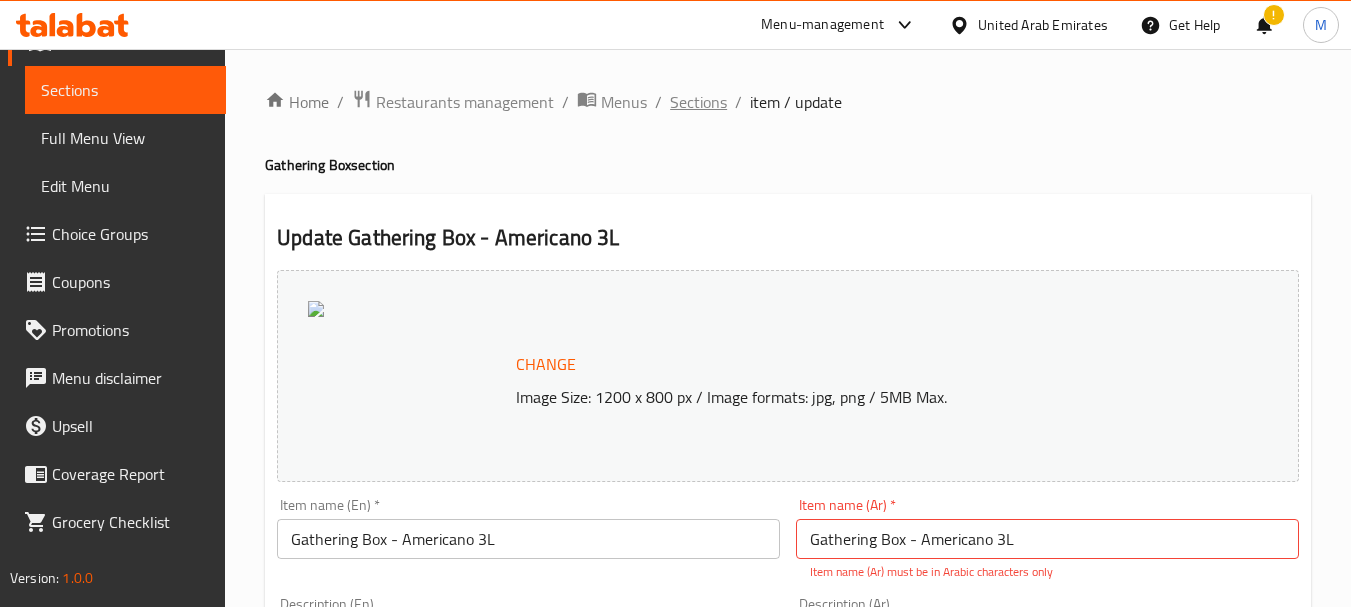 click on "Sections" at bounding box center [698, 102] 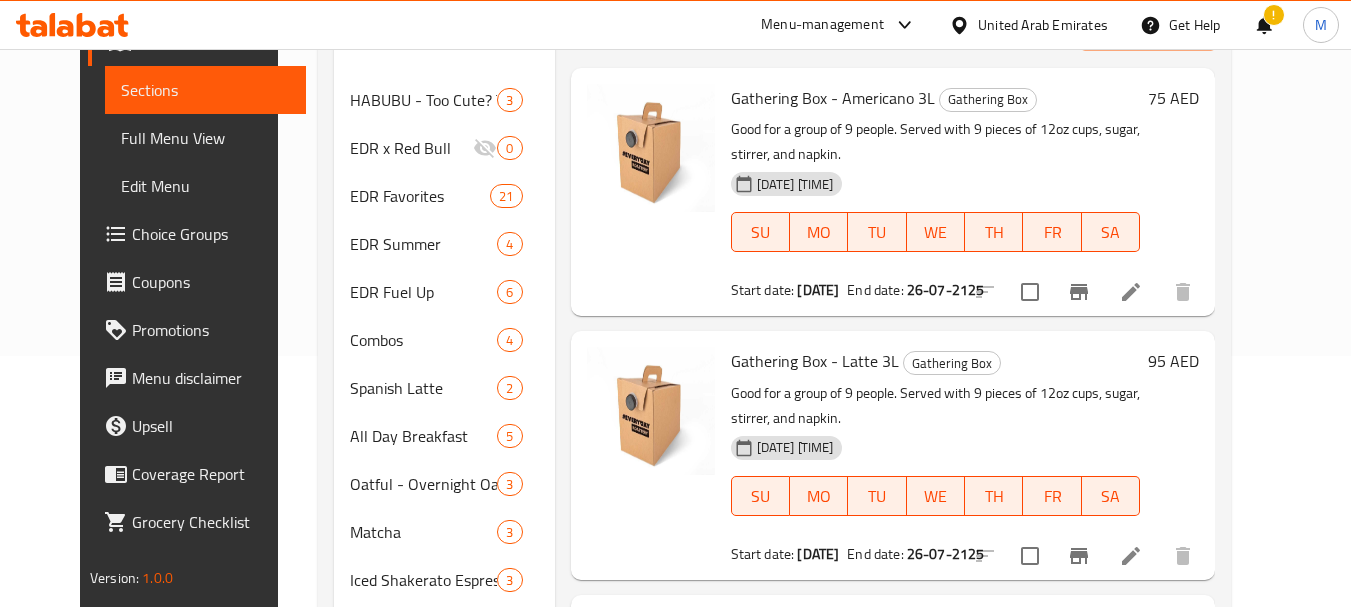 scroll, scrollTop: 400, scrollLeft: 0, axis: vertical 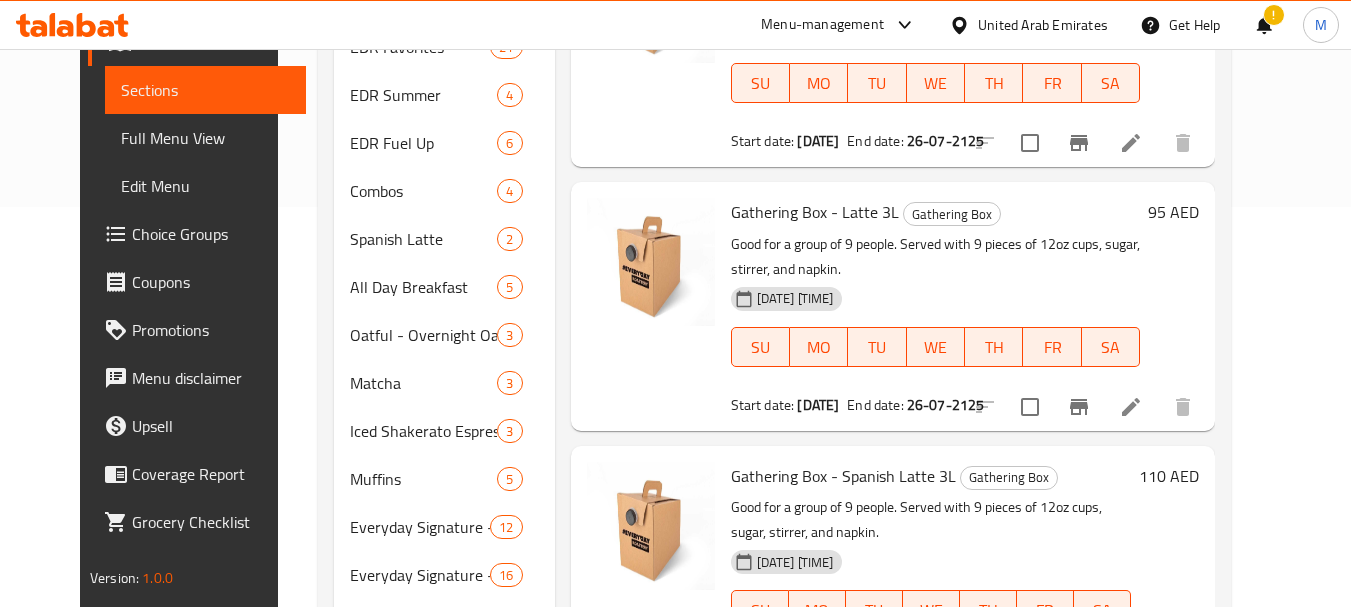 click on "Gathering Box - Latte 3L   Gathering Box Good for a group of 9 people. Served with 9 pieces of 12oz cups, sugar, stirrer, and napkin. 26-07-2025 12:03 PM SU MO TU WE TH FR SA Start date:    26-07-2025 End date:    26-07-2125" at bounding box center [935, 306] 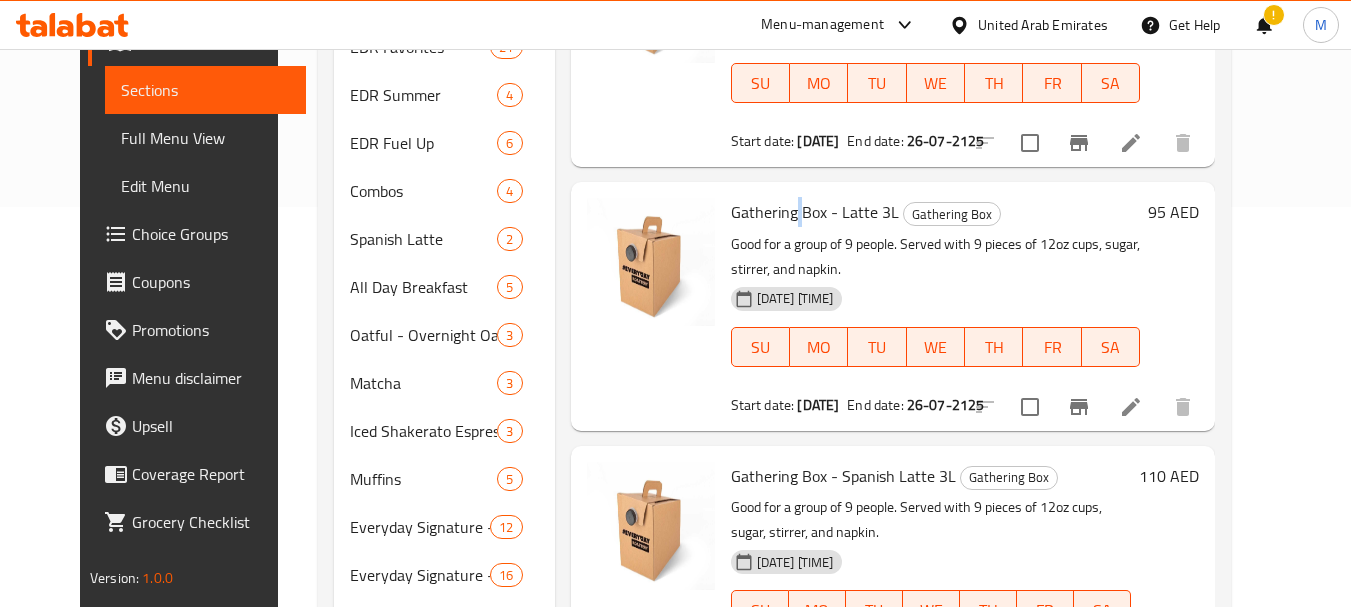 click on "Gathering Box - Latte 3L   Gathering Box Good for a group of 9 people. Served with 9 pieces of 12oz cups, sugar, stirrer, and napkin. 26-07-2025 12:03 PM SU MO TU WE TH FR SA Start date:    26-07-2025 End date:    26-07-2125" at bounding box center (935, 306) 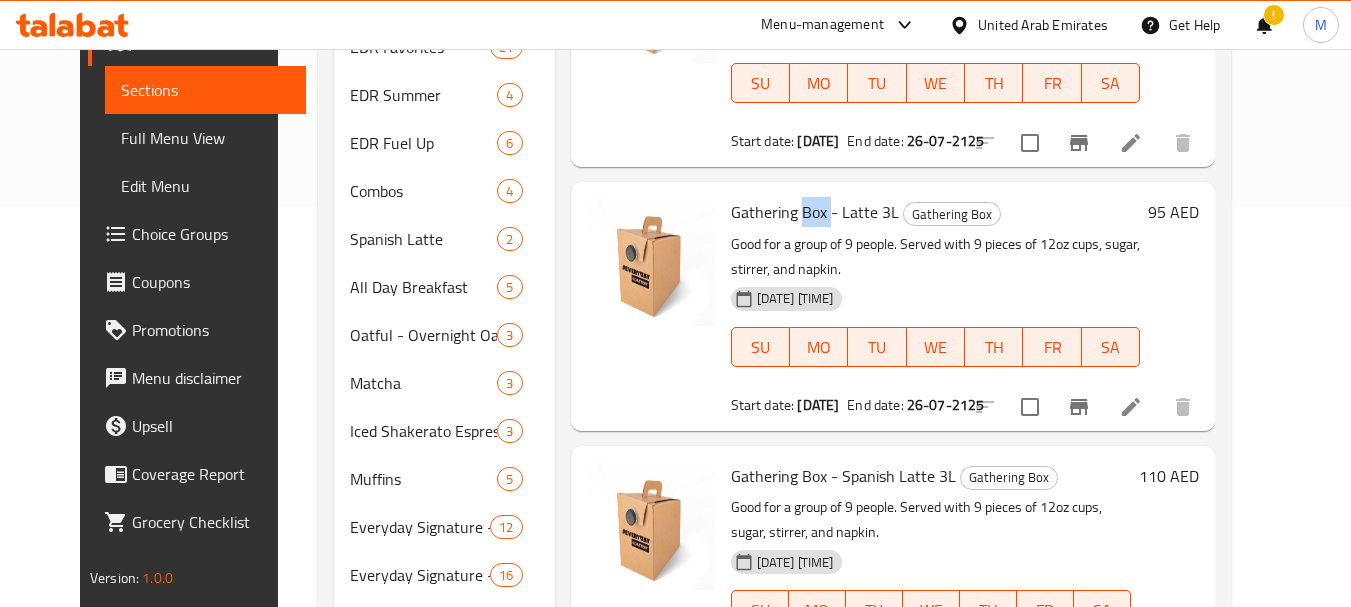 click on "Gathering Box - Latte 3L" at bounding box center (815, 212) 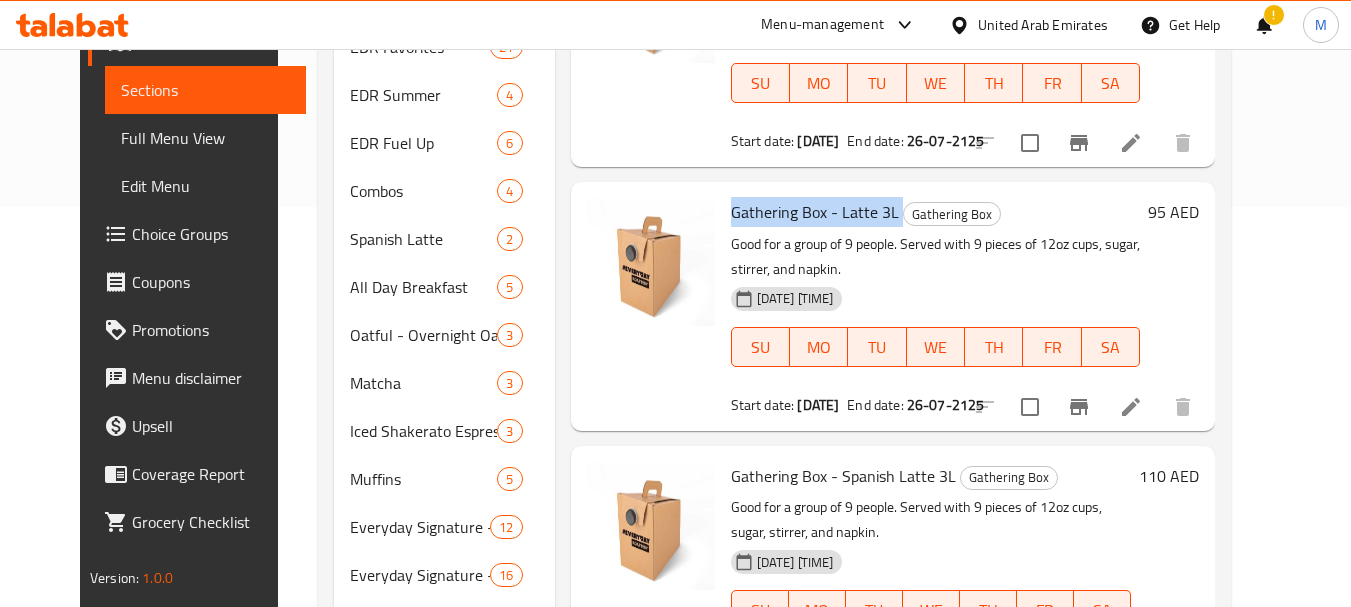 click on "Gathering Box - Latte 3L" at bounding box center [815, 212] 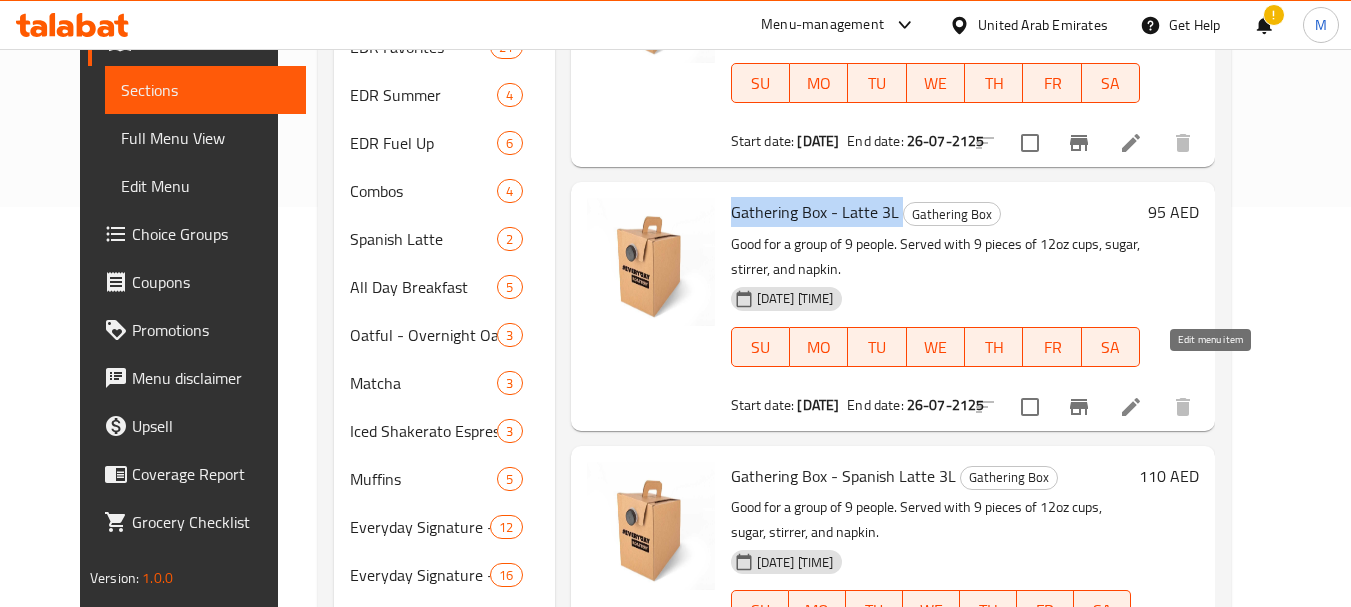 click 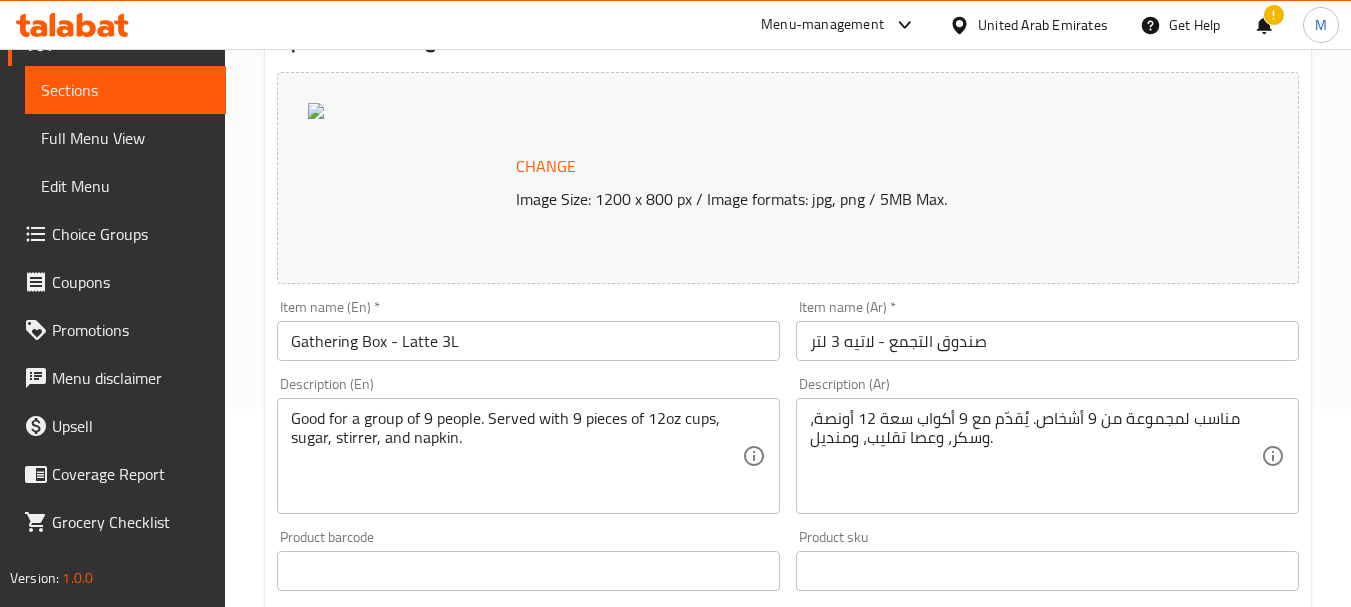 scroll, scrollTop: 200, scrollLeft: 0, axis: vertical 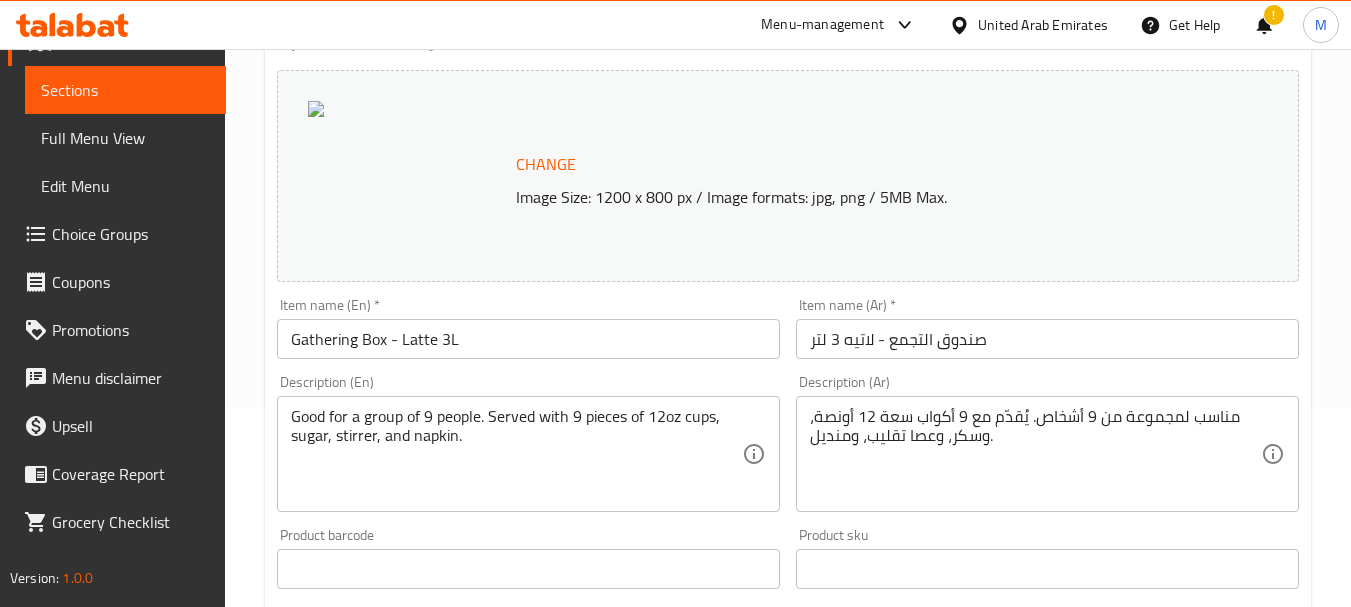 click on "صندوق التجمع - لاتيه 3 لتر" at bounding box center [1047, 339] 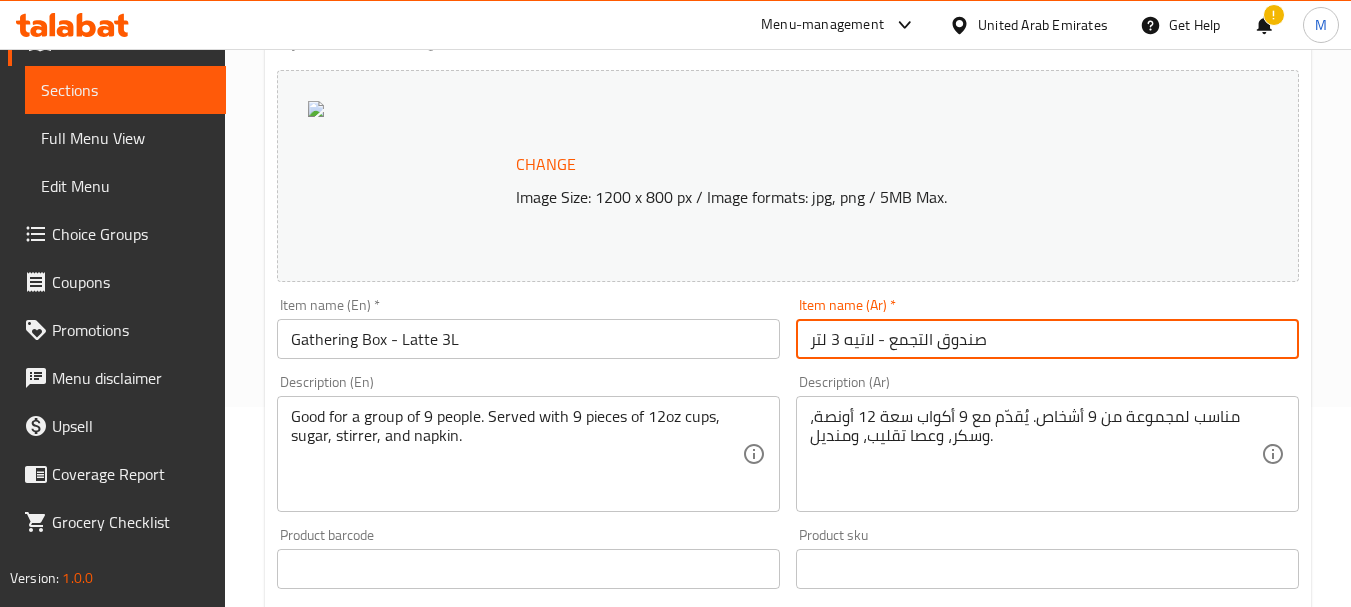 click on "صندوق التجمع - لاتيه 3 لتر" at bounding box center (1047, 339) 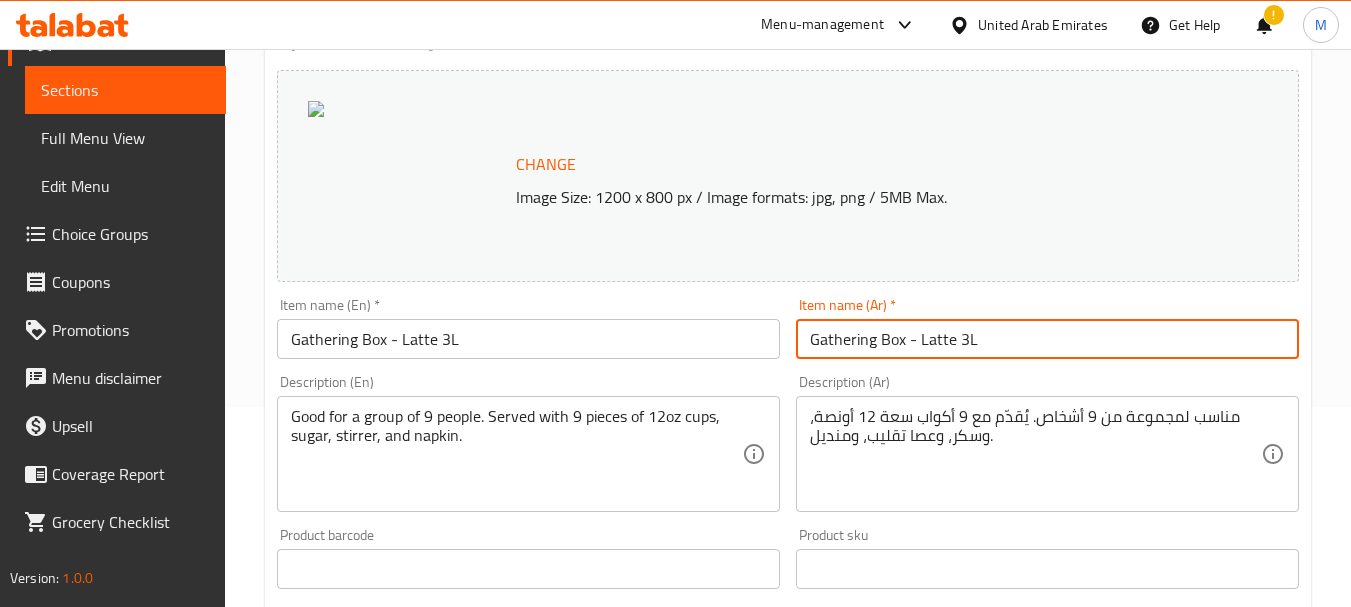 type on "صندوق التجمع - لاتيه 3 لتر" 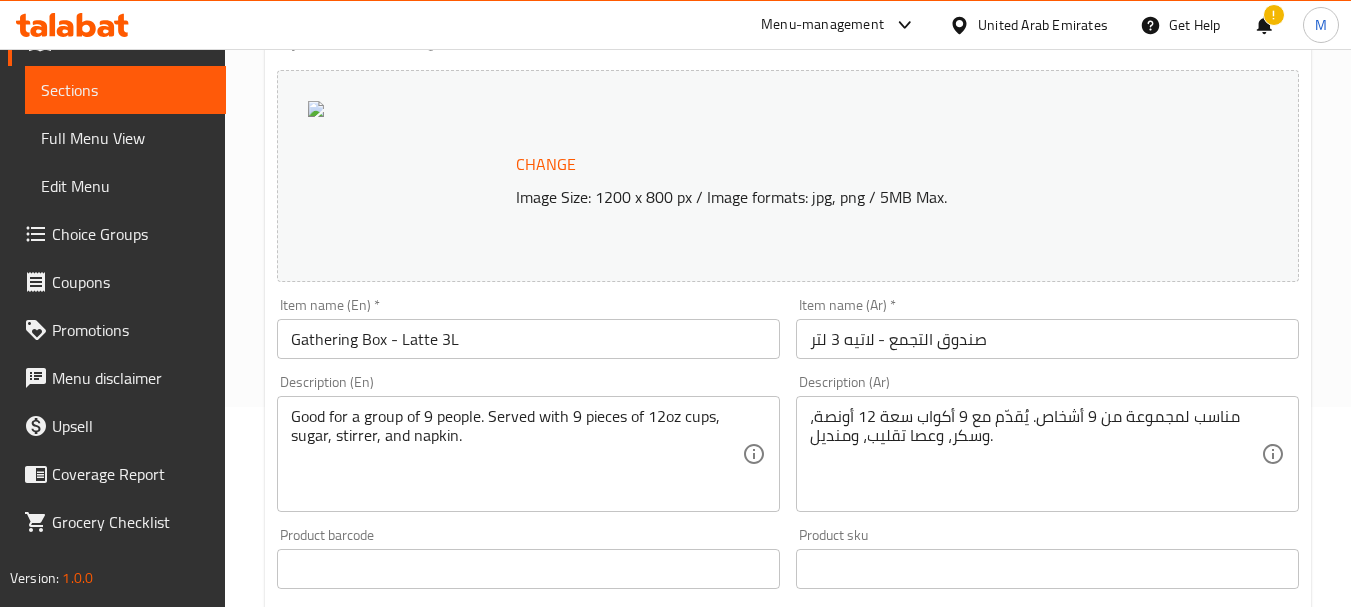 click on "Good for a group of 9 people. Served with 9 pieces of 12oz cups, sugar, stirrer, and napkin. Description (En)" at bounding box center (528, 454) 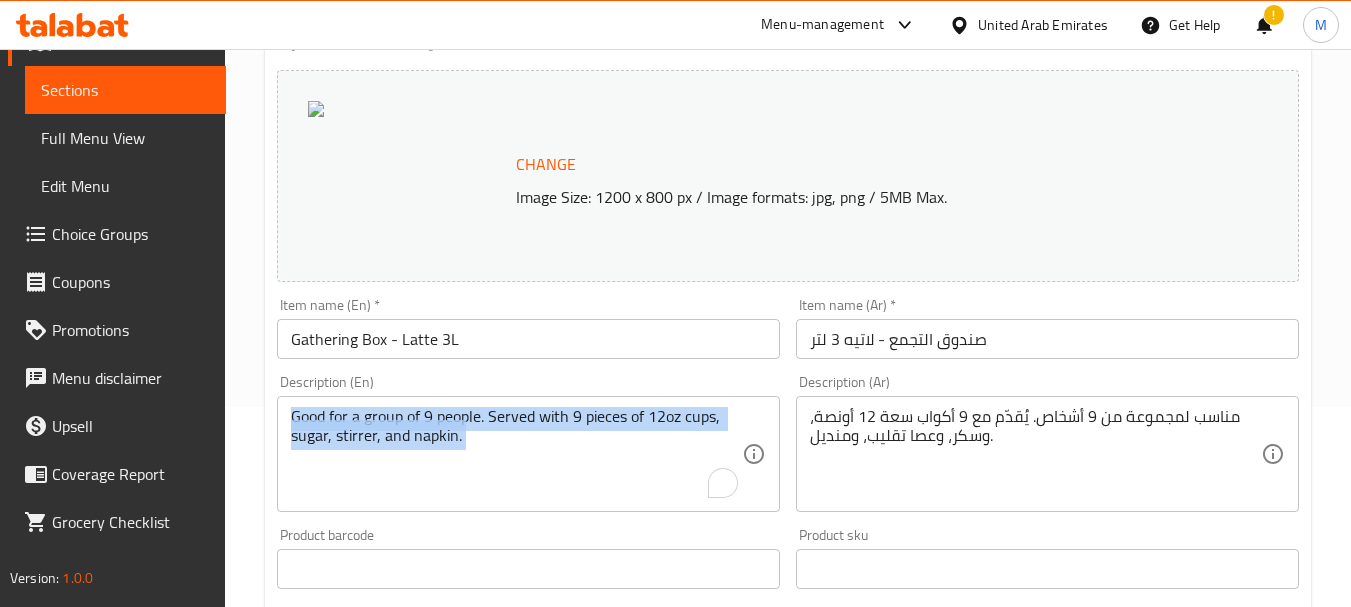 click on "Good for a group of 9 people. Served with 9 pieces of 12oz cups, sugar, stirrer, and napkin. Description (En)" at bounding box center [528, 454] 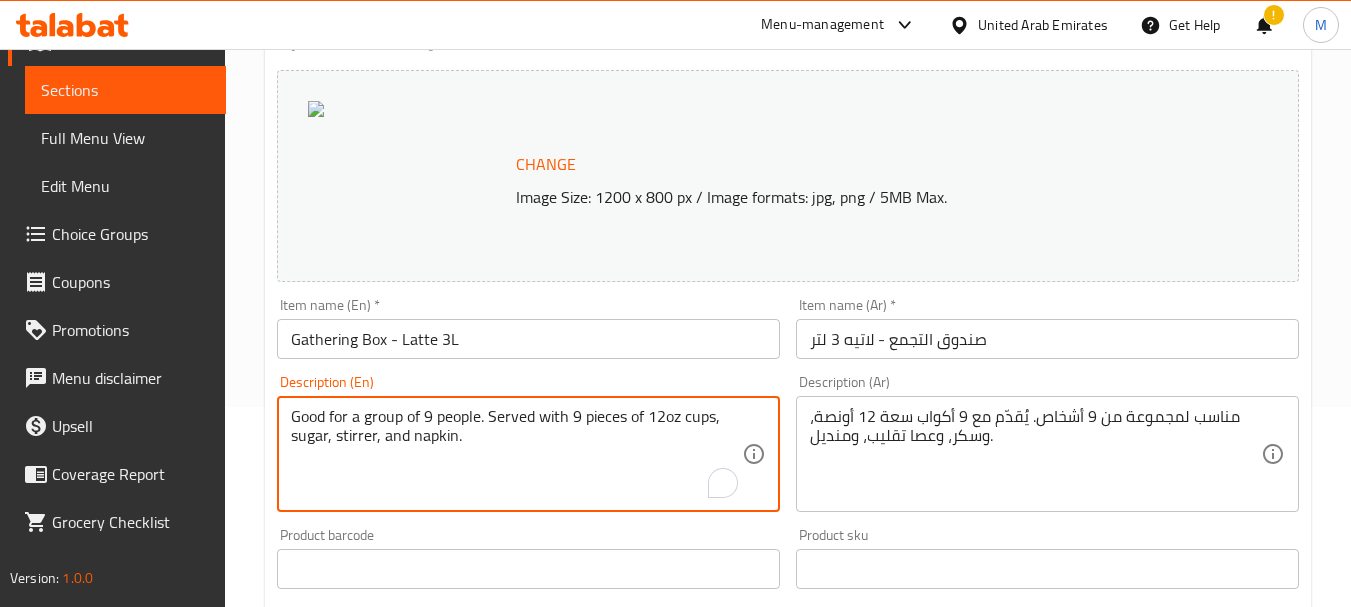 click on "Good for a group of 9 people. Served with 9 pieces of 12oz cups, sugar, stirrer, and napkin." at bounding box center [516, 454] 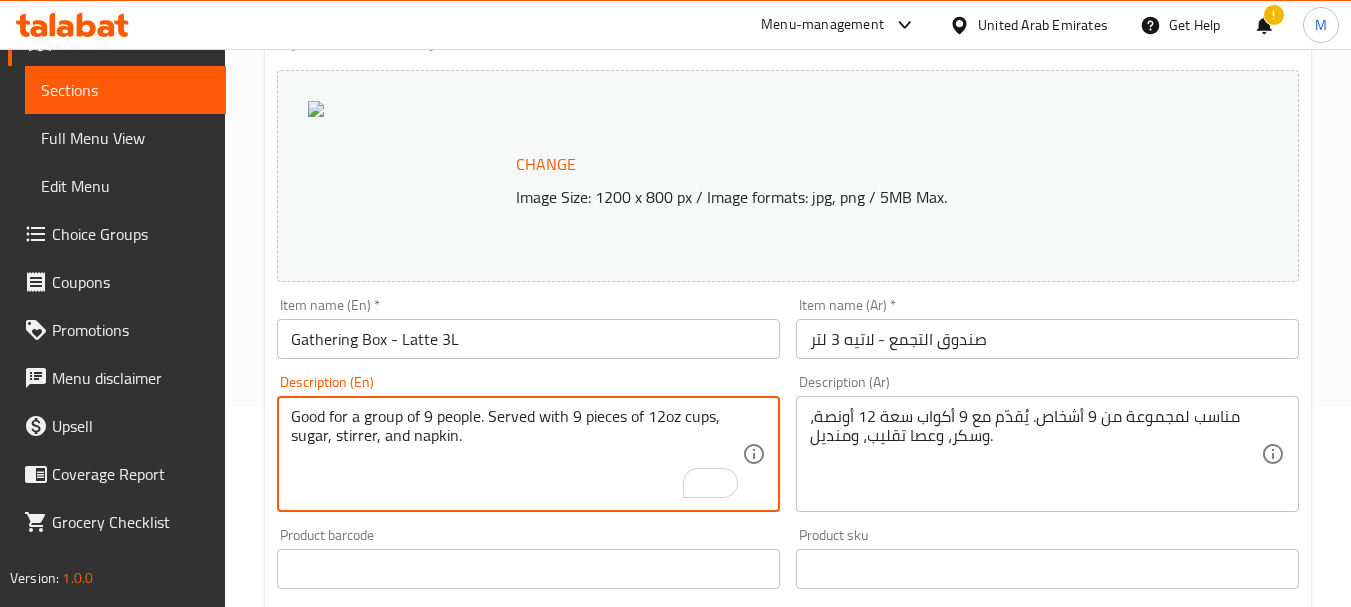click on "Good for a group of 9 people. Served with 9 pieces of 12oz cups, sugar, stirrer, and napkin." at bounding box center (516, 454) 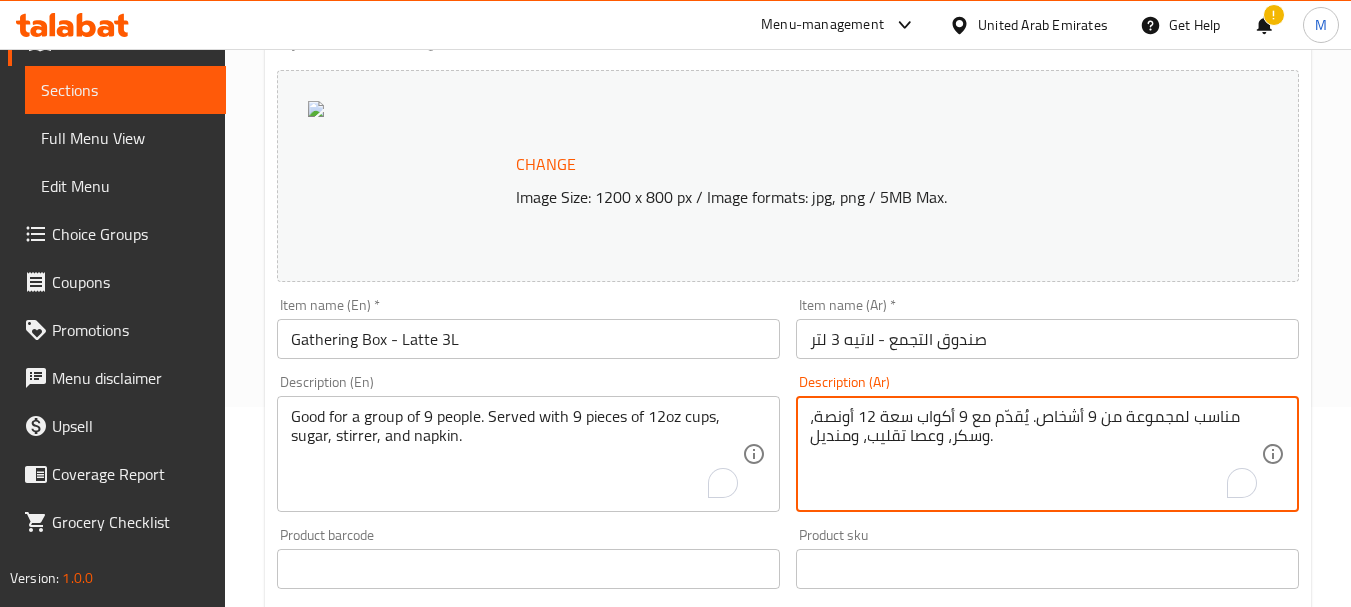 click on "مناسب لمجموعة من 9 أشخاص. يُقدّم مع 9 أكواب سعة 12 أونصة، وسكر، وعصا تقليب، ومنديل." at bounding box center (1035, 454) 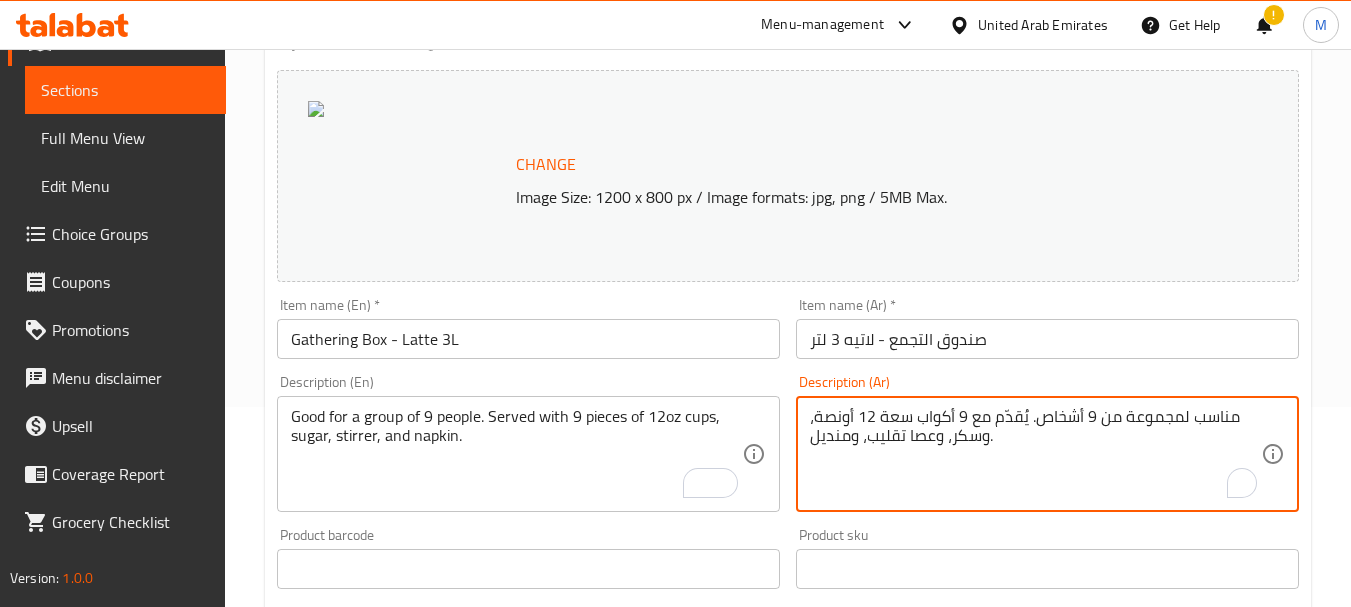 click on "مناسب لمجموعة من 9 أشخاص. يُقدّم مع 9 أكواب سعة 12 أونصة، وسكر، وعصا تقليب، ومنديل." at bounding box center [1035, 454] 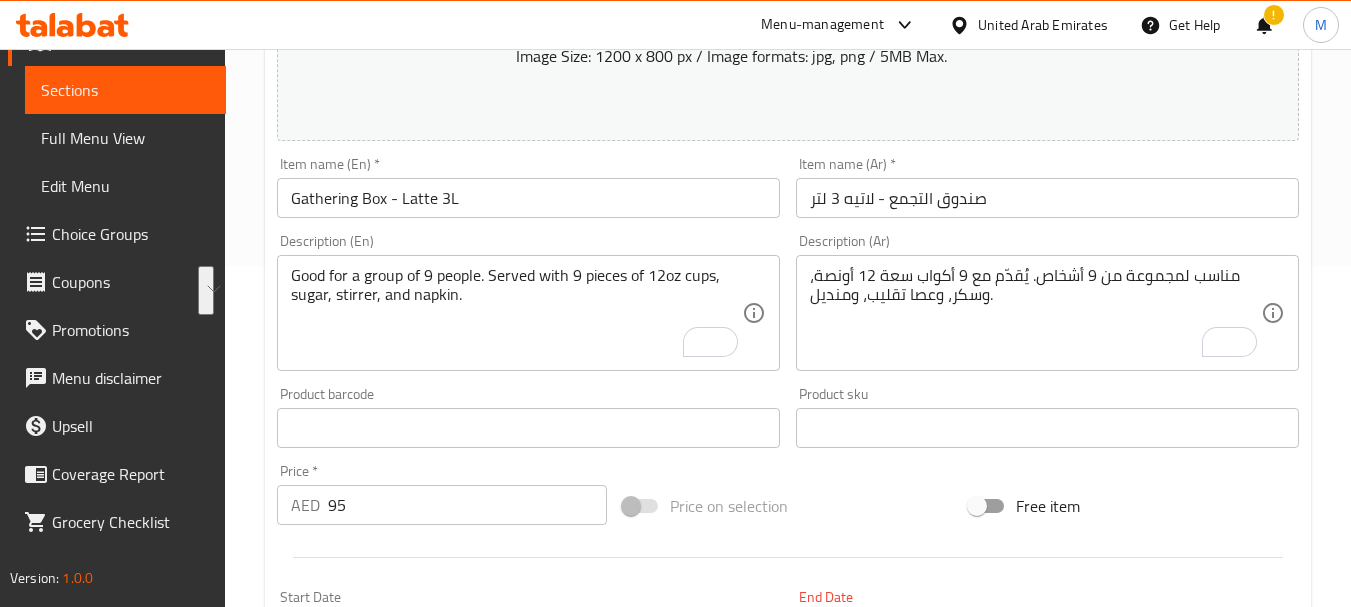 scroll, scrollTop: 0, scrollLeft: 0, axis: both 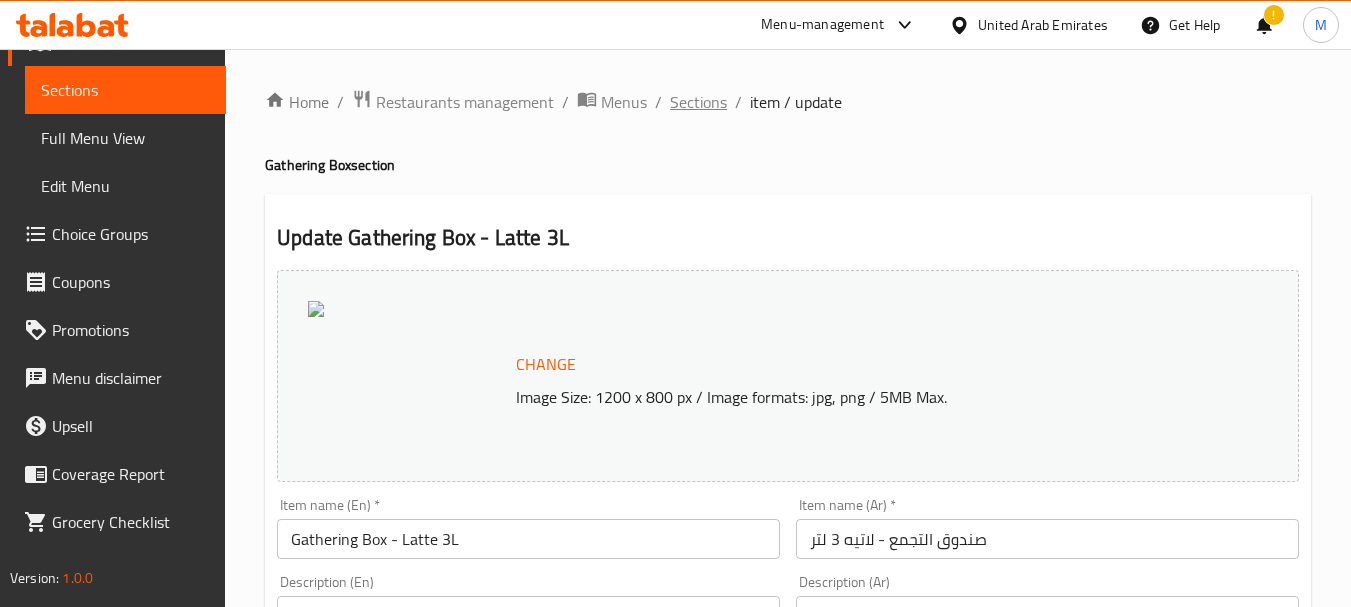 click on "Sections" at bounding box center (698, 102) 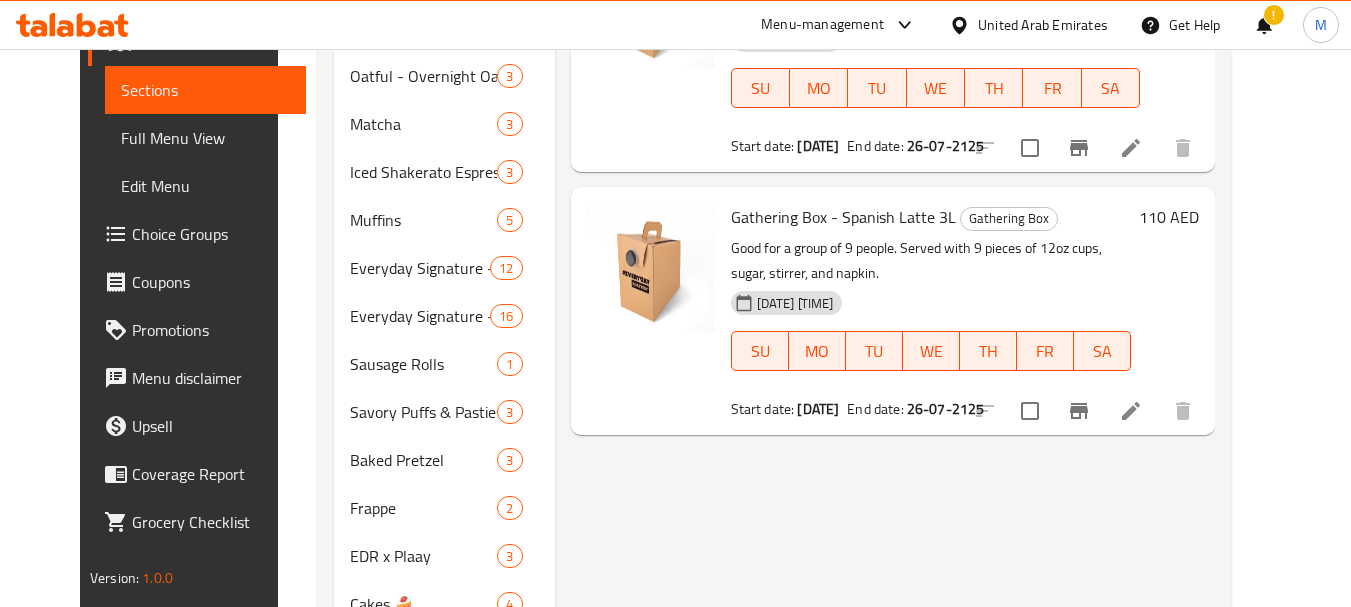 scroll, scrollTop: 680, scrollLeft: 0, axis: vertical 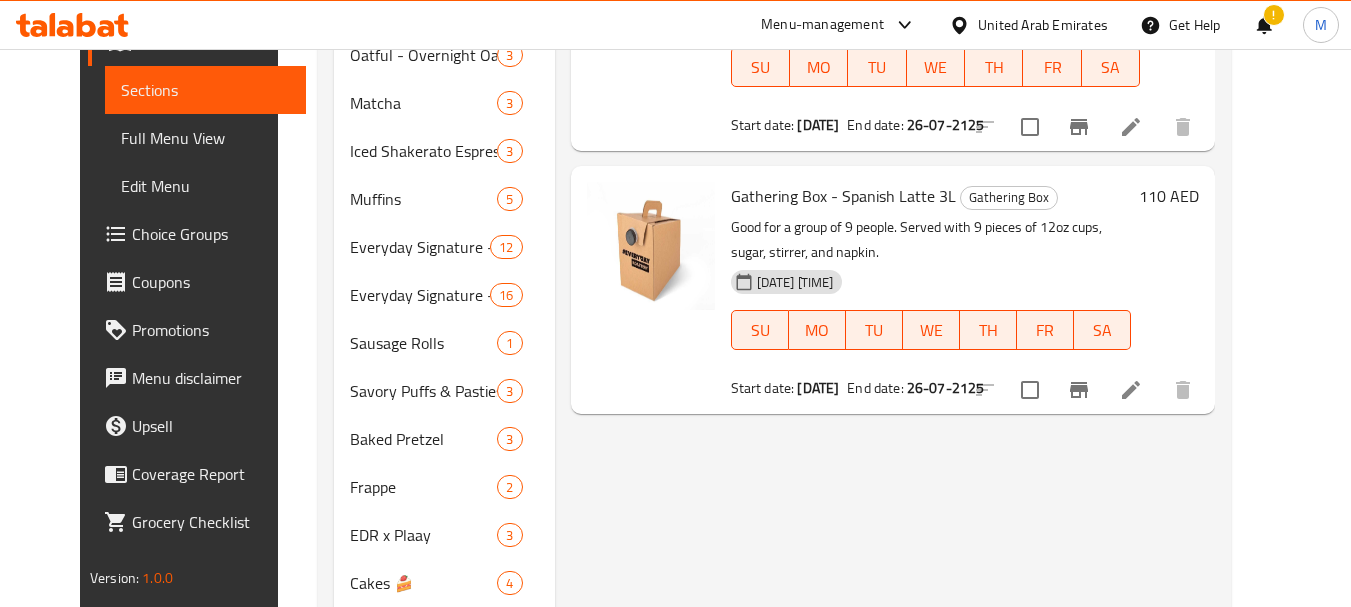 click on "Gathering Box - Spanish Latte 3L" at bounding box center [843, 196] 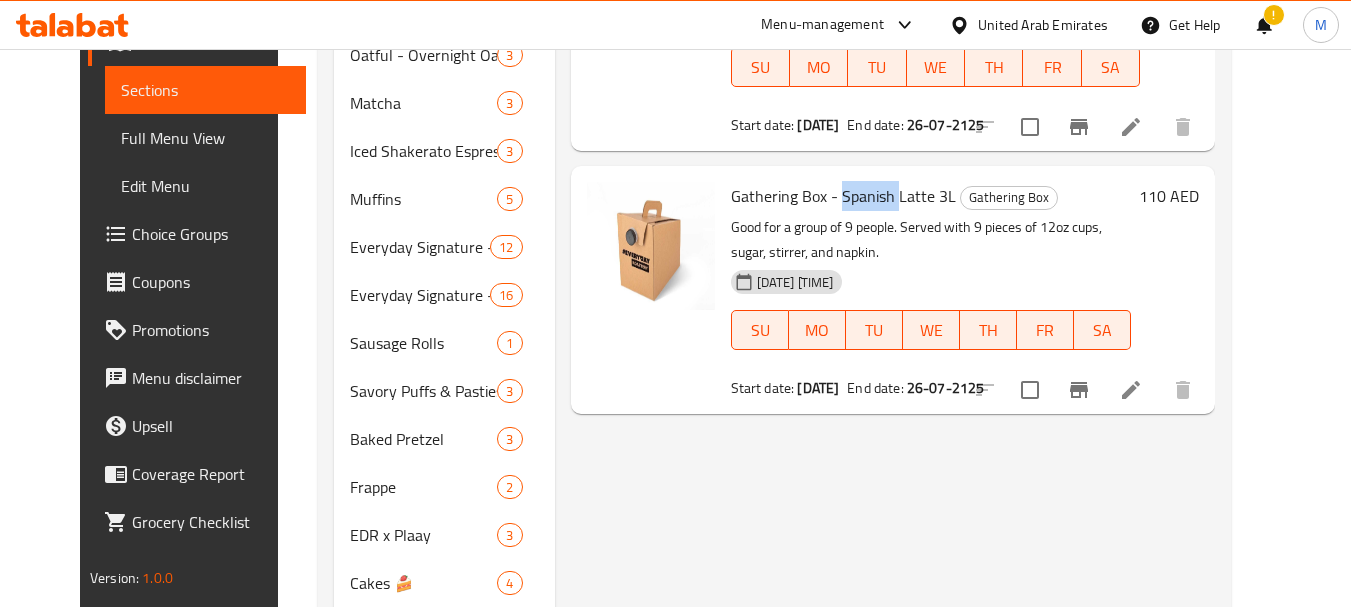 click on "Gathering Box - Spanish Latte 3L" at bounding box center (843, 196) 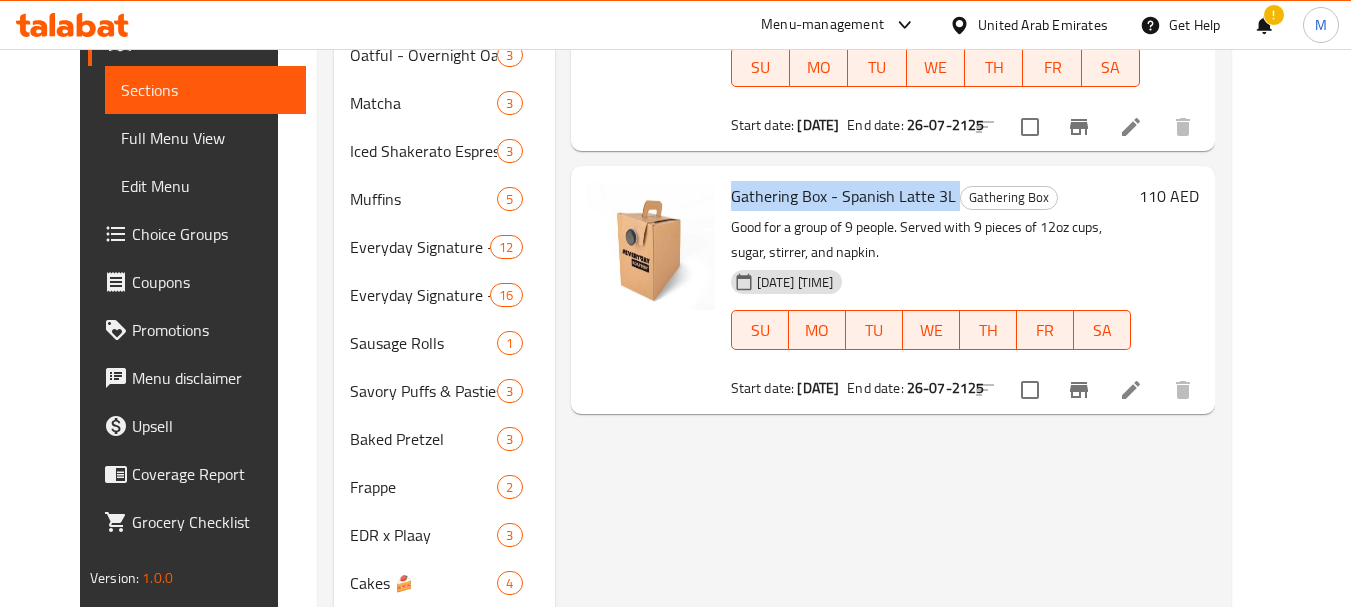 click on "Gathering Box - Spanish Latte 3L" at bounding box center (843, 196) 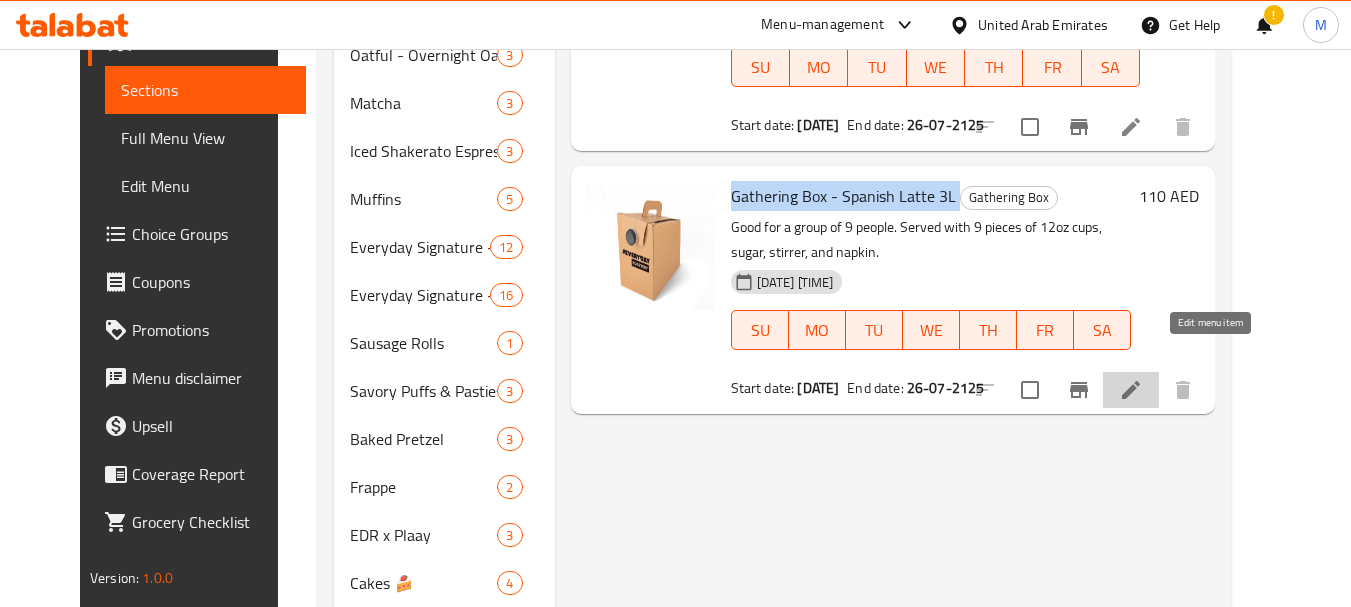 click 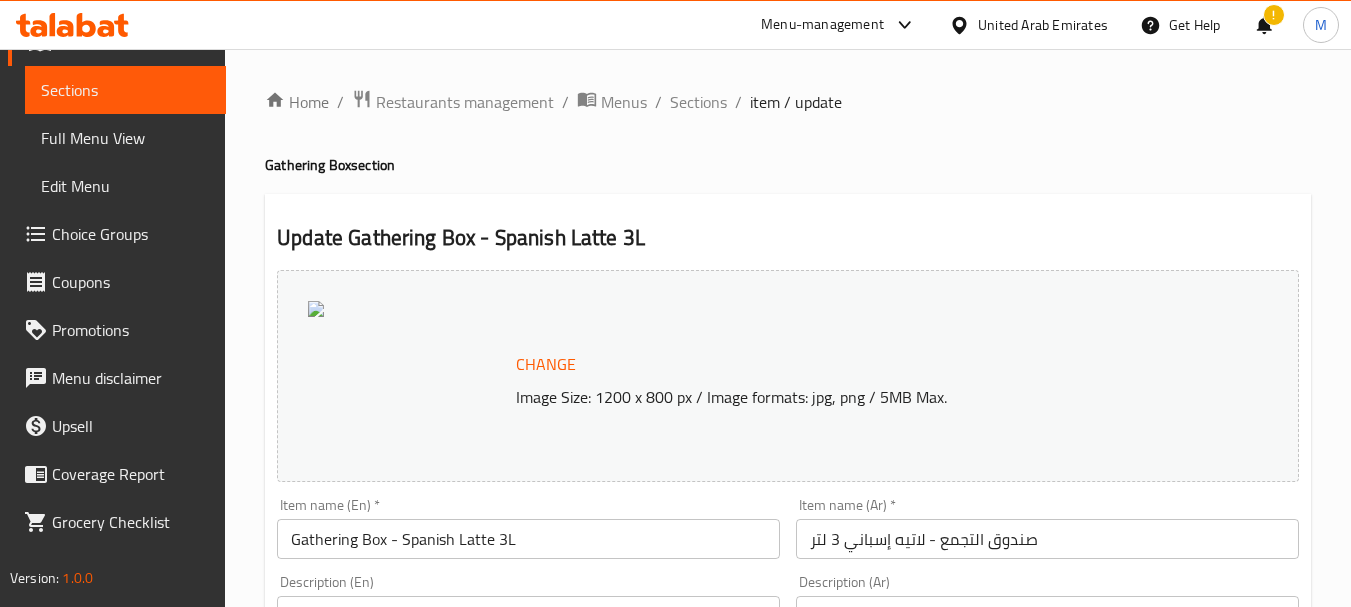 click on "صندوق التجمع - لاتيه إسباني 3 لتر" at bounding box center [1047, 539] 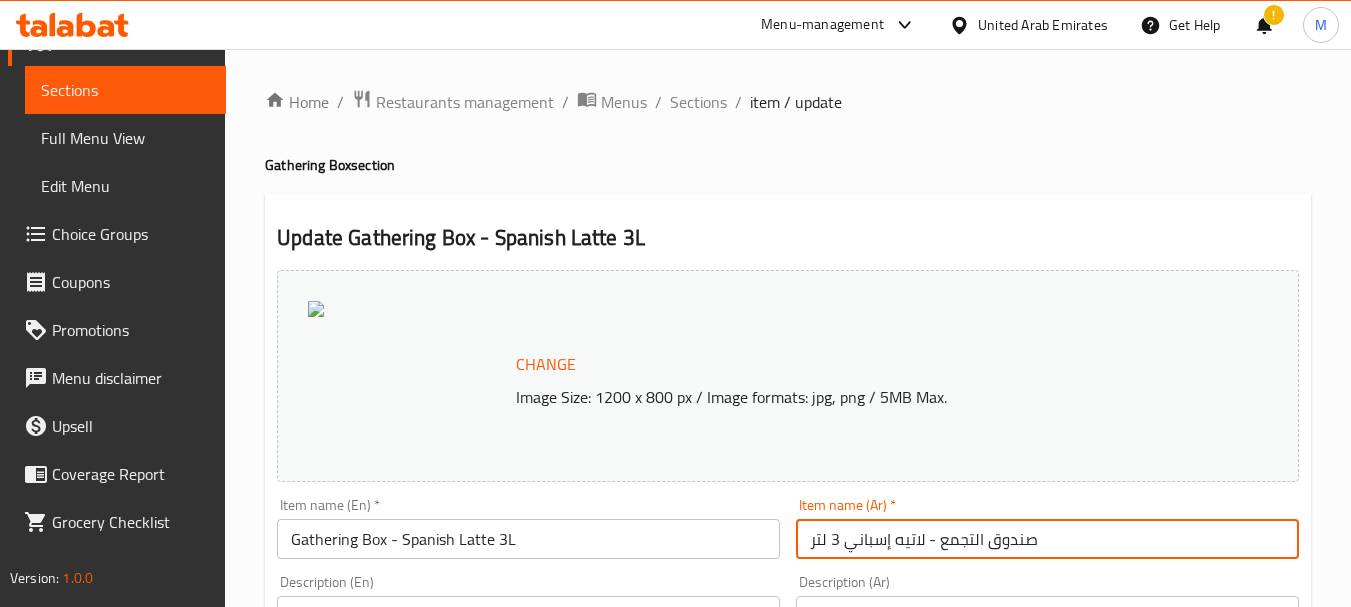 click on "صندوق التجمع - لاتيه إسباني 3 لتر" at bounding box center [1047, 539] 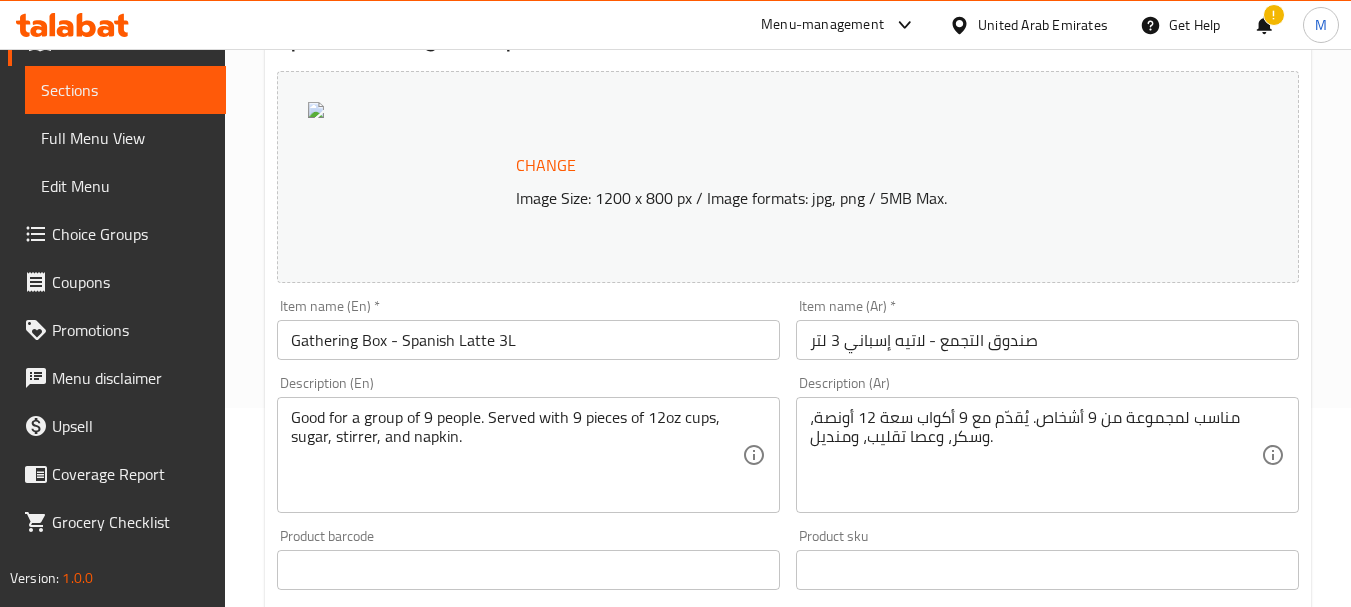scroll, scrollTop: 200, scrollLeft: 0, axis: vertical 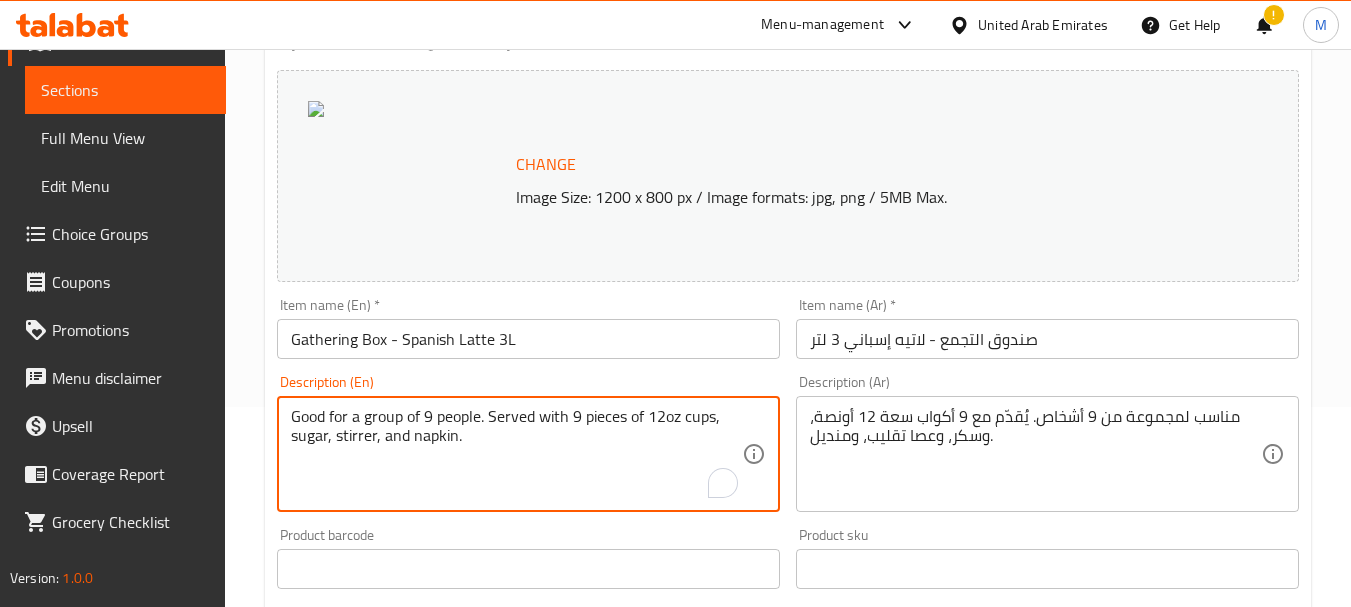 click on "Good for a group of 9 people. Served with 9 pieces of 12oz cups, sugar, stirrer, and napkin." at bounding box center (516, 454) 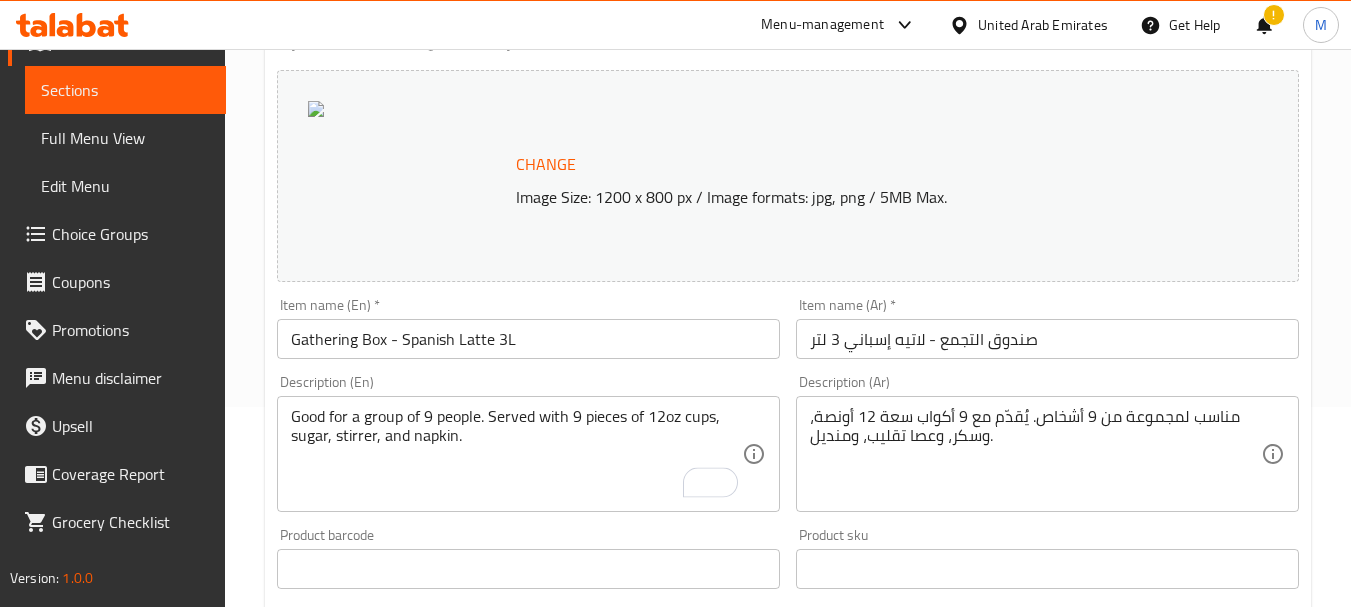 click on "مناسب لمجموعة من 9 أشخاص. يُقدّم مع 9 أكواب سعة 12 أونصة، وسكر، وعصا تقليب، ومنديل. Description (Ar)" at bounding box center (1047, 454) 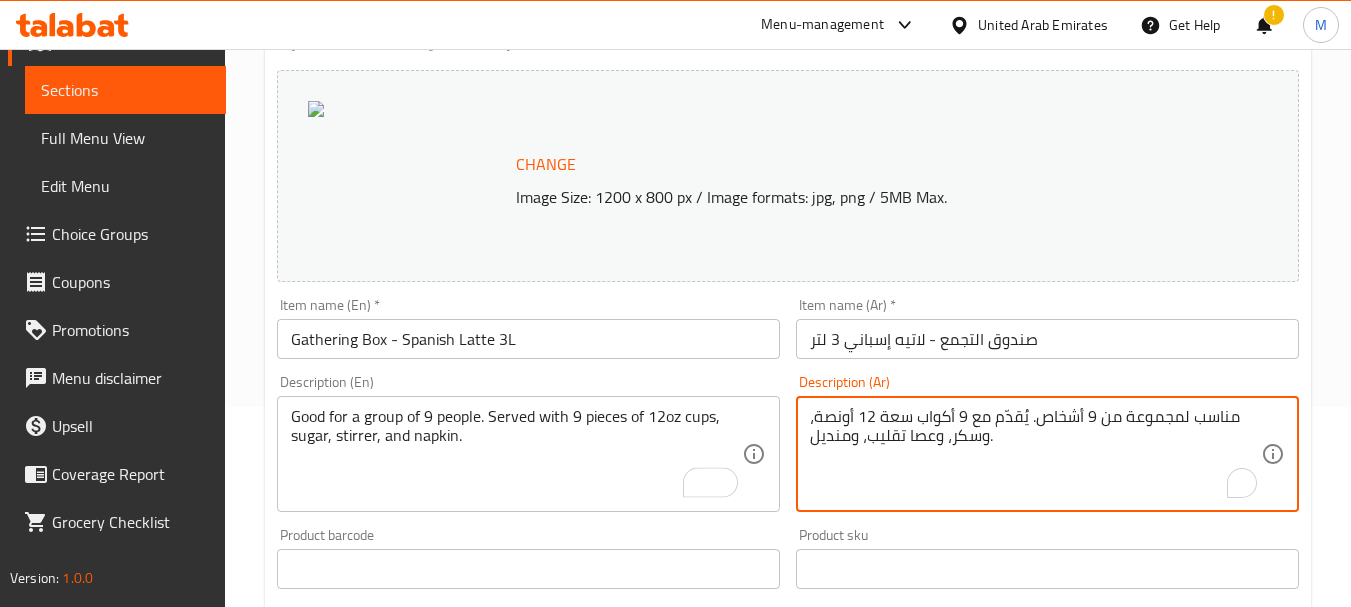 click on "مناسب لمجموعة من 9 أشخاص. يُقدّم مع 9 أكواب سعة 12 أونصة، وسكر، وعصا تقليب، ومنديل. Description (Ar)" at bounding box center (1047, 454) 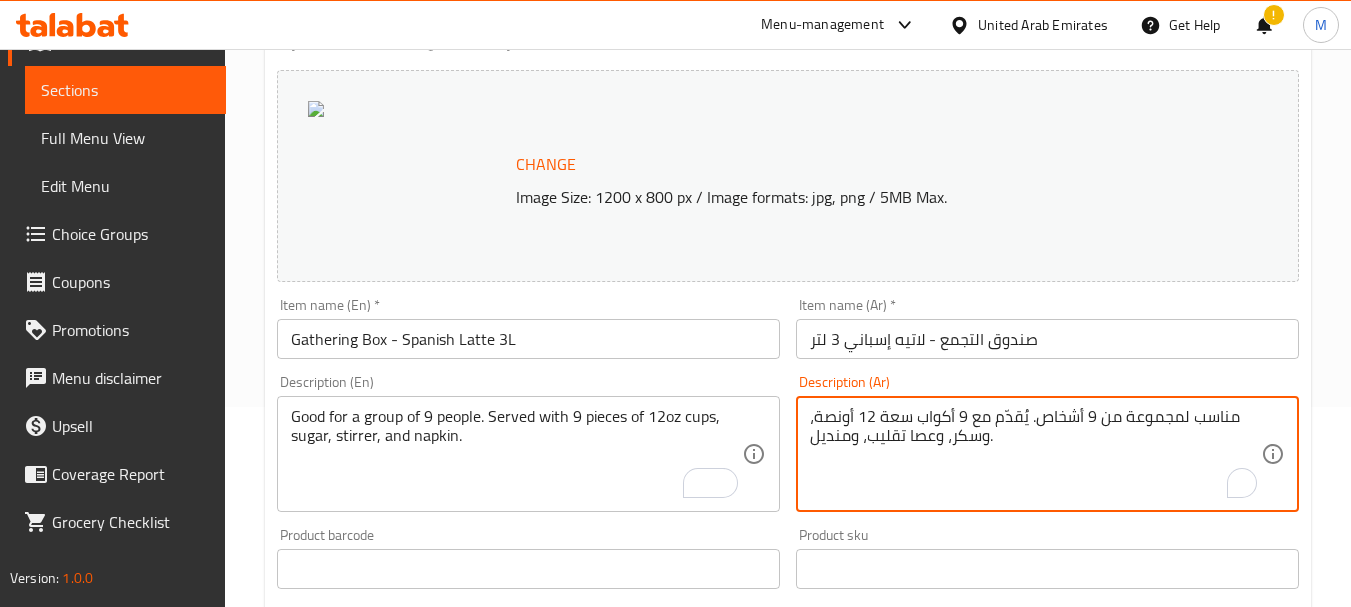 click on "مناسب لمجموعة من 9 أشخاص. يُقدّم مع 9 أكواب سعة 12 أونصة، وسكر، وعصا تقليب، ومنديل." at bounding box center (1035, 454) 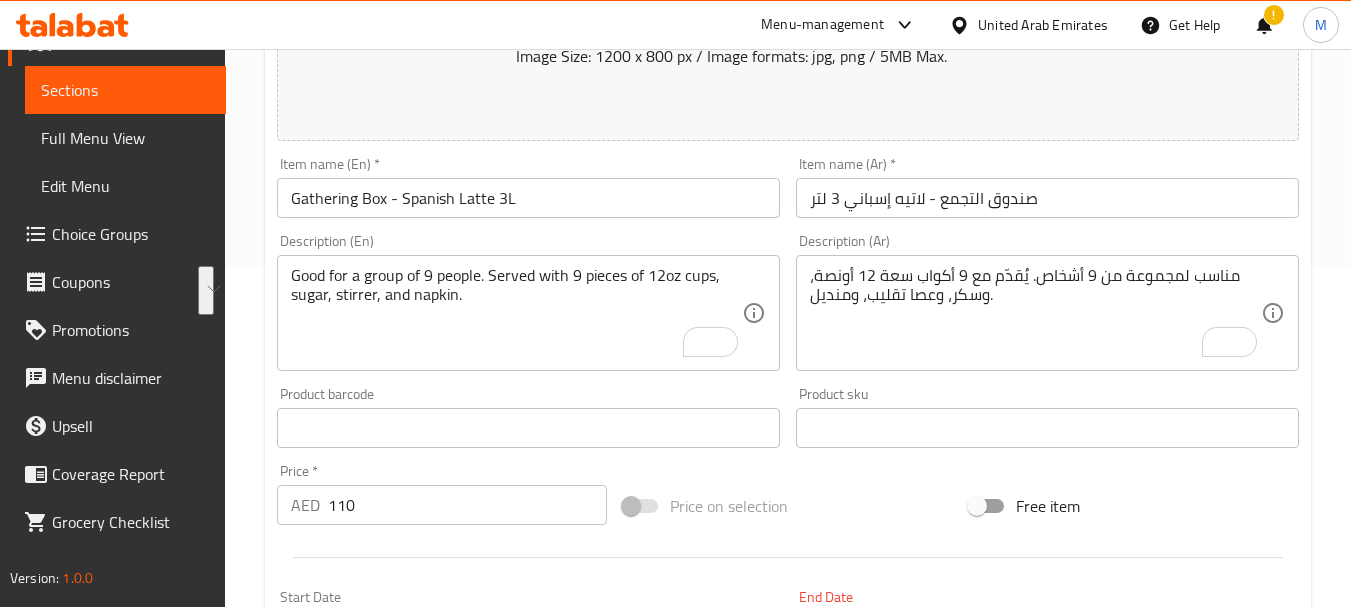 scroll, scrollTop: 0, scrollLeft: 0, axis: both 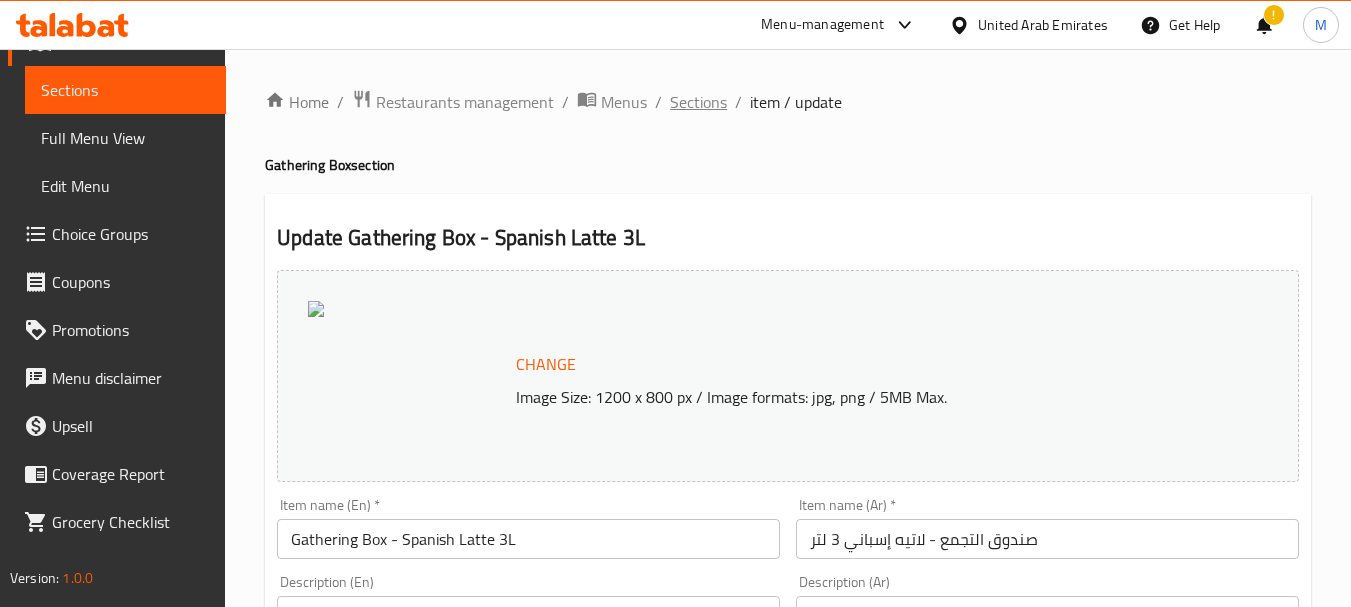 click on "Sections" at bounding box center [698, 102] 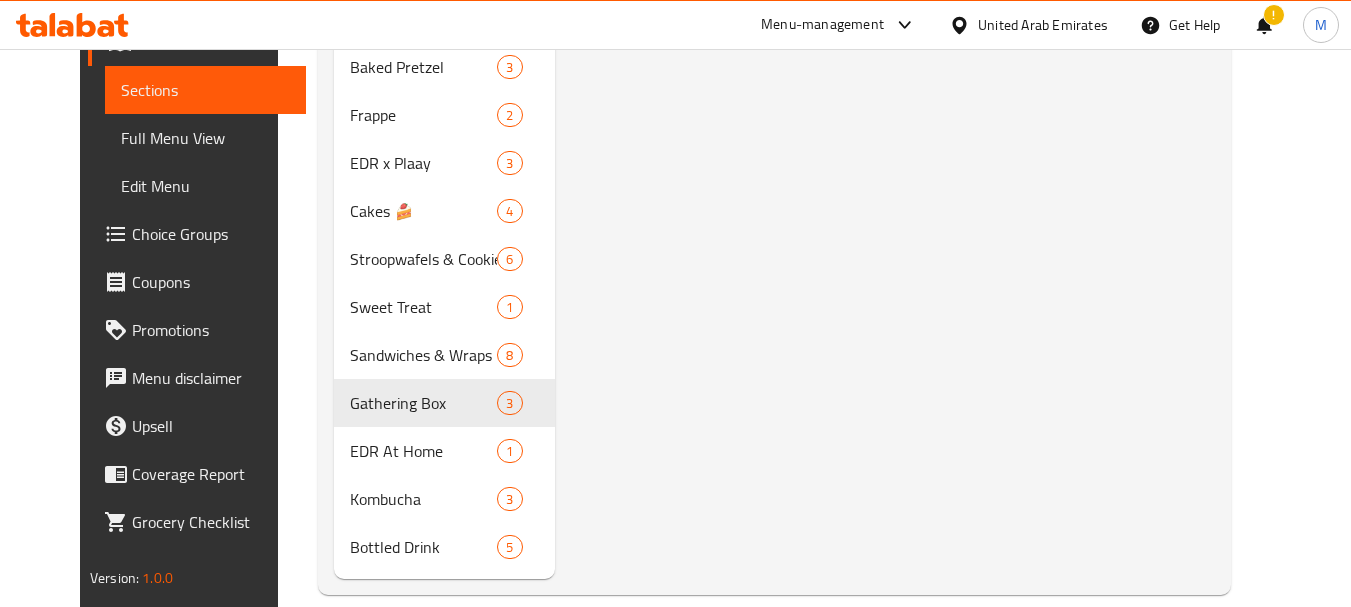 scroll, scrollTop: 1080, scrollLeft: 0, axis: vertical 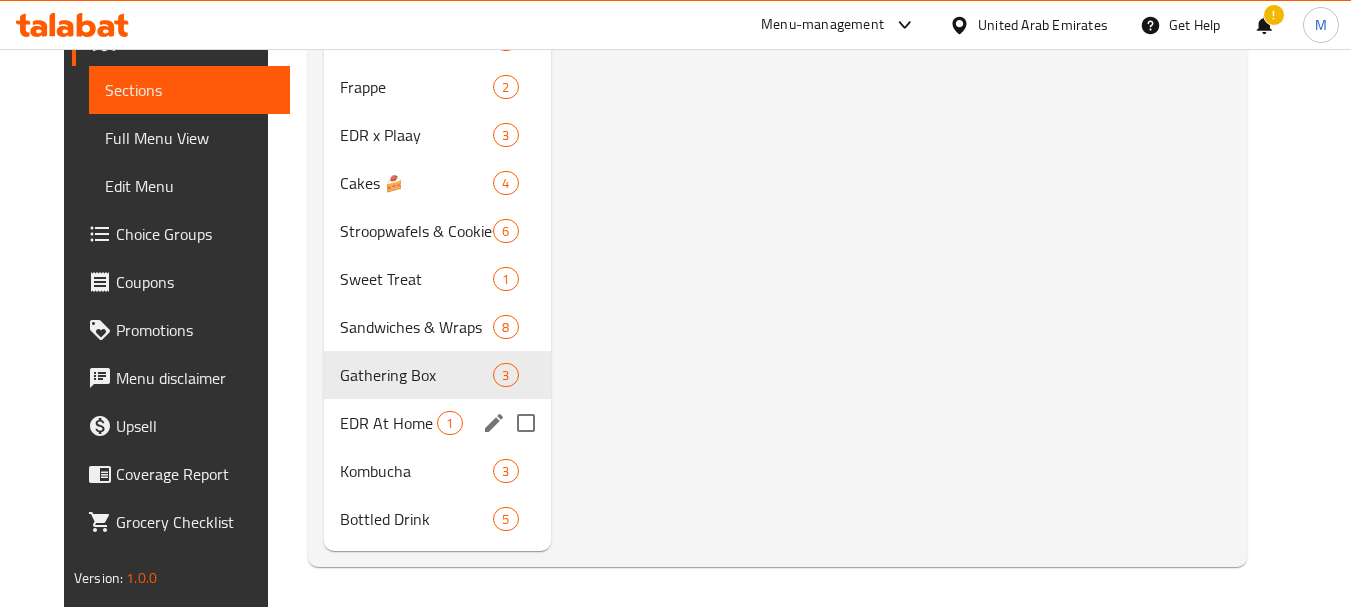 click on "EDR At Home 1" at bounding box center [437, 423] 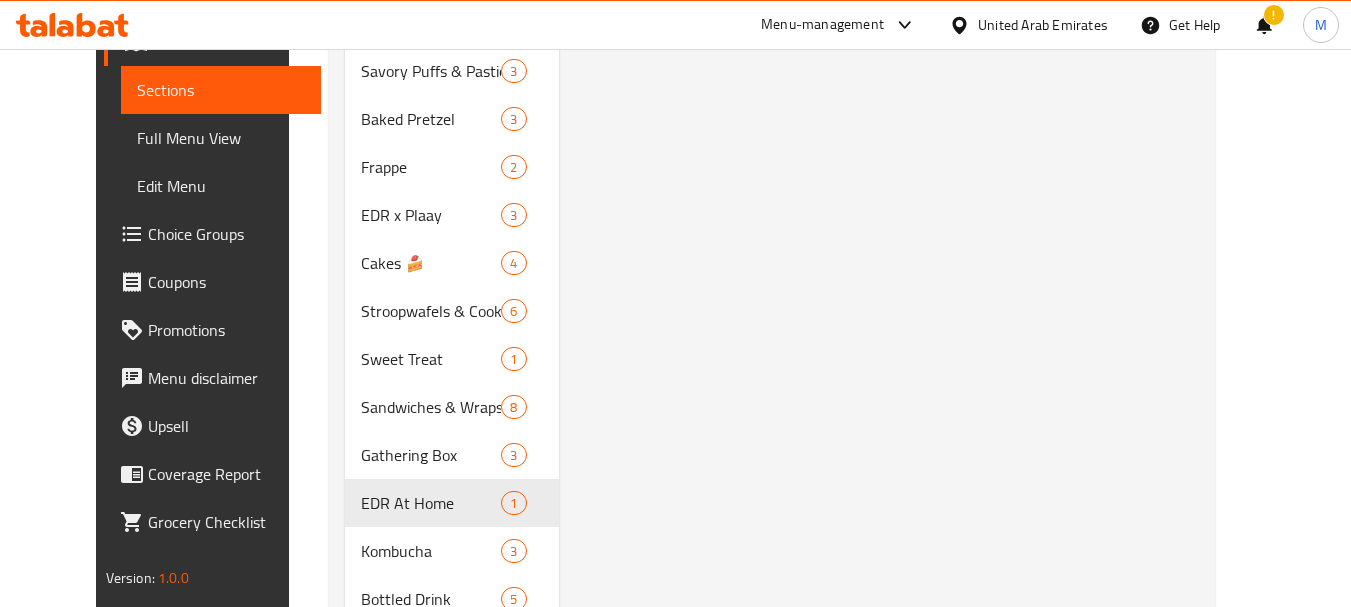scroll, scrollTop: 1080, scrollLeft: 0, axis: vertical 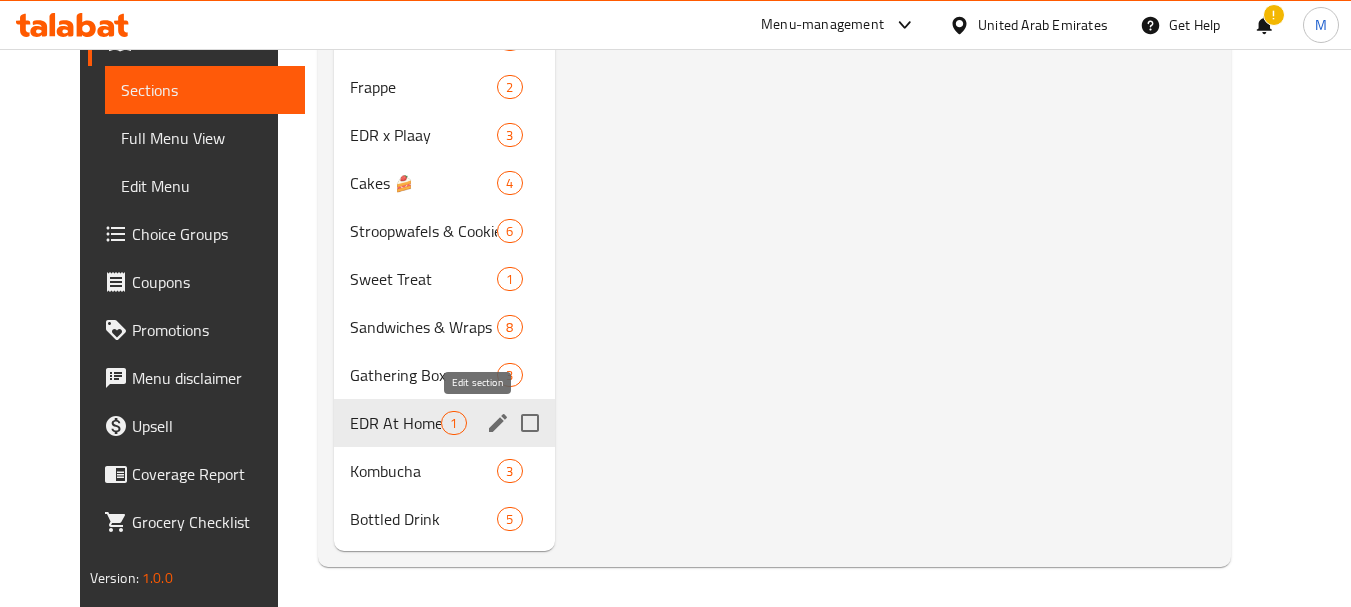 click 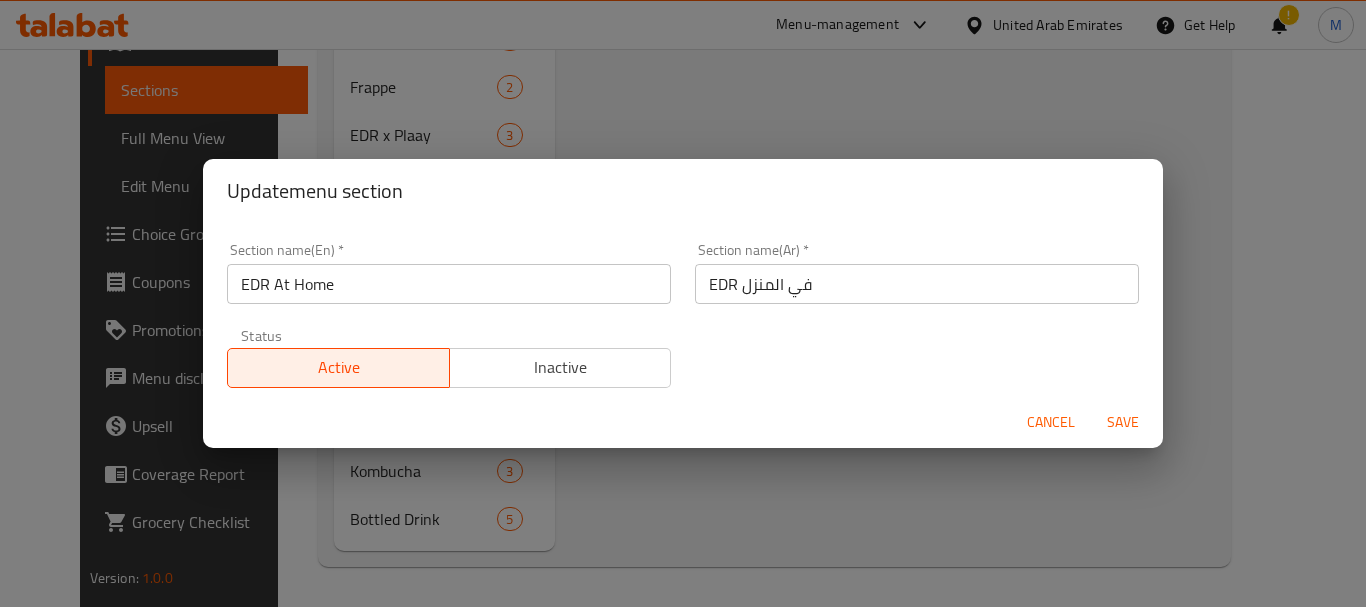 click on "EDR At Home" at bounding box center (449, 284) 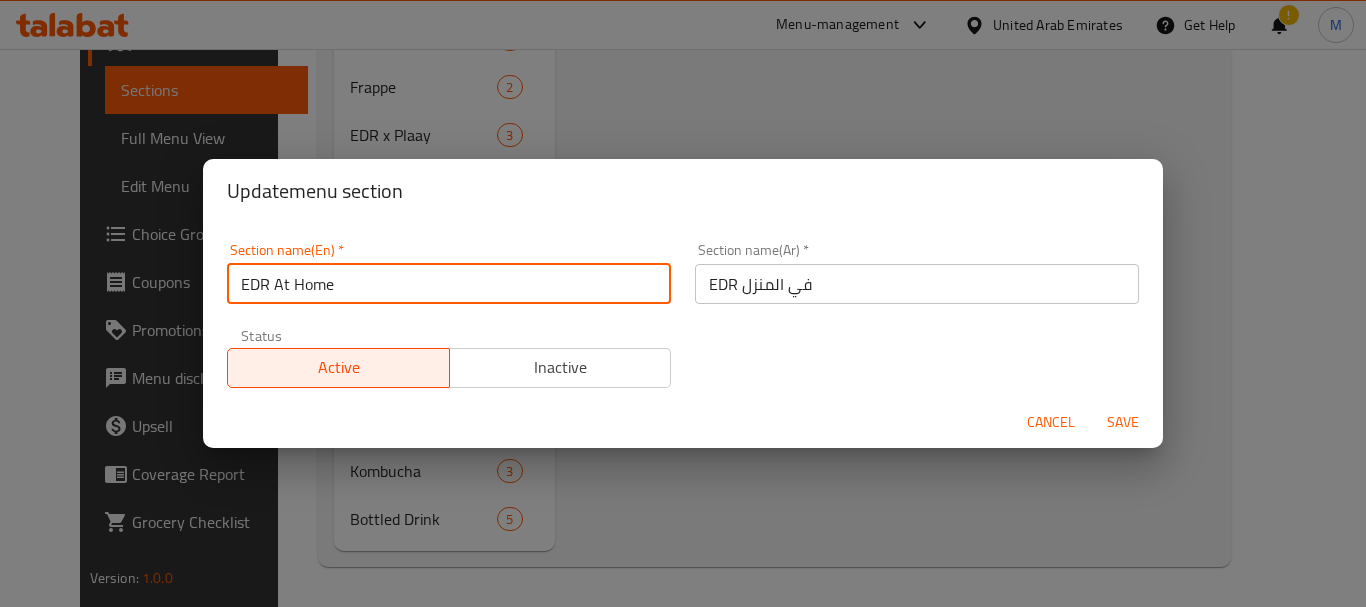 click on "EDR At Home" at bounding box center [449, 284] 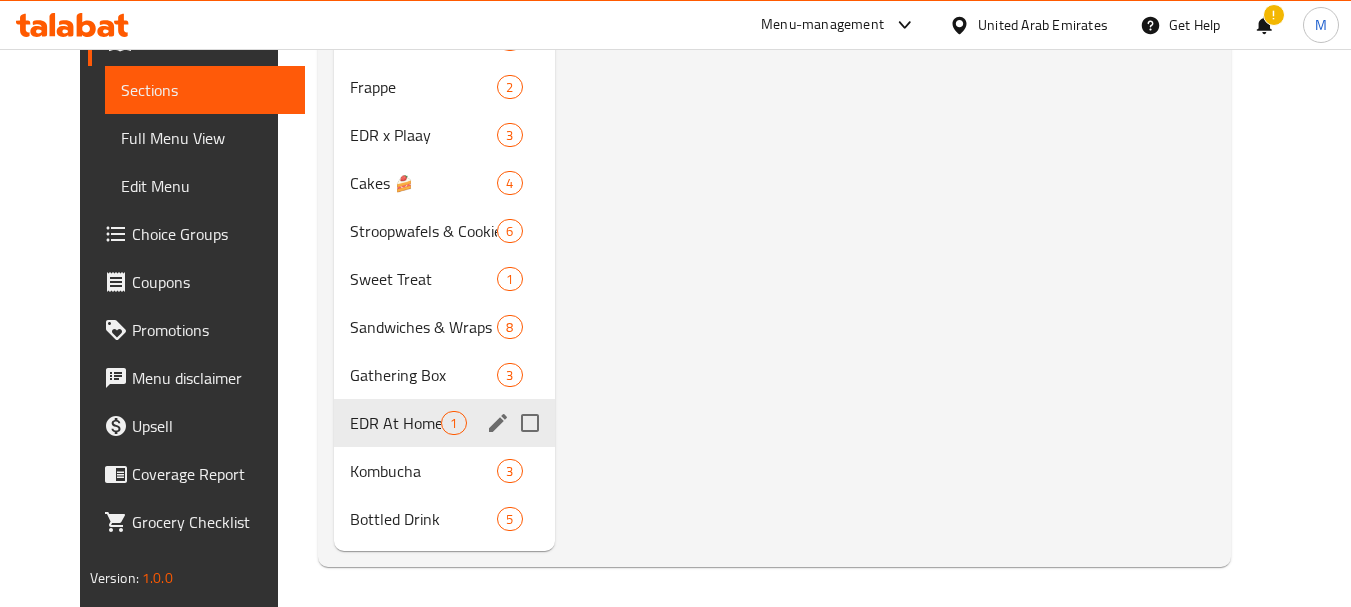 click at bounding box center [498, 423] 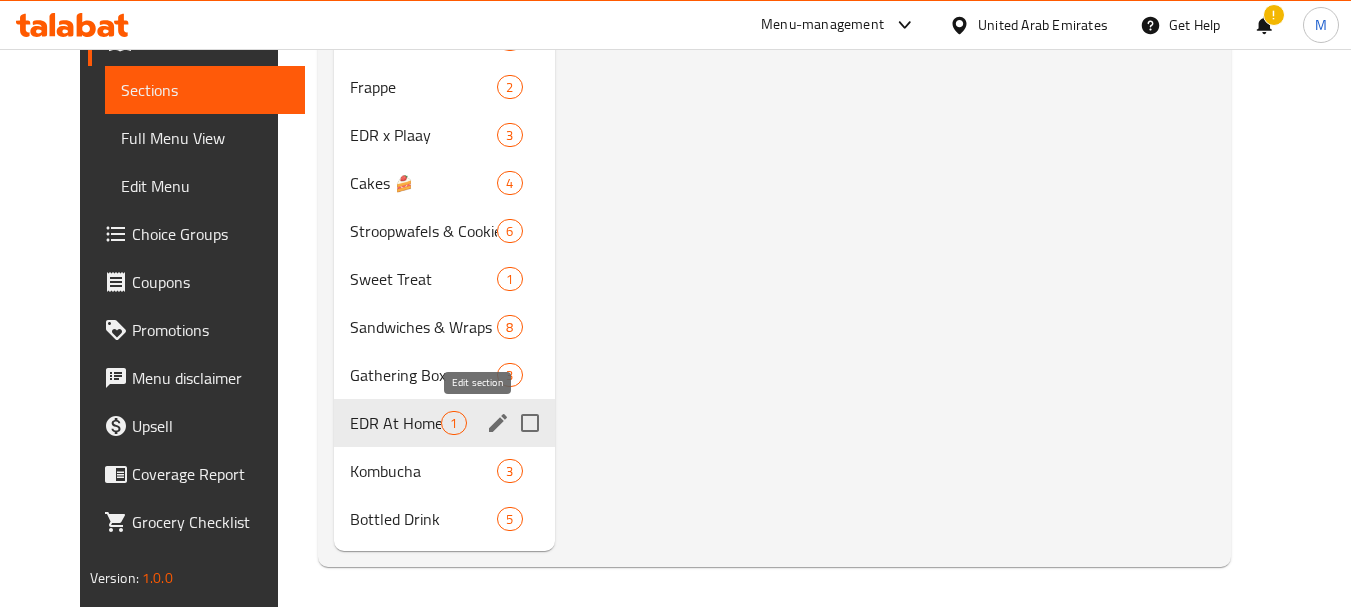 click at bounding box center (498, 423) 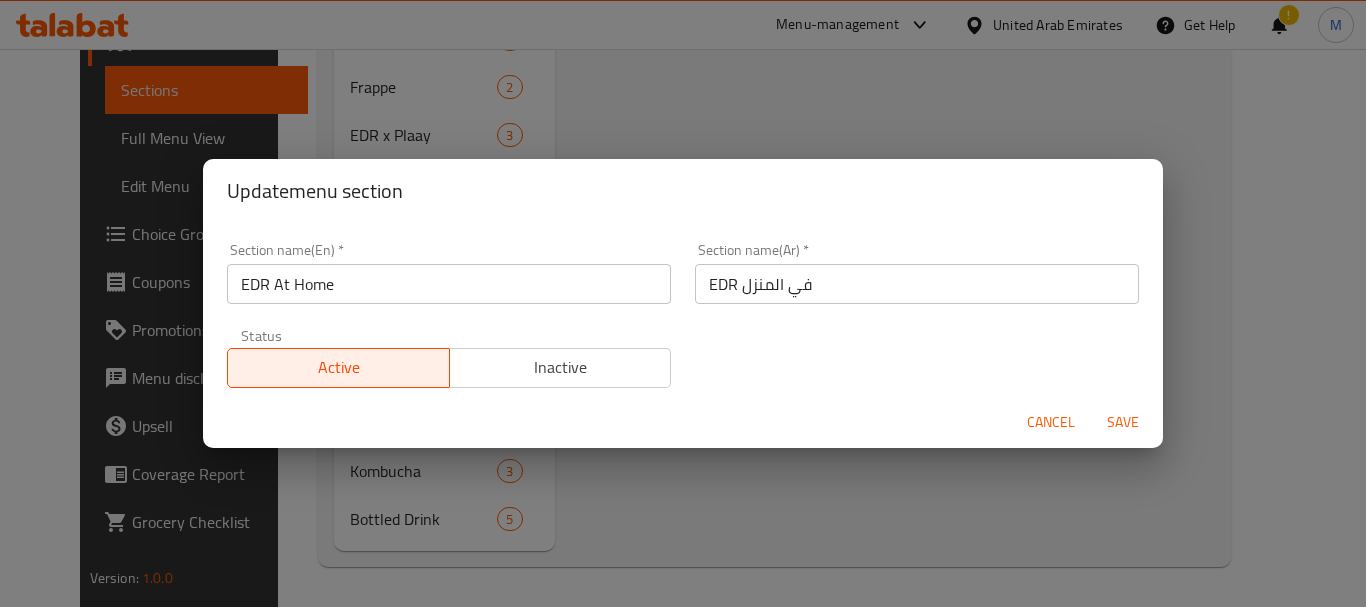 type 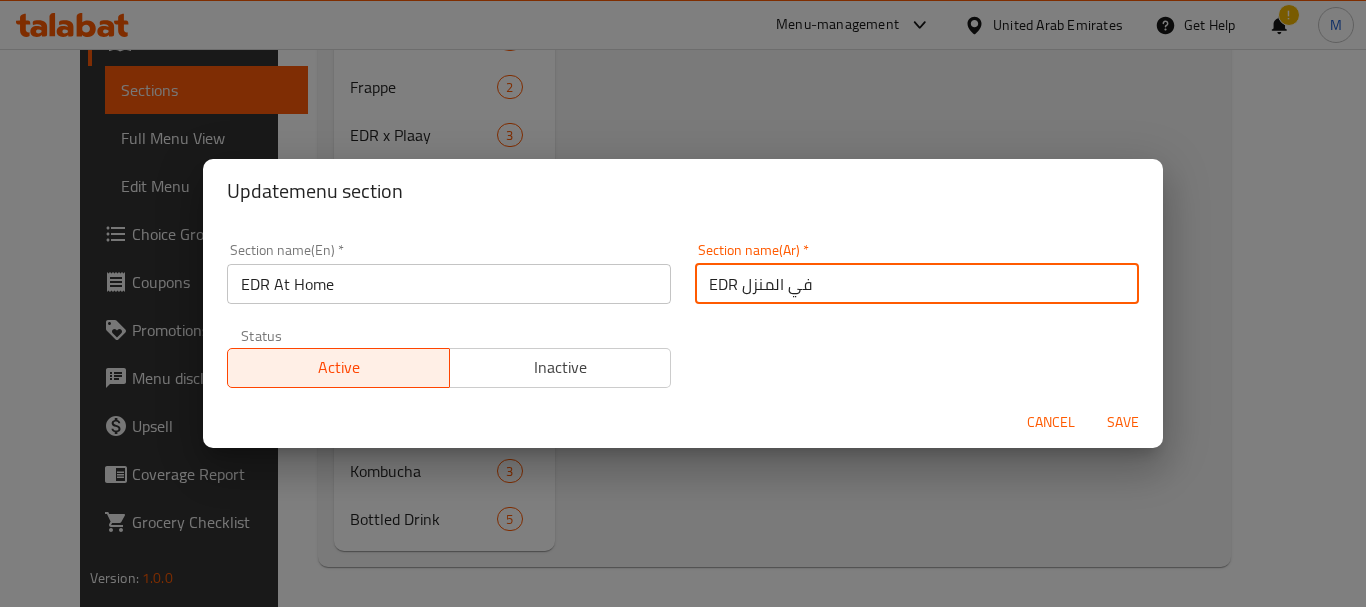 click on "EDR في المنزل" at bounding box center [917, 284] 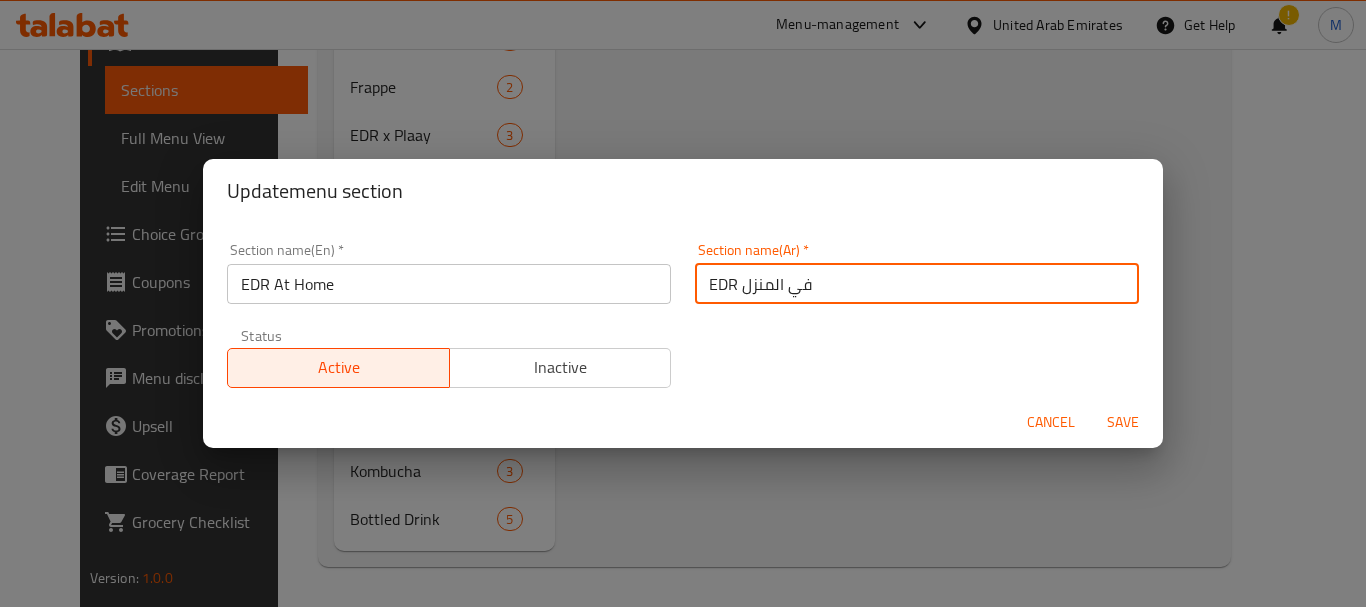 click on "EDR في المنزل" at bounding box center (917, 284) 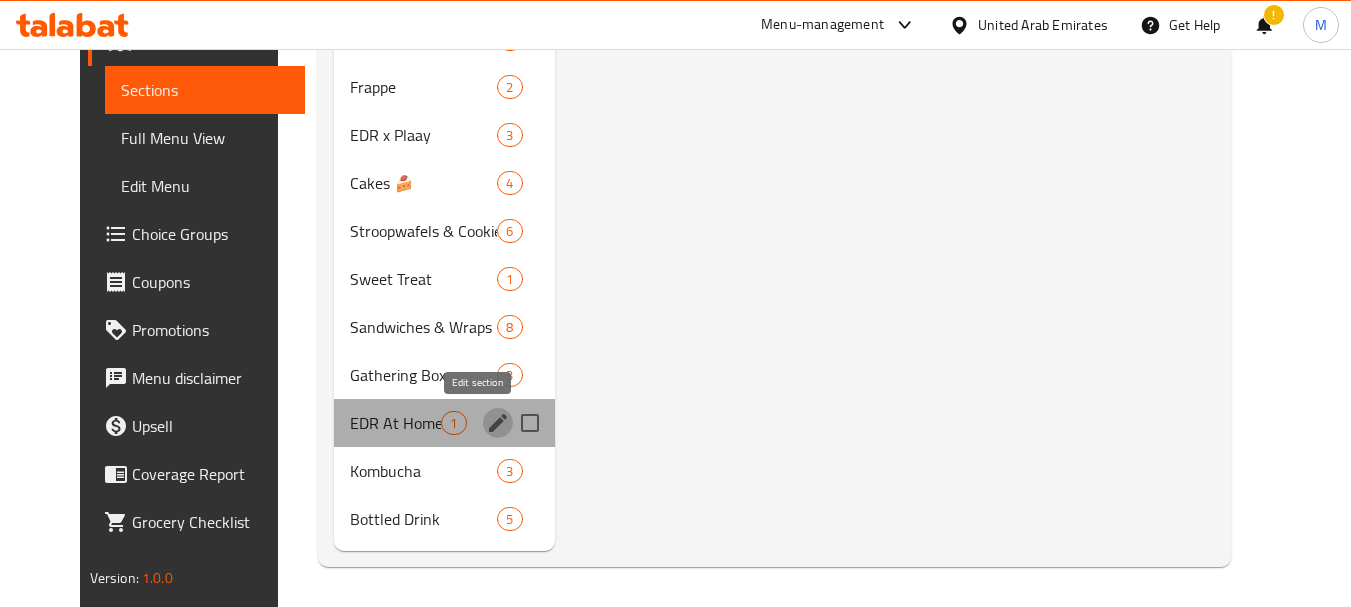 click 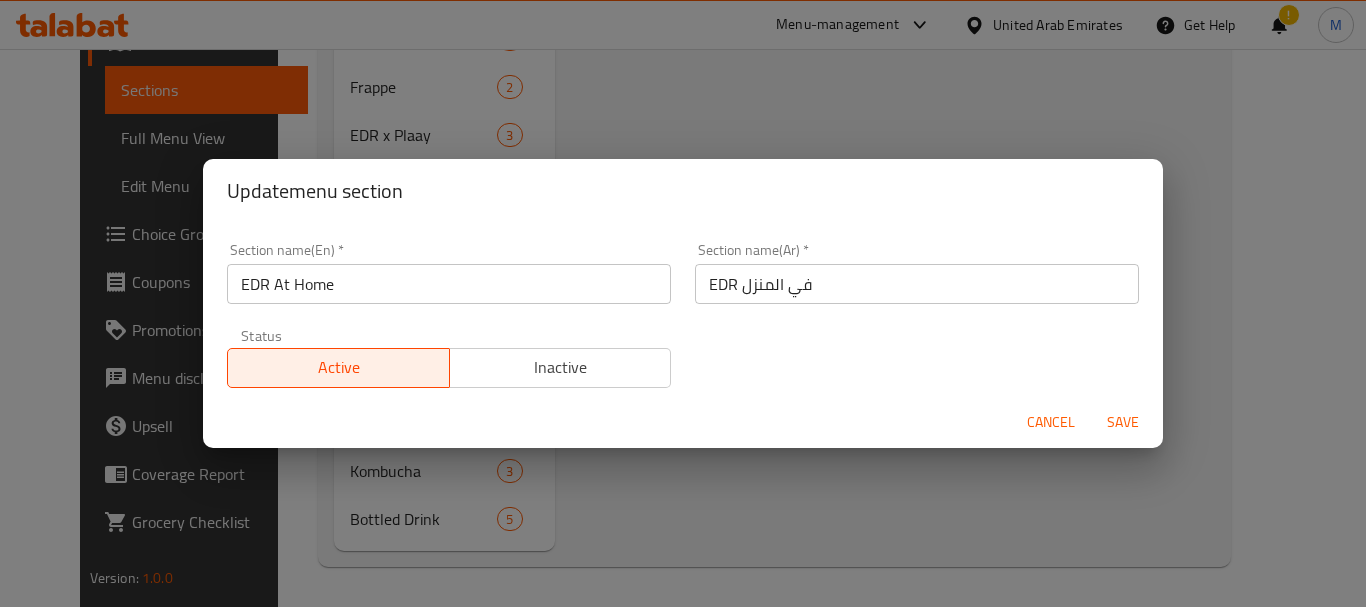 click on "Cancel" at bounding box center (1051, 422) 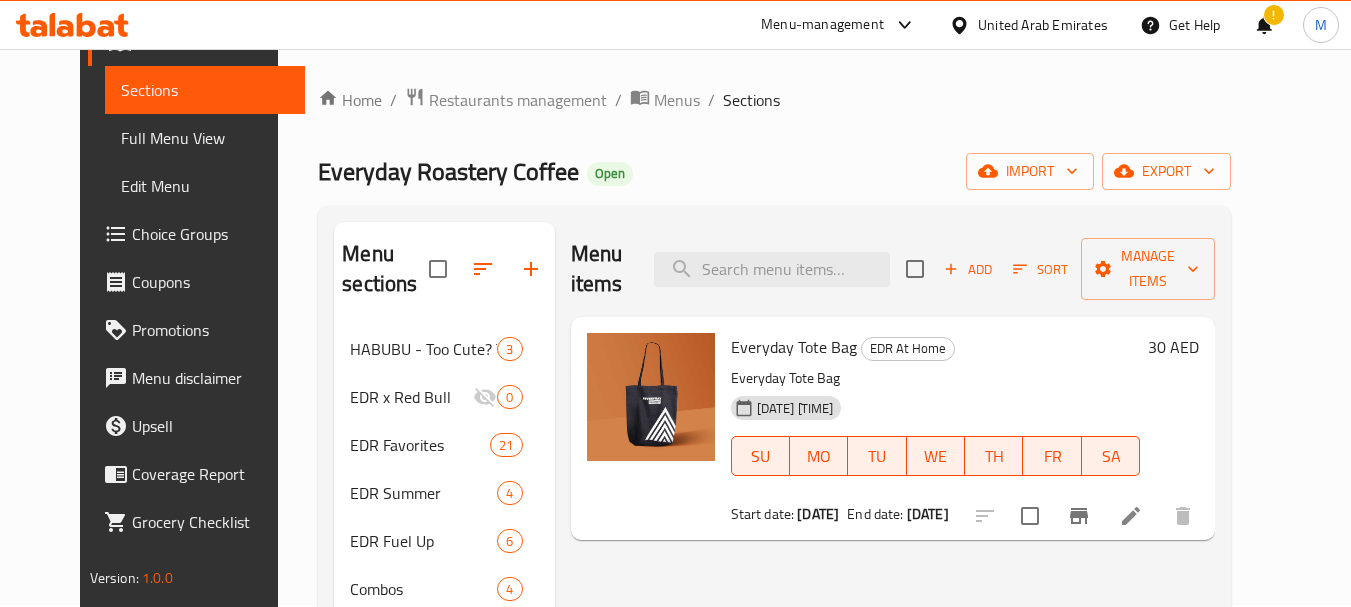 scroll, scrollTop: 0, scrollLeft: 0, axis: both 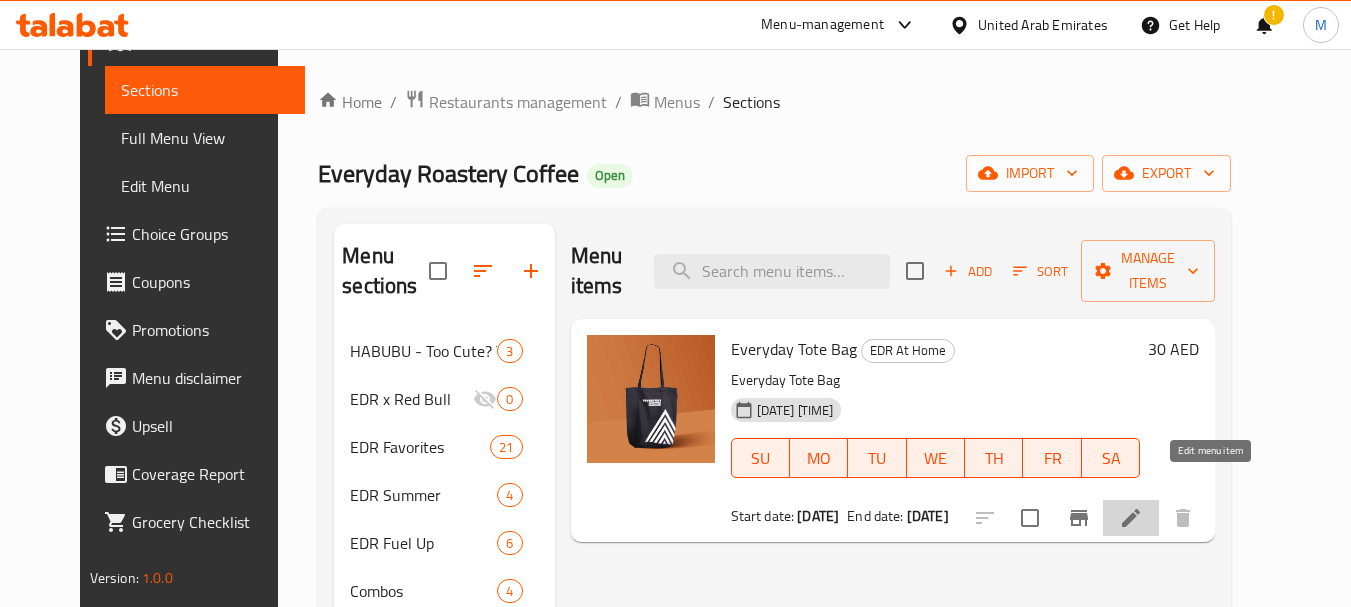 click 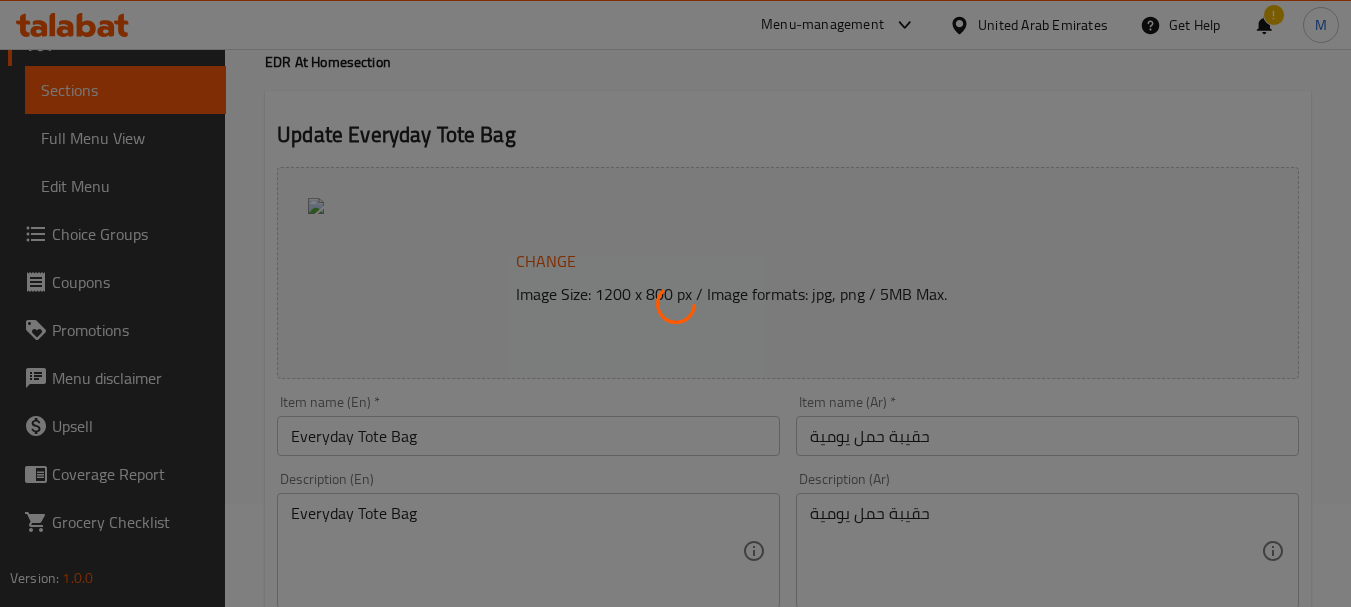 scroll, scrollTop: 200, scrollLeft: 0, axis: vertical 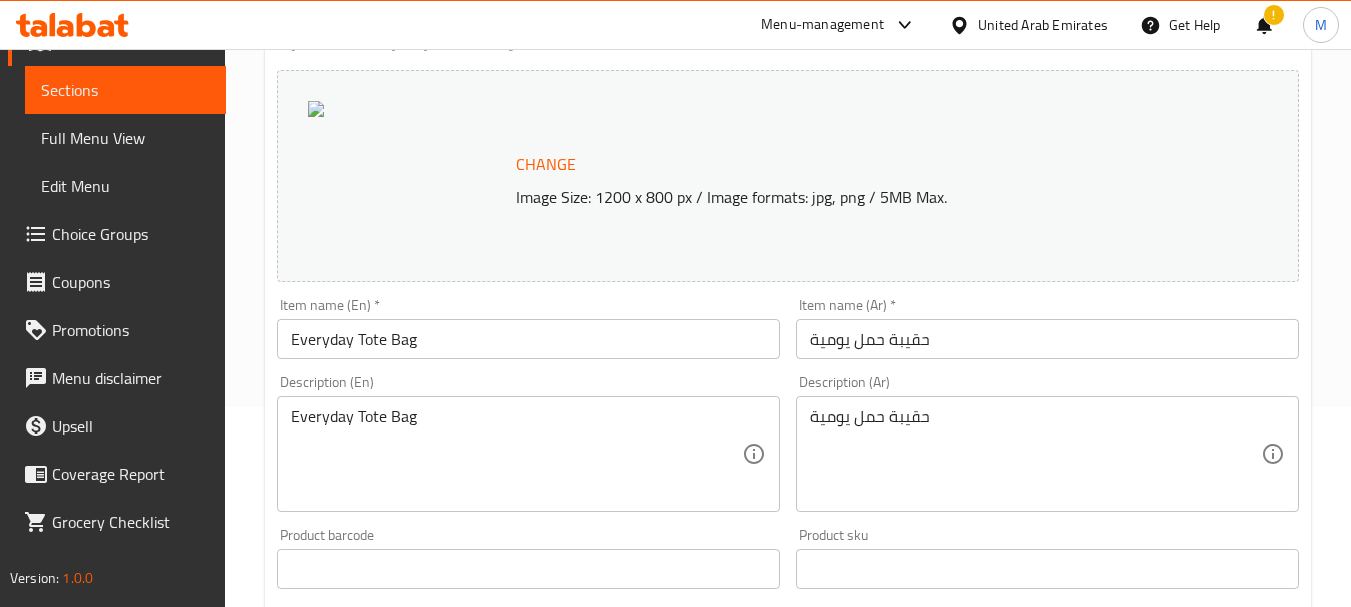 click on "Everyday Tote Bag" at bounding box center [528, 339] 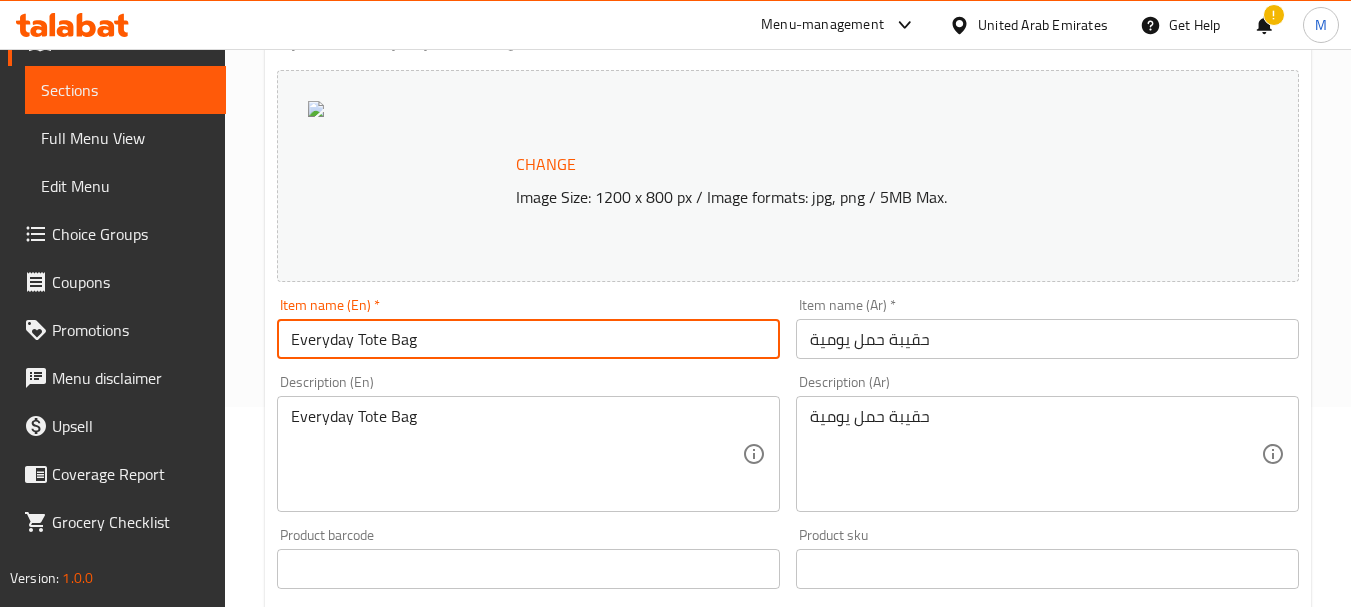 click on "Everyday Tote Bag" at bounding box center (528, 339) 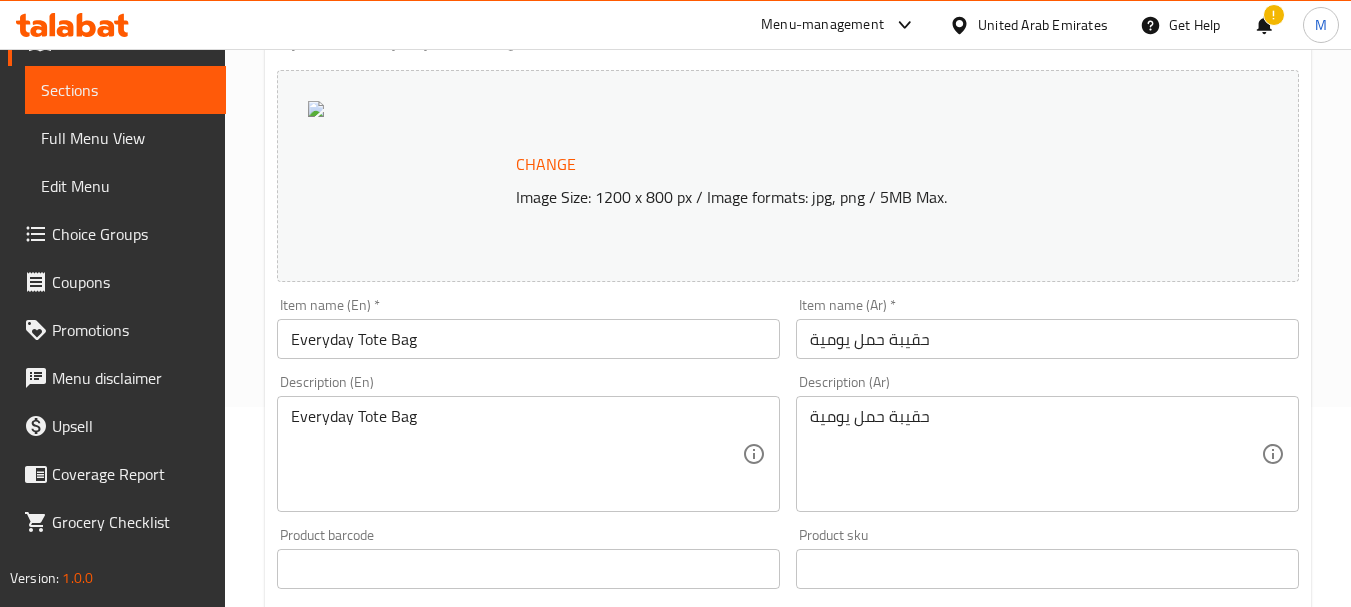 click on "حقيبة حمل يومية" at bounding box center (1047, 339) 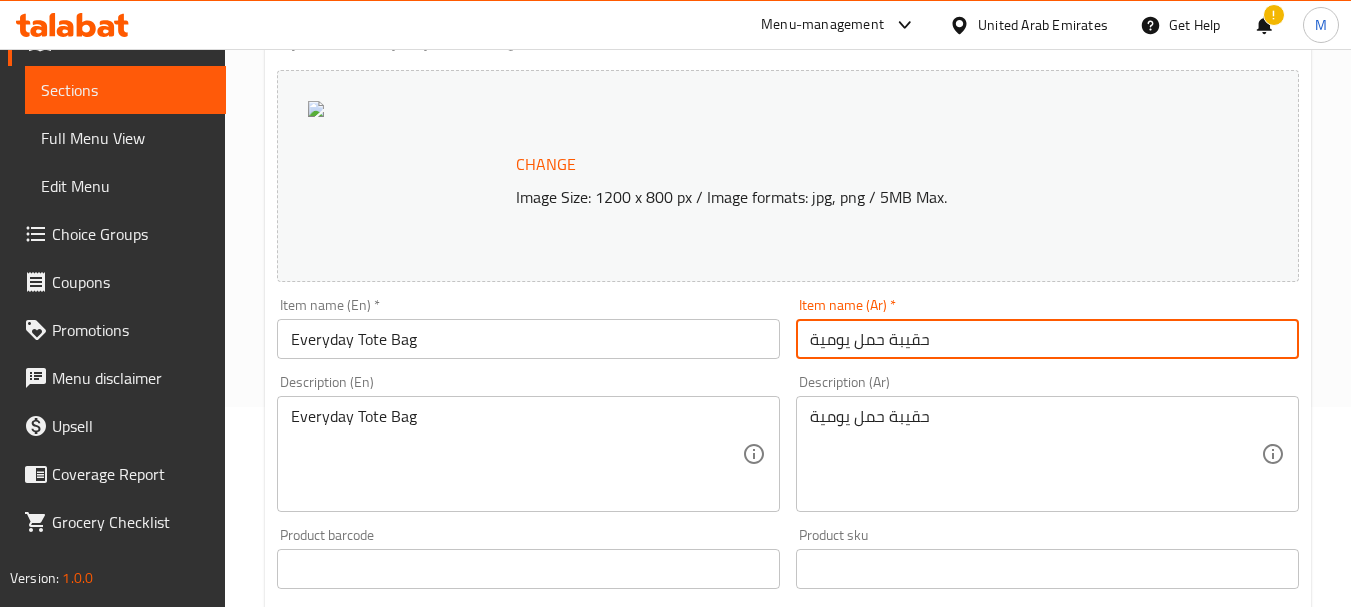 click on "حقيبة حمل يومية" at bounding box center (1047, 339) 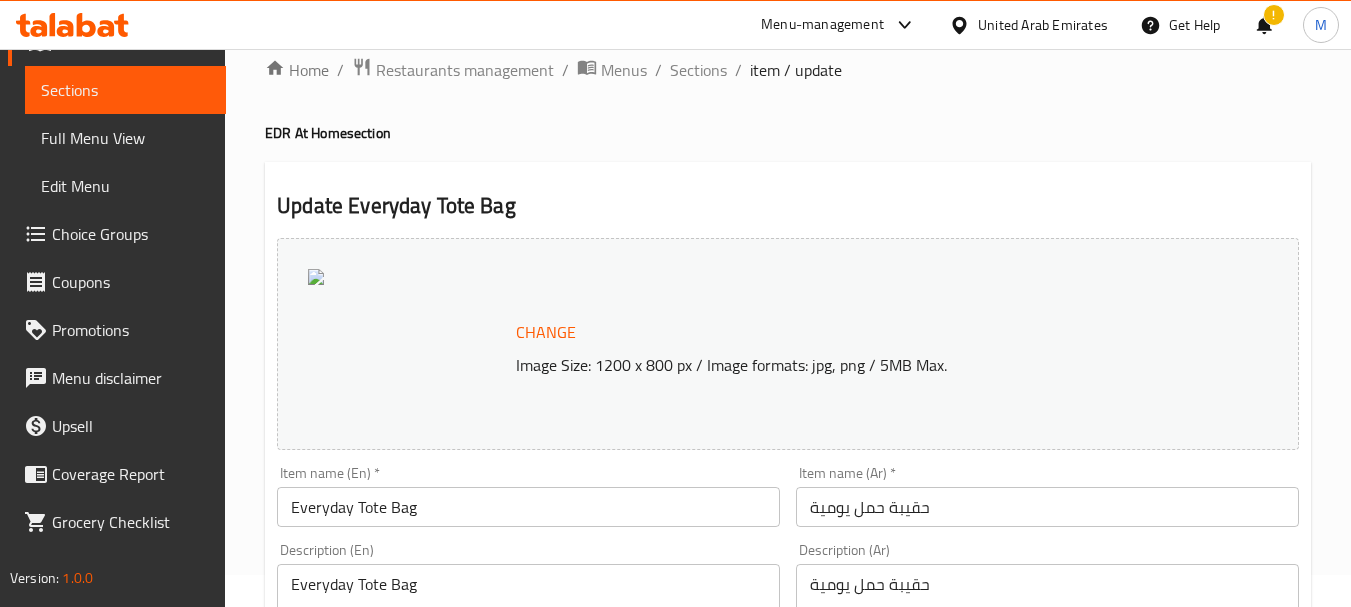scroll, scrollTop: 0, scrollLeft: 0, axis: both 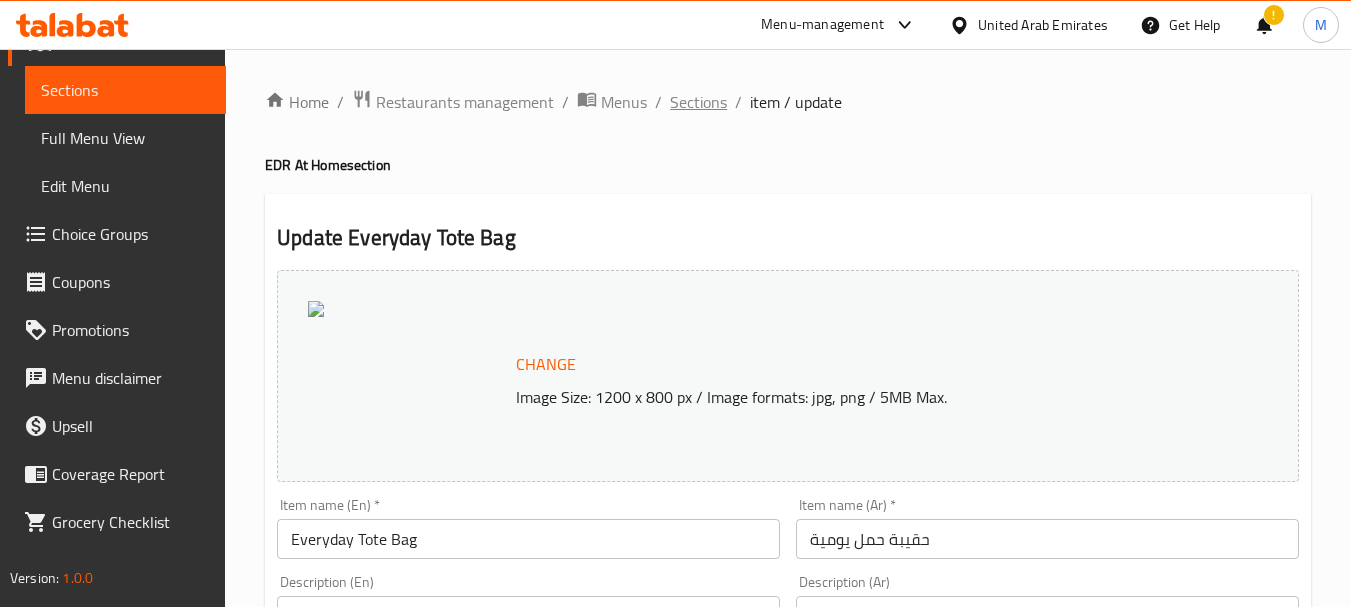 click on "Sections" at bounding box center [698, 102] 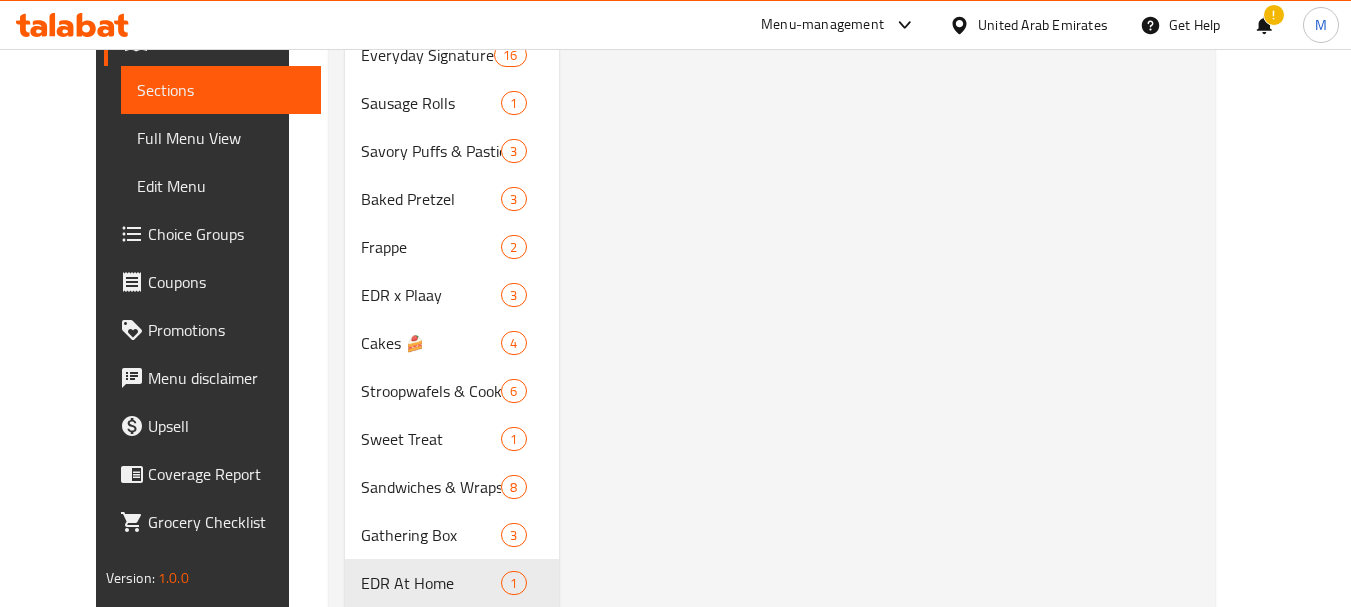 scroll, scrollTop: 1080, scrollLeft: 0, axis: vertical 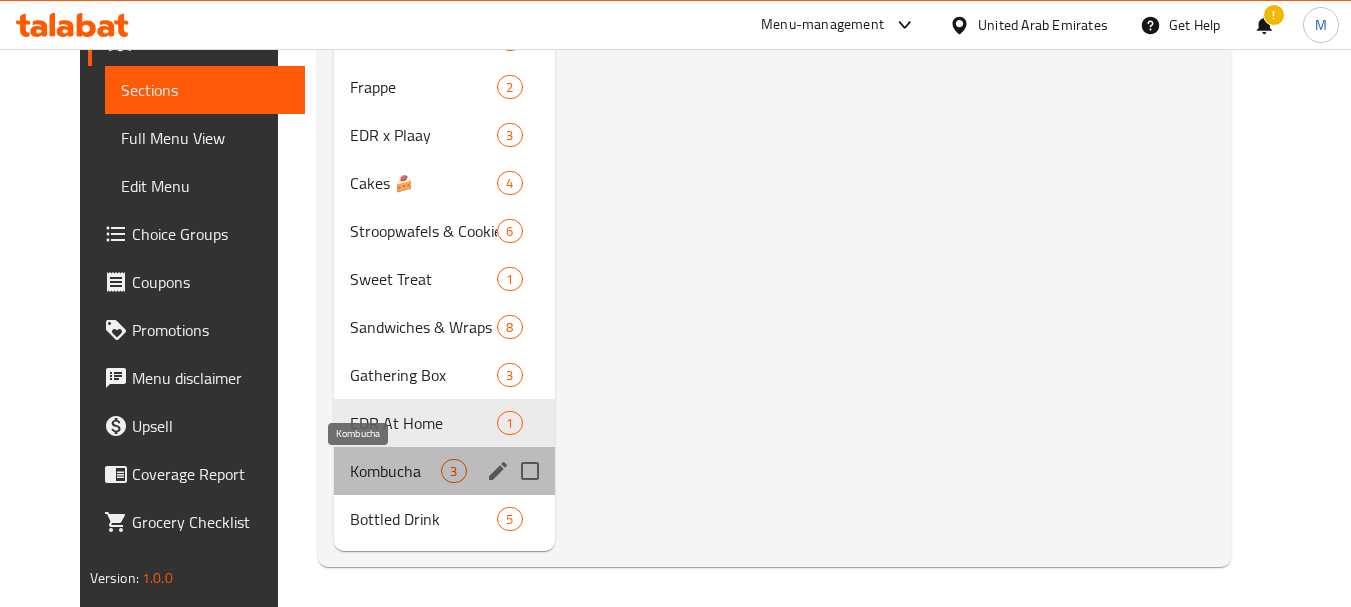 click on "Kombucha" at bounding box center [395, 471] 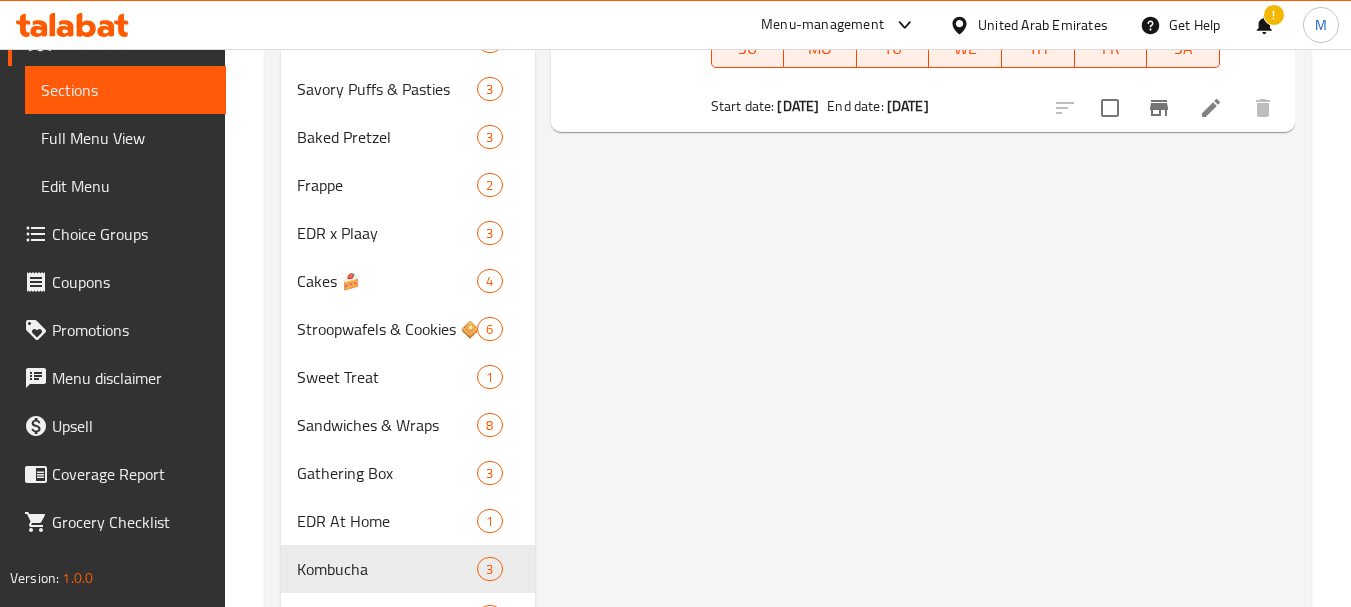 scroll, scrollTop: 1080, scrollLeft: 0, axis: vertical 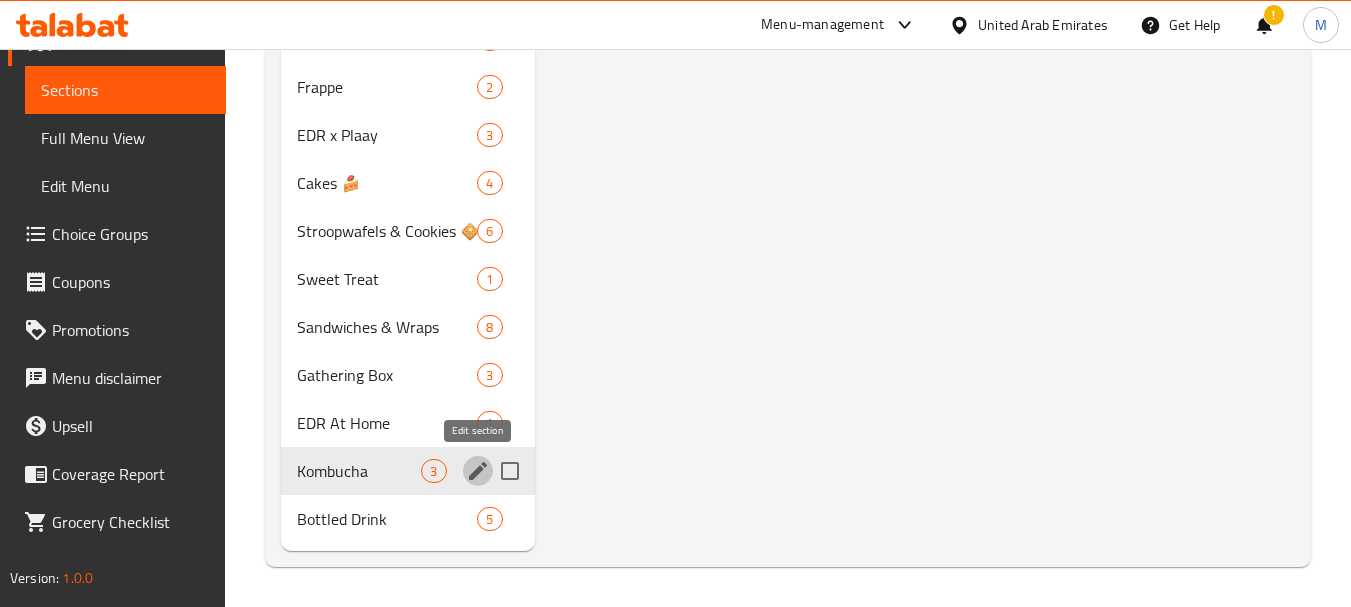 click 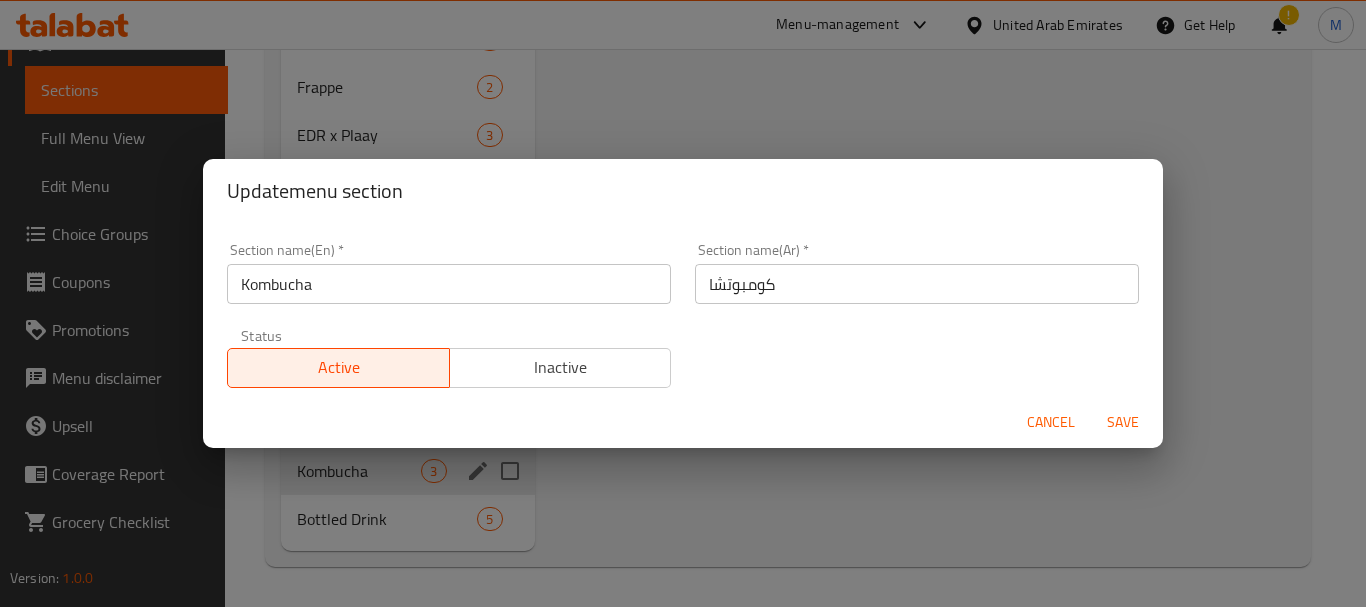 click on "كومبوتشا" at bounding box center (917, 284) 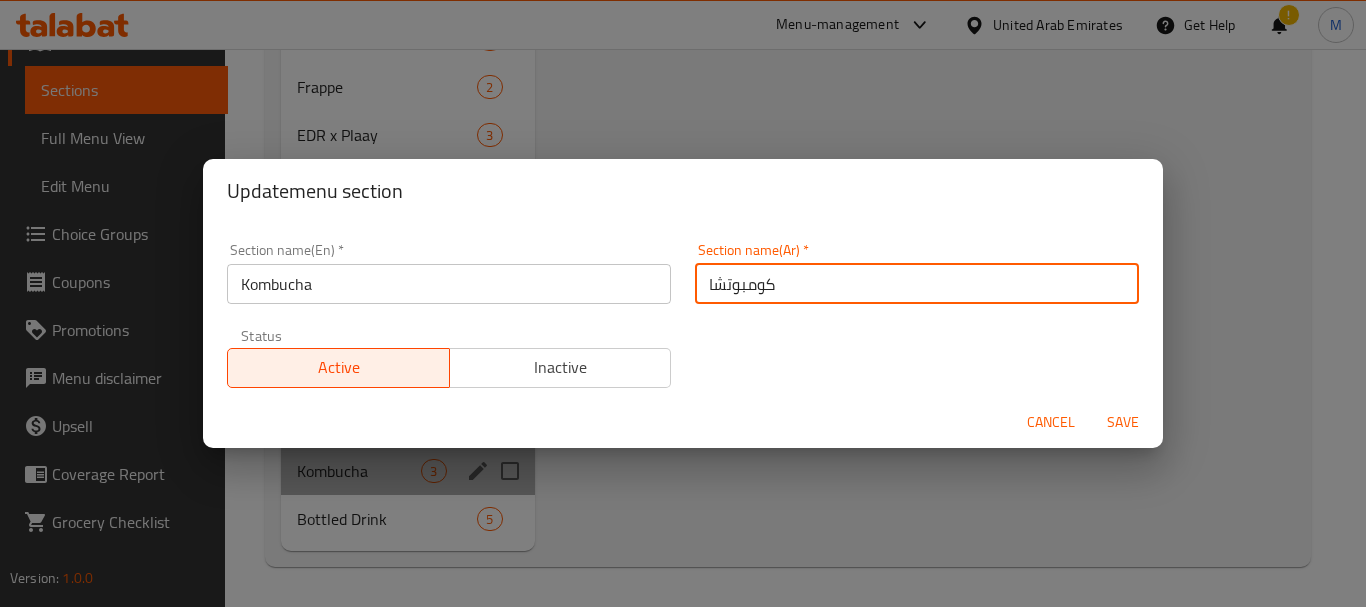 click on "كومبوتشا" at bounding box center (917, 284) 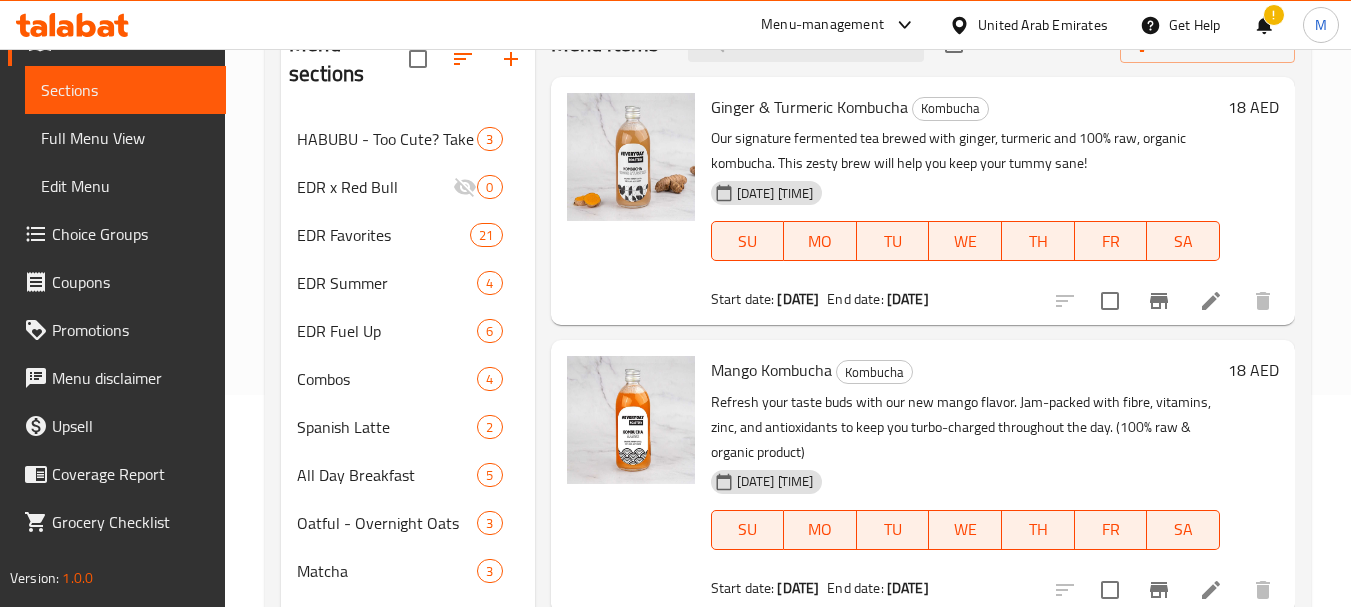 scroll, scrollTop: 180, scrollLeft: 0, axis: vertical 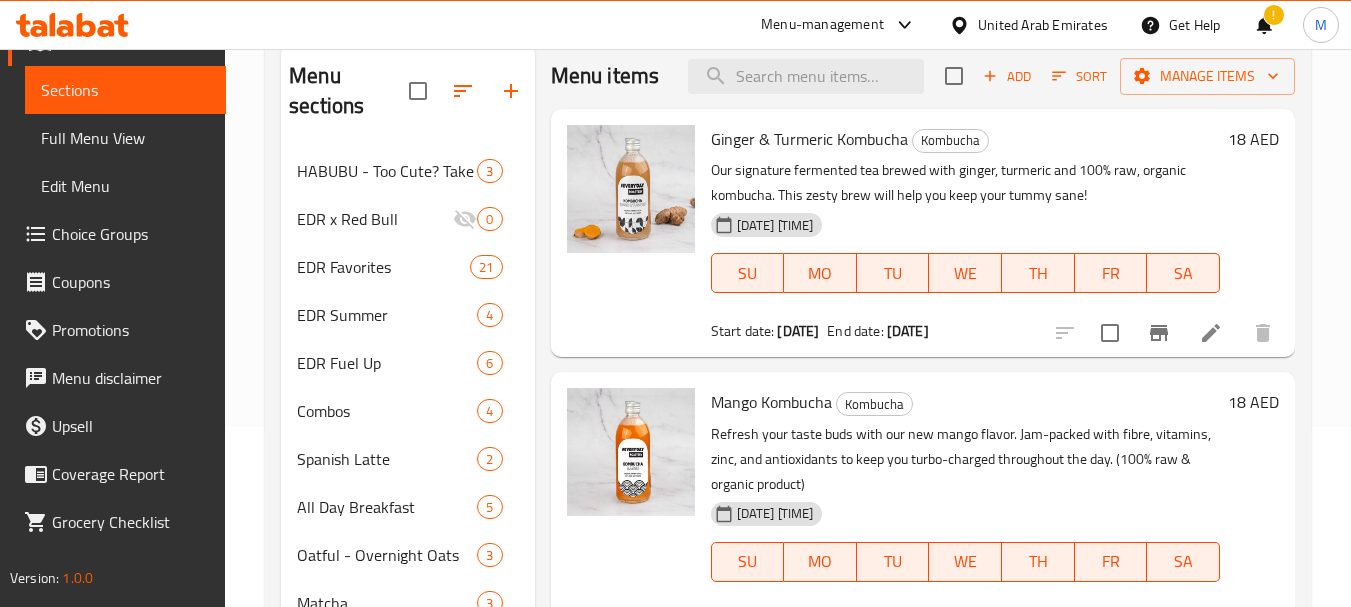 click at bounding box center [1211, 333] 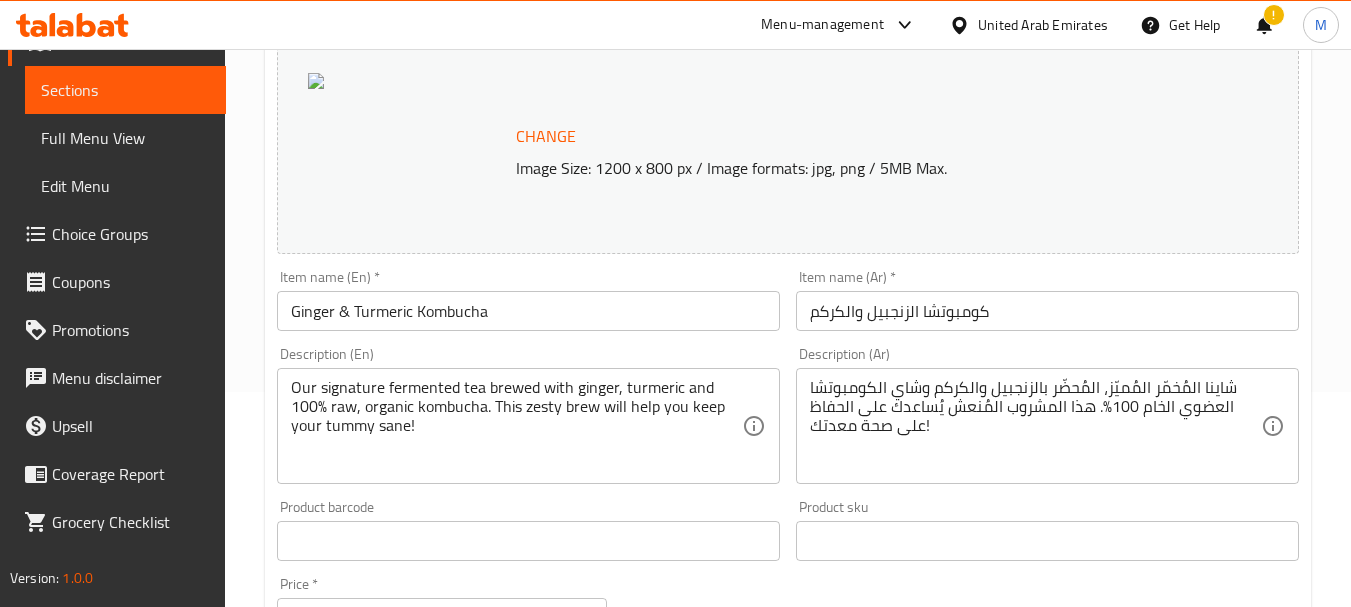 scroll, scrollTop: 400, scrollLeft: 0, axis: vertical 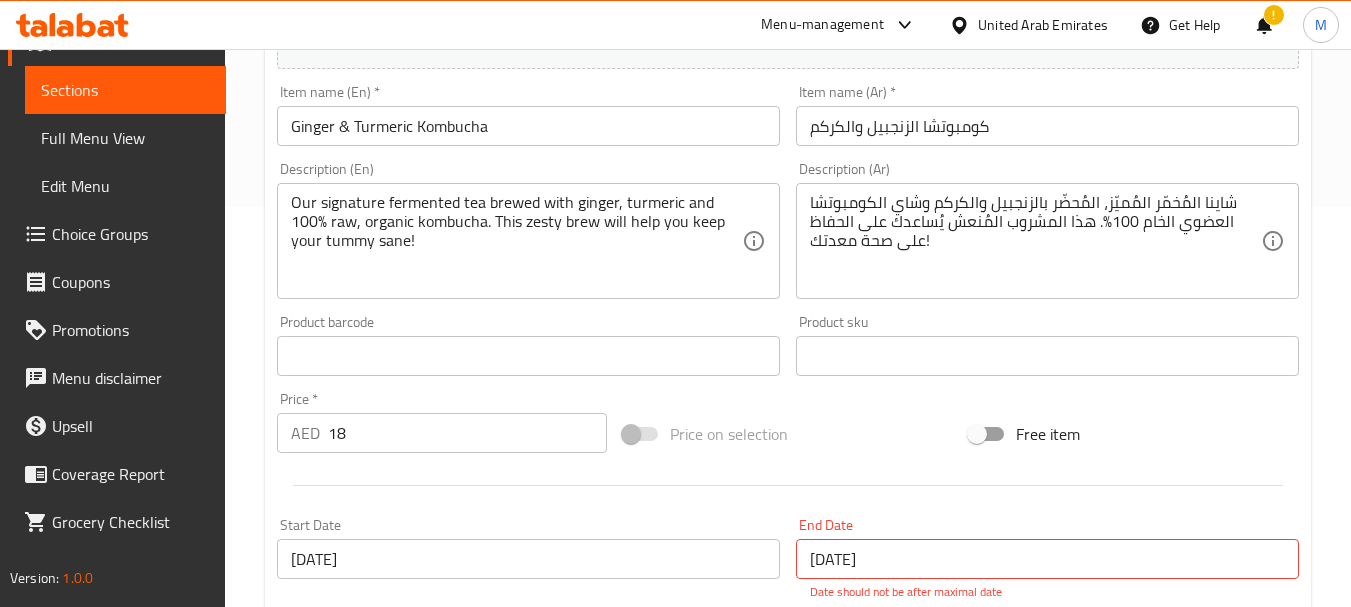 click on "Ginger & Turmeric Kombucha" at bounding box center [528, 126] 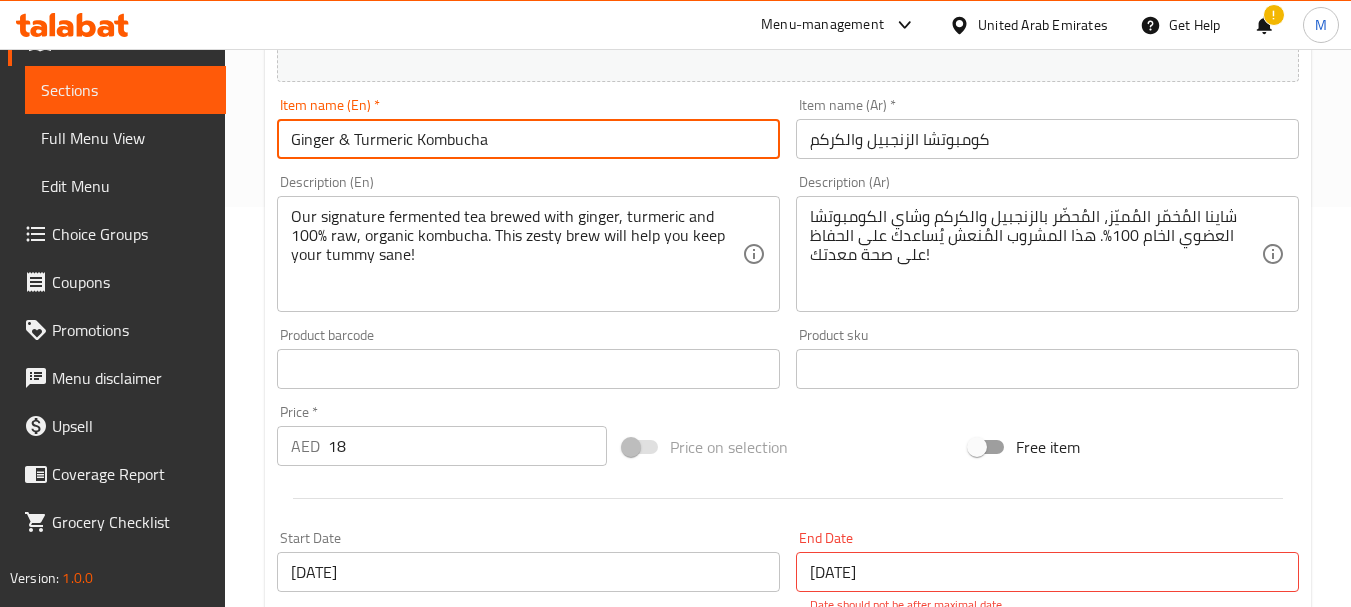 click on "Ginger & Turmeric Kombucha" at bounding box center (528, 139) 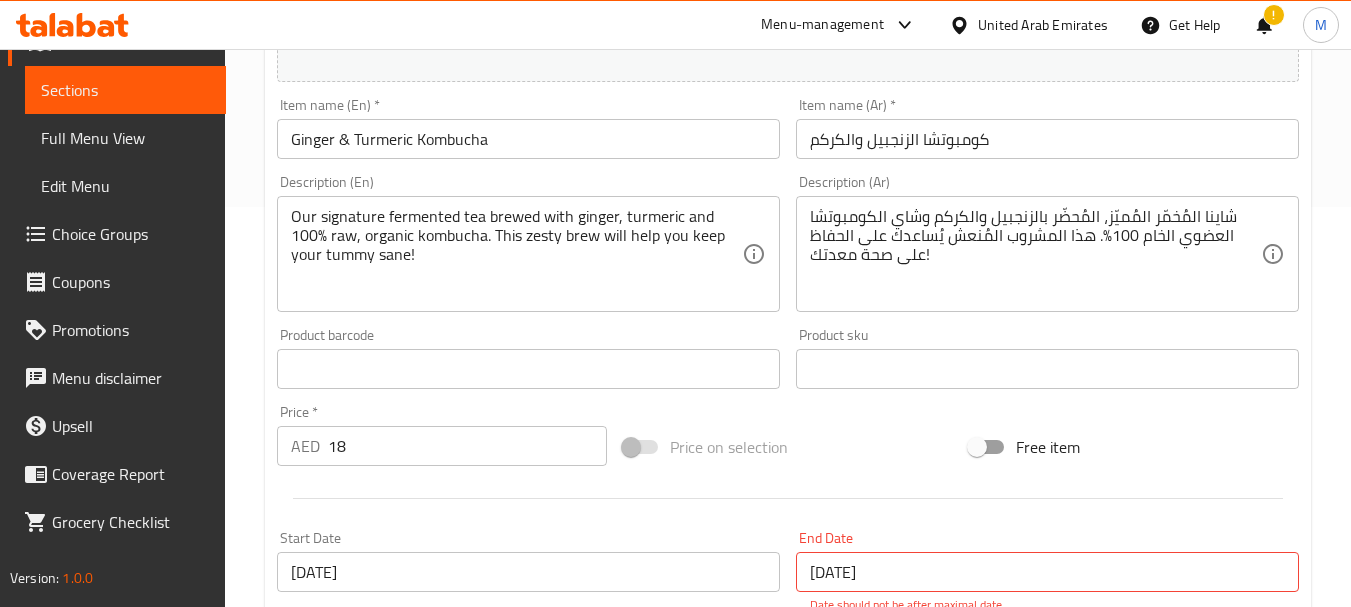 click on "كومبوتشا الزنجبيل والكركم" at bounding box center (1047, 139) 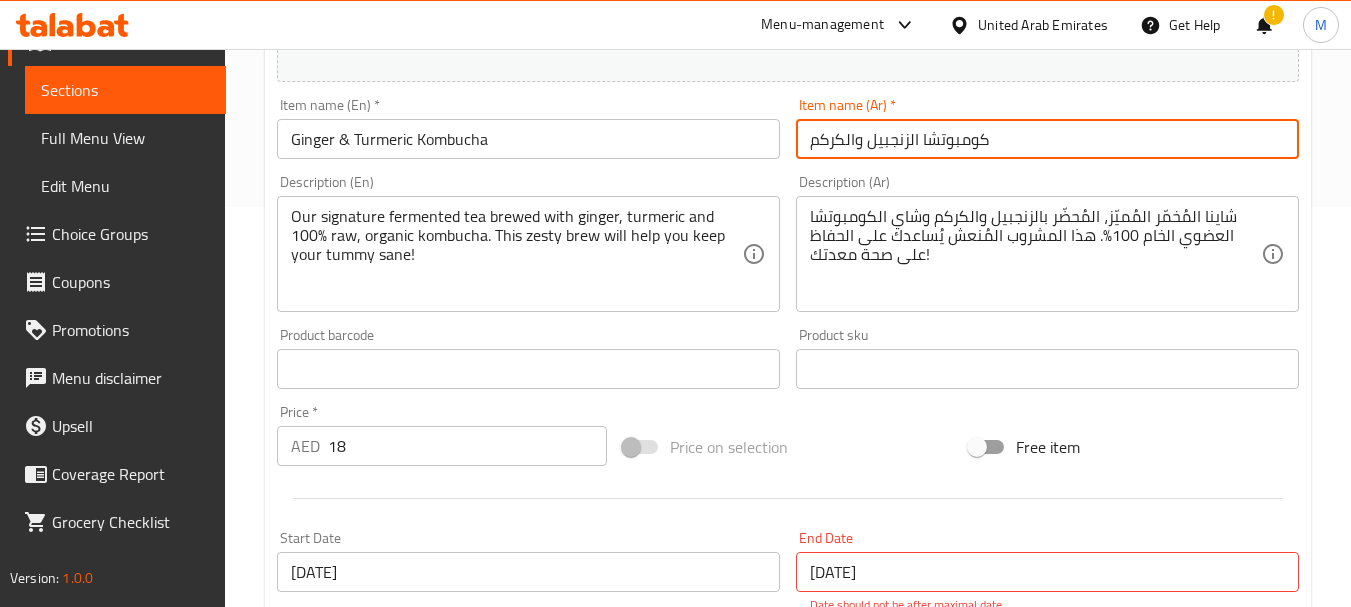 click on "كومبوتشا الزنجبيل والكركم" at bounding box center (1047, 139) 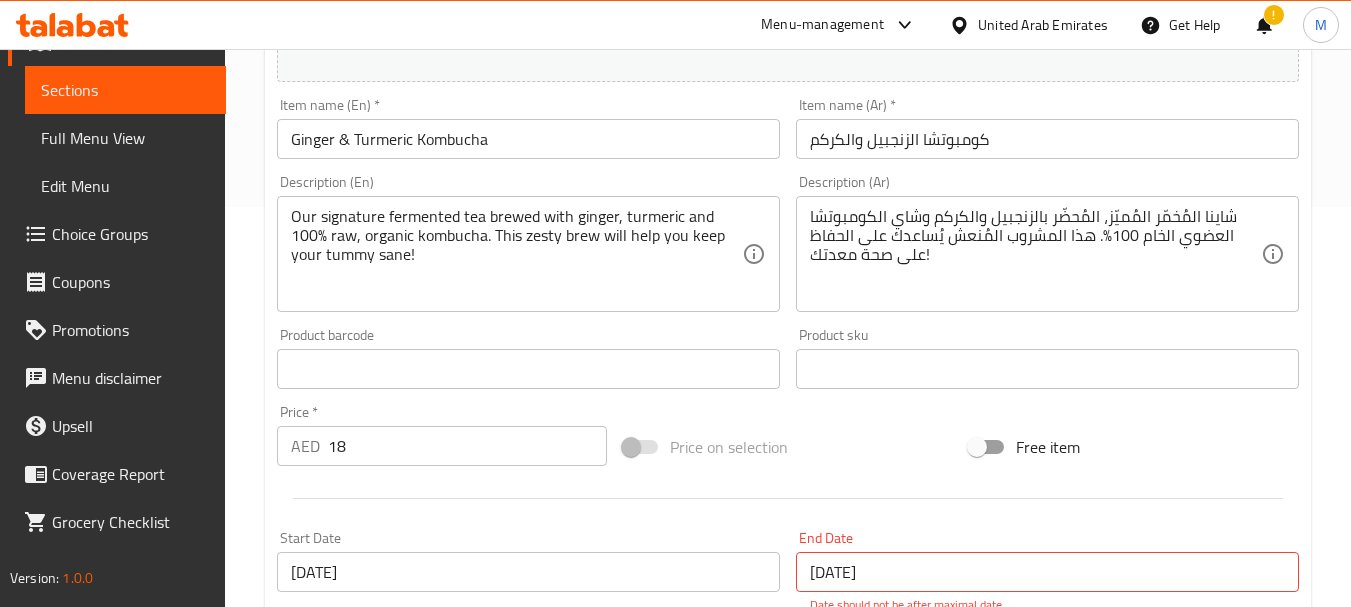 click on "Our signature fermented tea brewed with ginger, turmeric and 100% raw, organic kombucha. This zesty brew will help you keep your tummy sane! Description (En)" at bounding box center [528, 254] 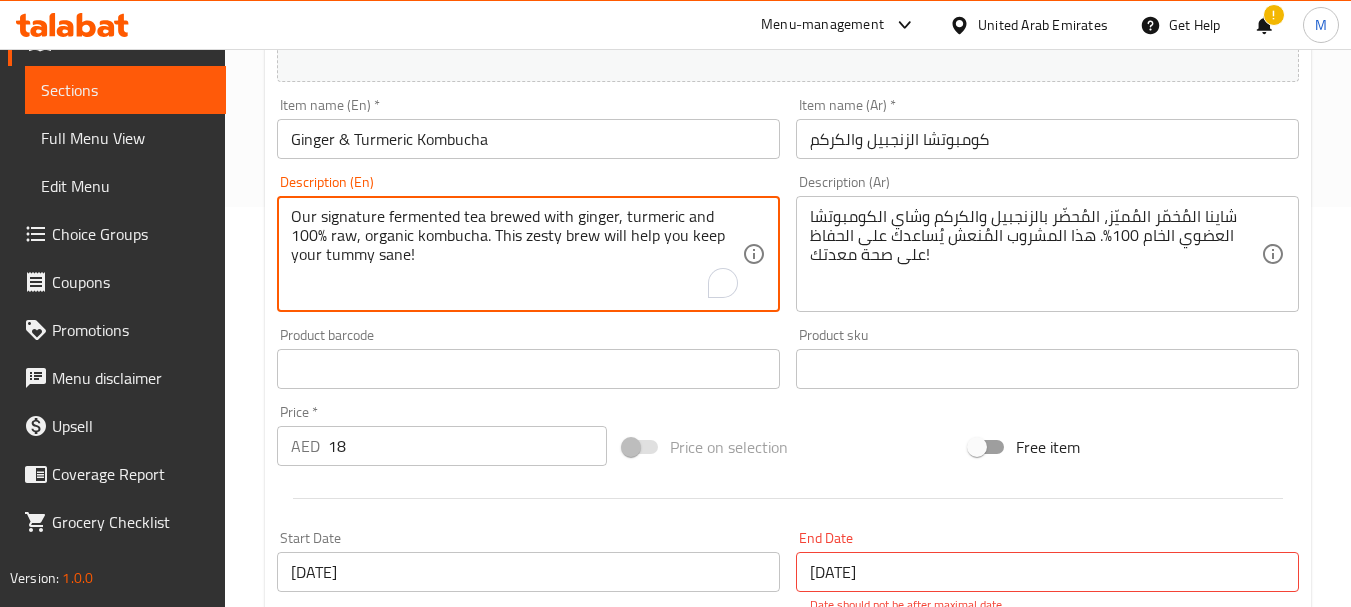 click on "Our signature fermented tea brewed with ginger, turmeric and 100% raw, organic kombucha. This zesty brew will help you keep your tummy sane! Description (En)" at bounding box center [528, 254] 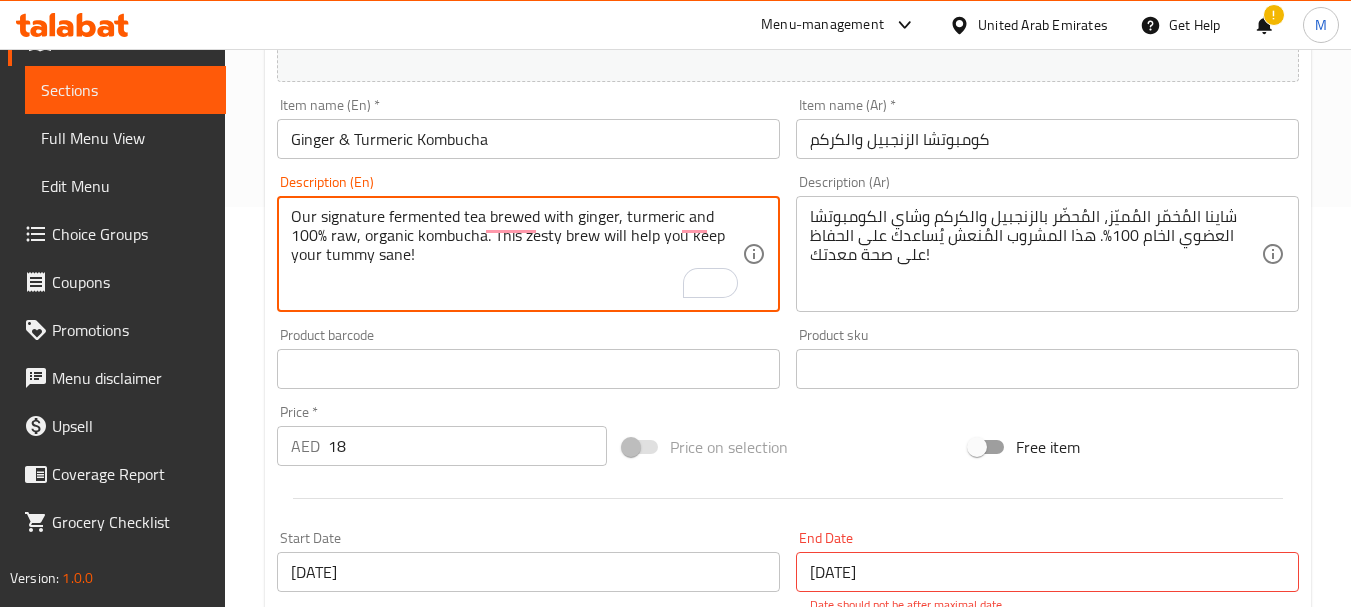 click on "شاينا المُخمّر المُميّز، المُحضّر بالزنجبيل والكركم وشاي الكومبوتشا العضوي الخام 100%. هذا المشروب المُنعش يُساعدك على الحفاظ على صحة معدتك!" at bounding box center [1035, 254] 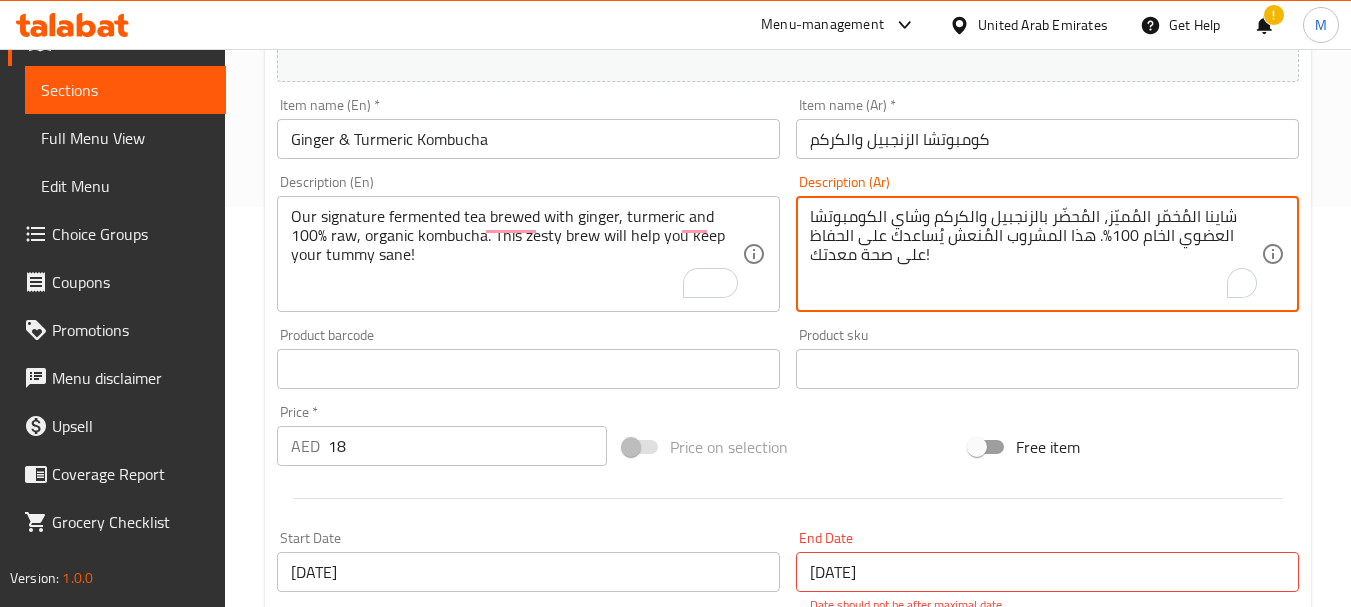 click on "شاينا المُخمّر المُميّز، المُحضّر بالزنجبيل والكركم وشاي الكومبوتشا العضوي الخام 100%. هذا المشروب المُنعش يُساعدك على الحفاظ على صحة معدتك!" at bounding box center [1035, 254] 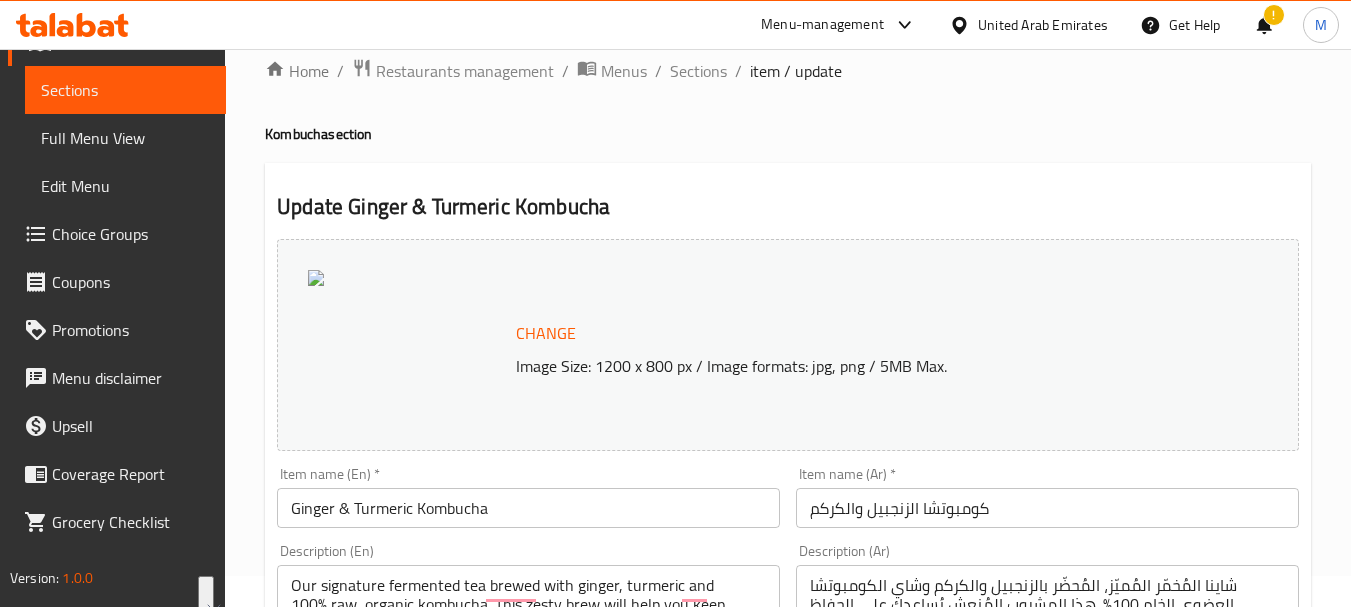scroll, scrollTop: 0, scrollLeft: 0, axis: both 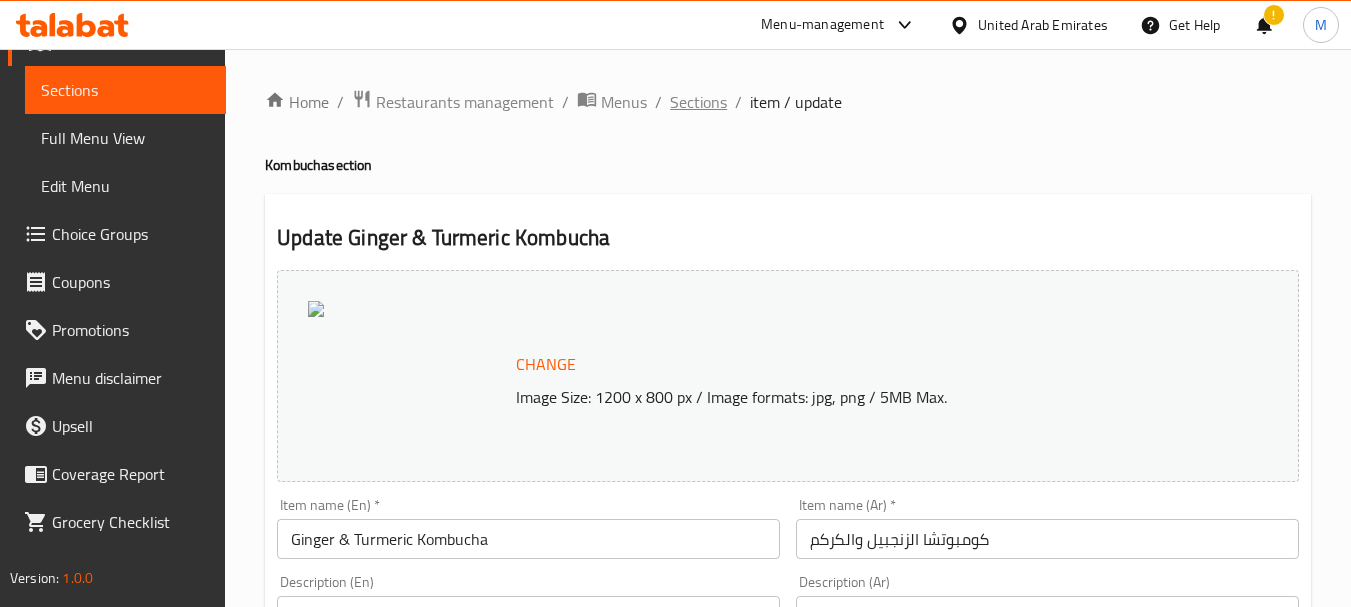 click on "Sections" at bounding box center (698, 102) 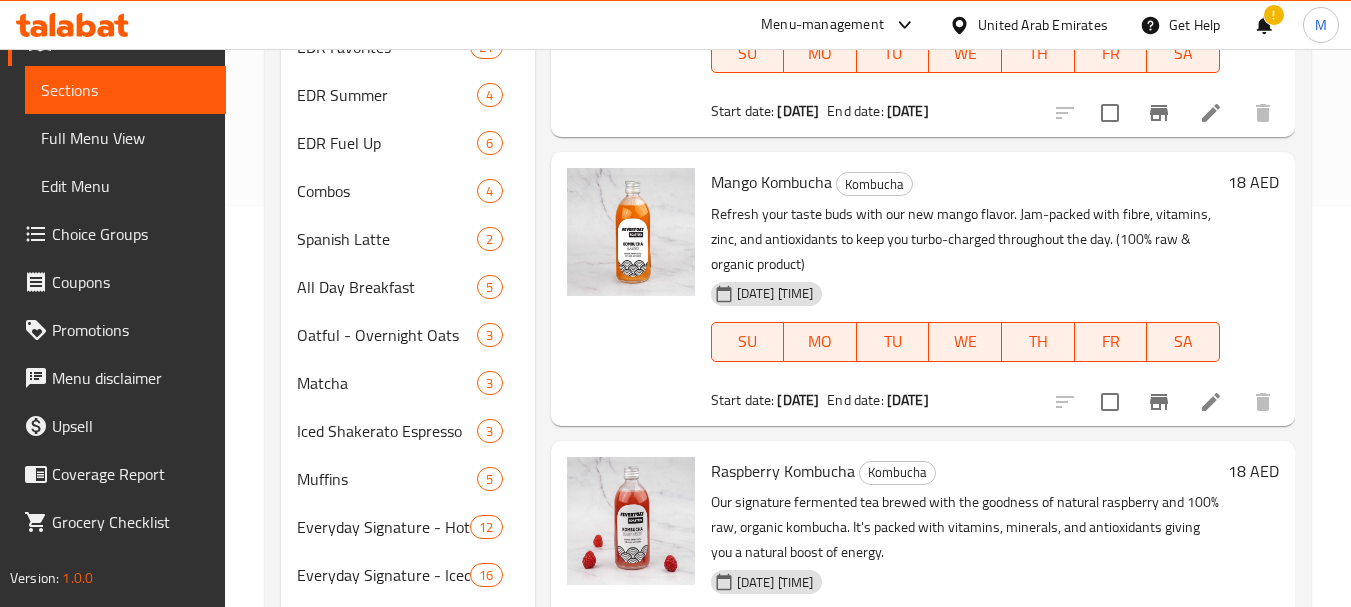 scroll, scrollTop: 300, scrollLeft: 0, axis: vertical 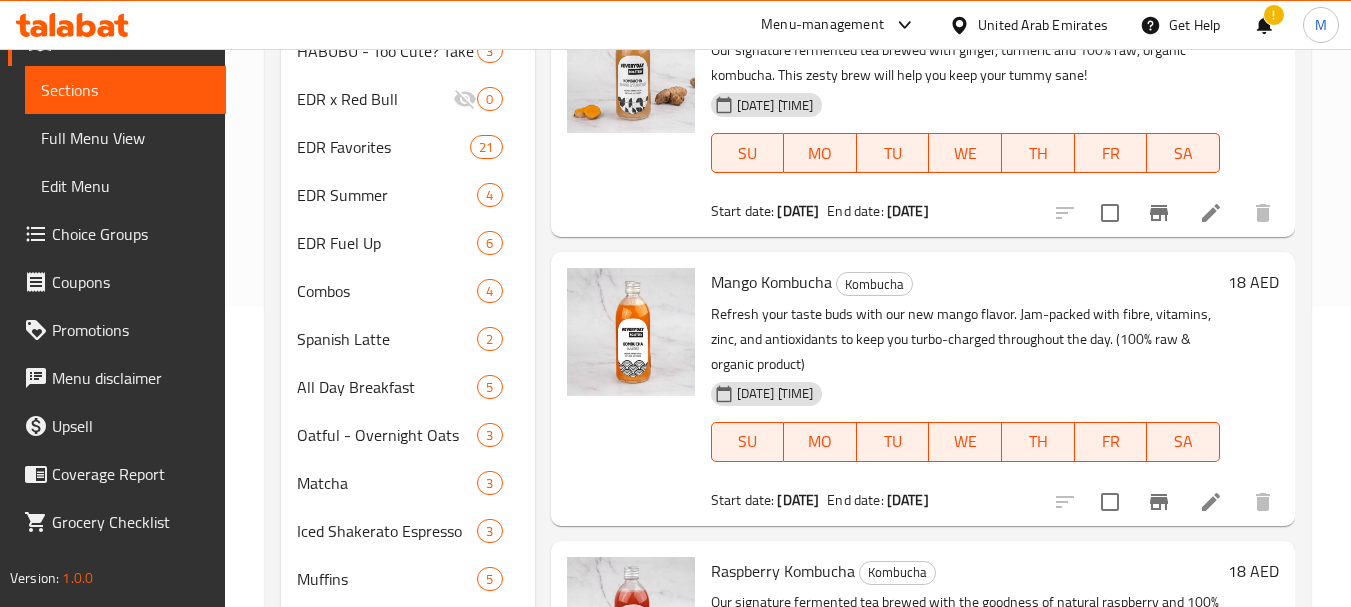 click on "Mango Kombucha" at bounding box center [771, 282] 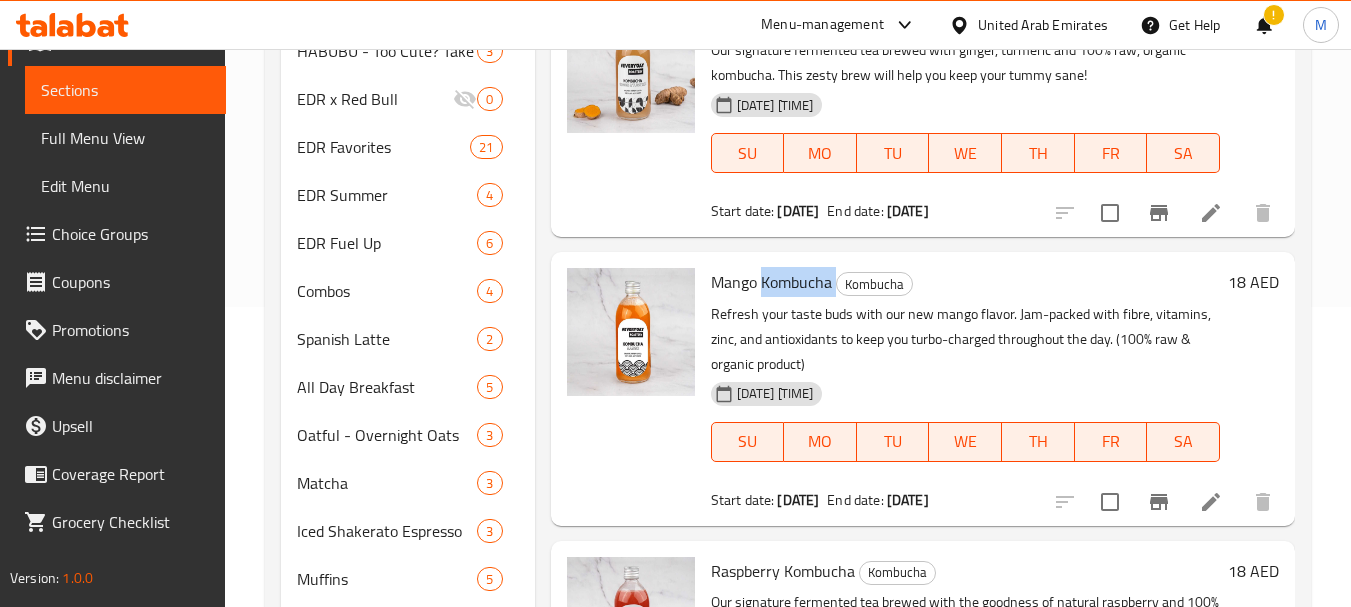 click on "Mango Kombucha" at bounding box center [771, 282] 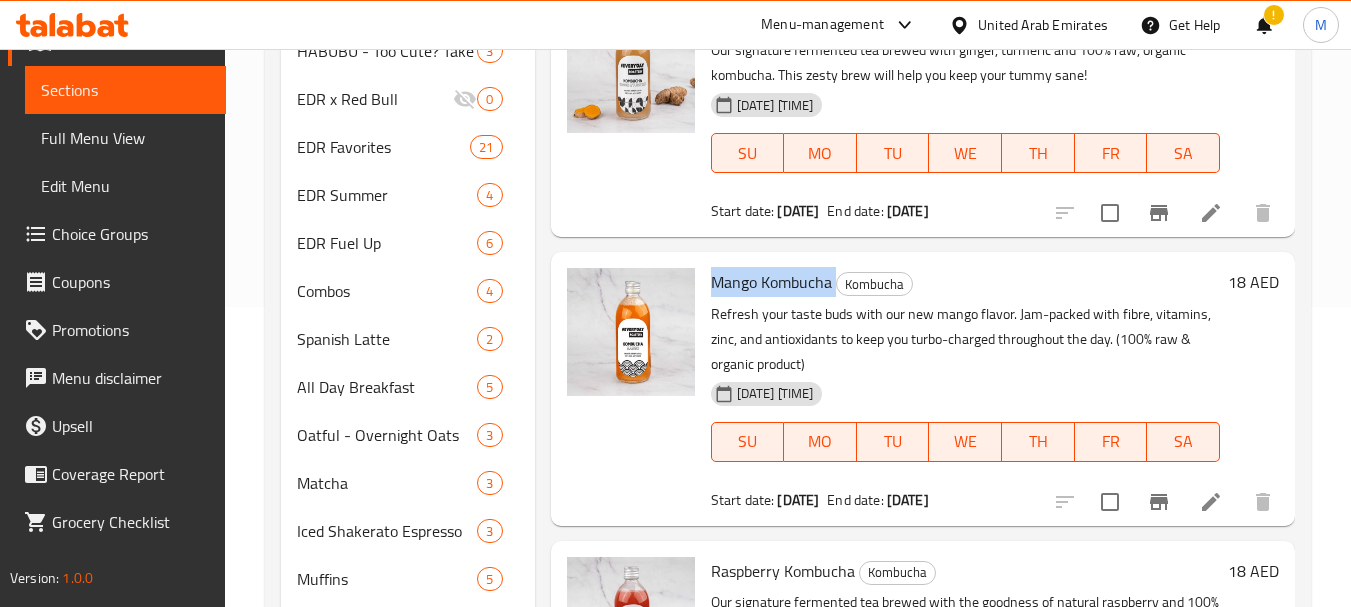 click on "Mango Kombucha" at bounding box center (771, 282) 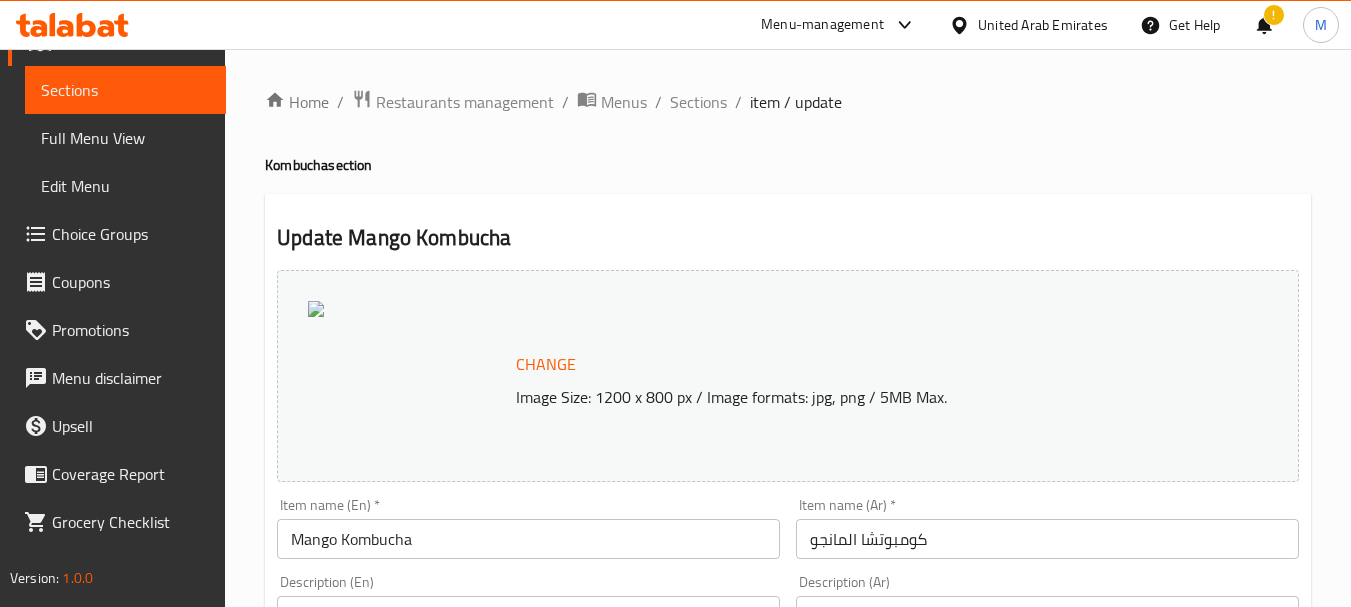 scroll, scrollTop: 500, scrollLeft: 0, axis: vertical 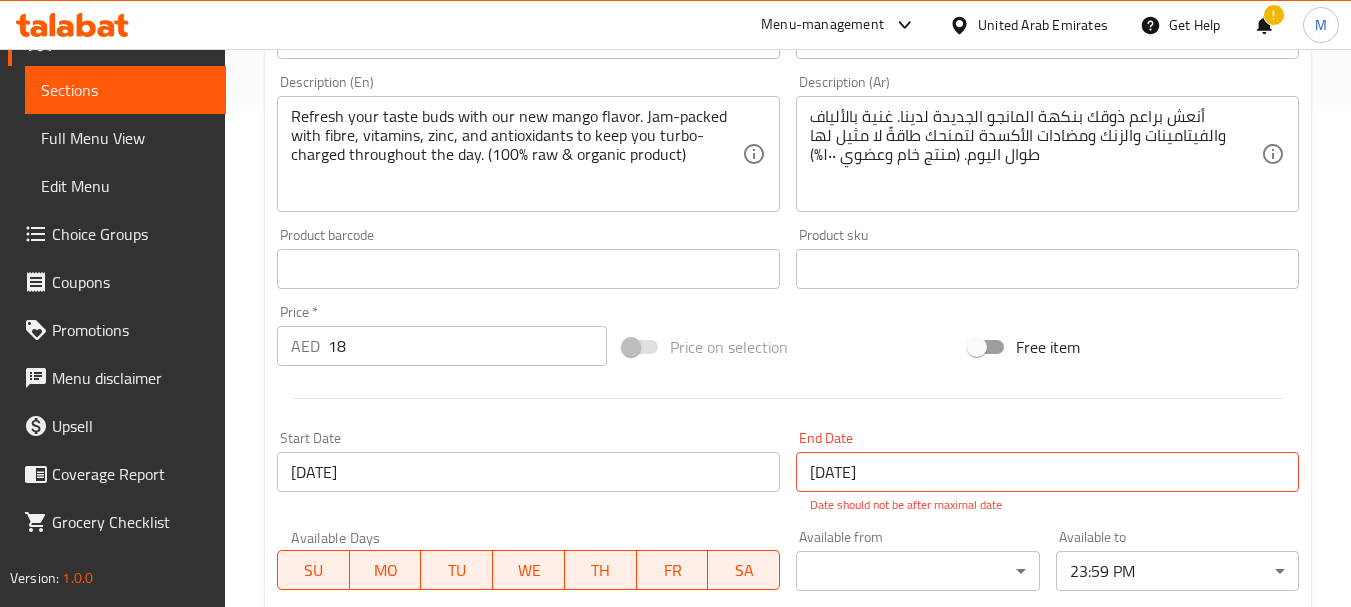 click on "Refresh your taste buds with our new mango flavor. Jam-packed with fibre, vitamins, zinc, and antioxidants to keep you turbo-charged throughout the day. (100% raw & organic product)" at bounding box center [516, 154] 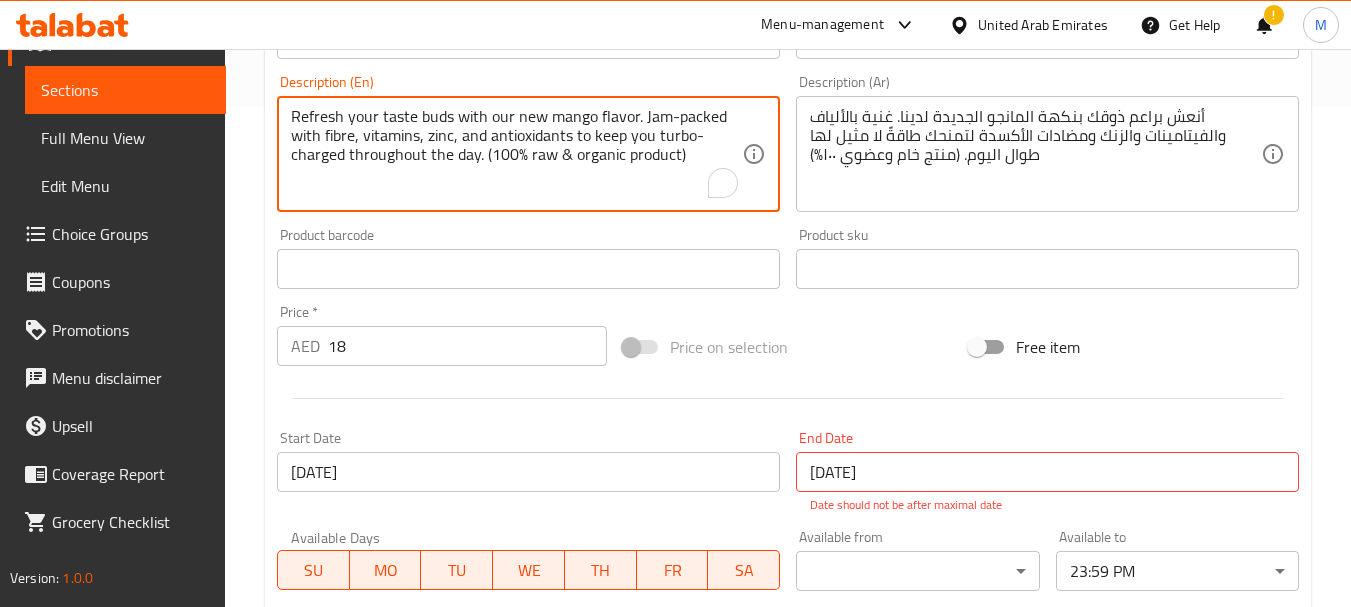 click on "Refresh your taste buds with our new mango flavor. Jam-packed with fibre, vitamins, zinc, and antioxidants to keep you turbo-charged throughout the day. (100% raw & organic product)" at bounding box center [516, 154] 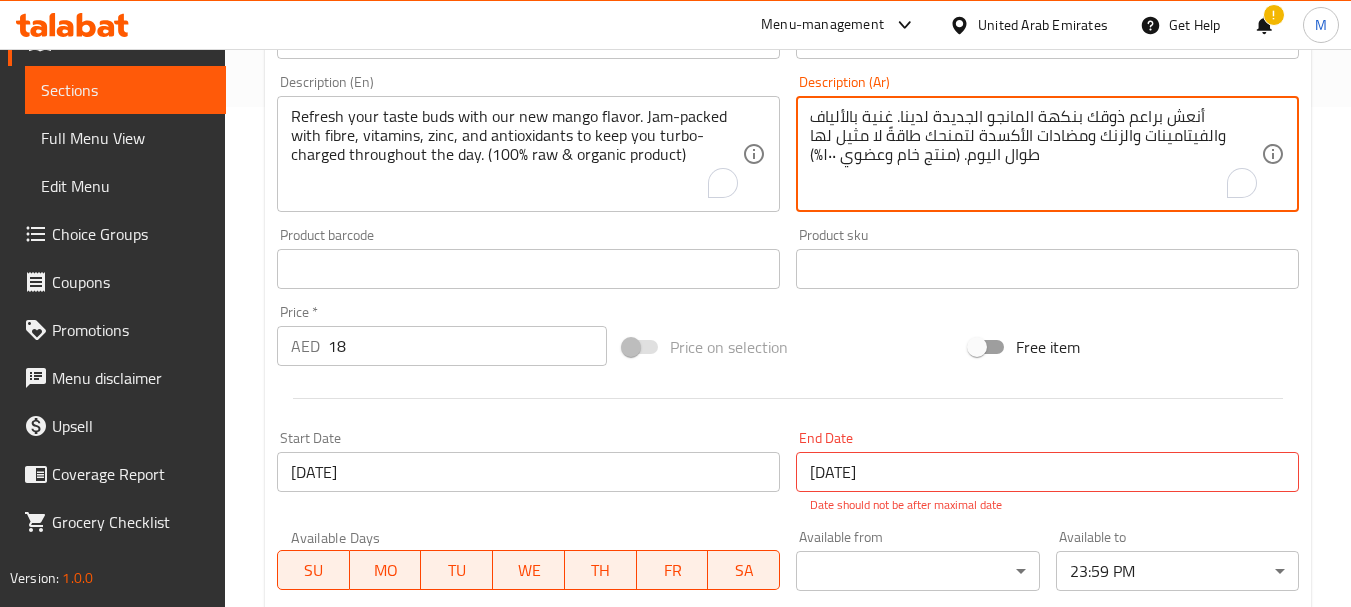 click on "أنعش براعم ذوقك بنكهة المانجو الجديدة لدينا. غنية بالألياف والفيتامينات والزنك ومضادات الأكسدة لتمنحك طاقةً لا مثيل لها طوال اليوم. (منتج خام وعضوي ١٠٠٪)" at bounding box center [1035, 154] 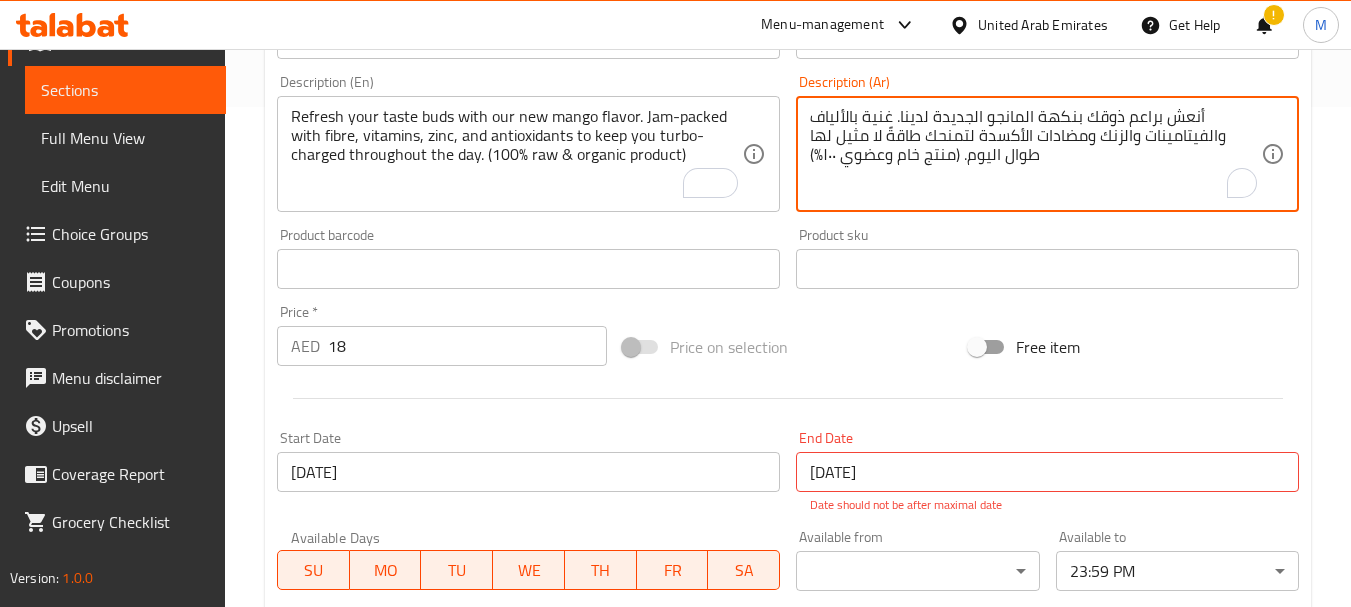 click on "أنعش براعم ذوقك بنكهة المانجو الجديدة لدينا. غنية بالألياف والفيتامينات والزنك ومضادات الأكسدة لتمنحك طاقةً لا مثيل لها طوال اليوم. (منتج خام وعضوي ١٠٠٪)" at bounding box center (1035, 154) 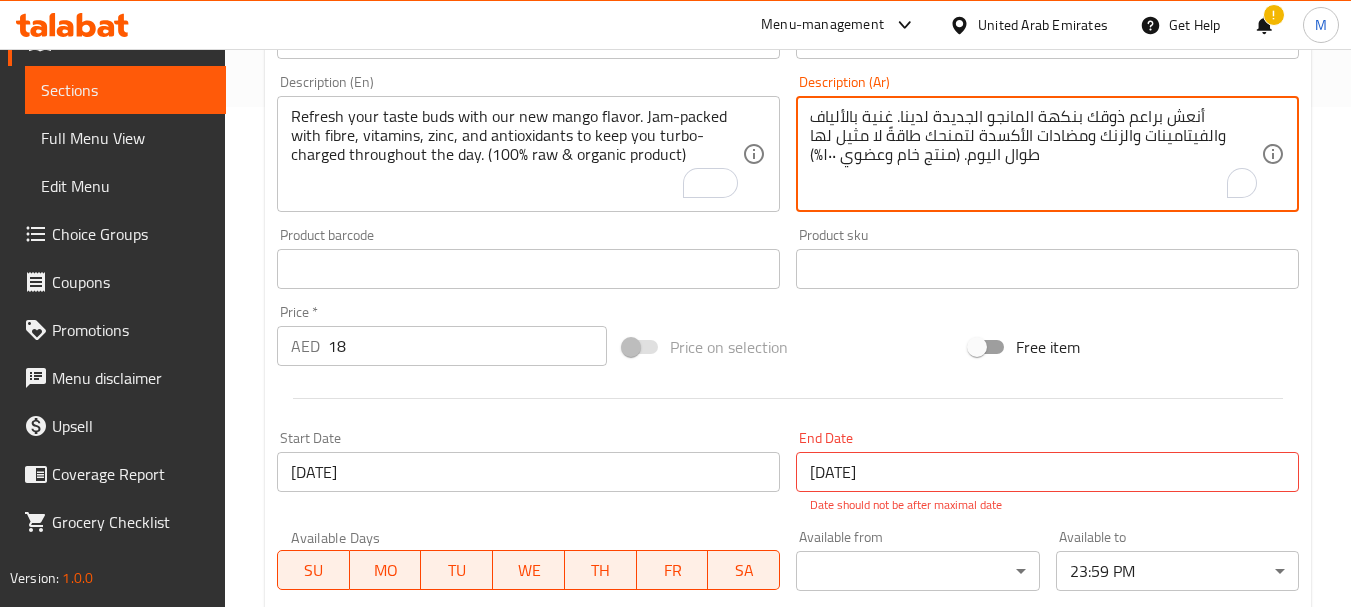 click on "أنعش براعم ذوقك بنكهة المانجو الجديدة لدينا. غنية بالألياف والفيتامينات والزنك ومضادات الأكسدة لتمنحك طاقةً لا مثيل لها طوال اليوم. (منتج خام وعضوي ١٠٠٪)" at bounding box center [1035, 154] 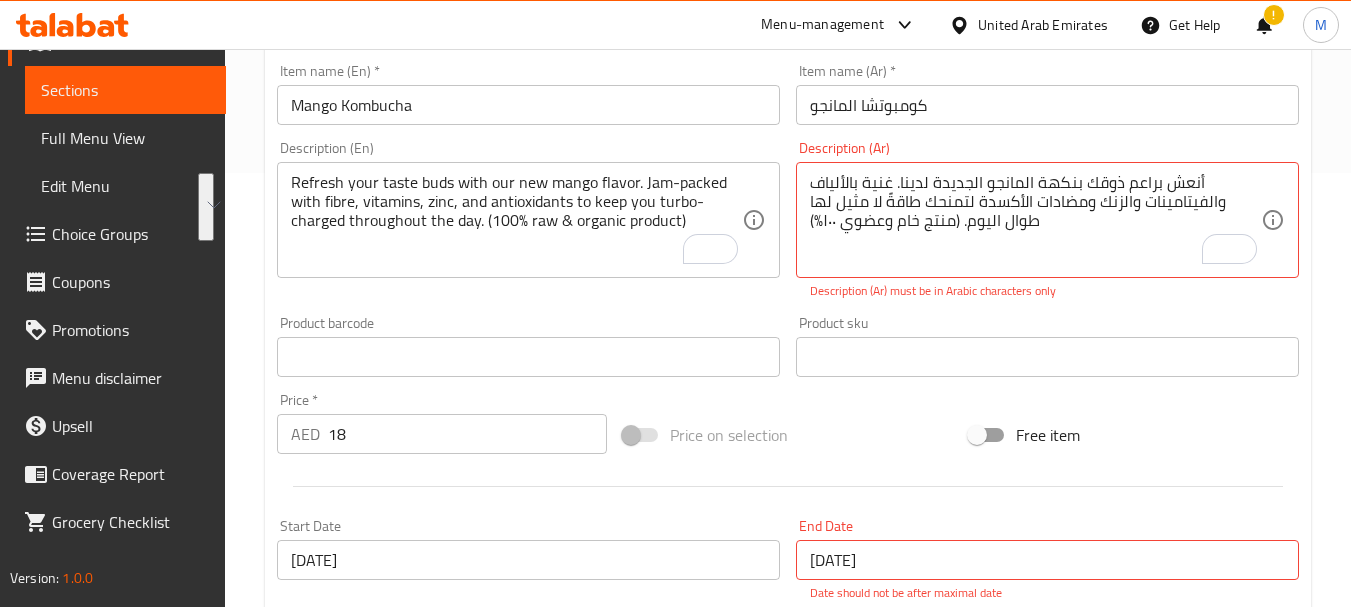 scroll, scrollTop: 400, scrollLeft: 0, axis: vertical 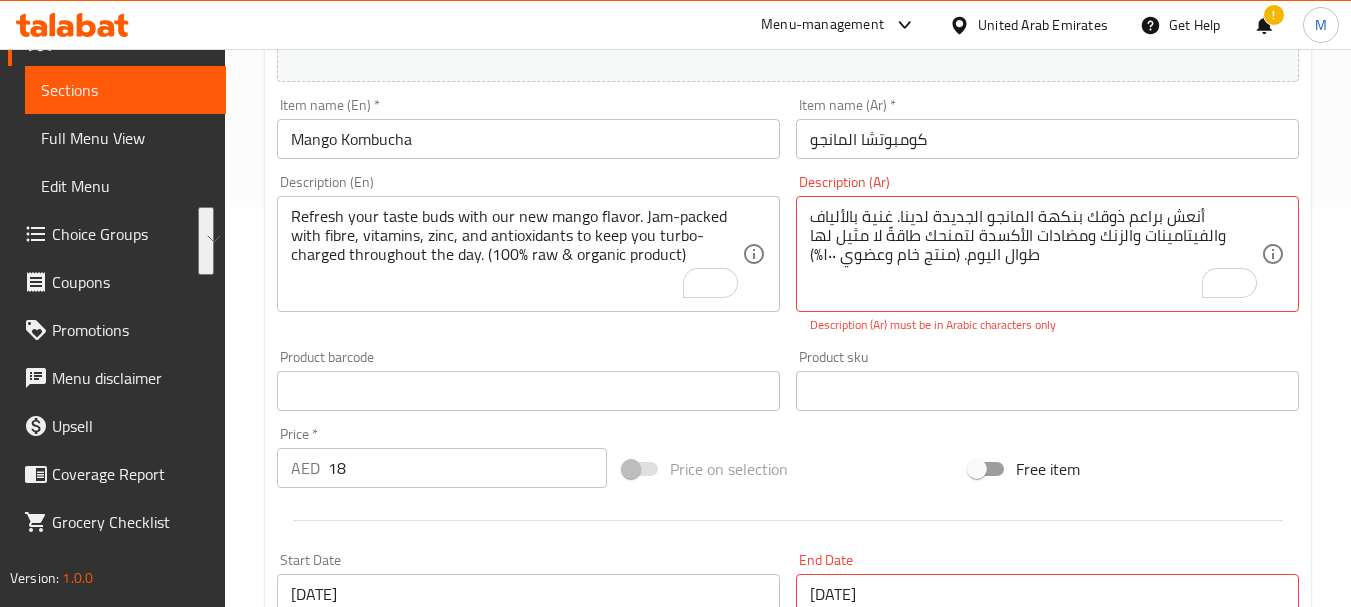 click on "كومبوتشا المانجو" at bounding box center (1047, 139) 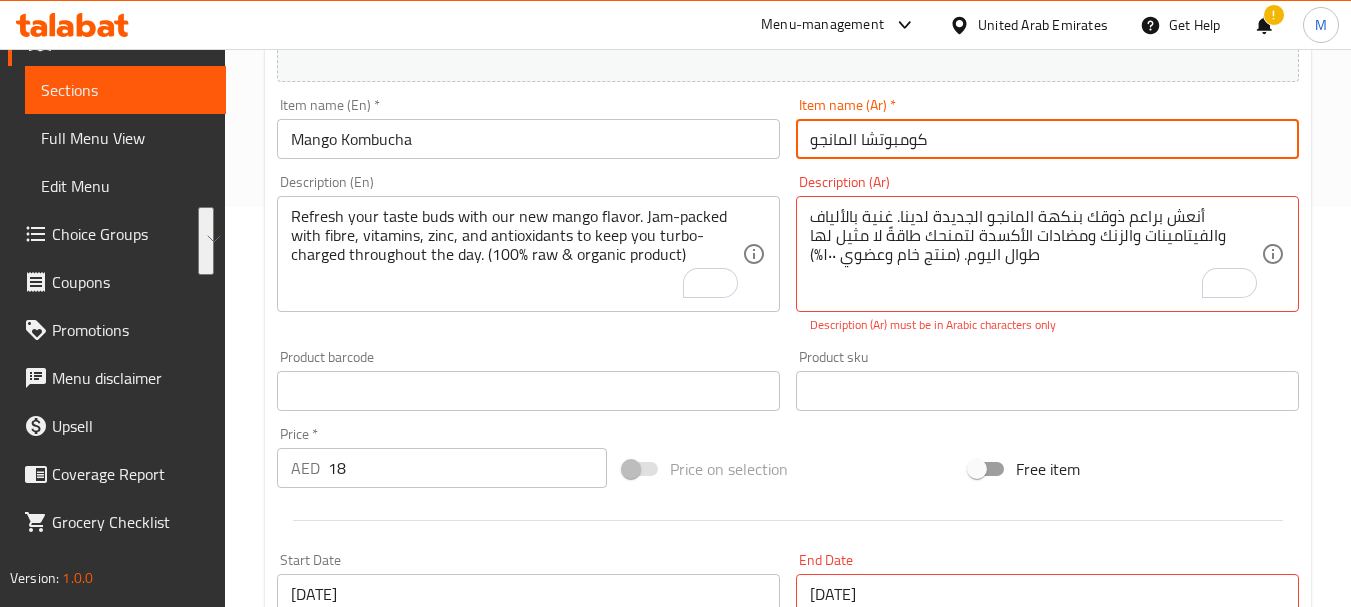 click on "كومبوتشا المانجو" at bounding box center [1047, 139] 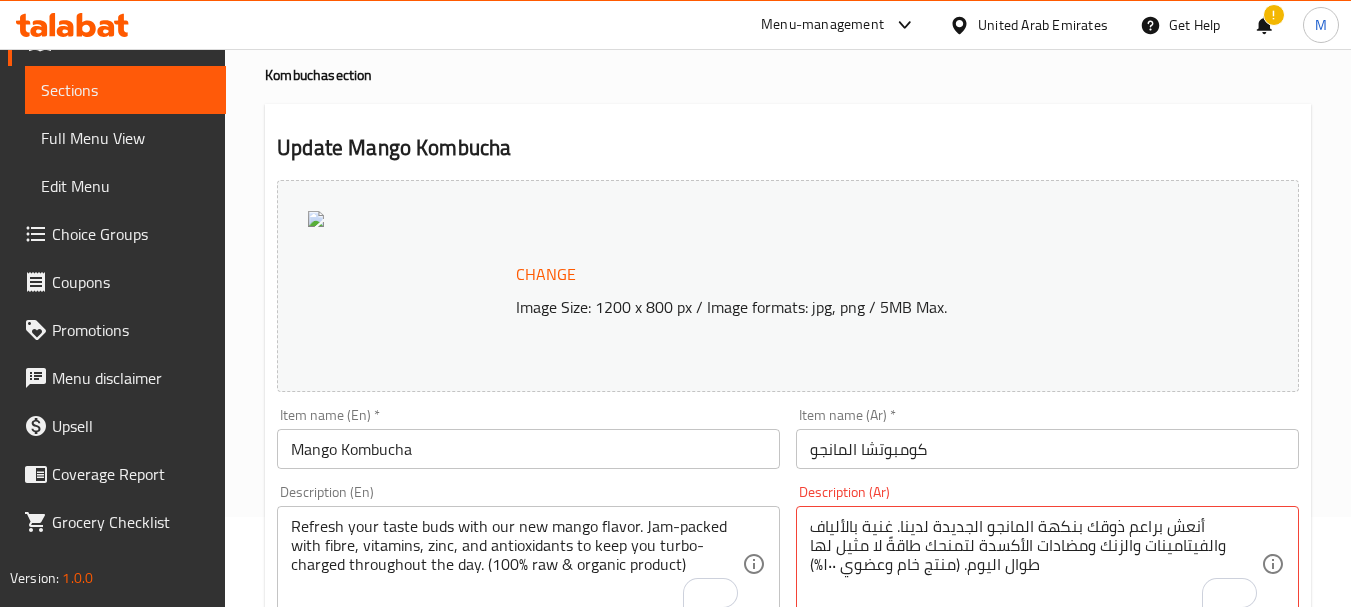 scroll, scrollTop: 0, scrollLeft: 0, axis: both 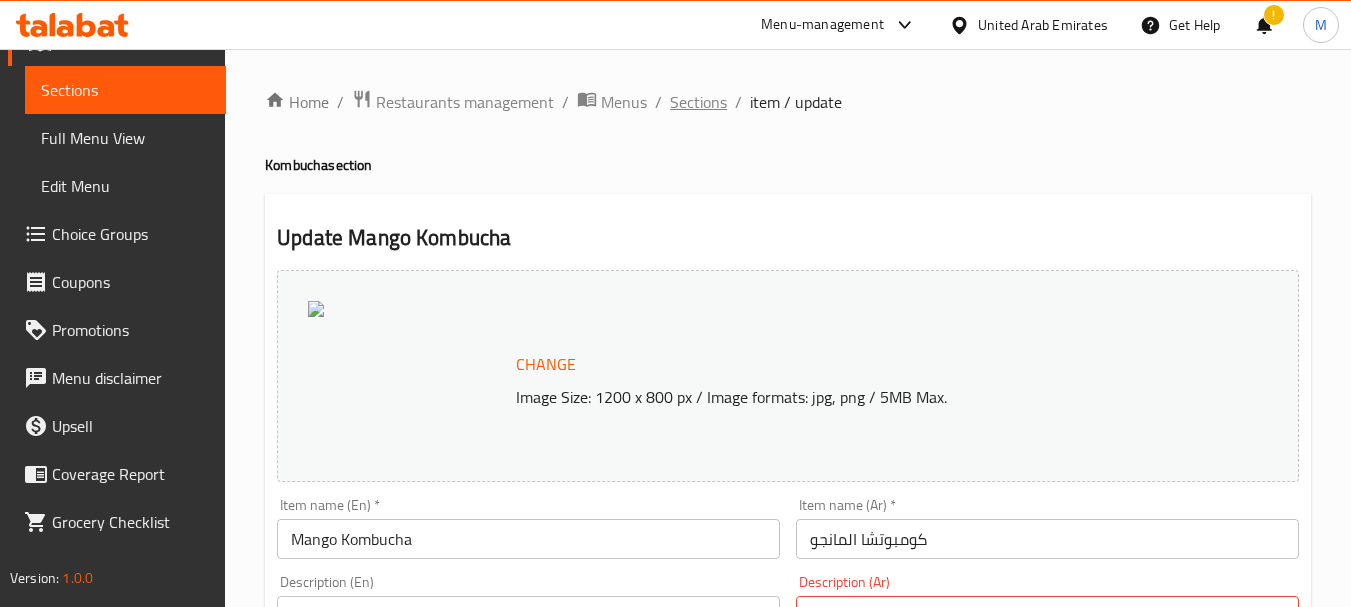 click on "Sections" at bounding box center [698, 102] 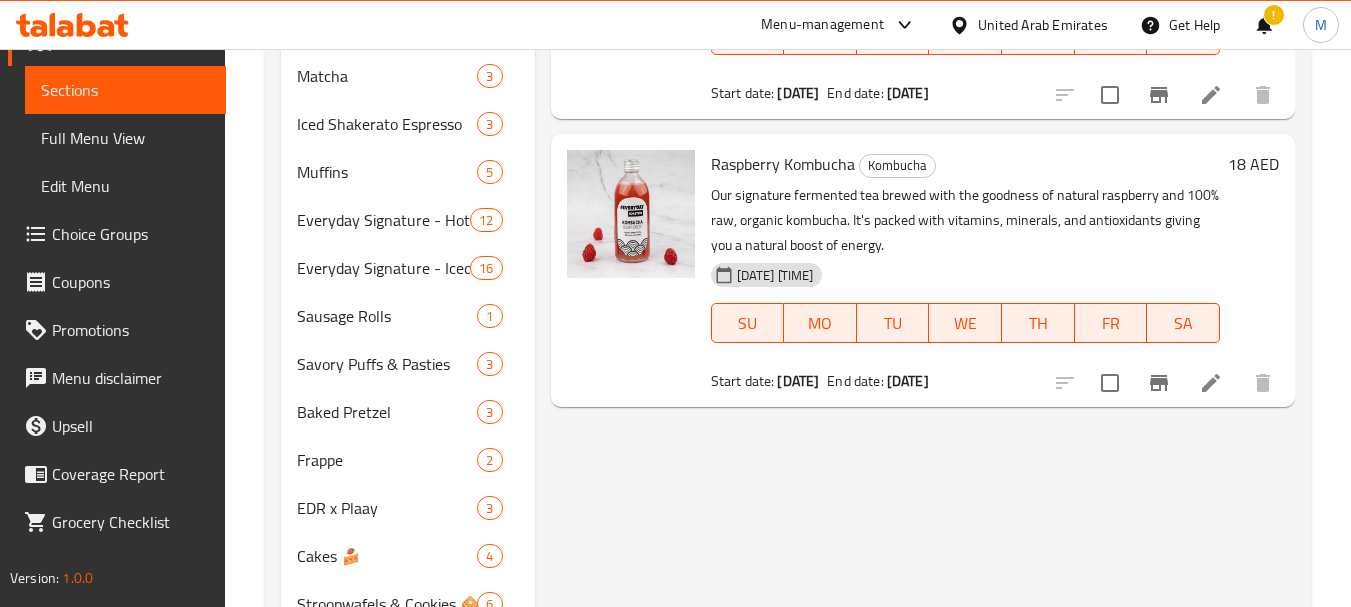 scroll, scrollTop: 700, scrollLeft: 0, axis: vertical 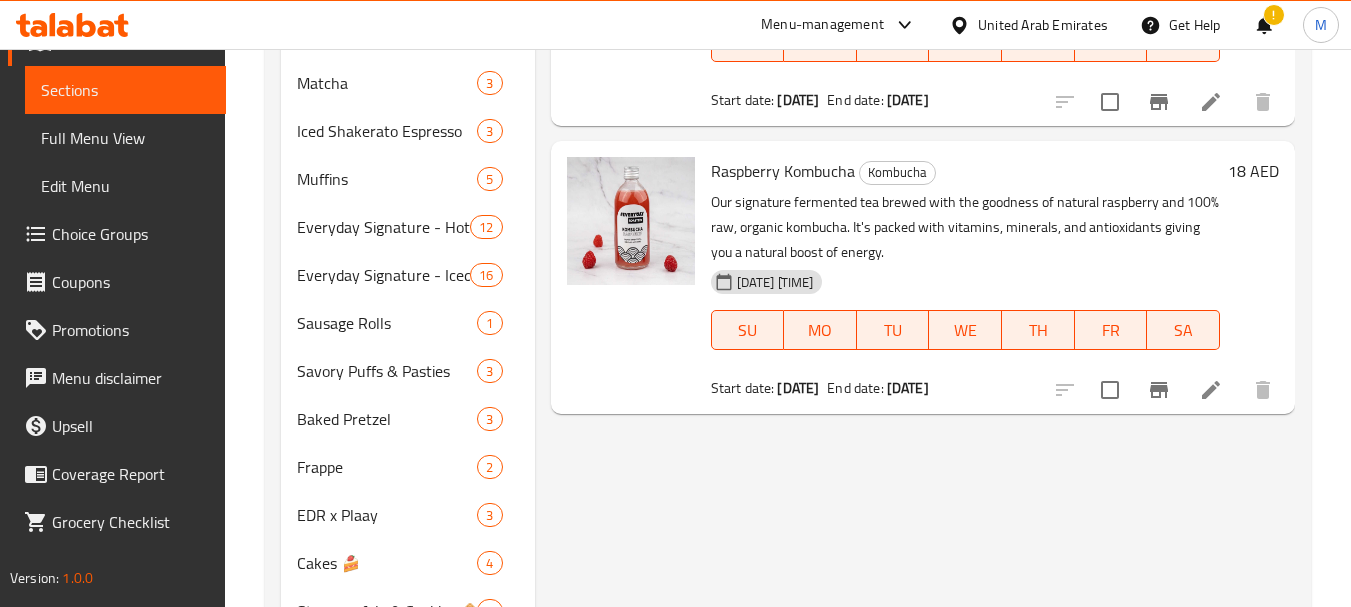 click on "Raspberry Kombucha   Kombucha Our signature fermented tea brewed with the goodness of natural raspberry and 100% raw, organic kombucha. It's packed with vitamins, minerals, and antioxidants giving you a natural boost of energy. 25-07-2025 07:47 AM SU MO TU WE TH FR SA Start date:    25-07-2025 End date:    25-07-2125" at bounding box center [965, 277] 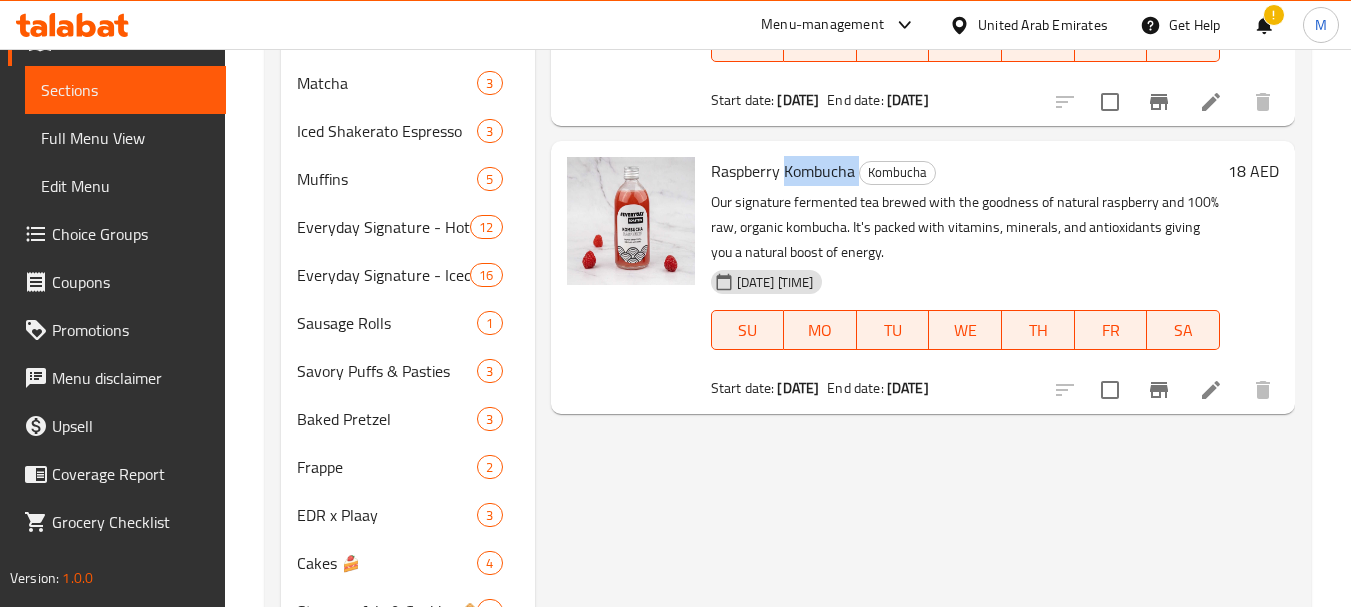 click on "Raspberry Kombucha" at bounding box center [783, 171] 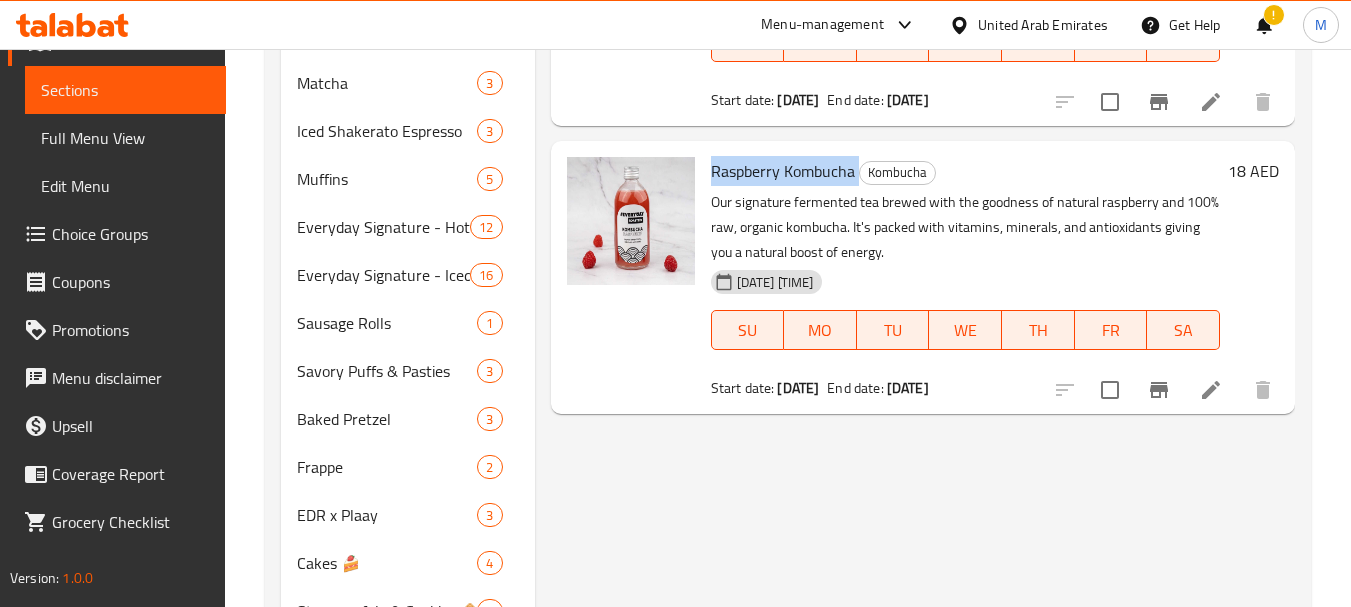 click on "Raspberry Kombucha" at bounding box center [783, 171] 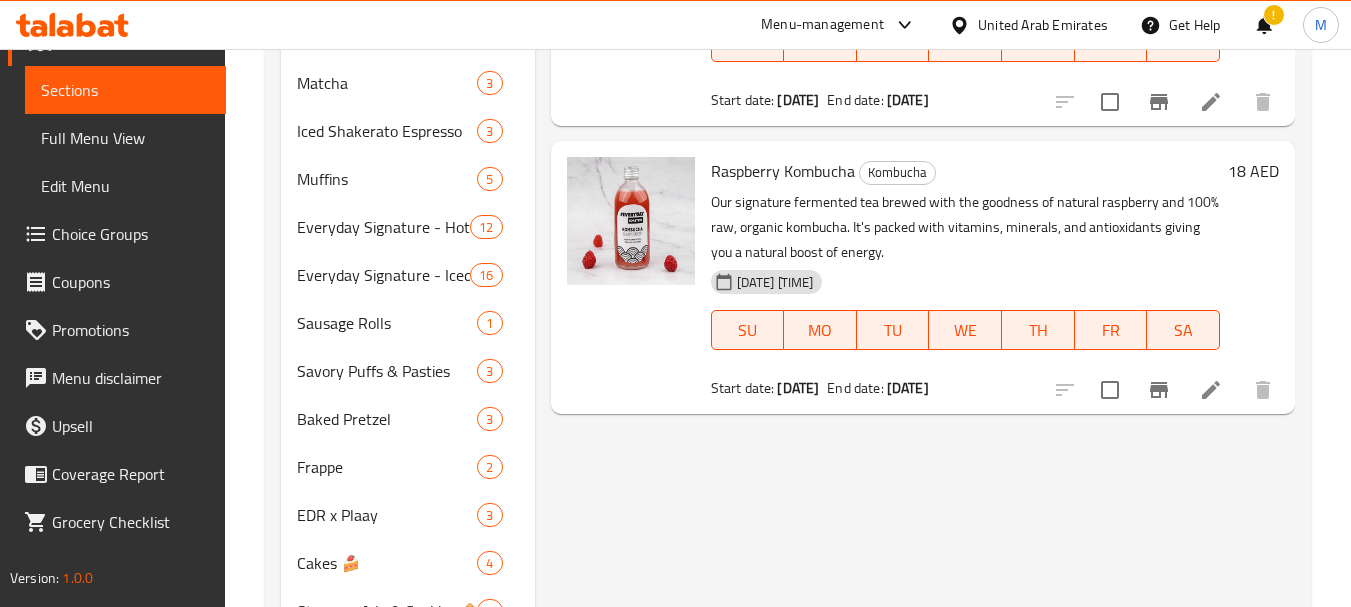 click on "Our signature fermented tea brewed with the goodness of natural raspberry and 100% raw, organic kombucha. It's packed with vitamins, minerals, and antioxidants giving you a natural boost of energy." at bounding box center (965, 227) 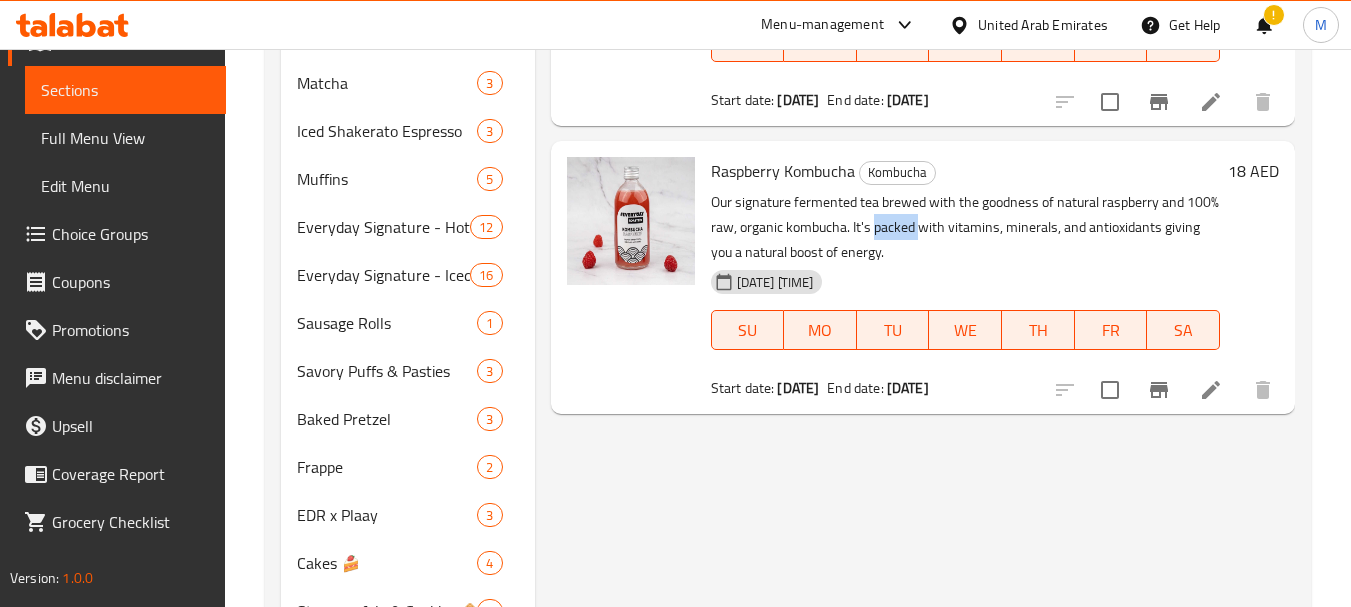 click on "Our signature fermented tea brewed with the goodness of natural raspberry and 100% raw, organic kombucha. It's packed with vitamins, minerals, and antioxidants giving you a natural boost of energy." at bounding box center (965, 227) 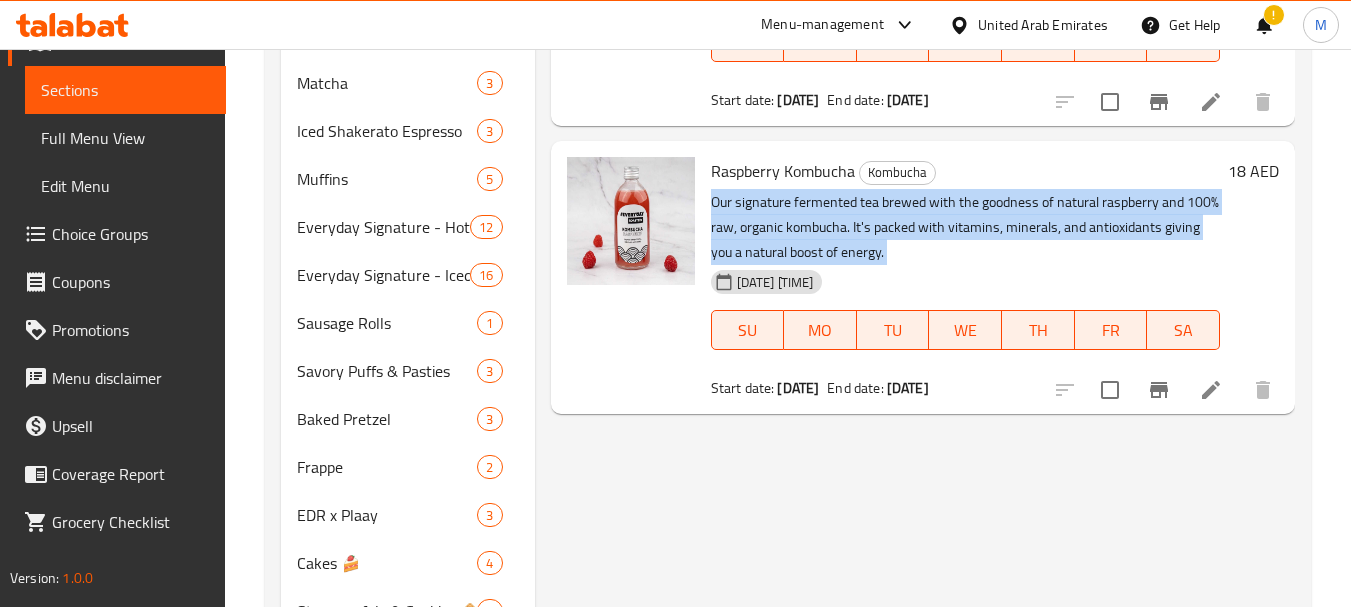 click on "Our signature fermented tea brewed with the goodness of natural raspberry and 100% raw, organic kombucha. It's packed with vitamins, minerals, and antioxidants giving you a natural boost of energy." at bounding box center [965, 227] 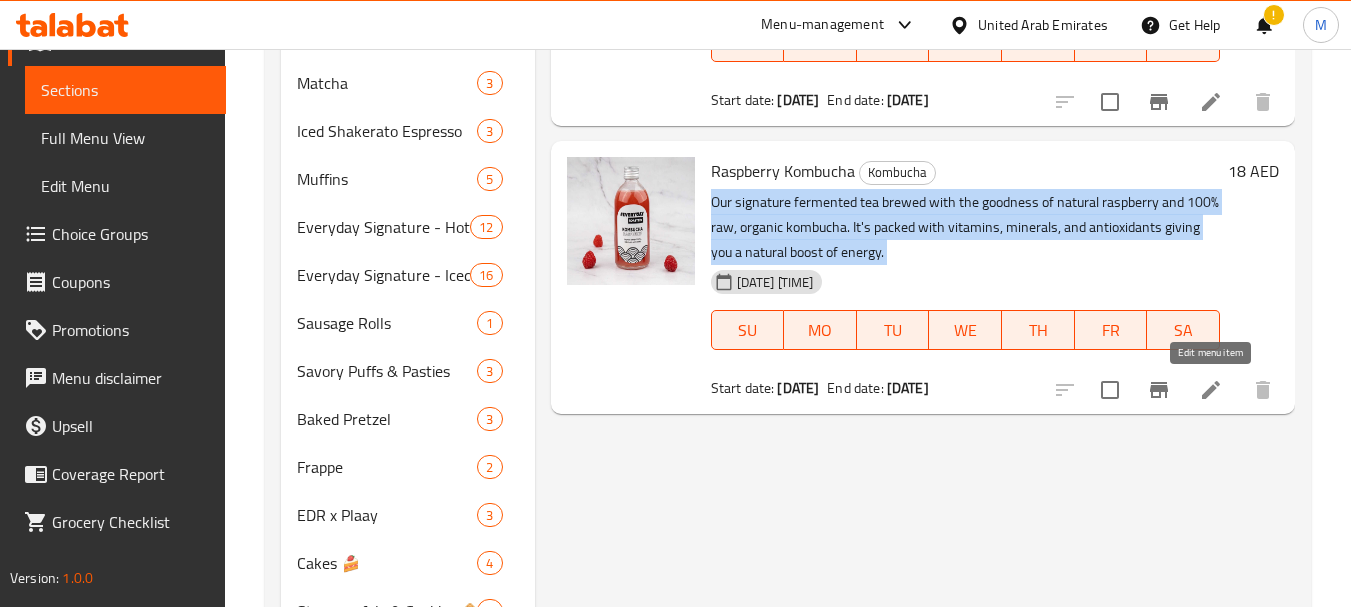 click 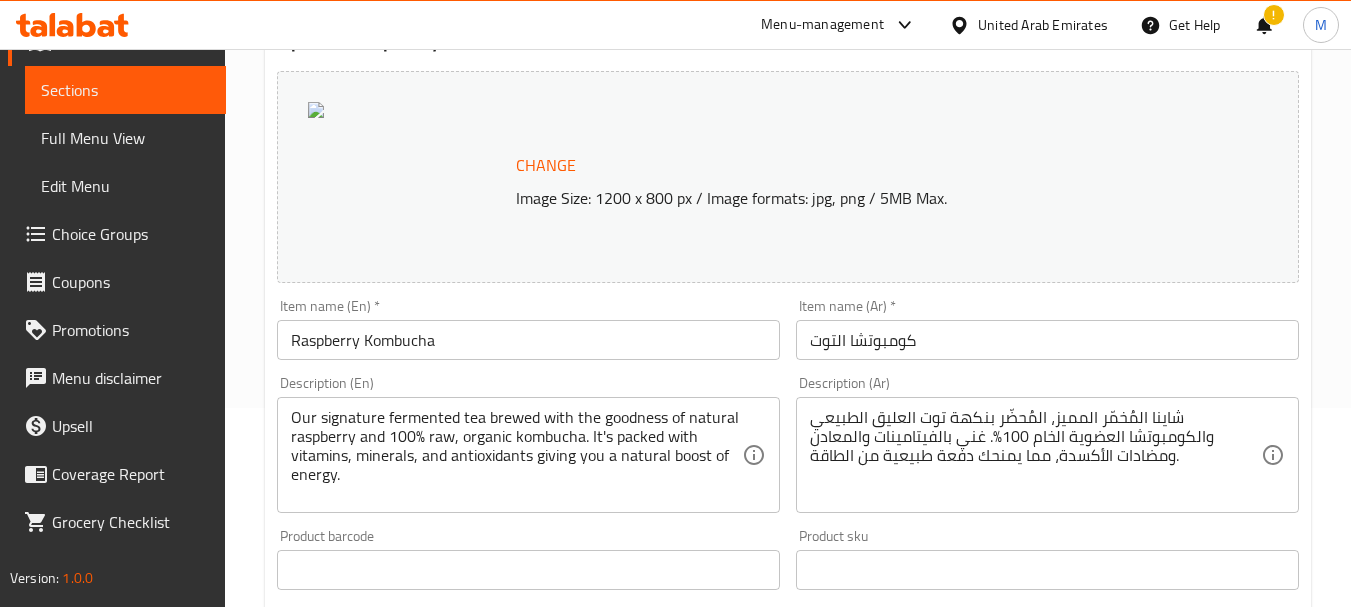 scroll, scrollTop: 200, scrollLeft: 0, axis: vertical 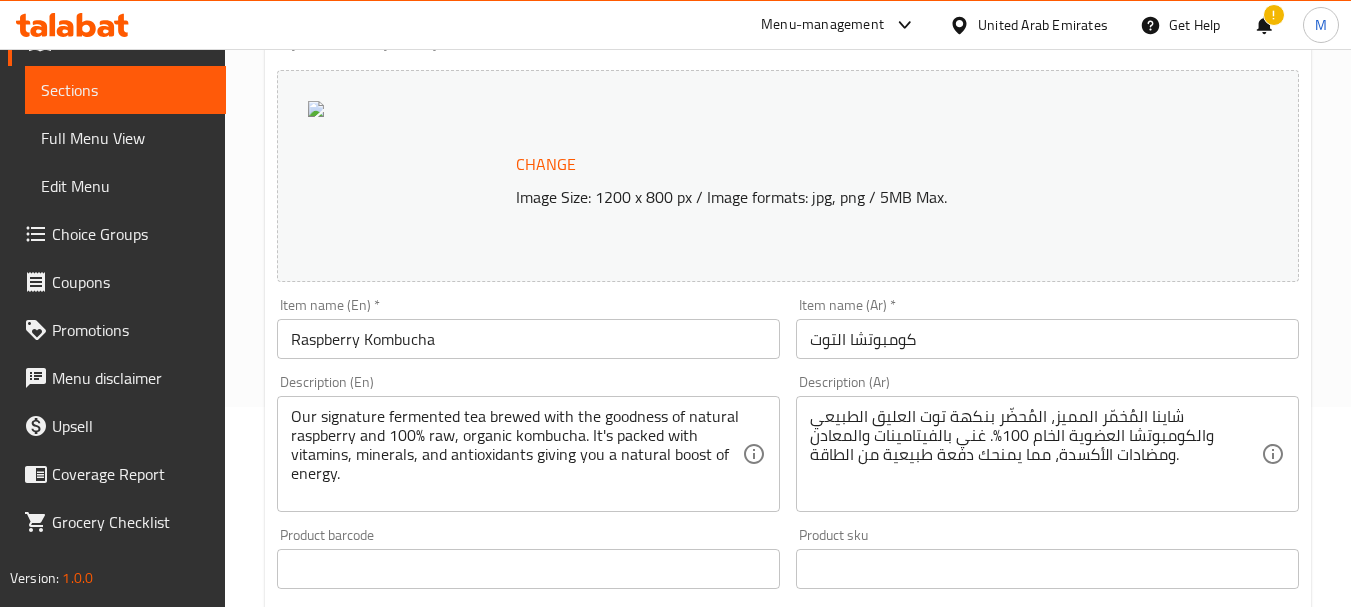 click on "كومبوتشا التوت" at bounding box center [1047, 339] 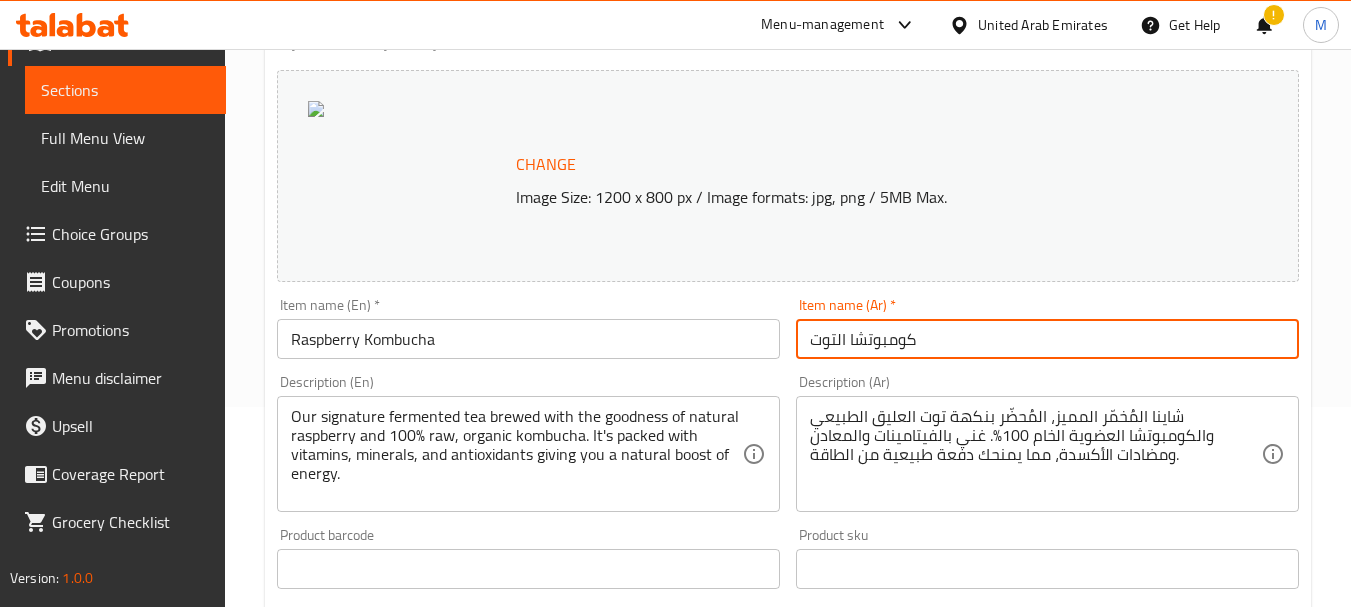 click on "كومبوتشا التوت" at bounding box center [1047, 339] 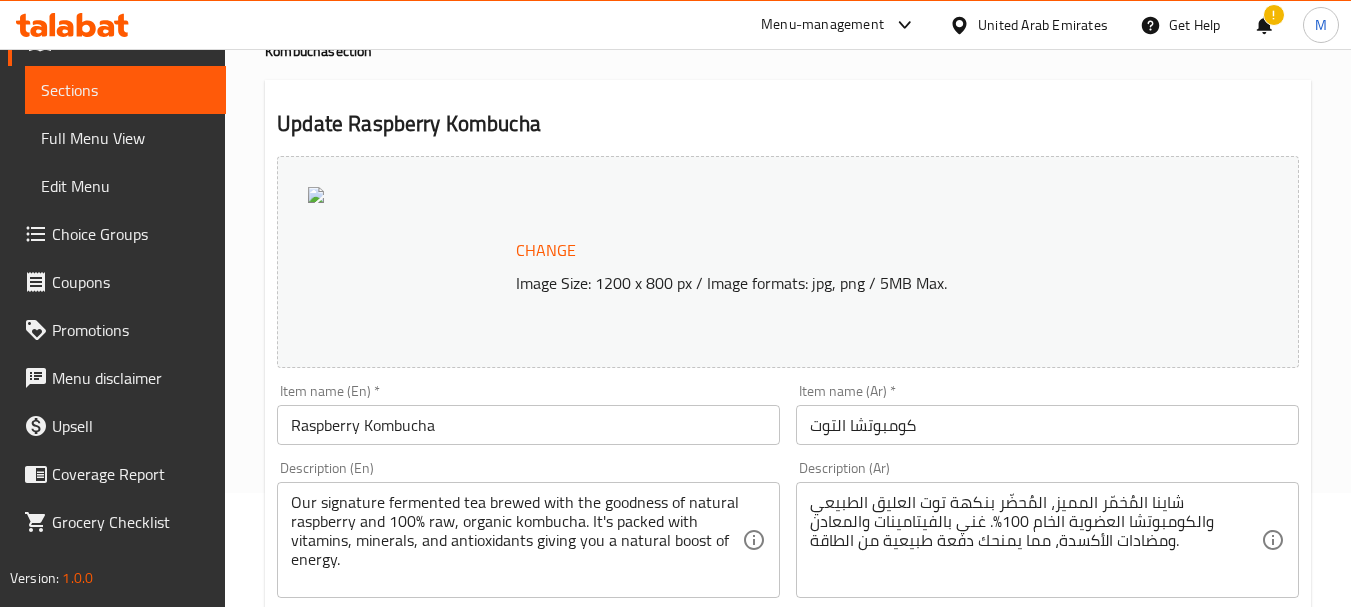 scroll, scrollTop: 0, scrollLeft: 0, axis: both 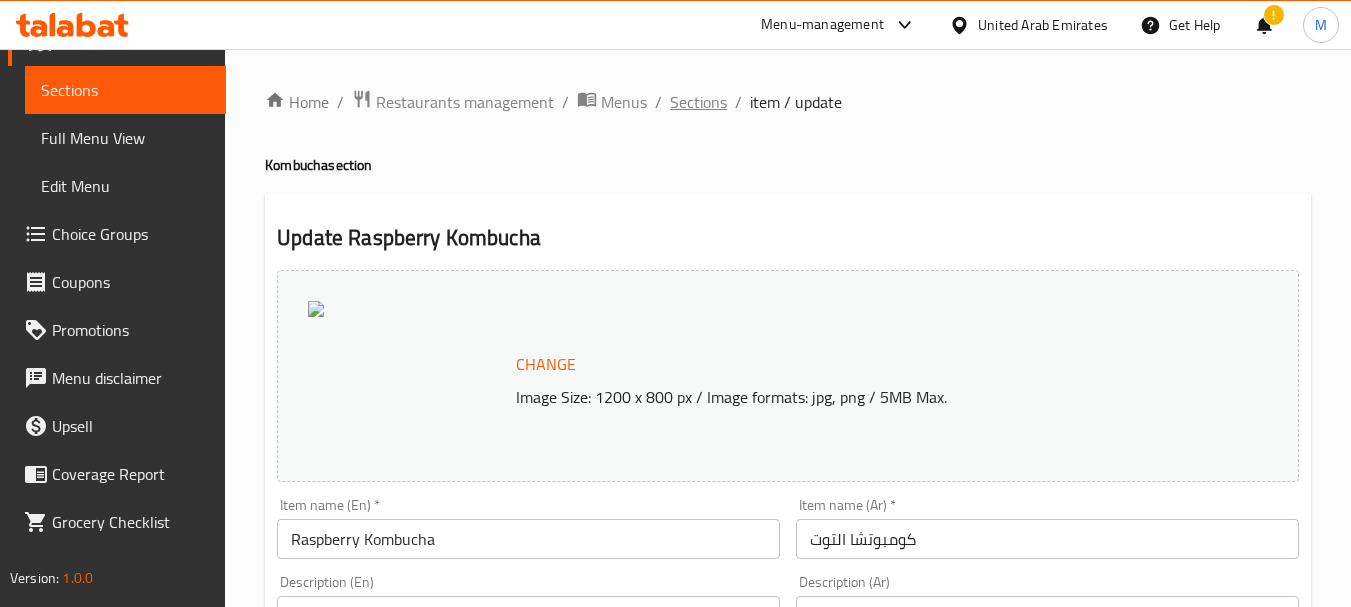 click on "Sections" at bounding box center (698, 102) 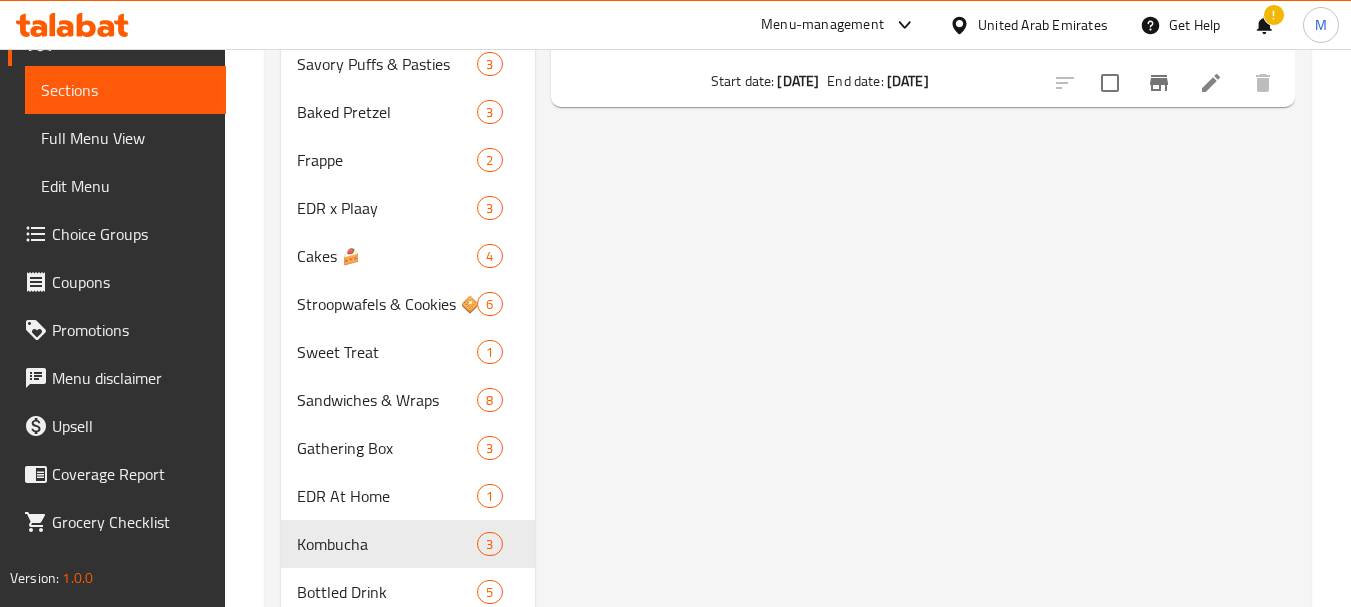 scroll, scrollTop: 1080, scrollLeft: 0, axis: vertical 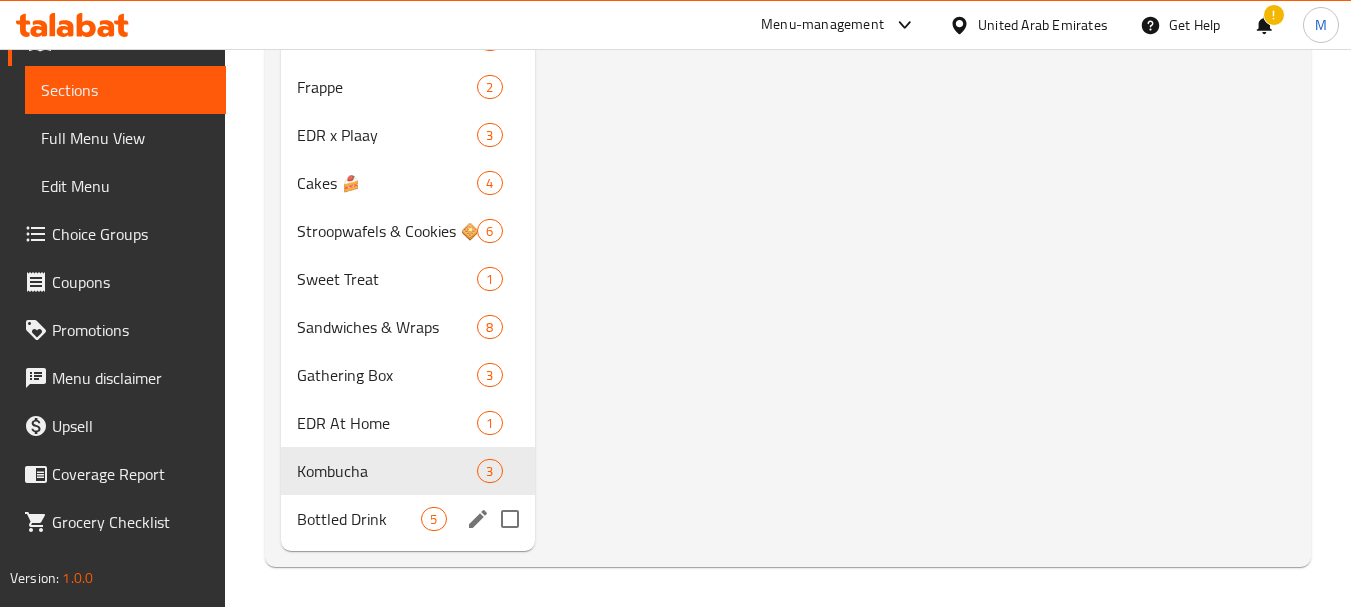 click on "Bottled Drink" at bounding box center [359, 519] 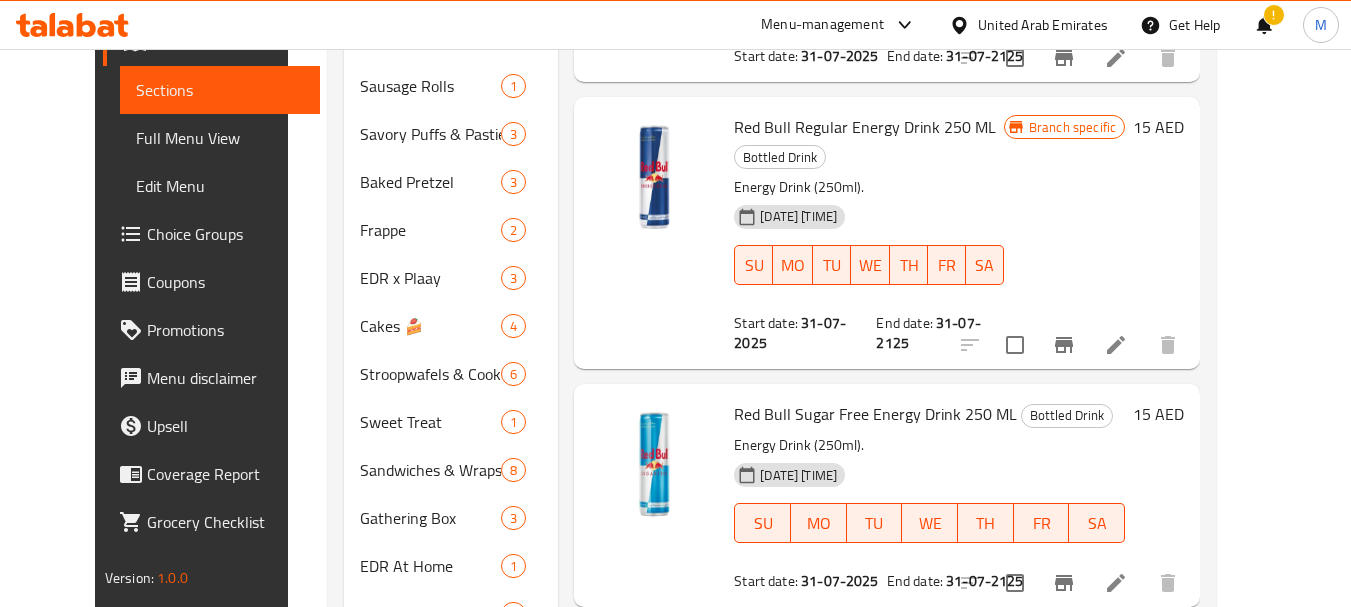 scroll, scrollTop: 1080, scrollLeft: 0, axis: vertical 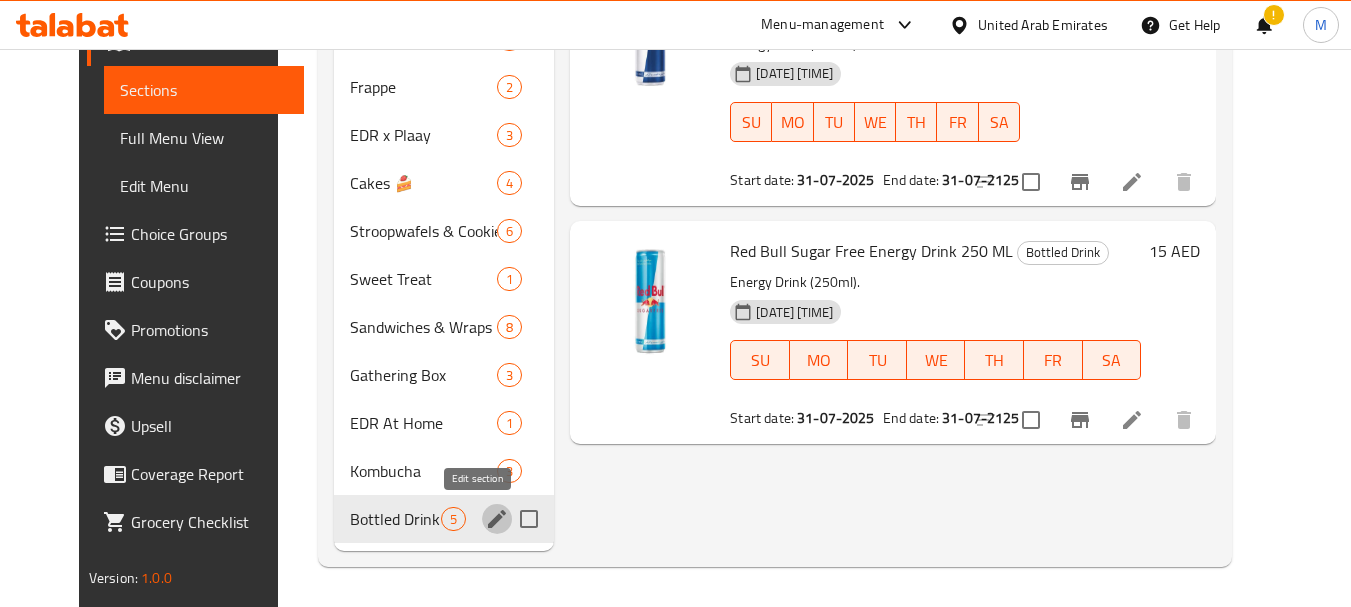 click 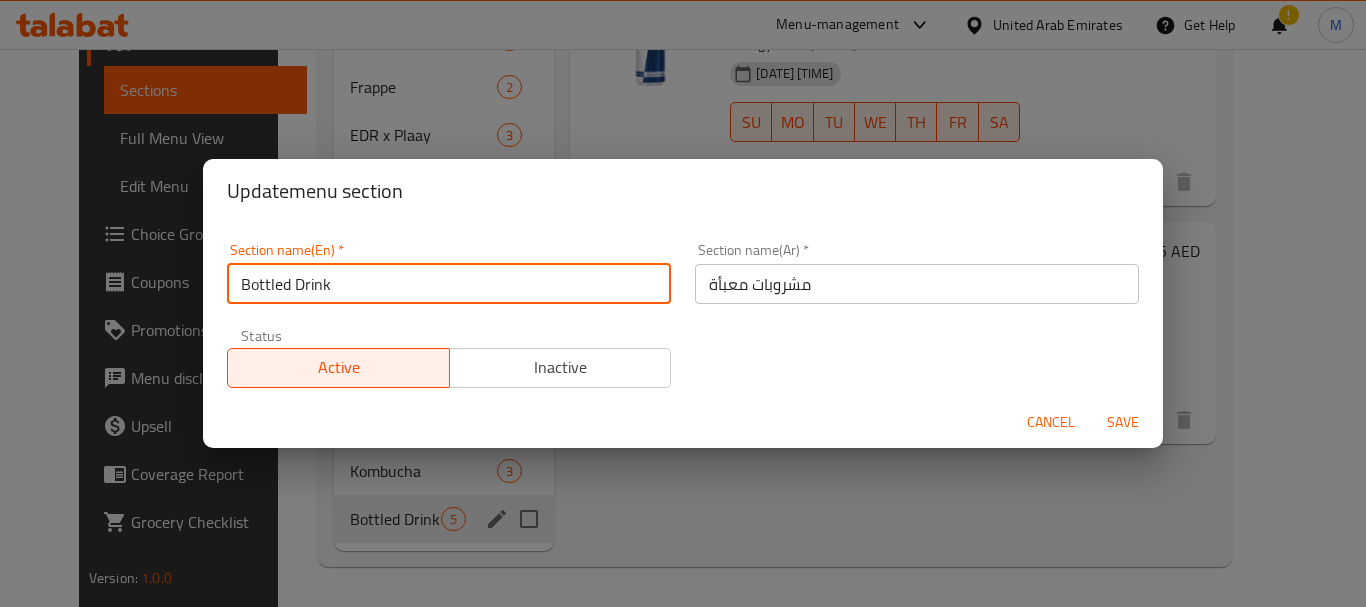 click on "Bottled Drink" at bounding box center (449, 284) 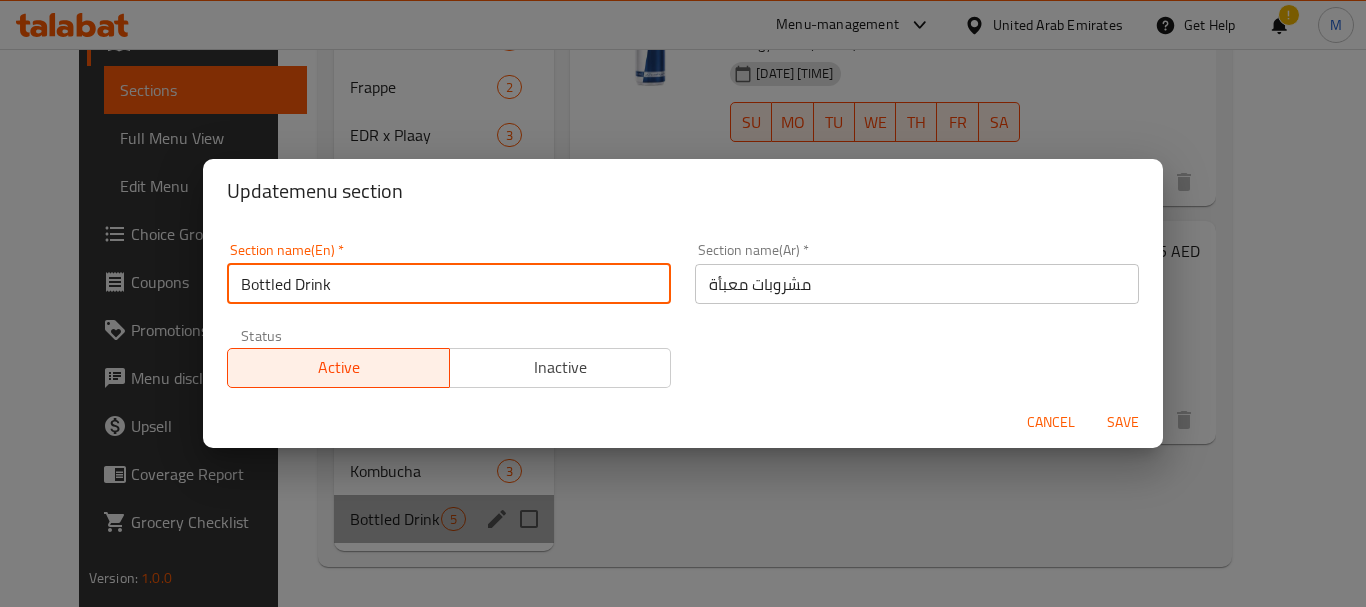 click on "Bottled Drink" at bounding box center [449, 284] 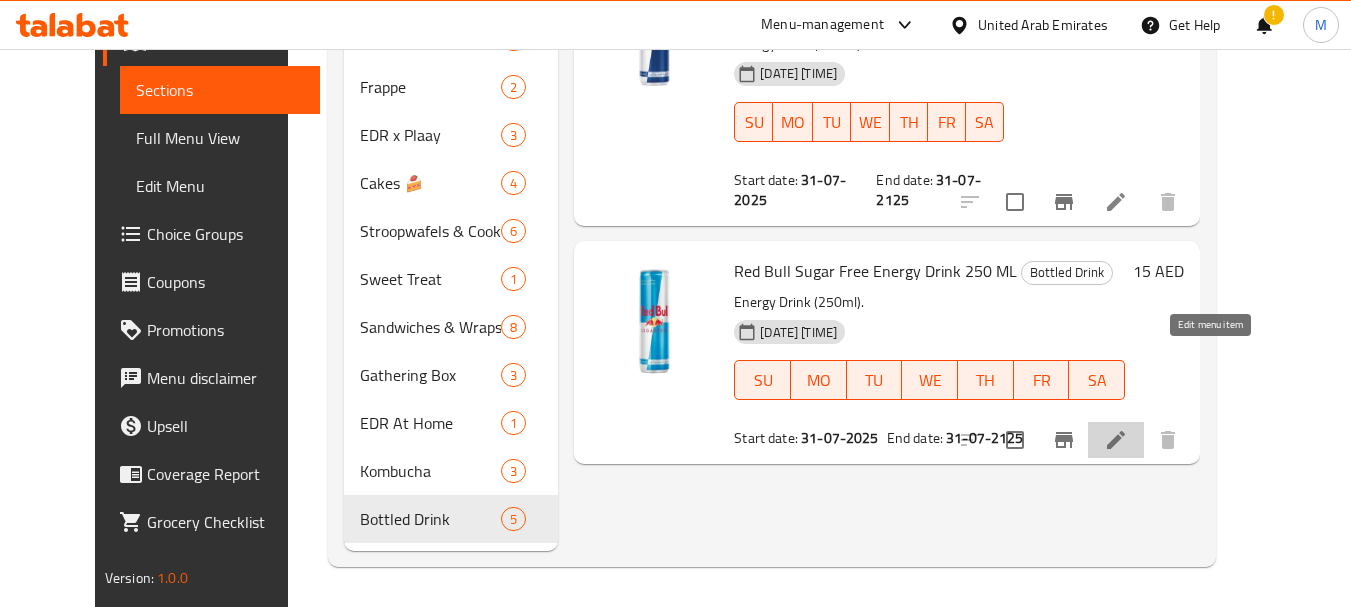 click 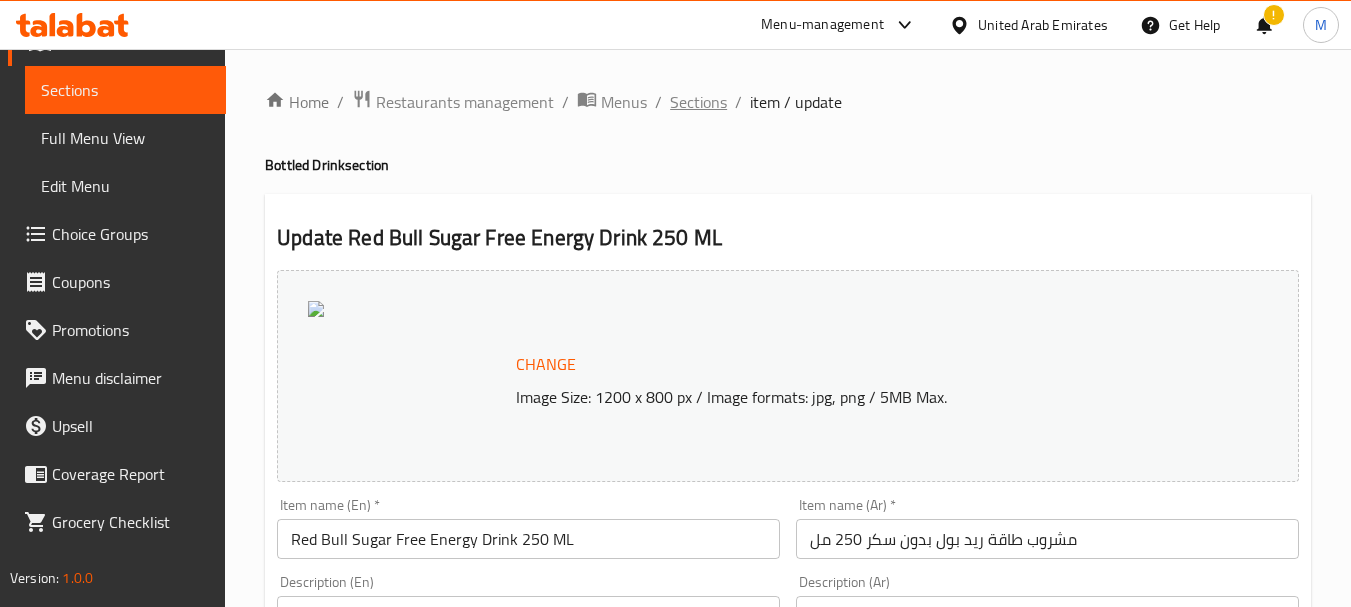 click on "Sections" at bounding box center (698, 102) 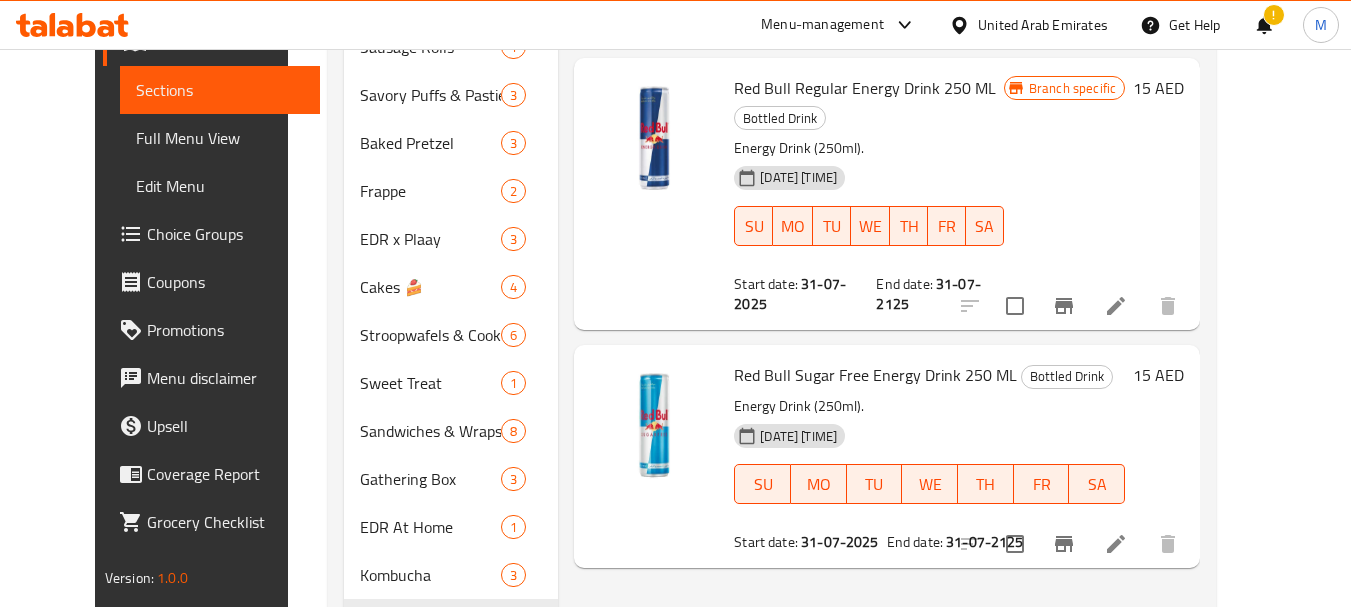 scroll, scrollTop: 1080, scrollLeft: 0, axis: vertical 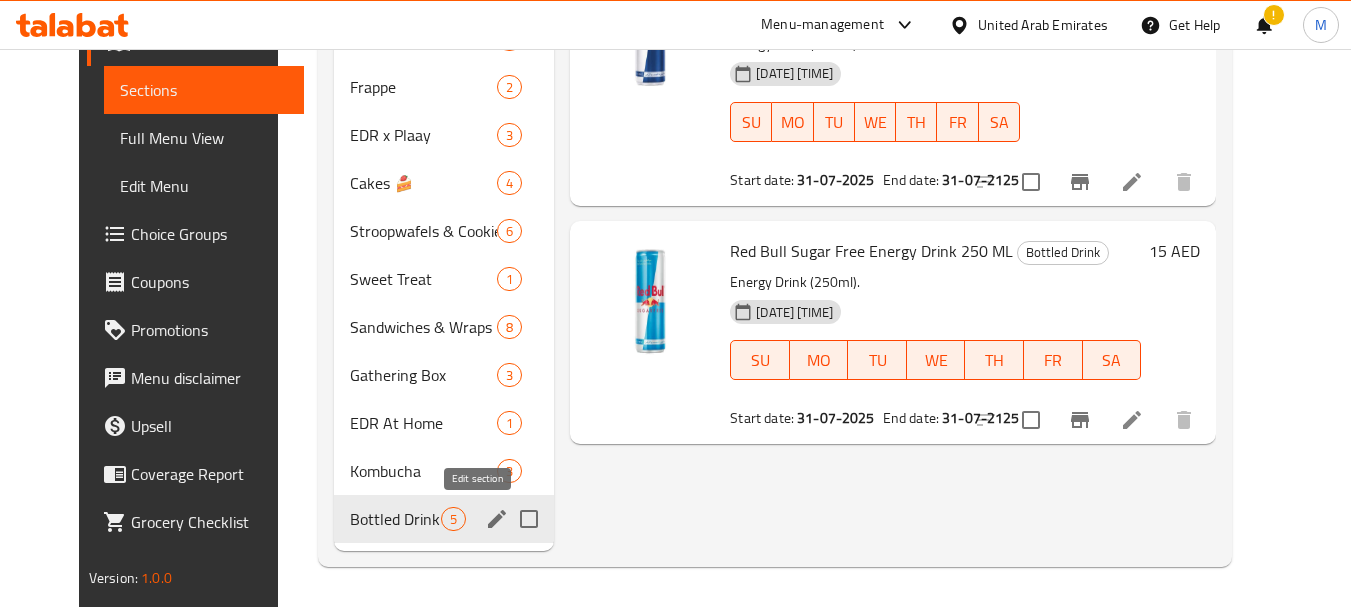 click 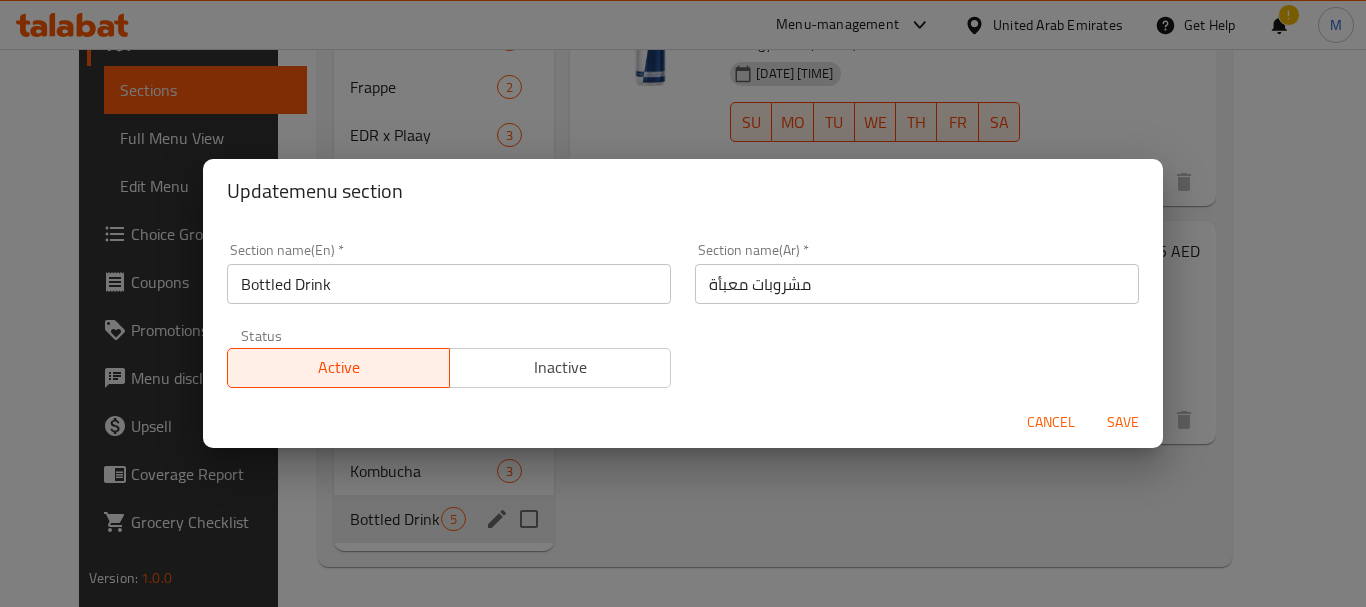 click on "مشروبات معبأة" at bounding box center (917, 284) 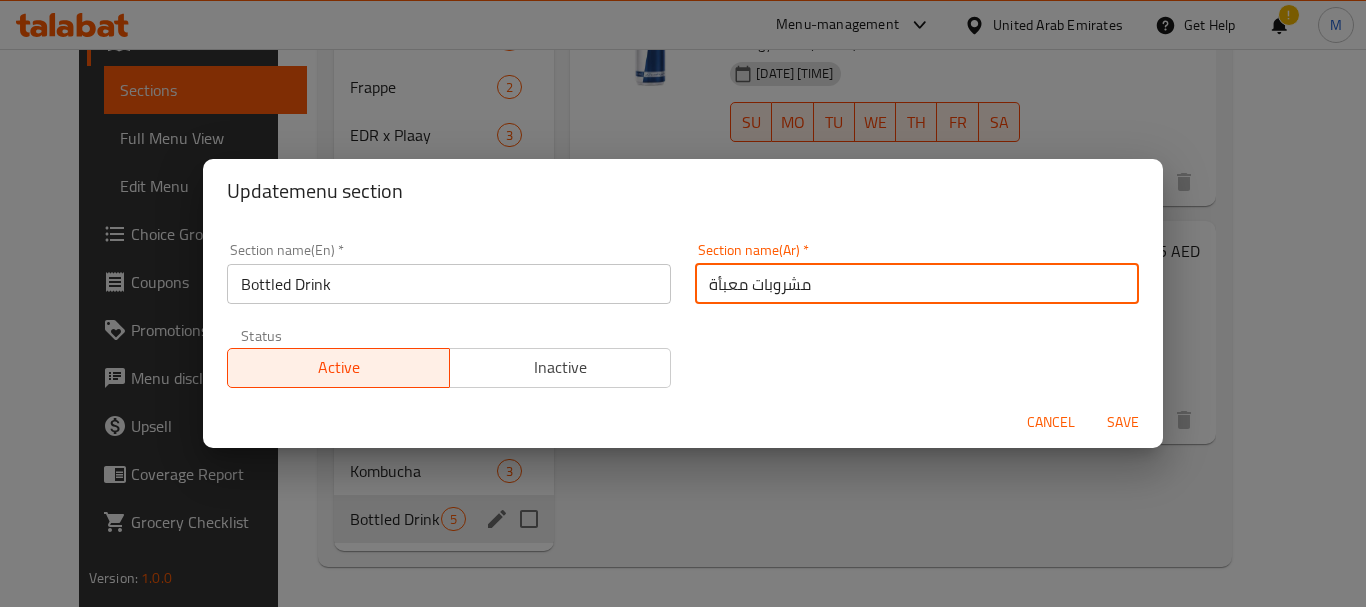 click on "مشروبات معبأة" at bounding box center (917, 284) 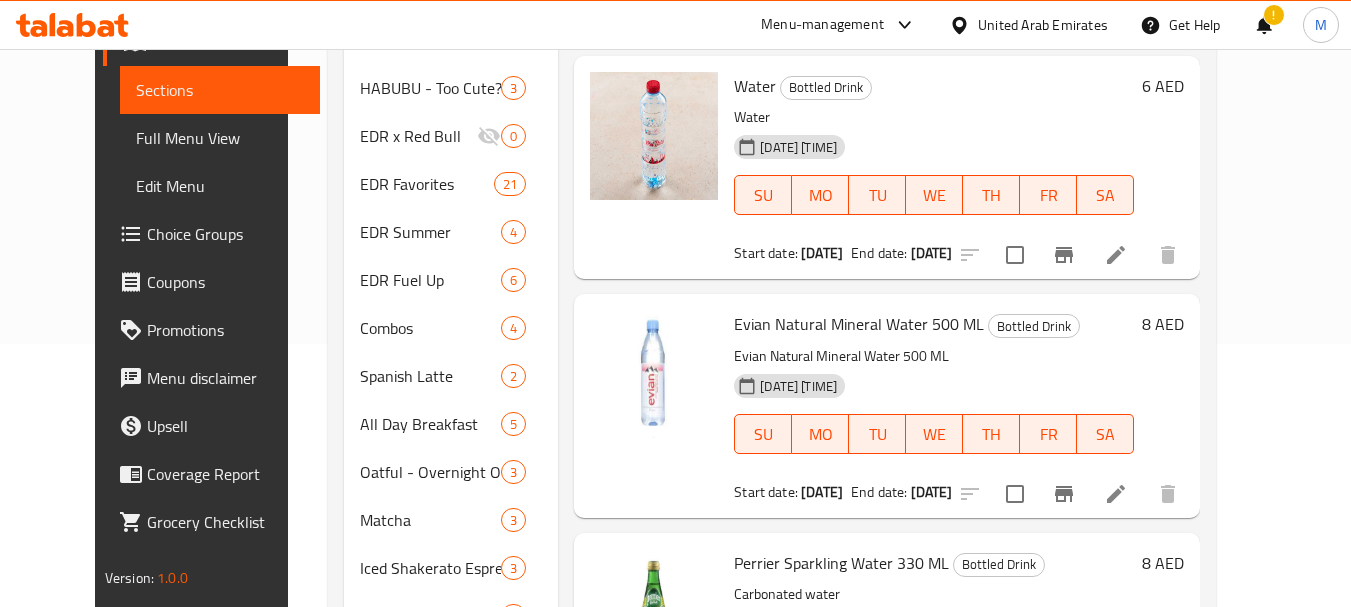 scroll, scrollTop: 0, scrollLeft: 0, axis: both 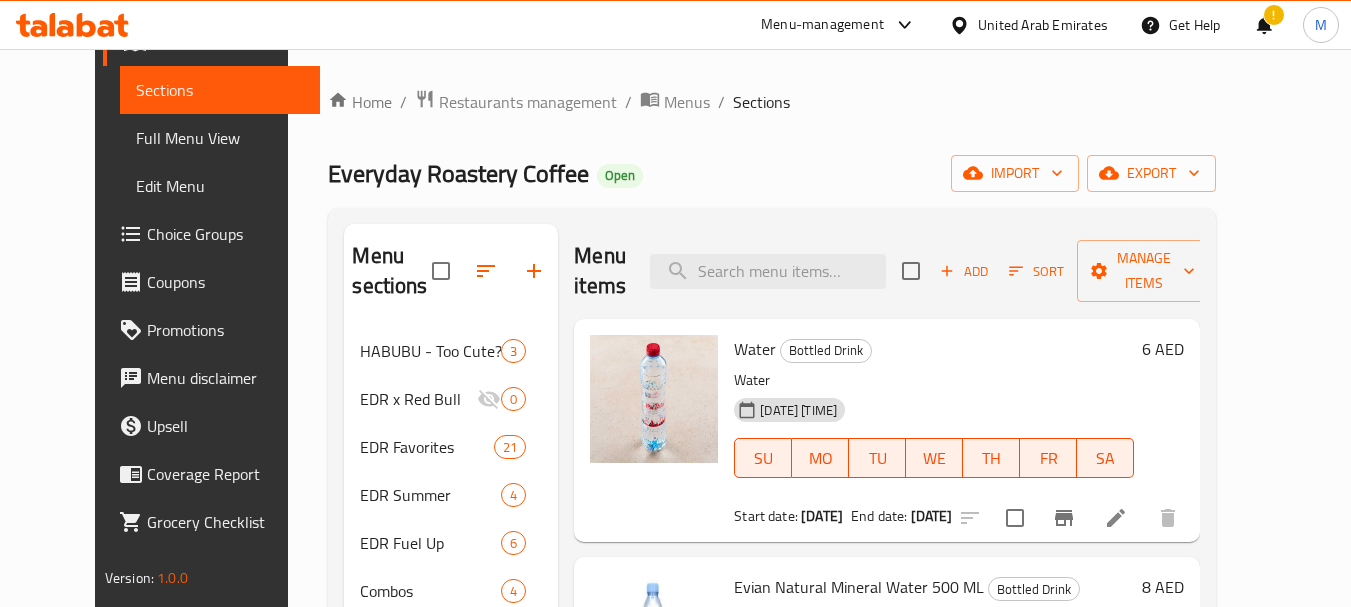 click on "Water" at bounding box center [755, 349] 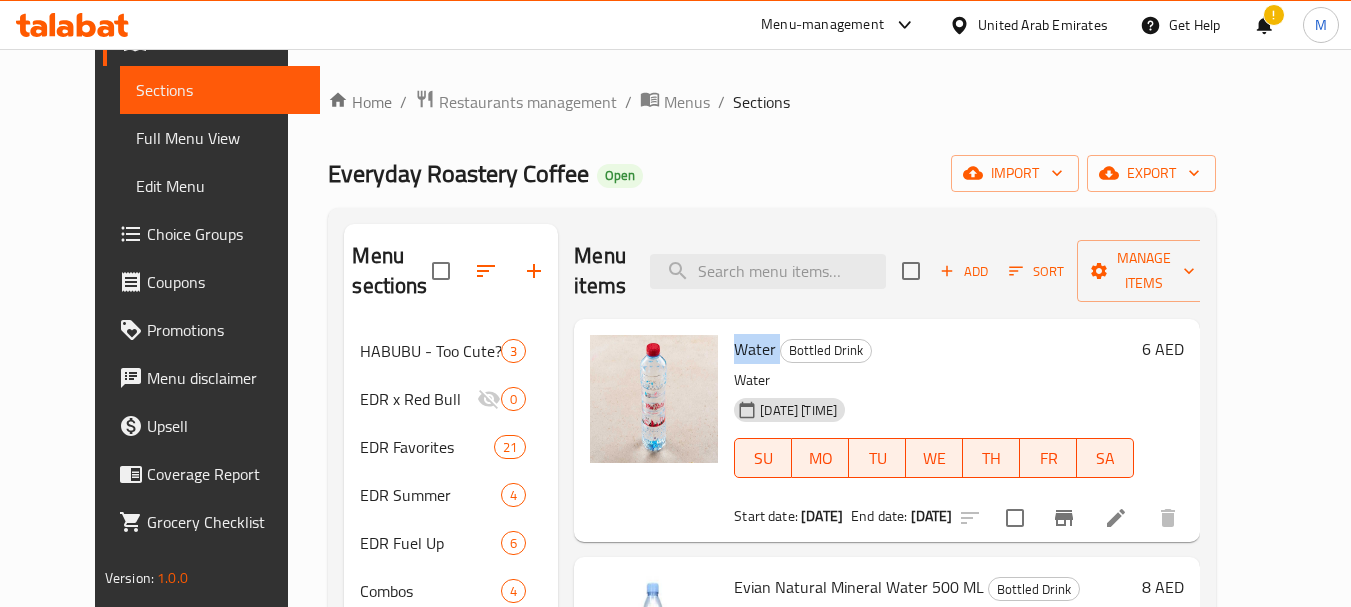 click on "Water" at bounding box center (755, 349) 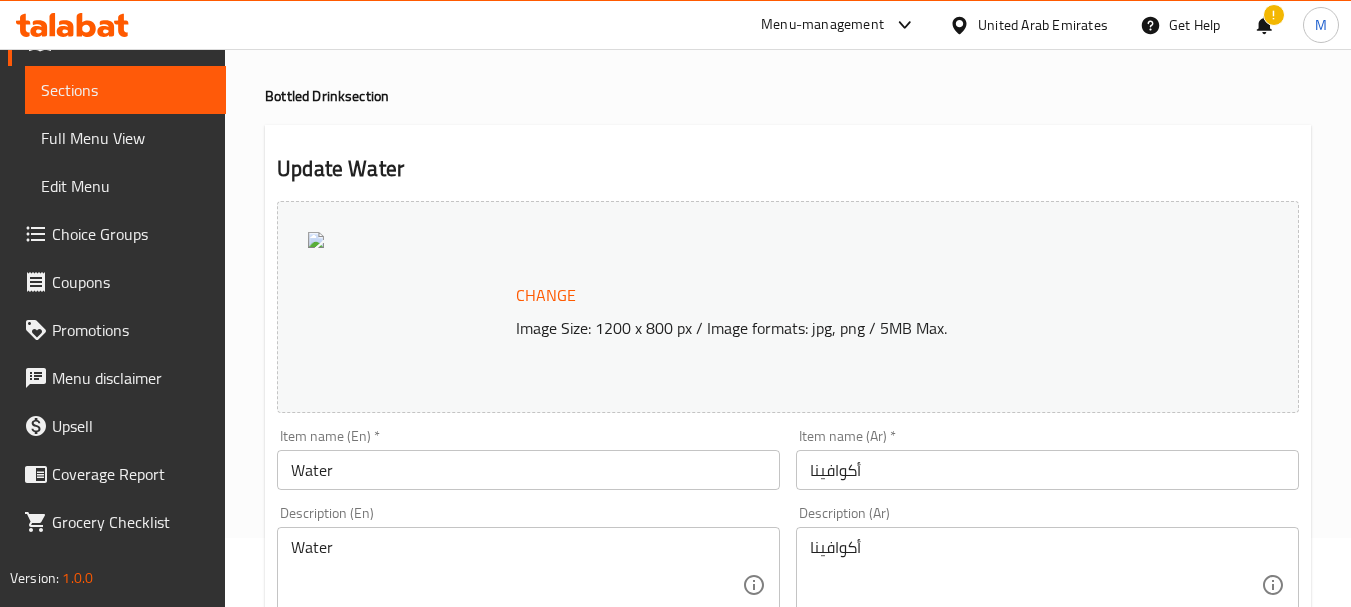 scroll, scrollTop: 100, scrollLeft: 0, axis: vertical 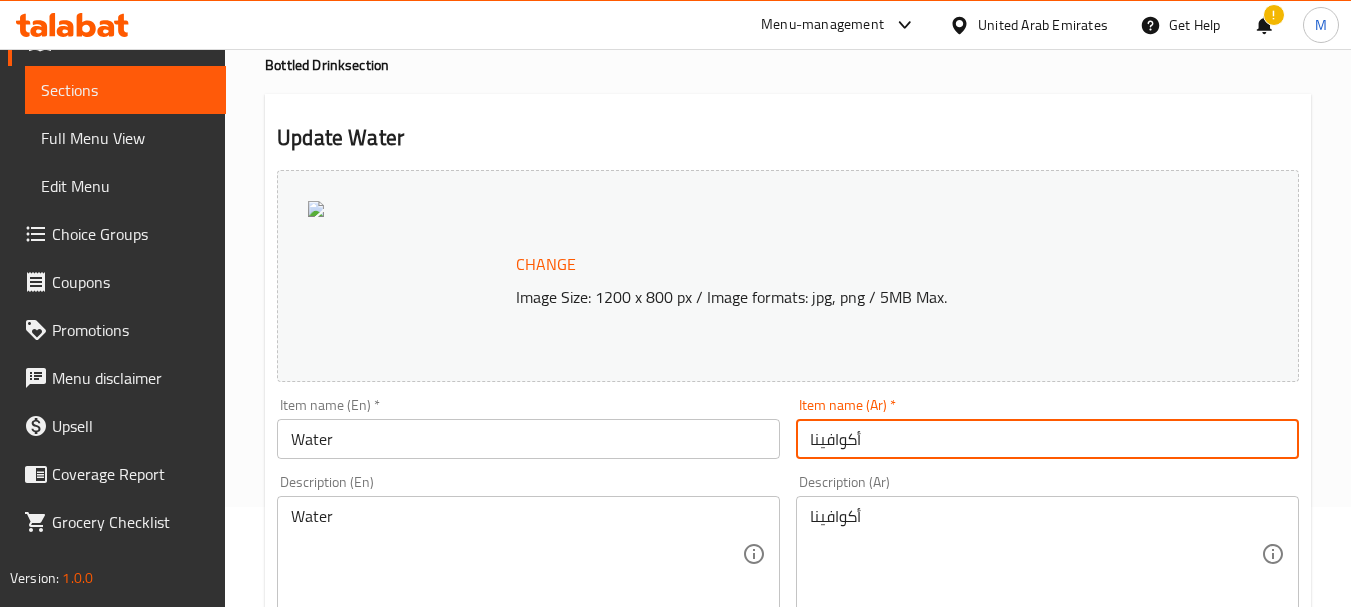 click on "أكوافينا" at bounding box center (1047, 439) 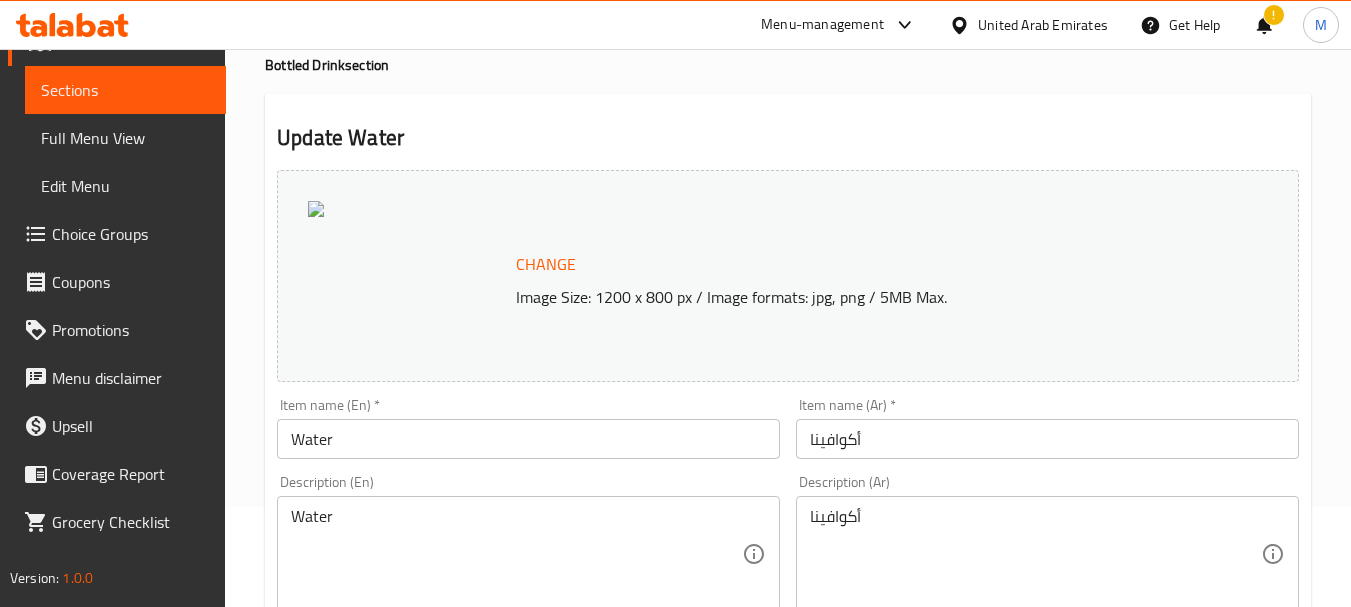 click on "Description (En) Water Description (En)" at bounding box center [528, 543] 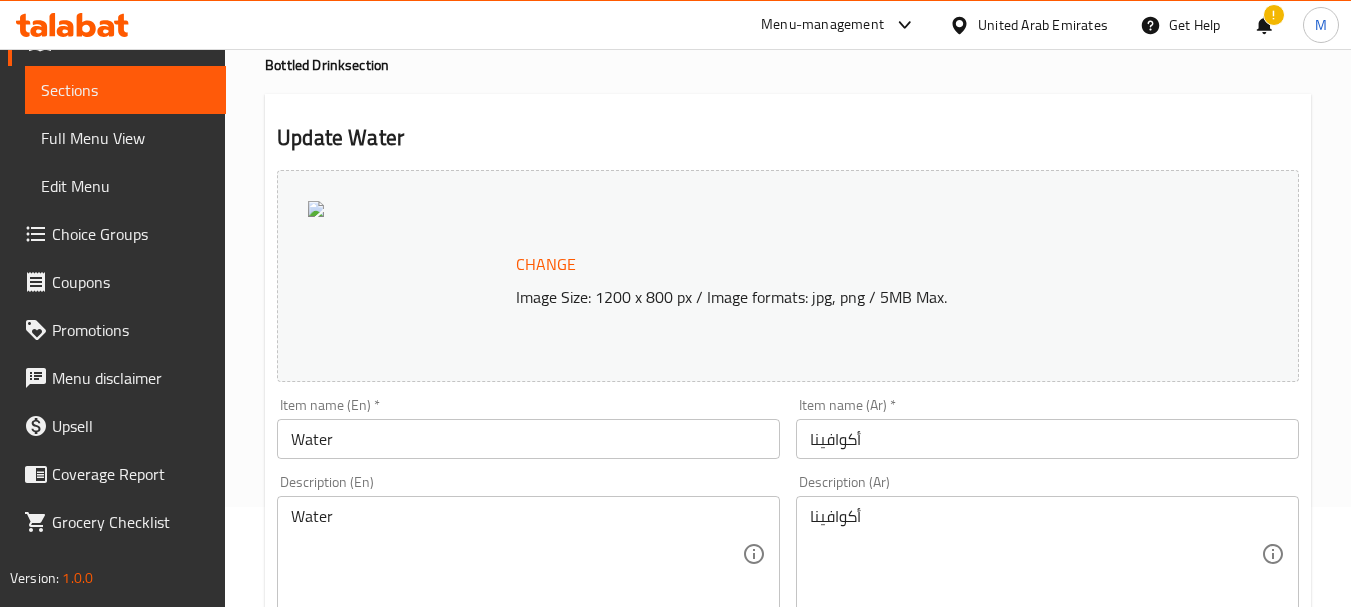 click on "أكوافينا" at bounding box center [1047, 439] 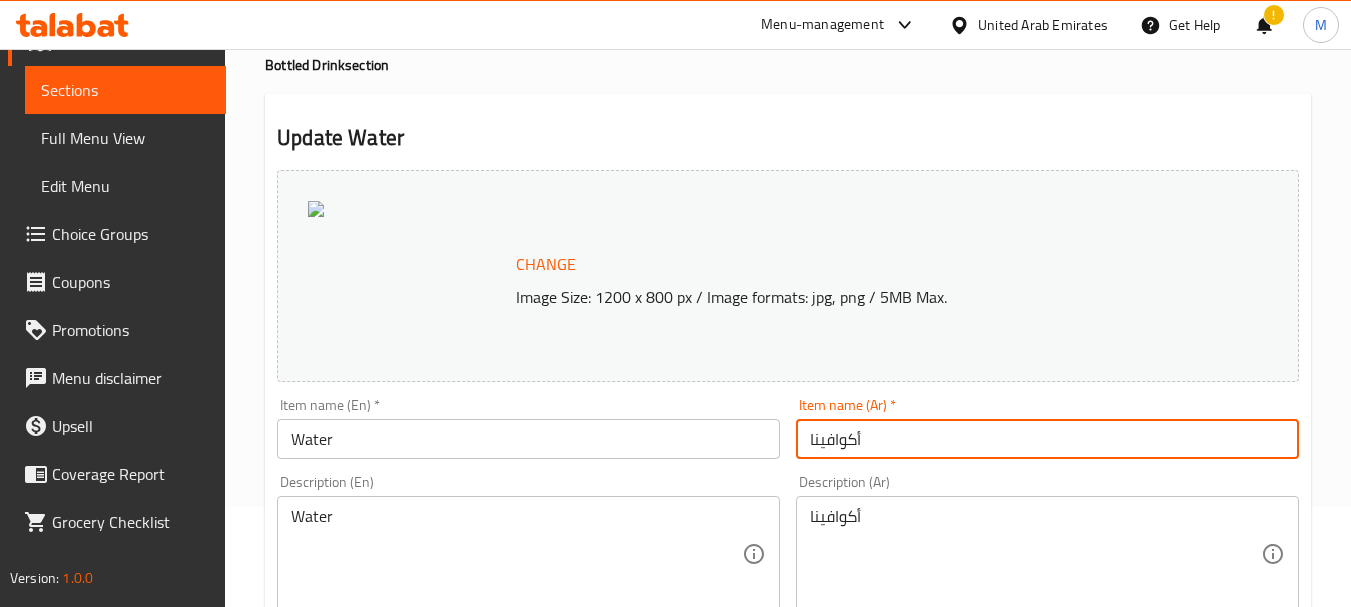 click on "أكوافينا" at bounding box center (1047, 439) 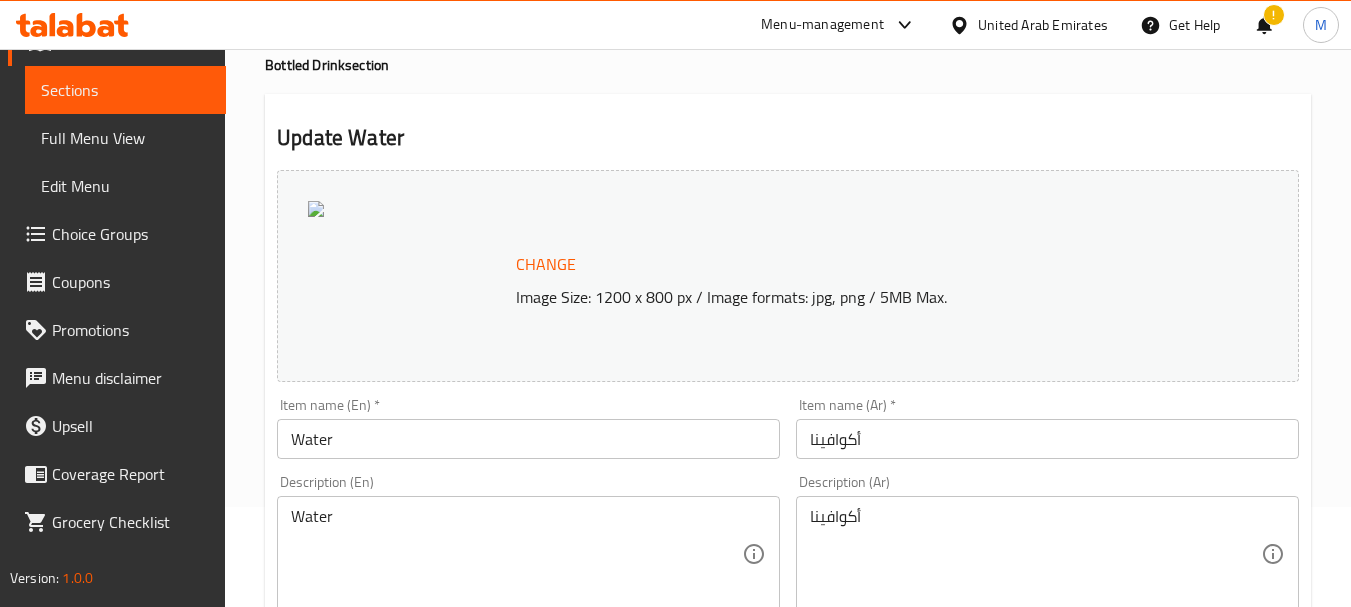 click on "Water" at bounding box center (528, 439) 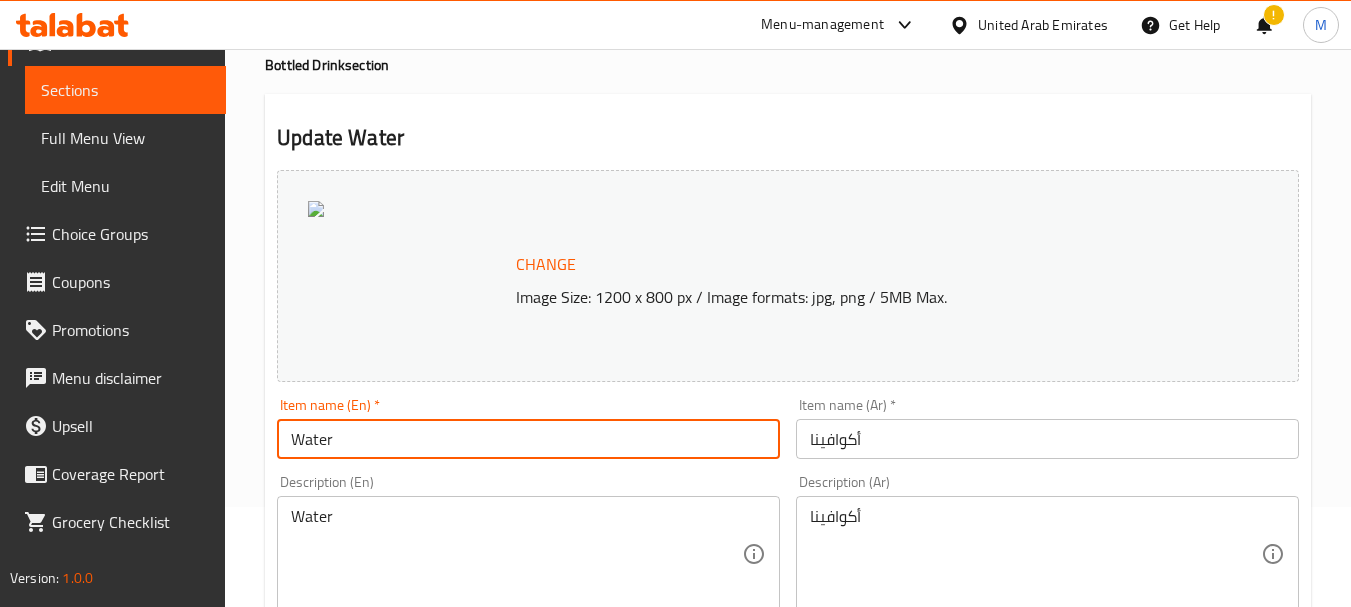 paste on "Aquafina" 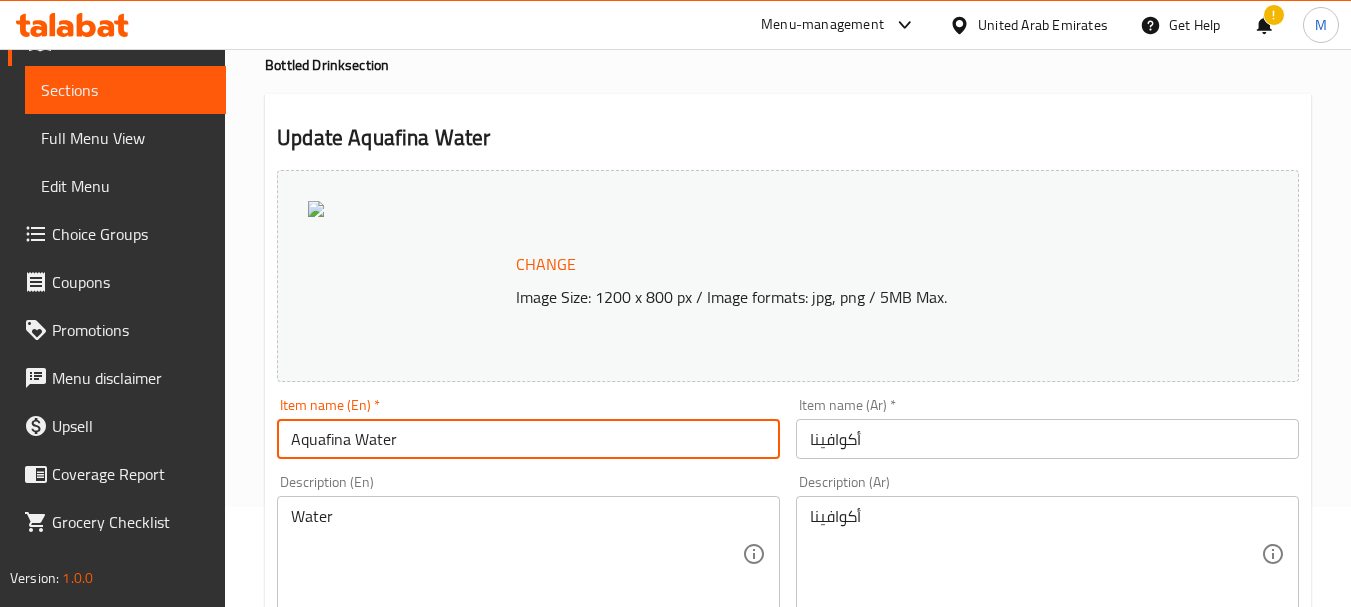 type on "Aquafina Water" 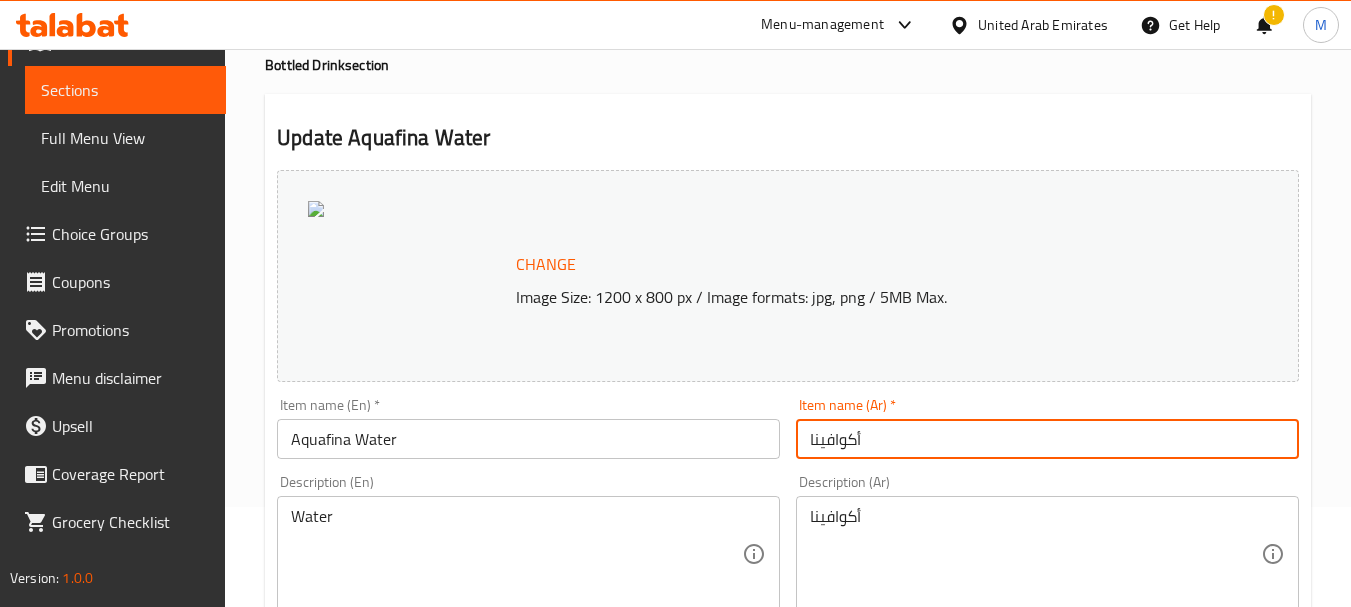 click on "أكوافينا" at bounding box center (1047, 439) 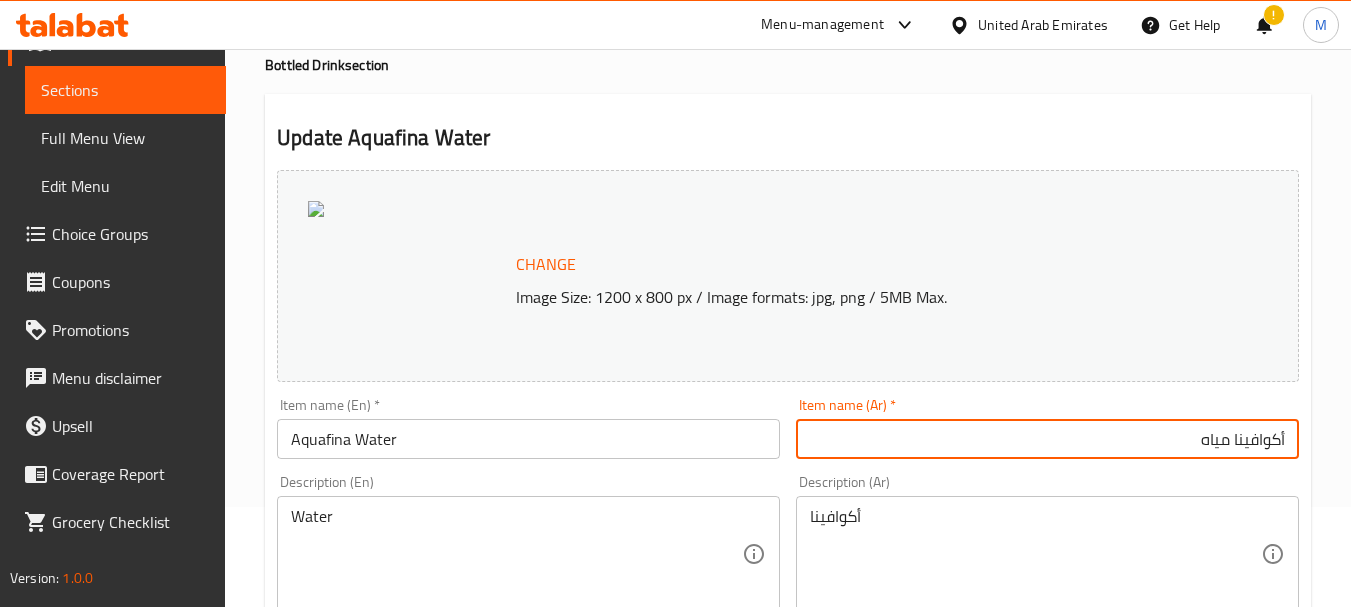 click on "Description (Ar) أكوافينا Description (Ar)" at bounding box center [1047, 543] 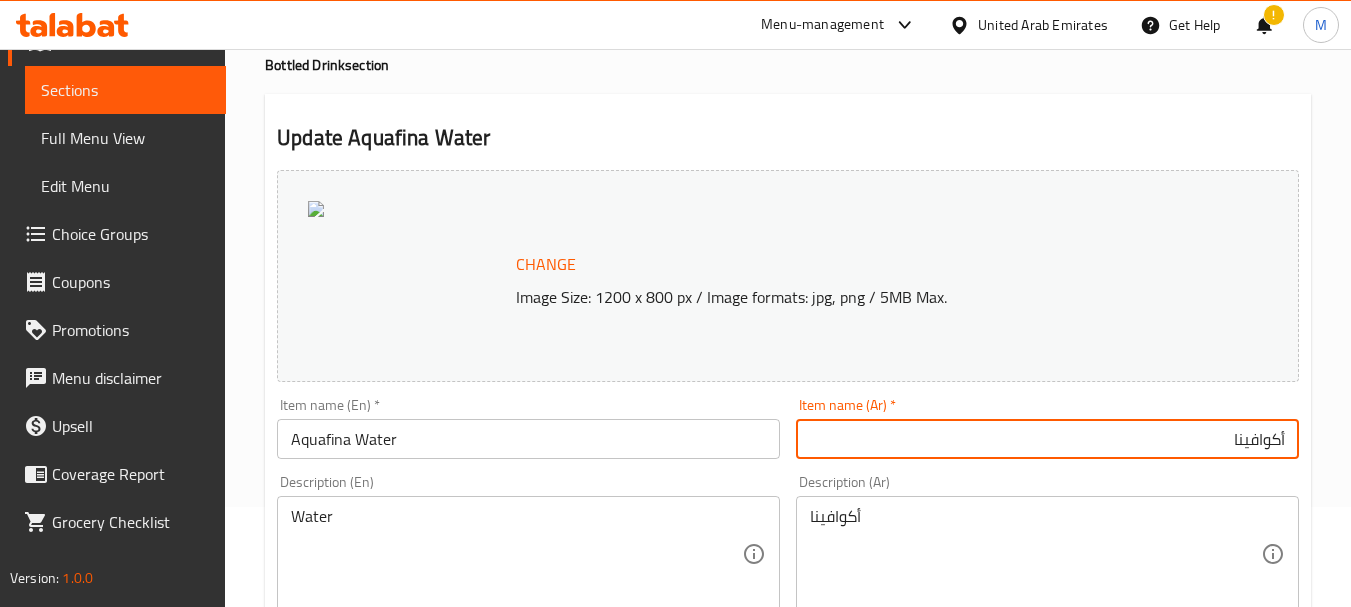 type on "أكوافينا" 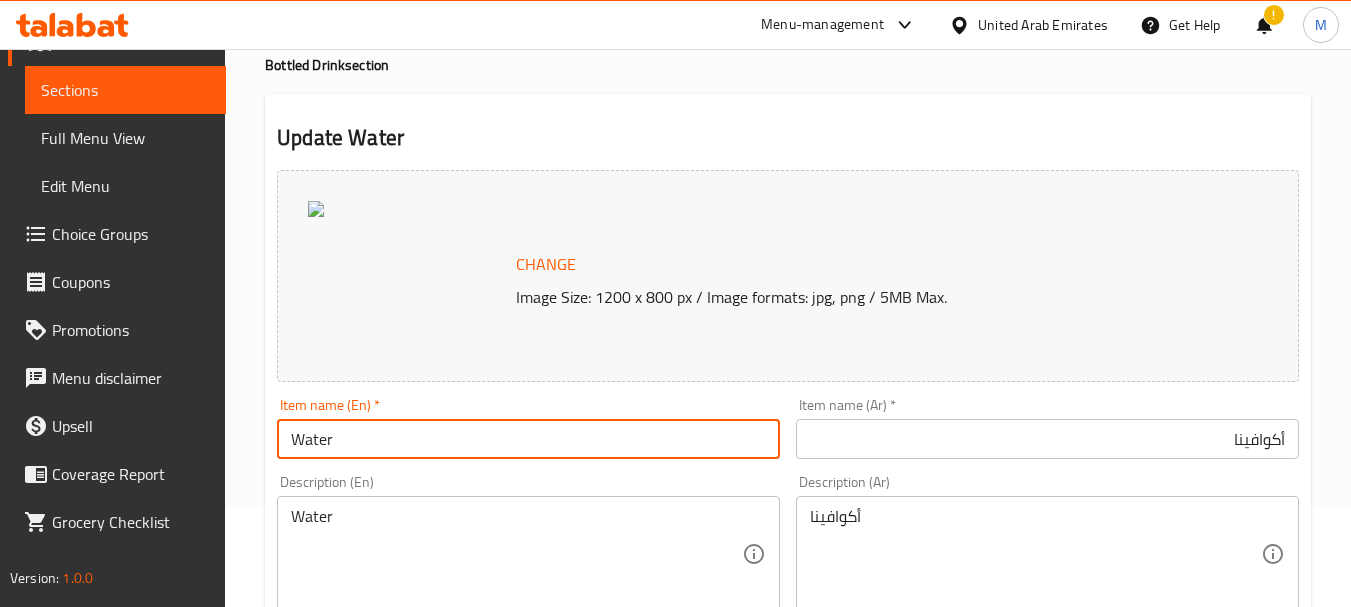 type on "Water" 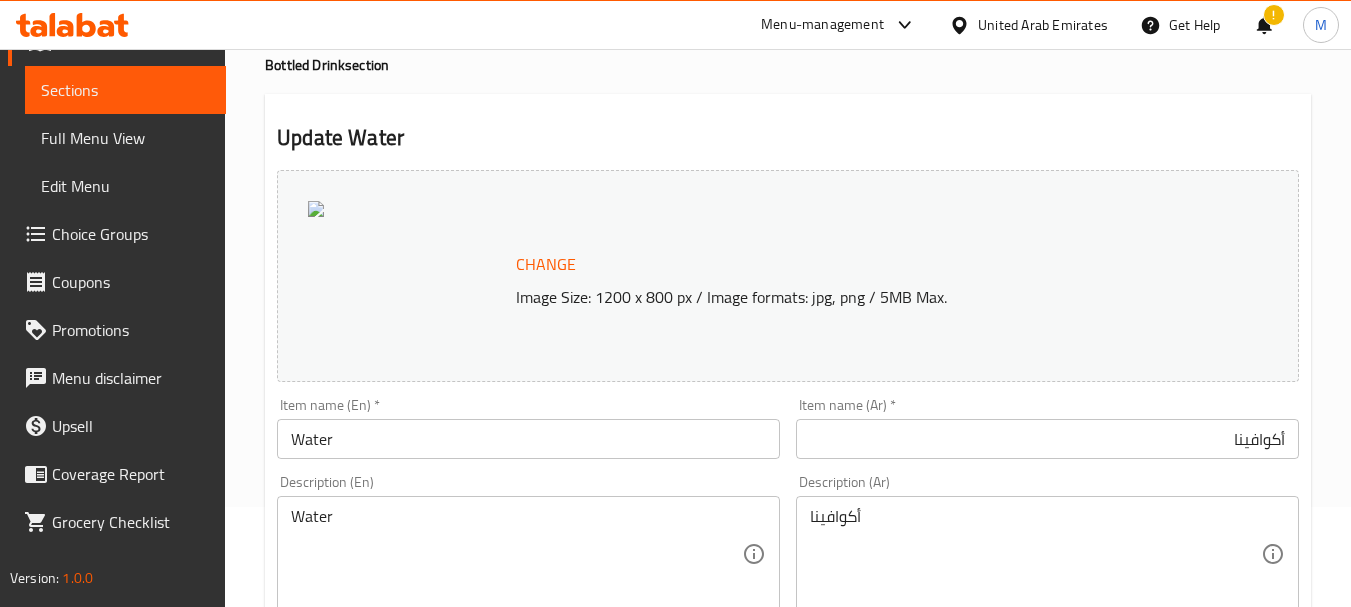 click on "أكوافينا" at bounding box center [1047, 439] 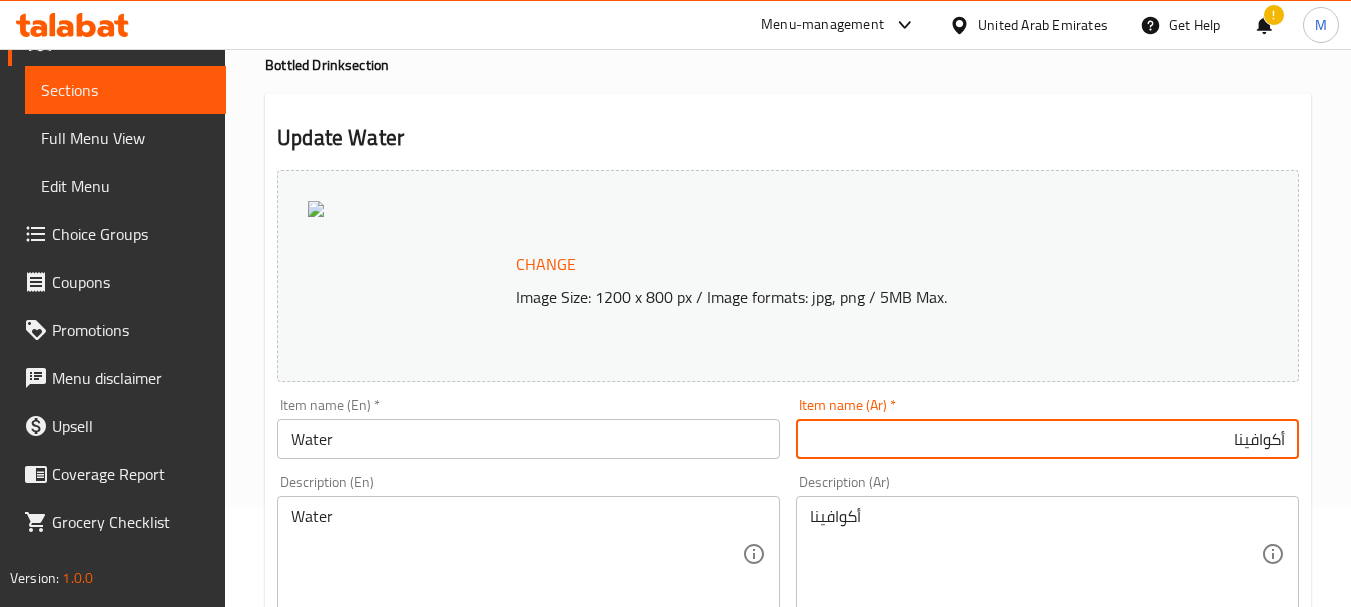 click on "أكوافينا" at bounding box center [1047, 439] 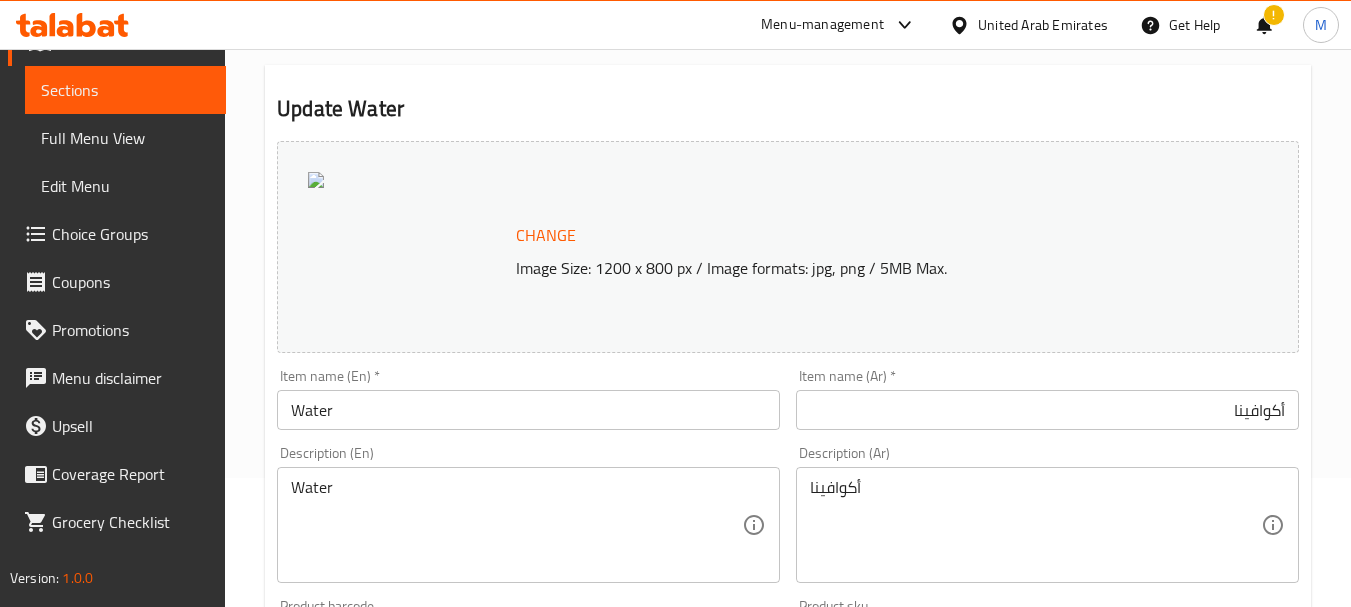 scroll, scrollTop: 0, scrollLeft: 0, axis: both 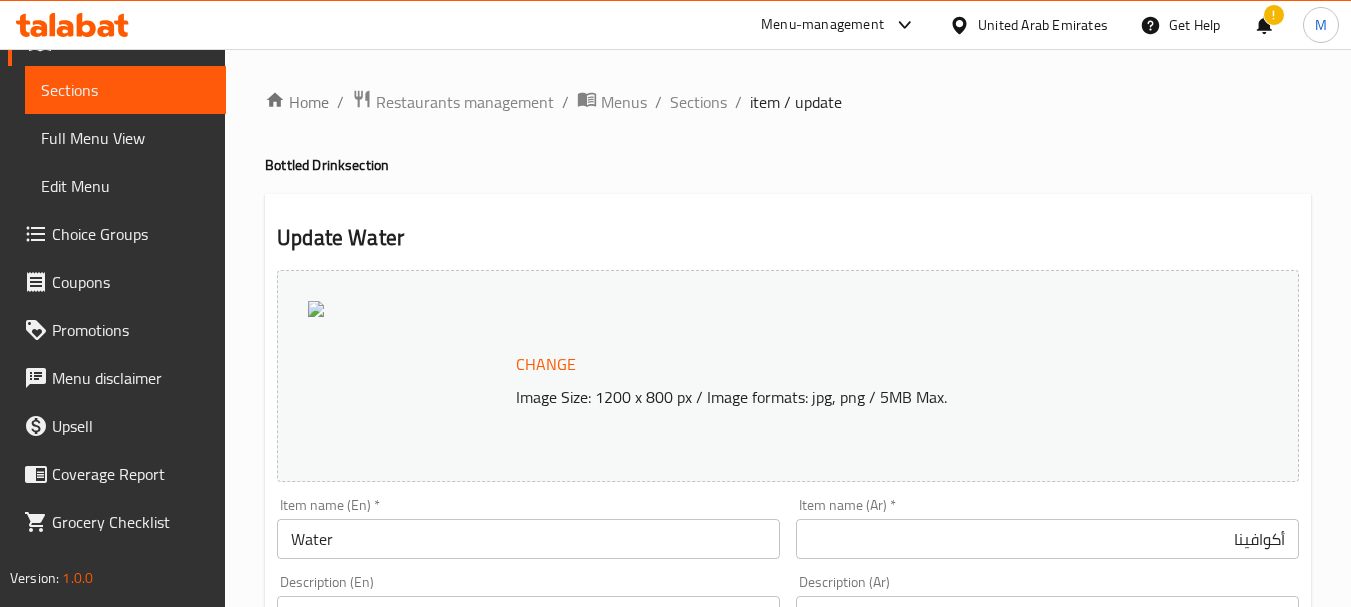 click on "Sections" at bounding box center [698, 102] 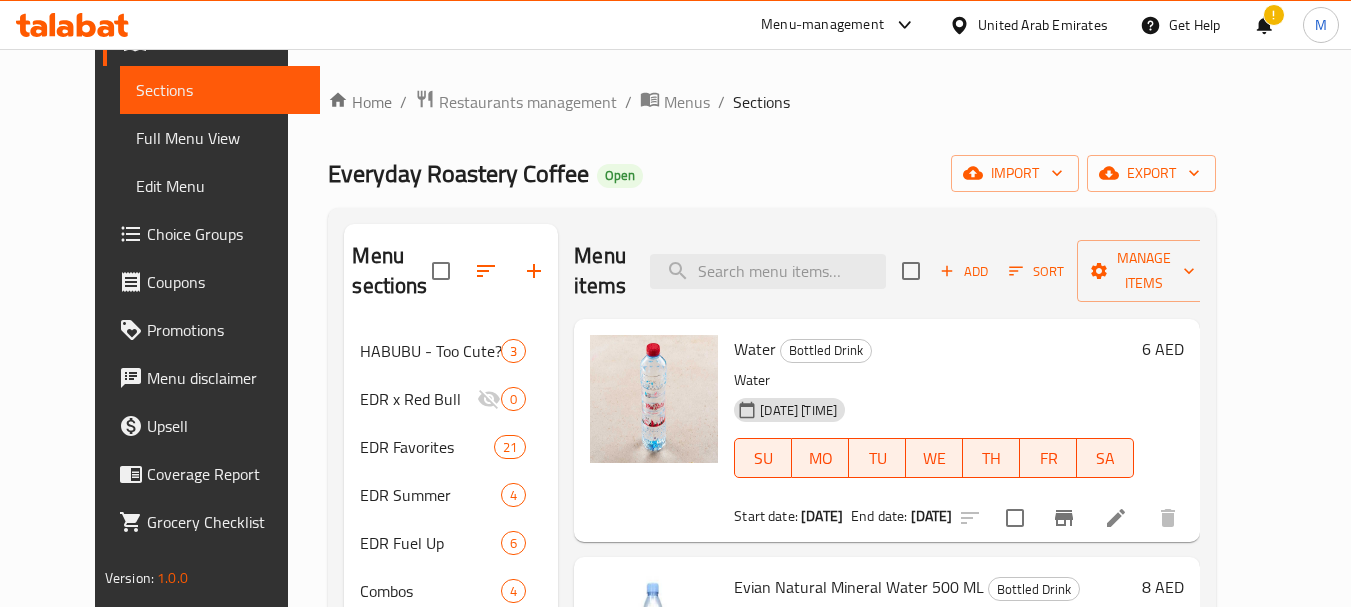 scroll, scrollTop: 100, scrollLeft: 0, axis: vertical 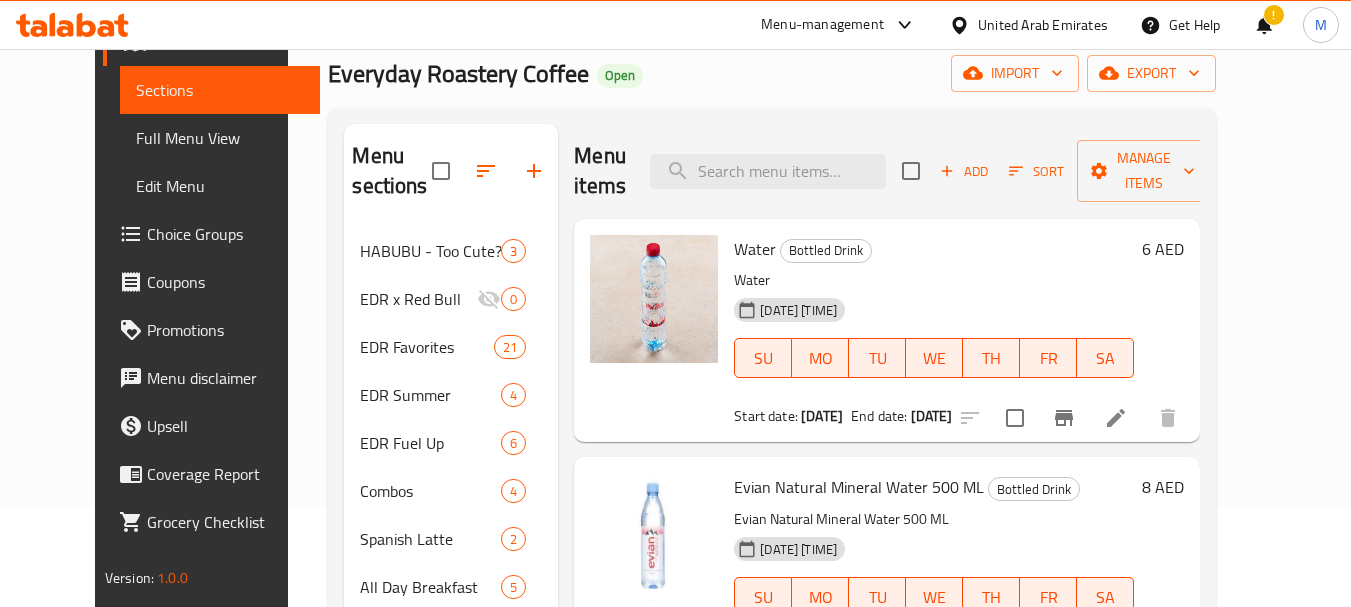 click on "Evian Natural Mineral Water 500 ML" at bounding box center (859, 487) 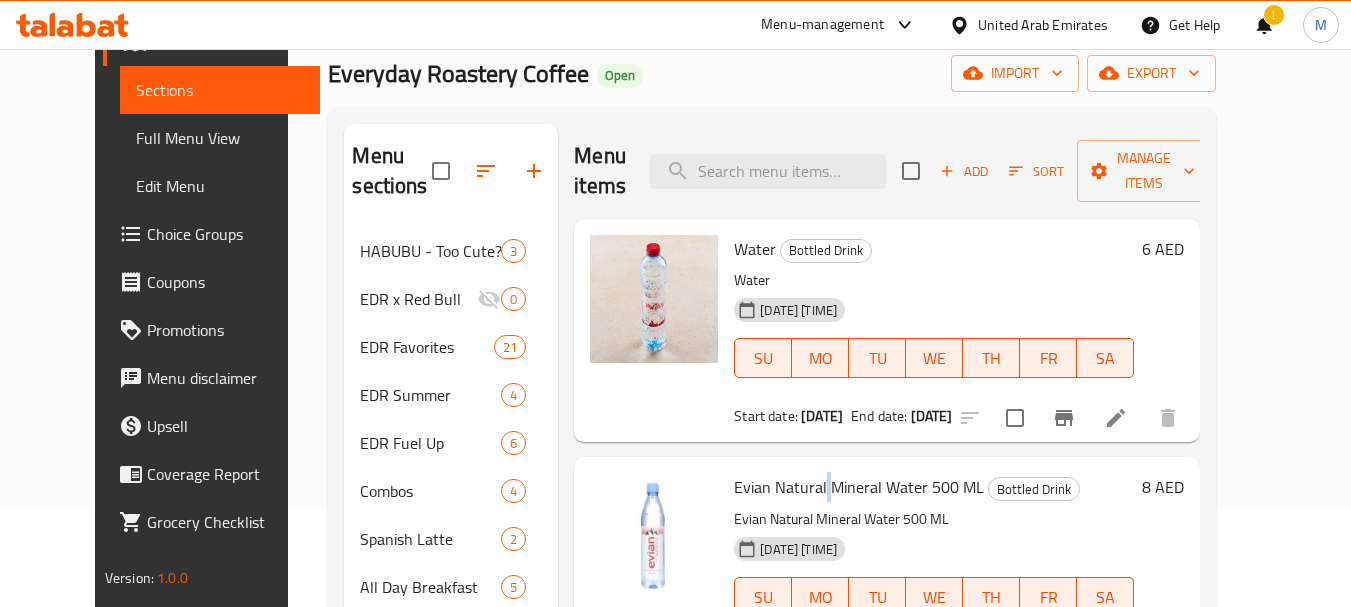 click on "Evian Natural Mineral Water 500 ML" at bounding box center [859, 487] 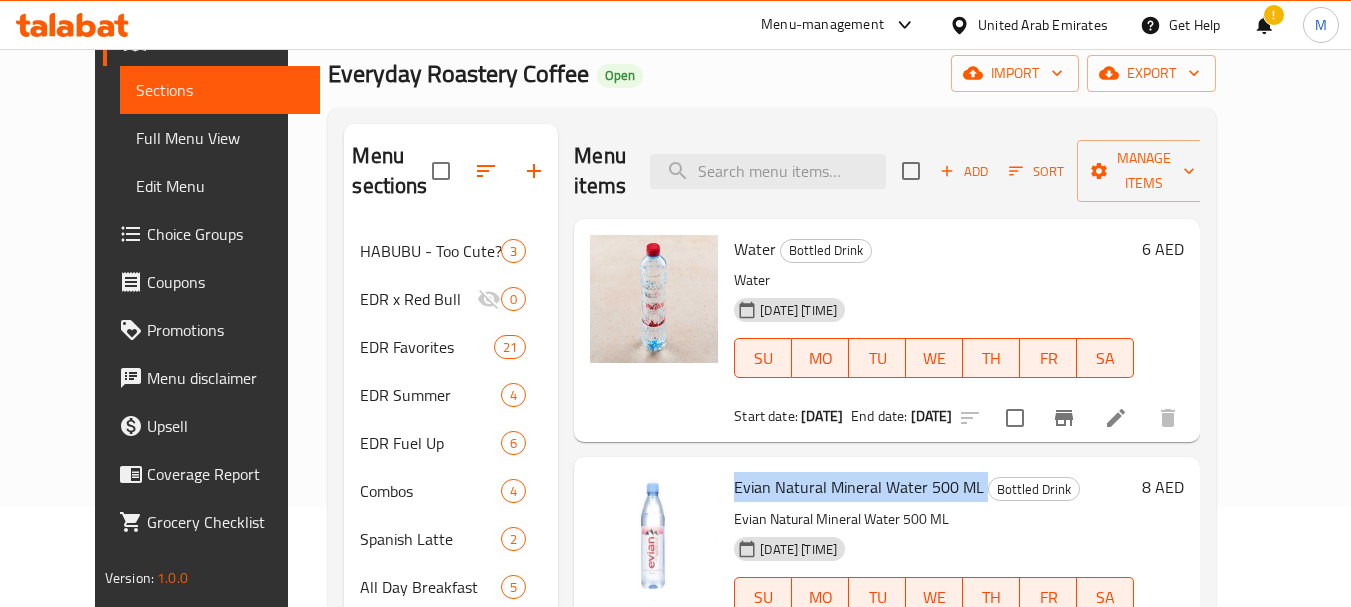 click on "Evian Natural Mineral Water 500 ML" at bounding box center [859, 487] 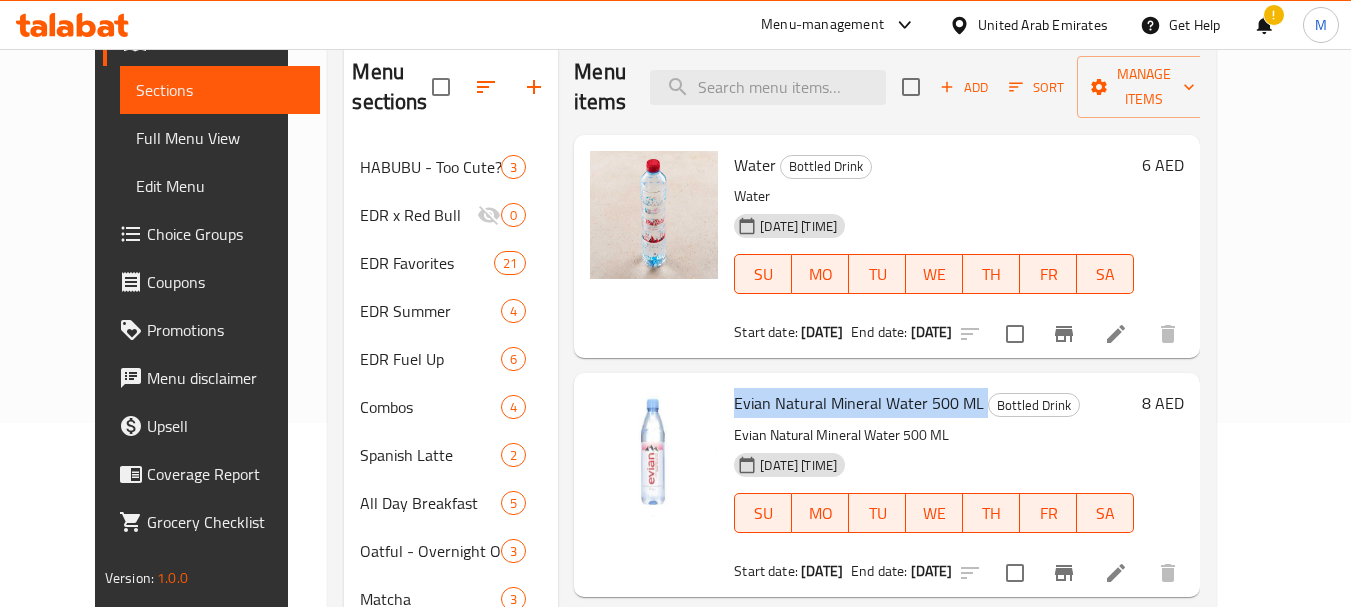 scroll, scrollTop: 300, scrollLeft: 0, axis: vertical 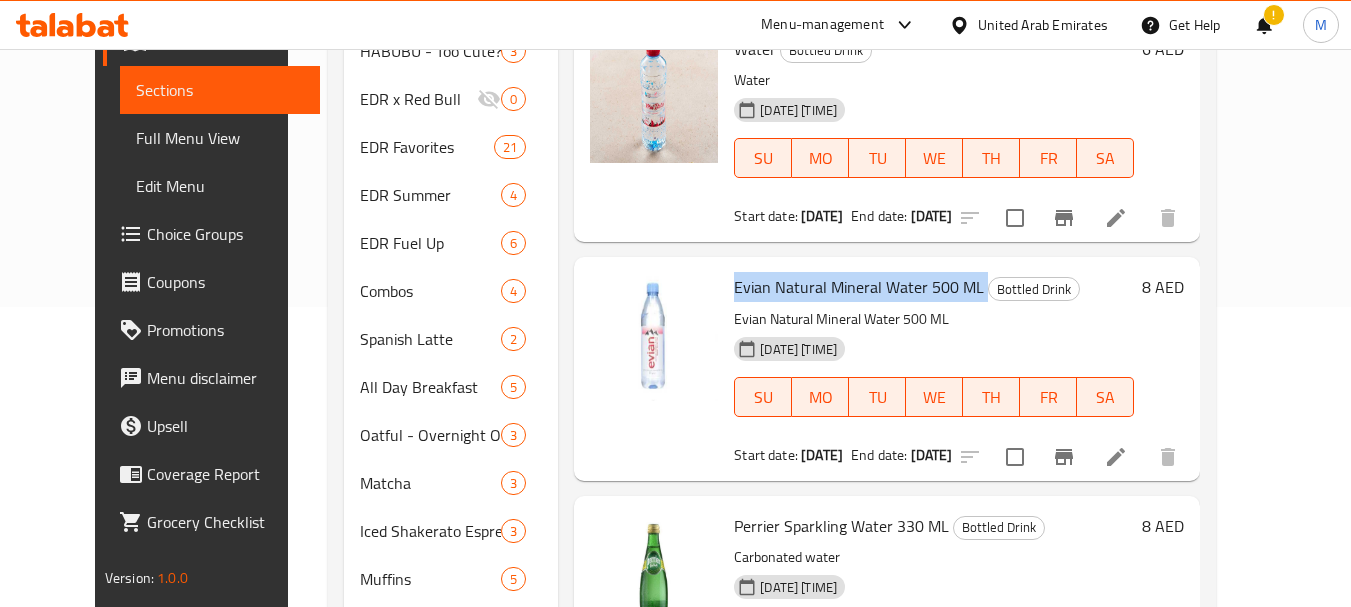 click at bounding box center [1116, 457] 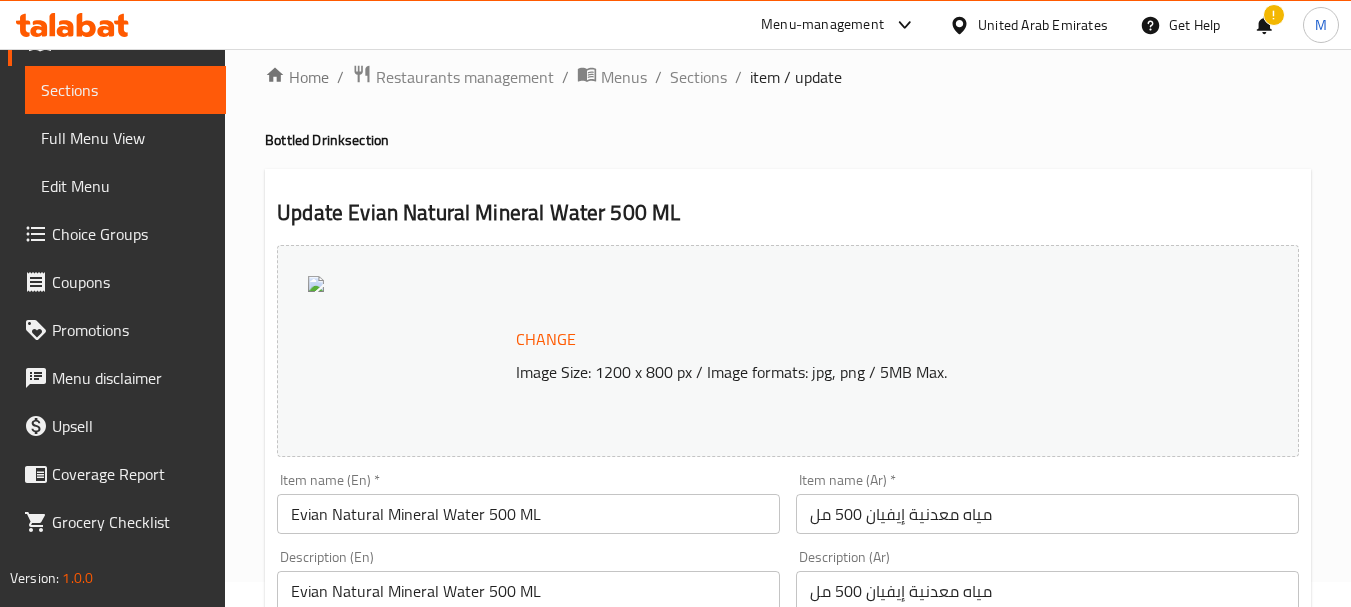 scroll, scrollTop: 100, scrollLeft: 0, axis: vertical 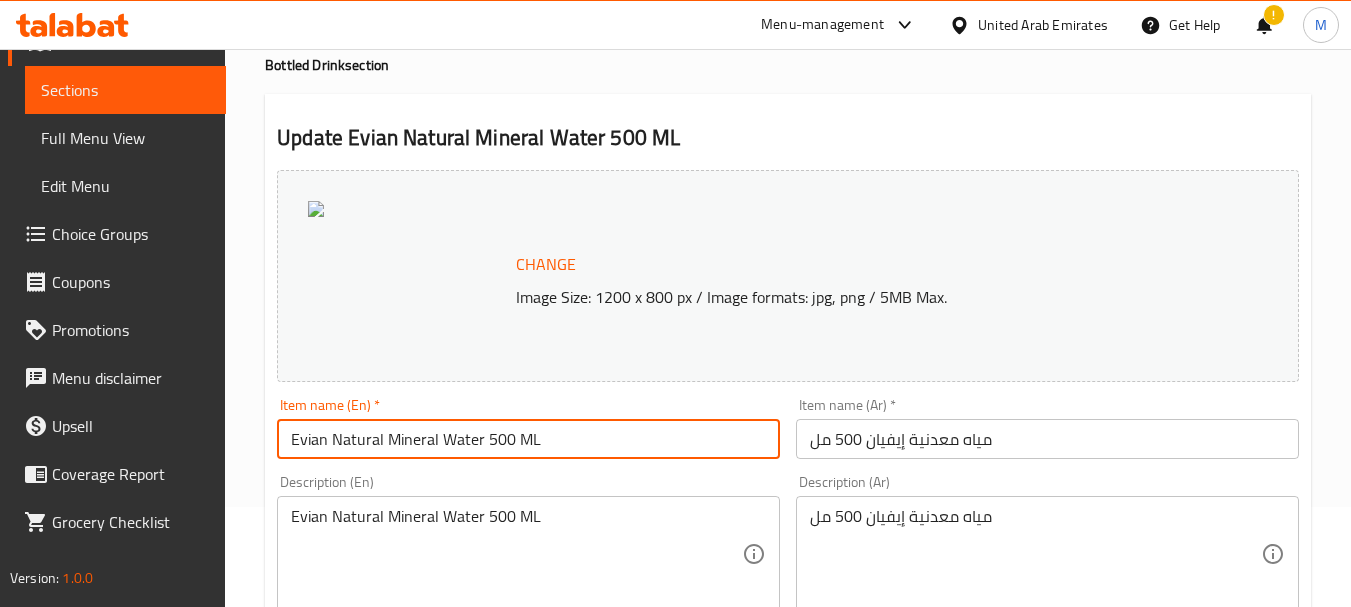 click on "Evian Natural Mineral Water 500 ML" at bounding box center [528, 439] 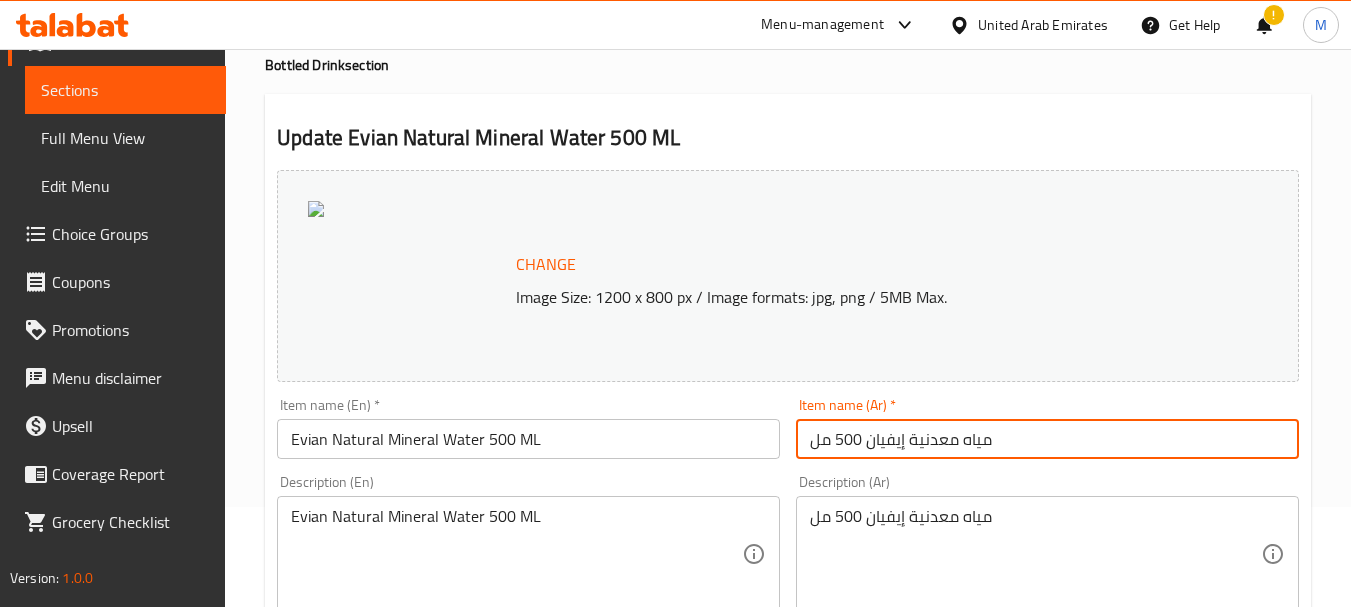 click on "مياه معدنية إيفيان 500 مل" at bounding box center (1047, 439) 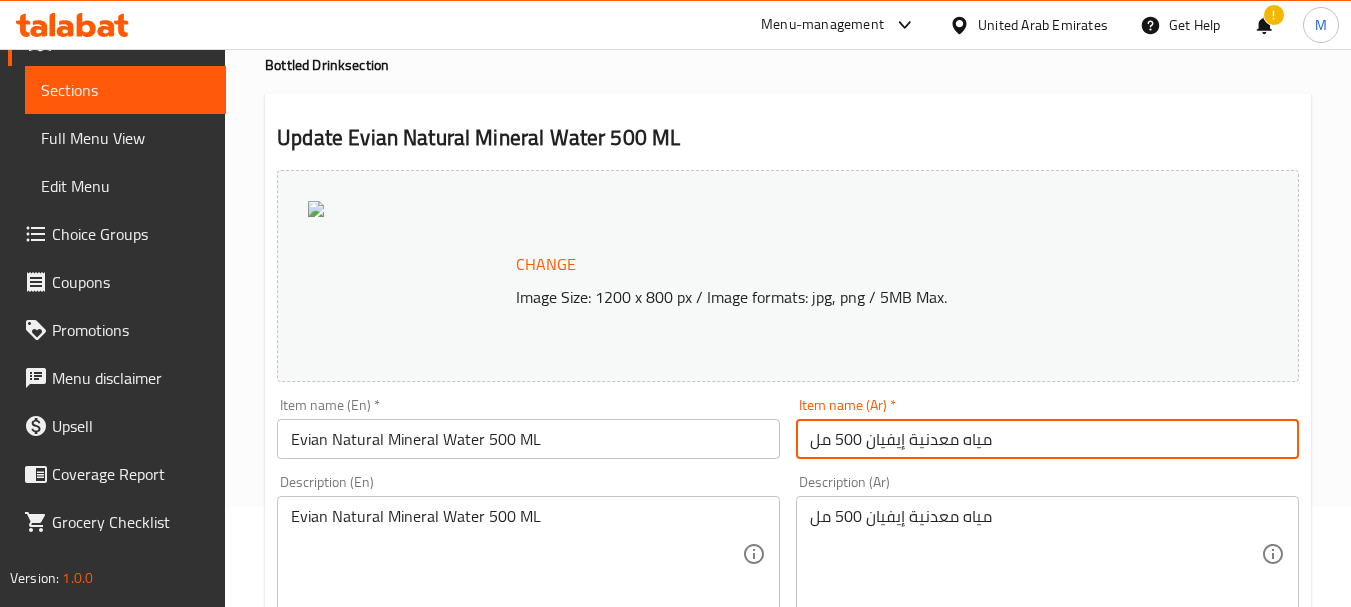click on "مياه معدنية إيفيان 500 مل" at bounding box center (1047, 439) 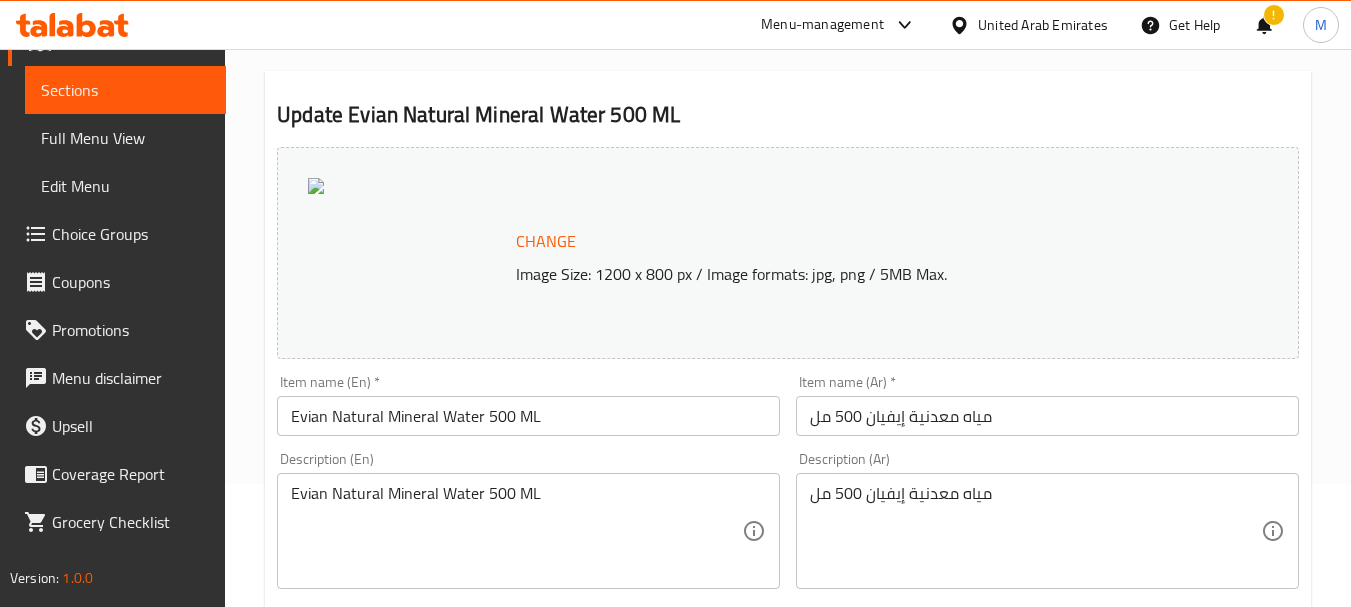 scroll, scrollTop: 0, scrollLeft: 0, axis: both 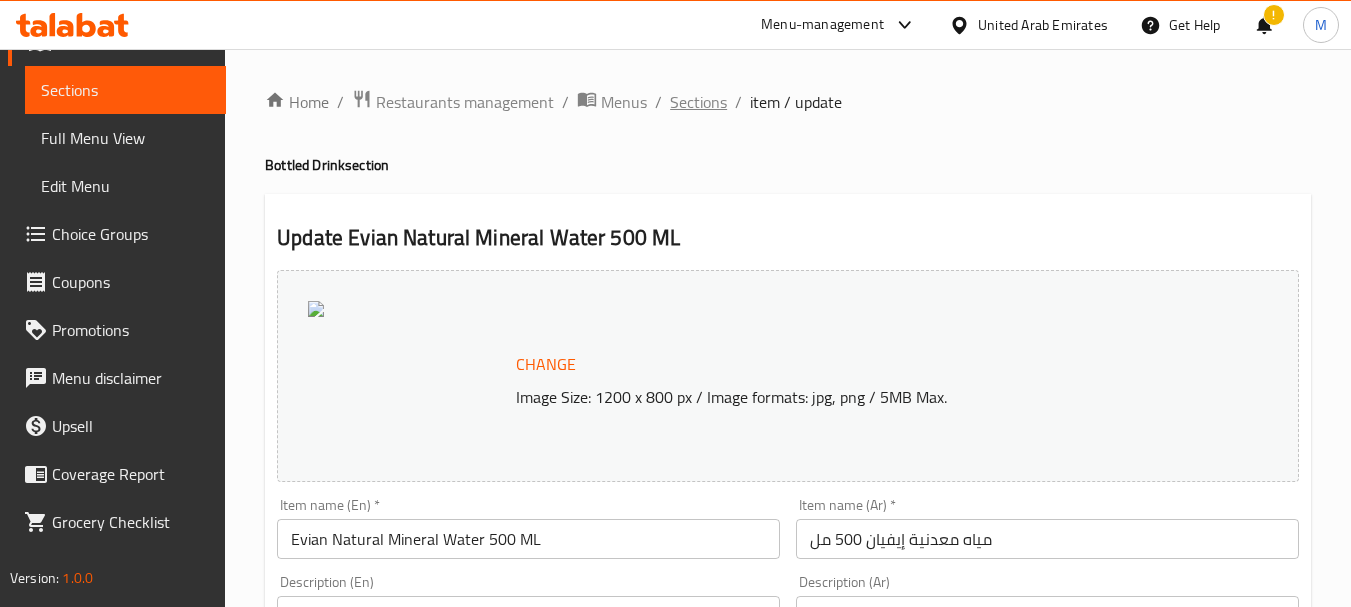 click on "Sections" at bounding box center [698, 102] 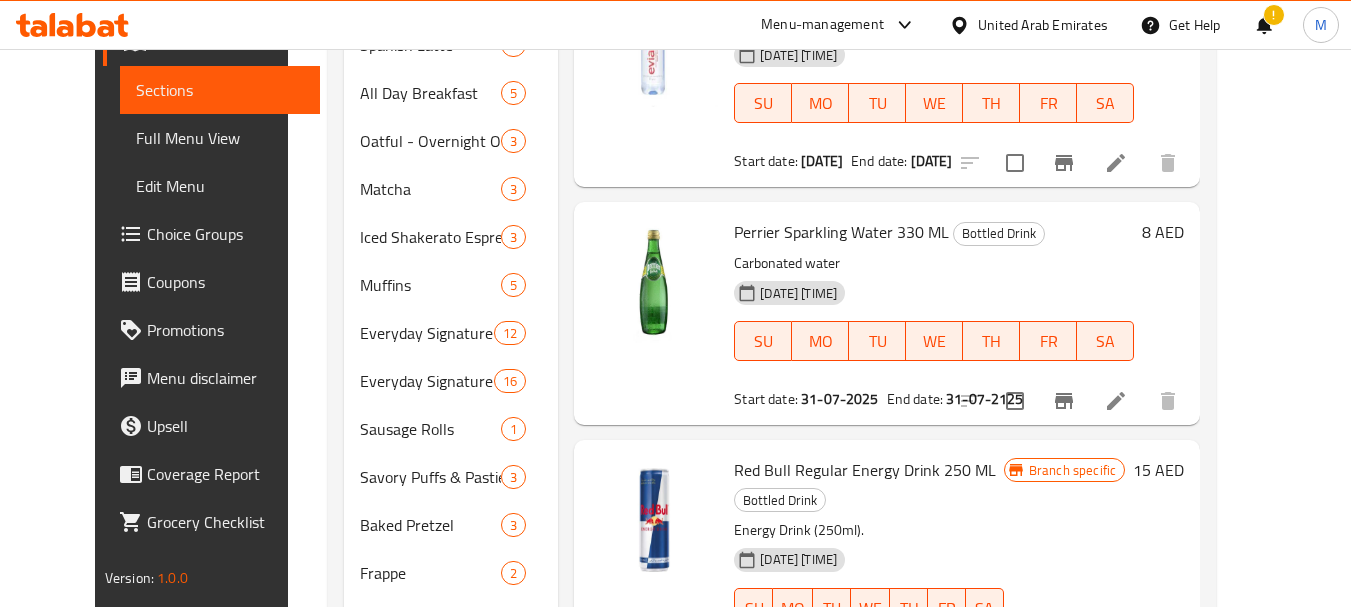 scroll, scrollTop: 600, scrollLeft: 0, axis: vertical 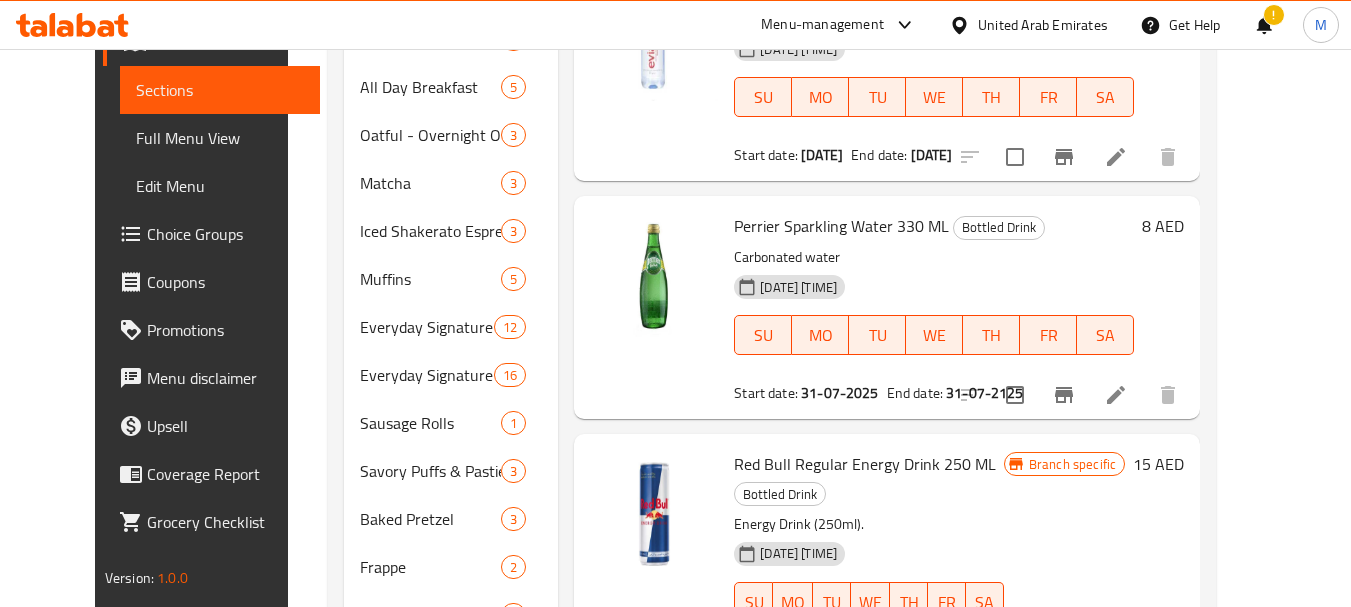 drag, startPoint x: 1215, startPoint y: 392, endPoint x: 1214, endPoint y: 380, distance: 12.0415945 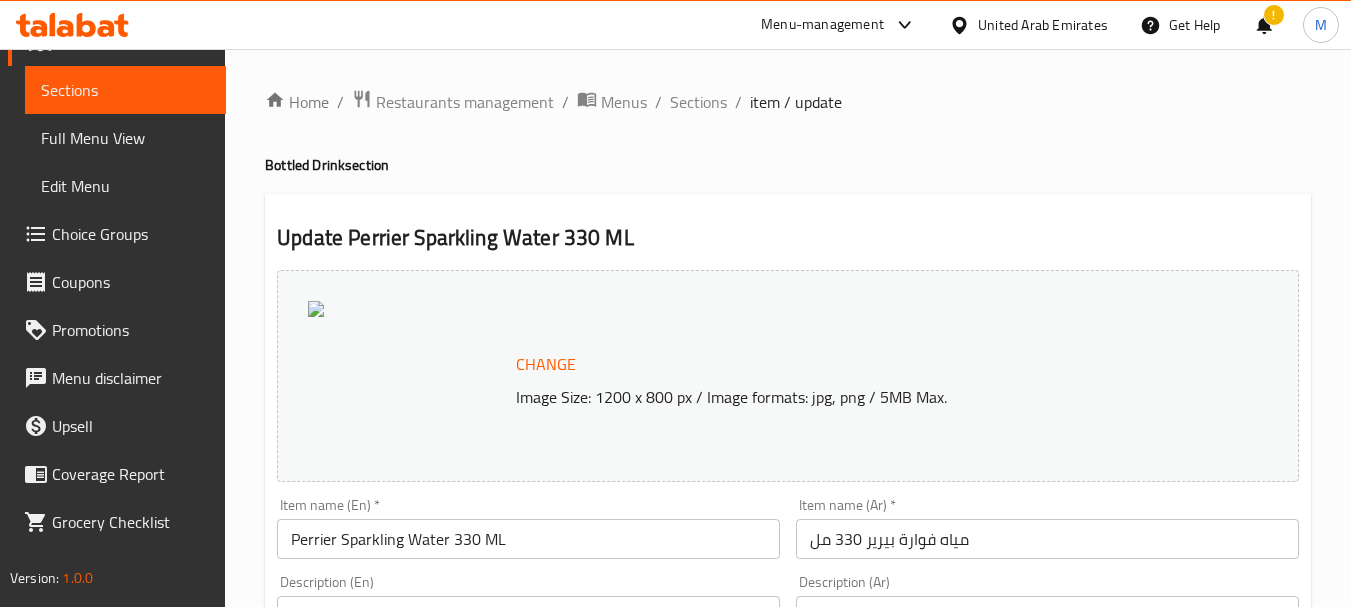 click on "Perrier Sparkling Water 330 ML" at bounding box center (528, 539) 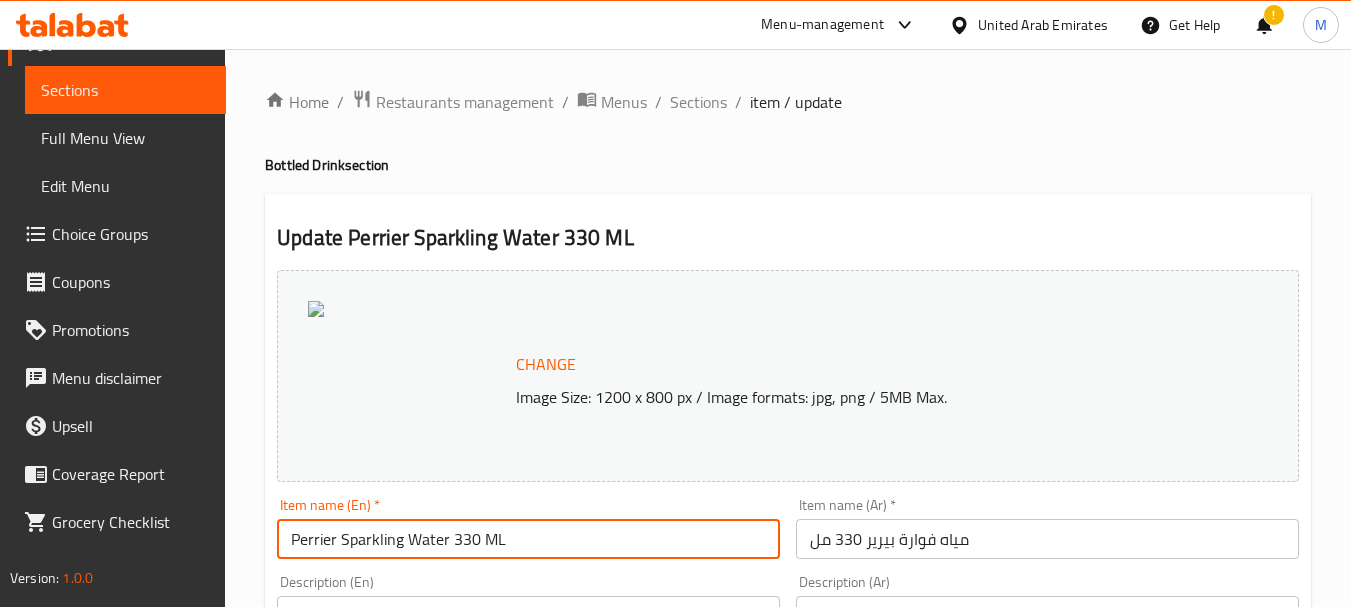 click on "Perrier Sparkling Water 330 ML" at bounding box center [528, 539] 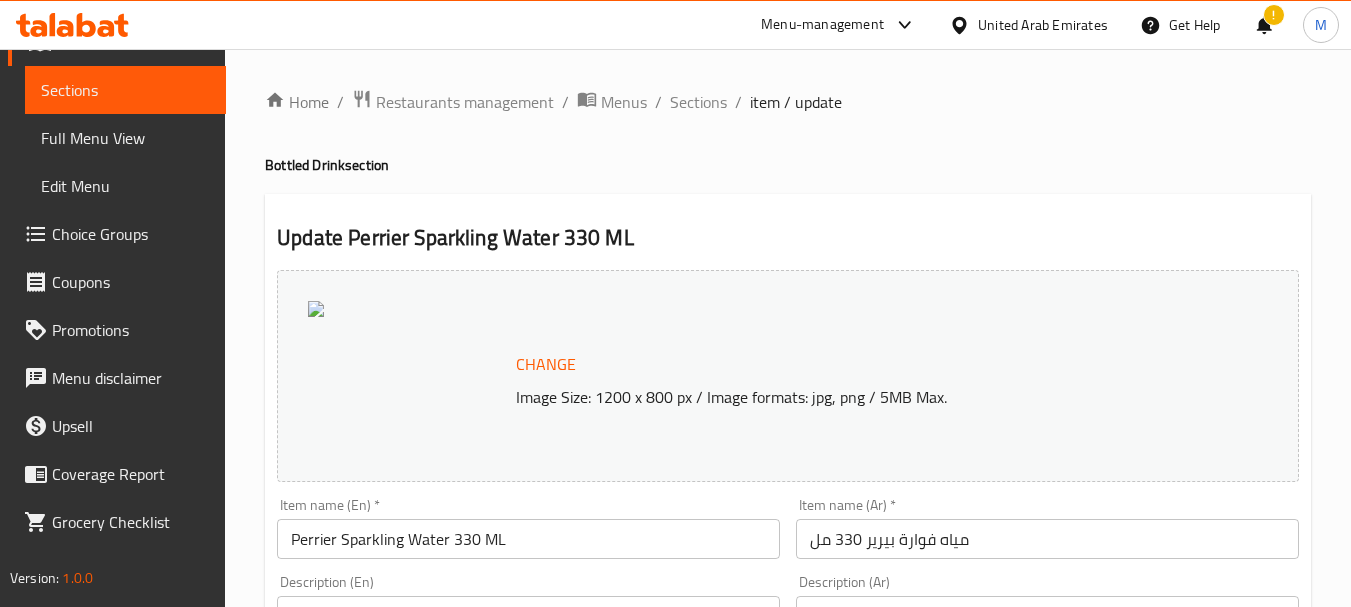 click on "مياه فوارة بيرير 330 مل" at bounding box center [1047, 539] 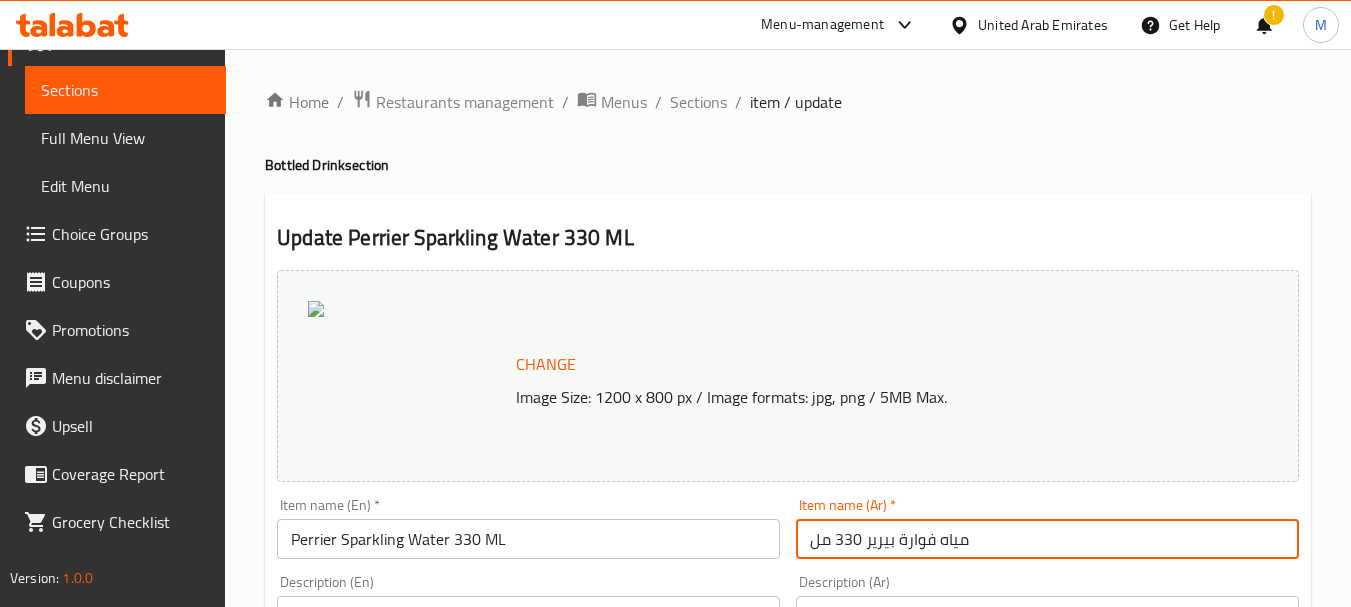 click on "مياه فوارة بيرير 330 مل" at bounding box center (1047, 539) 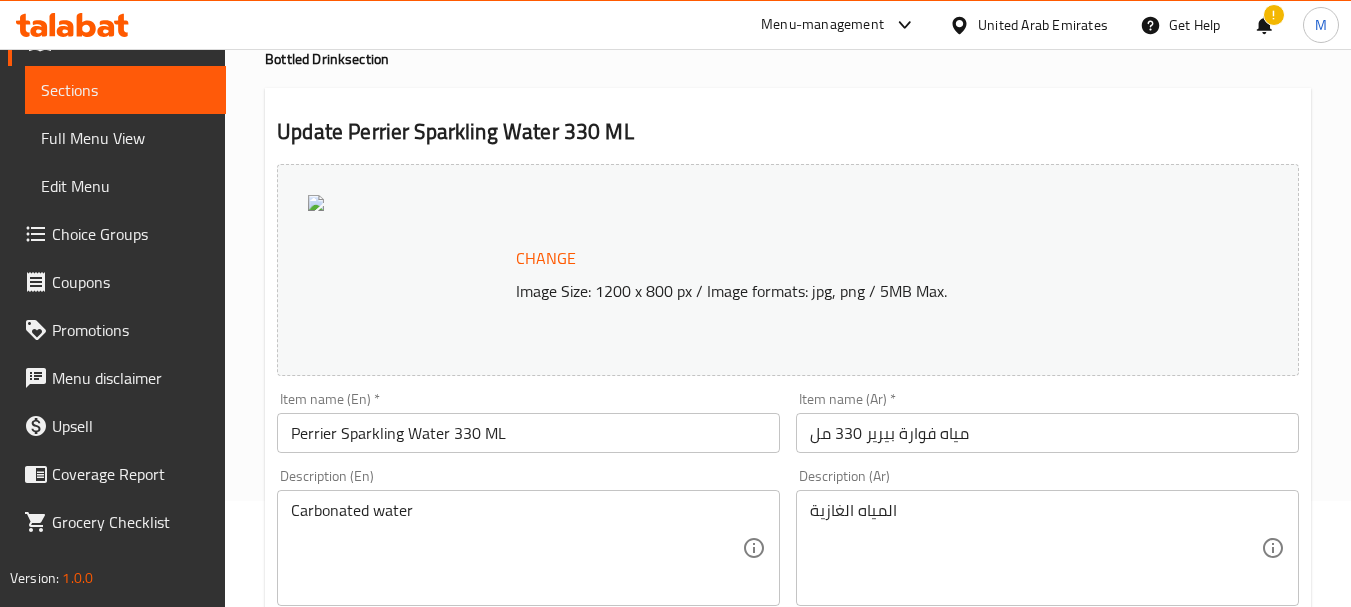 scroll, scrollTop: 300, scrollLeft: 0, axis: vertical 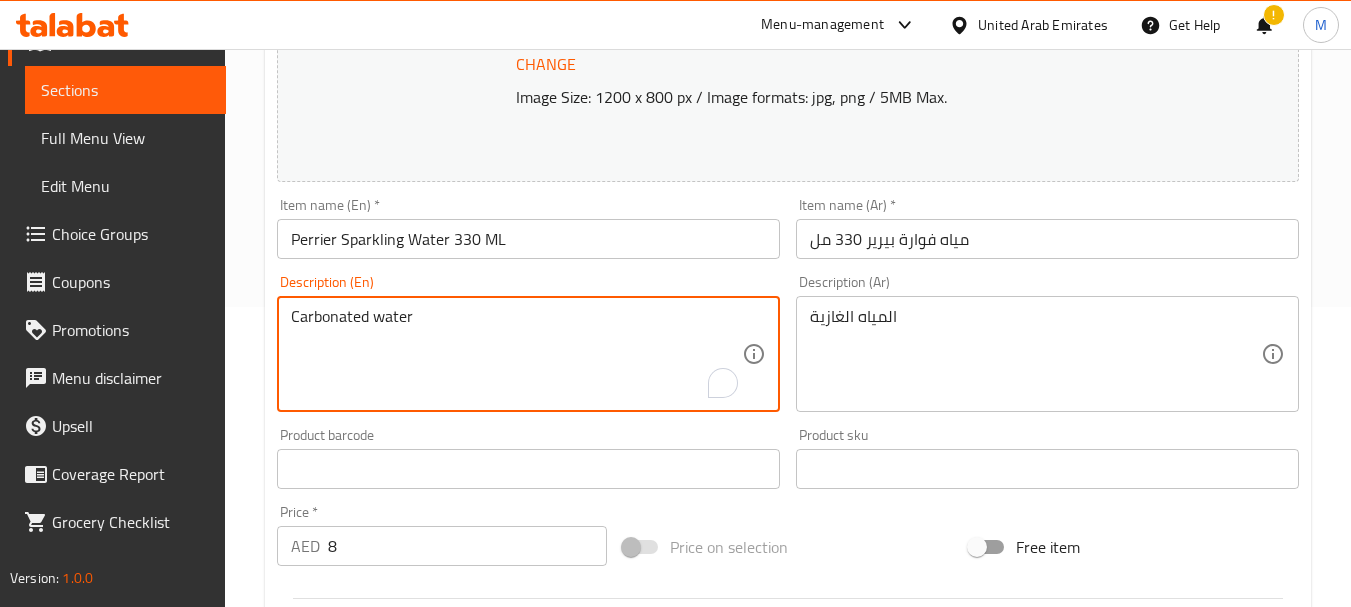 click on "Carbonated water" at bounding box center (516, 354) 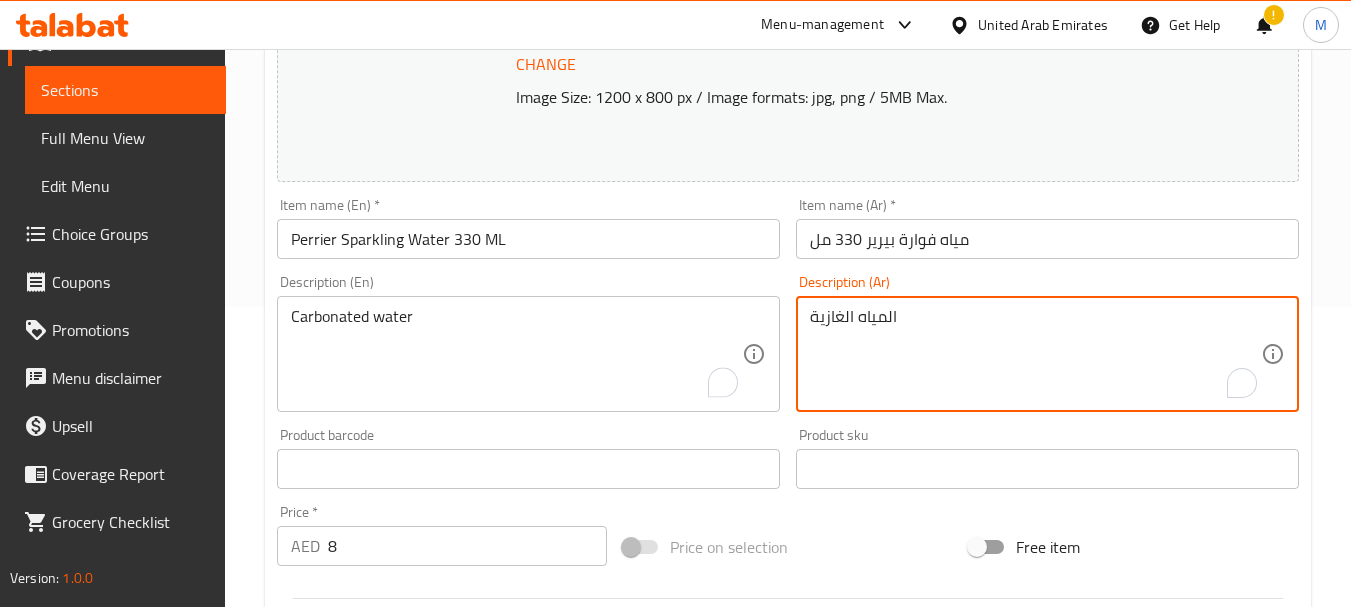 click on "المياه الغازية" at bounding box center (1035, 354) 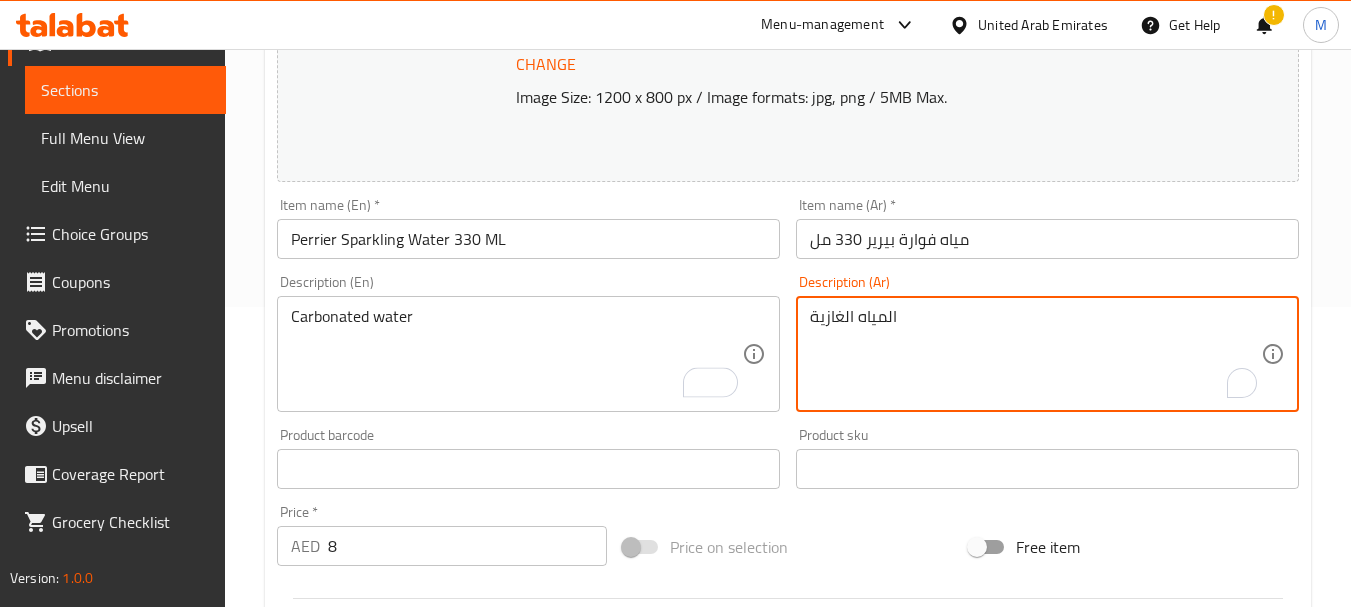 click on "المياه الغازية" at bounding box center (1035, 354) 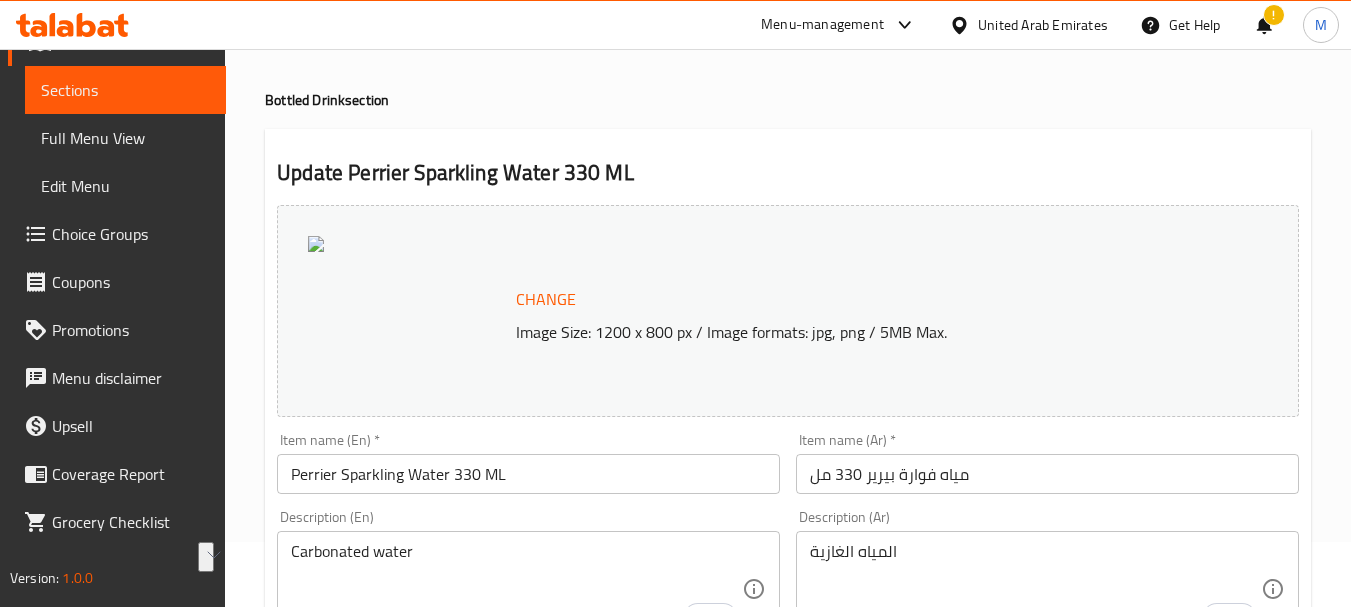 scroll, scrollTop: 0, scrollLeft: 0, axis: both 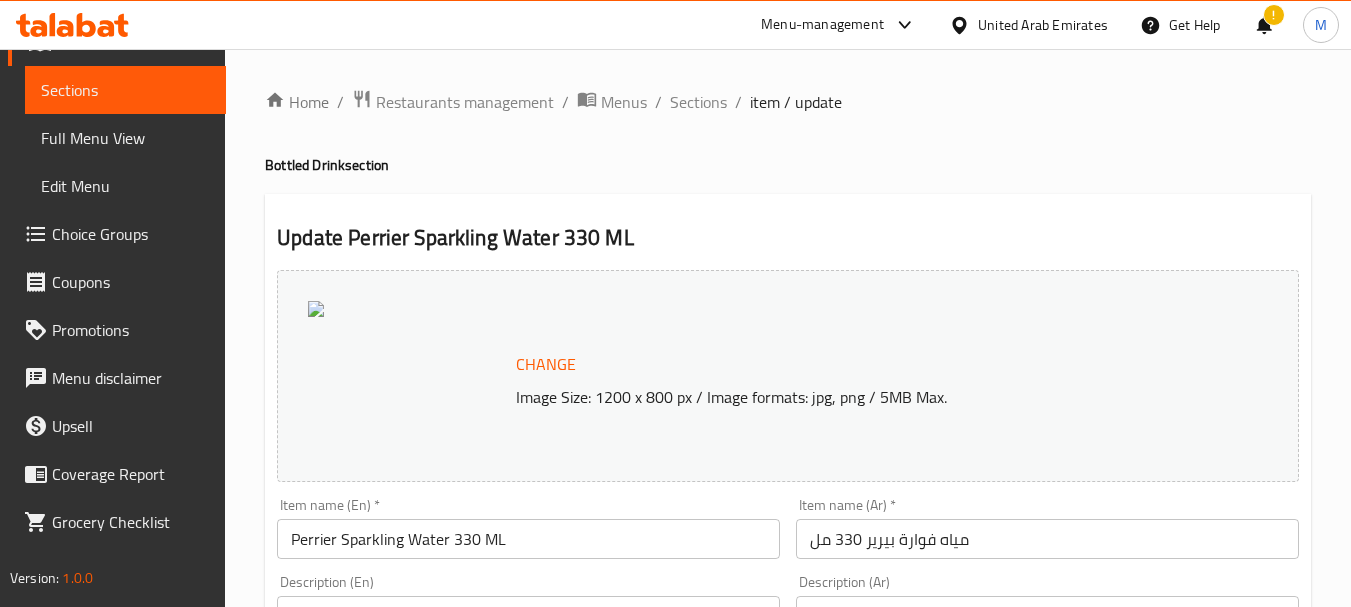 click on "/" at bounding box center (738, 102) 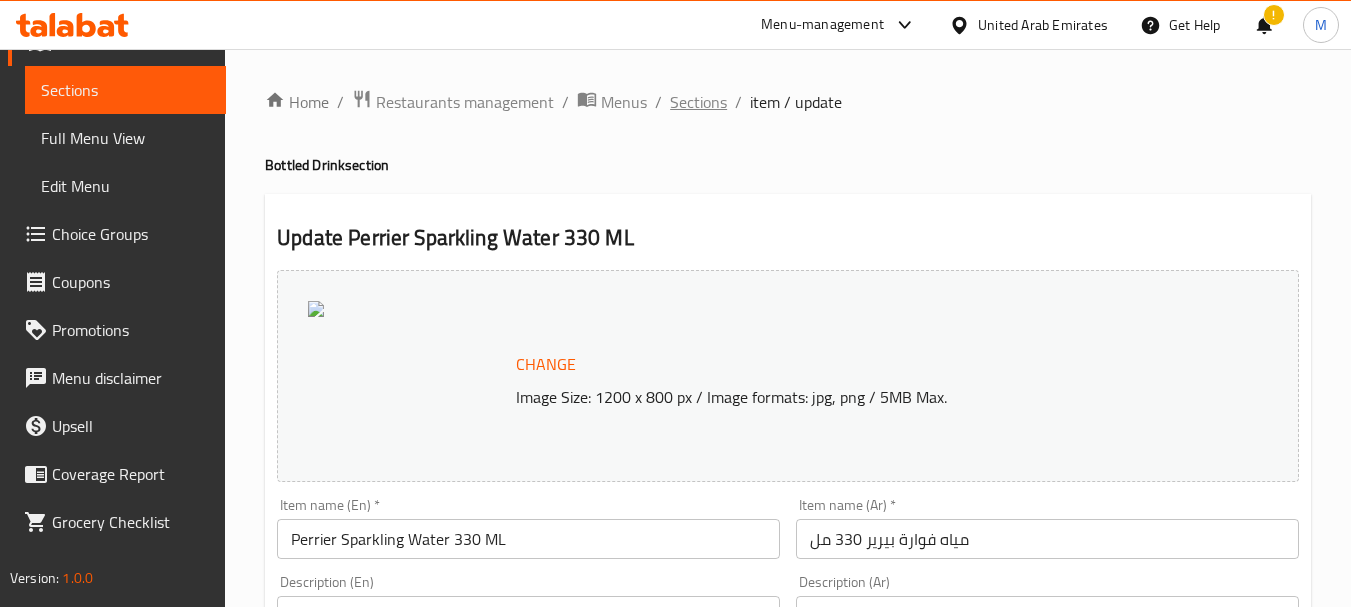 click on "Sections" at bounding box center [698, 102] 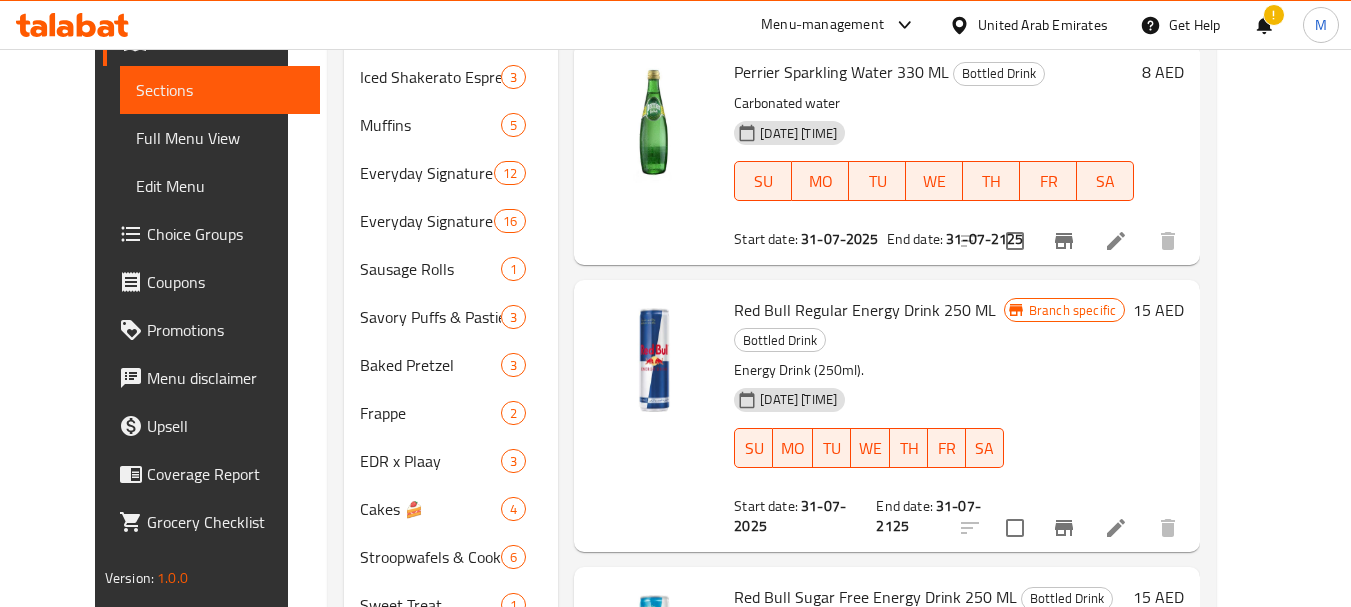 scroll, scrollTop: 880, scrollLeft: 0, axis: vertical 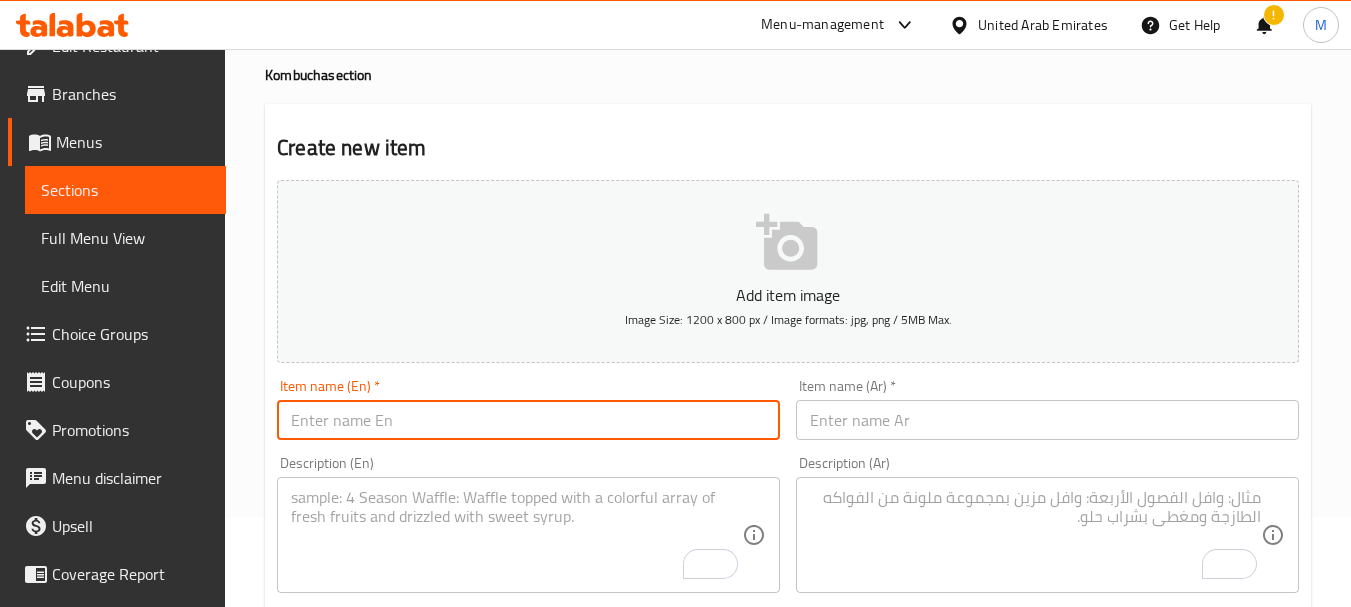 click at bounding box center (528, 420) 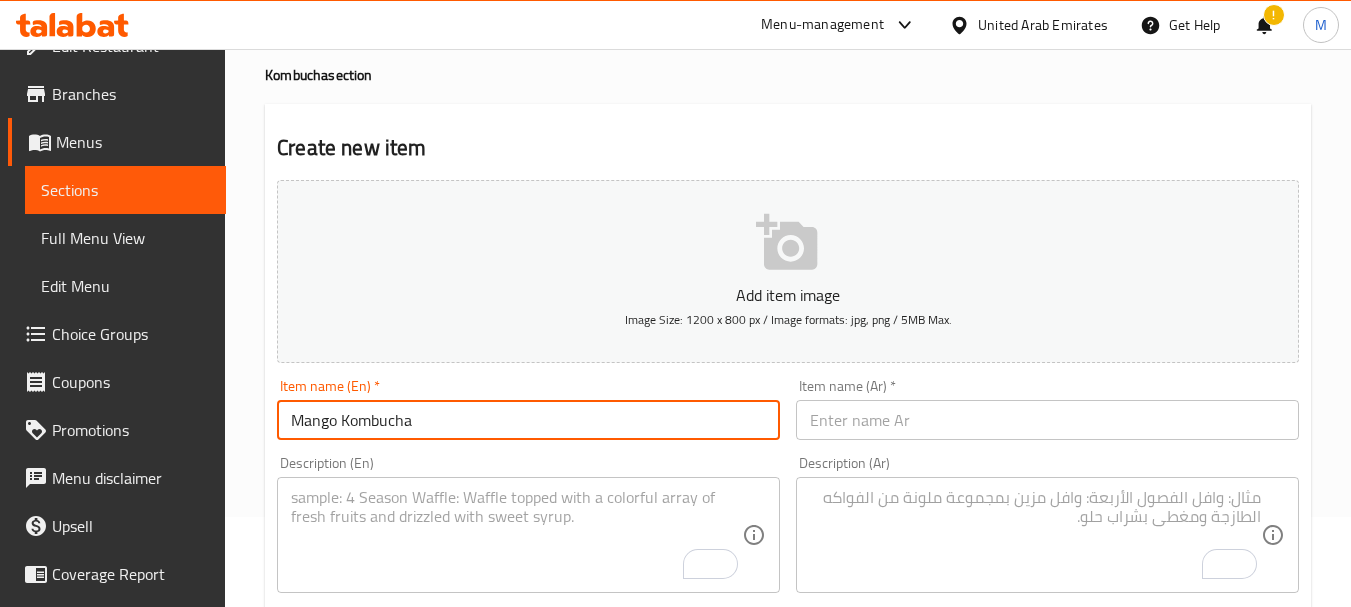type on "Mango Kombucha" 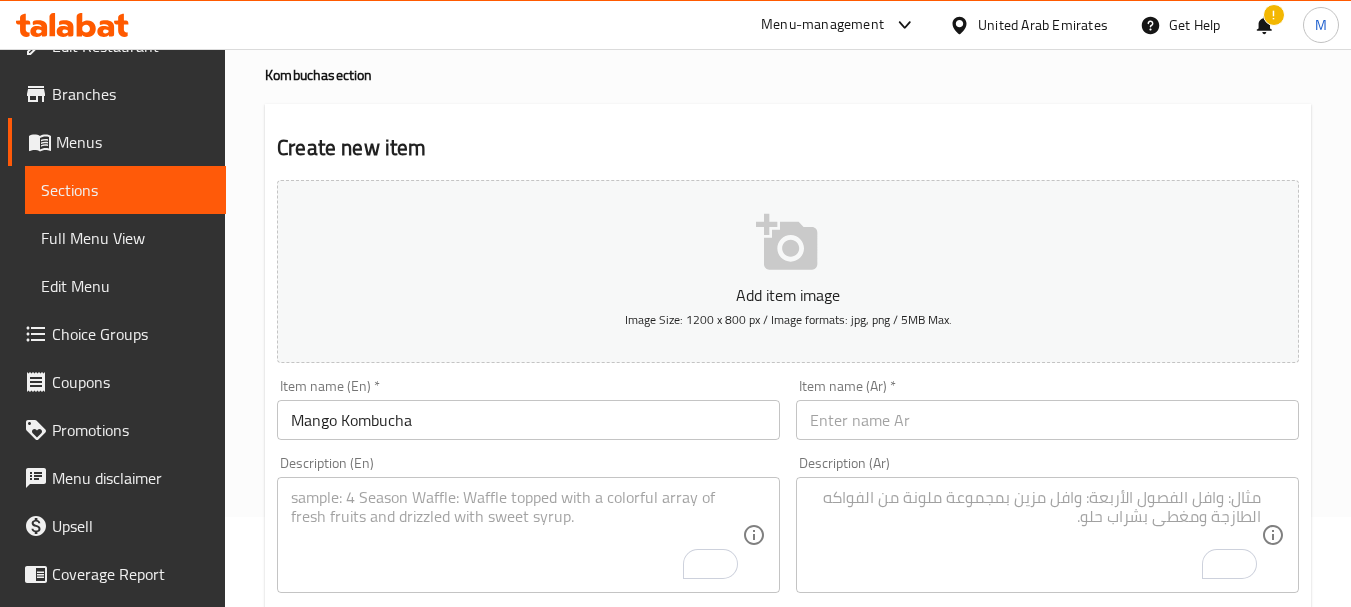 scroll, scrollTop: 190, scrollLeft: 0, axis: vertical 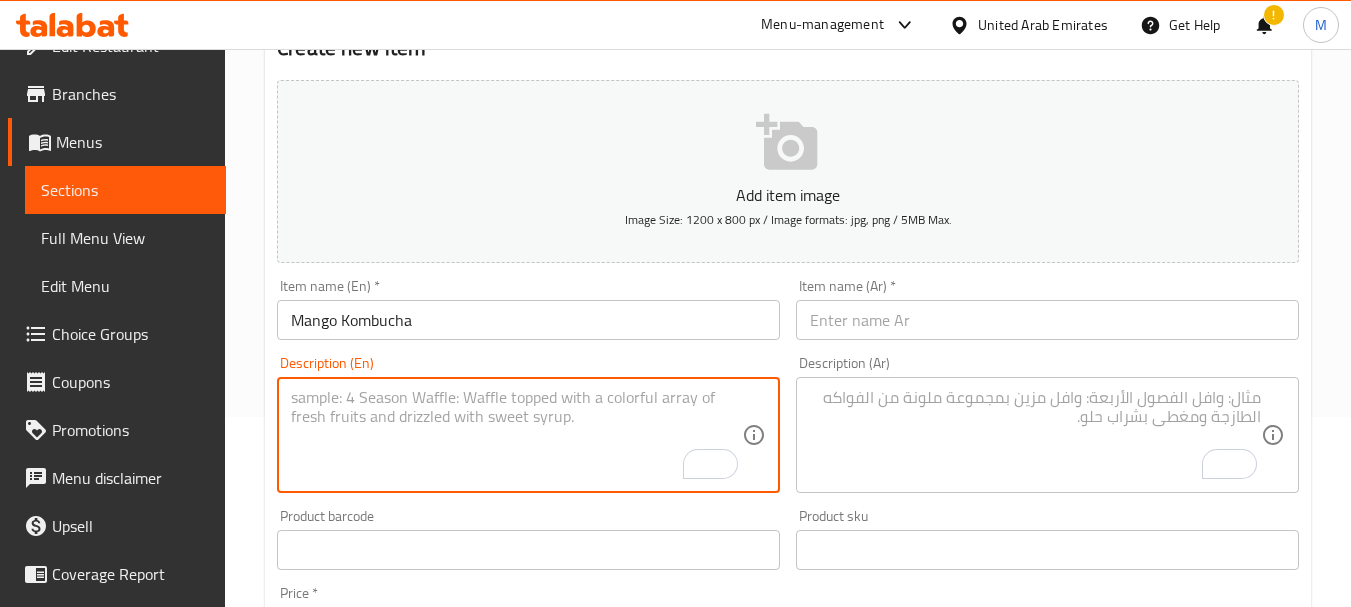 click at bounding box center [516, 435] 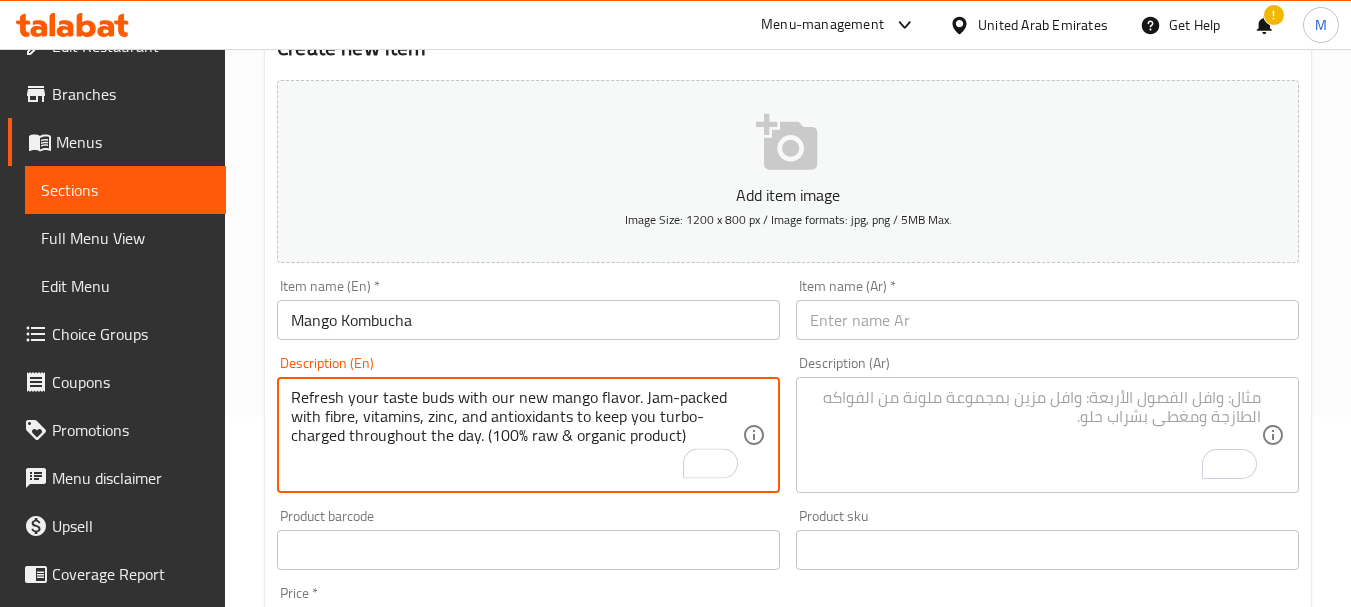 type on "Refresh your taste buds with our new mango flavor. Jam-packed with fibre, vitamins, zinc, and antioxidants to keep you turbo-charged throughout the day. (100% raw & organic product)" 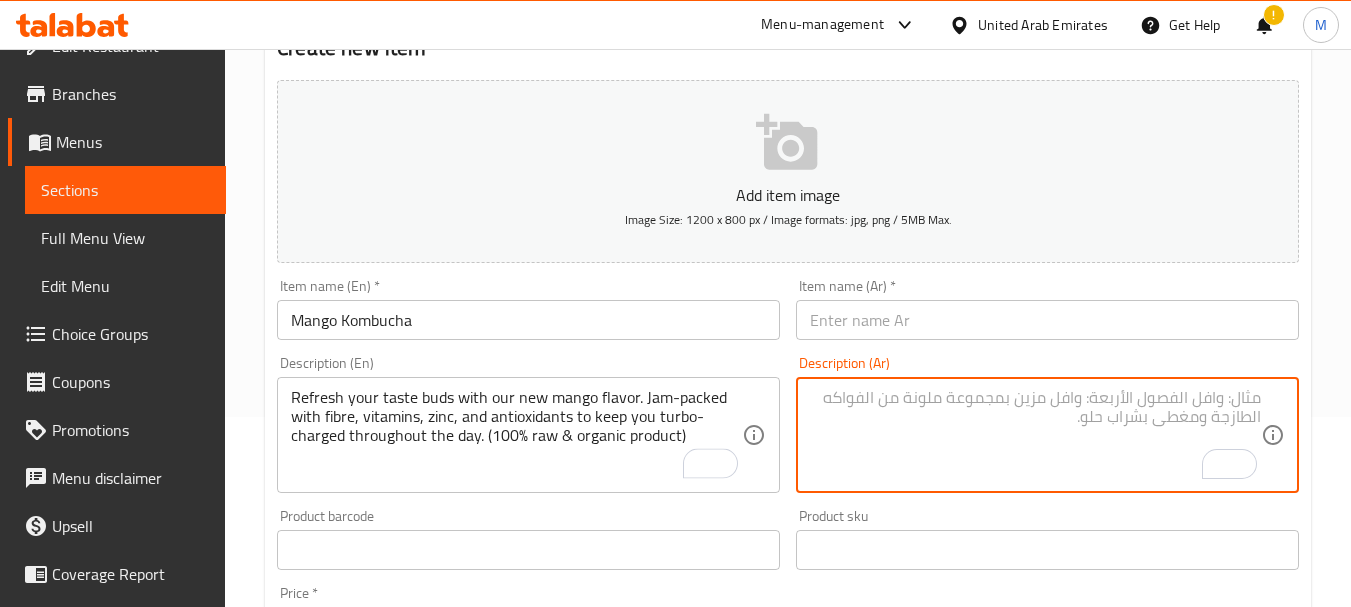 click at bounding box center (1035, 435) 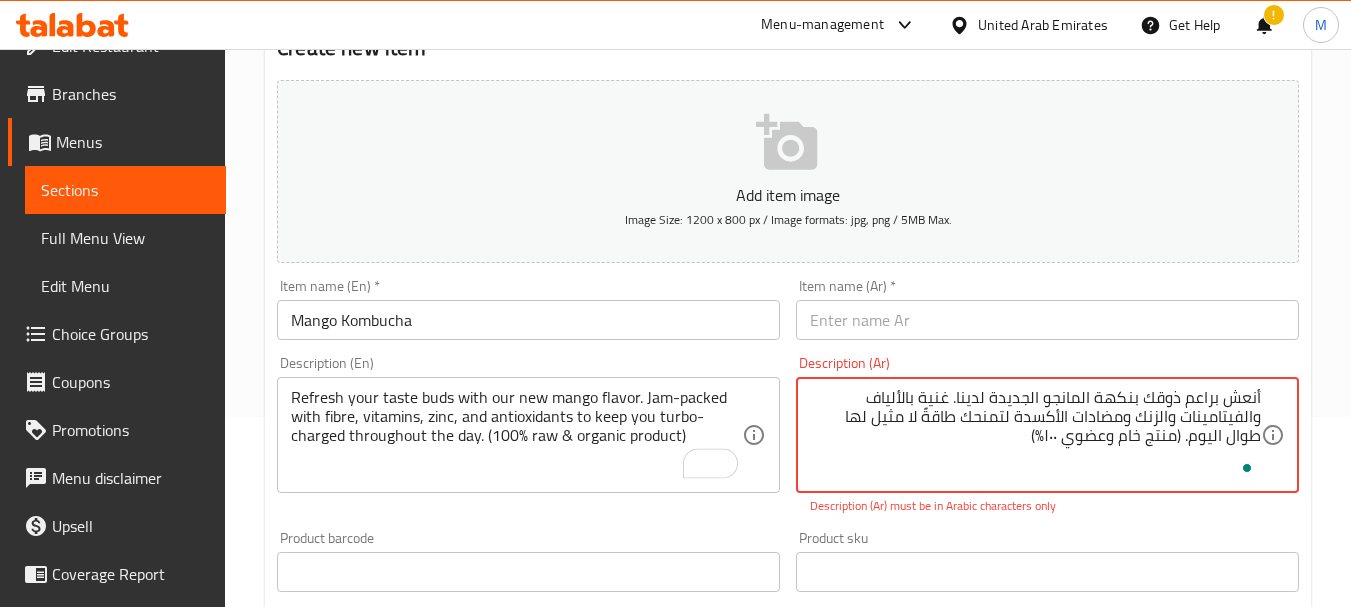 type on "أنعش براعم ذوقك بنكهة المانجو الجديدة لدينا. غنية بالألياف والفيتامينات والزنك ومضادات الأكسدة لتمنحك طاقةً لا مثيل لها طوال اليوم. (منتج خام وعضوي ١٠٠٪)" 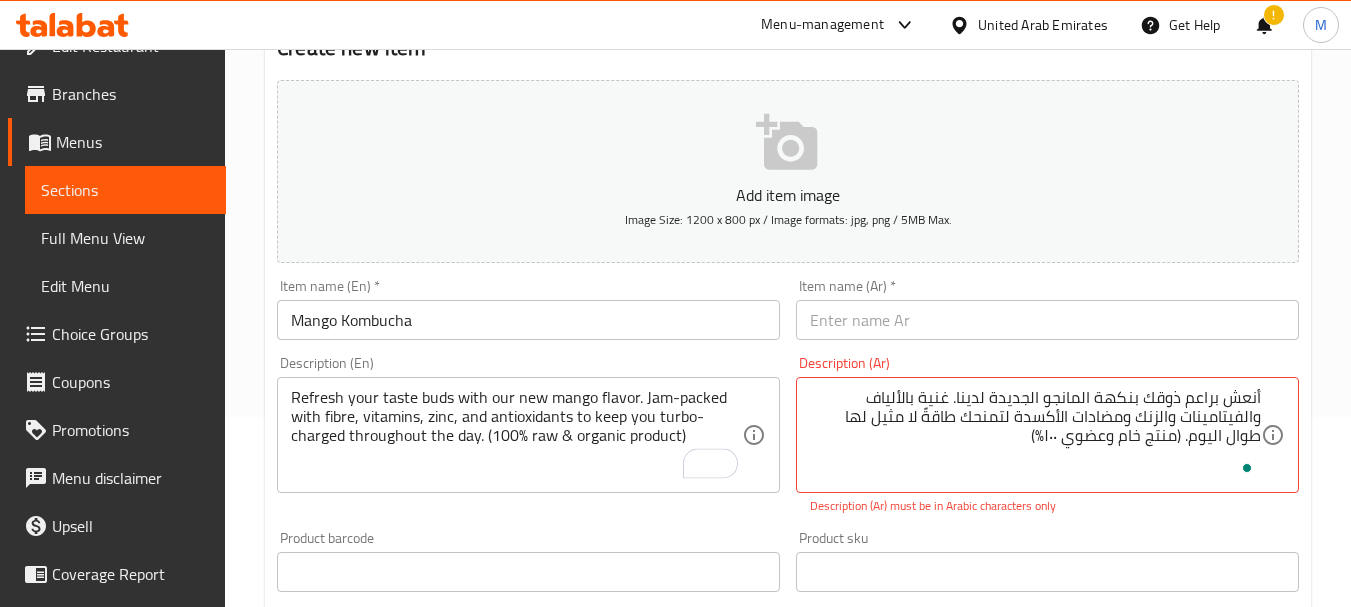 click on "Item name (Ar)   * Item name (Ar)  *" at bounding box center (1047, 309) 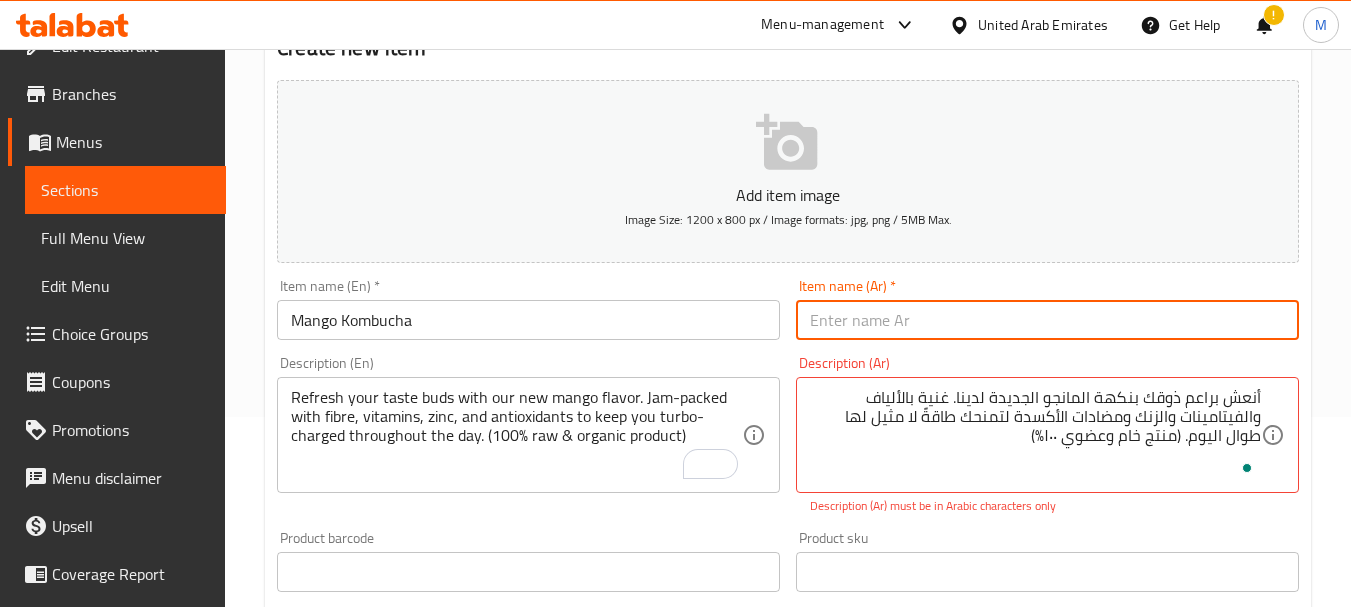 click at bounding box center [1047, 320] 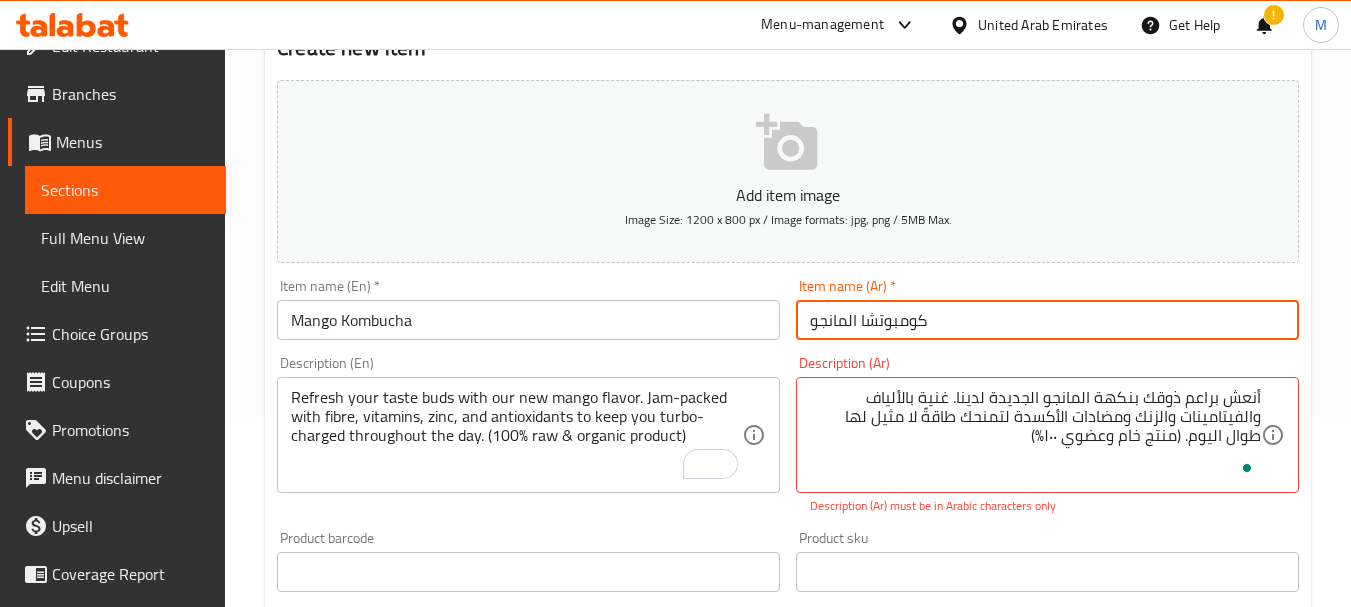 type on "كومبوتشا المانجو" 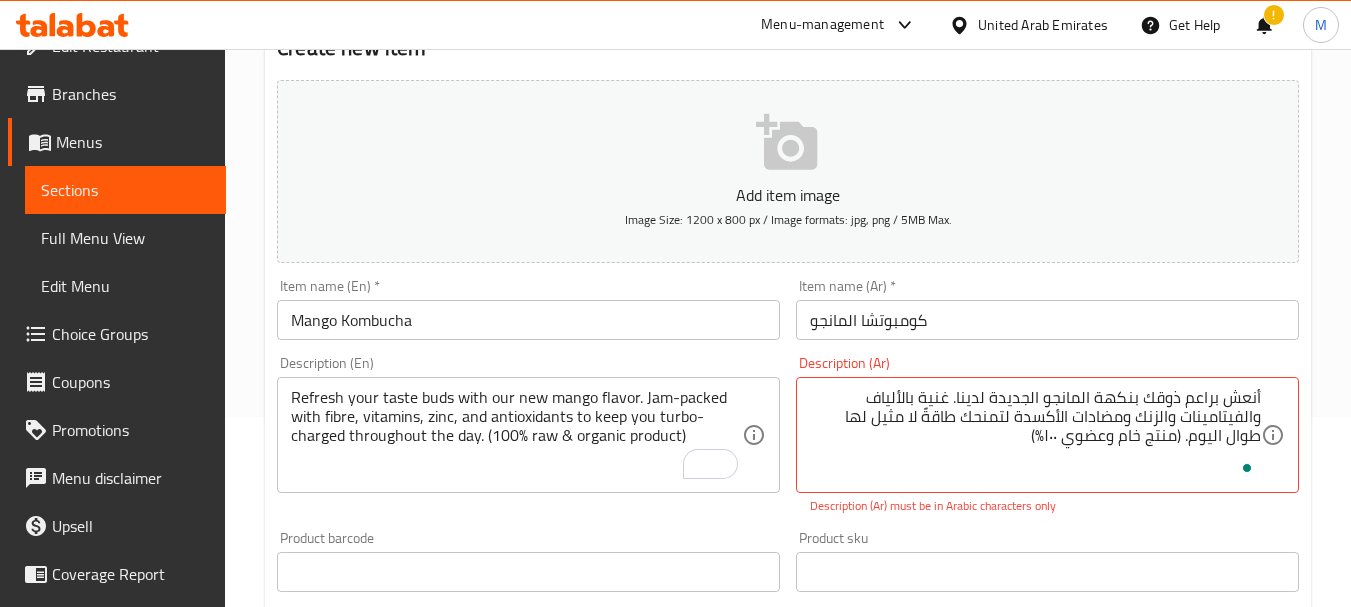 click at bounding box center (1047, 572) 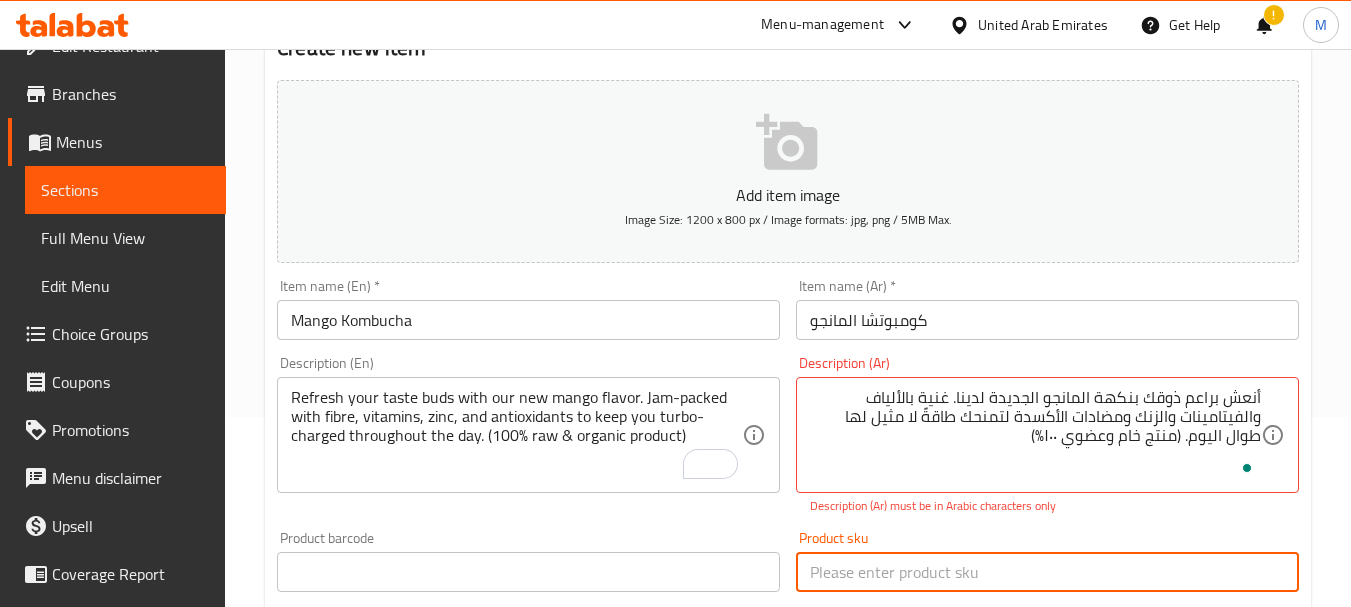 click on "Description (Ar) أنعش براعم ذوقك بنكهة المانجو الجديدة لدينا. غنية بالألياف والفيتامينات والزنك ومضادات الأكسدة لتمنحك طاقةً لا مثيل لها طوال اليوم. (منتج خام وعضوي ١٠٠٪) Description (Ar) Description (Ar) must be in Arabic characters only" at bounding box center (1047, 435) 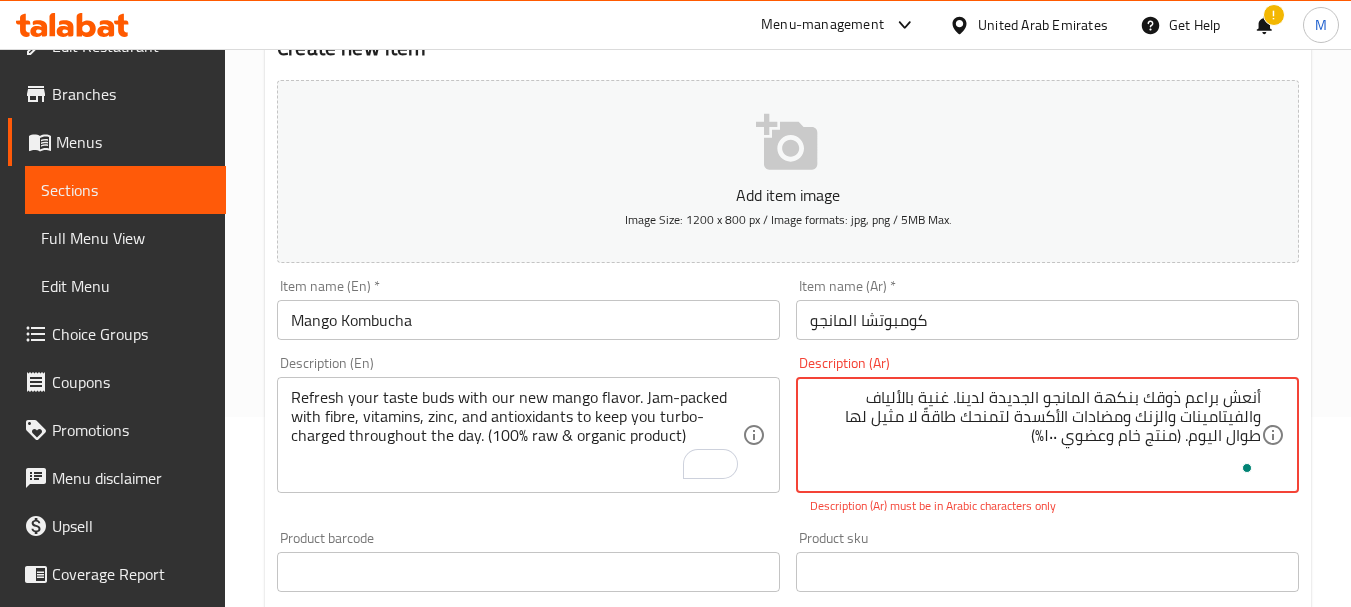 click on "أنعش براعم ذوقك بنكهة المانجو الجديدة لدينا. غنية بالألياف والفيتامينات والزنك ومضادات الأكسدة لتمنحك طاقةً لا مثيل لها طوال اليوم. (منتج خام وعضوي ١٠٠٪)" at bounding box center [1035, 435] 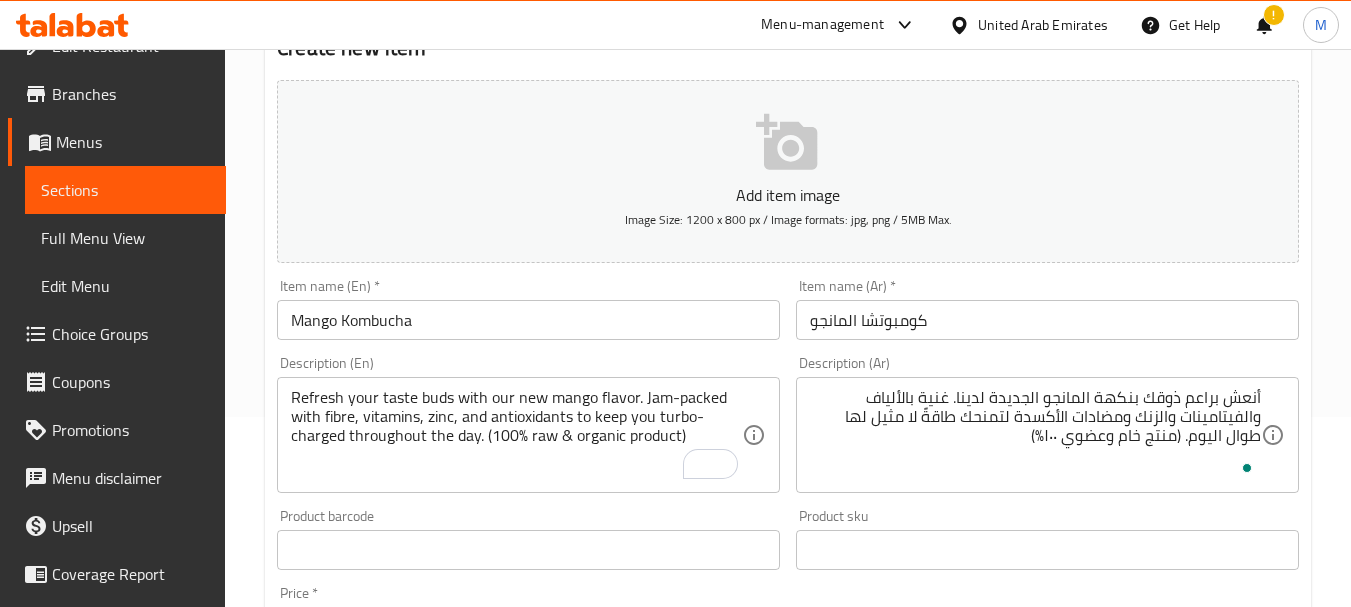 click on "Description (Ar) أنعش براعم ذوقك بنكهة المانجو الجديدة لدينا. غنية بالألياف والفيتامينات والزنك ومضادات الأكسدة لتمنحك طاقةً لا مثيل لها طوال اليوم. (منتج خام وعضوي ١٠٠%) Description (Ar)" at bounding box center [1047, 424] 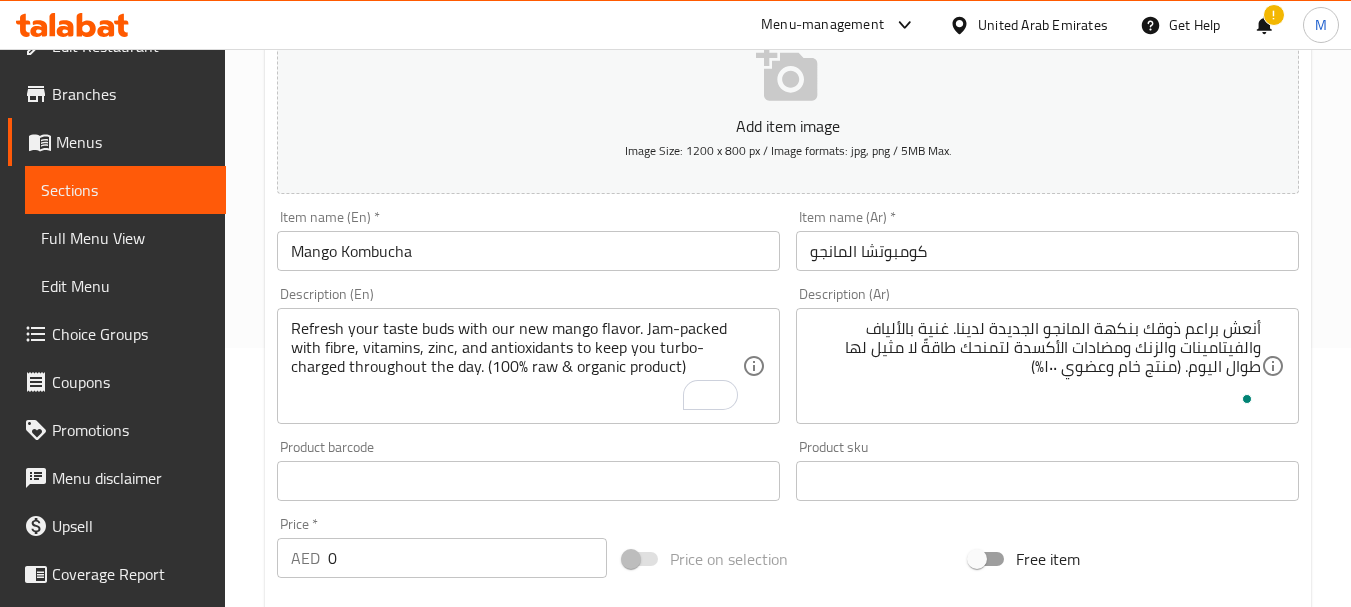 scroll, scrollTop: 290, scrollLeft: 0, axis: vertical 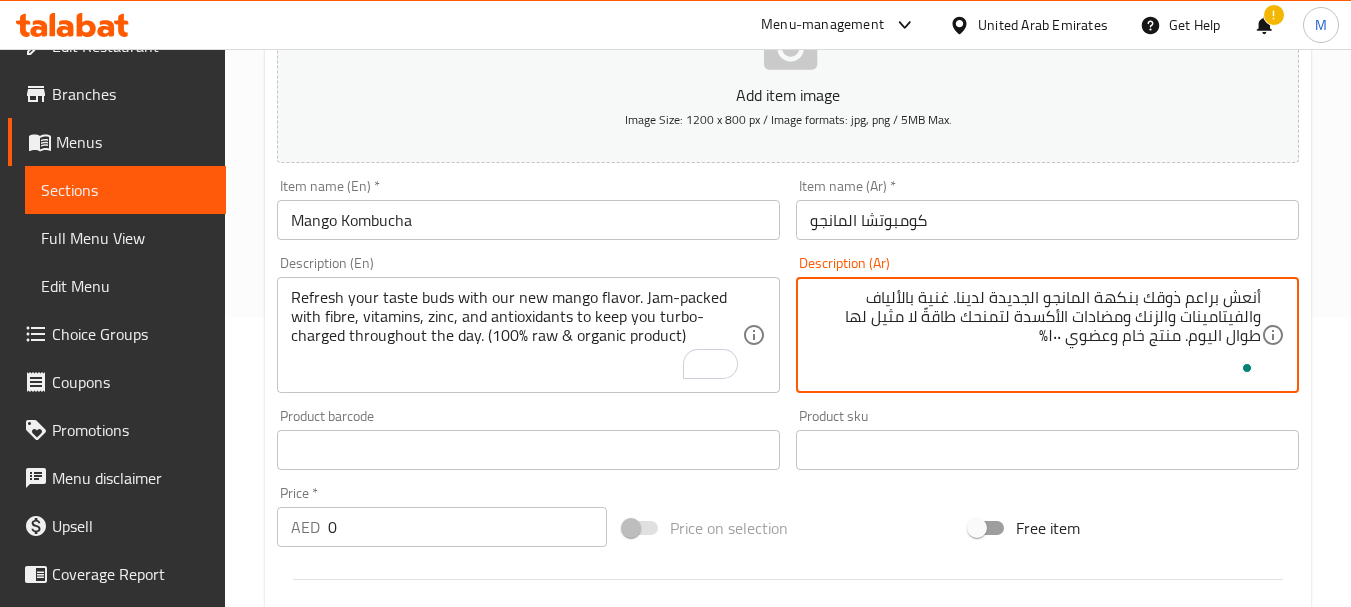 type on "أنعش براعم ذوقك بنكهة المانجو الجديدة لدينا. غنية بالألياف والفيتامينات والزنك ومضادات الأكسدة لتمنحك طاقةً لا مثيل لها طوال اليوم. منتج خام وعضوي ١٠٠%" 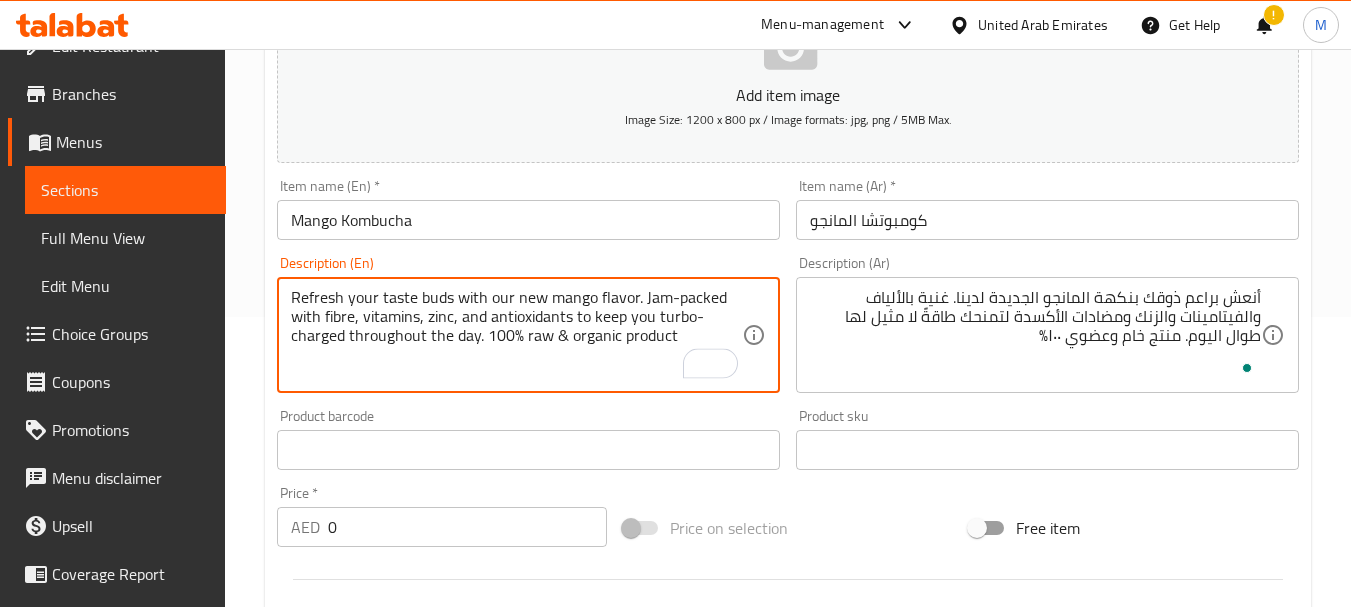 type on "Refresh your taste buds with our new mango flavor. Jam-packed with fibre, vitamins, zinc, and antioxidants to keep you turbo-charged throughout the day. 100% raw & organic product" 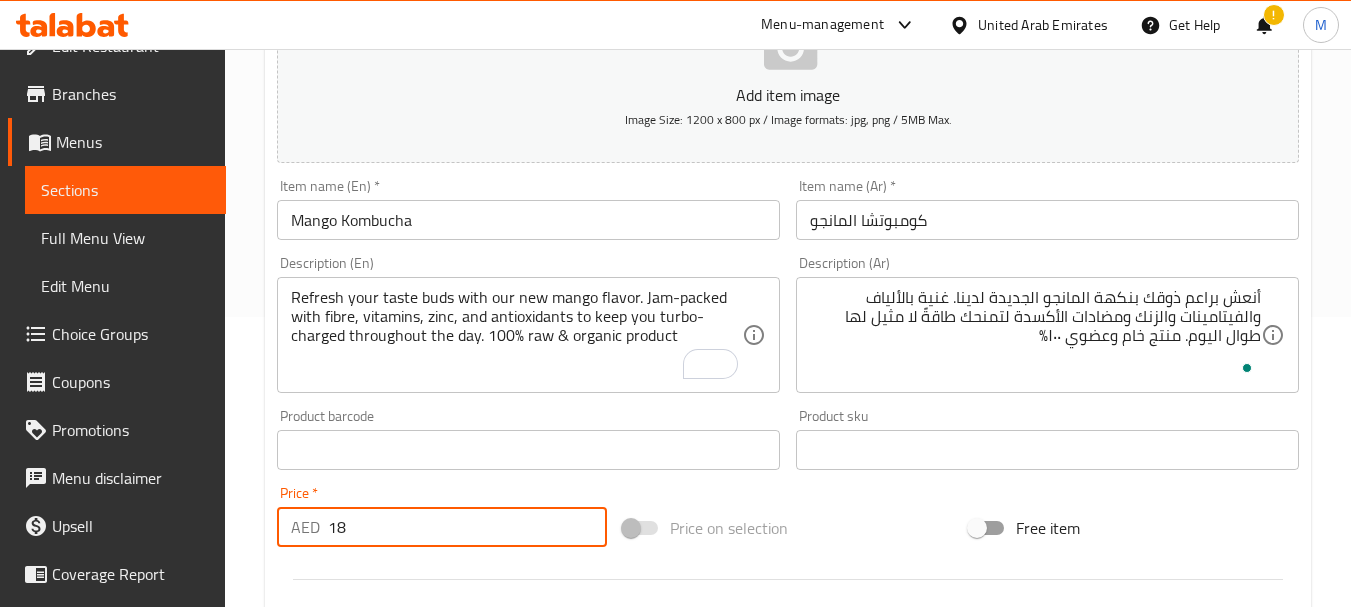 type on "18" 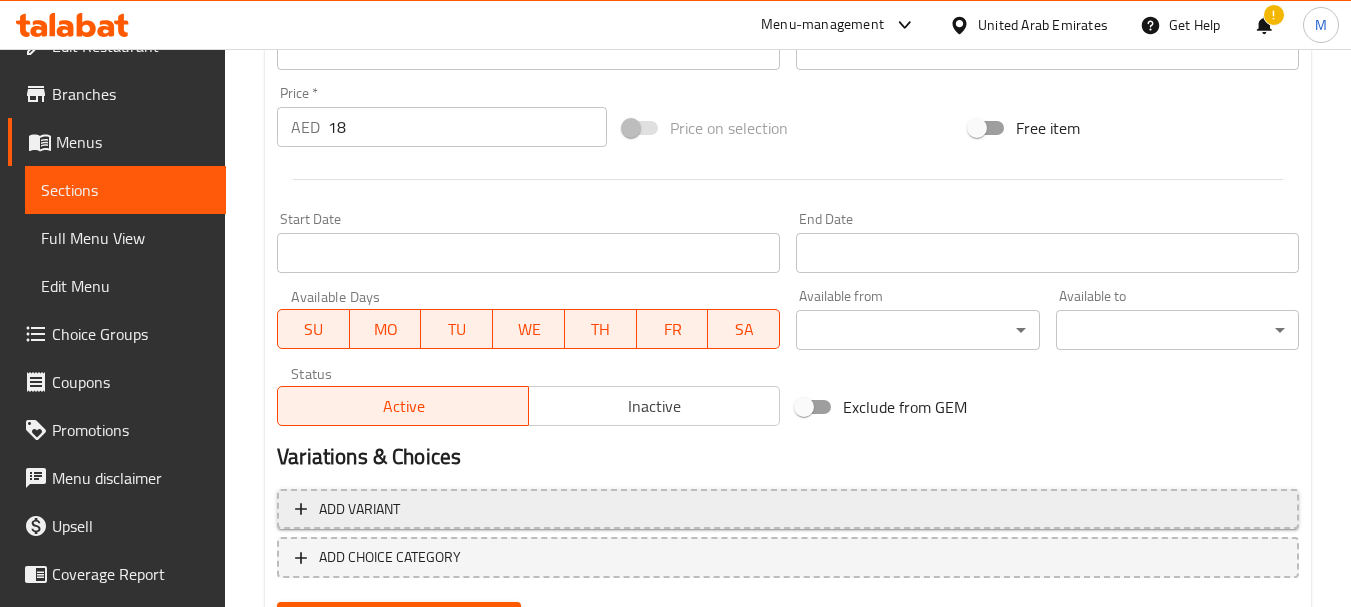 scroll, scrollTop: 790, scrollLeft: 0, axis: vertical 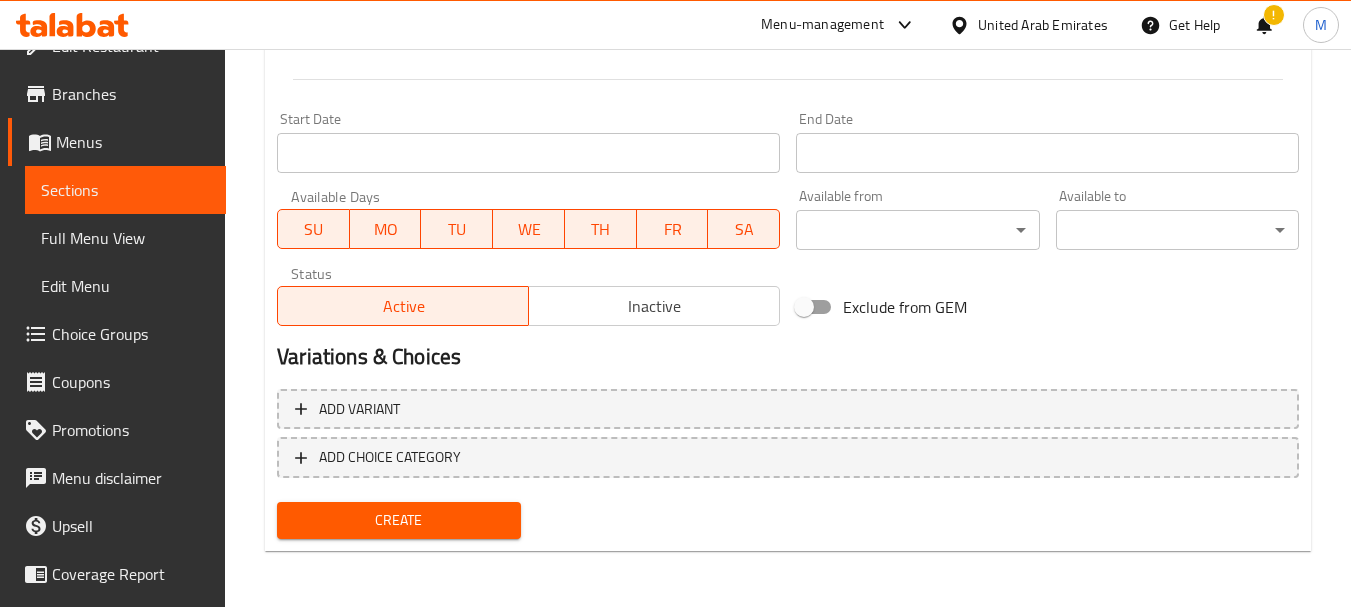 click on "Create" at bounding box center (398, 520) 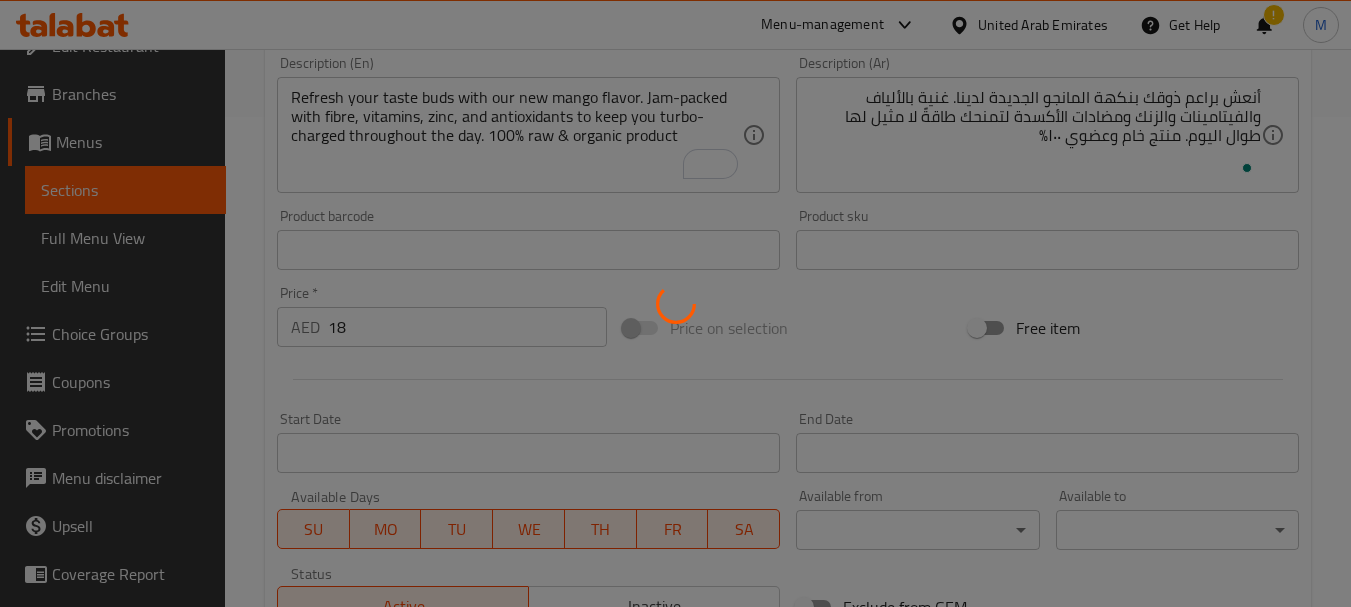 type 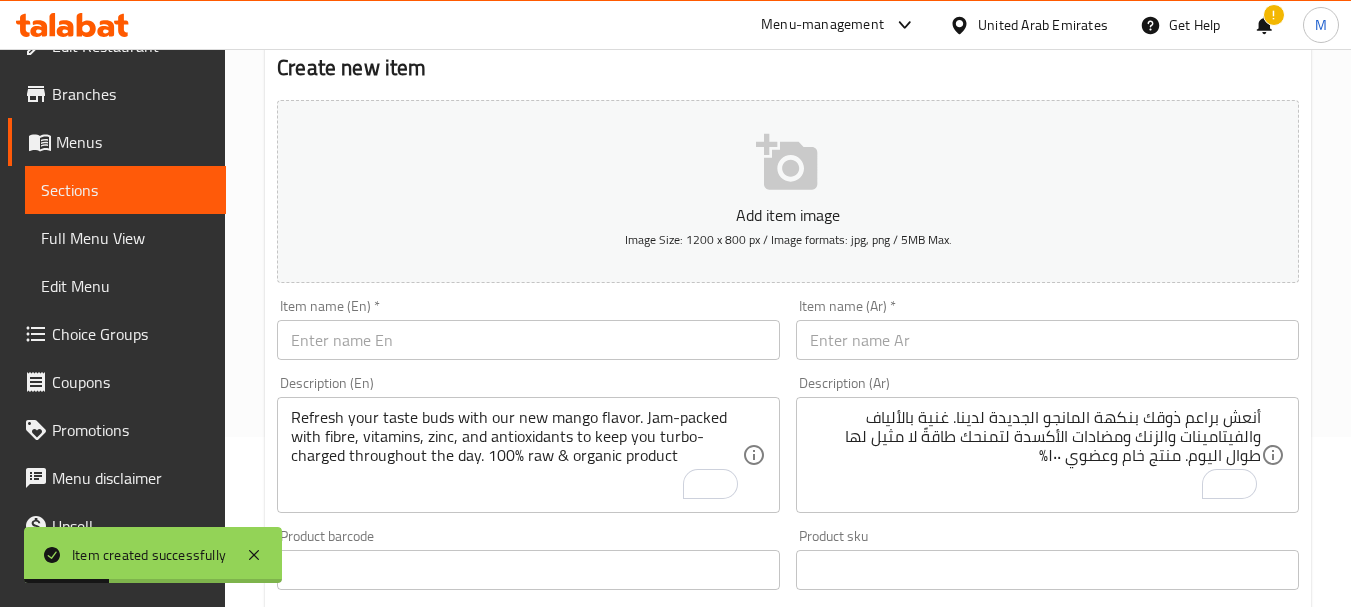 scroll, scrollTop: 190, scrollLeft: 0, axis: vertical 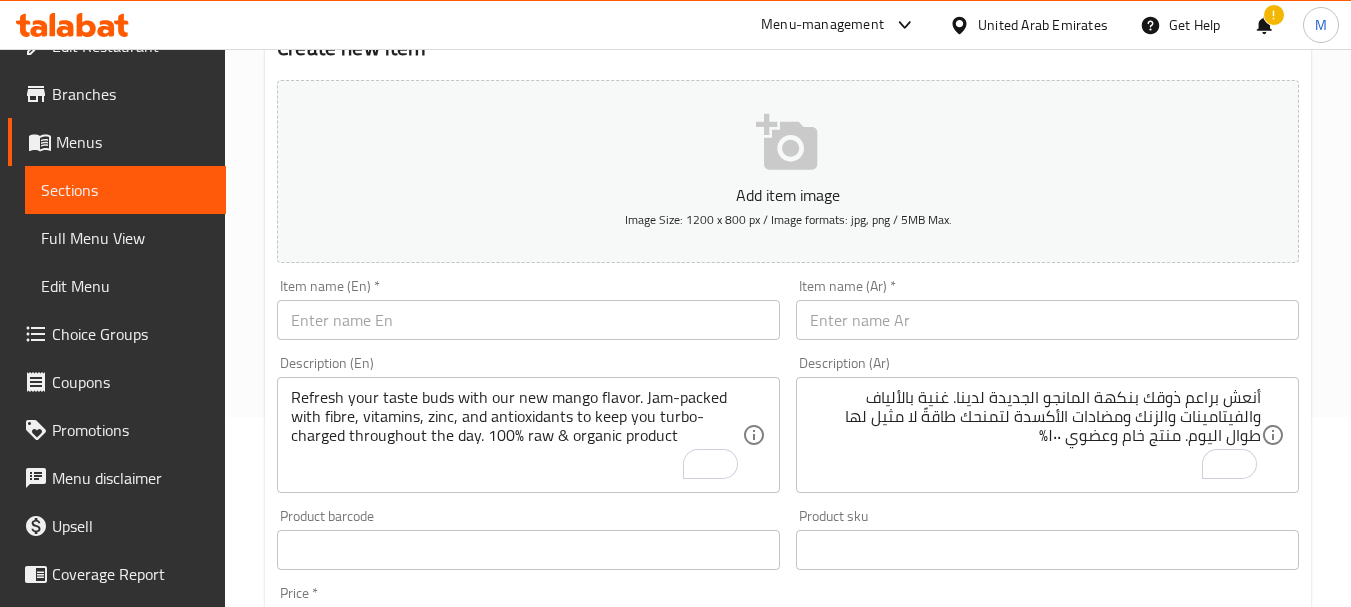 click at bounding box center [528, 320] 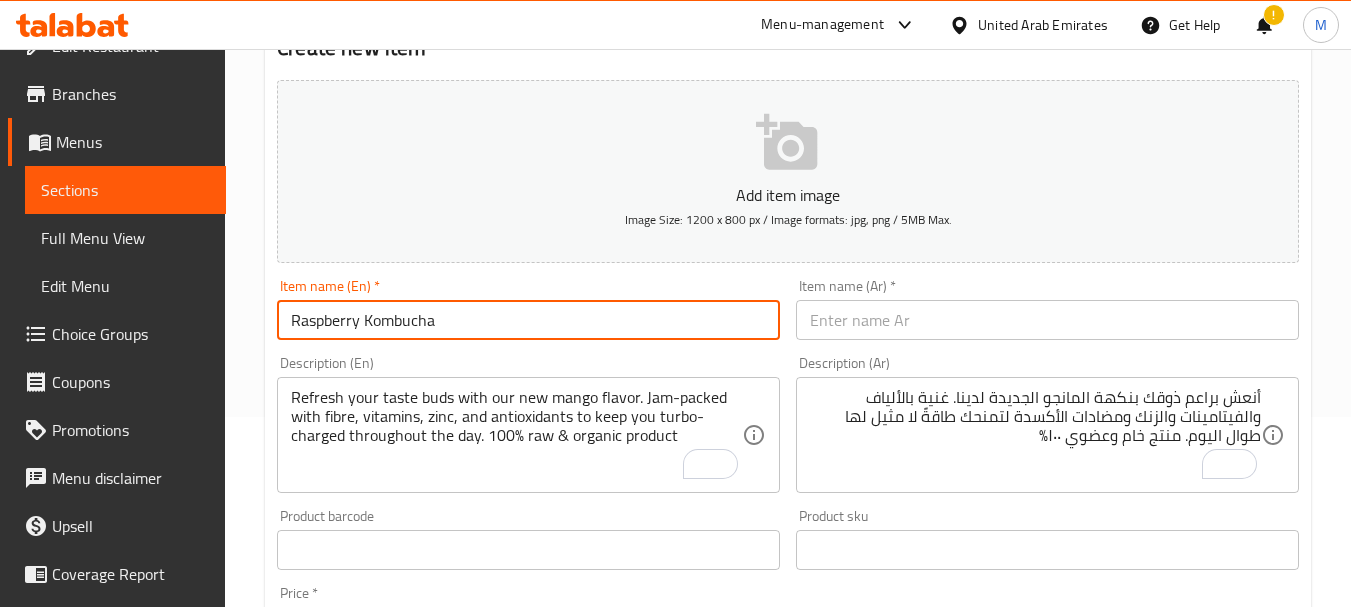 type on "Raspberry Kombucha" 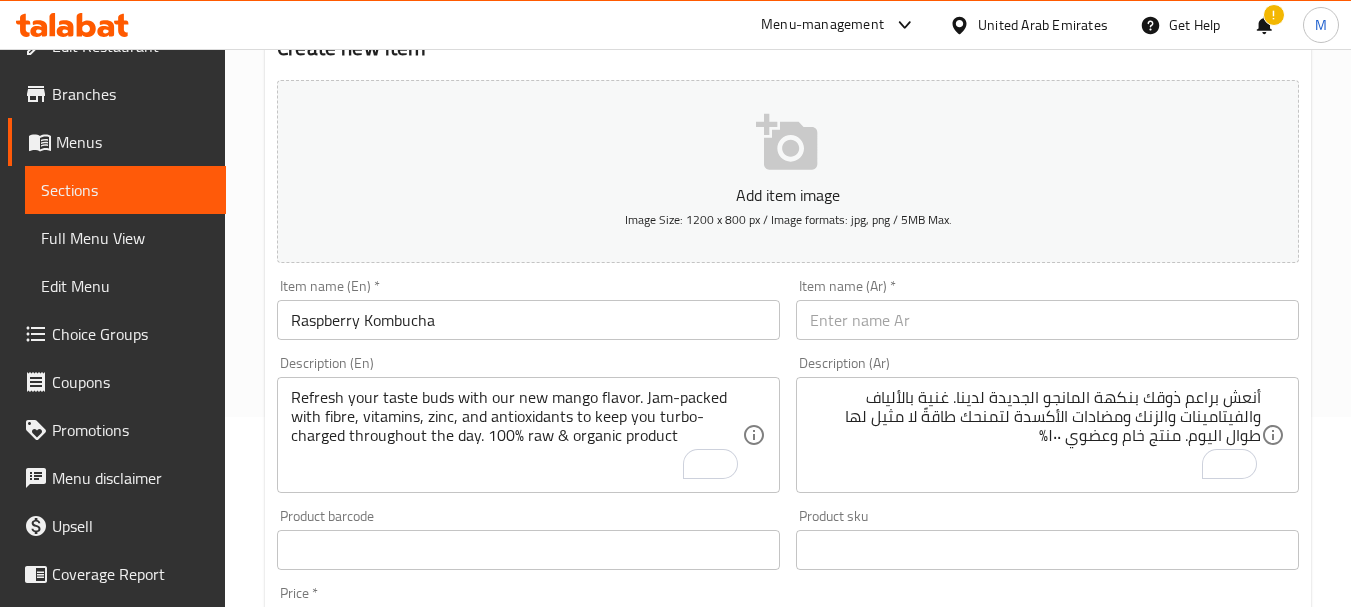 click on "Refresh your taste buds with our new mango flavor. Jam-packed with fibre, vitamins, zinc, and antioxidants to keep you turbo-charged throughout the day. 100% raw & organic product" at bounding box center (516, 435) 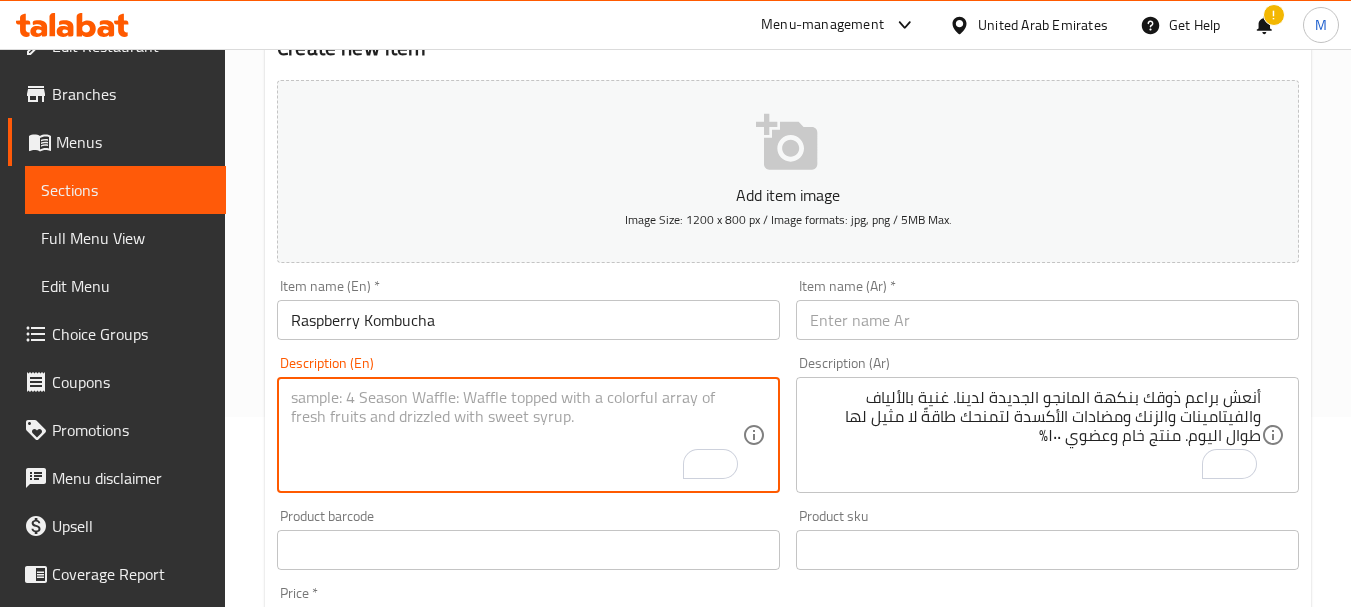 paste on "Our signature fermented tea brewed with the goodness of natural raspberry and 100% raw, organic kombucha. It's packed with vitamins, minerals, and antioxidants giving you a natural boost of energy." 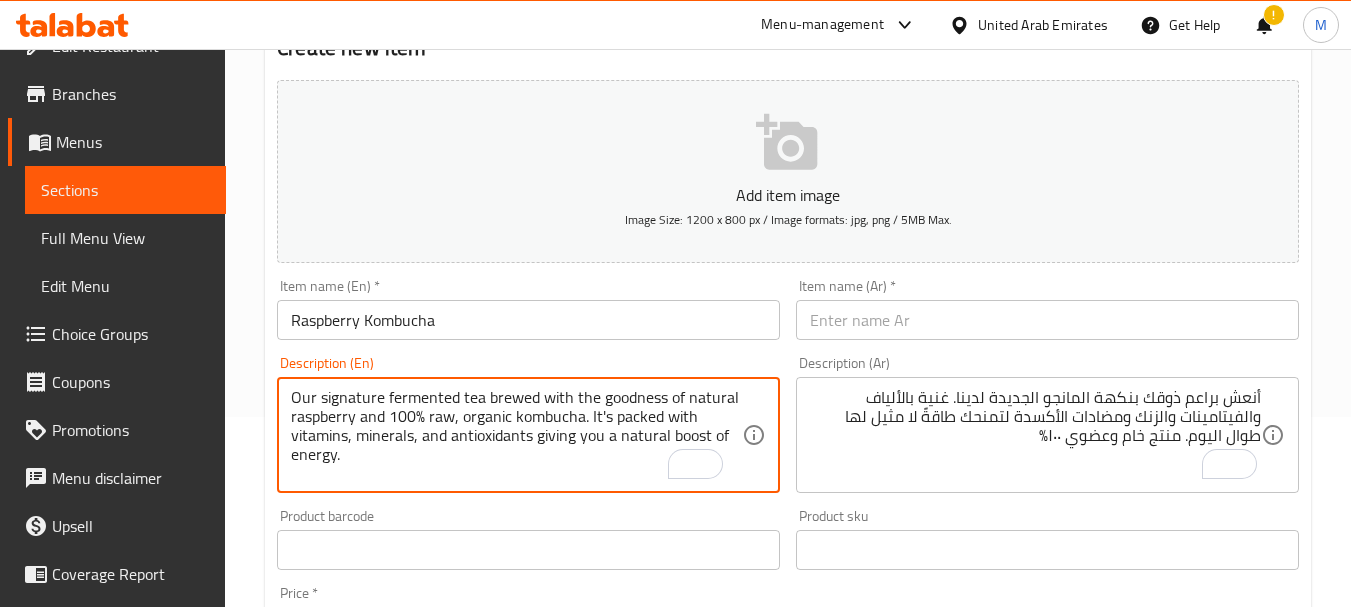 scroll, scrollTop: 19, scrollLeft: 0, axis: vertical 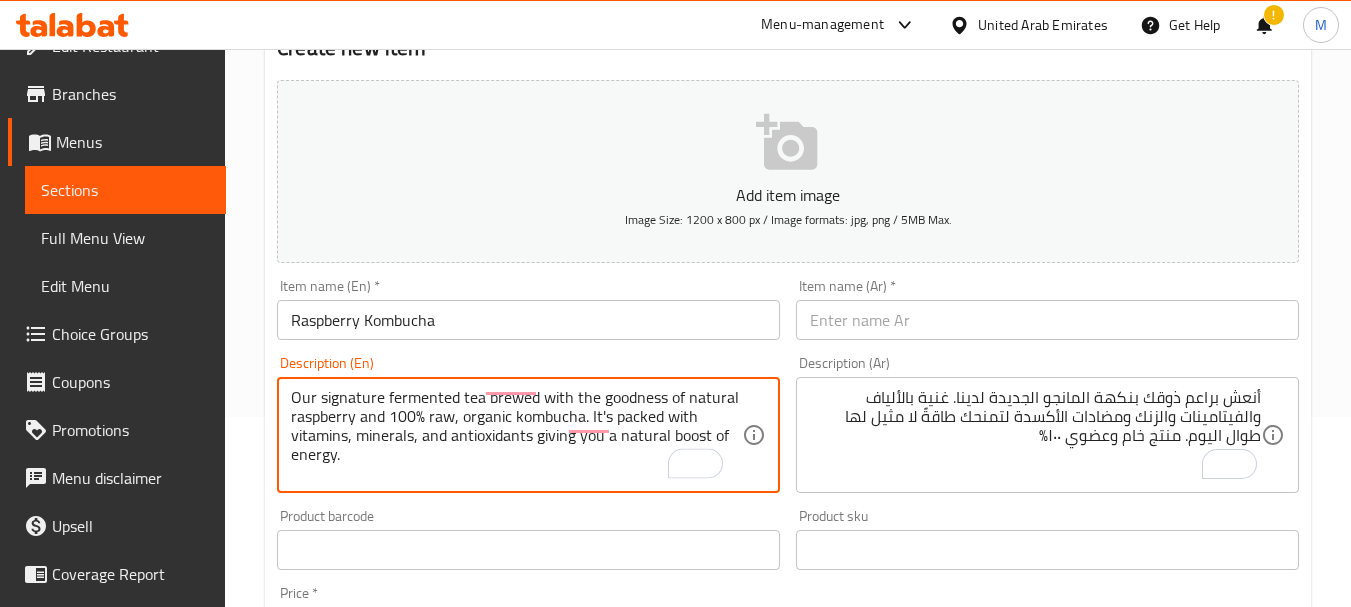 type on "Our signature fermented tea brewed with the goodness of natural raspberry and 100% raw, organic kombucha. It's packed with vitamins, minerals, and antioxidants giving you a natural boost of energy." 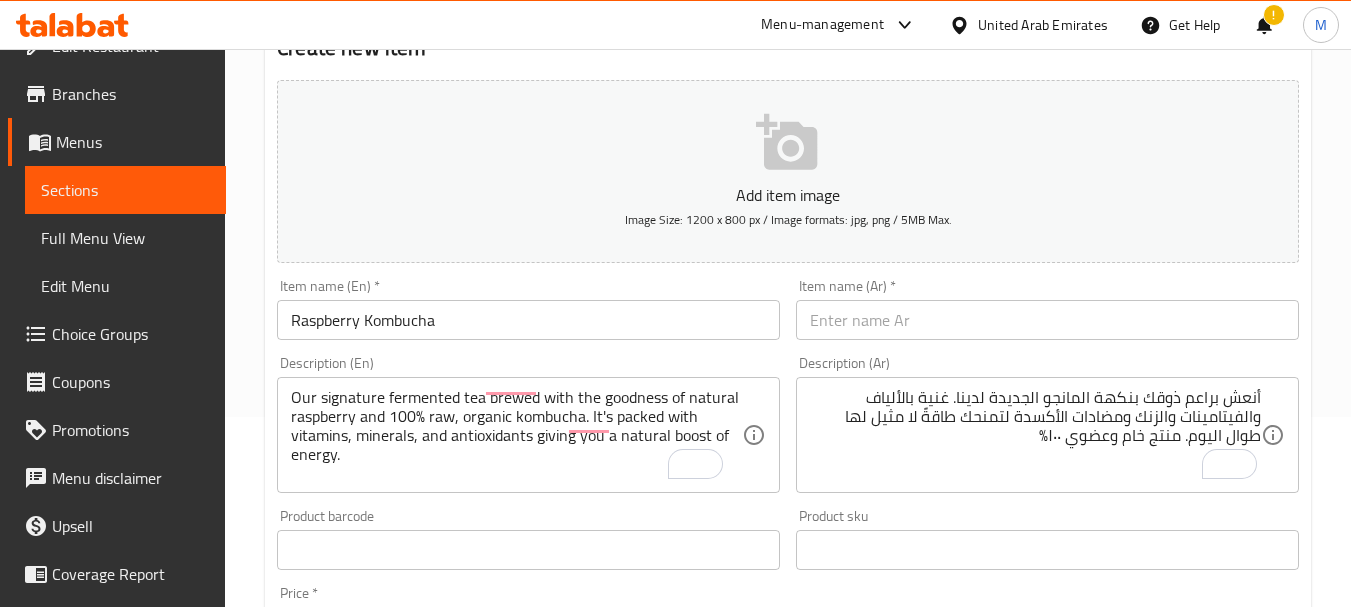 click at bounding box center (1047, 320) 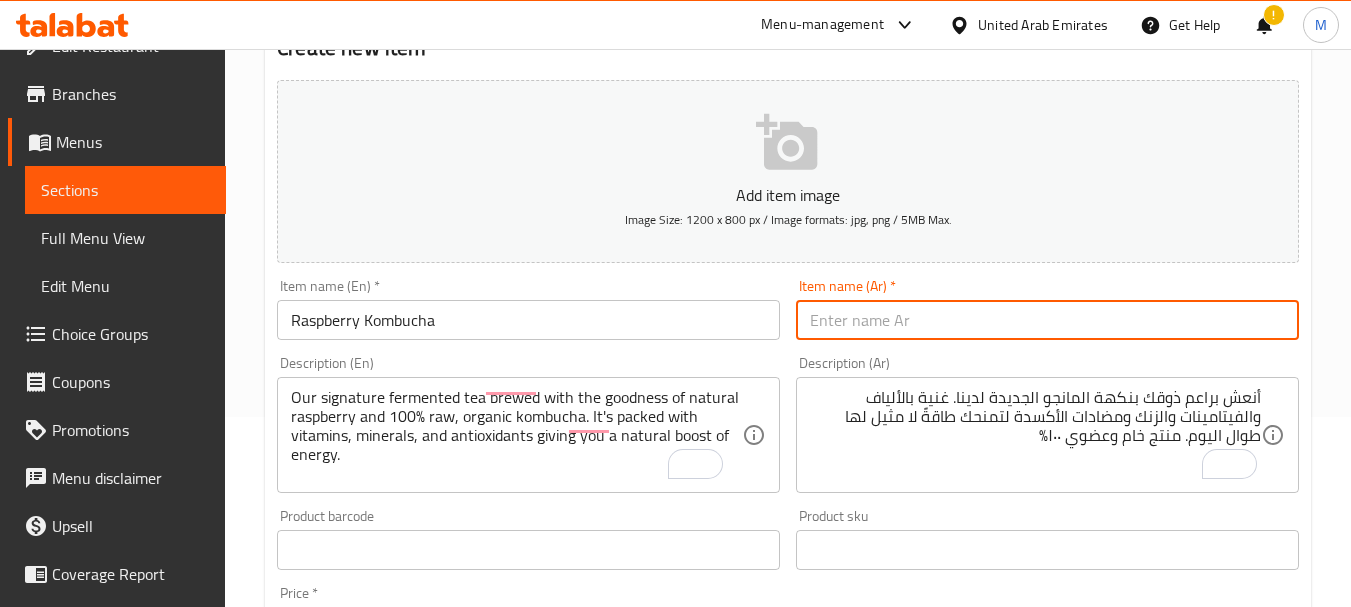 paste on "كومبوتشا التوت" 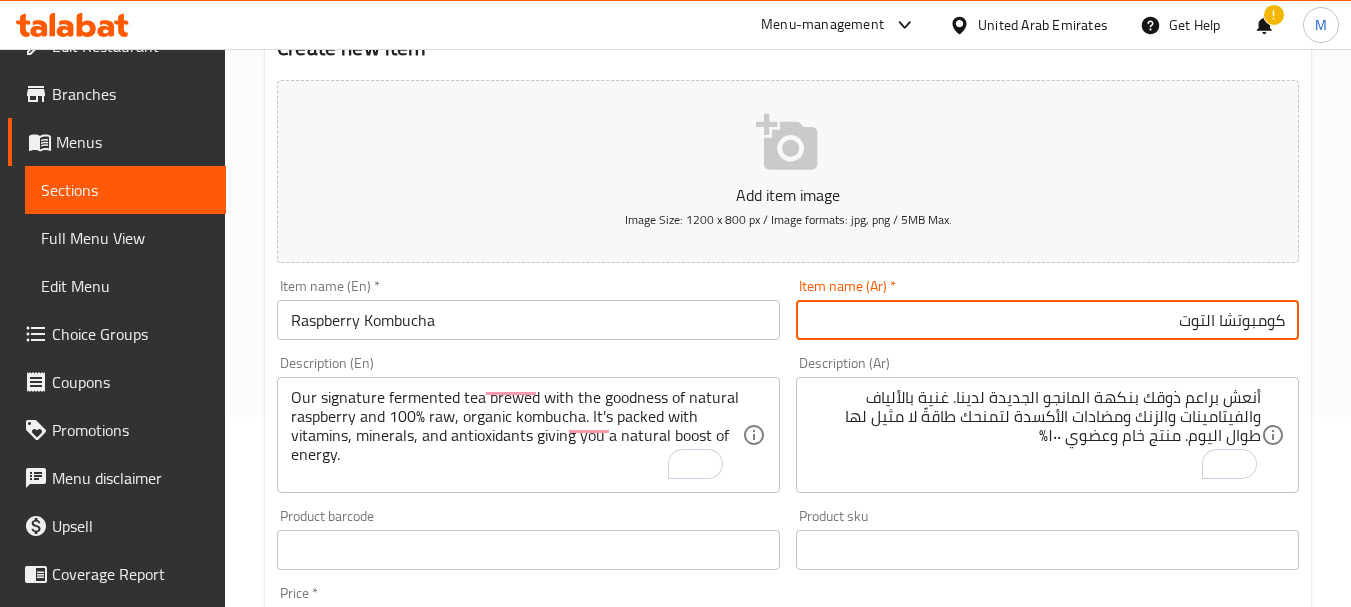 click on "كومبوتشا التوت" at bounding box center (1047, 320) 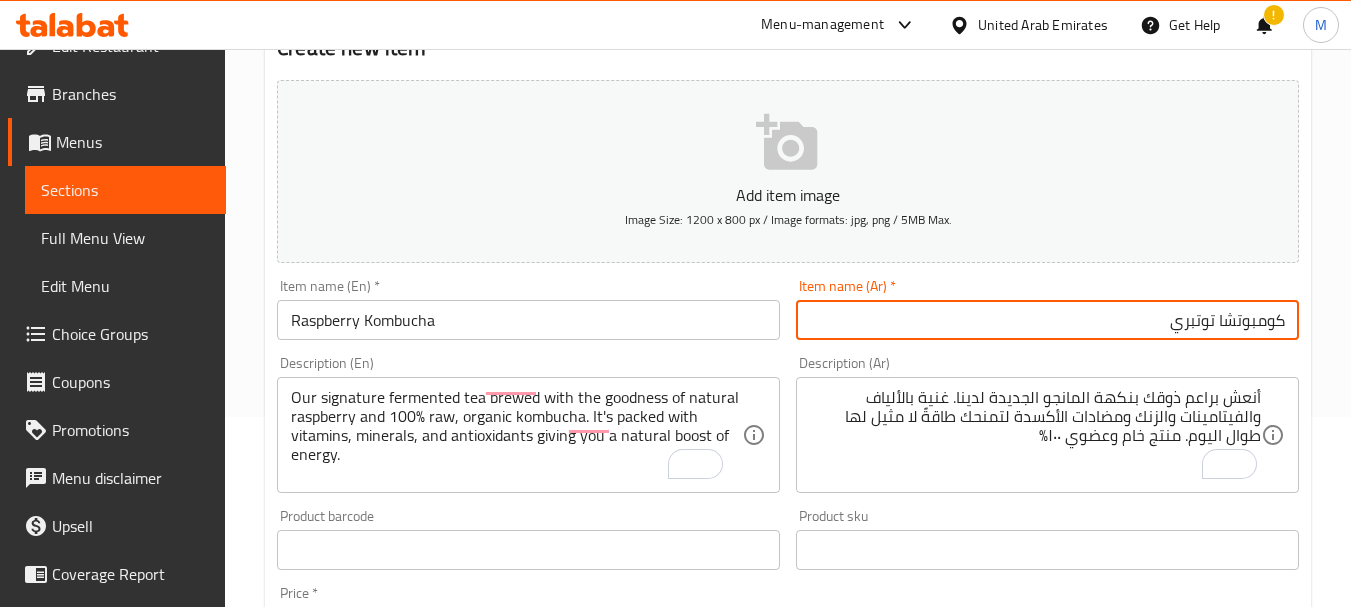 click on "كومبوتشا توتبري" at bounding box center (1047, 320) 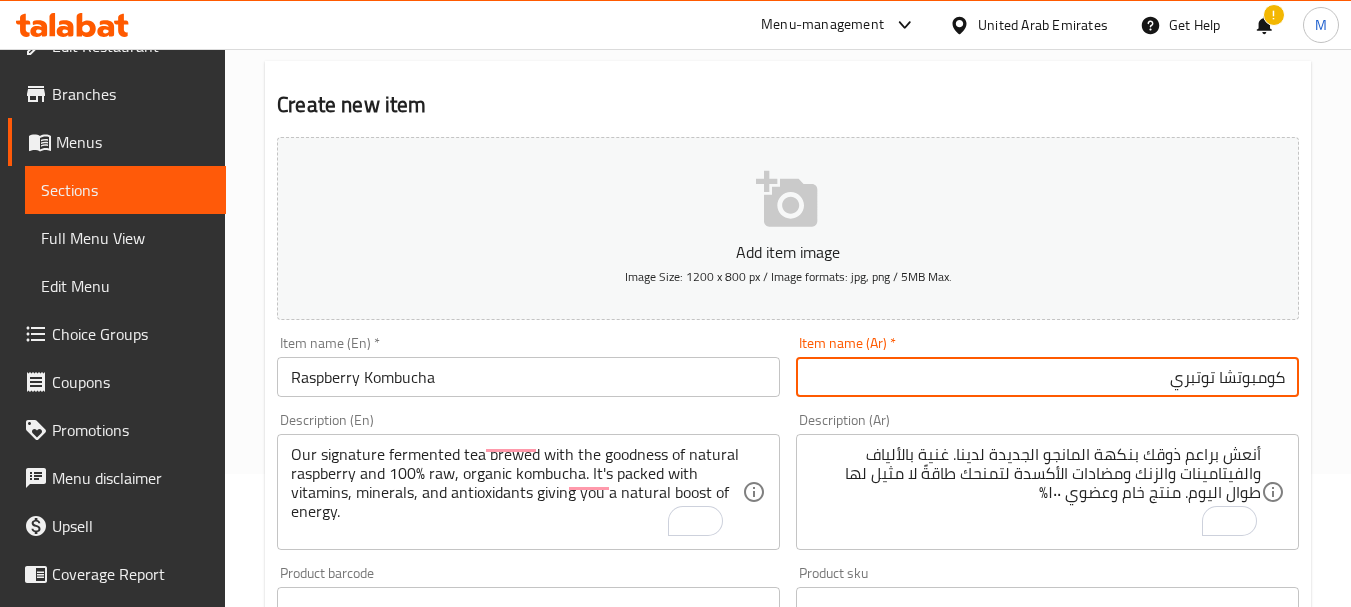 scroll, scrollTop: 90, scrollLeft: 0, axis: vertical 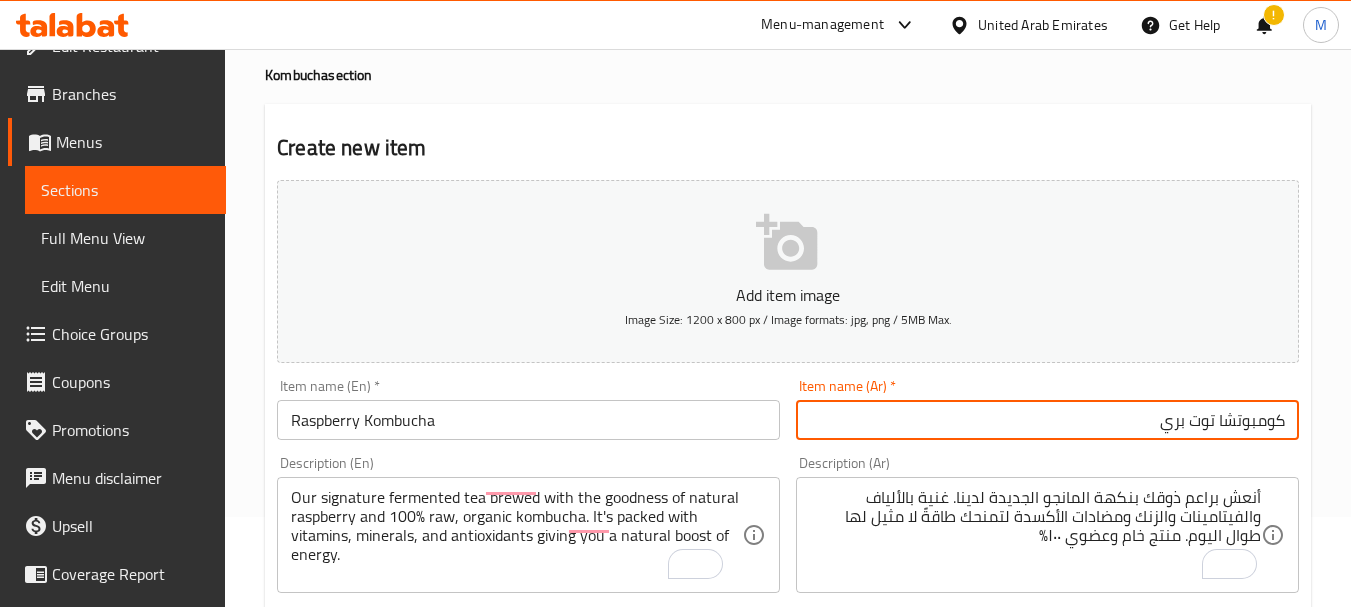 click on "Item name (Ar)   * كومبوتشا توت بري Item name (Ar)  *" at bounding box center (1047, 409) 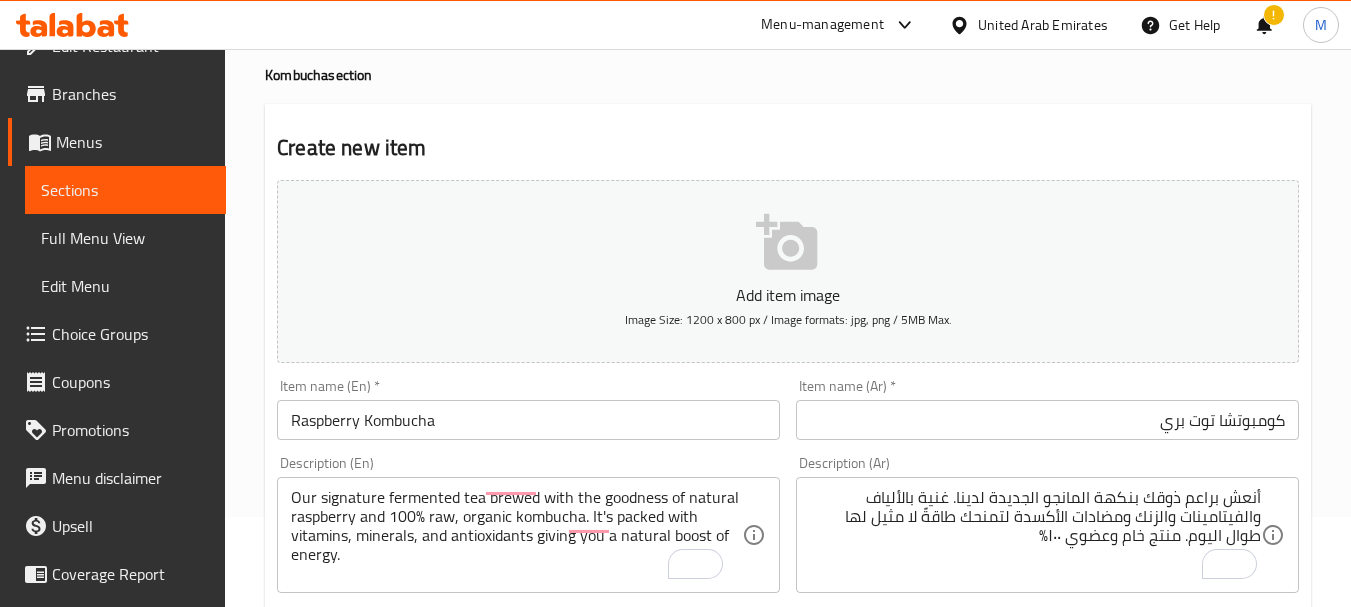 click on "Item name (Ar)   * كومبوتشا توت بري Item name (Ar)  *" at bounding box center [1047, 409] 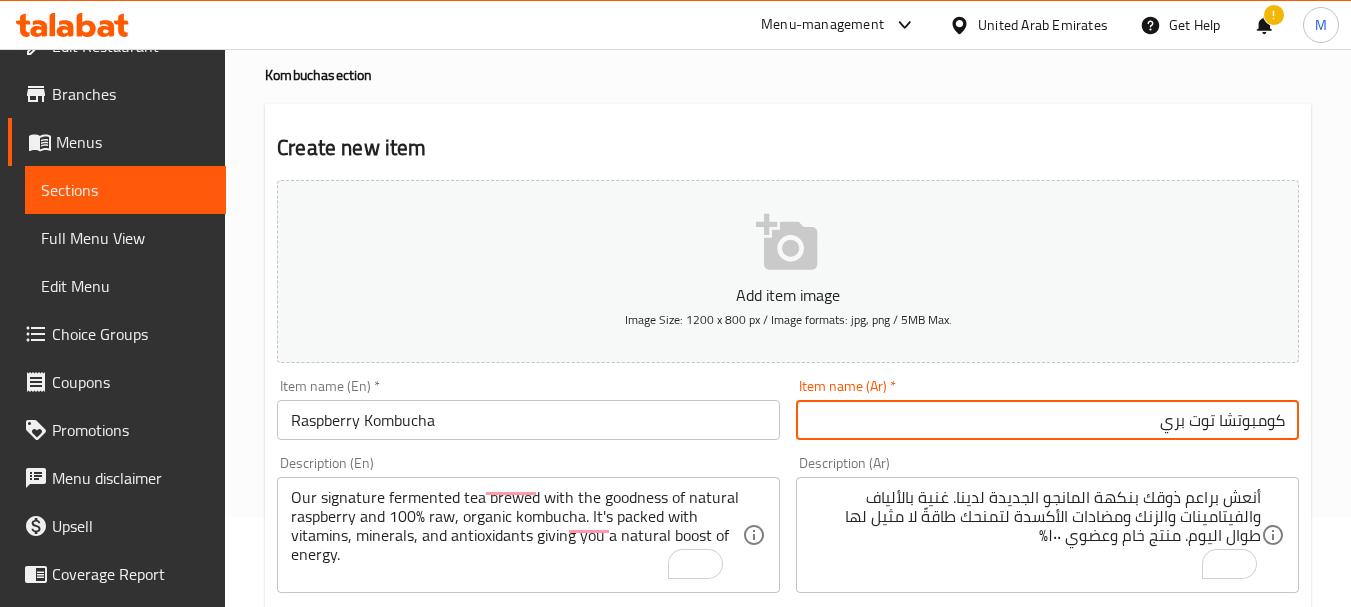 click on "كومبوتشا توت بري" at bounding box center [1047, 420] 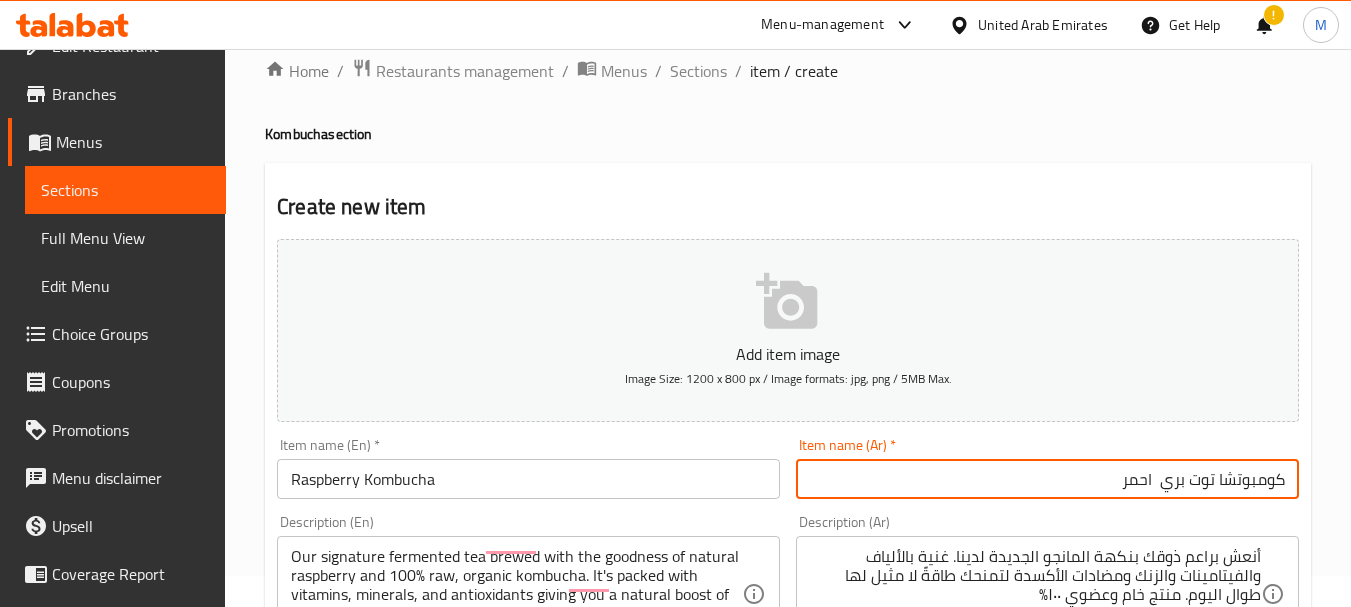scroll, scrollTop: 0, scrollLeft: 0, axis: both 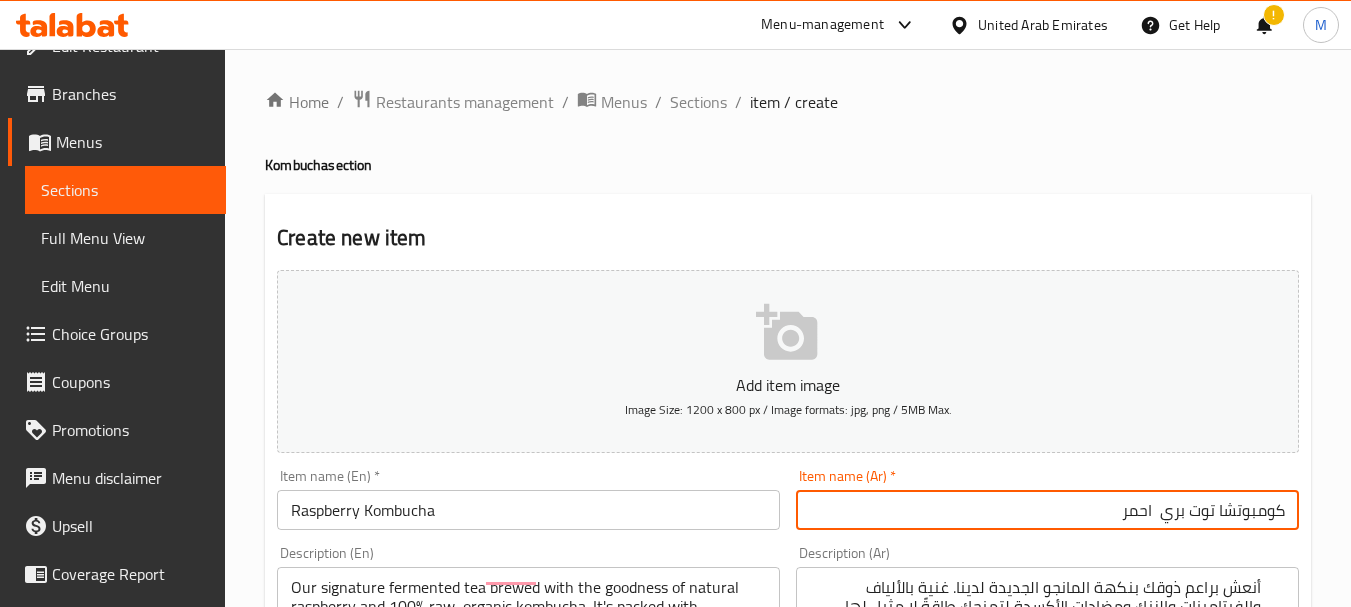 type on "كومبوتشا توت بري  احمر" 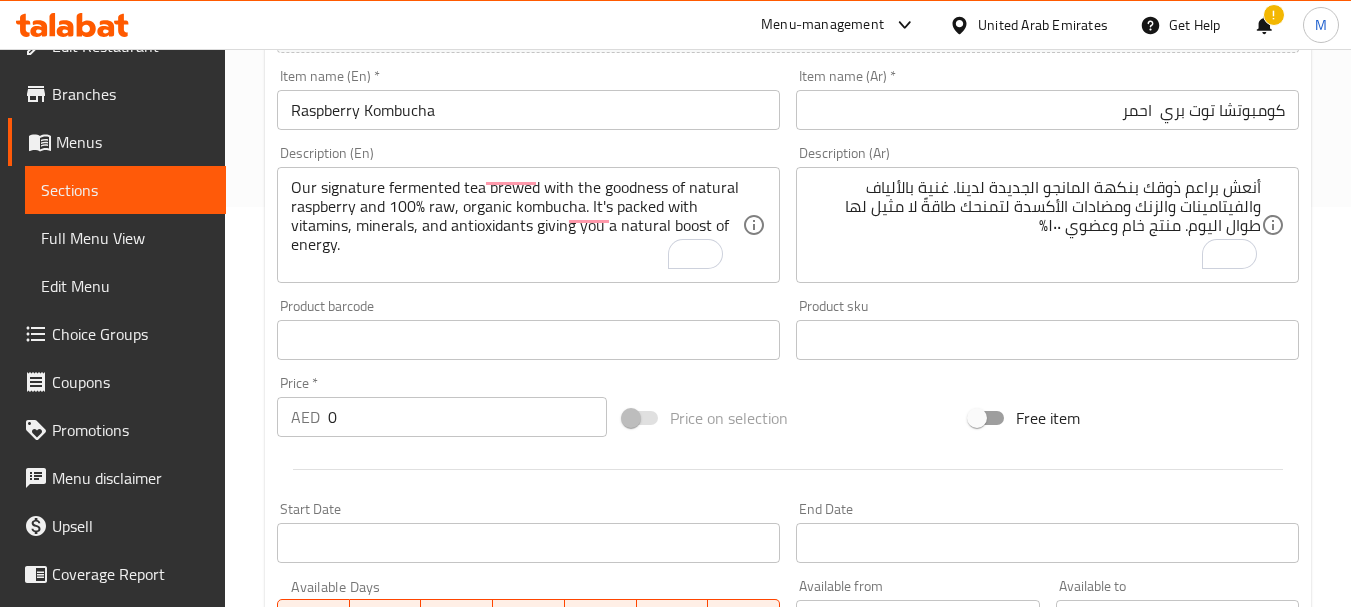 scroll, scrollTop: 500, scrollLeft: 0, axis: vertical 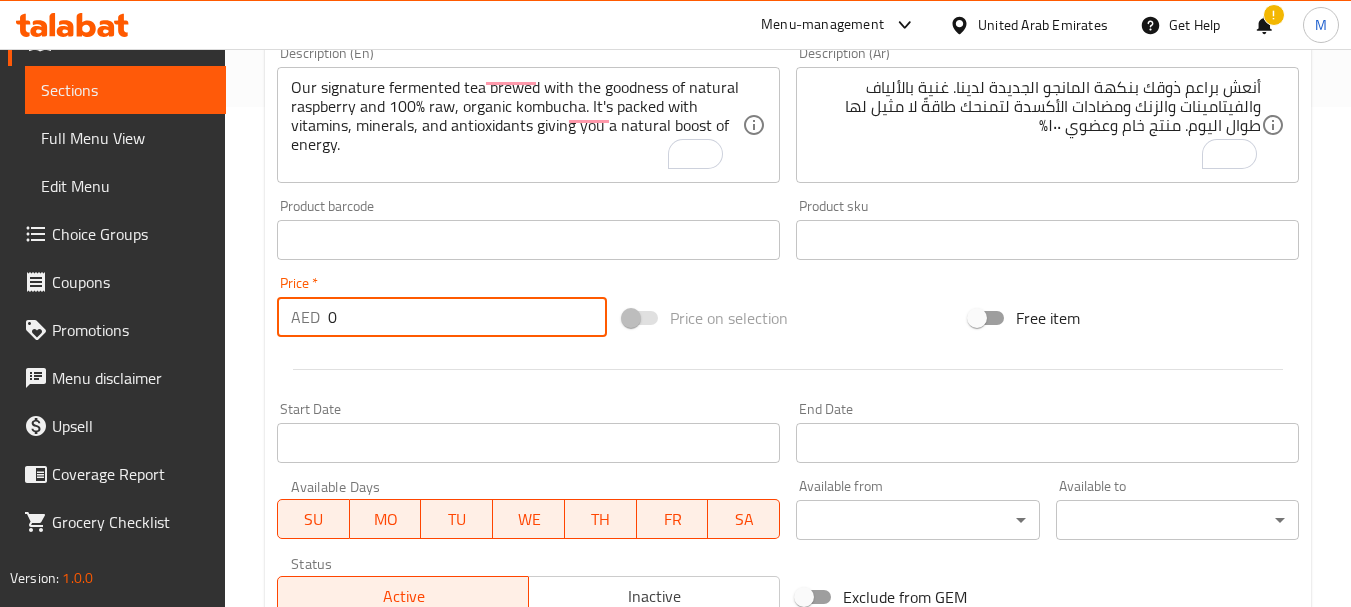 drag, startPoint x: 373, startPoint y: 313, endPoint x: 276, endPoint y: 318, distance: 97.128784 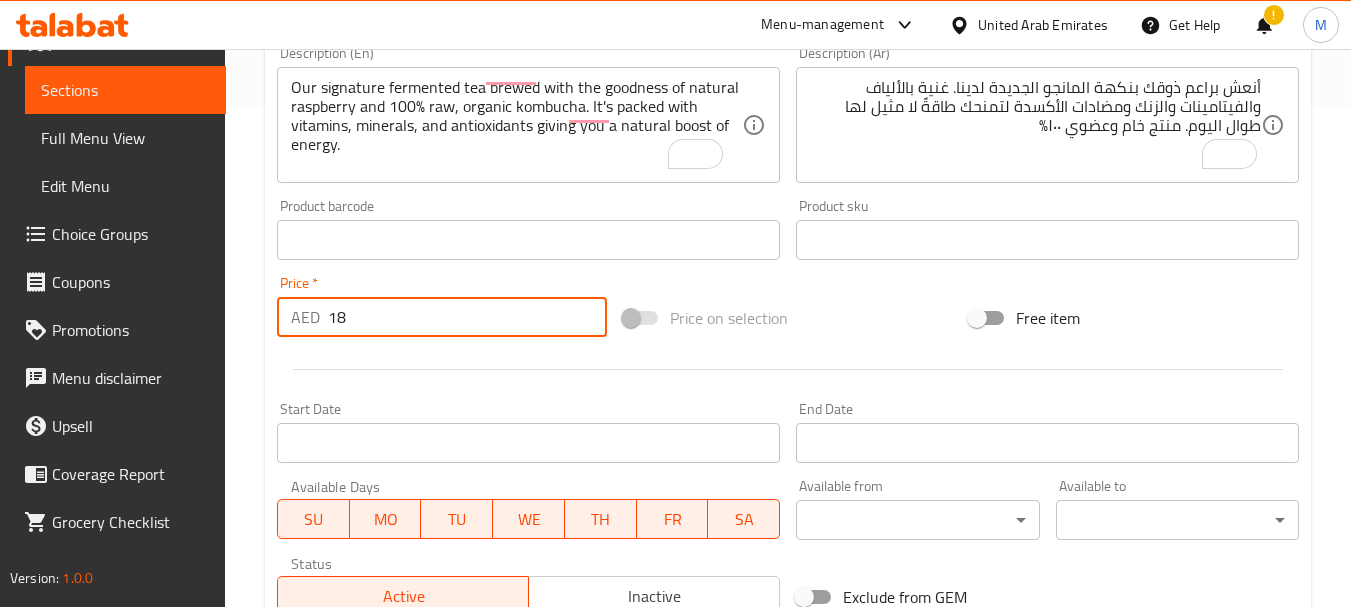 type on "18" 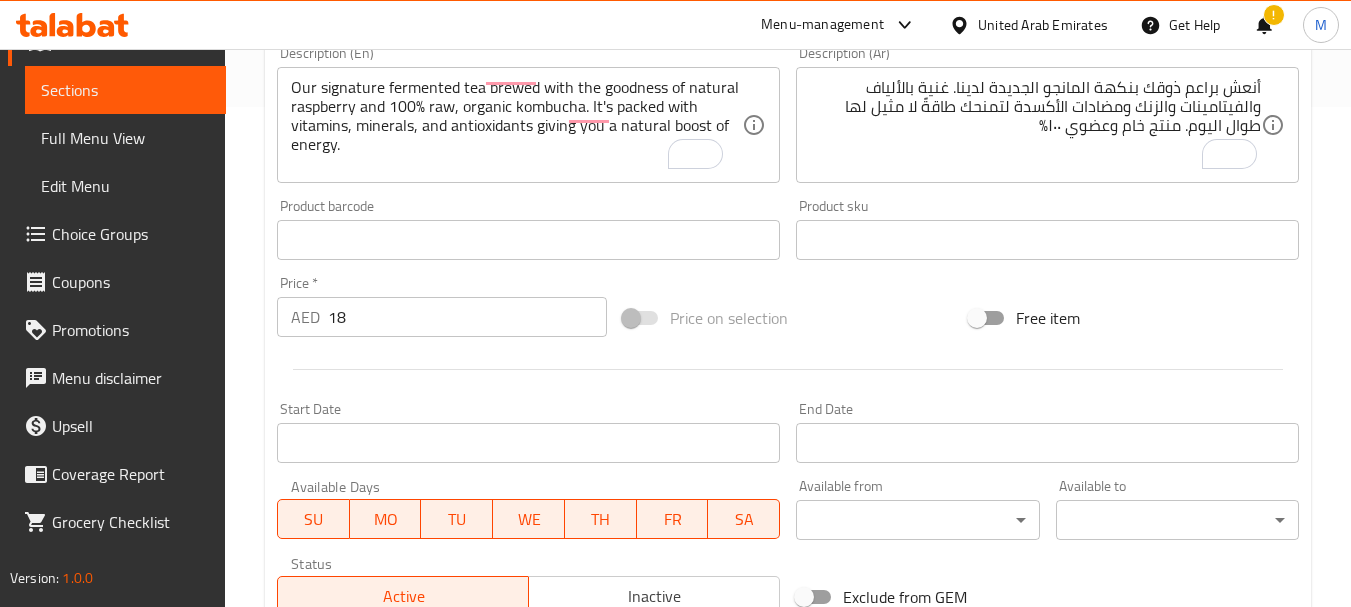 scroll, scrollTop: 790, scrollLeft: 0, axis: vertical 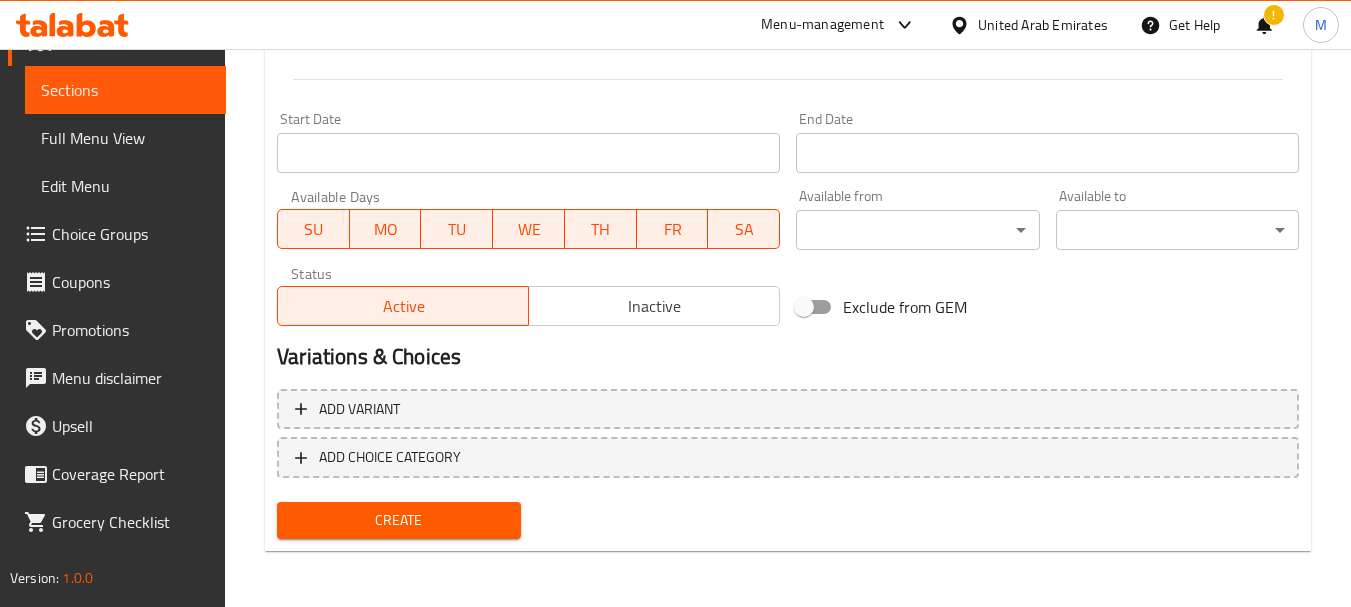 click on "Create" at bounding box center [398, 520] 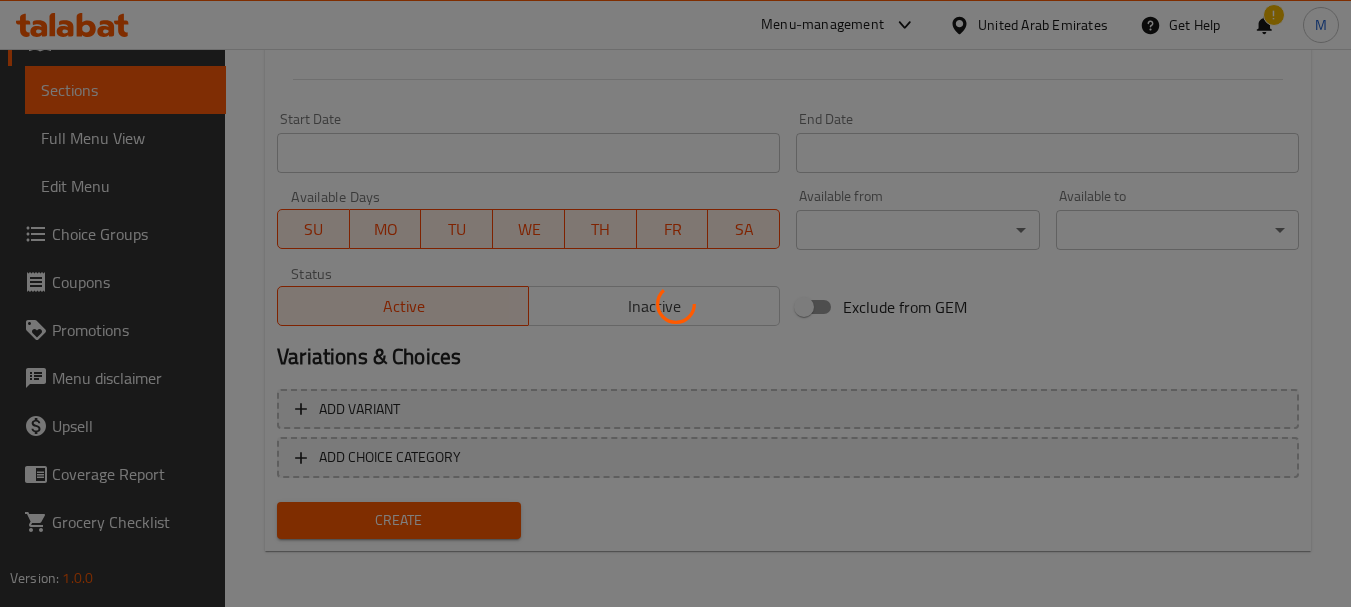 type 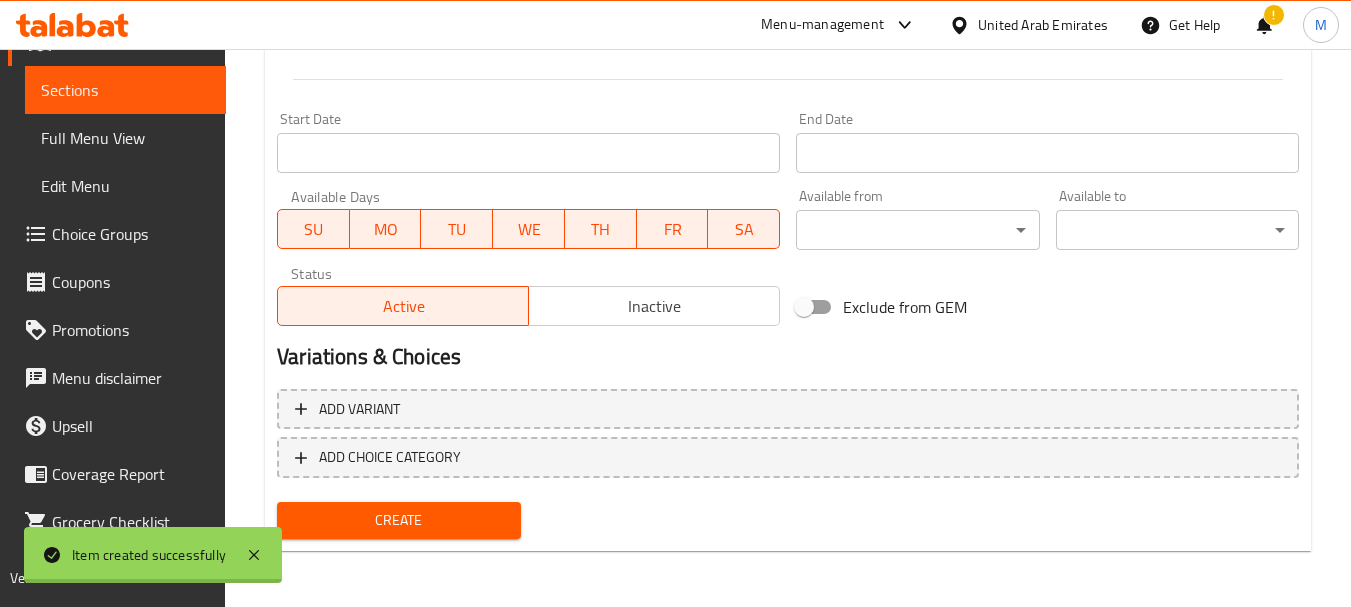 scroll, scrollTop: 0, scrollLeft: 0, axis: both 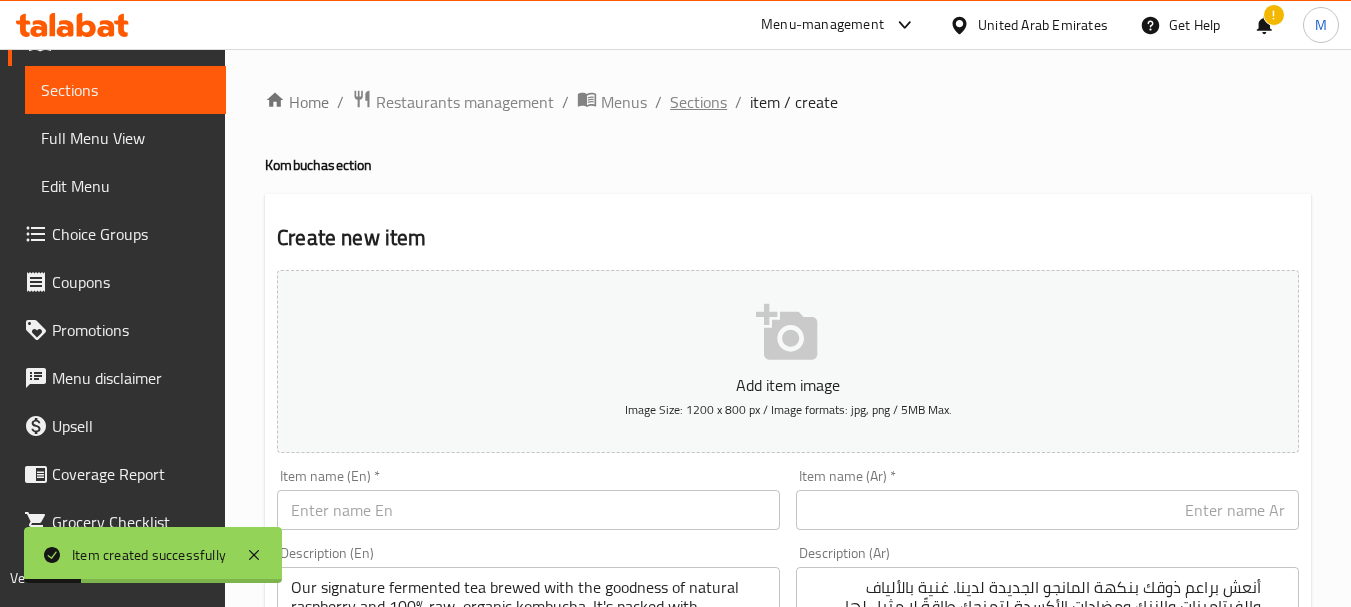 click on "Sections" at bounding box center (698, 102) 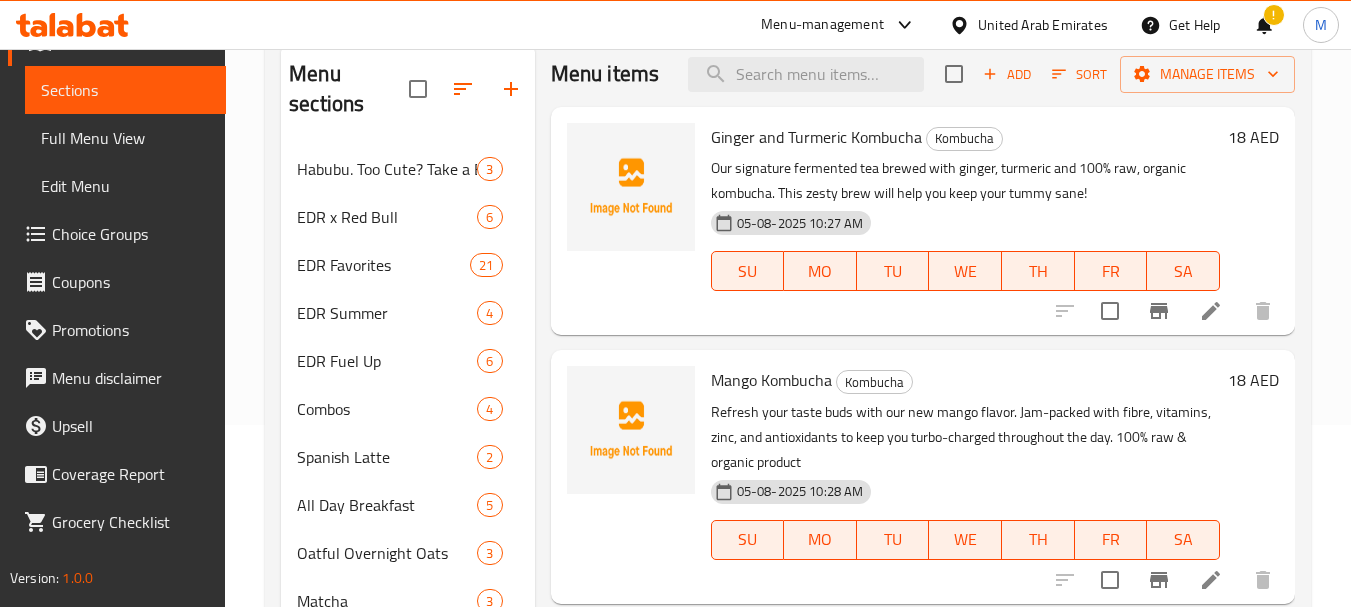 scroll, scrollTop: 0, scrollLeft: 0, axis: both 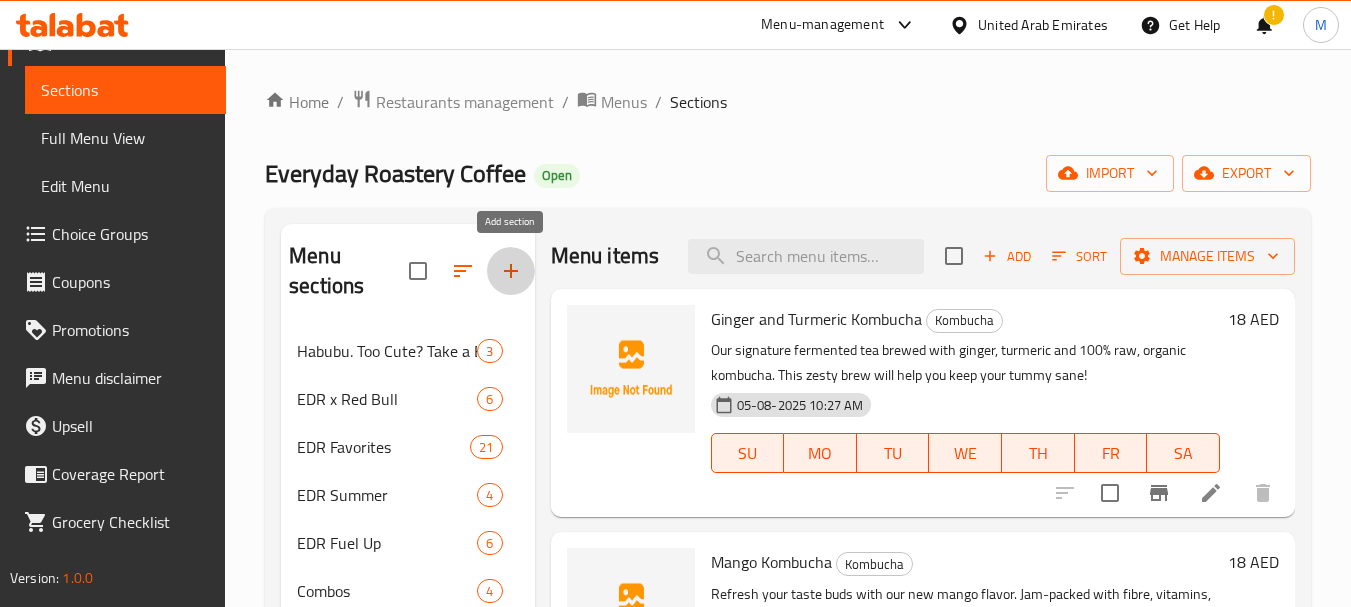 click 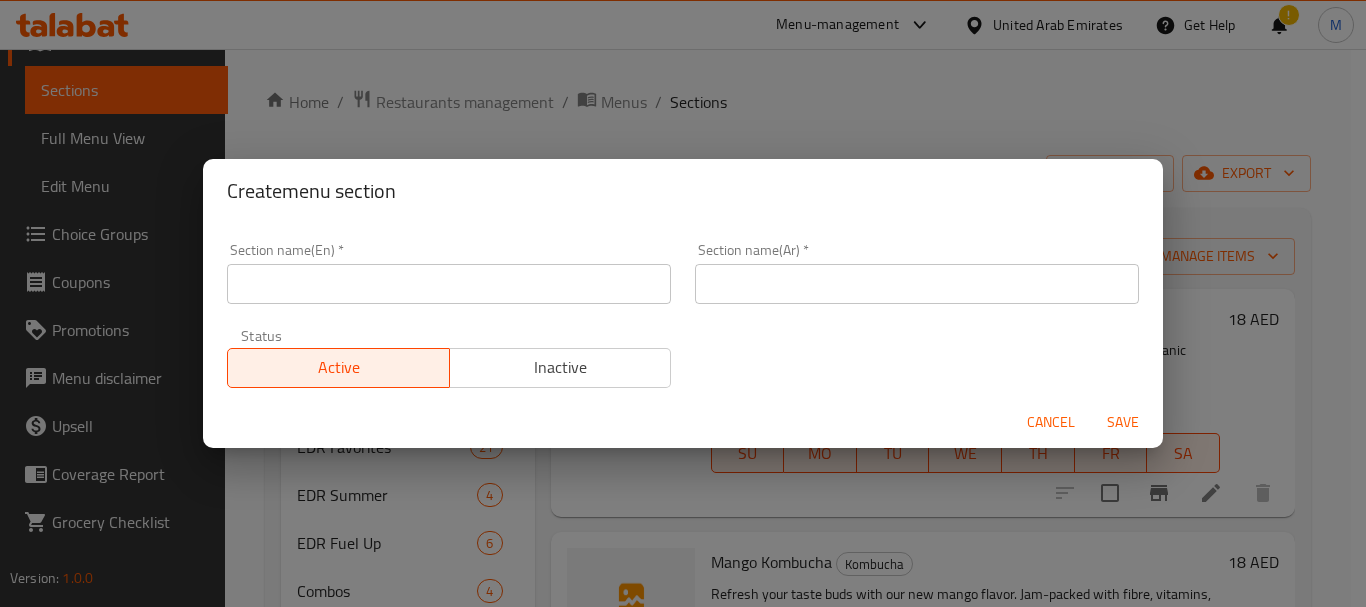 click at bounding box center [449, 284] 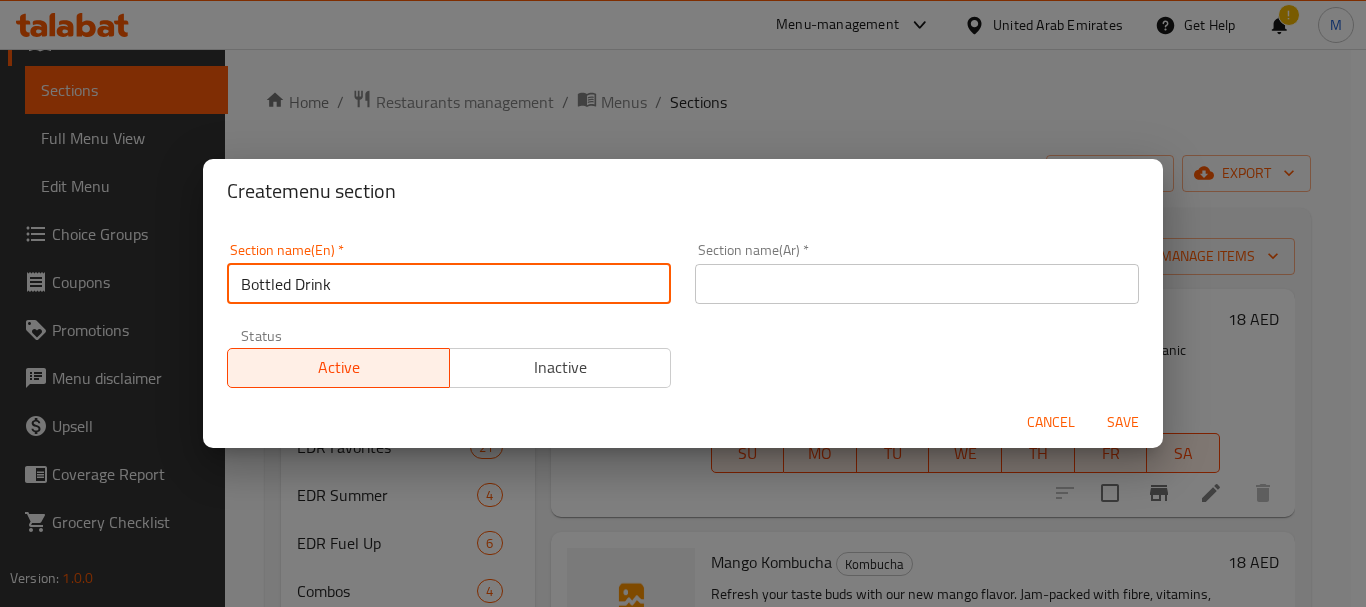 type on "Bottled Drink" 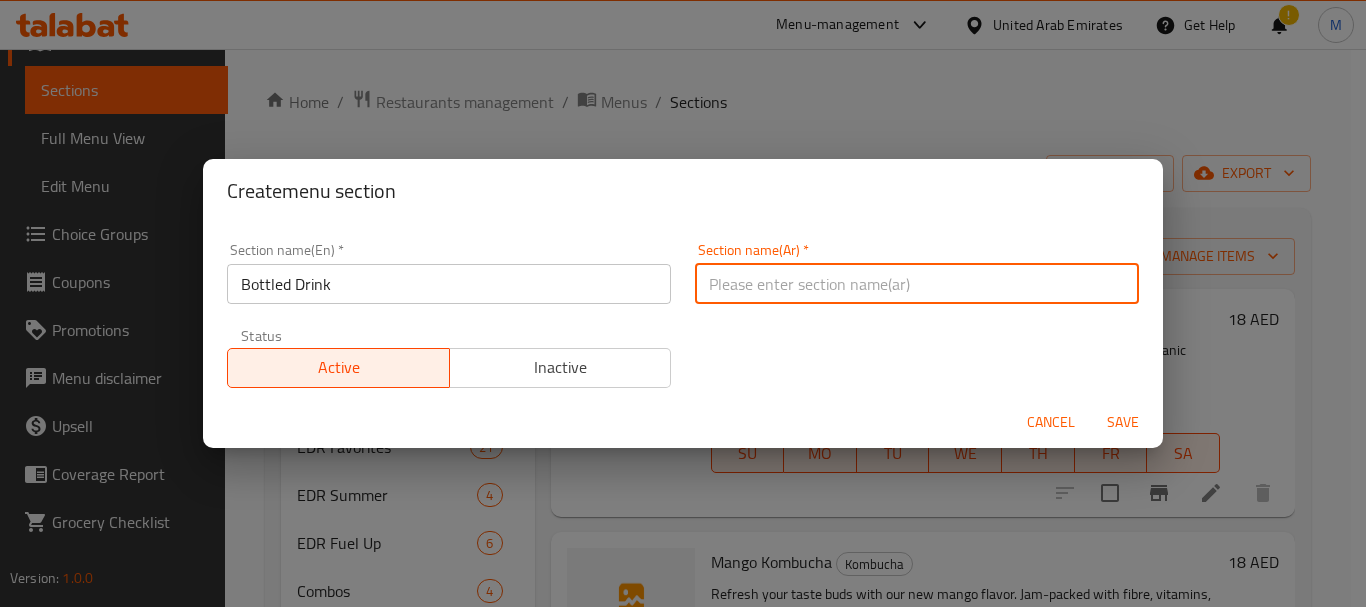 click at bounding box center [917, 284] 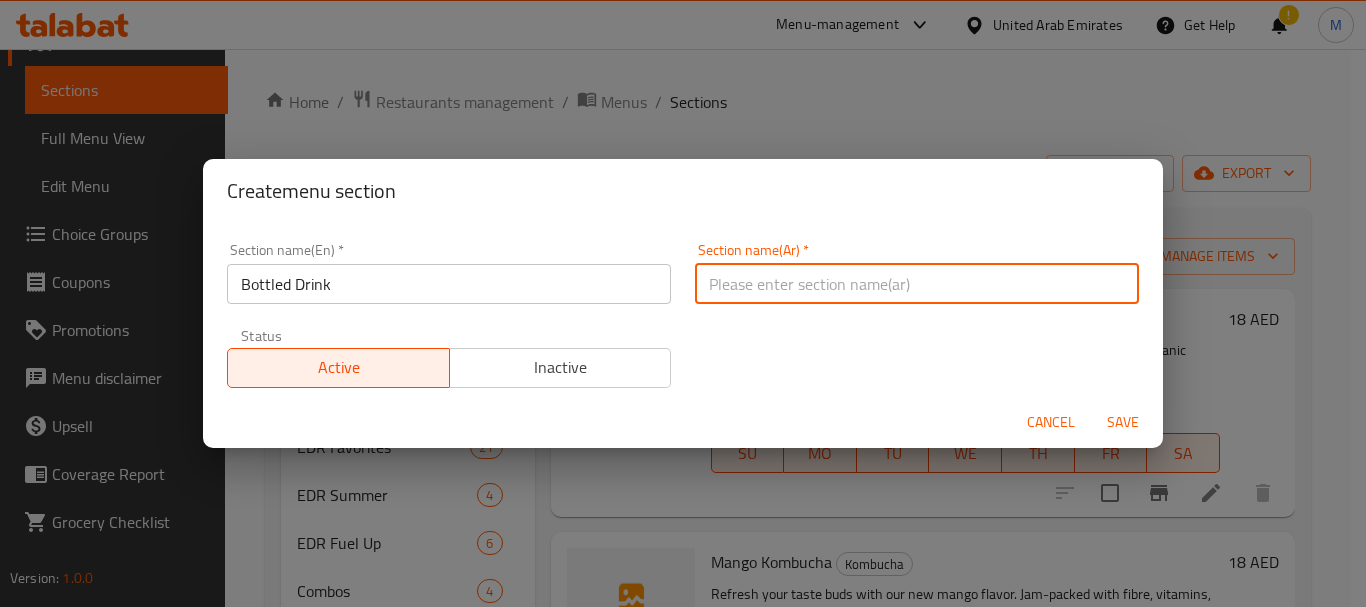 paste on "مشروبات معبأة" 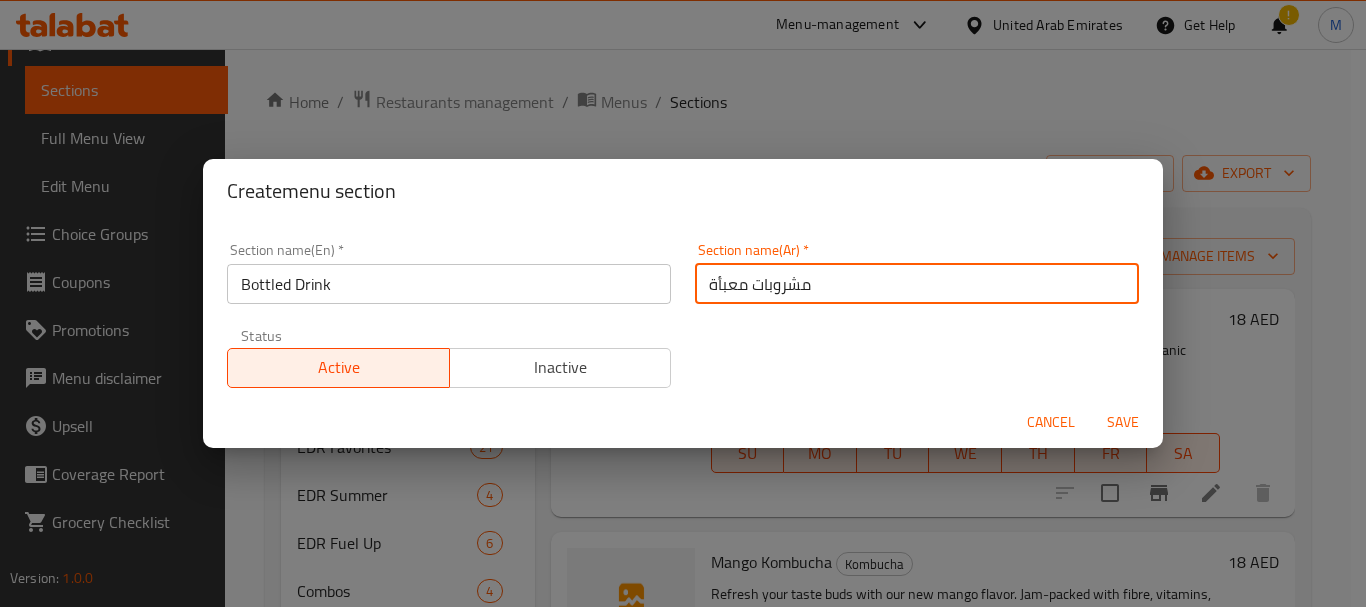 type on "مشروبات معبأة" 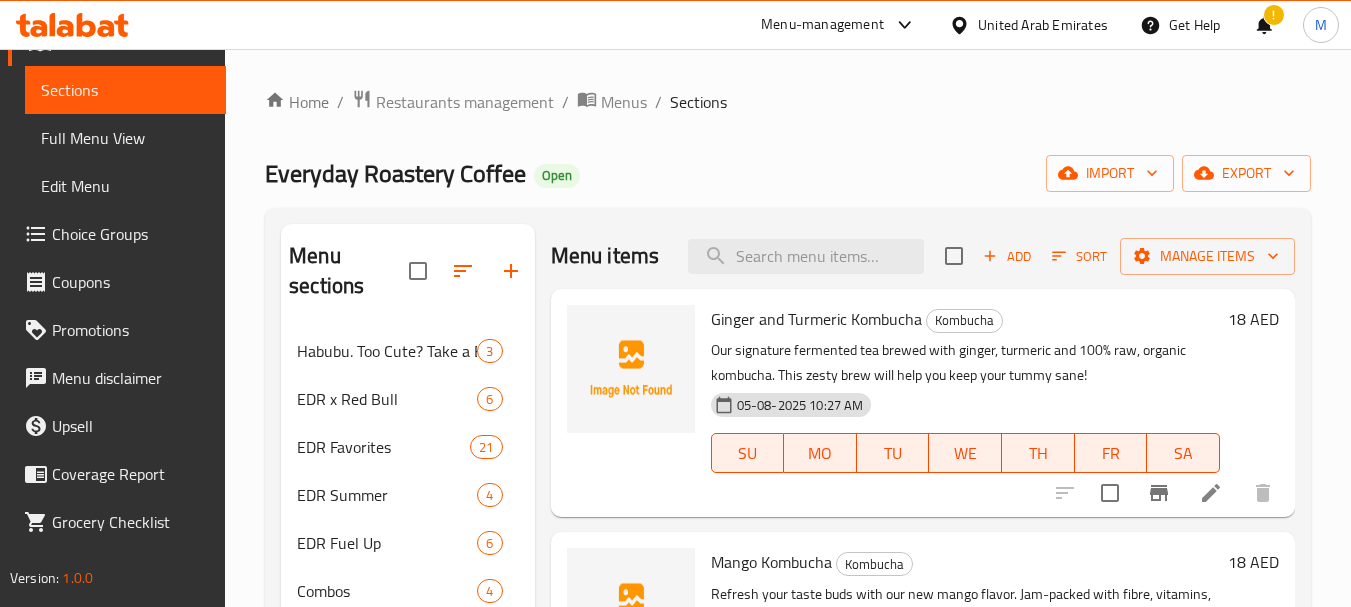 scroll, scrollTop: 1080, scrollLeft: 0, axis: vertical 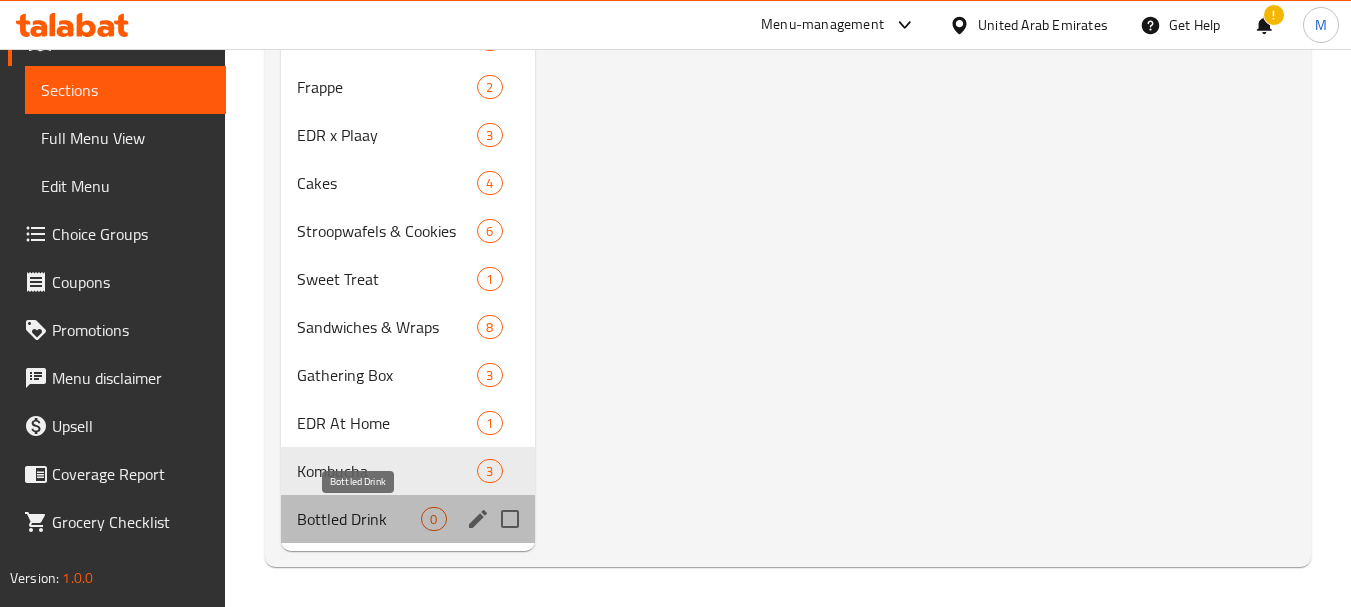 click on "Bottled Drink" at bounding box center [359, 519] 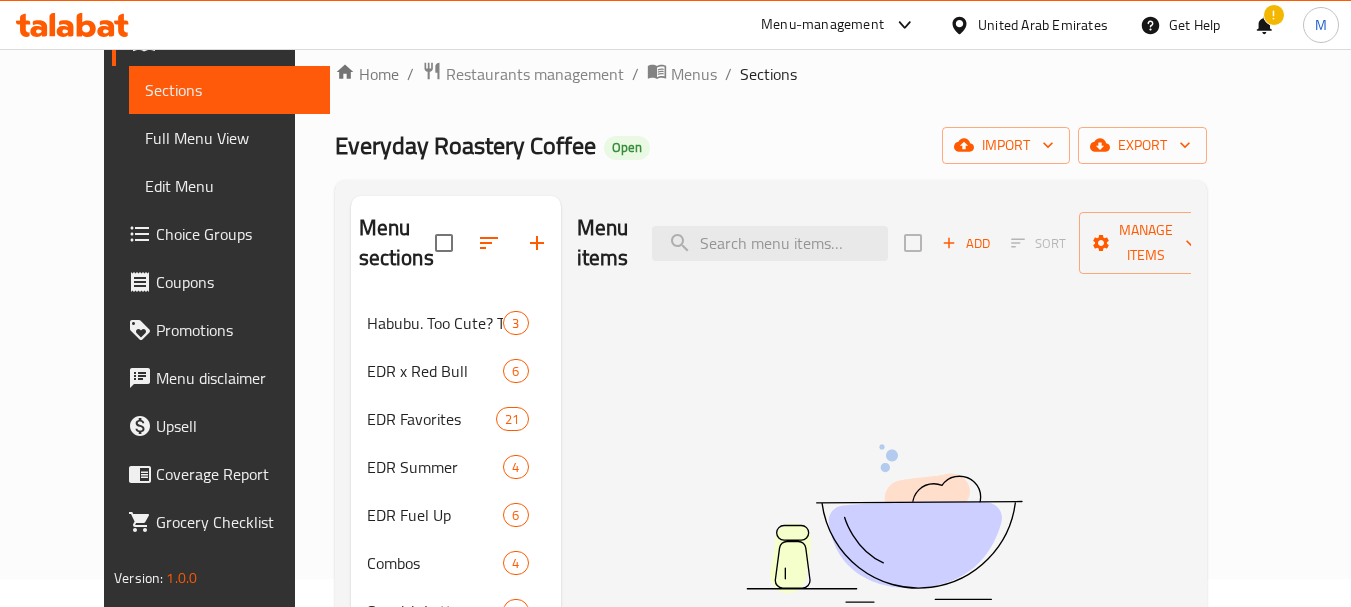 scroll, scrollTop: 0, scrollLeft: 0, axis: both 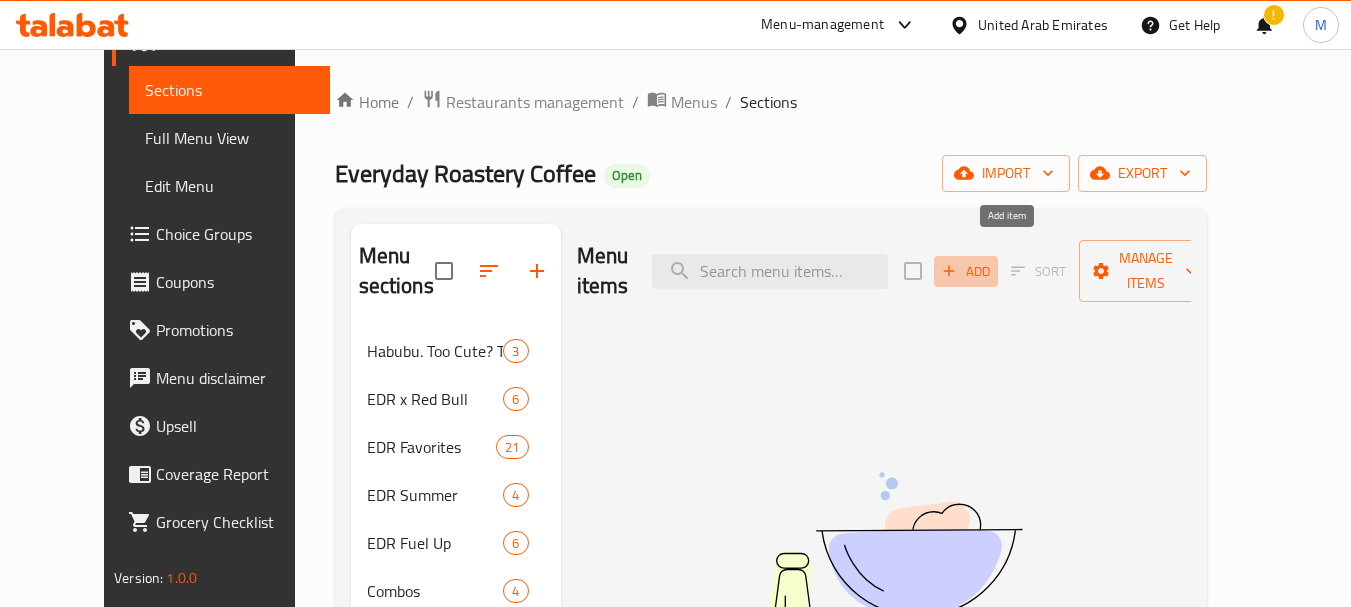 click 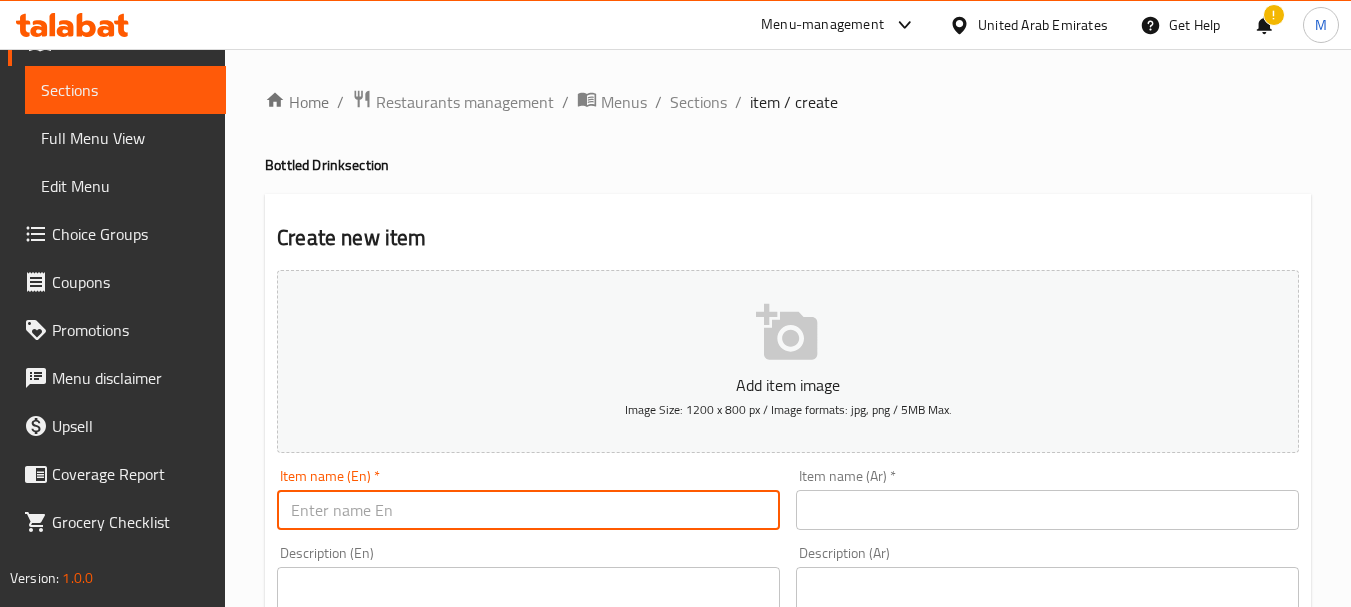 click at bounding box center (528, 510) 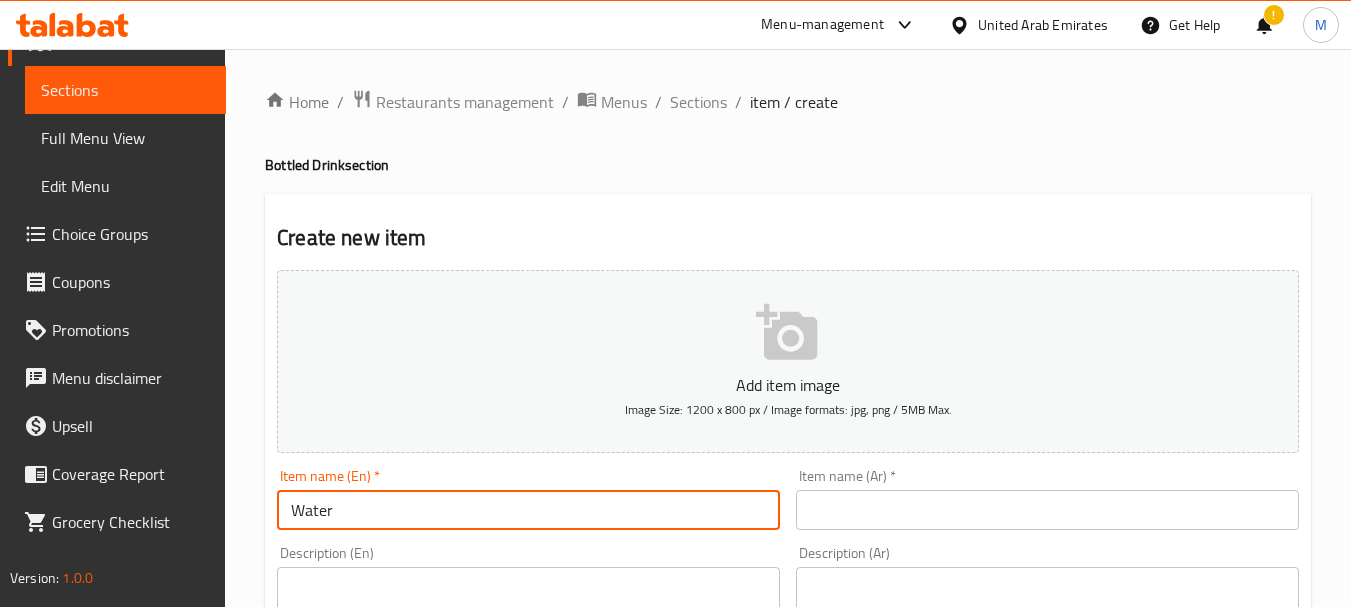 type on "Water" 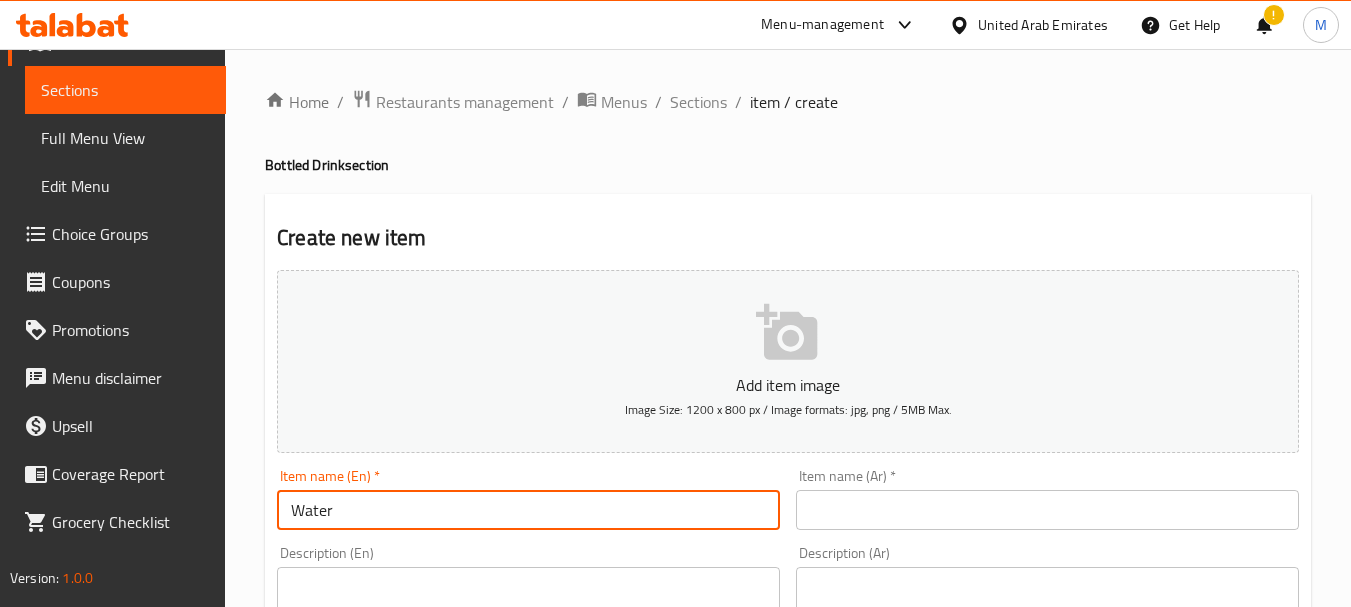 click at bounding box center [1047, 510] 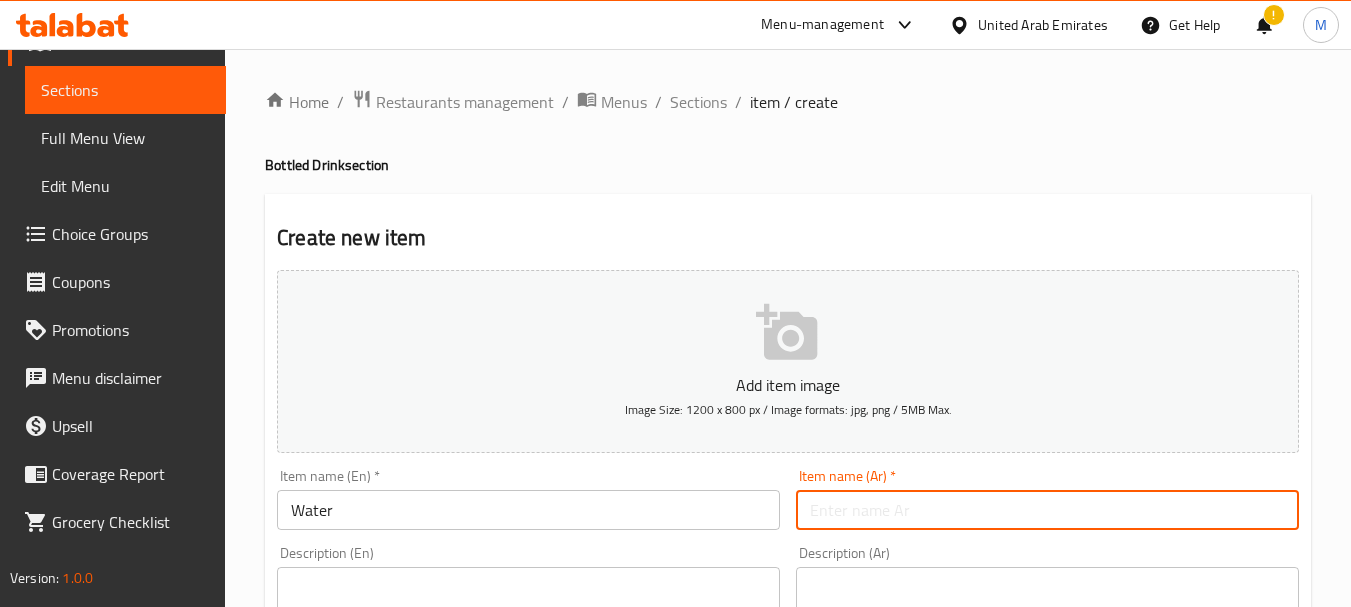paste on "أكوافينا" 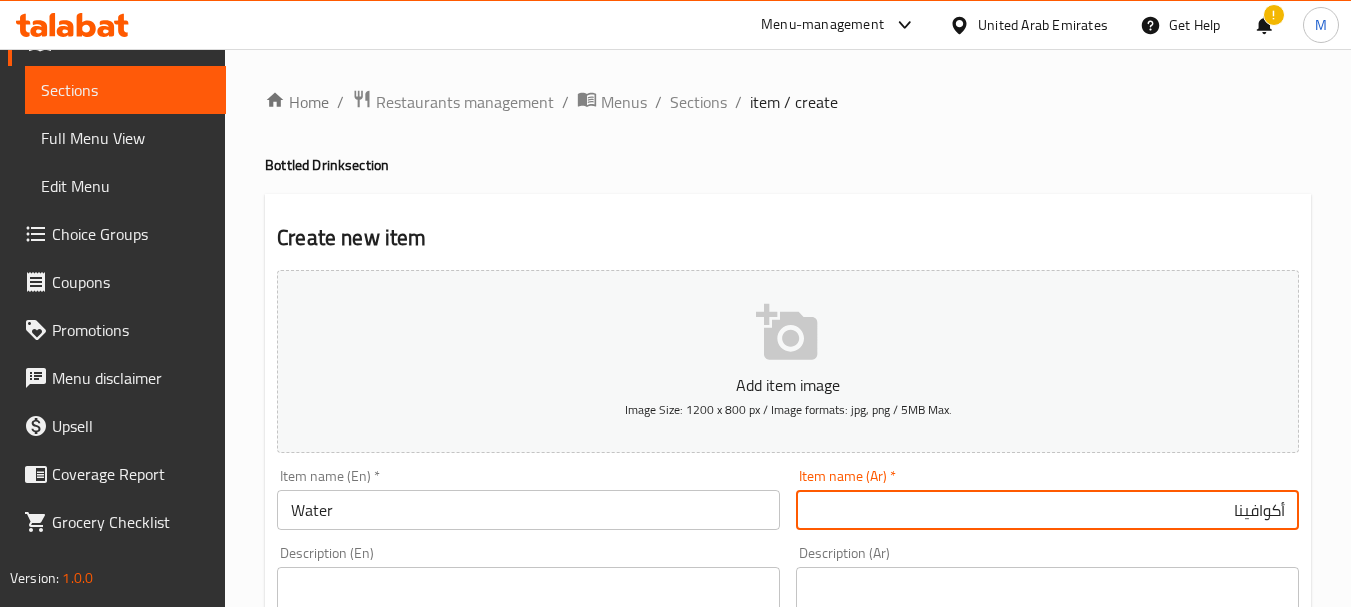type on "أكوافينا" 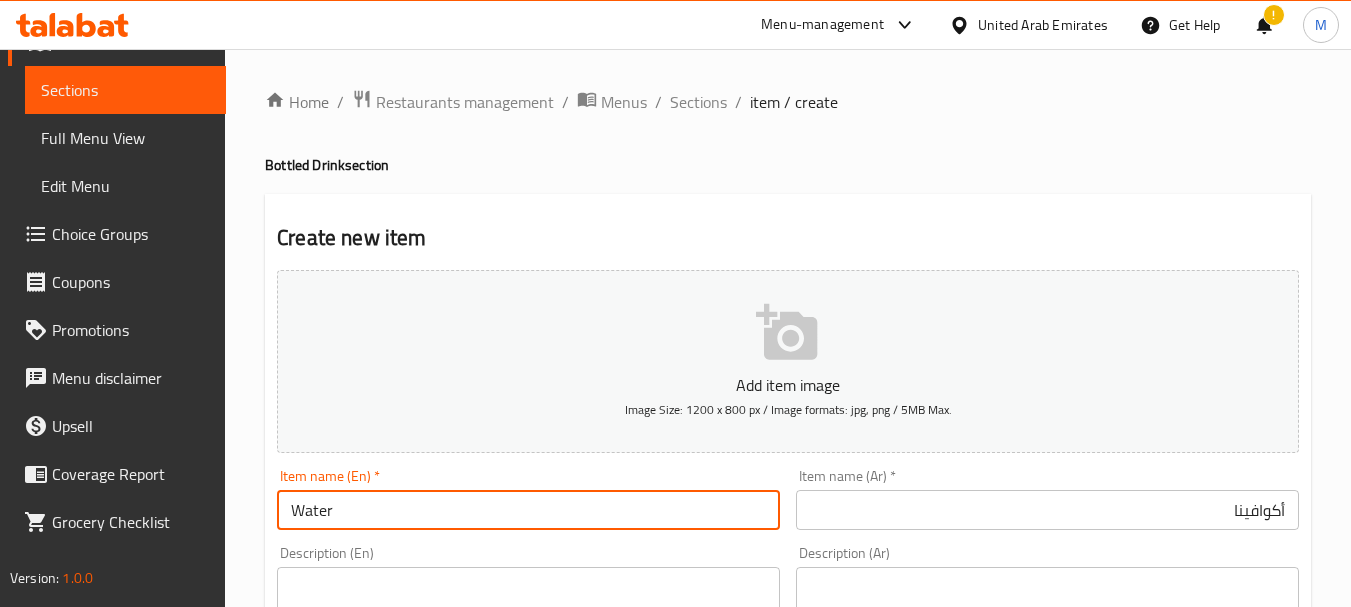click on "Water" at bounding box center (528, 510) 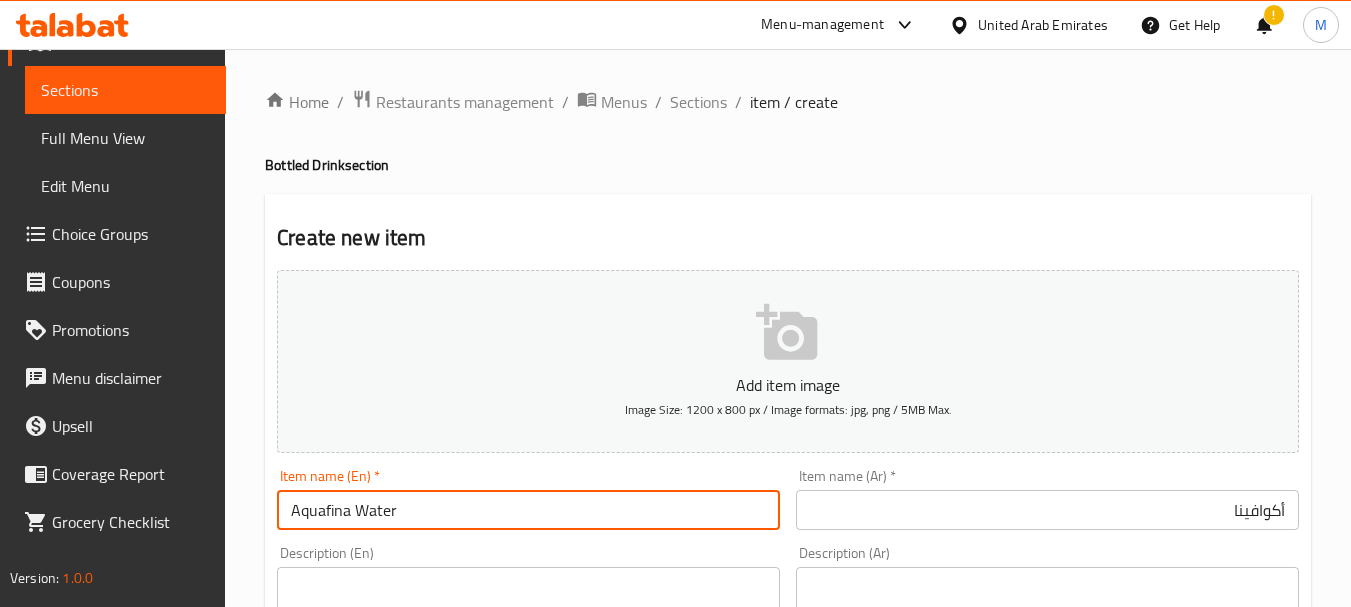 type on "Aquafina Water" 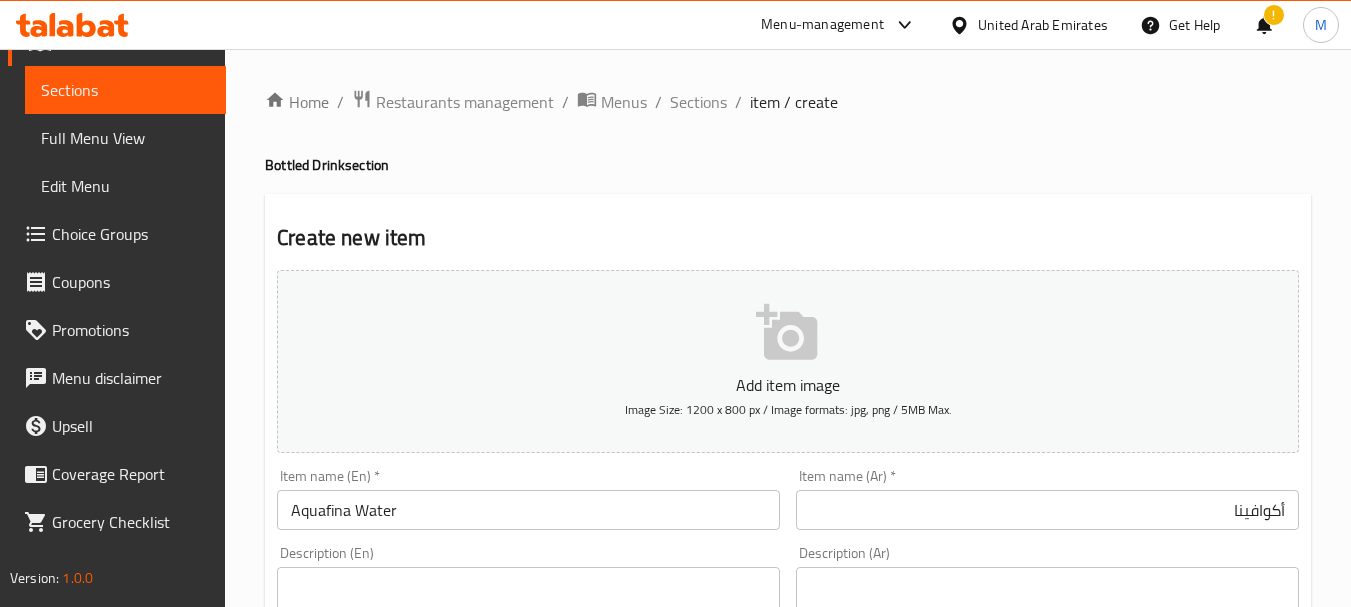 click on "أكوافينا" at bounding box center (1047, 510) 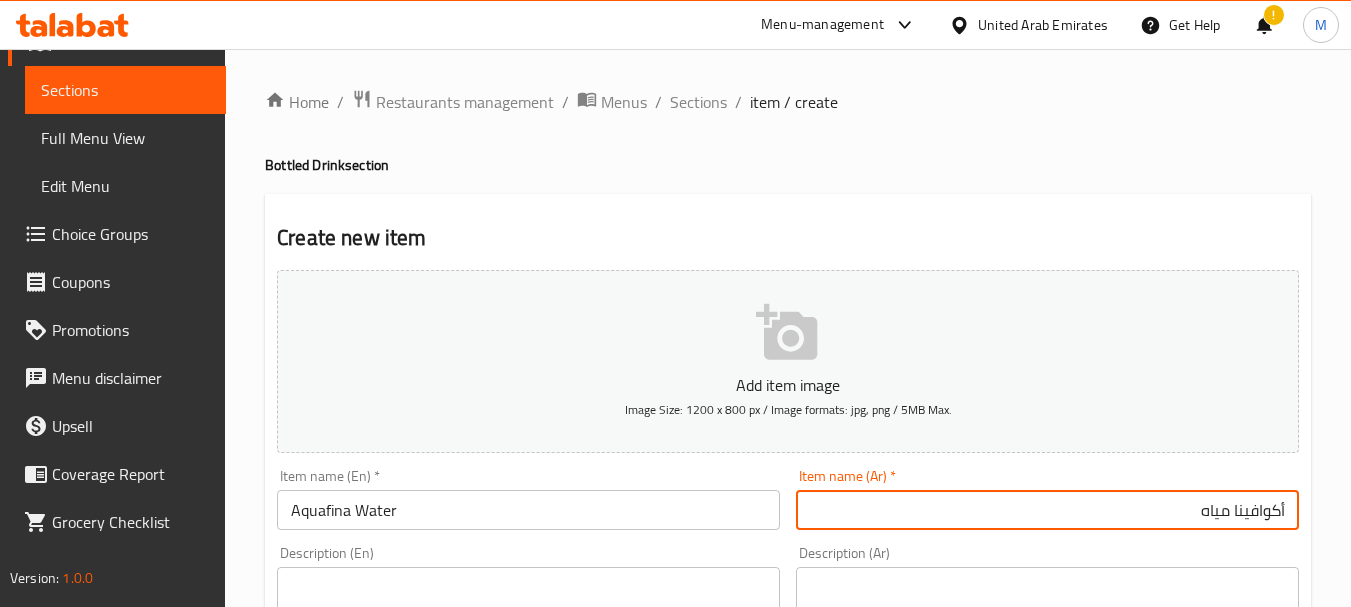 type on "أكوافينا مياه" 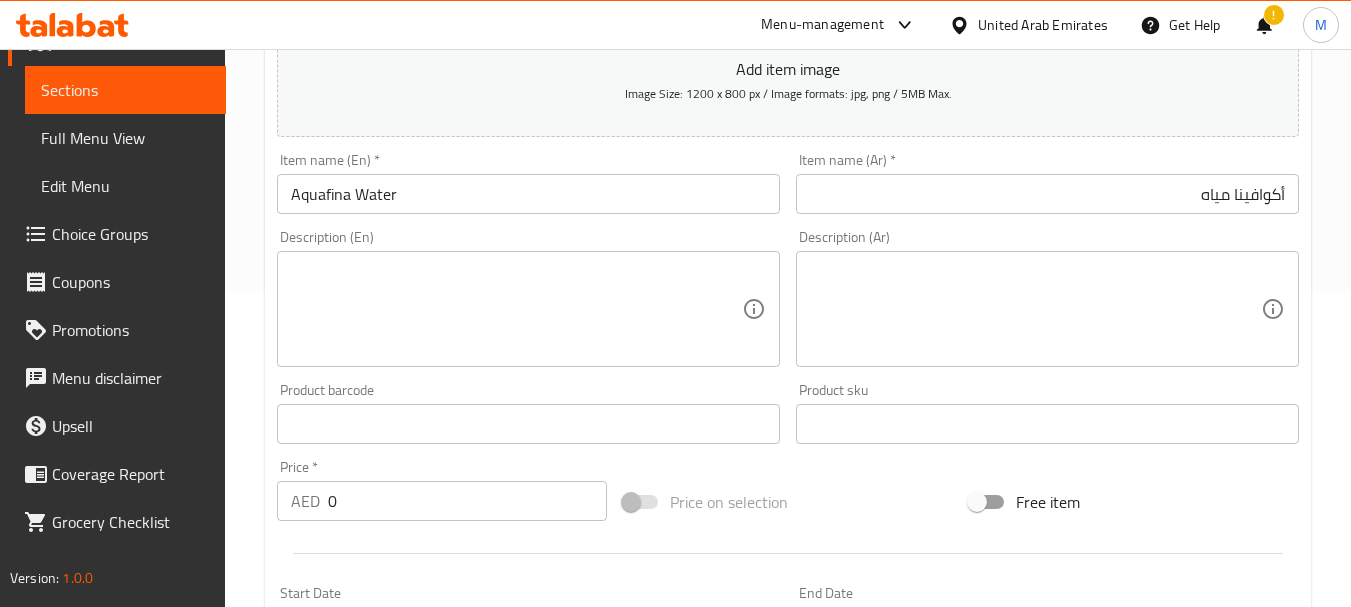 scroll, scrollTop: 400, scrollLeft: 0, axis: vertical 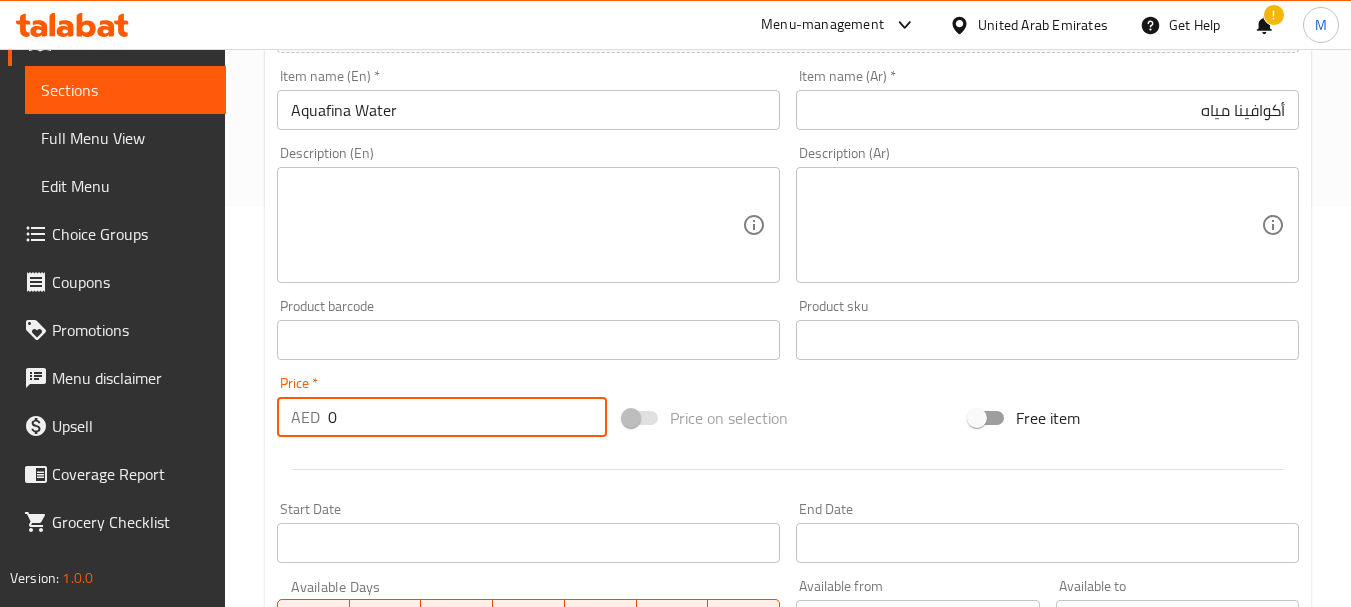 drag, startPoint x: 375, startPoint y: 416, endPoint x: 239, endPoint y: 458, distance: 142.33763 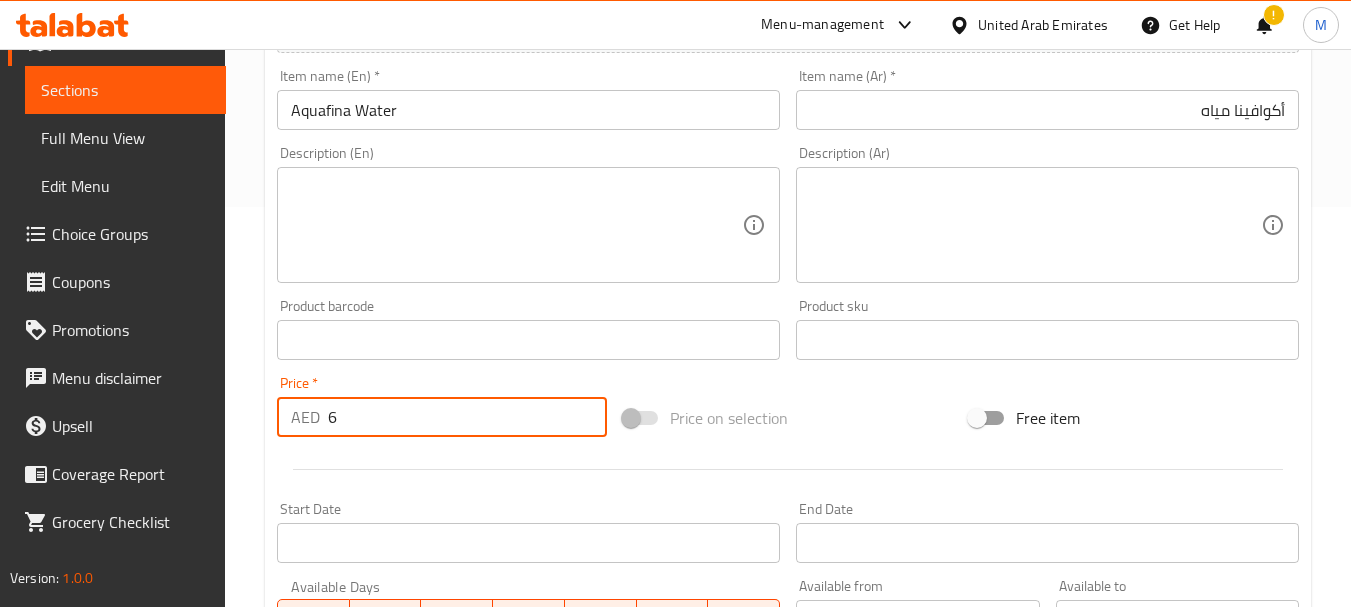 type on "6" 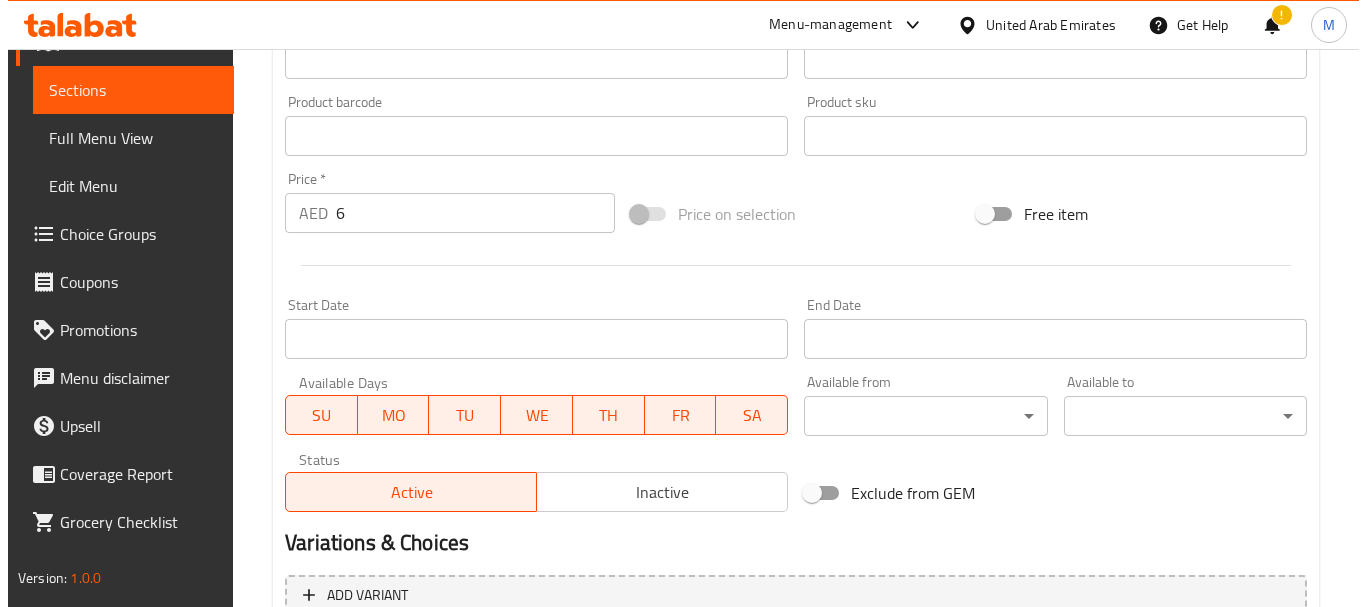 scroll, scrollTop: 790, scrollLeft: 0, axis: vertical 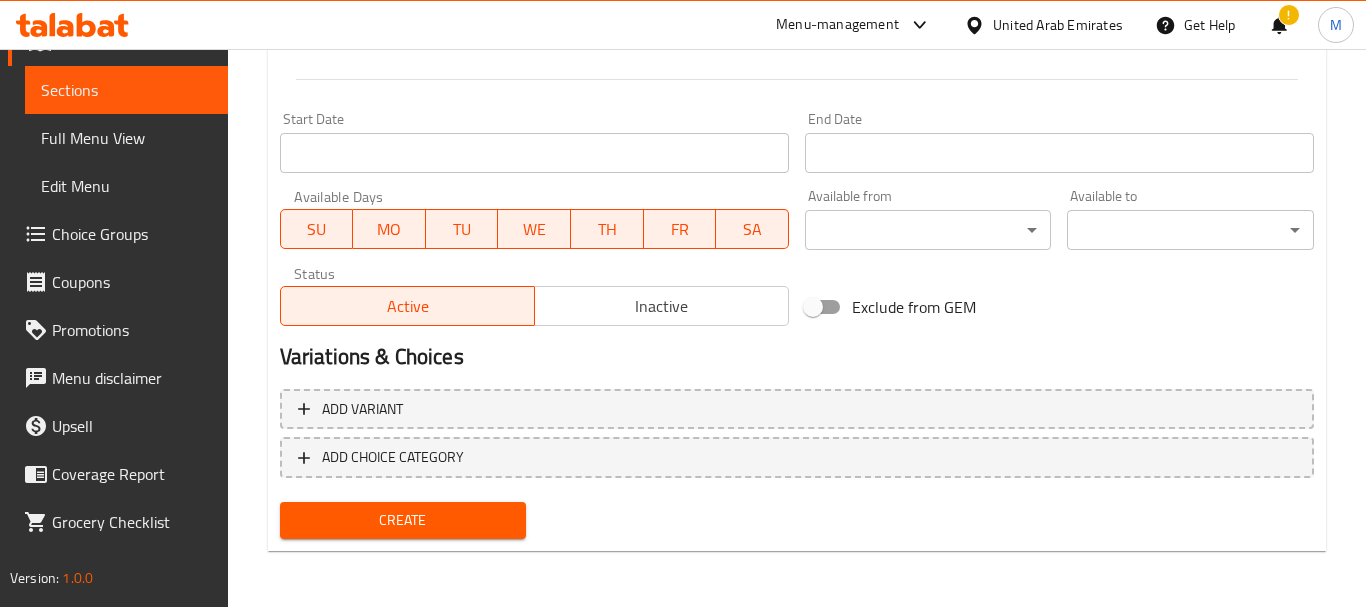 click on "​ Menu-management United Arab Emirates Get Help ! M   Edit Restaurant   Branches   Menus   Sections   Full Menu View   Edit Menu   Choice Groups   Coupons   Promotions   Menu disclaimer   Upsell   Coverage Report   Grocery Checklist  Version:    1.0.0  Get support on:    Support.OpsPlatform Home / Restaurants management / Menus / Sections / item / create Bottled Drink  section Create new item Add item image Image Size: 1200 x 800 px / Image formats: jpg, png / 5MB Max. Item name (En)   * Aquafina Water Item name (En)  * Item name (Ar)   * أكوافينا مياه Item name (Ar)  * Description (En) Description (En) Description (Ar) Description (Ar) Product barcode Product barcode Product sku Product sku Price   * AED 6 Price  * Price on selection Free item Start Date Start Date End Date End Date Available Days SU MO TU WE TH FR SA Available from ​ ​ Available to ​ ​ Status Active Inactive Exclude from GEM Variations & Choices Add variant ADD CHOICE CATEGORY Create Bug report Error text" at bounding box center [683, -462] 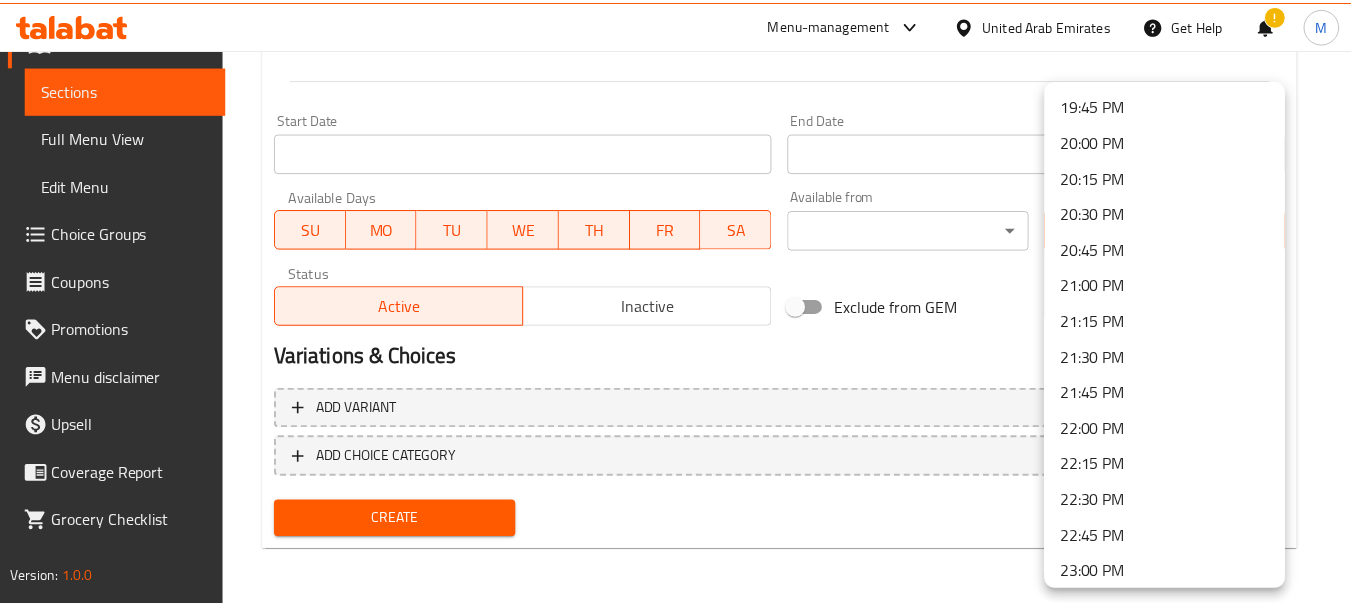 scroll, scrollTop: 2997, scrollLeft: 0, axis: vertical 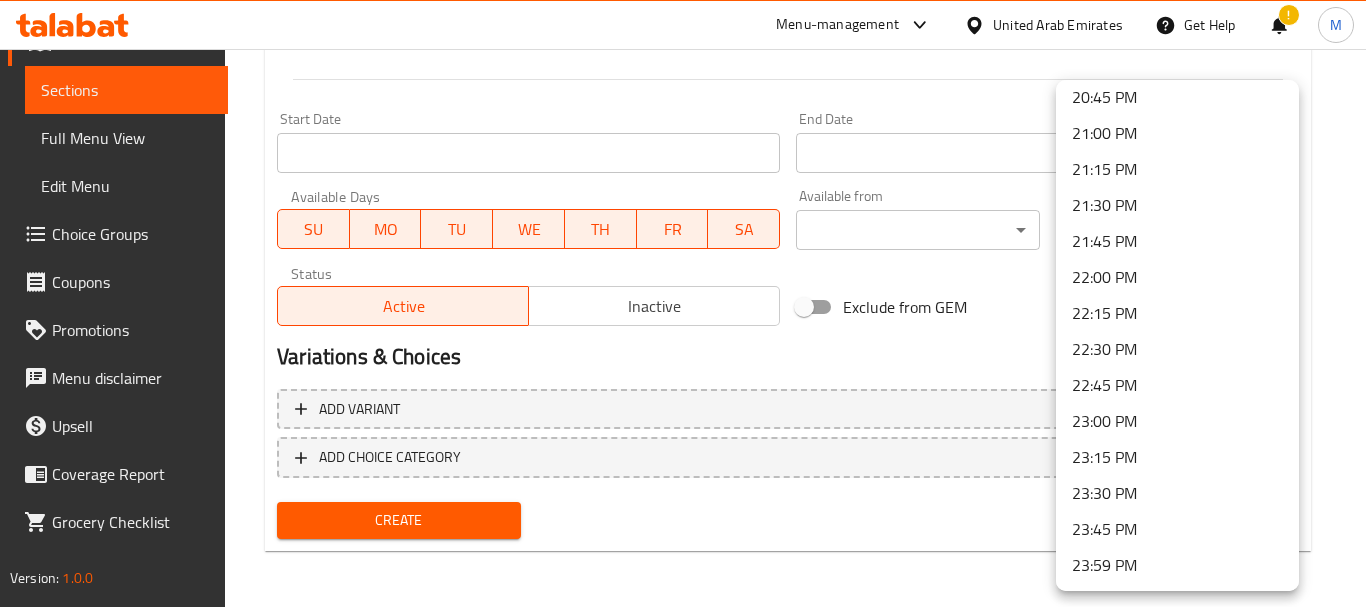click on "23:59 PM" at bounding box center (1177, 565) 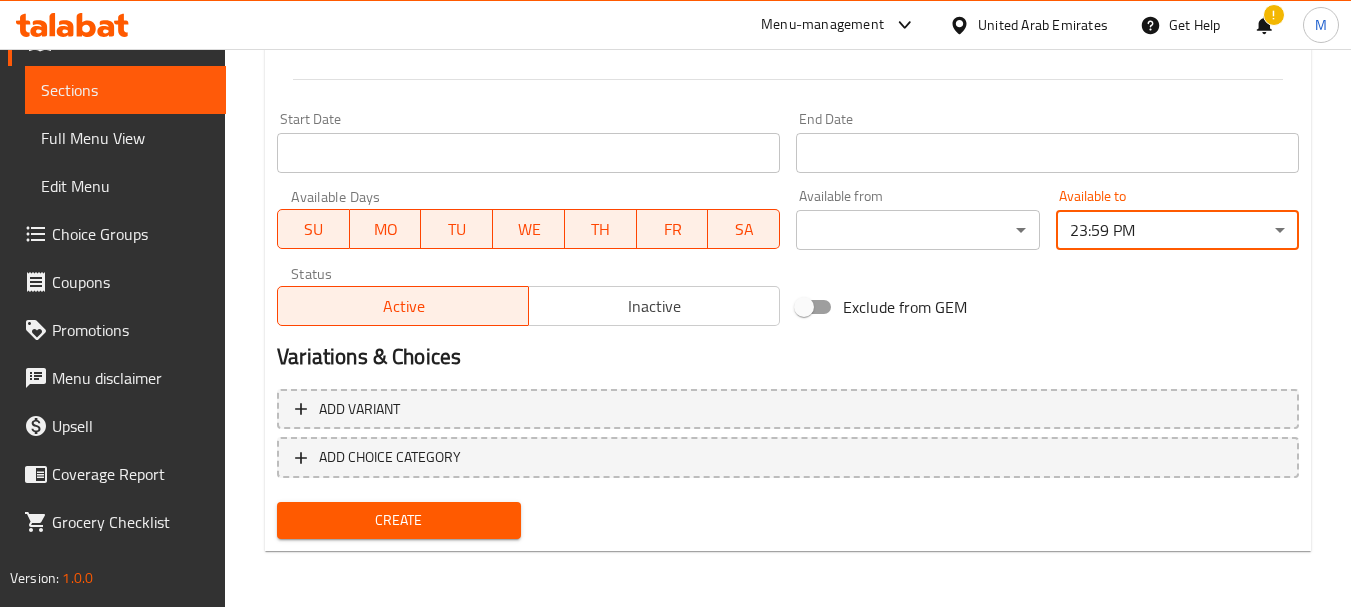 click on "Home / Restaurants management / Menus / Sections / item / create Bottled Drink  section Create new item Add item image Image Size: 1200 x 800 px / Image formats: jpg, png / 5MB Max. Item name (En)   * Aquafina Water Item name (En)  * Item name (Ar)   * أكوافينا مياه Item name (Ar)  * Description (En) Description (En) Description (Ar) Description (Ar) Product barcode Product barcode Product sku Product sku Price   * AED 6 Price  * Price on selection Free item Start Date Start Date End Date End Date Available Days SU MO TU WE TH FR SA Available from ​ ​ Available to 23:59 PM ​ Status Active Inactive Exclude from GEM Variations & Choices Add variant ADD CHOICE CATEGORY Create" at bounding box center (788, -67) 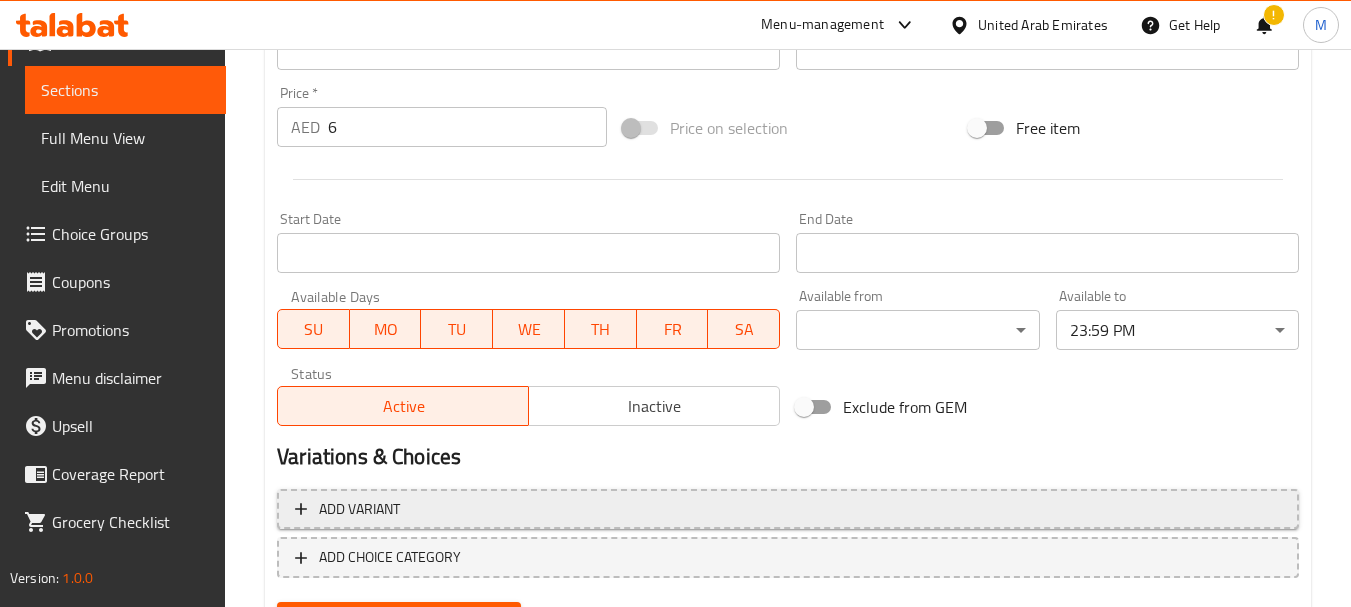 scroll, scrollTop: 790, scrollLeft: 0, axis: vertical 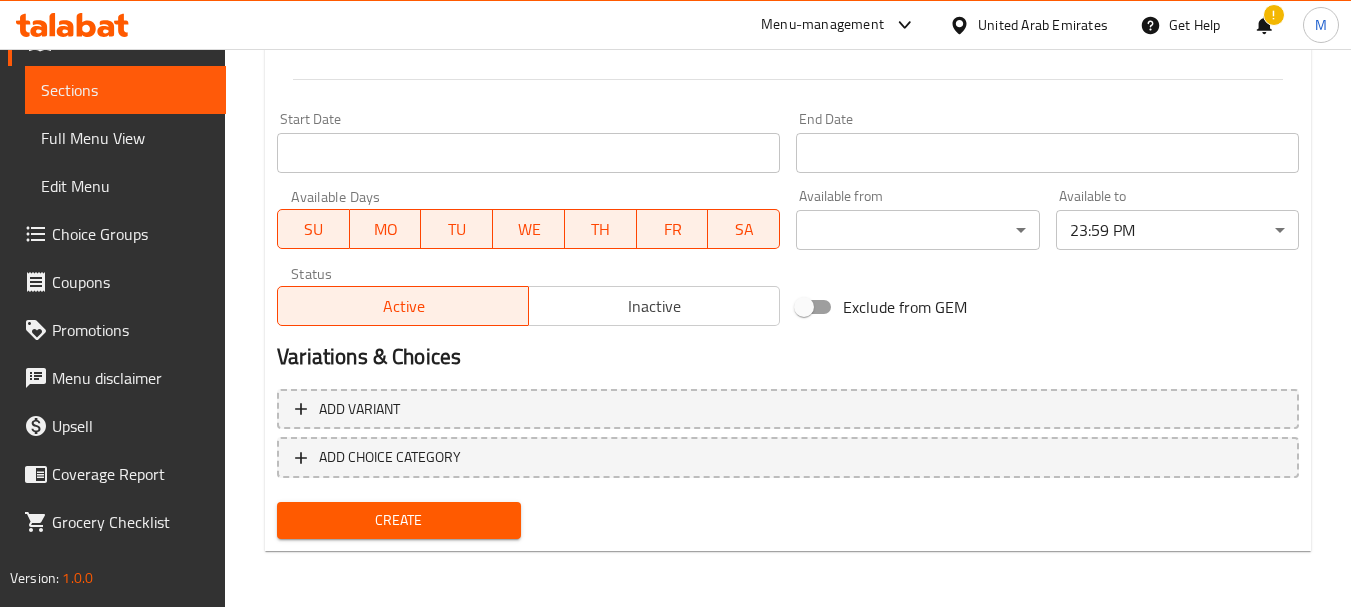 click on "Create" at bounding box center [398, 520] 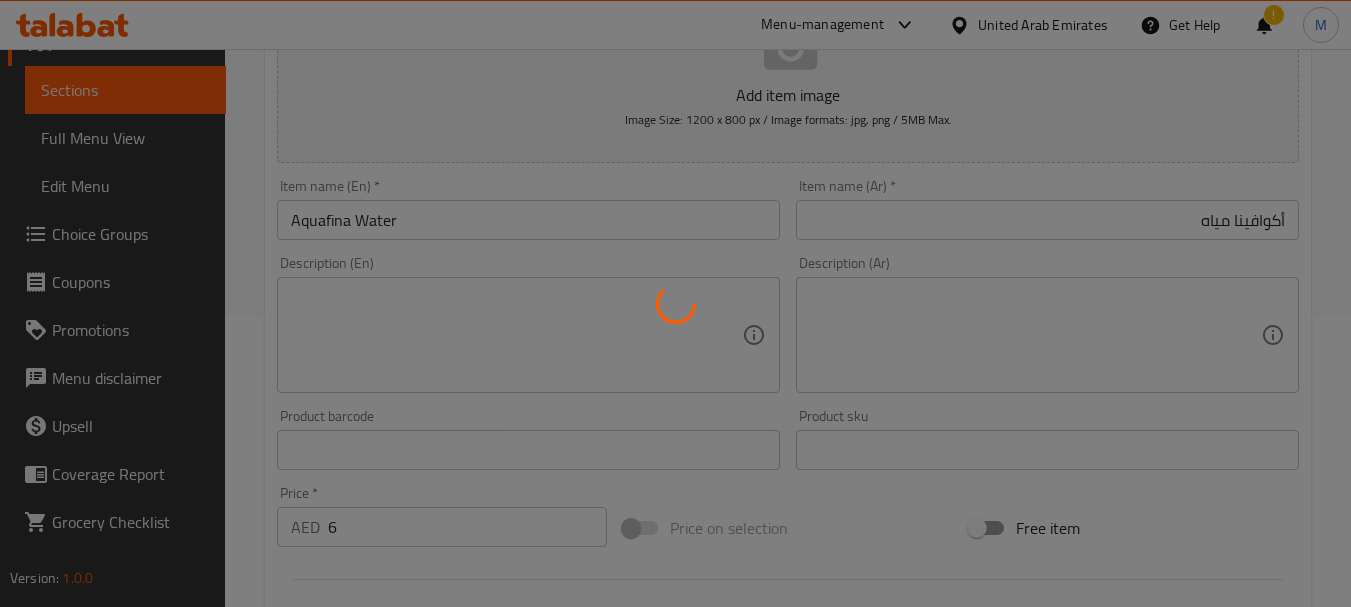scroll, scrollTop: 0, scrollLeft: 0, axis: both 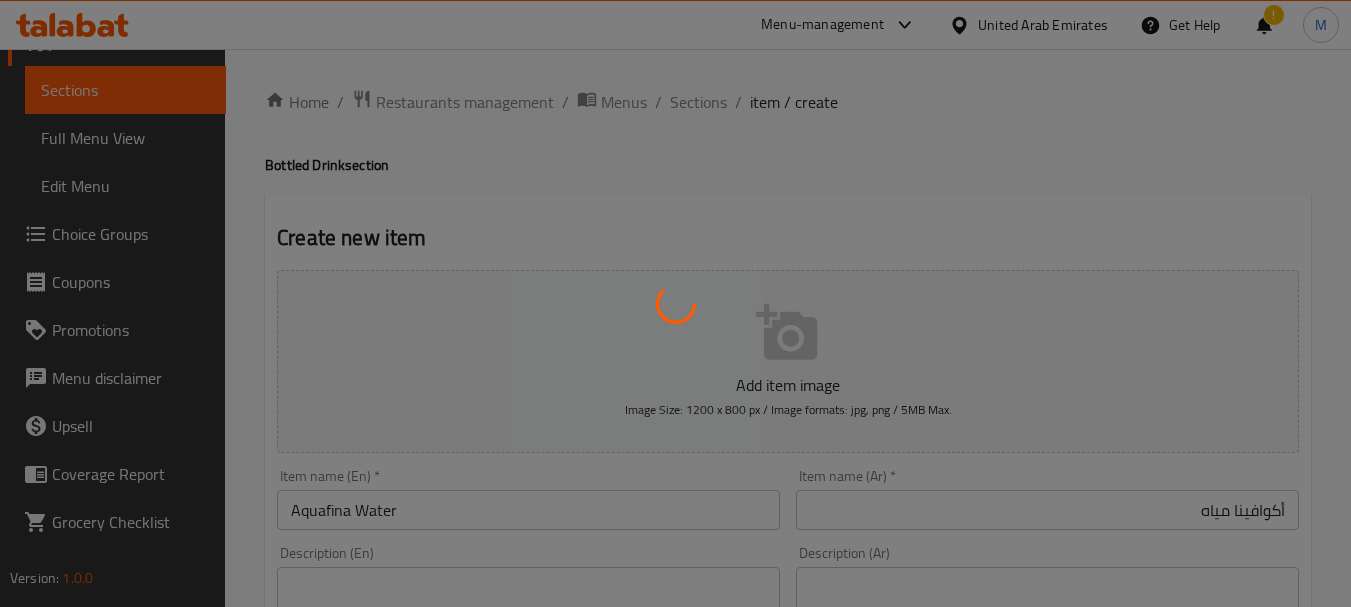 type 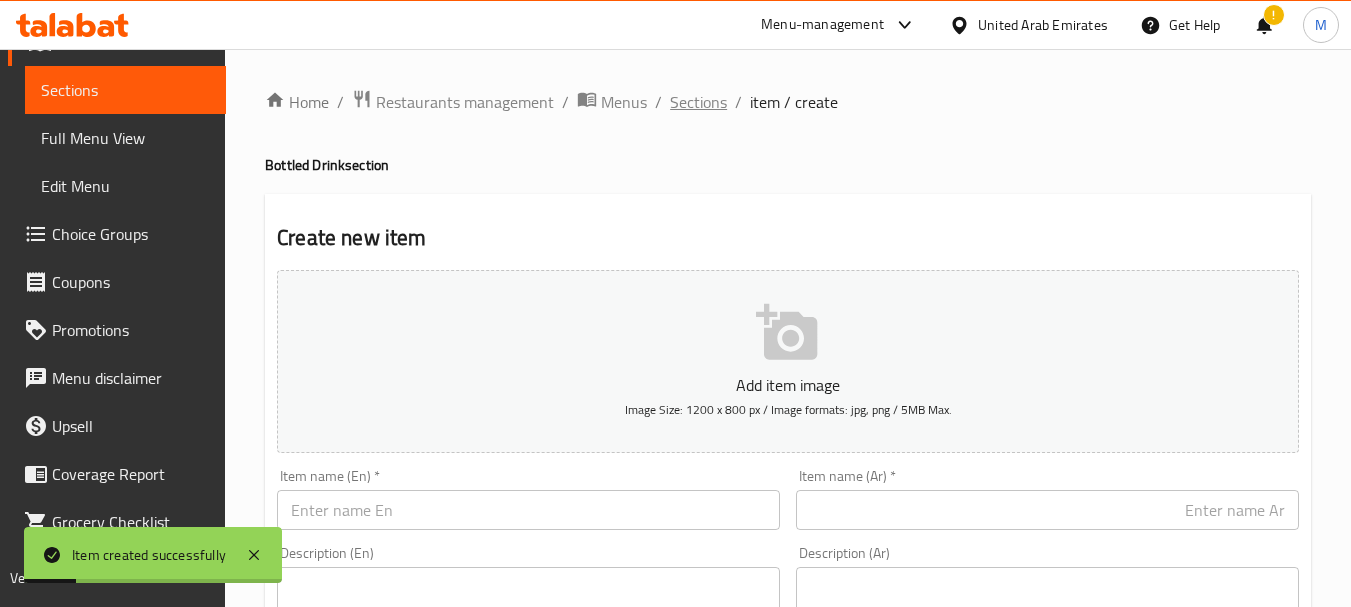click on "Sections" at bounding box center [698, 102] 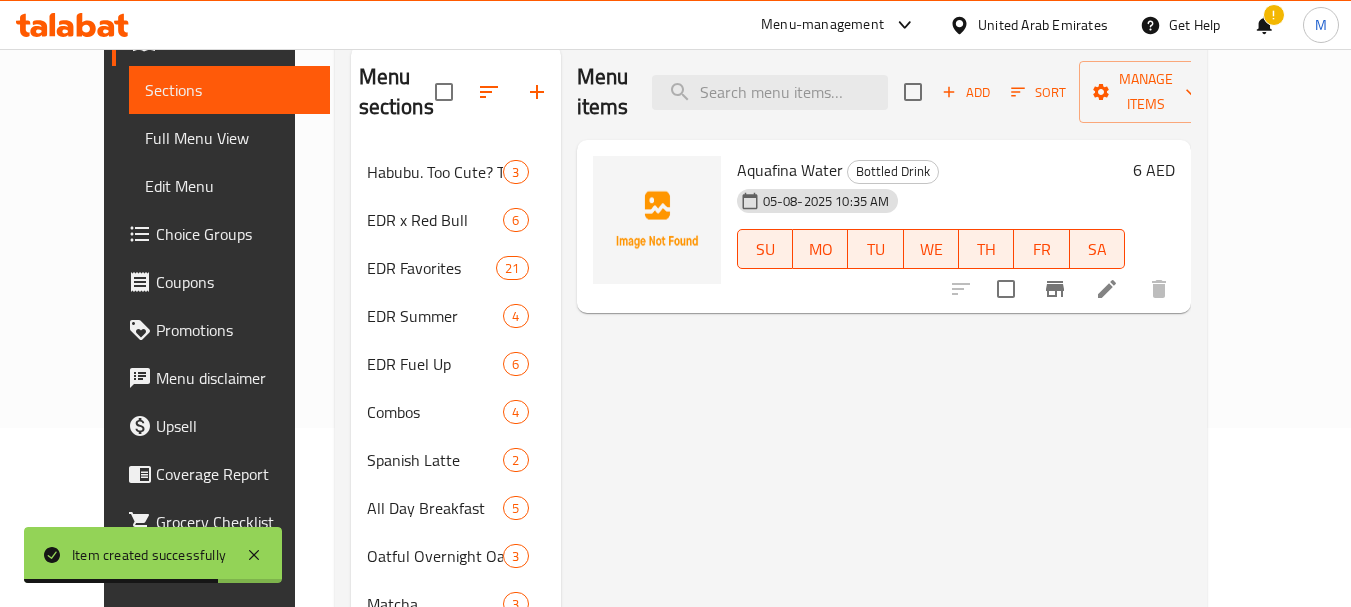 scroll, scrollTop: 0, scrollLeft: 0, axis: both 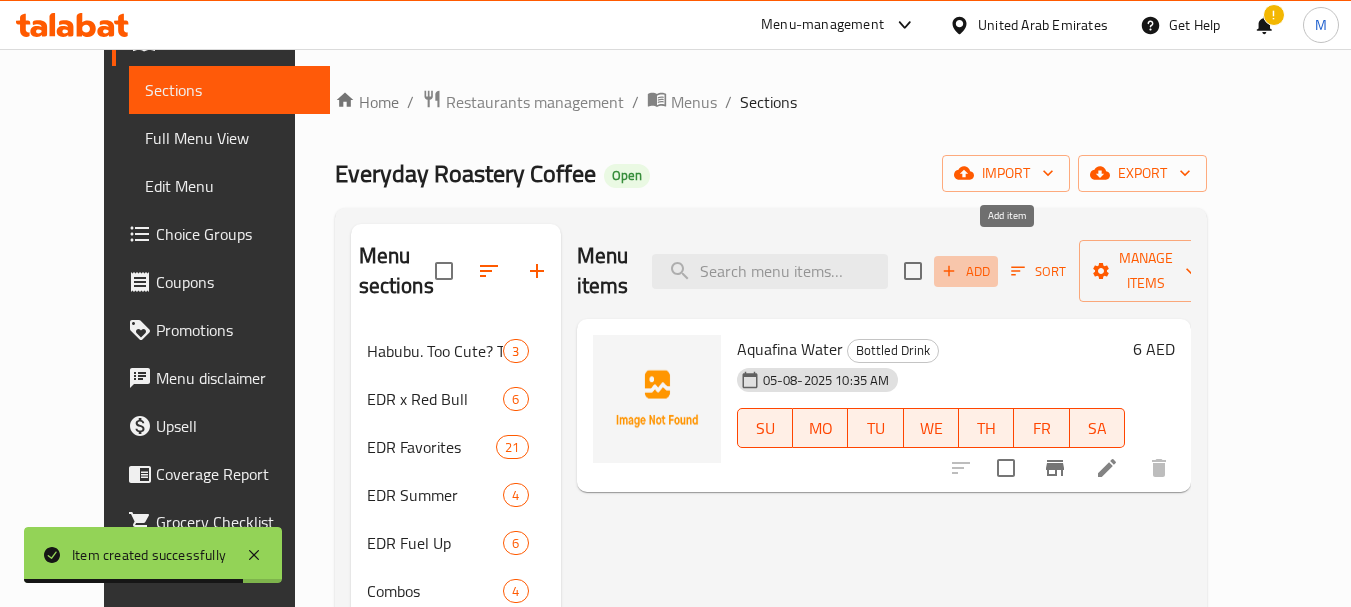 click on "Add" at bounding box center (966, 271) 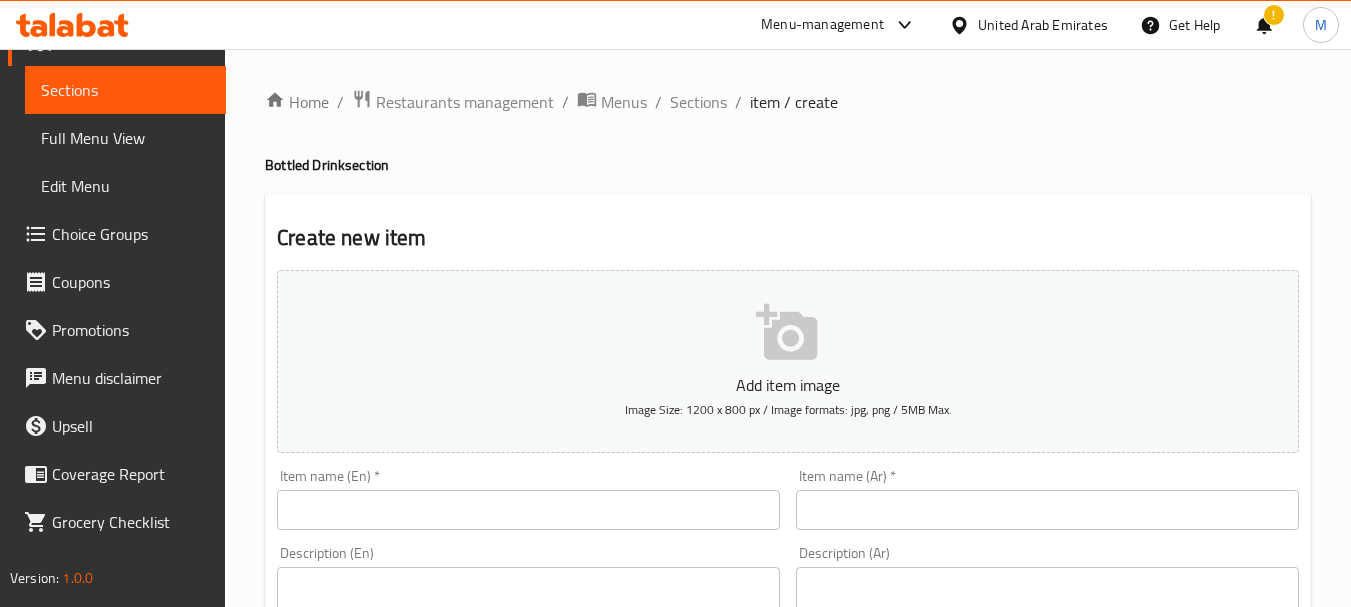 click at bounding box center [528, 510] 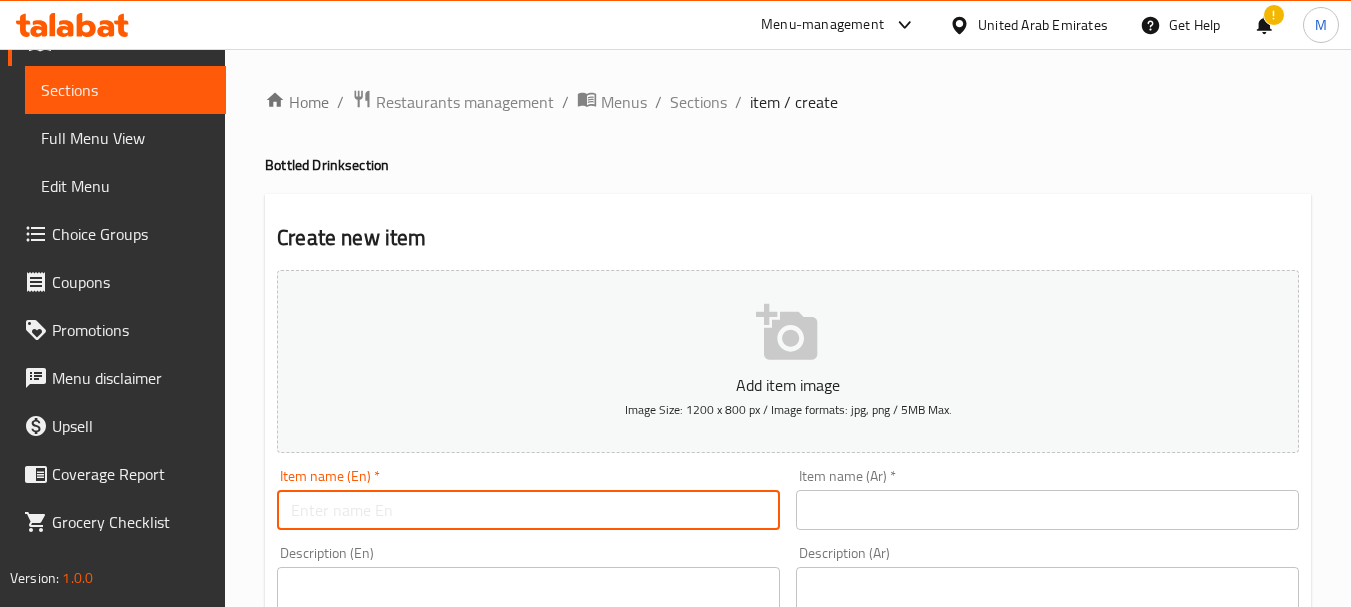 paste on "Evian Natural Mineral Water 500 ML" 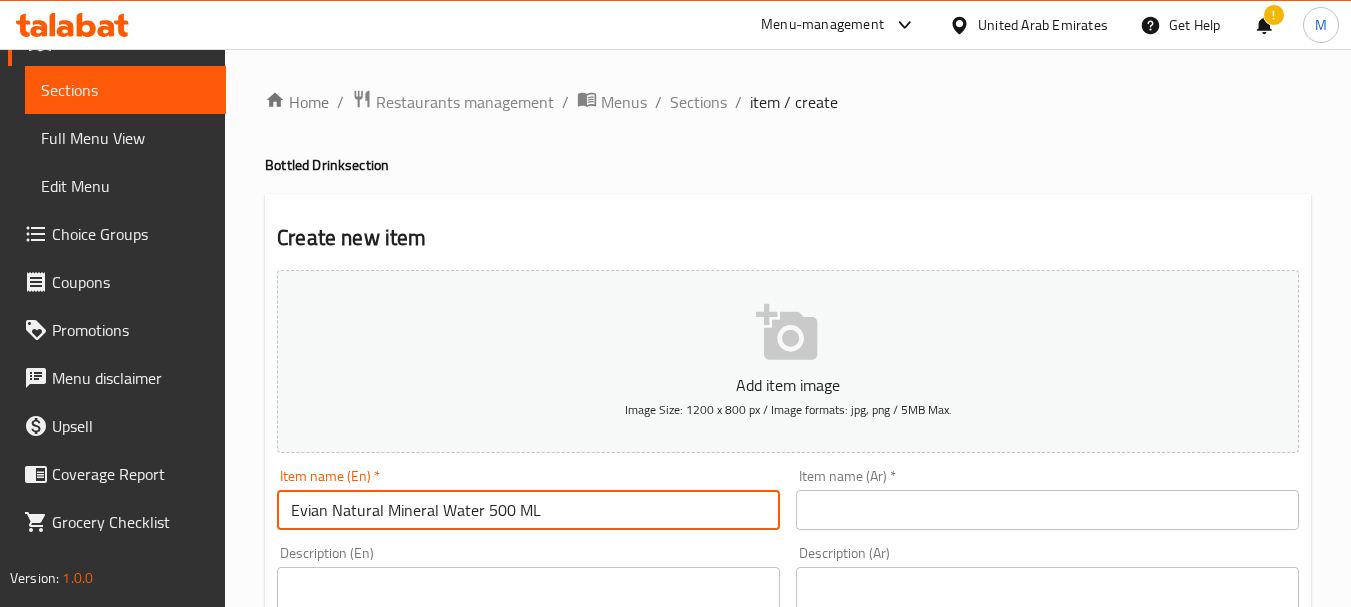 type on "Evian Natural Mineral Water 500 ML" 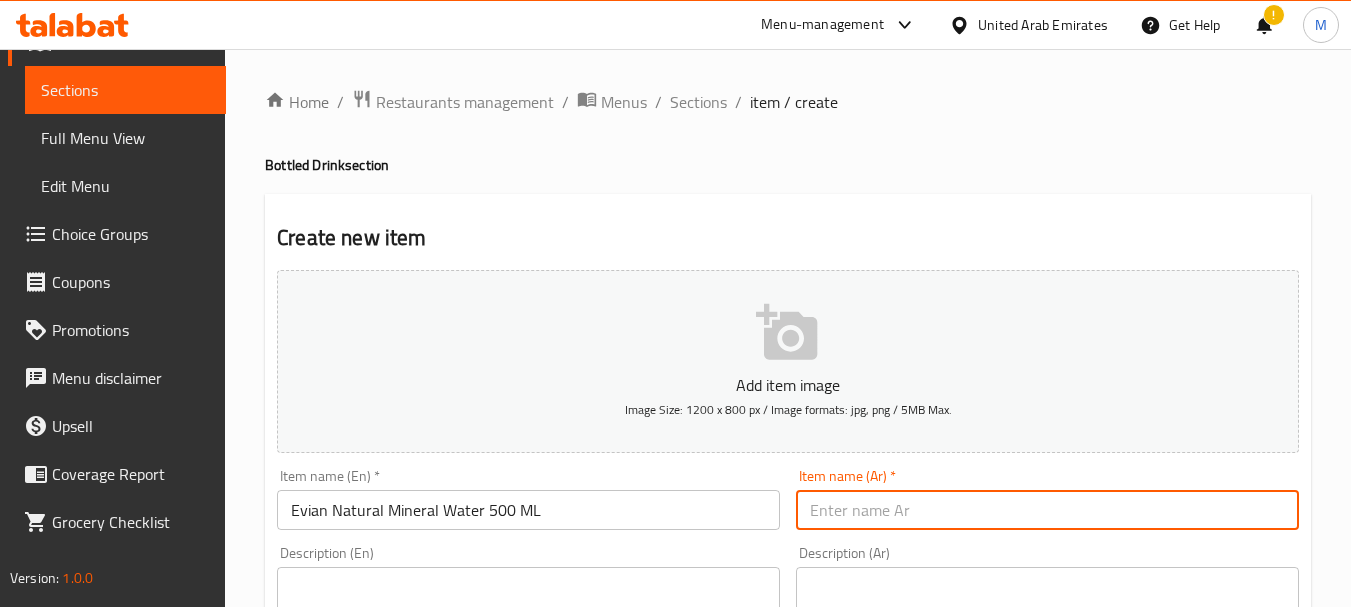 click at bounding box center (1047, 510) 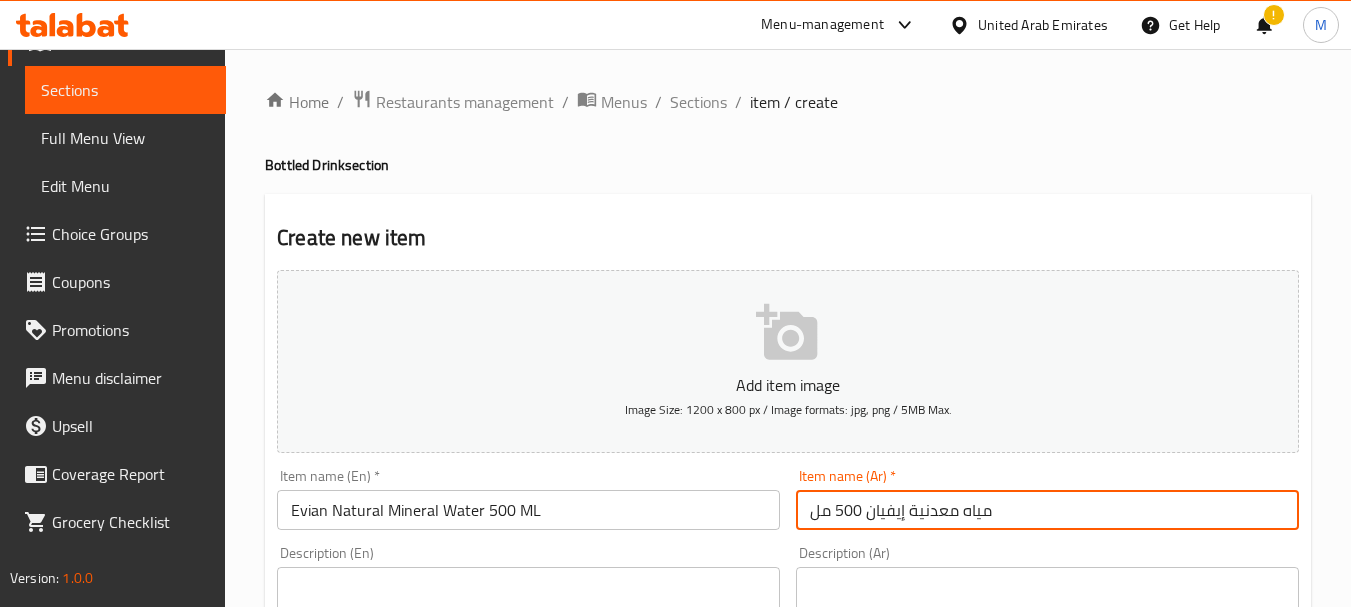 type on "مياه معدنية إيفيان 500 مل" 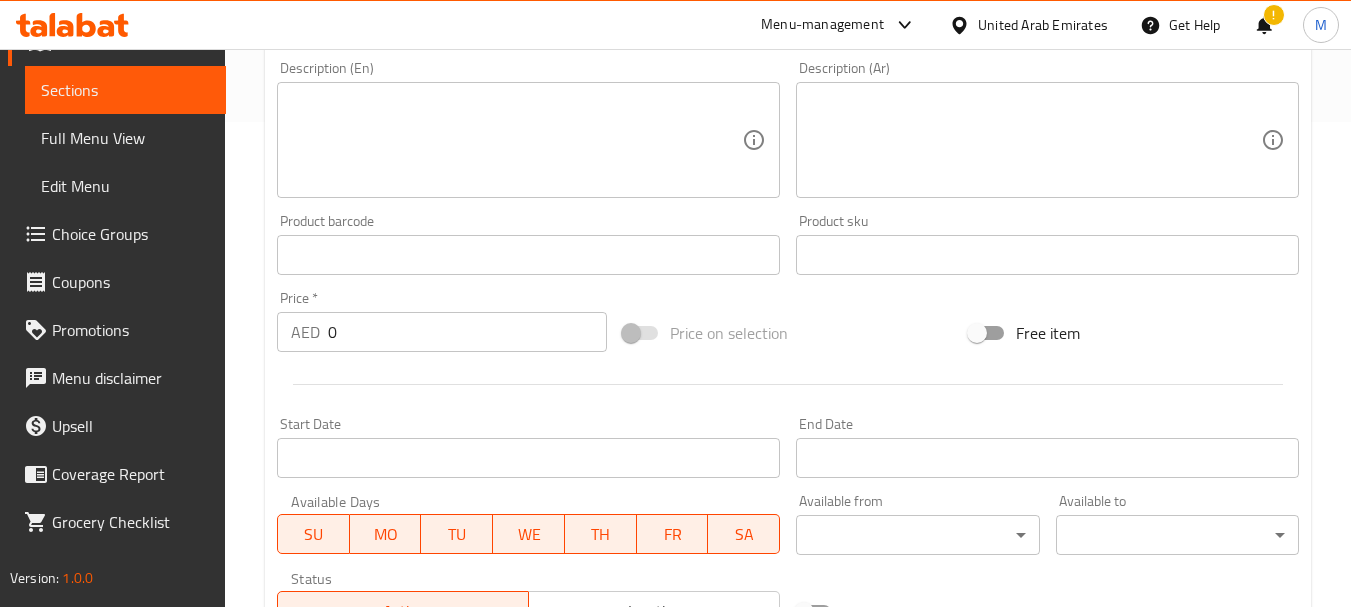 scroll, scrollTop: 500, scrollLeft: 0, axis: vertical 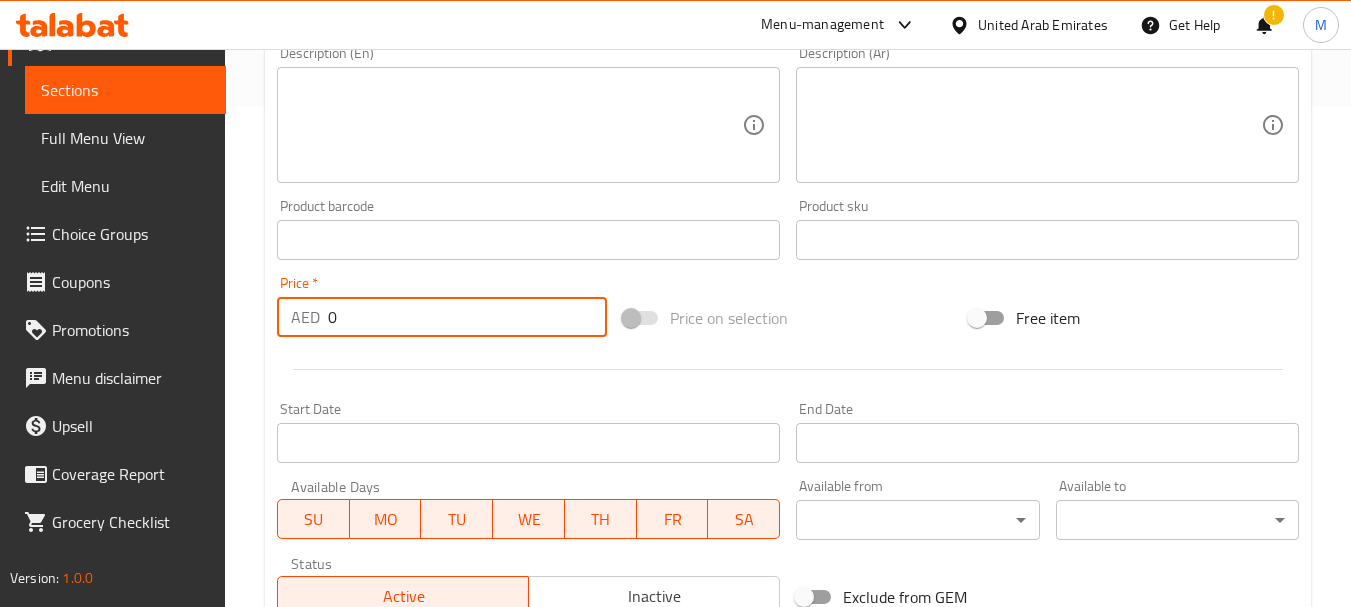 drag, startPoint x: 334, startPoint y: 323, endPoint x: 295, endPoint y: 332, distance: 40.024994 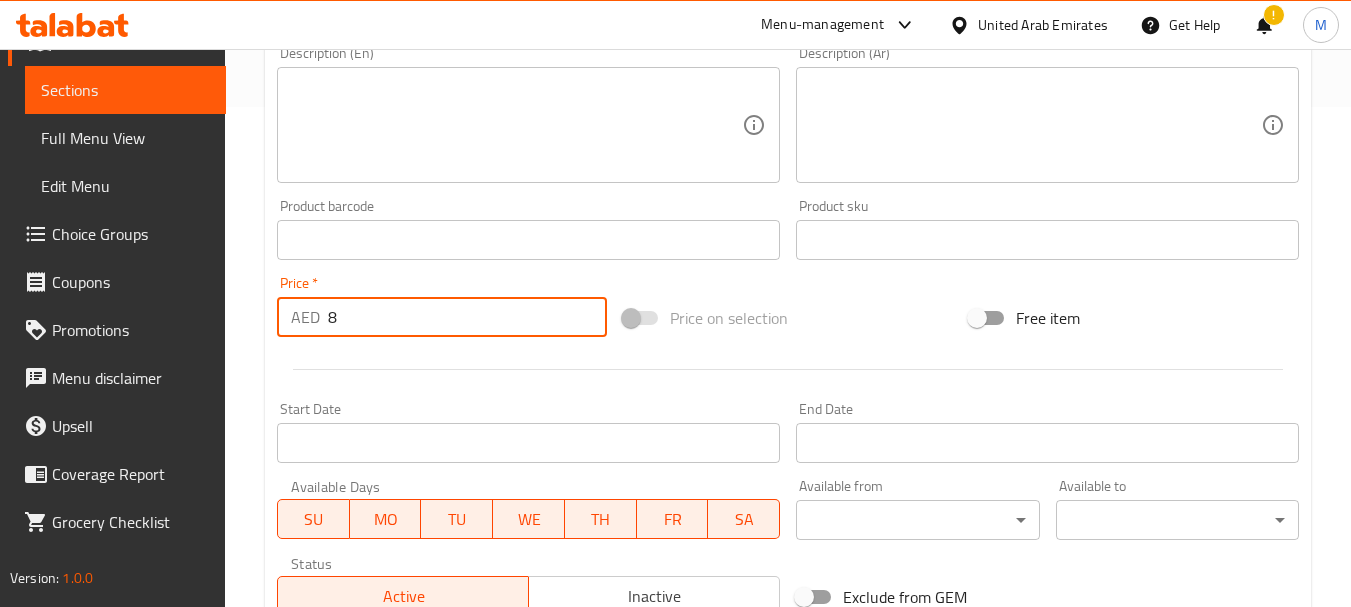 type on "8" 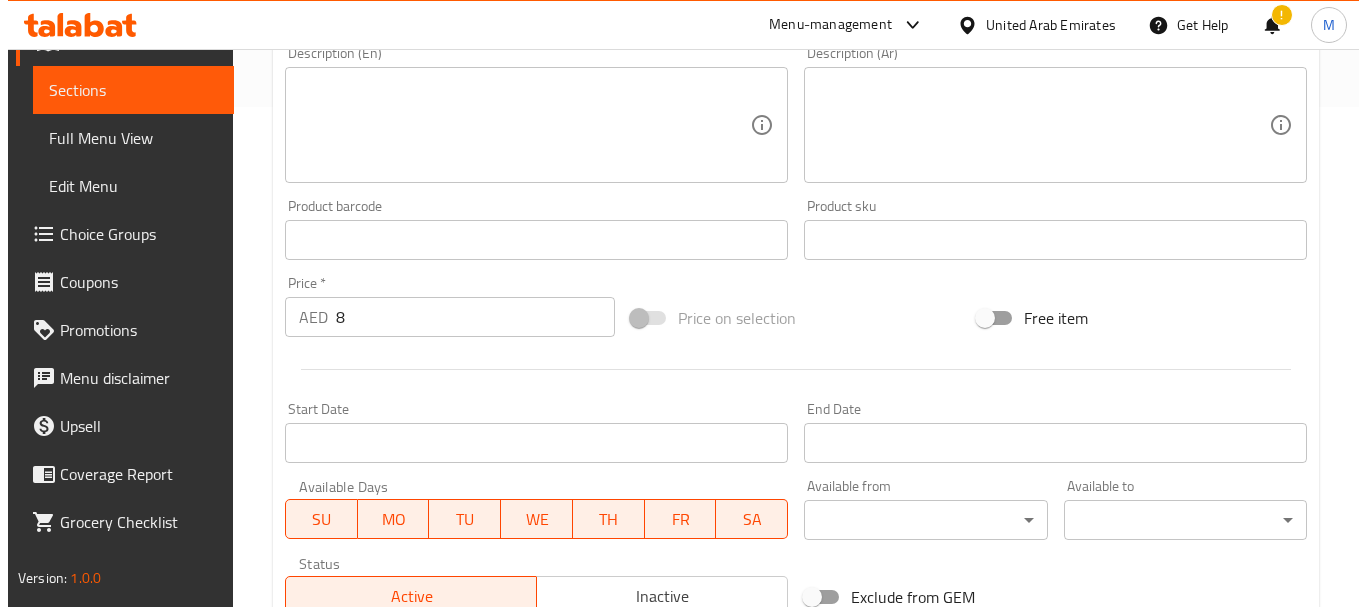 scroll, scrollTop: 700, scrollLeft: 0, axis: vertical 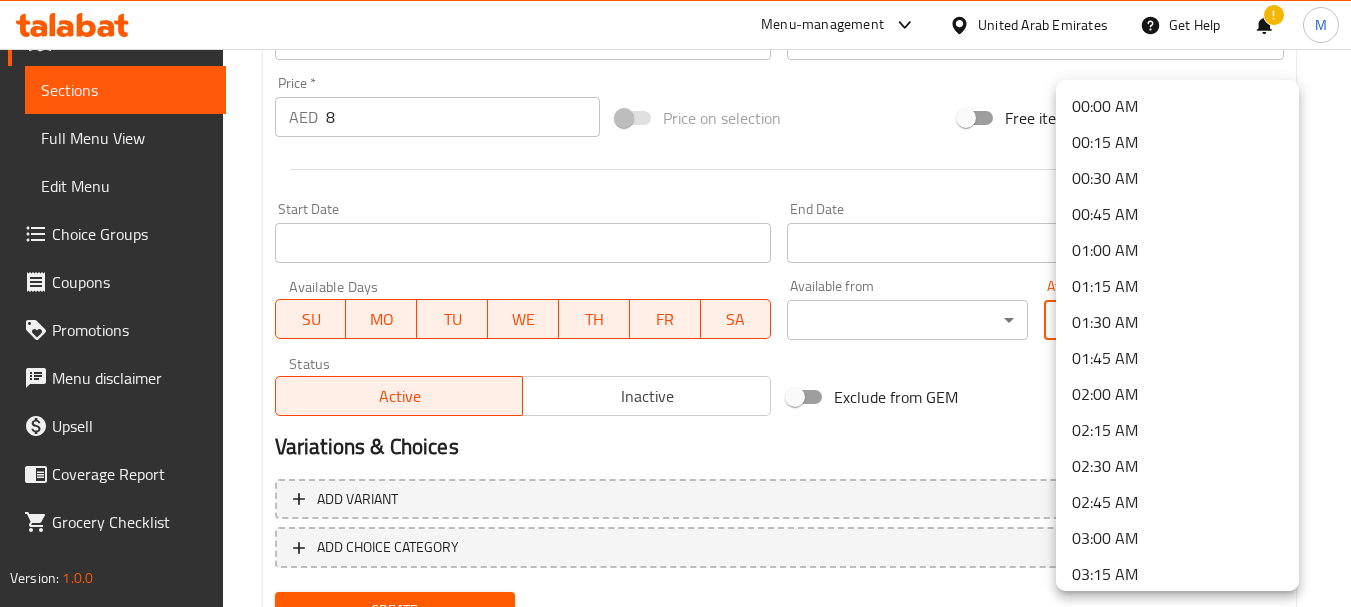 click on "​ Menu-management United Arab Emirates Get Help ! M   Edit Restaurant   Branches   Menus   Sections   Full Menu View   Edit Menu   Choice Groups   Coupons   Promotions   Menu disclaimer   Upsell   Coverage Report   Grocery Checklist  Version:    1.0.0  Get support on:    Support.OpsPlatform Home / Restaurants management / Menus / Sections / item / create Bottled Drink  section Create new item Add item image Image Size: 1200 x 800 px / Image formats: jpg, png / 5MB Max. Item name (En)   * Evian Natural Mineral Water 500 ML Item name (En)  * Item name (Ar)   * مياه معدنية إيفيان 500 مل Item name (Ar)  * Description (En) Description (En) Description (Ar) Description (Ar) Product barcode Product barcode Product sku Product sku Price   * AED 8 Price  * Price on selection Free item Start Date Start Date End Date End Date Available Days SU MO TU WE TH FR SA Available from ​ ​ Available to ​ ​ Status Active Inactive Exclude from GEM Variations & Choices Add variant Create Cancel" at bounding box center (675, -372) 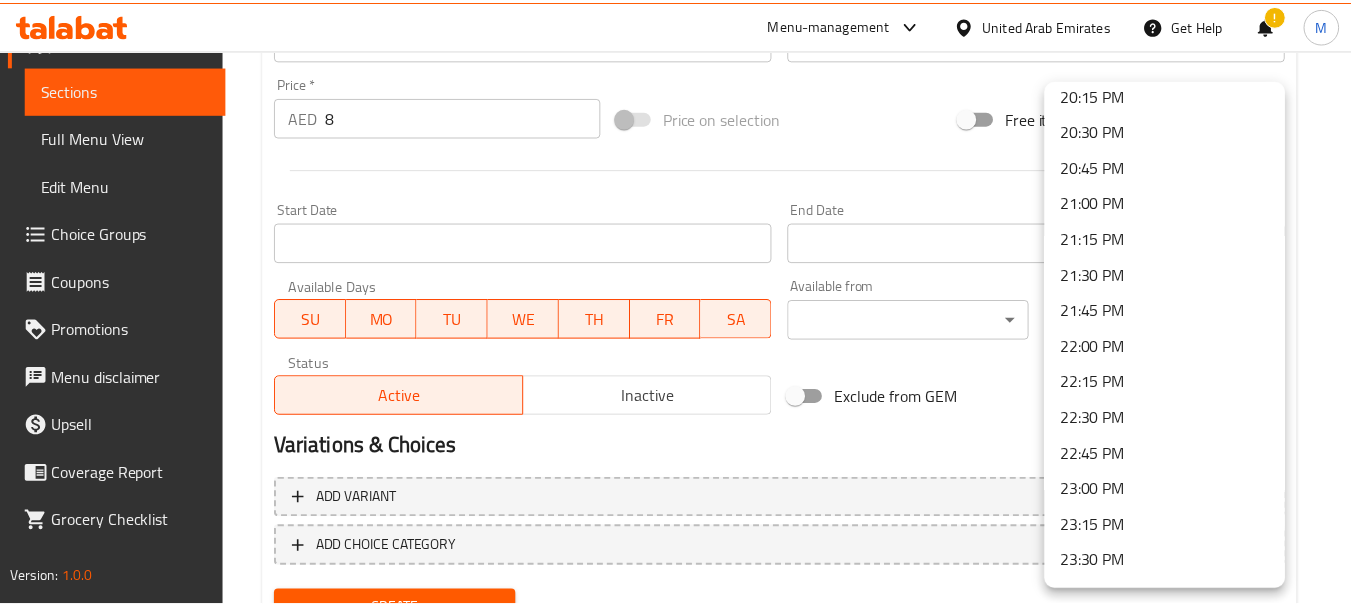 scroll, scrollTop: 2997, scrollLeft: 0, axis: vertical 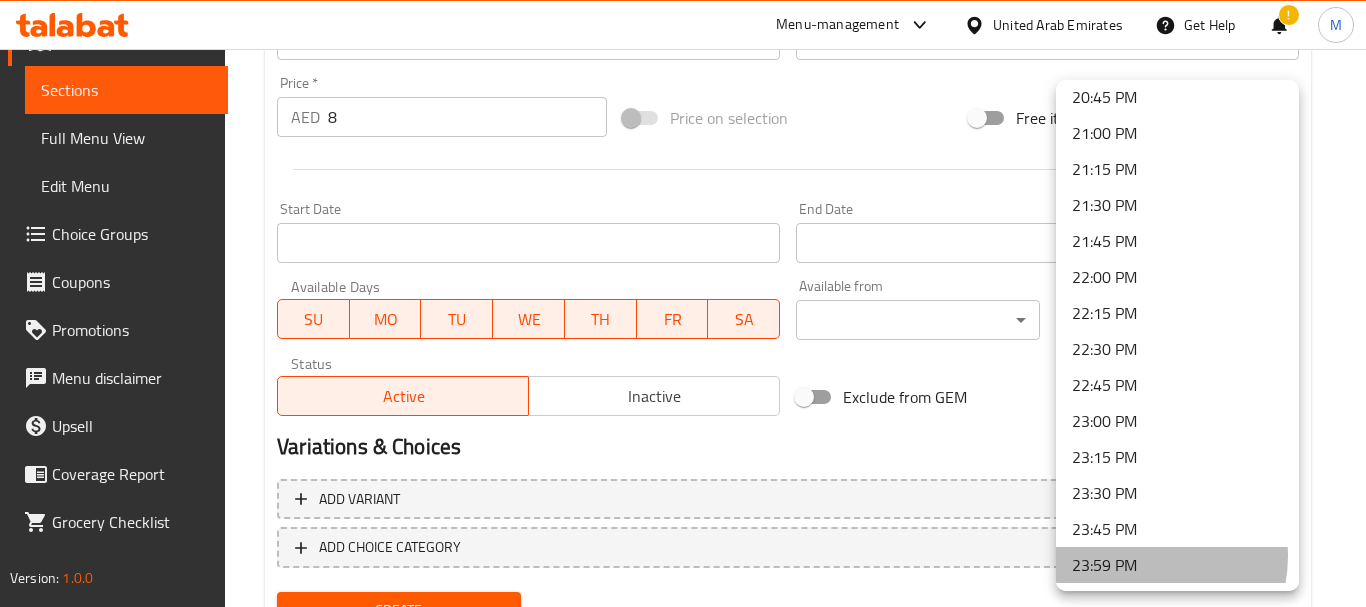 click on "23:59 PM" at bounding box center (1177, 565) 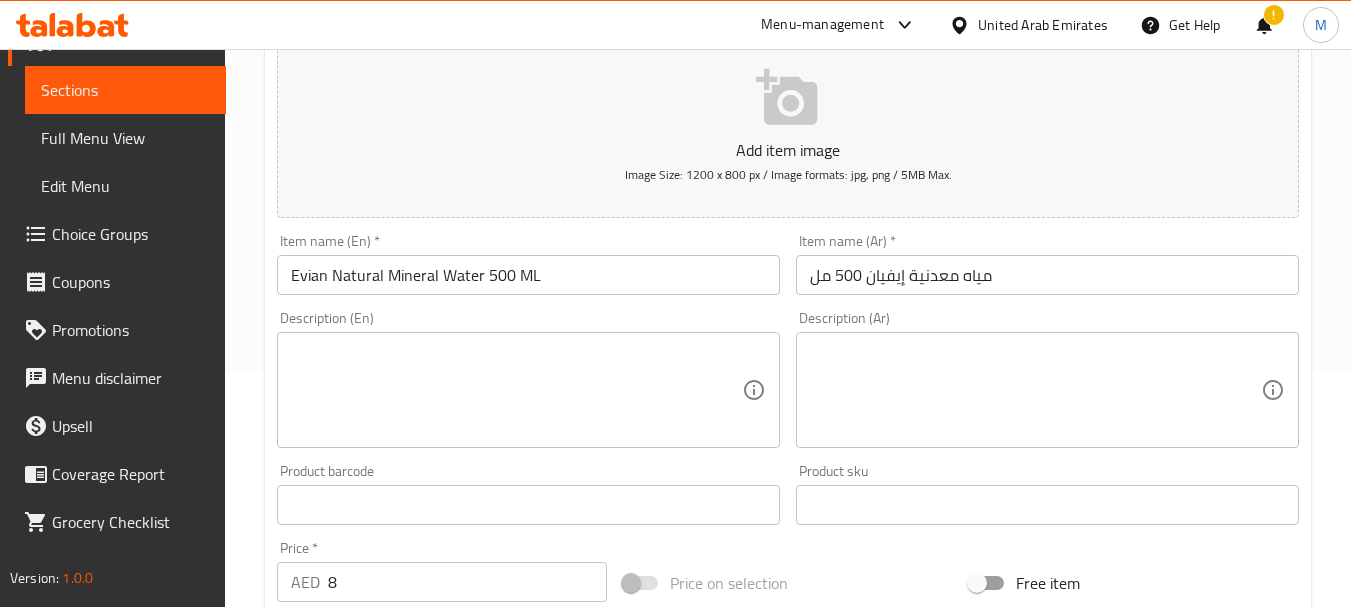 scroll, scrollTop: 200, scrollLeft: 0, axis: vertical 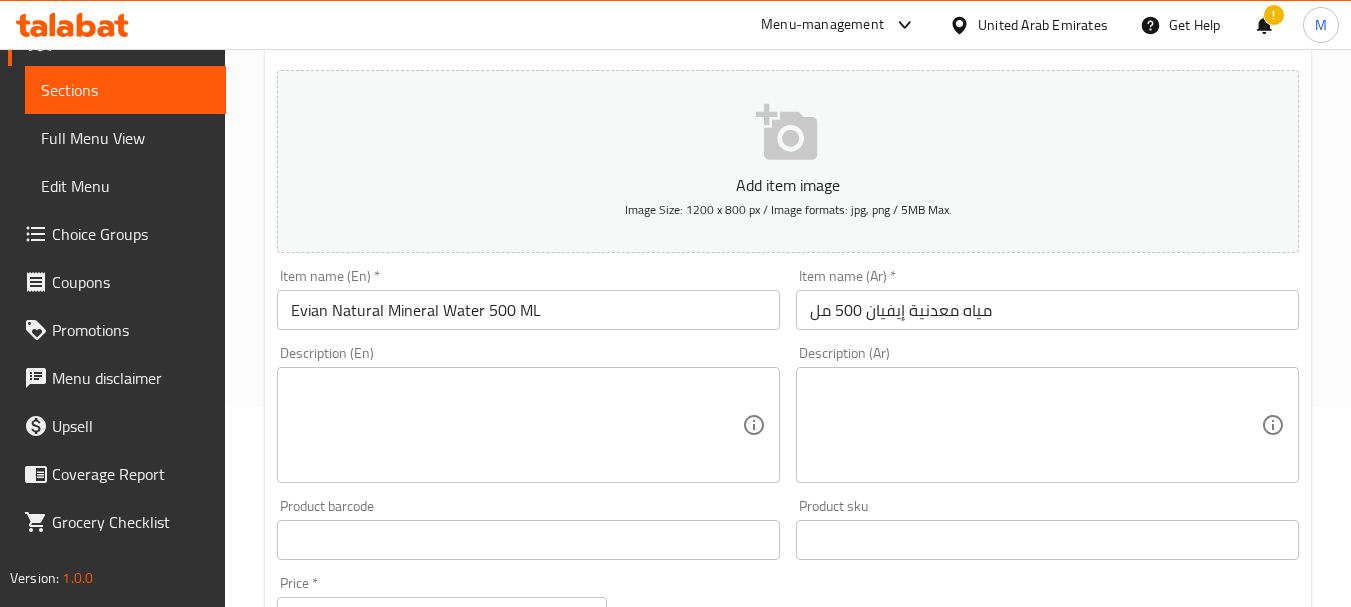click on "Description (En) Description (En)" at bounding box center (528, 414) 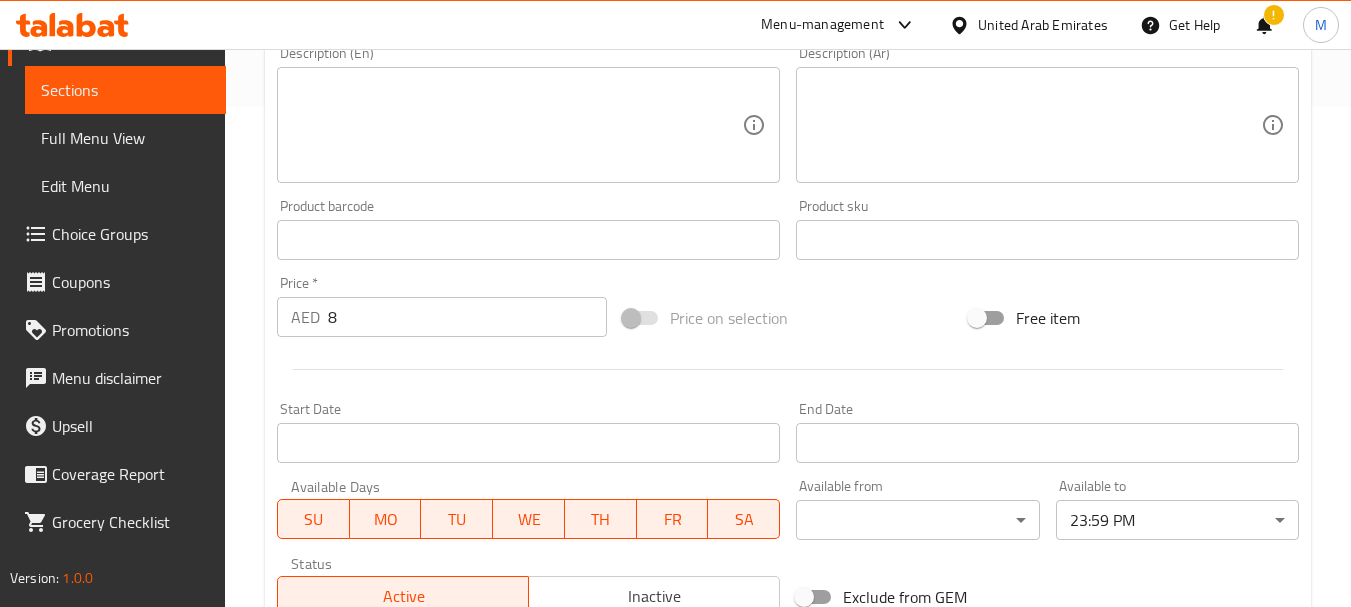 scroll, scrollTop: 790, scrollLeft: 0, axis: vertical 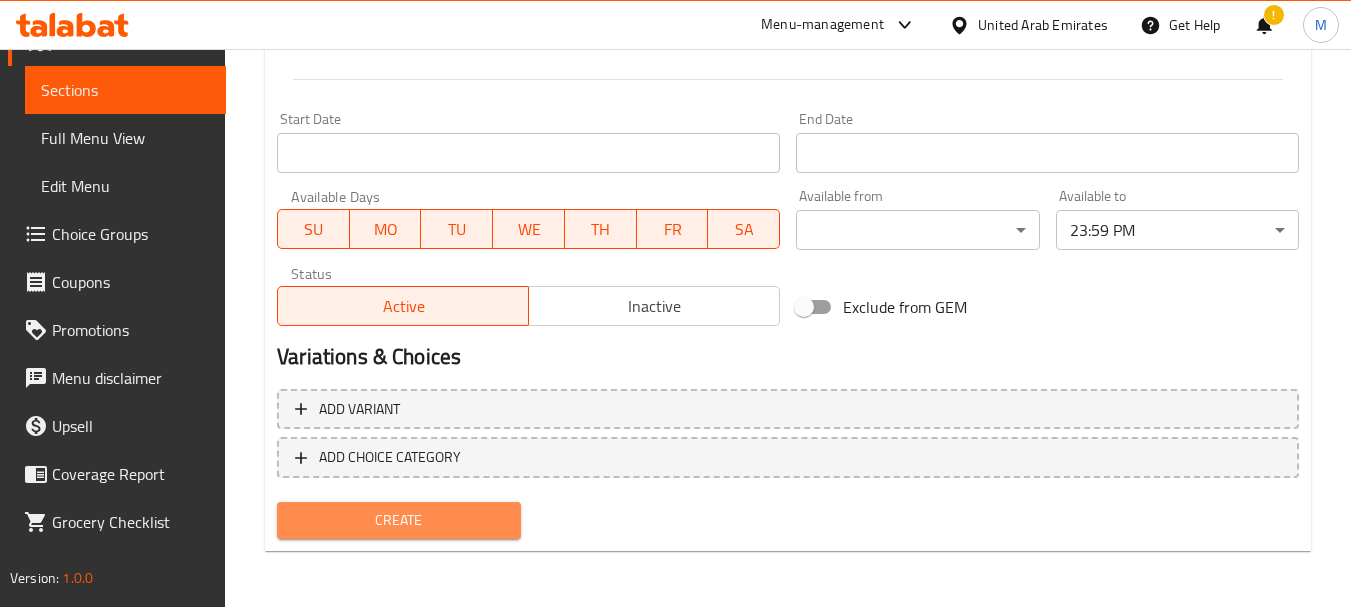 click on "Create" at bounding box center (398, 520) 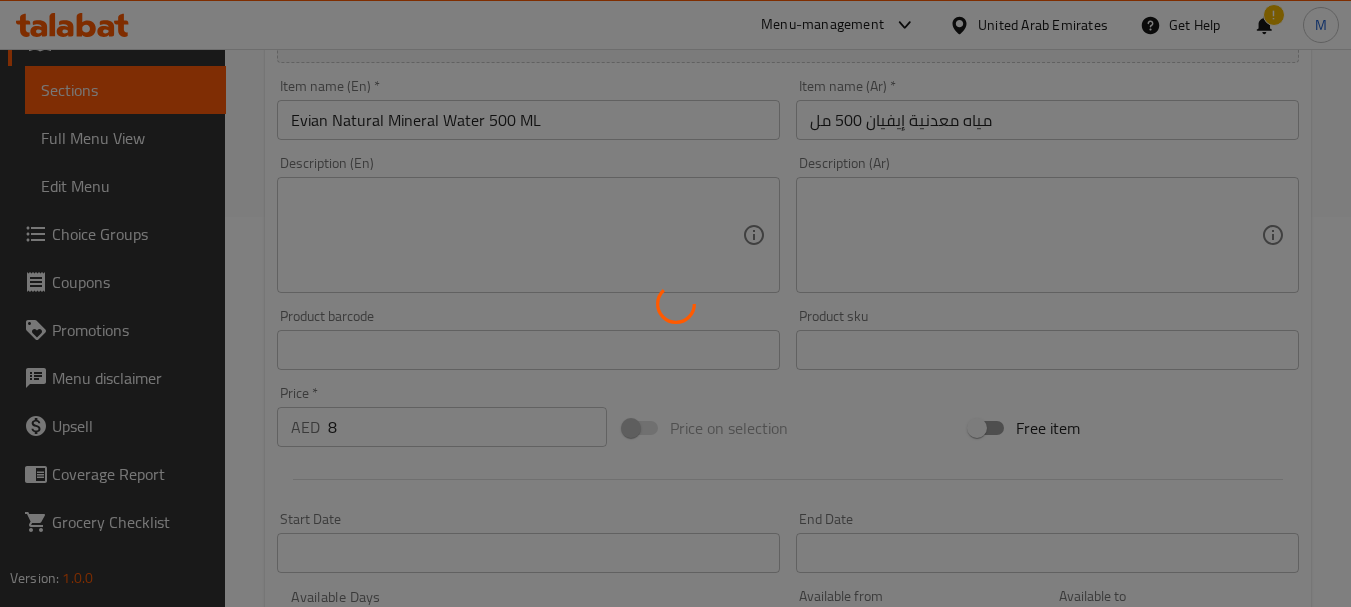 type 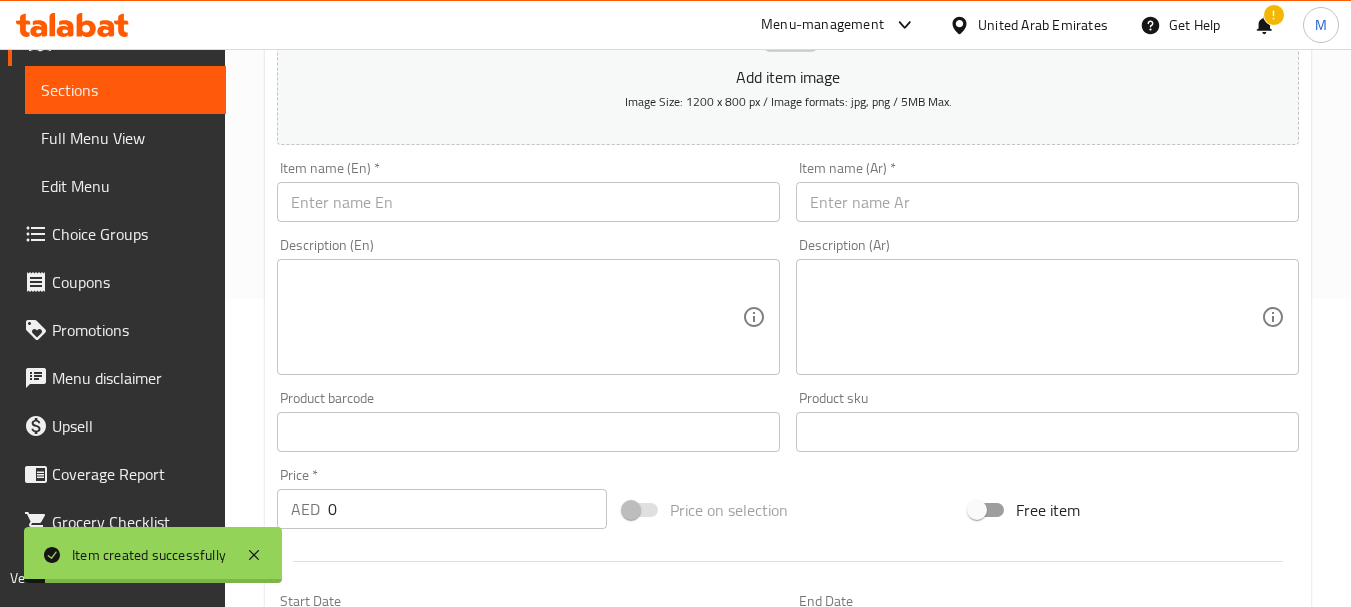 scroll, scrollTop: 0, scrollLeft: 0, axis: both 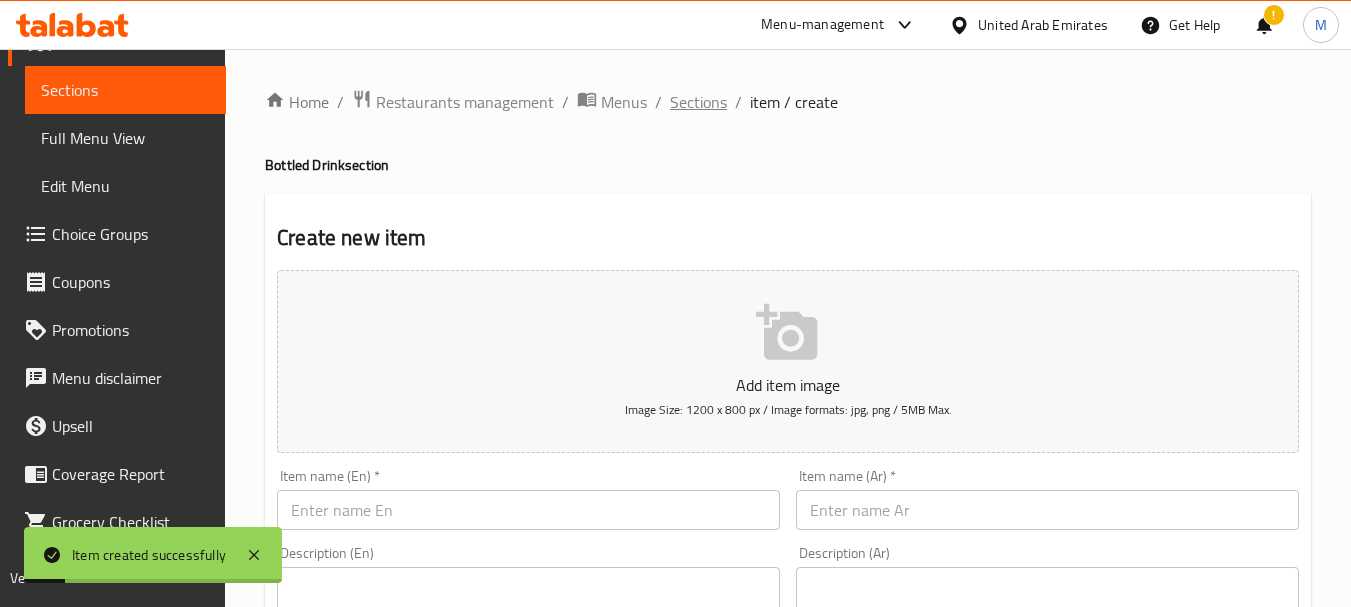 click on "Sections" at bounding box center (698, 102) 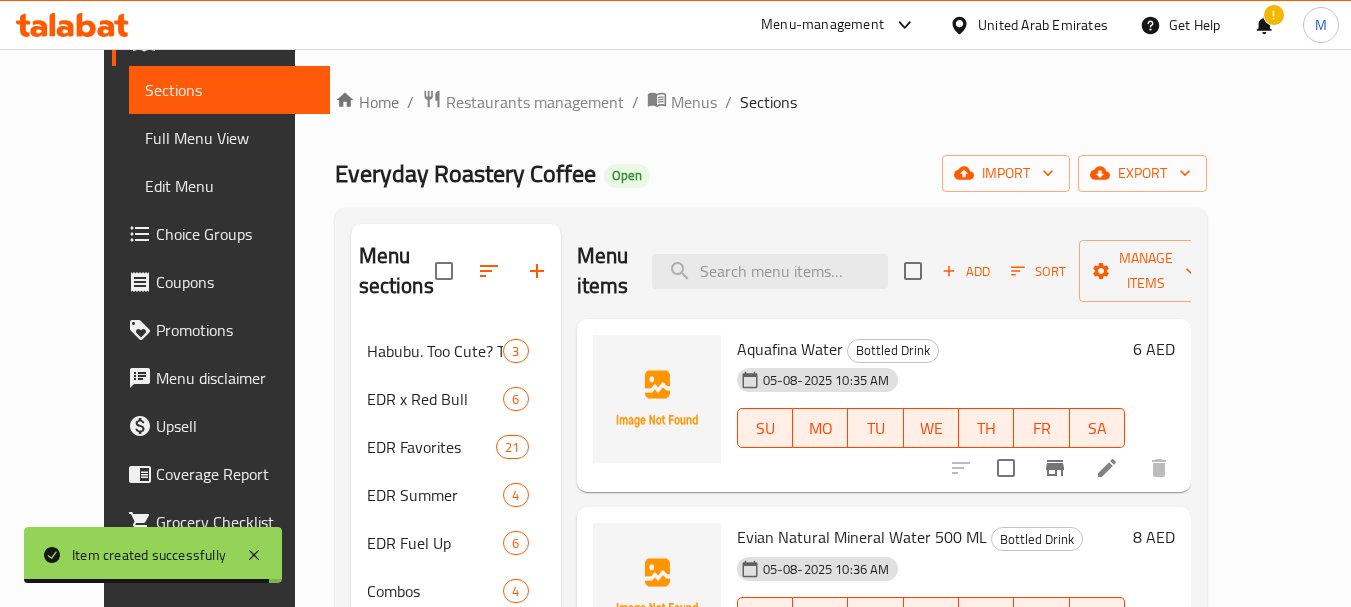click 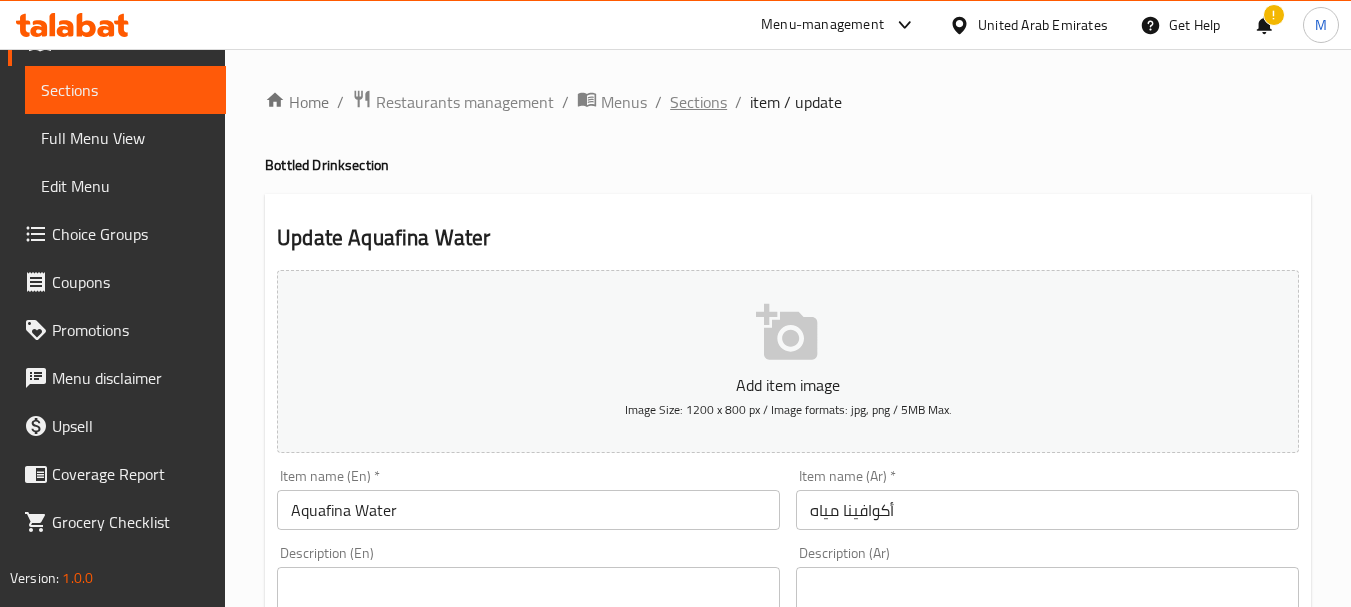 click on "Sections" at bounding box center [698, 102] 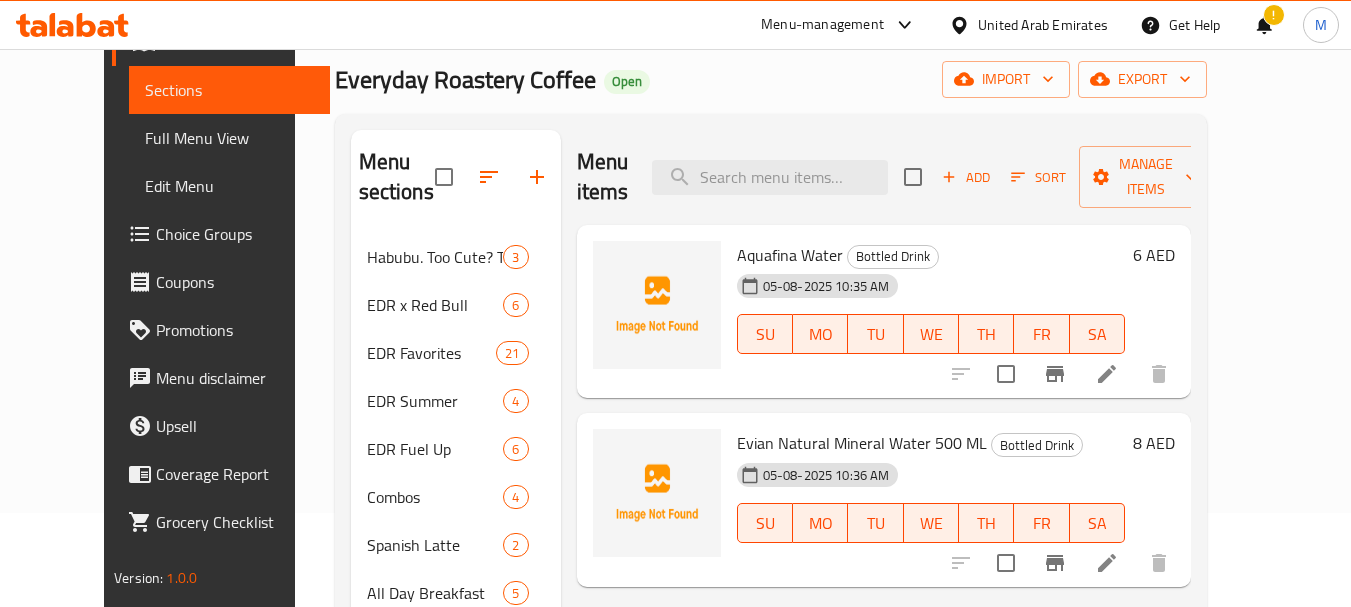 scroll, scrollTop: 0, scrollLeft: 0, axis: both 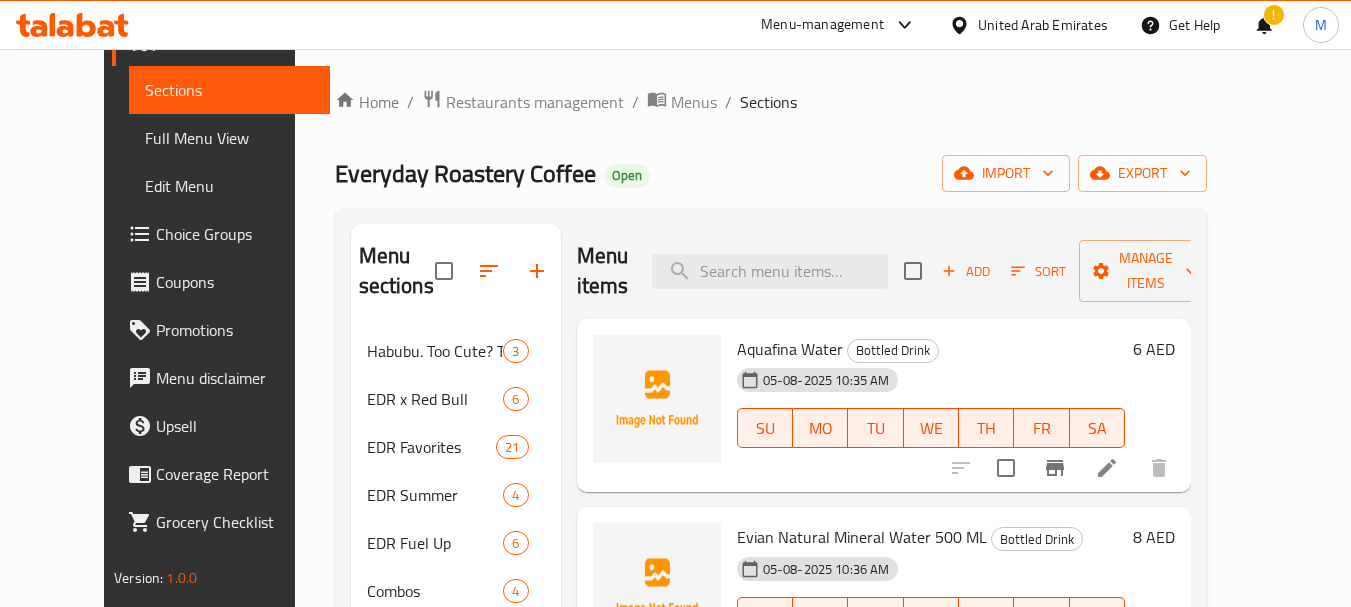 click 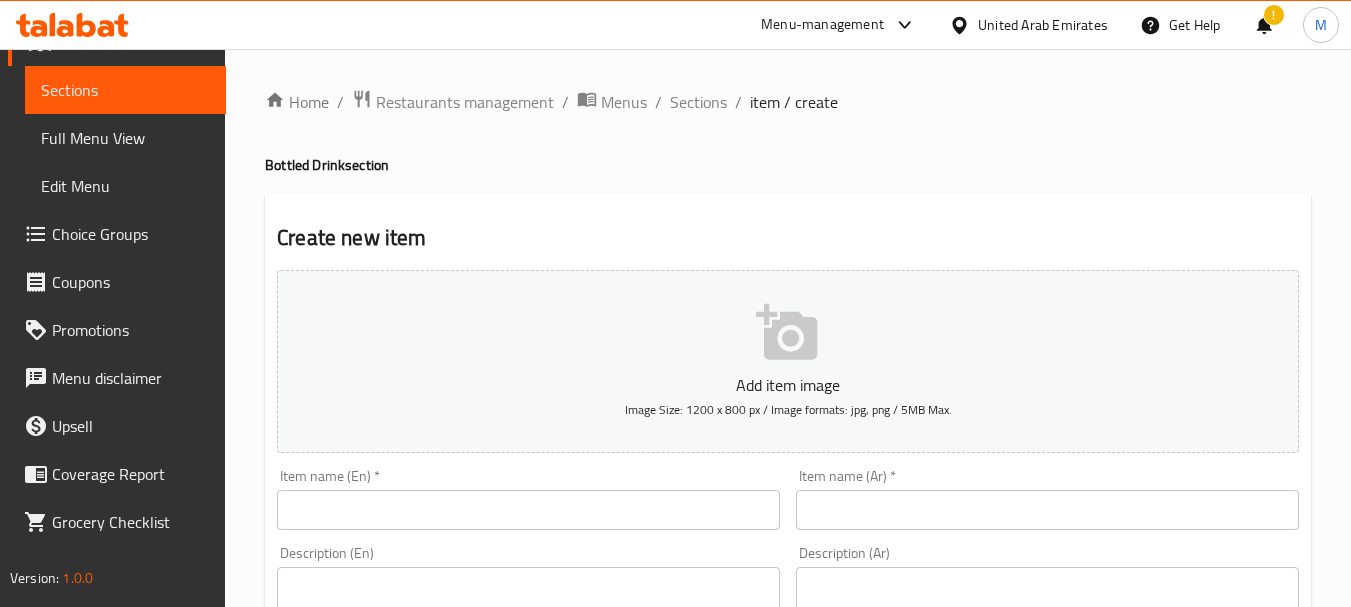 click at bounding box center [528, 510] 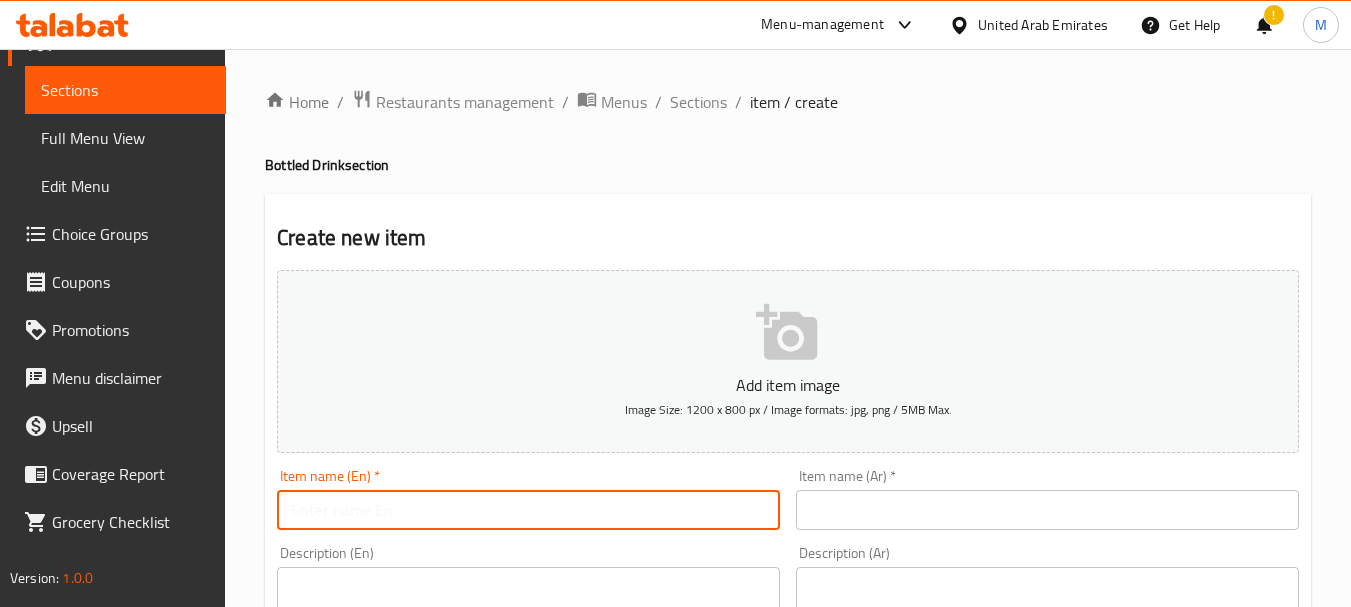 paste on "Perrier Sparkling Water 330 ML" 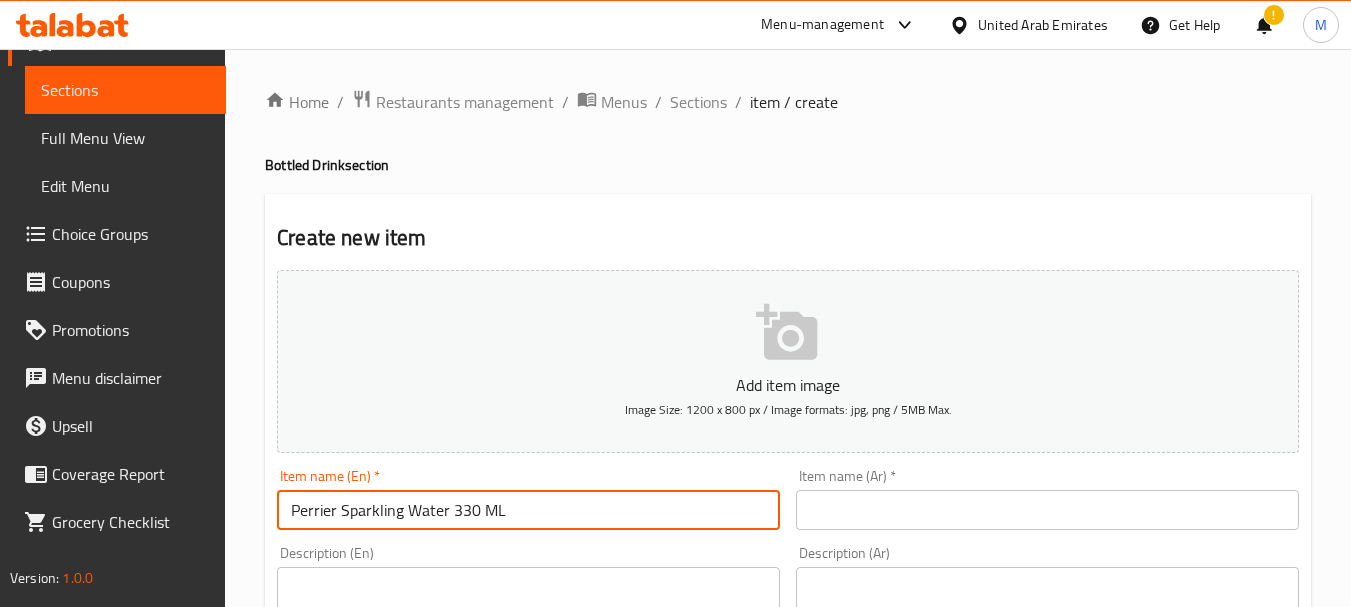type on "Perrier Sparkling Water 330 ML" 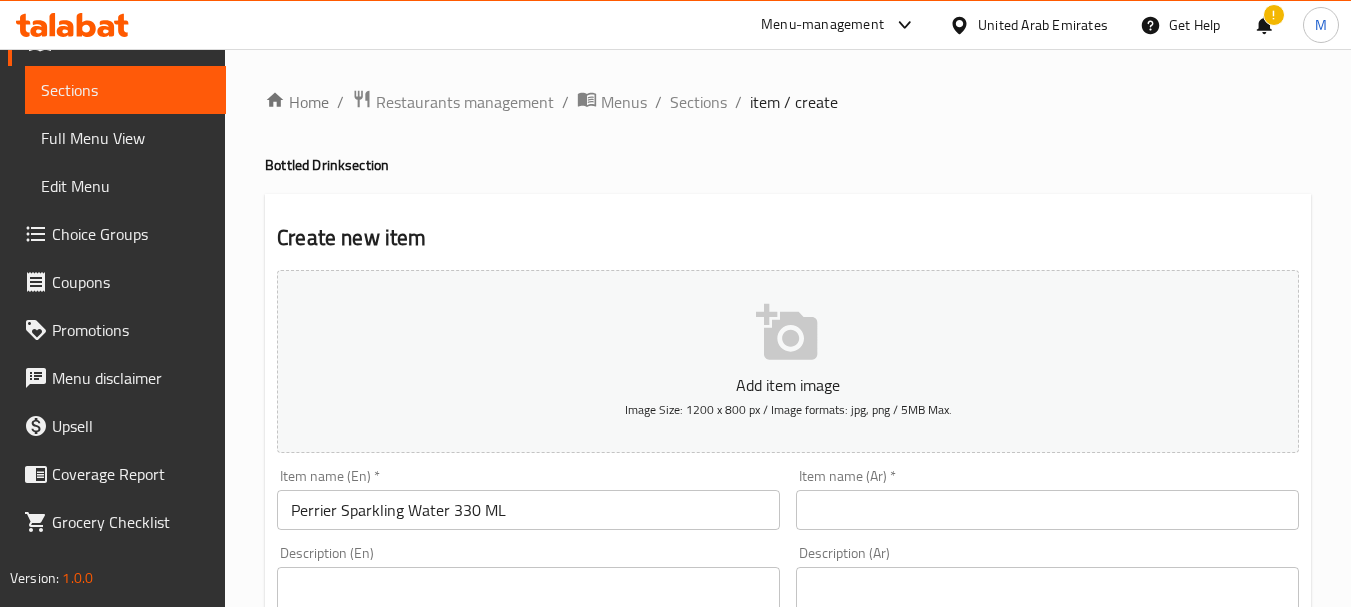 click at bounding box center [1047, 510] 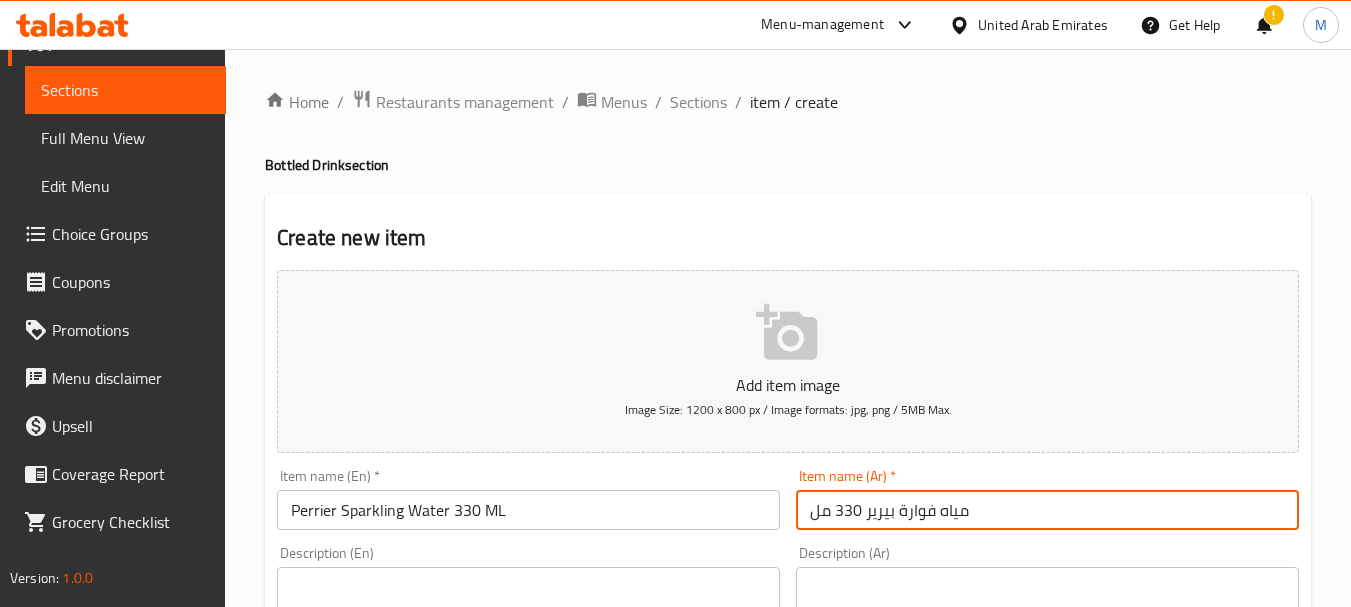 type on "مياه فوارة بيرير 330 مل" 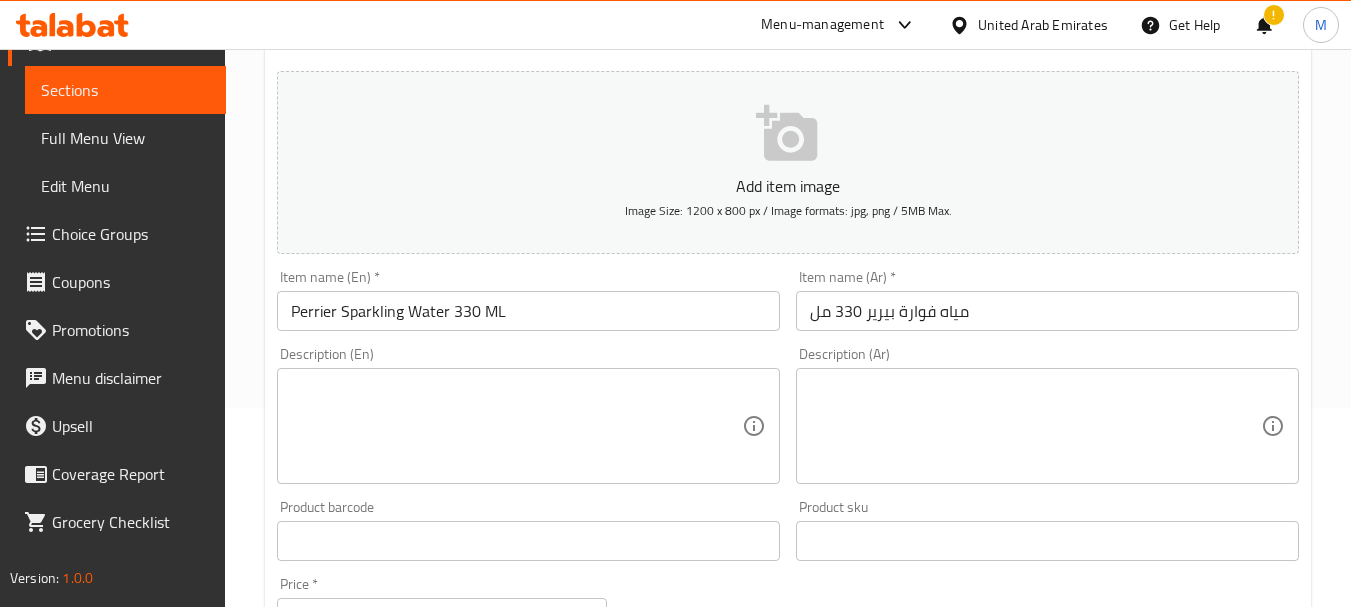 scroll, scrollTop: 200, scrollLeft: 0, axis: vertical 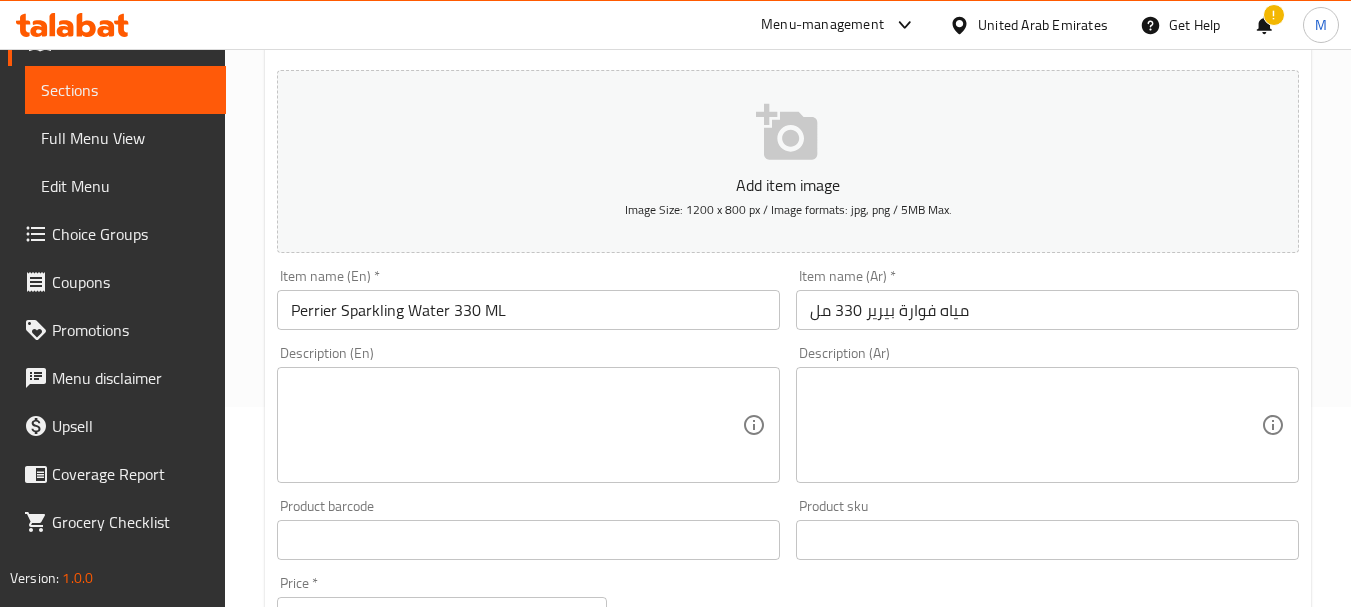 click at bounding box center (516, 425) 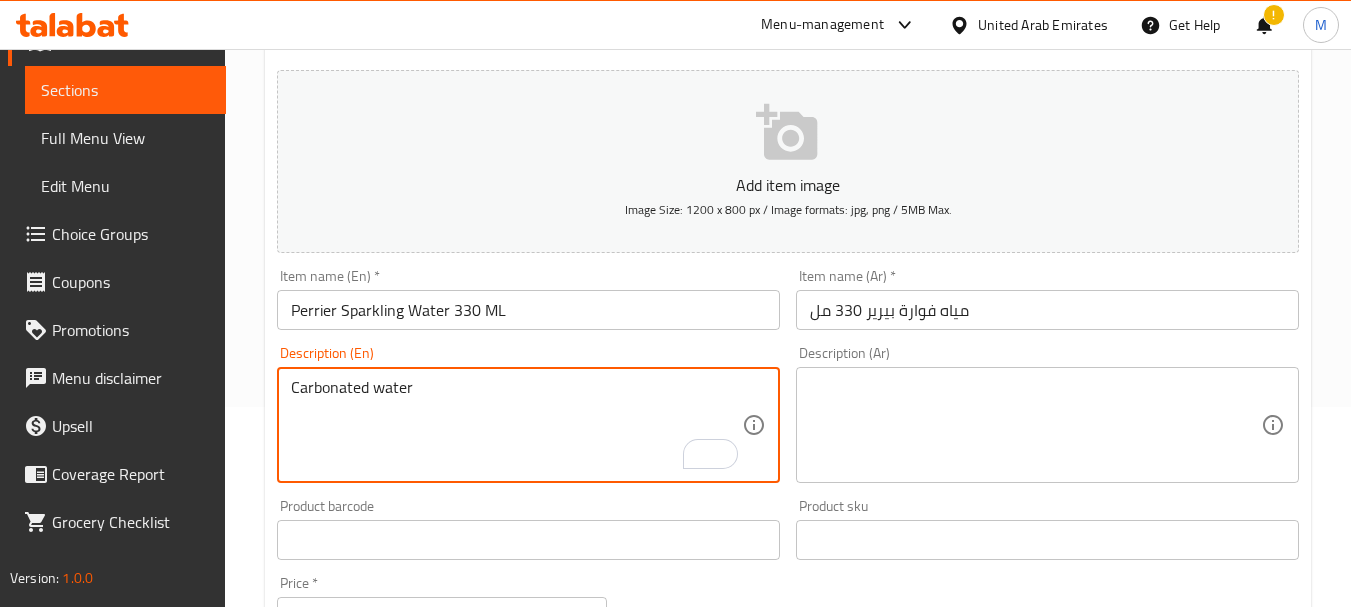 type on "Carbonated water" 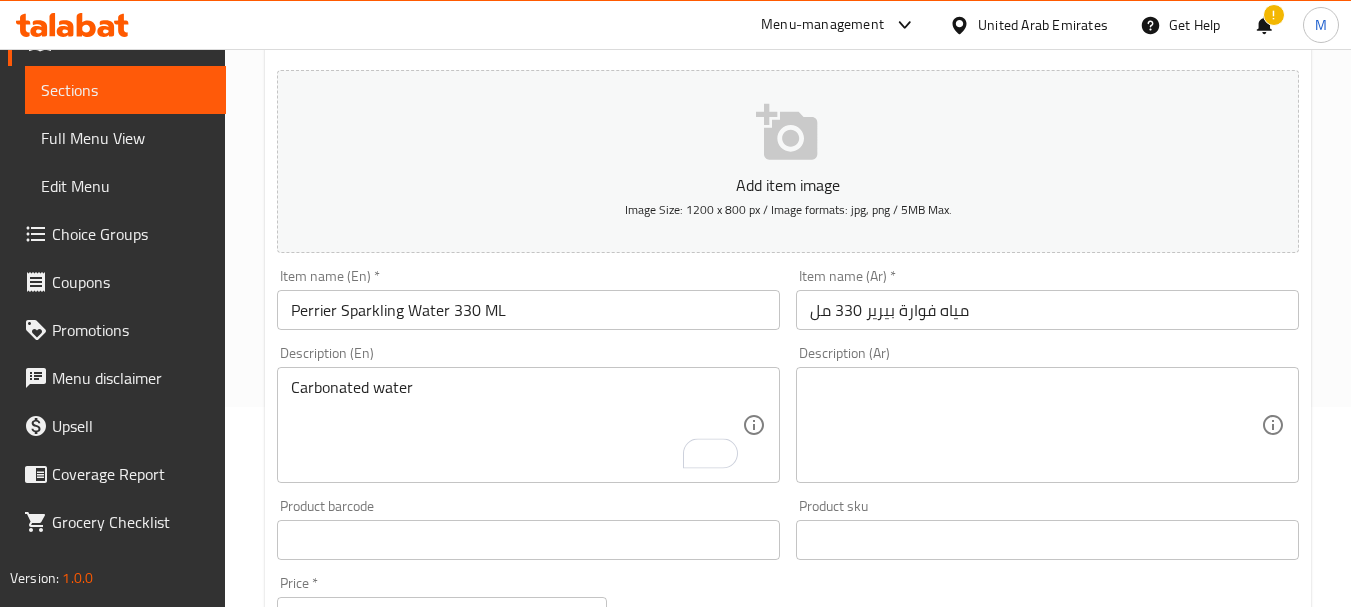 click at bounding box center (1035, 425) 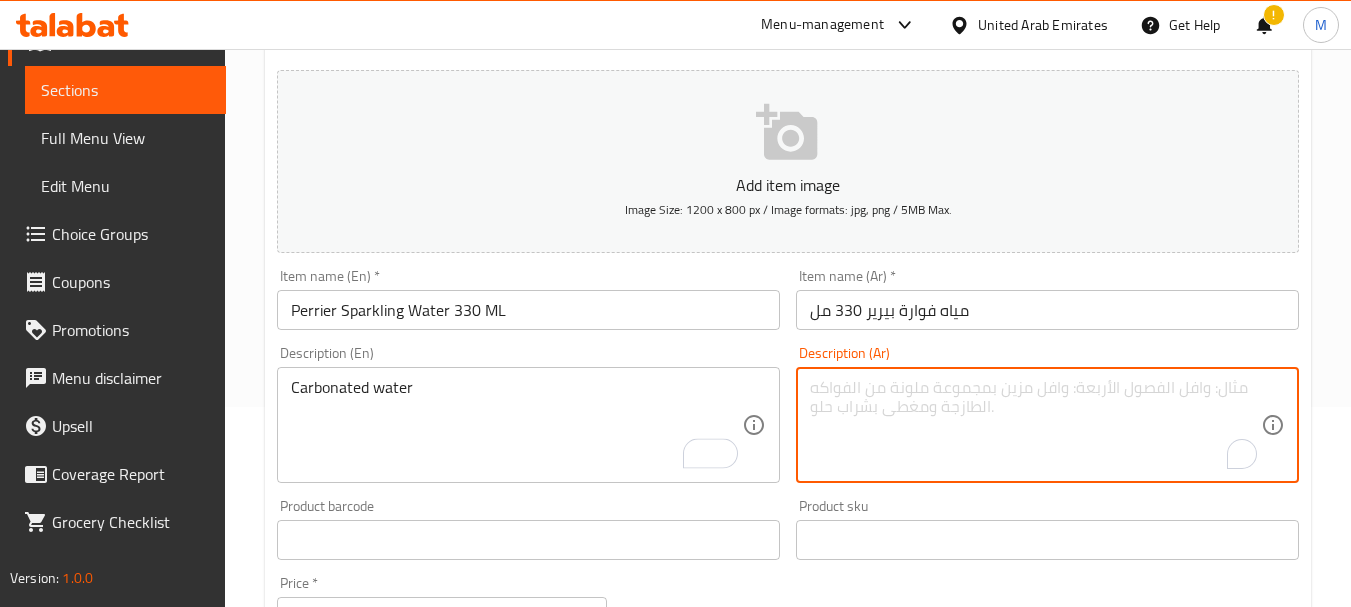 paste on "المياه الغازية" 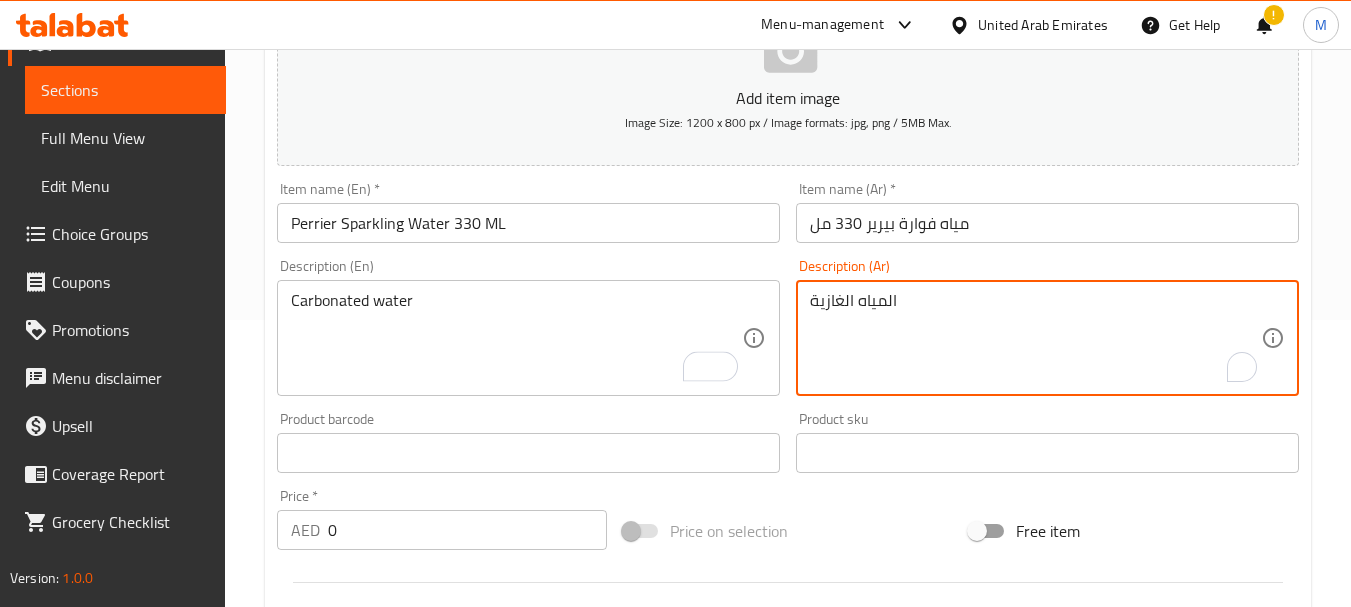 scroll, scrollTop: 400, scrollLeft: 0, axis: vertical 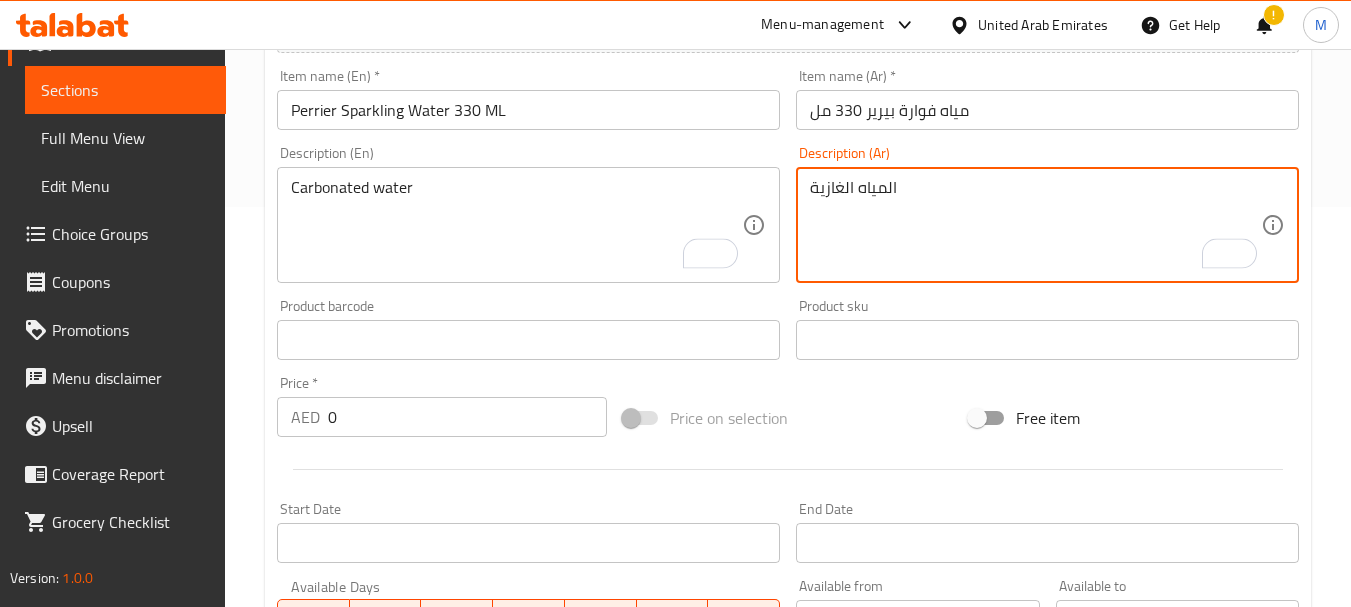 type on "المياه الغازية" 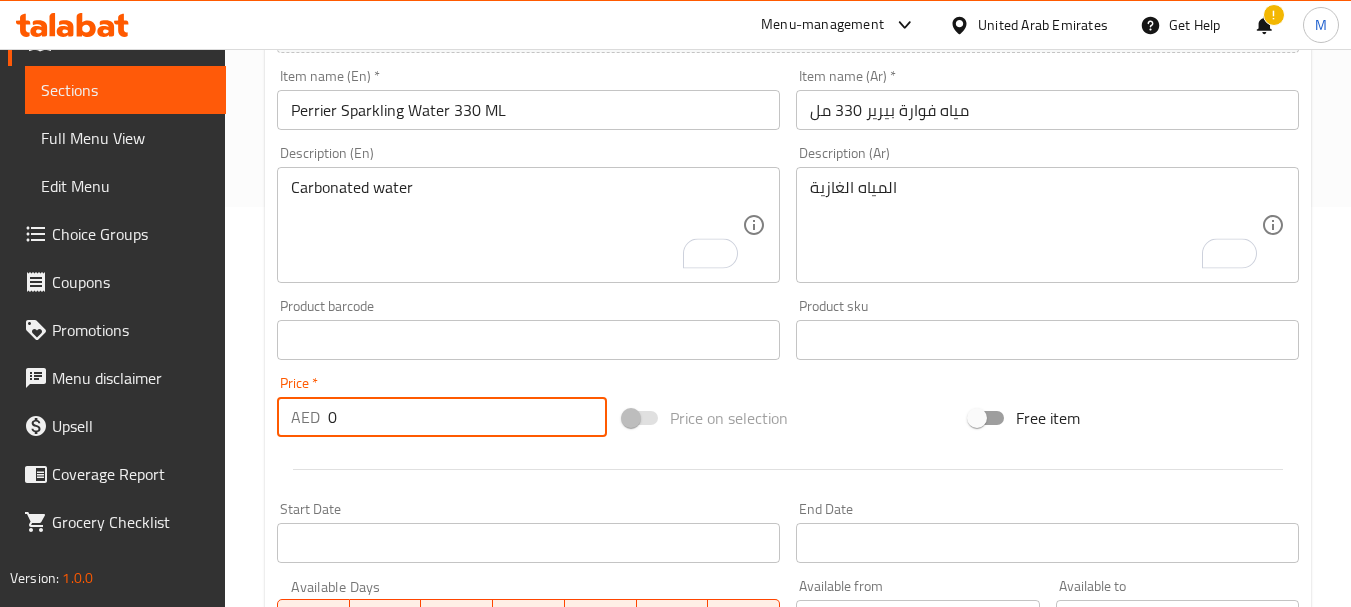 drag, startPoint x: 368, startPoint y: 417, endPoint x: 210, endPoint y: 444, distance: 160.29036 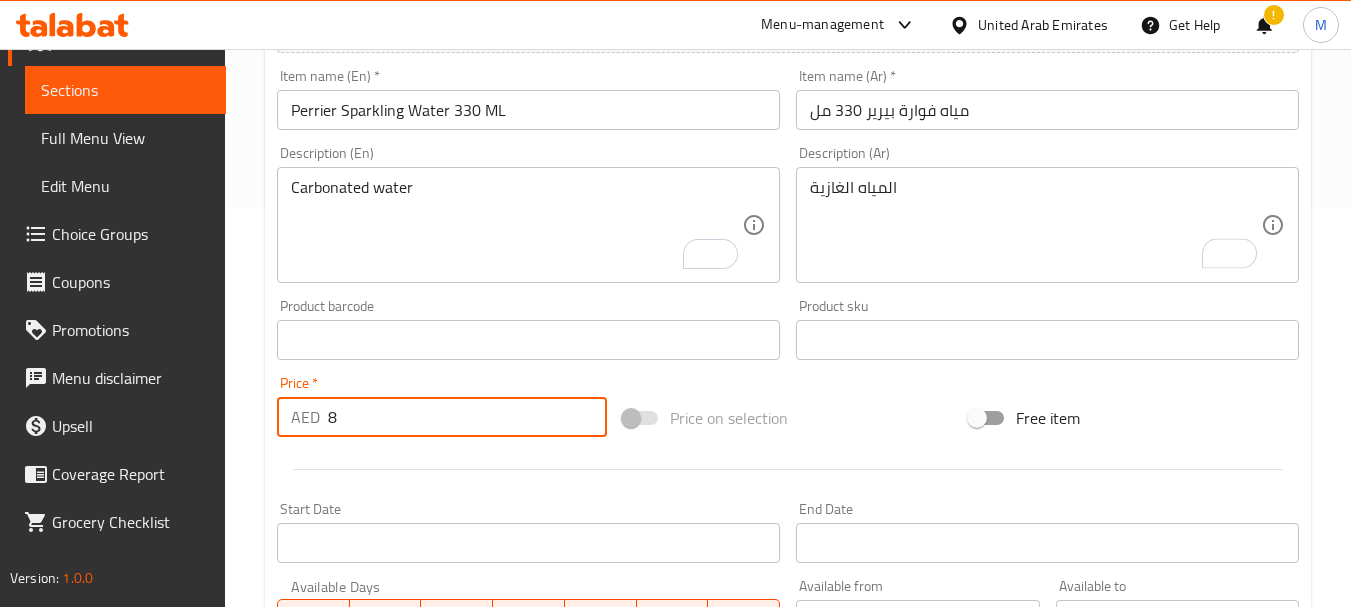 type on "8" 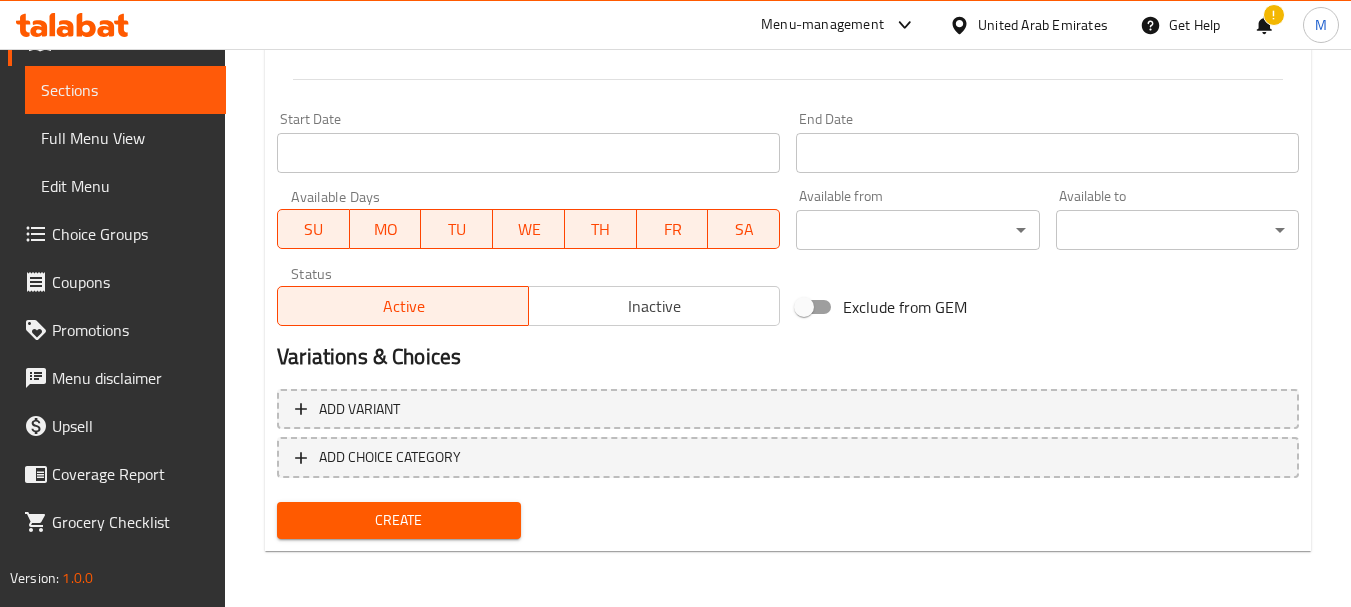 click on "Create" at bounding box center [398, 520] 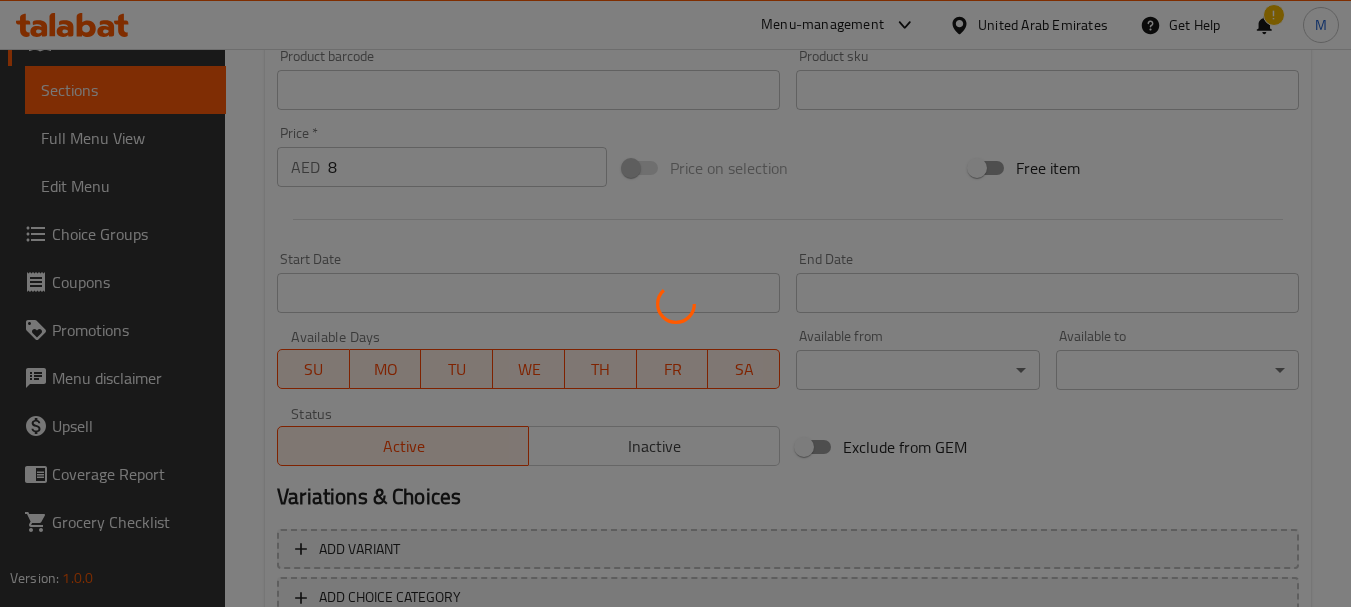 scroll, scrollTop: 490, scrollLeft: 0, axis: vertical 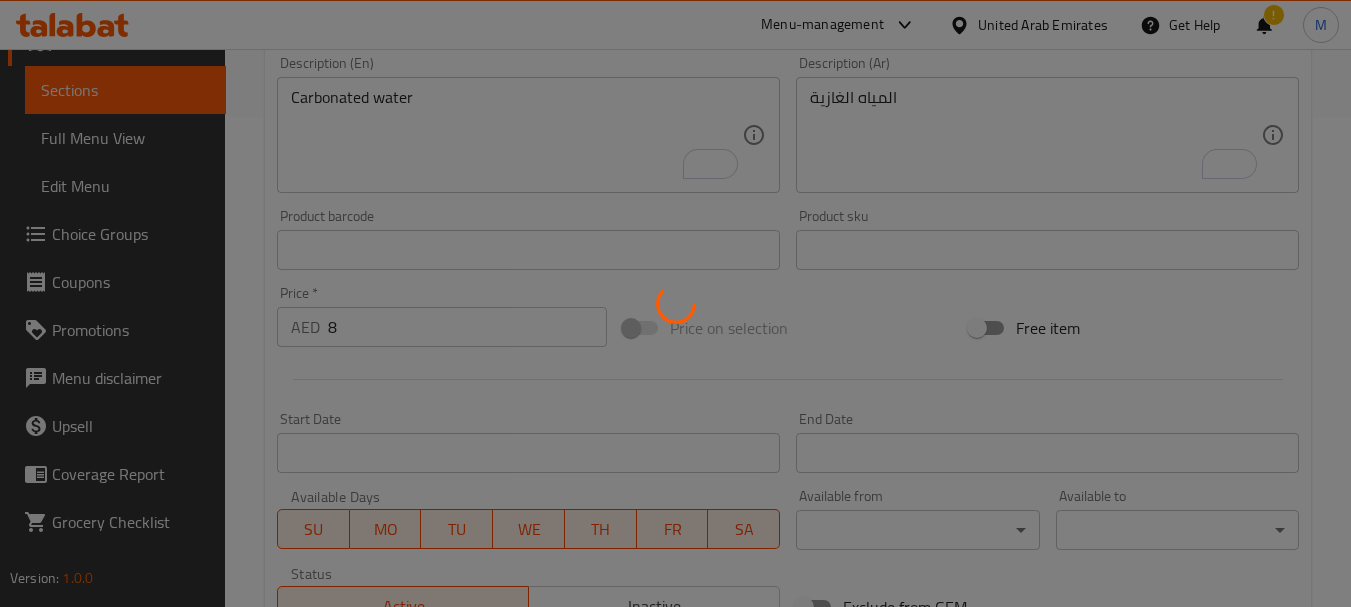 type 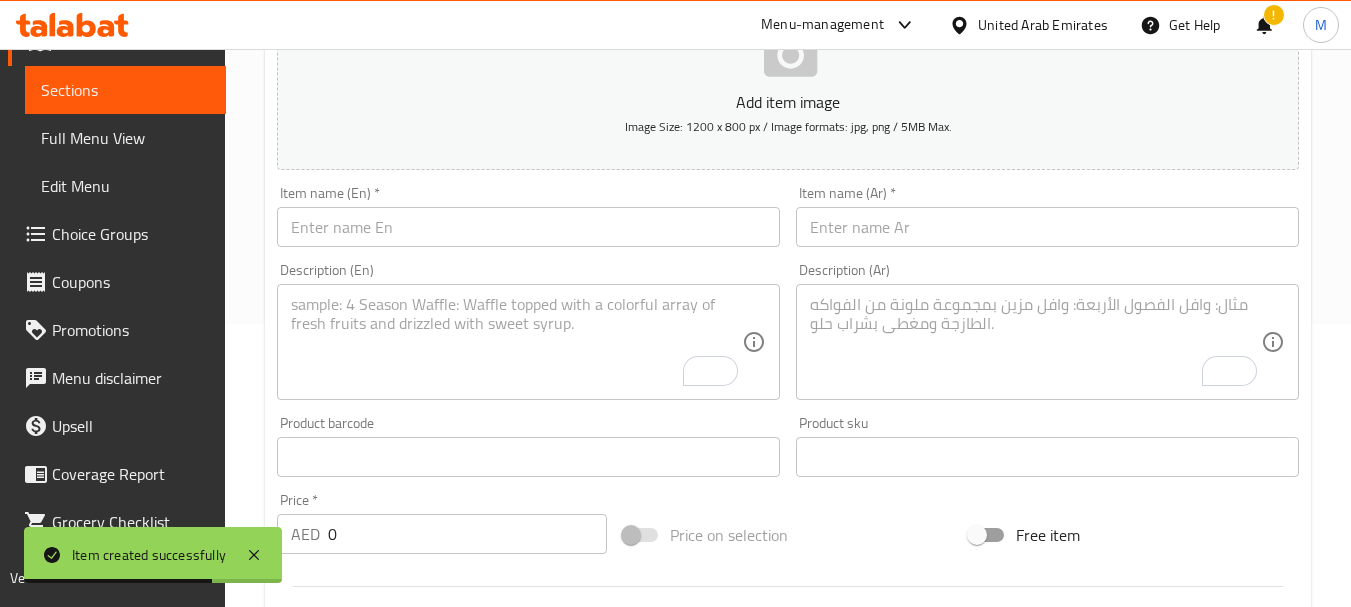 scroll, scrollTop: 190, scrollLeft: 0, axis: vertical 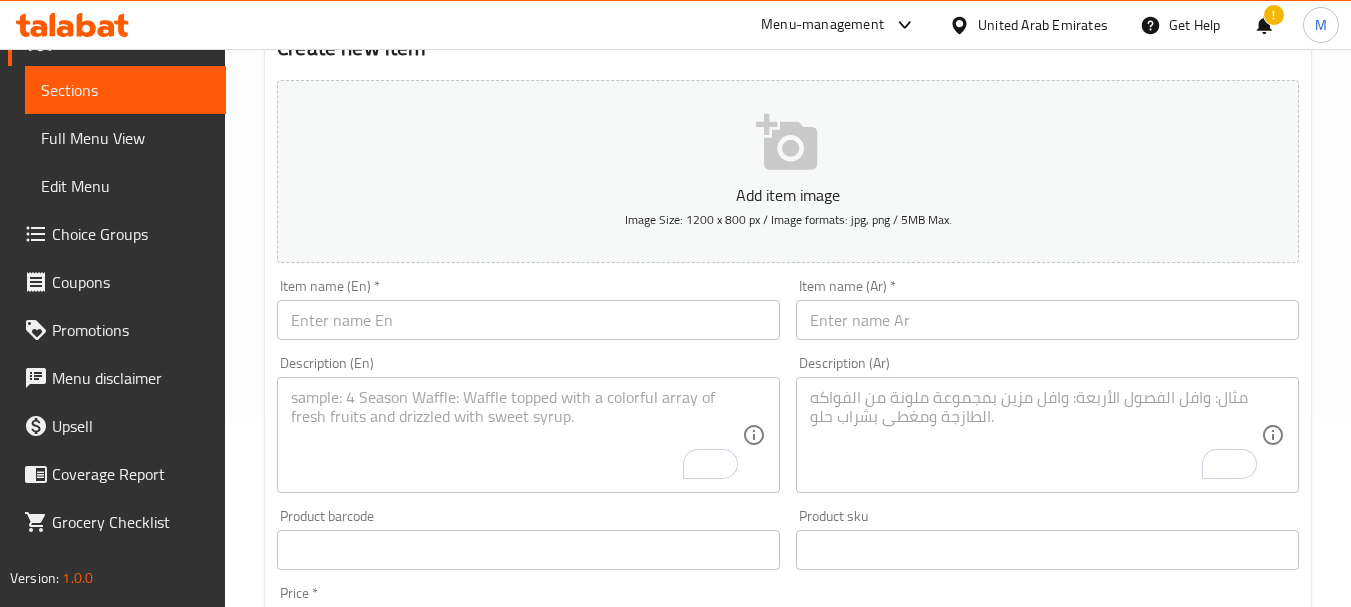 click at bounding box center (528, 320) 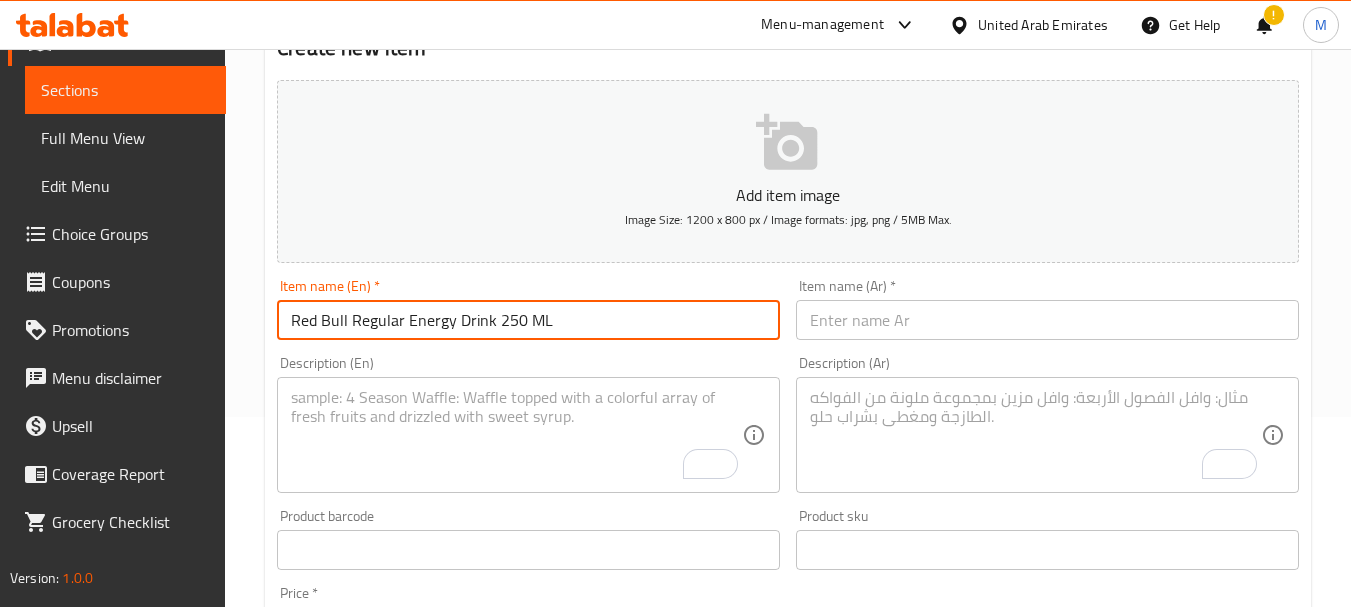 type on "Red Bull Regular Energy Drink 250 ML" 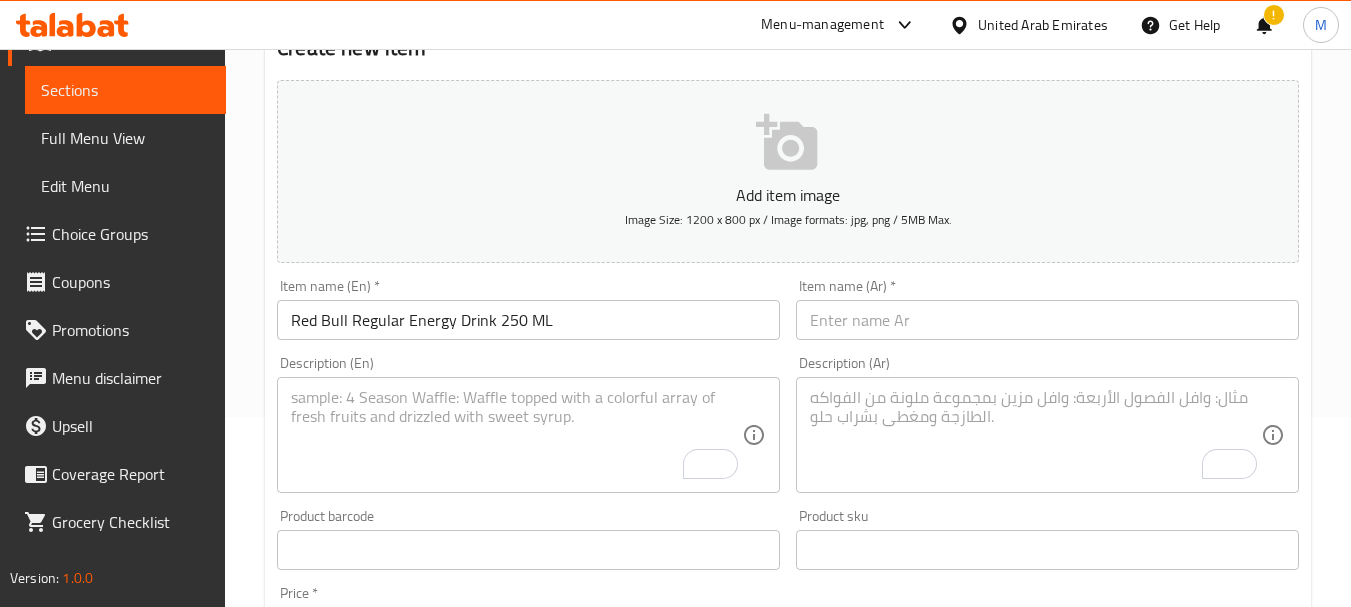 click on "Description (En) Description (En)" at bounding box center (528, 424) 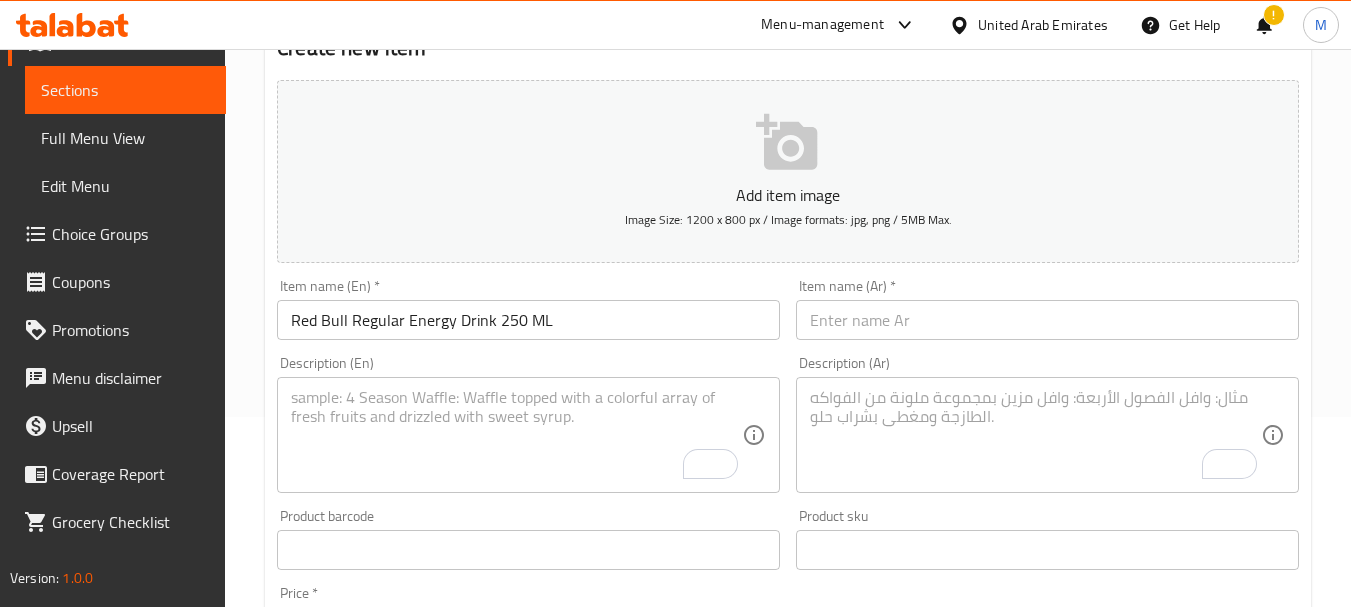 click at bounding box center (1047, 320) 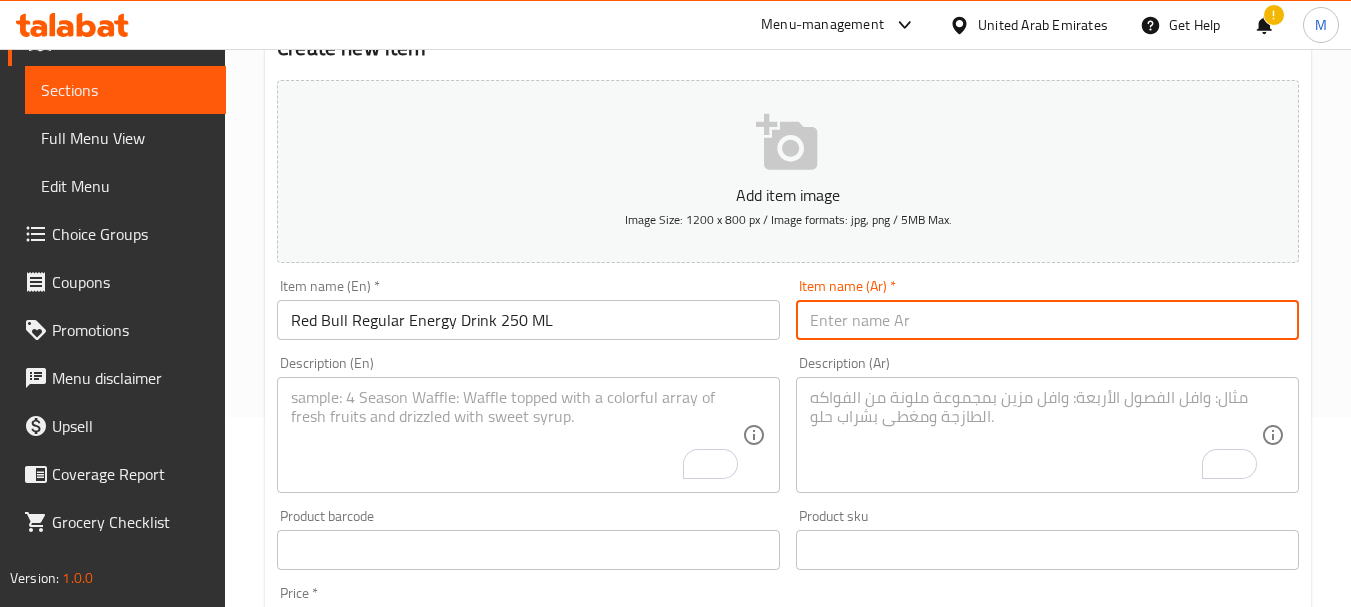 paste on "مشروب طاقة ريد بول 250 مل" 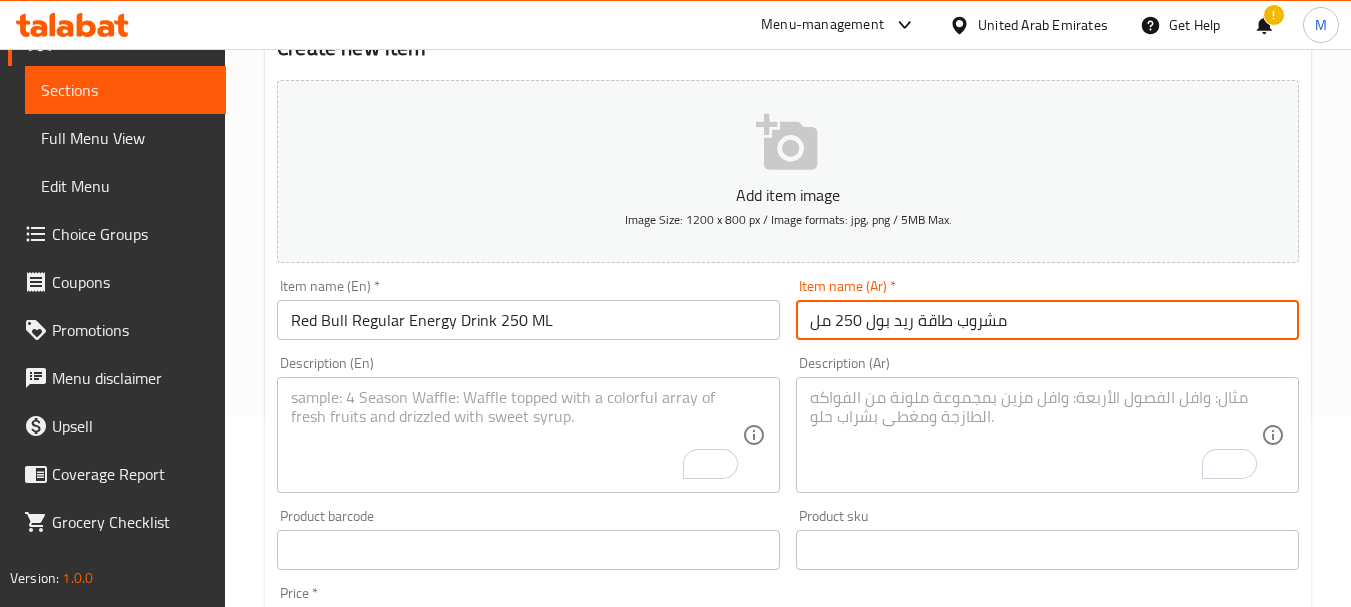 type on "مشروب طاقة ريد بول 250 مل" 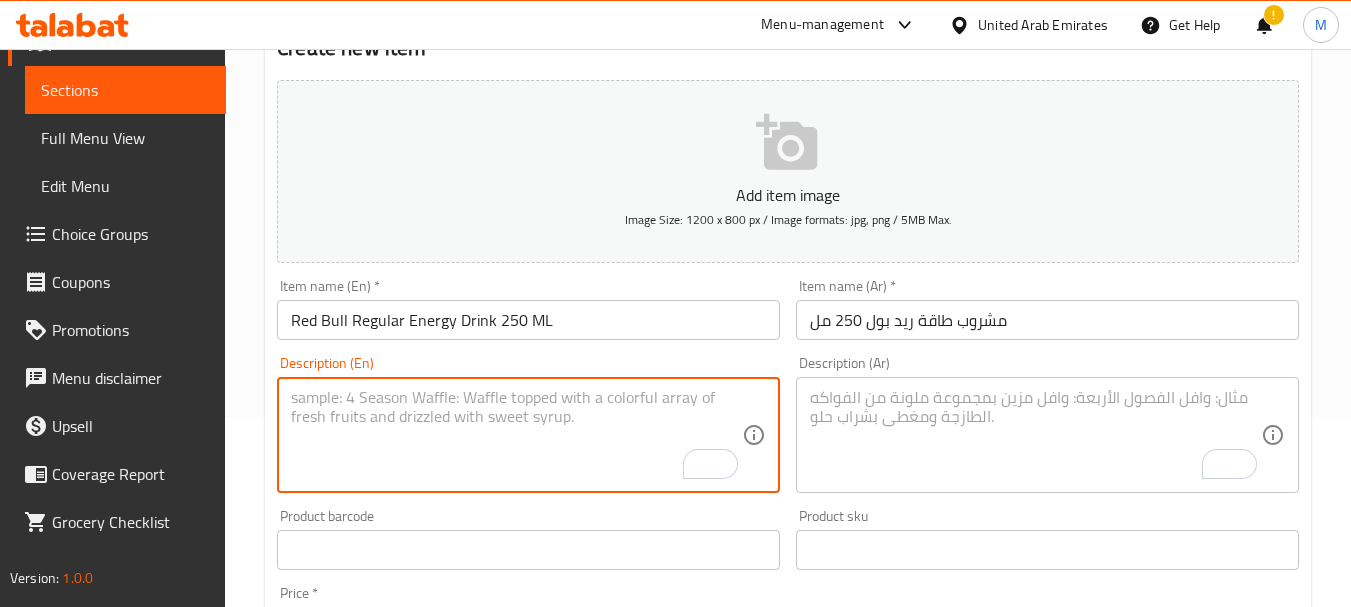 click at bounding box center [516, 435] 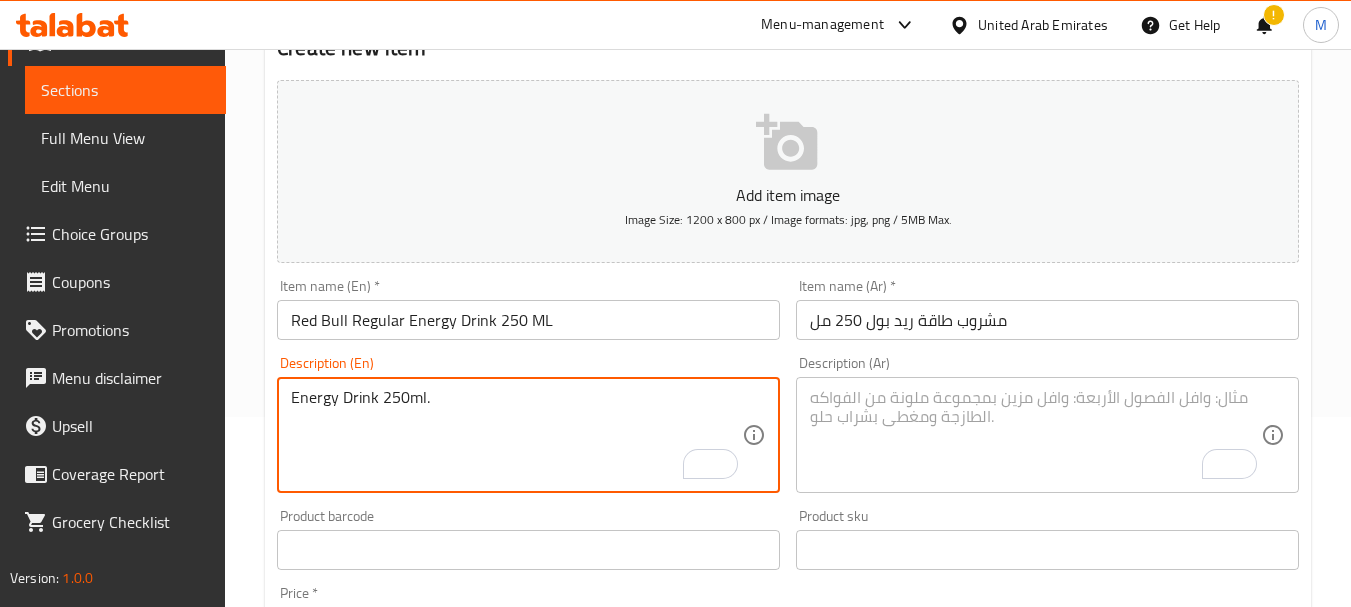 type on "Energy Drink 250ml." 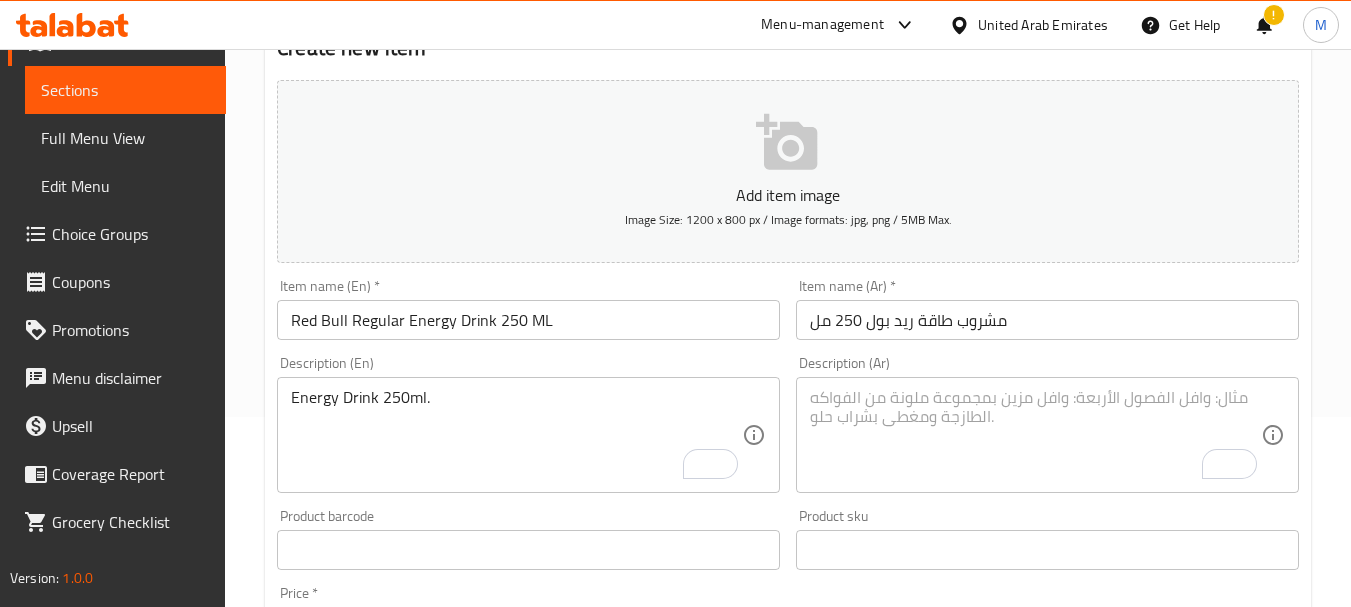 click at bounding box center [1035, 435] 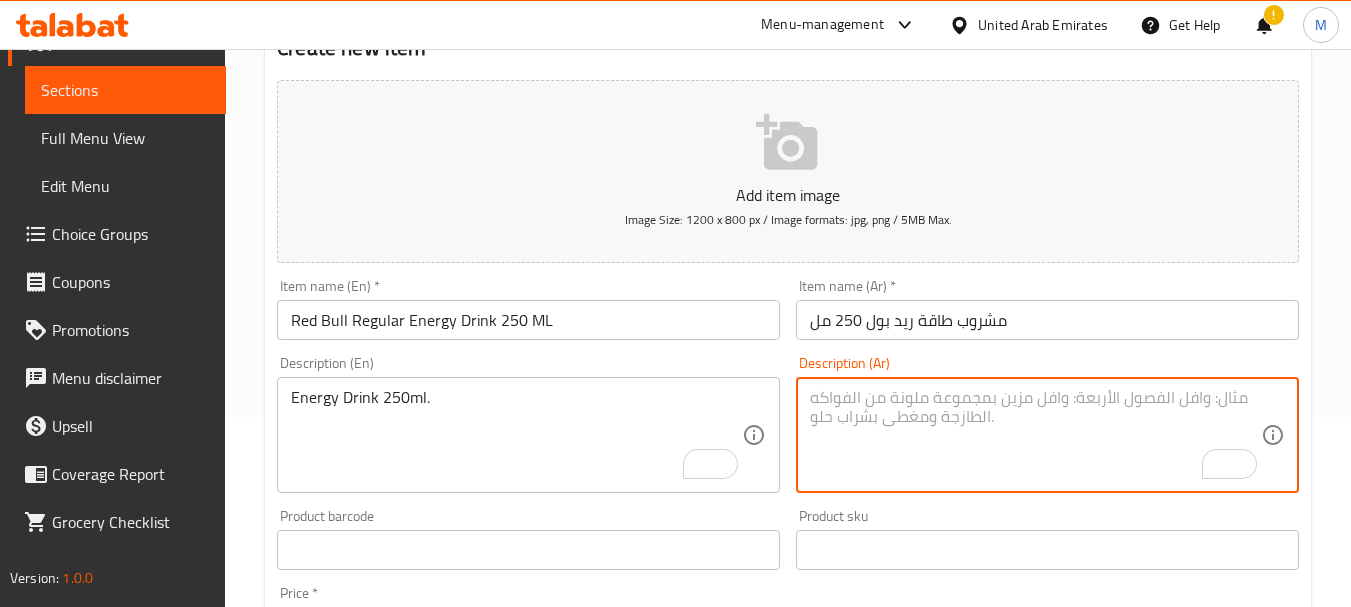paste on "مشروب طاقة (٢٥٠ مل)." 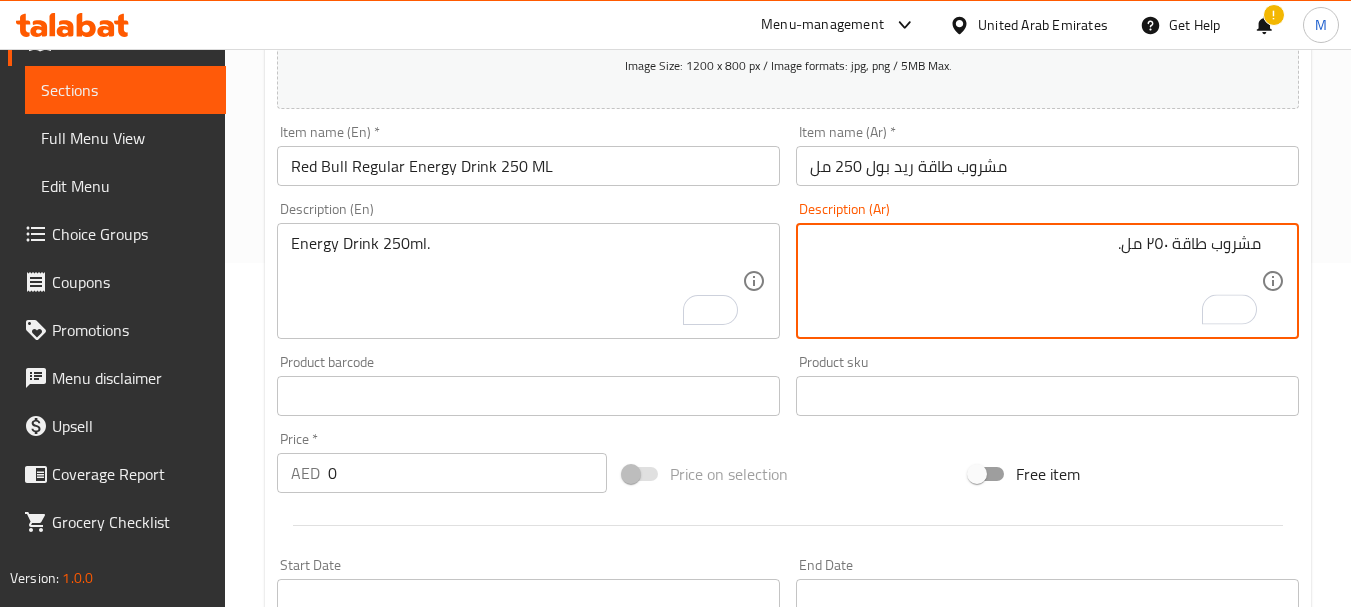 scroll, scrollTop: 490, scrollLeft: 0, axis: vertical 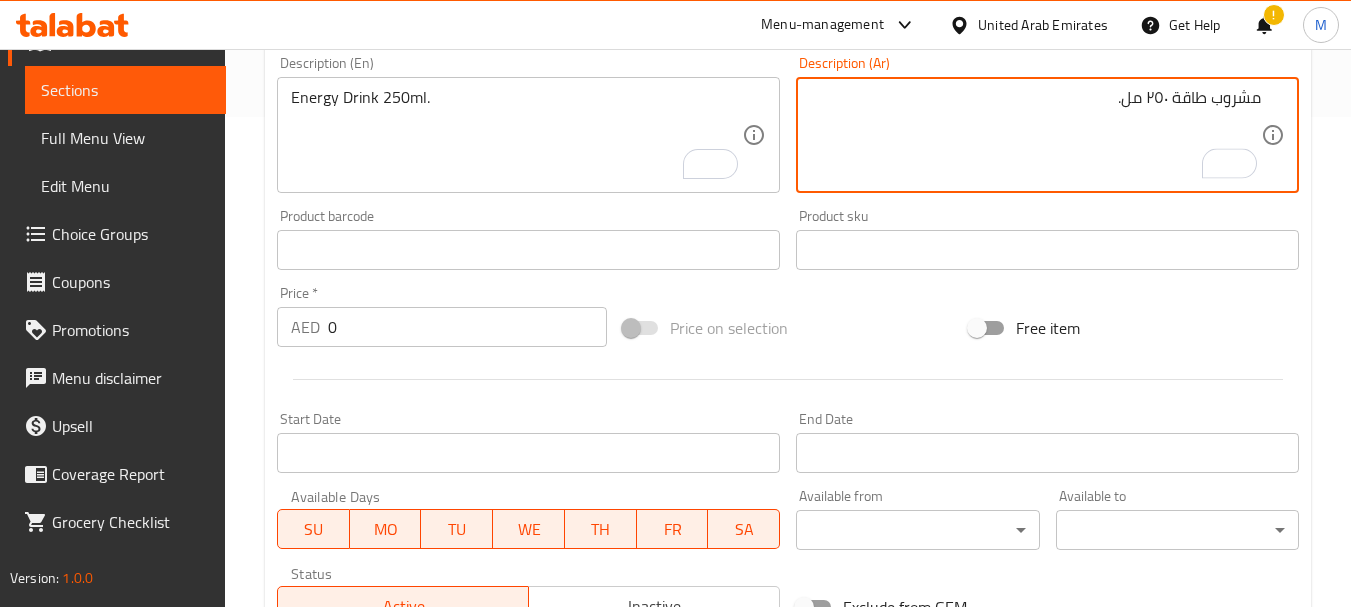 type on "مشروب طاقة ٢٥٠ مل." 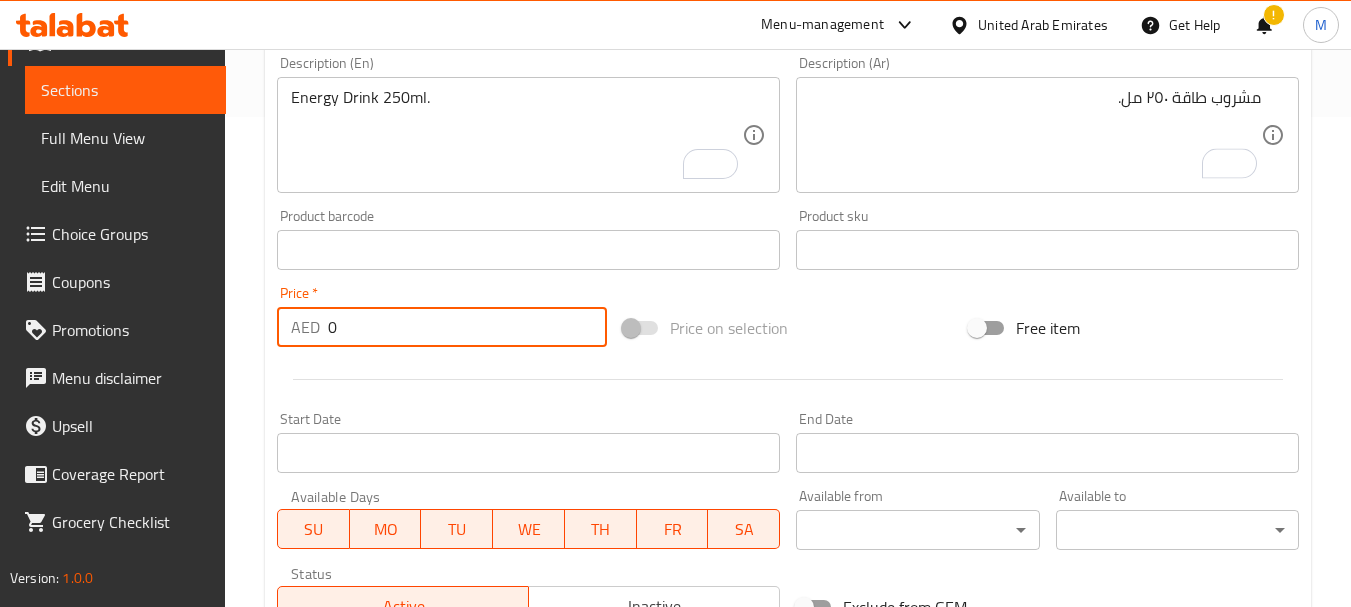 drag, startPoint x: 402, startPoint y: 336, endPoint x: 284, endPoint y: 334, distance: 118.016945 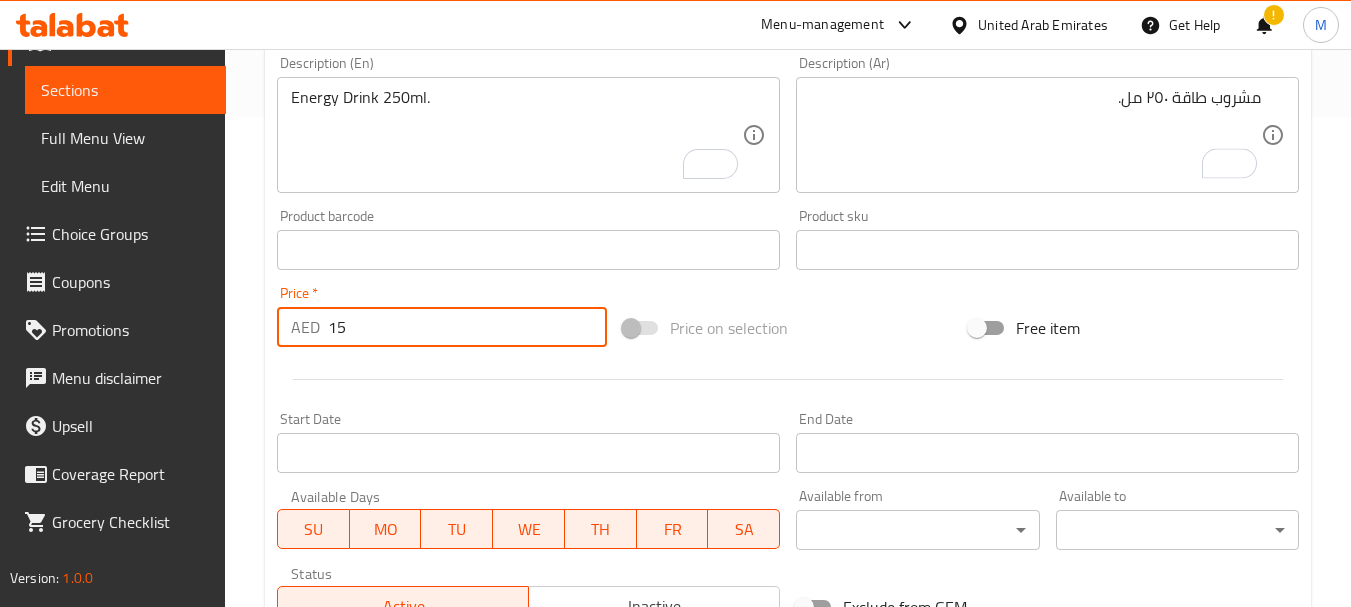 type on "15" 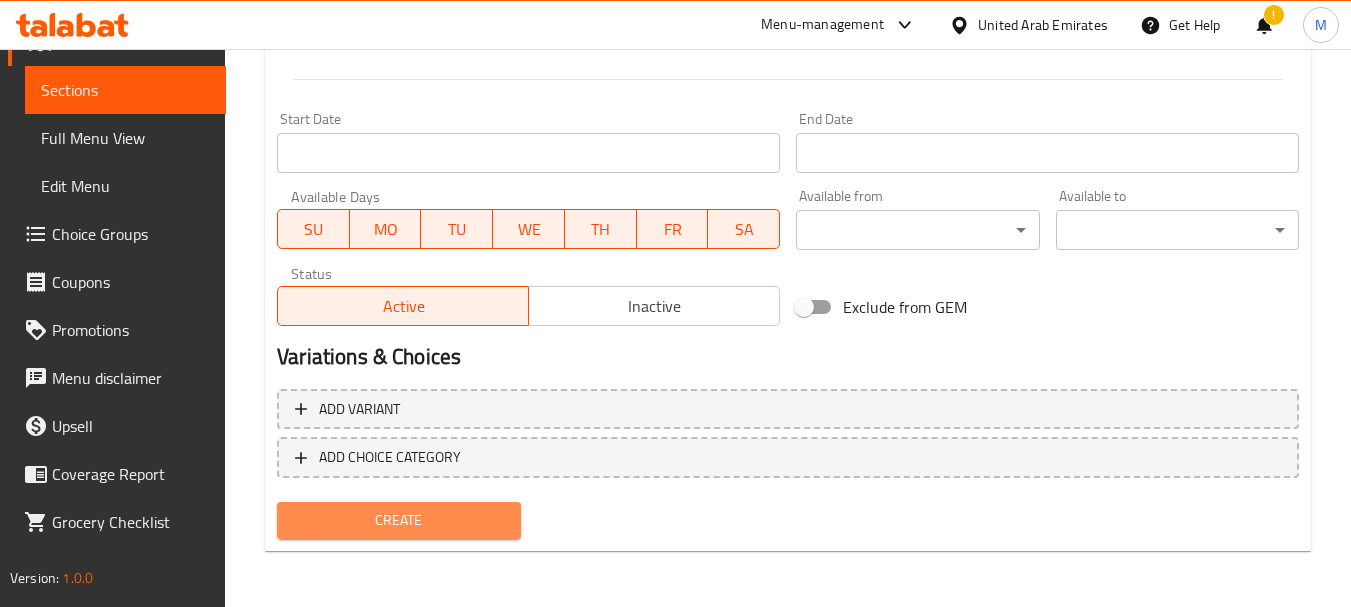 click on "Create" at bounding box center [398, 520] 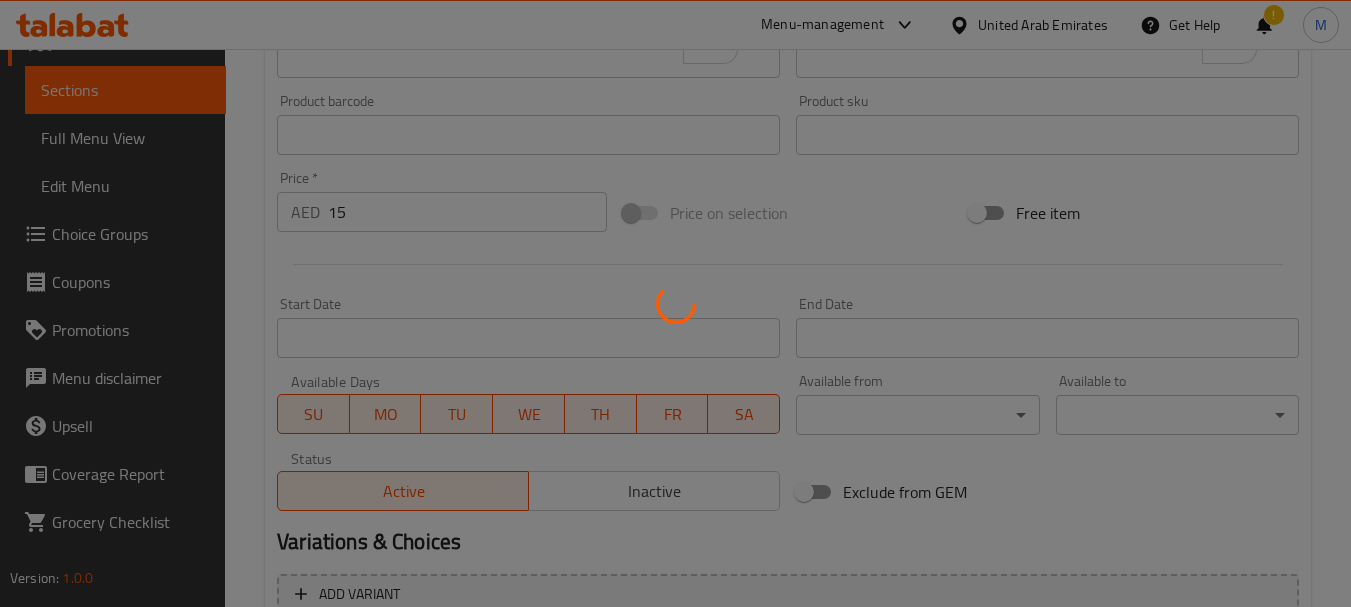 scroll, scrollTop: 390, scrollLeft: 0, axis: vertical 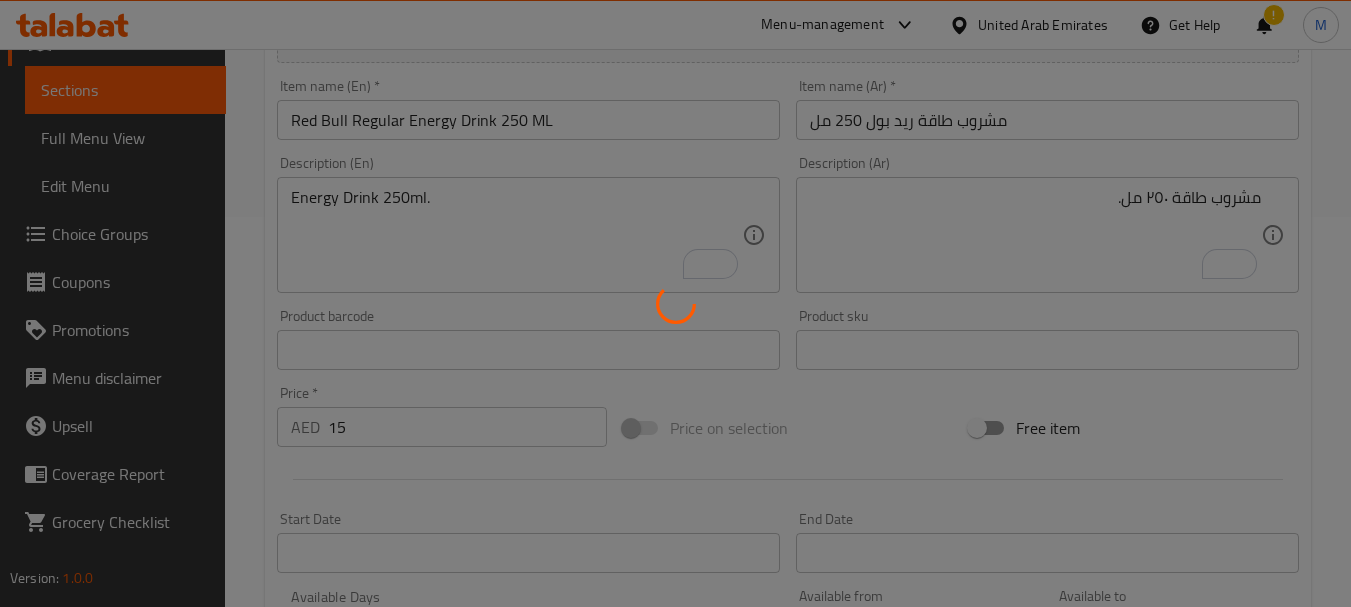 type 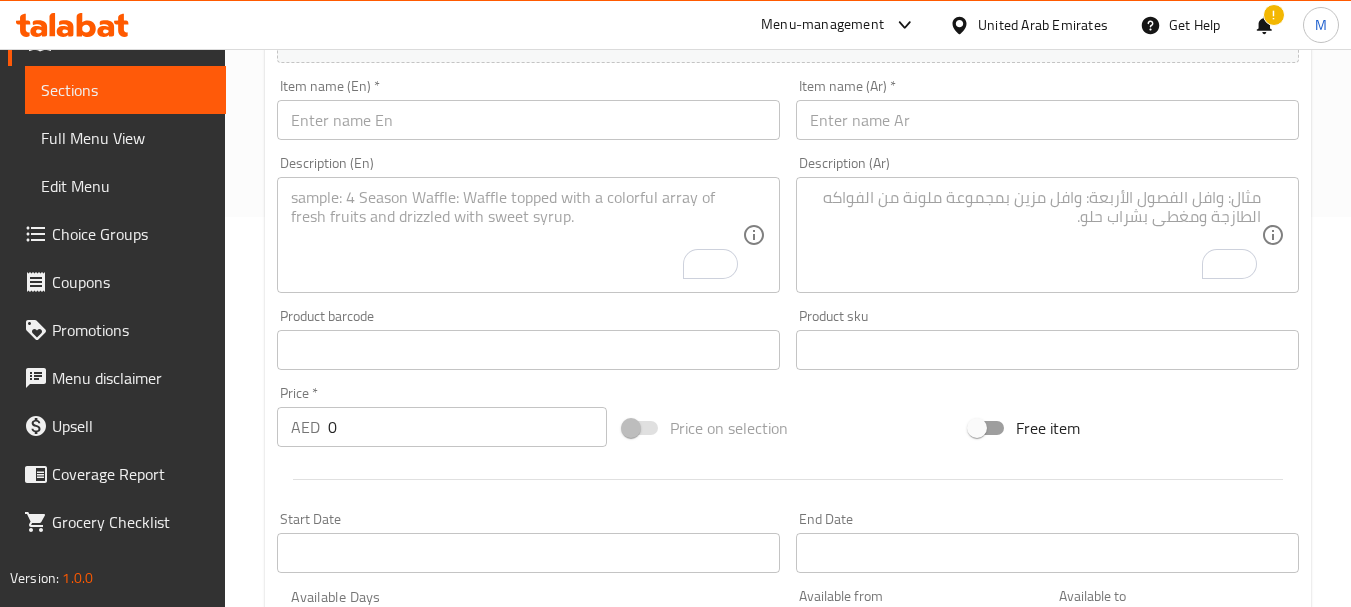 click at bounding box center [528, 120] 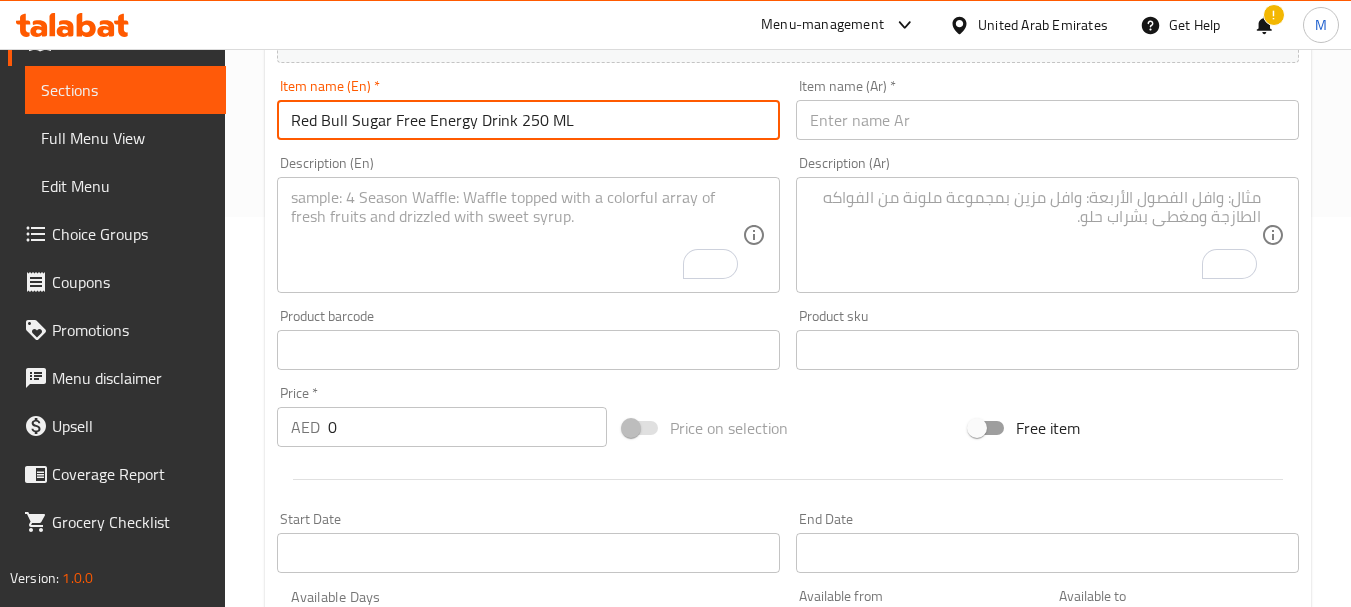 type on "Red Bull Sugar Free Energy Drink 250 ML" 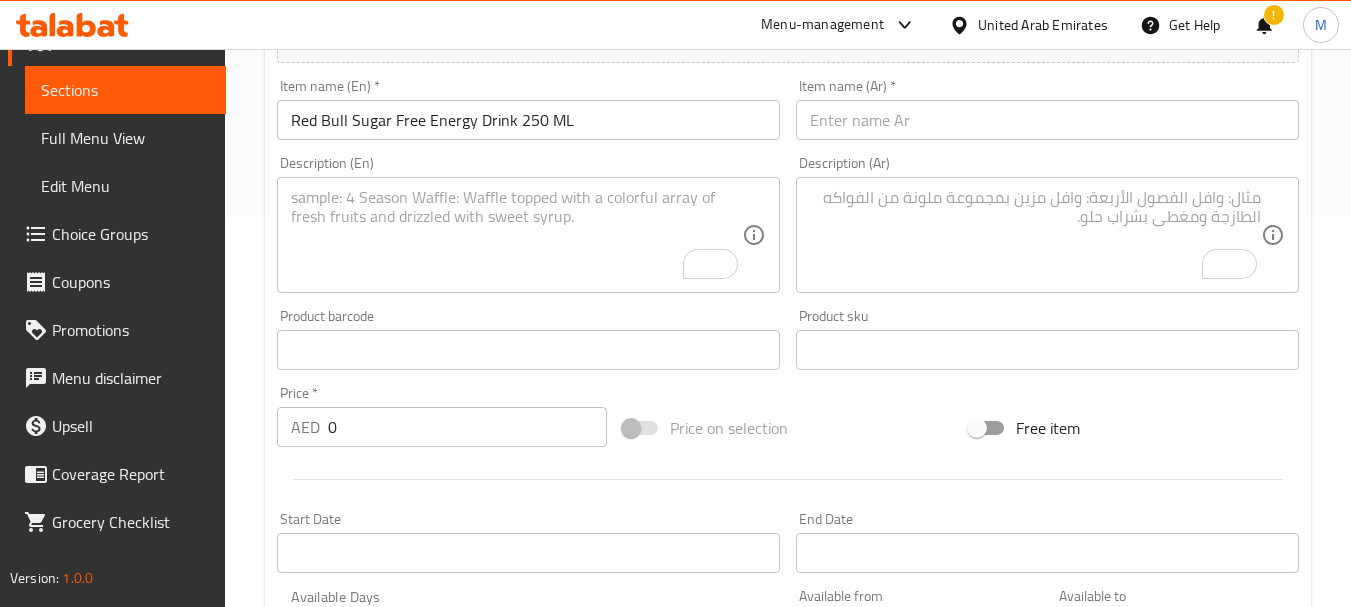 click at bounding box center (1047, 120) 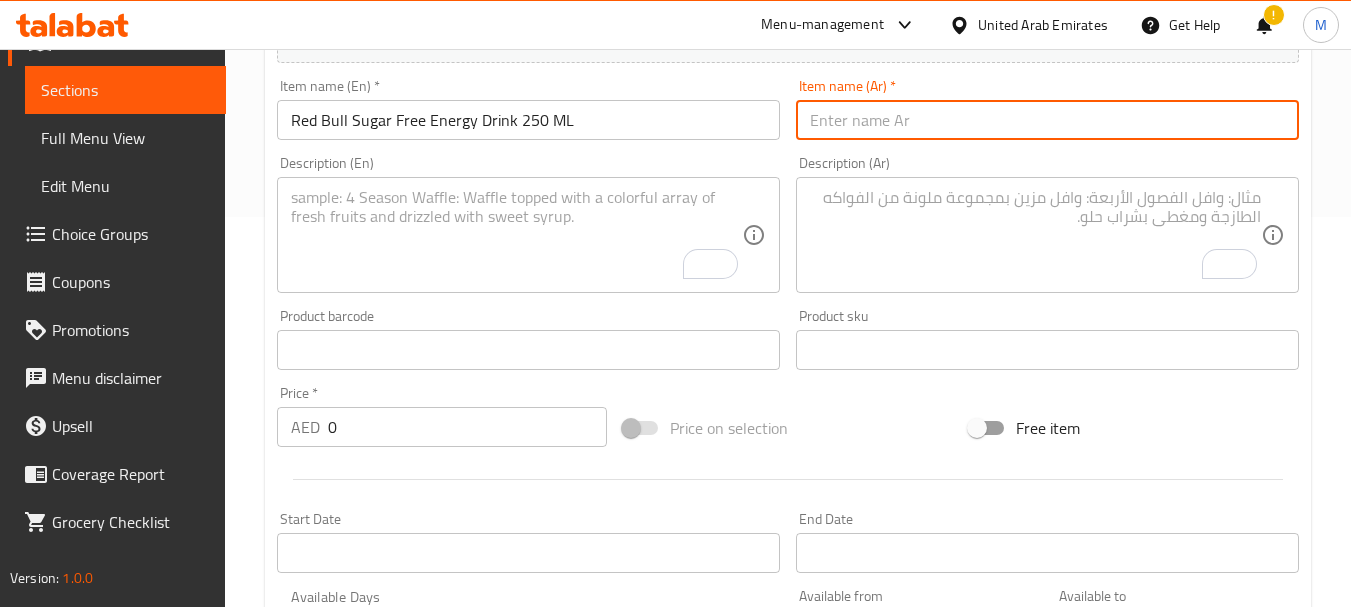 paste on "مشروب طاقة ريد بول بدون سكر 250 مل" 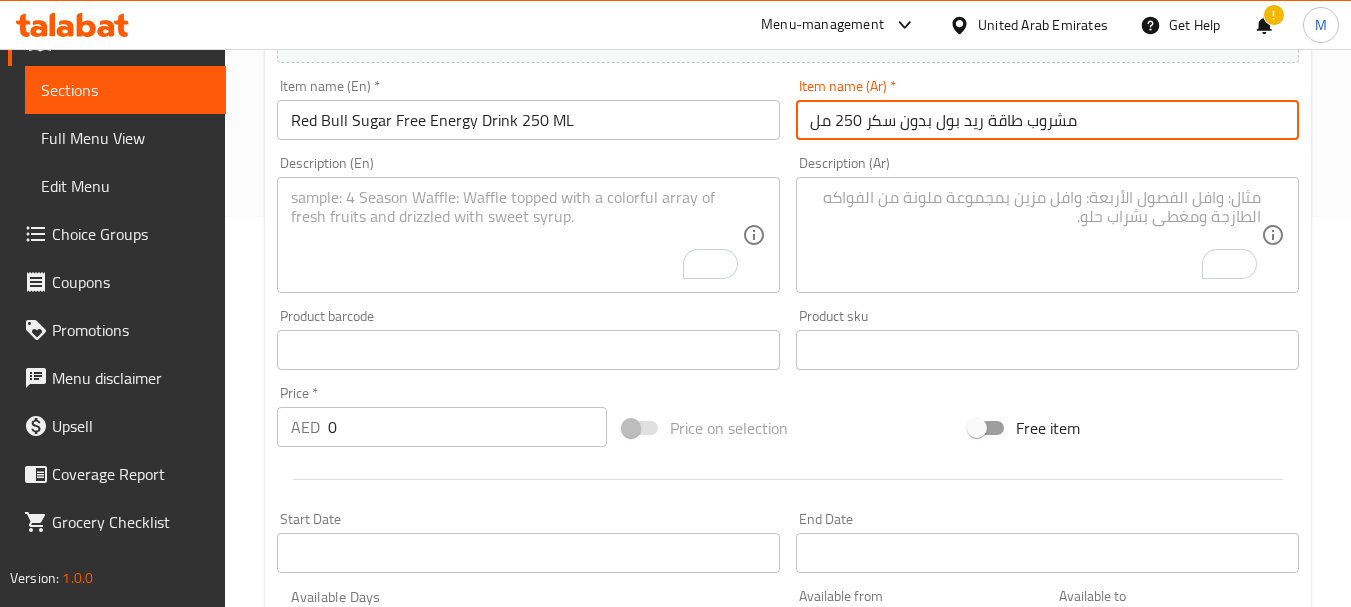 type on "مشروب طاقة ريد بول بدون سكر 250 مل" 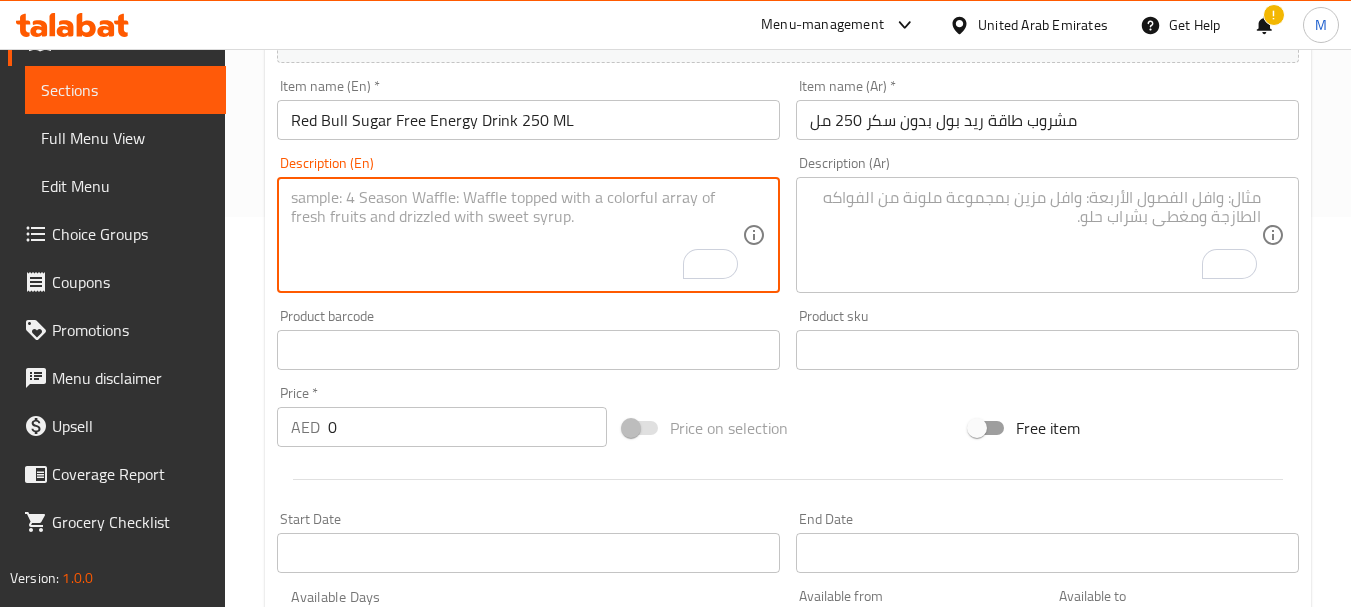 click at bounding box center (516, 235) 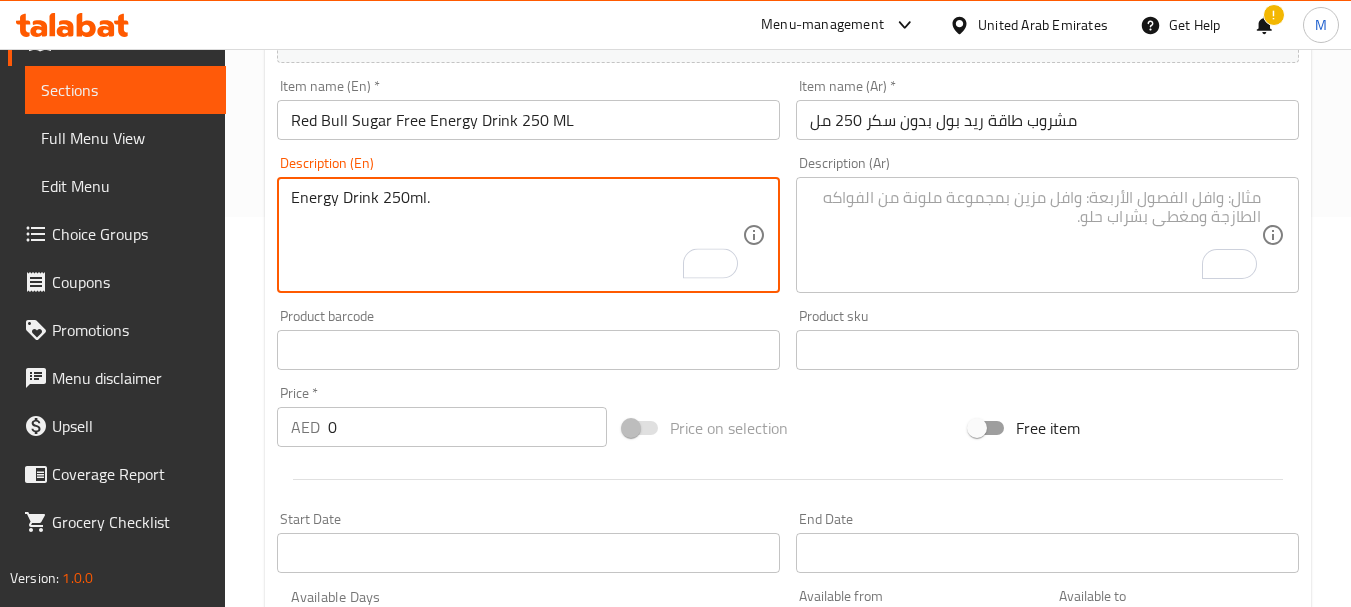 type on "Energy Drink 250ml." 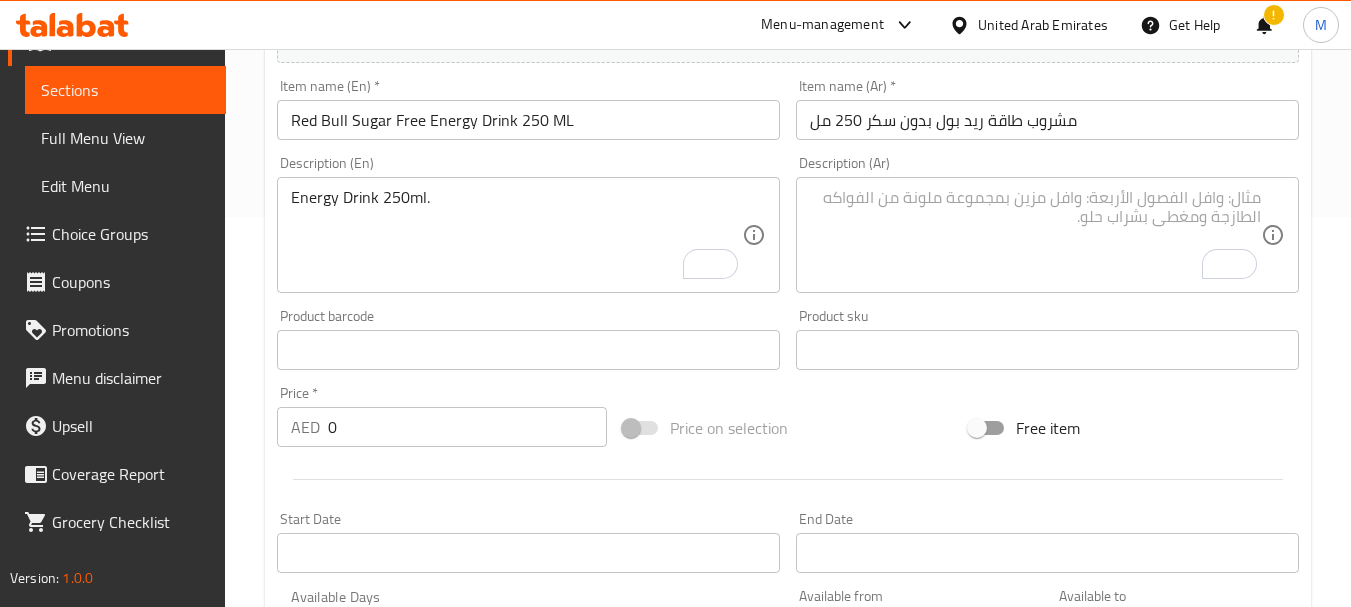 click at bounding box center (1035, 235) 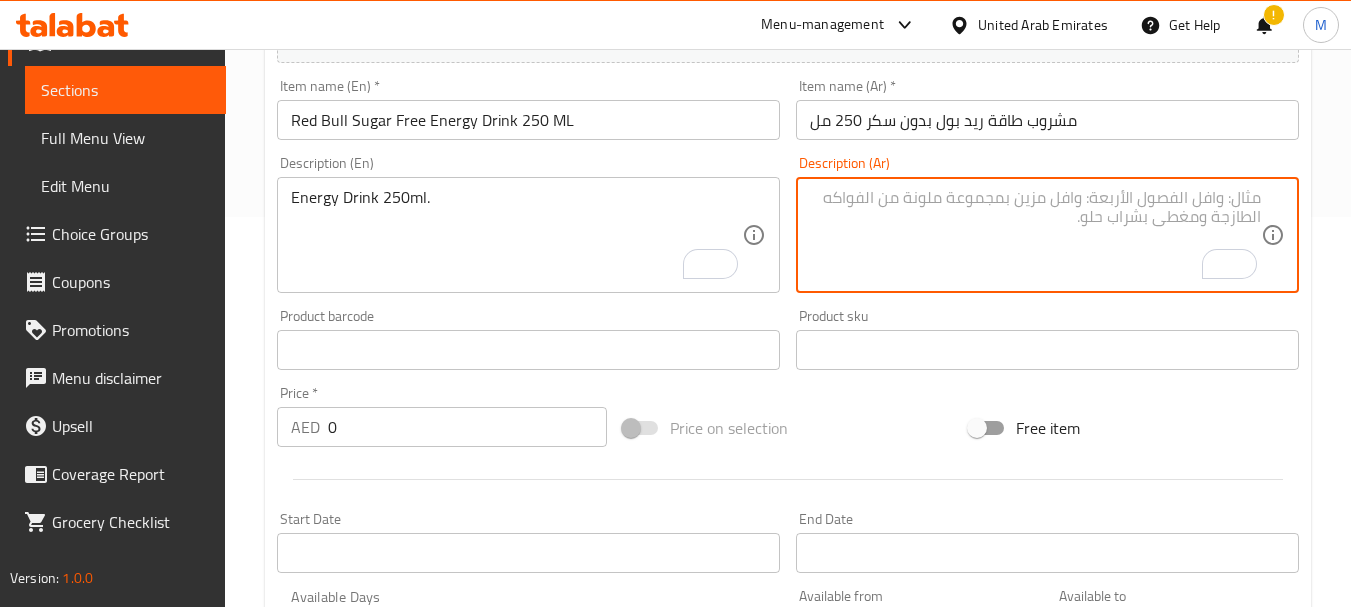paste on "مشروب طاقة (٢٥٠ مل)." 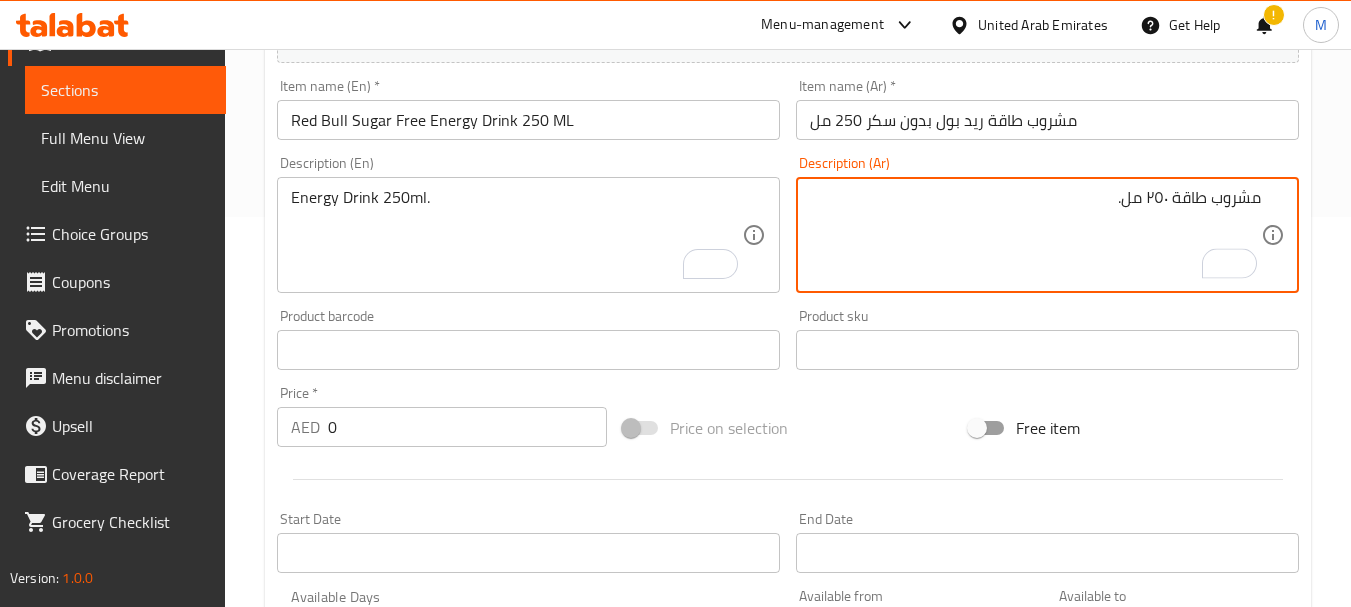 type on "مشروب طاقة ٢٥٠ مل." 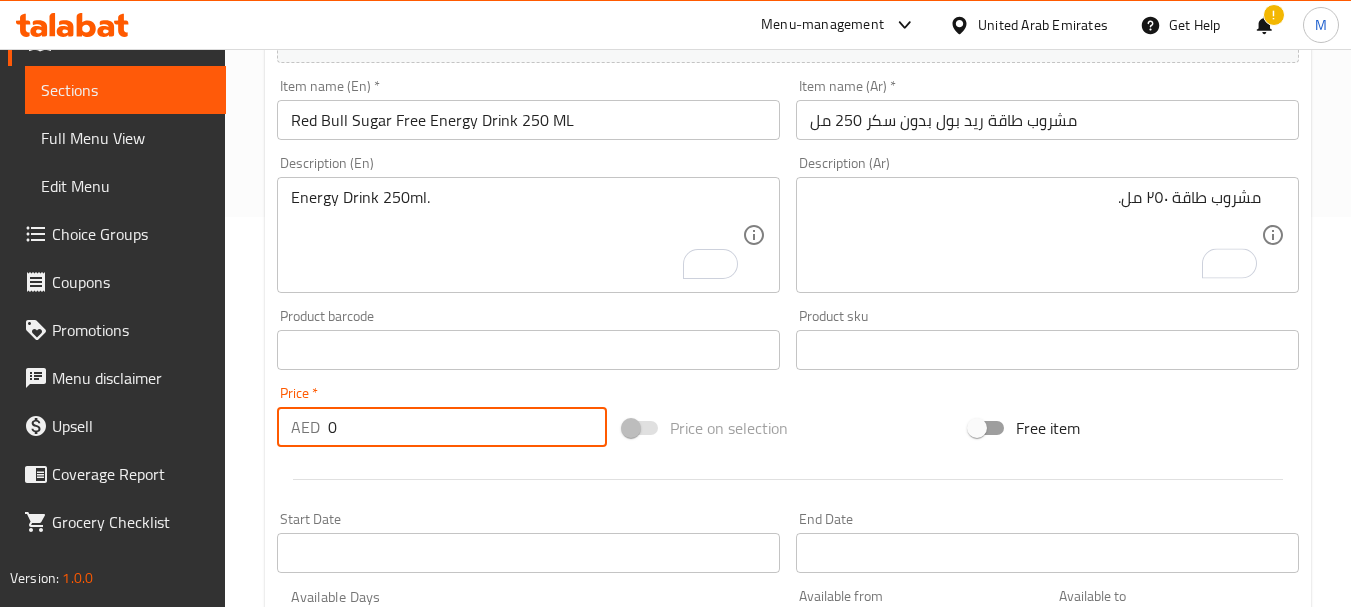 drag, startPoint x: 456, startPoint y: 417, endPoint x: 333, endPoint y: 419, distance: 123.01626 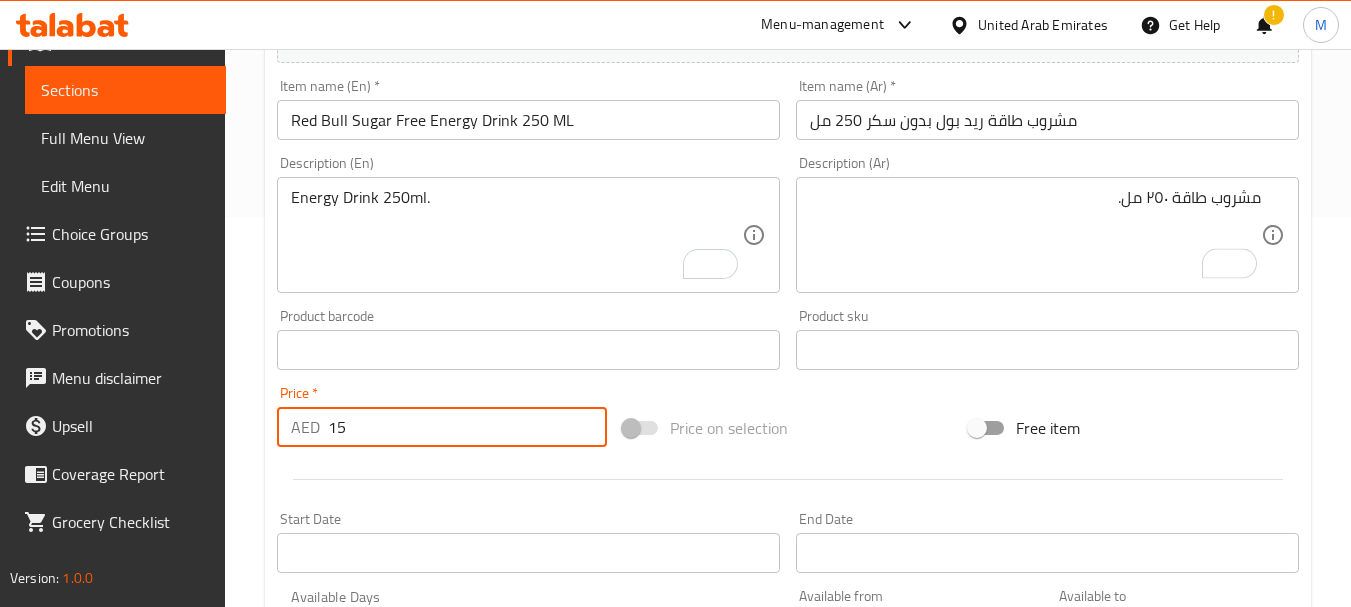 type on "15" 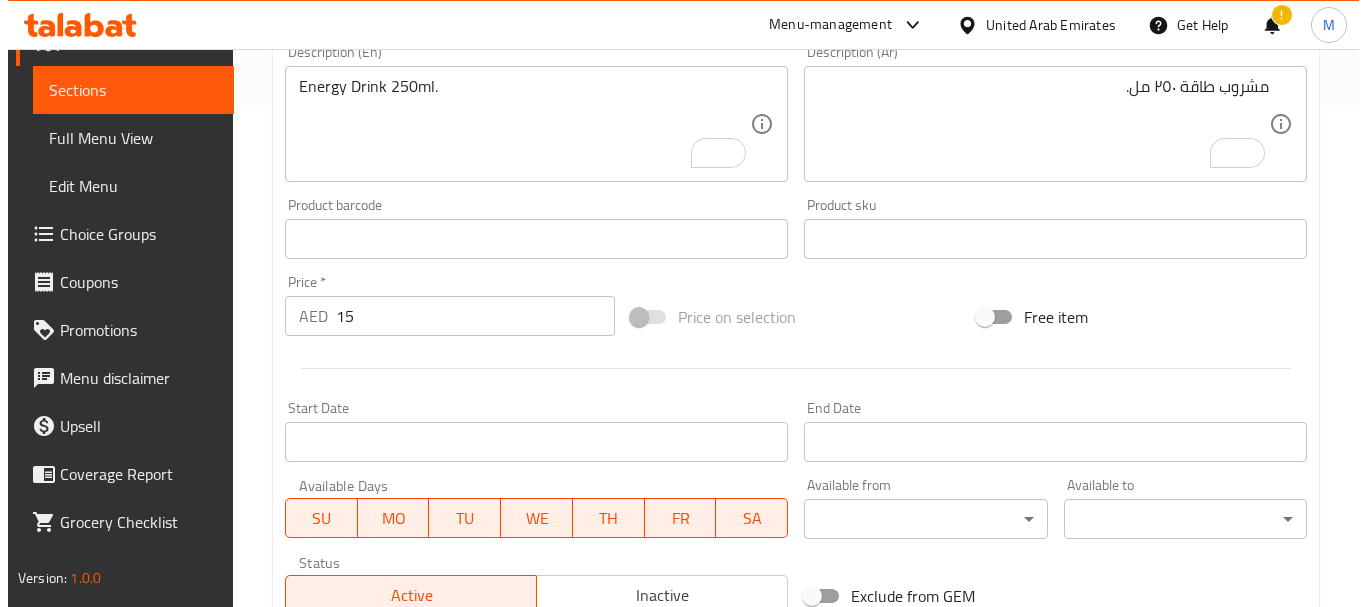 scroll, scrollTop: 590, scrollLeft: 0, axis: vertical 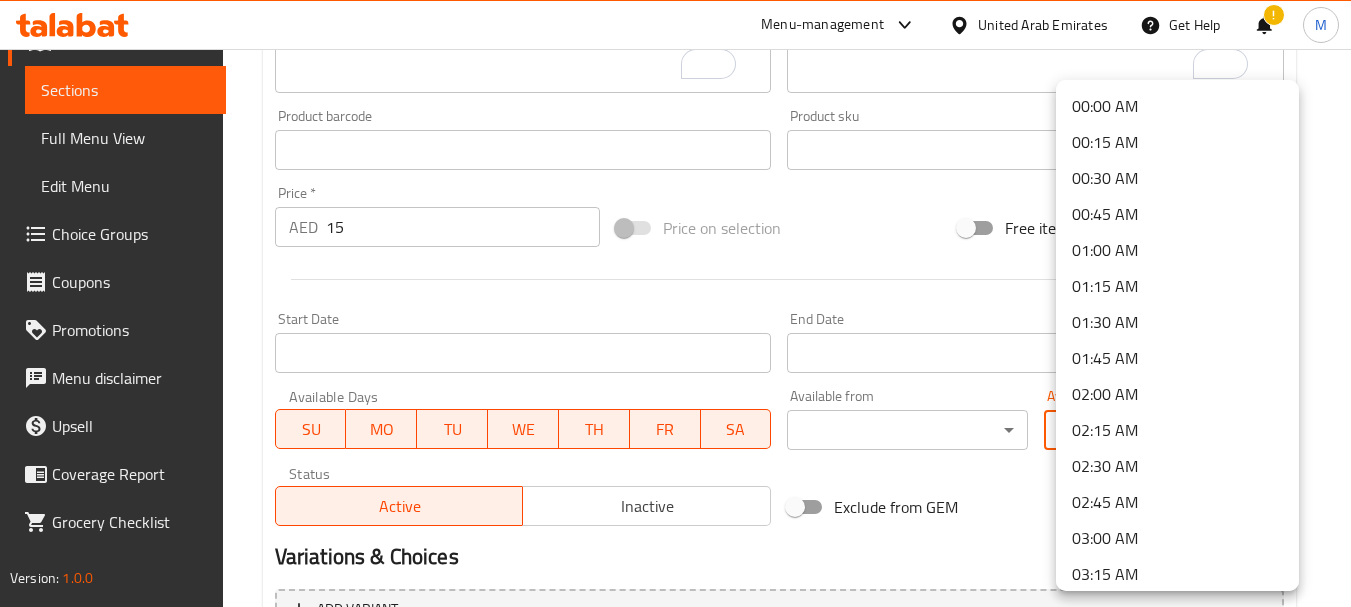 click on "​ Menu-management United Arab Emirates Get Help ! M   Edit Restaurant   Branches   Menus   Sections   Full Menu View   Edit Menu   Choice Groups   Coupons   Promotions   Menu disclaimer   Upsell   Coverage Report   Grocery Checklist  Version:    1.0.0  Get support on:    Support.OpsPlatform Home / Restaurants management / Menus / Sections / item / create Bottled Drink  section Create new item Add item image Image Size: 1200 x 800 px / Image formats: jpg, png / 5MB Max. Item name (En)   * Red Bull Sugar Free Energy Drink 250 ML Item name (En)  * Item name (Ar)   * مشروب طاقة ريد بول بدون سكر 250 مل Item name (Ar)  * Description (En) Energy Drink 250ml. Description (En) Description (Ar) مشروب طاقة ٢٥٠ مل. Description (Ar) Product barcode Product barcode Product sku Product sku Price   * AED 15 Price  * Price on selection Free item Start Date Start Date End Date End Date Available Days SU MO TU WE TH FR SA Available from ​ ​ Available to ​ ​ Status Active" at bounding box center (675, -262) 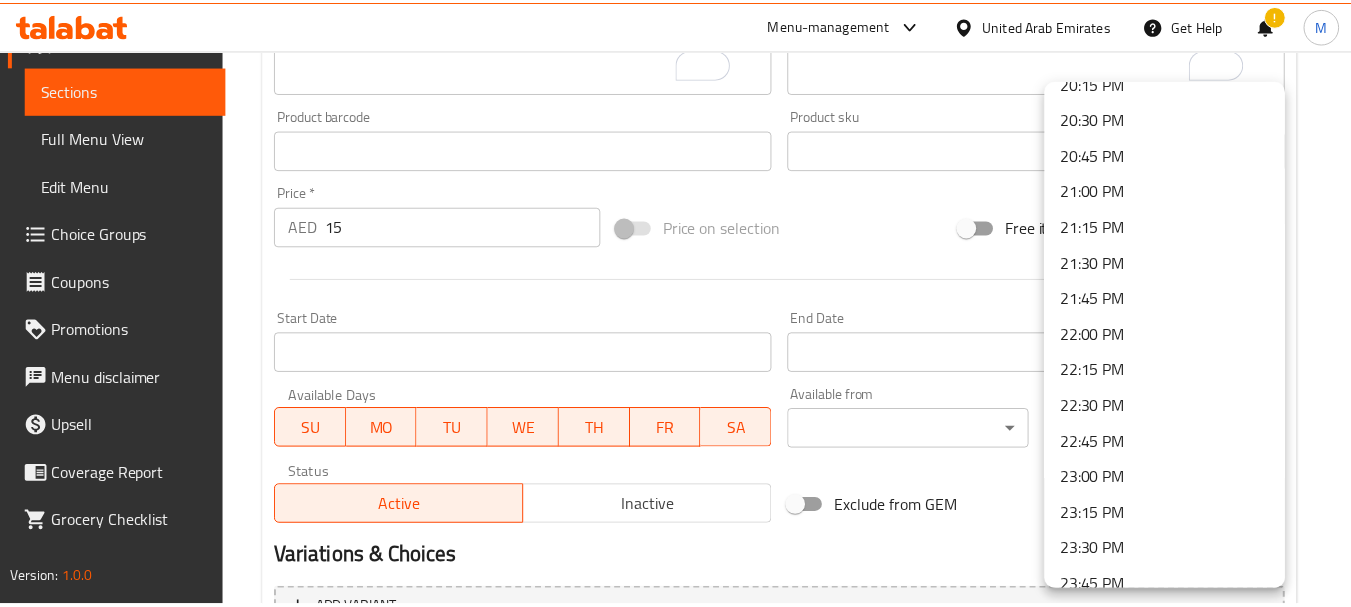 scroll, scrollTop: 2997, scrollLeft: 0, axis: vertical 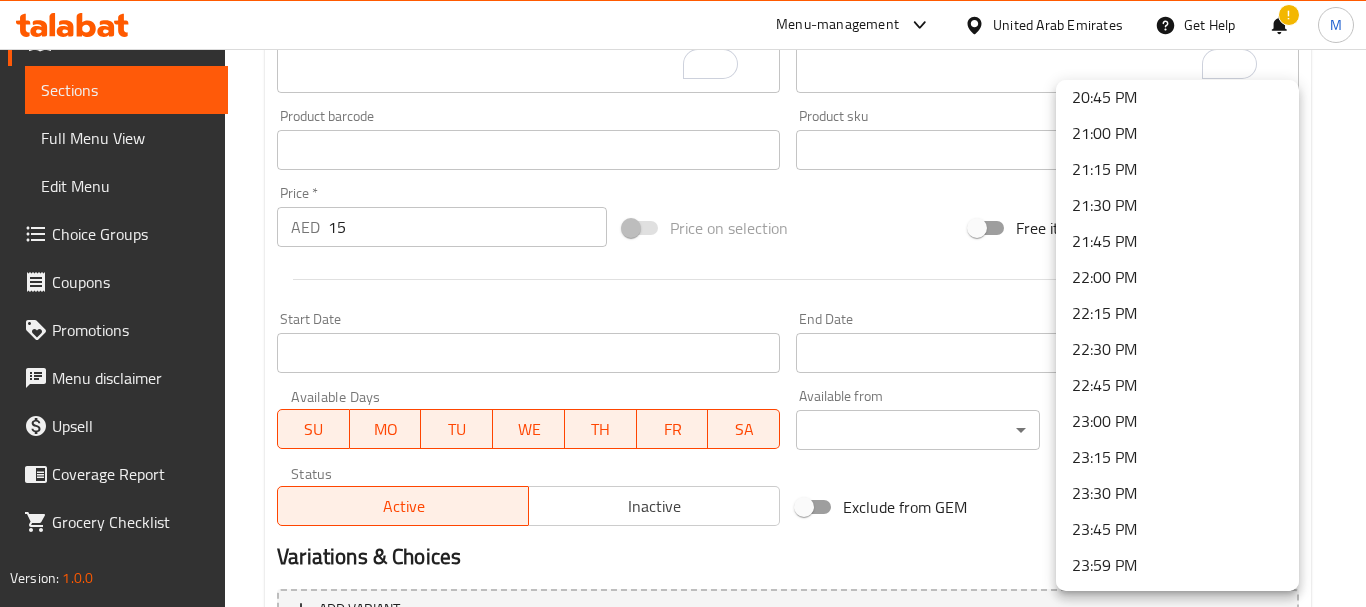 click on "23:59 PM" at bounding box center (1177, 565) 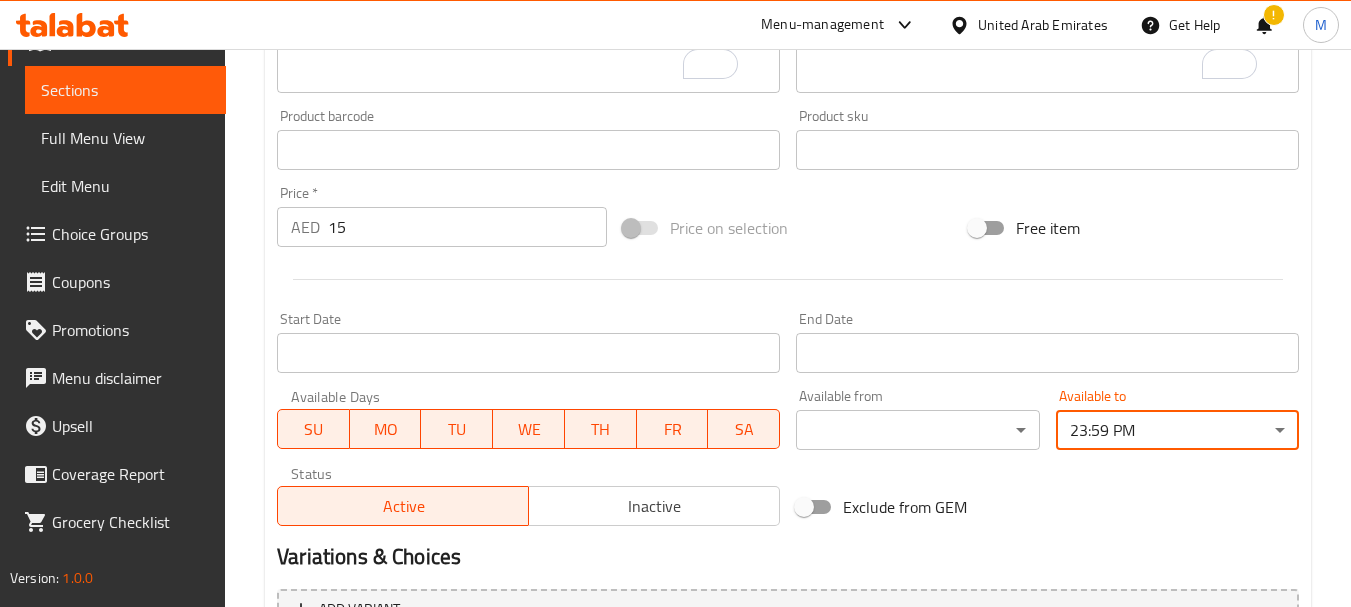 click on "Variations & Choices" at bounding box center [788, 557] 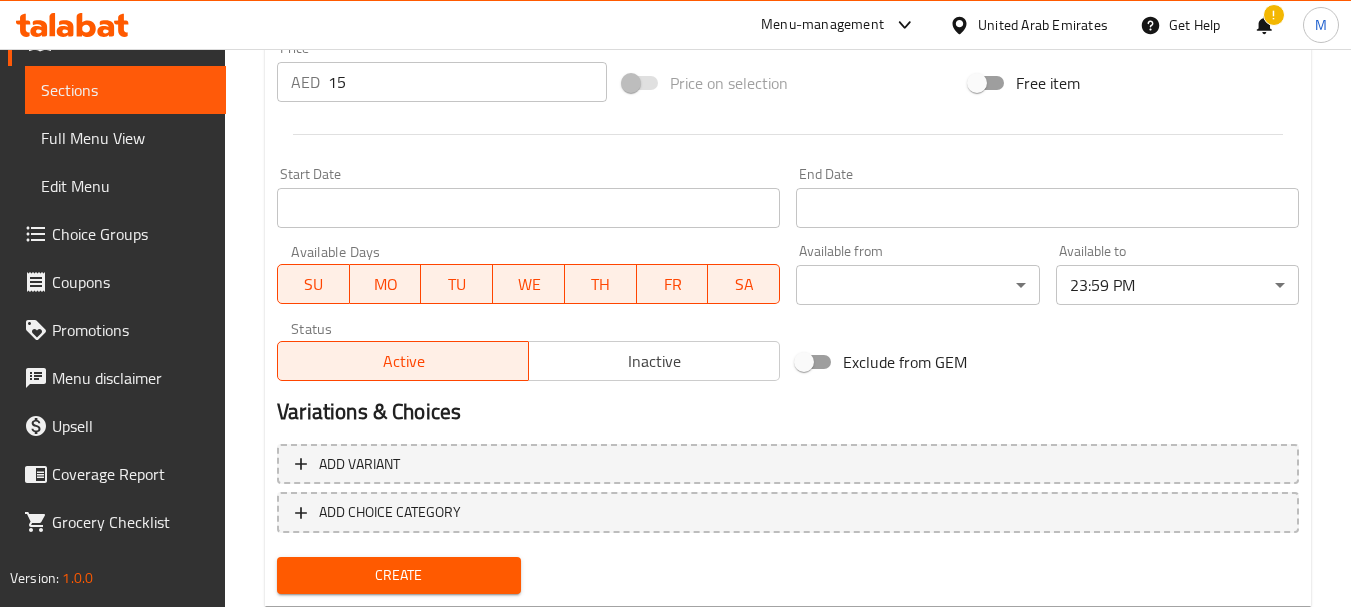 scroll, scrollTop: 790, scrollLeft: 0, axis: vertical 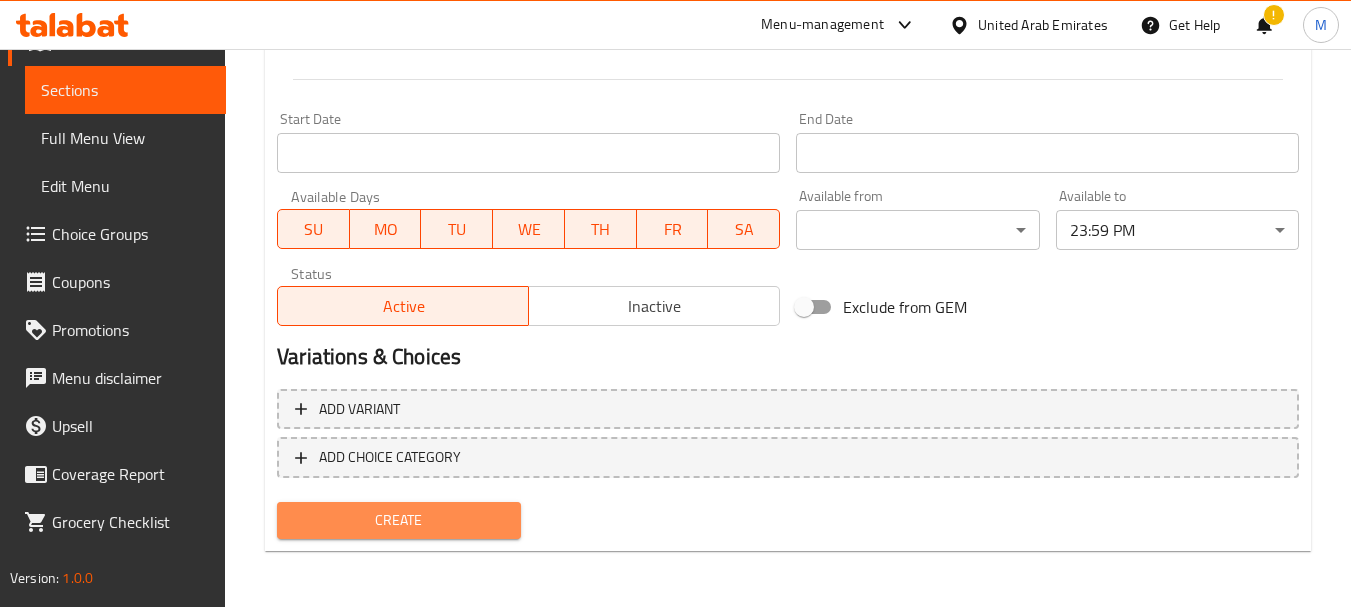 drag, startPoint x: 508, startPoint y: 524, endPoint x: 465, endPoint y: 509, distance: 45.54119 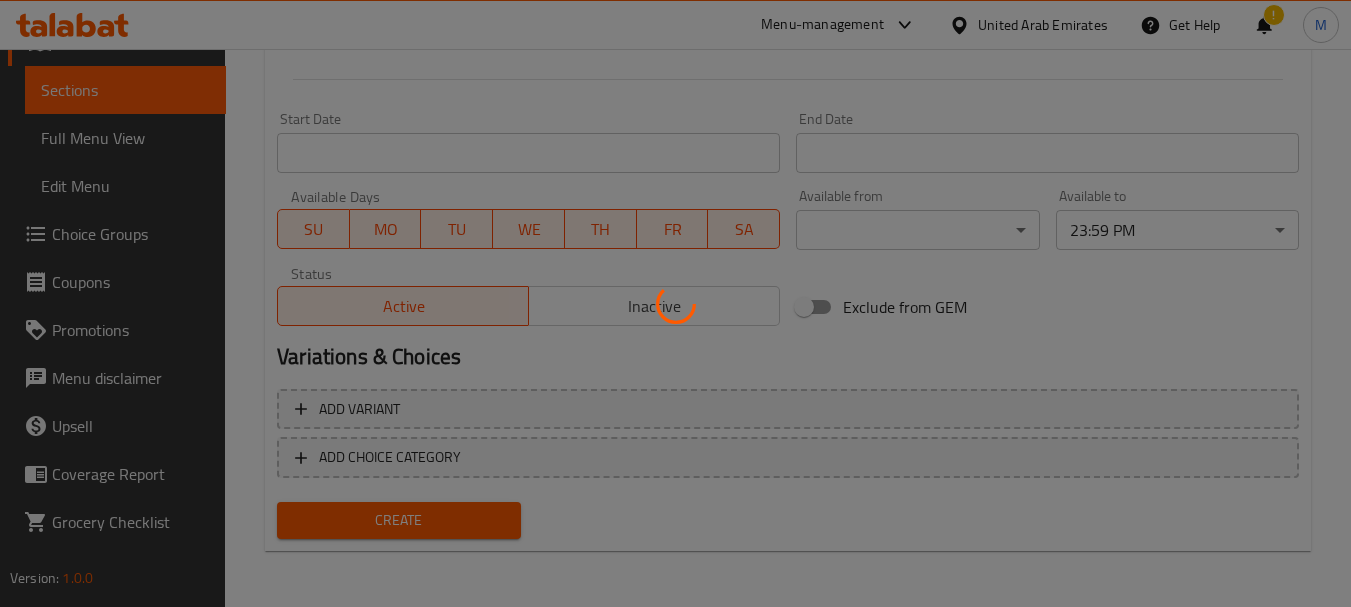 type 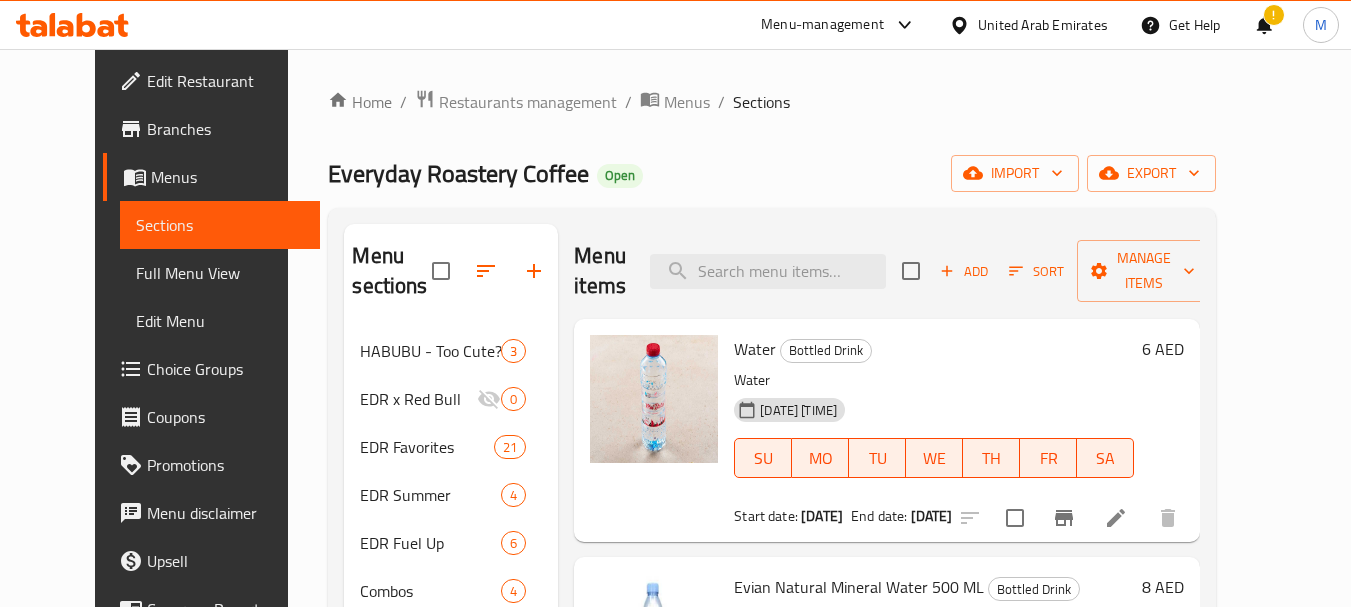 click on "Red Bull Regular Energy Drink 250 ML" at bounding box center (865, 1064) 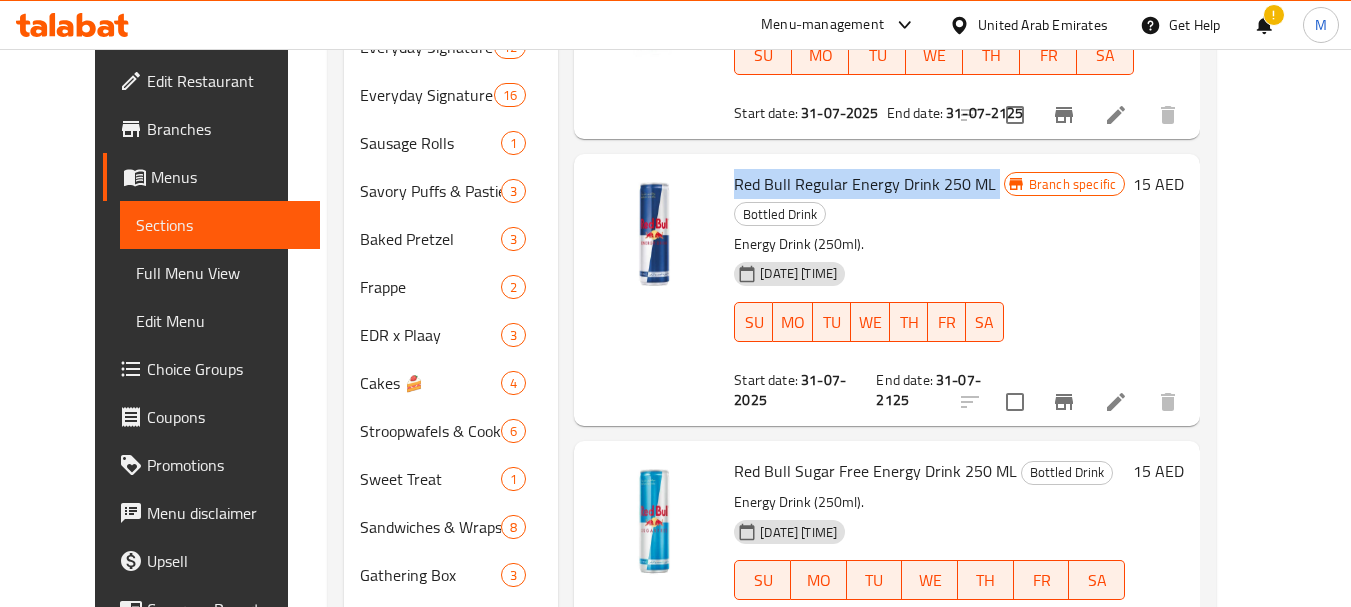 scroll, scrollTop: 135, scrollLeft: 0, axis: vertical 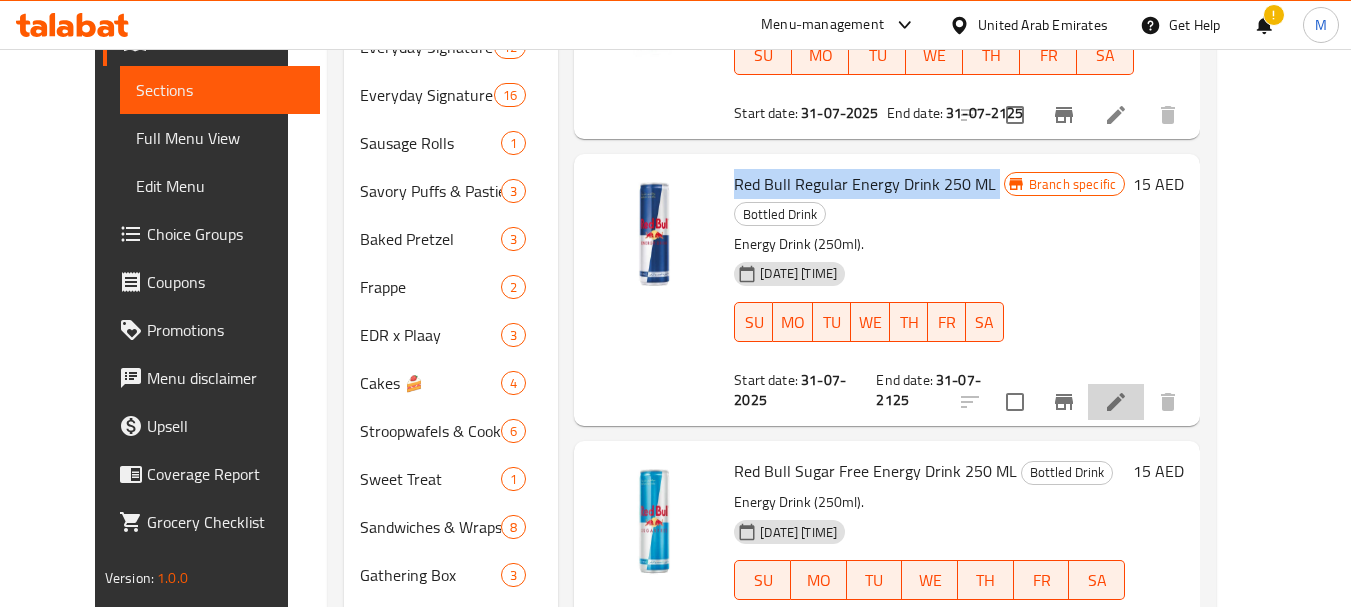 click at bounding box center [1116, 402] 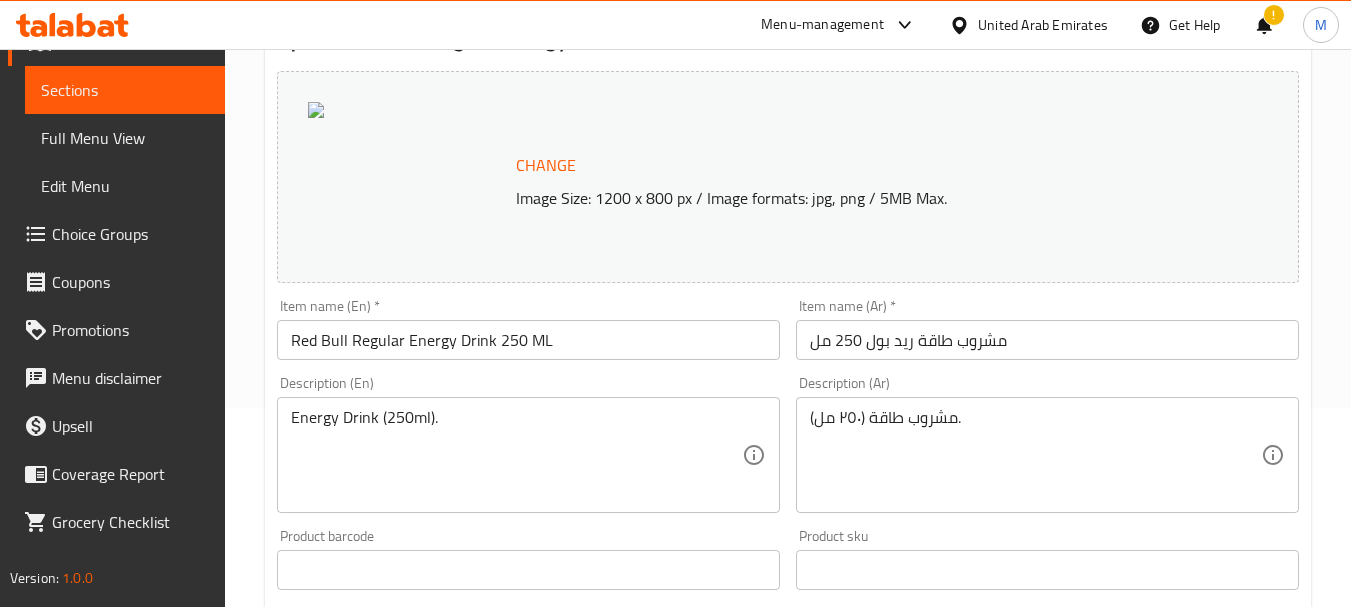 scroll, scrollTop: 200, scrollLeft: 0, axis: vertical 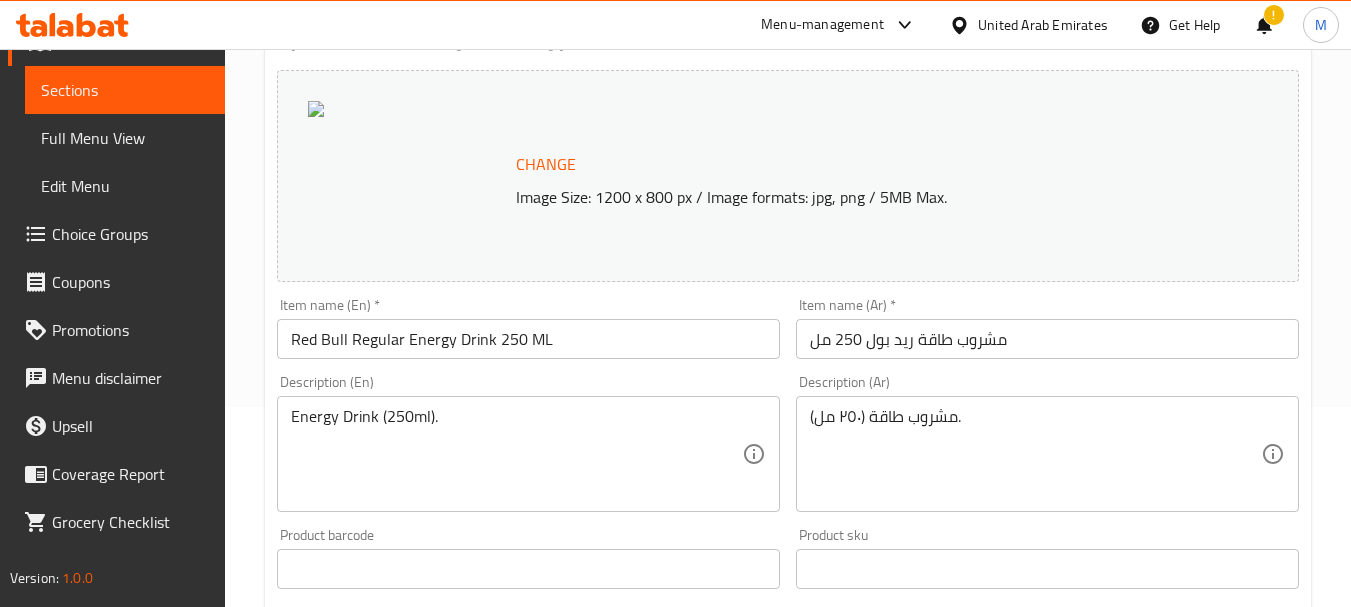 click on "مشروب طاقة ريد بول 250 مل" at bounding box center (1047, 339) 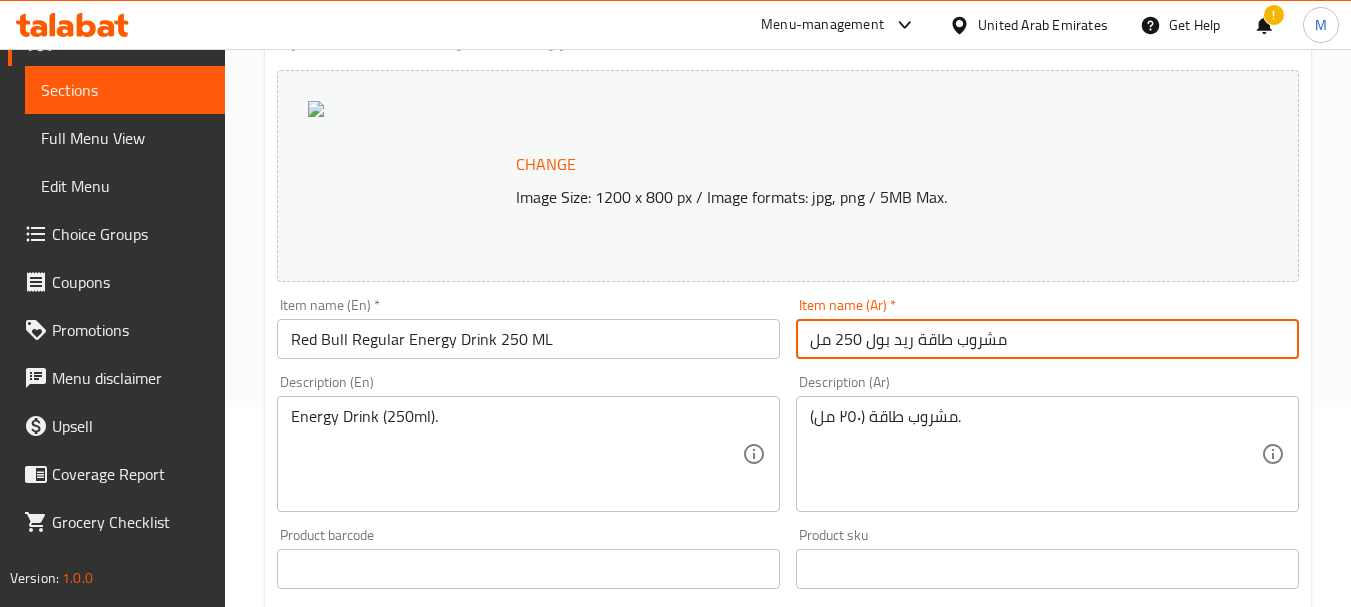 click on "مشروب طاقة ريد بول 250 مل" at bounding box center [1047, 339] 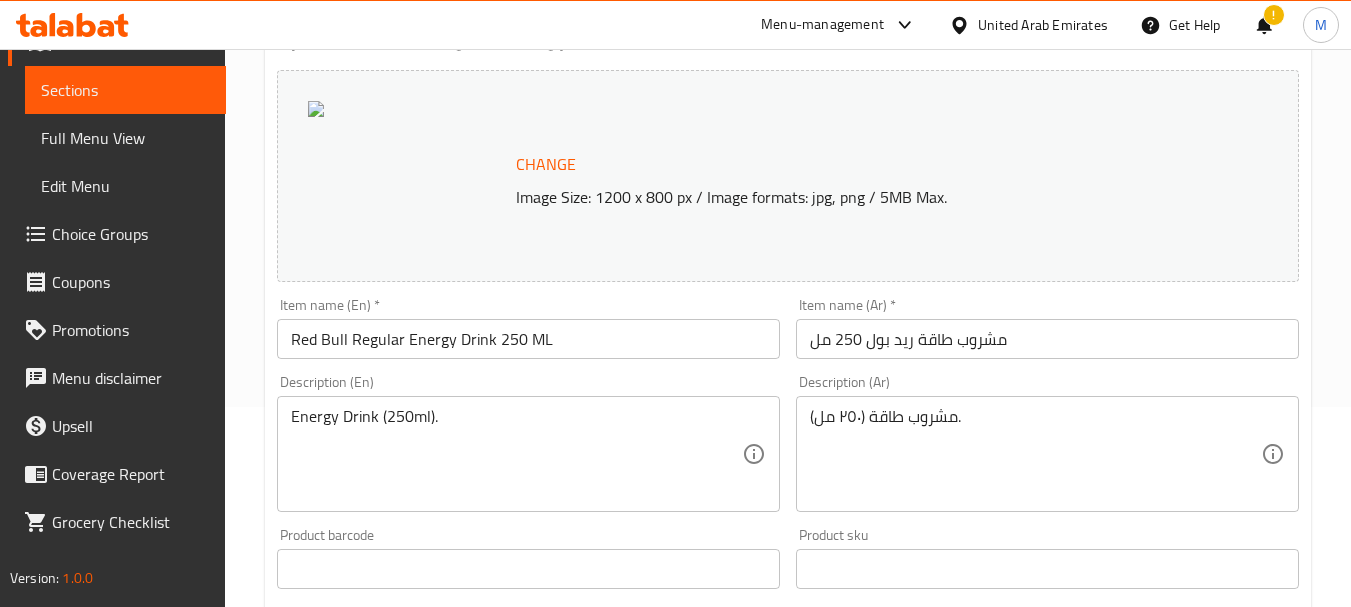 click on "Description (En) Energy Drink (250ml). Description (En)" at bounding box center (528, 443) 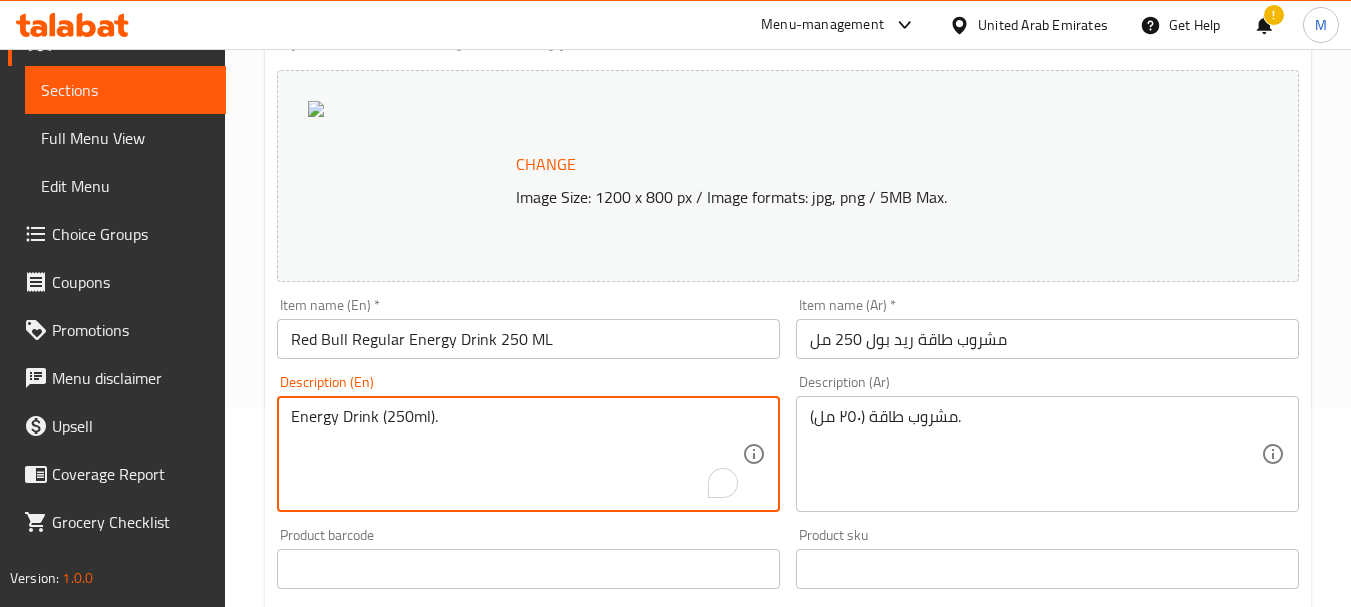 click on "Energy Drink (250ml)." at bounding box center (516, 454) 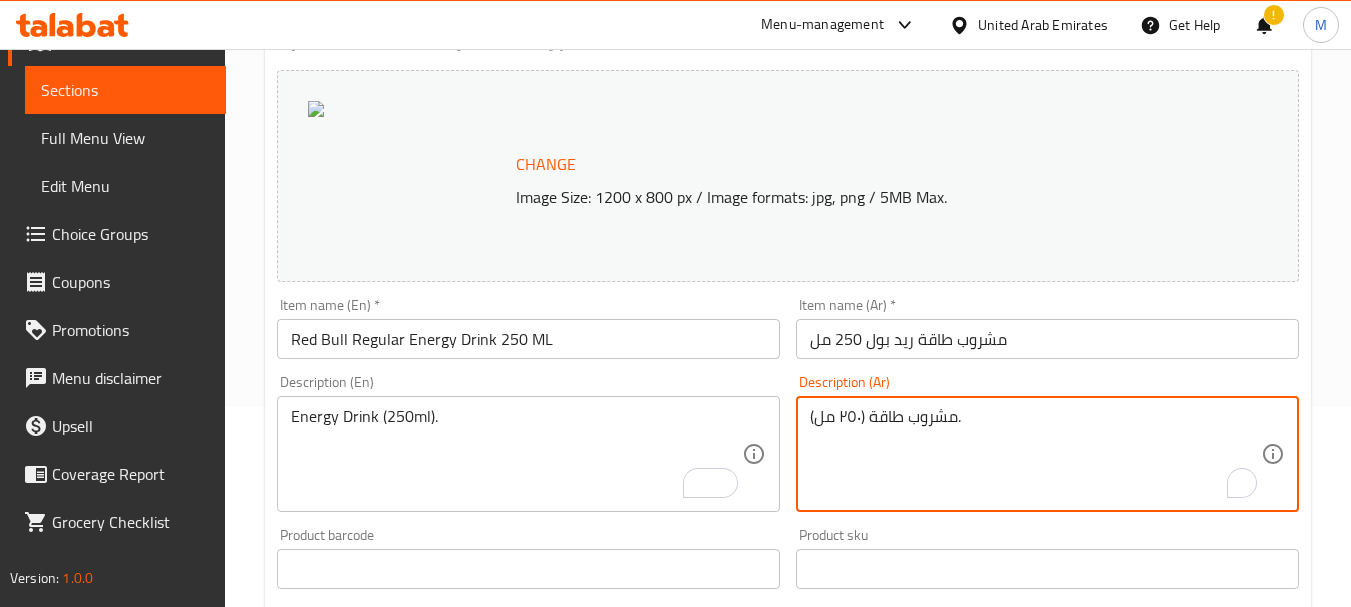 click on "مشروب طاقة (٢٥٠ مل)." at bounding box center [1035, 454] 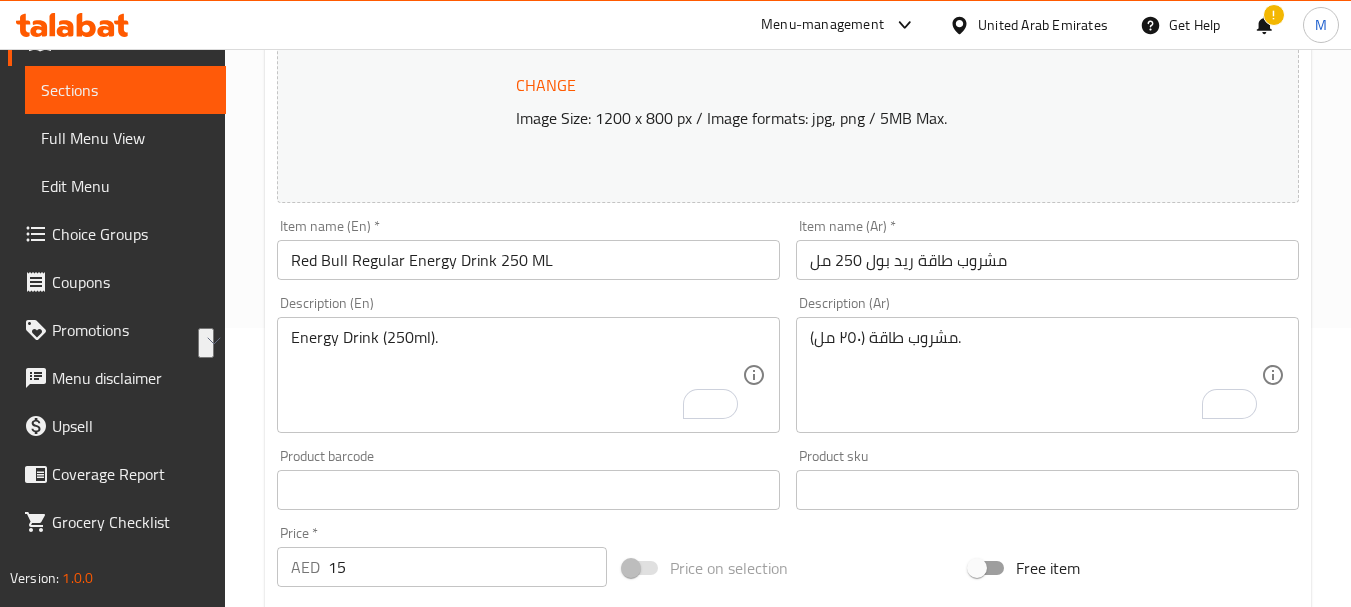scroll, scrollTop: 0, scrollLeft: 0, axis: both 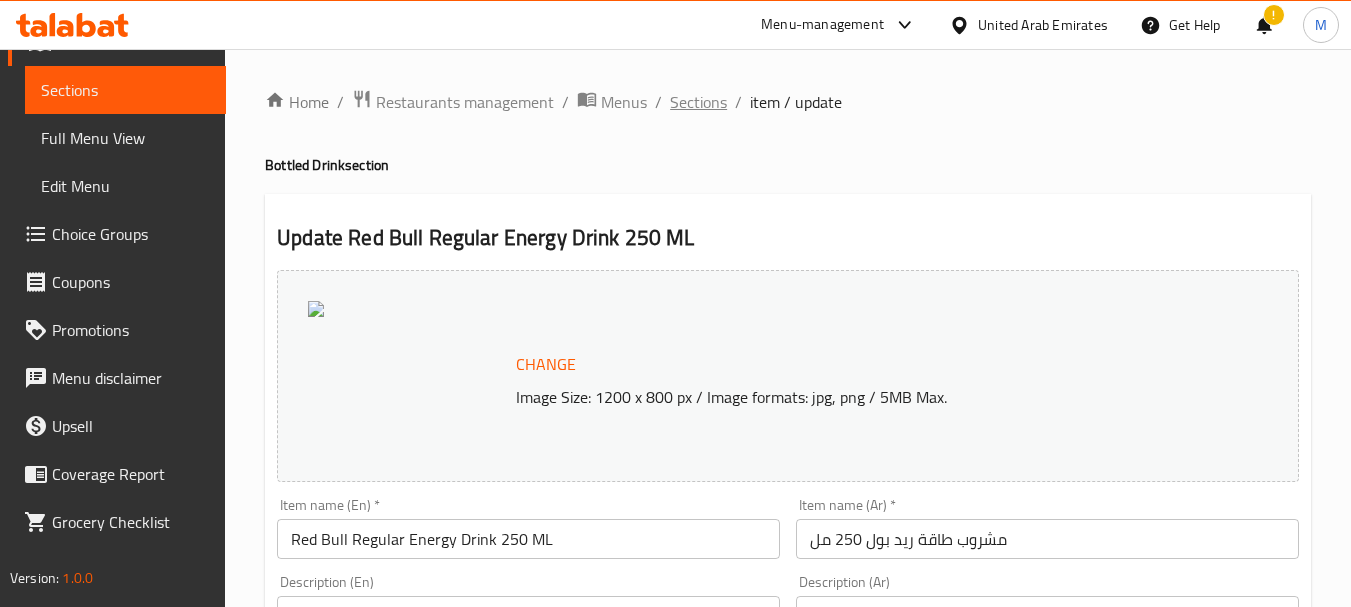 click on "Sections" at bounding box center [698, 102] 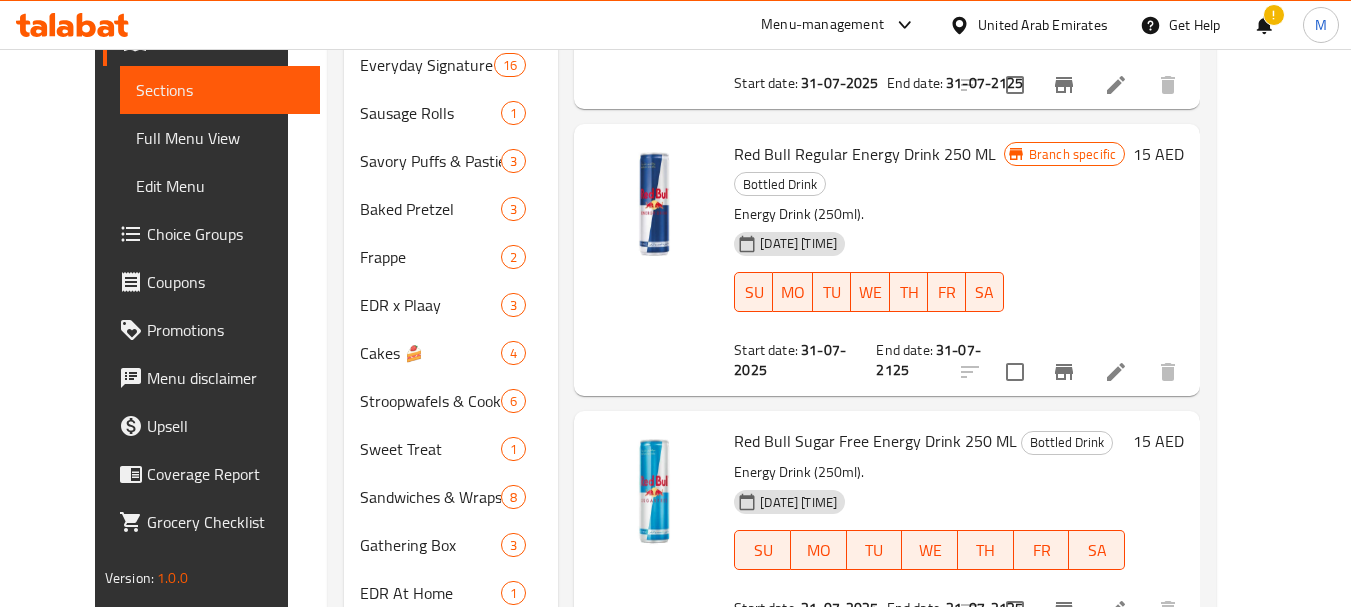 scroll, scrollTop: 1080, scrollLeft: 0, axis: vertical 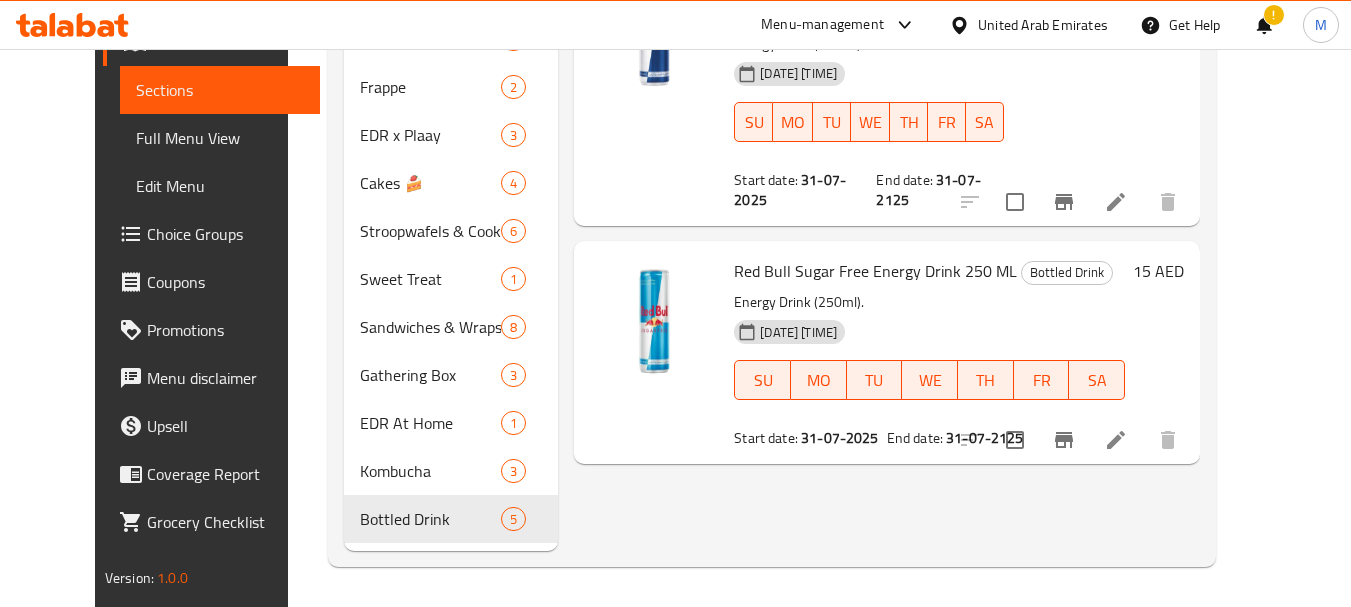 click 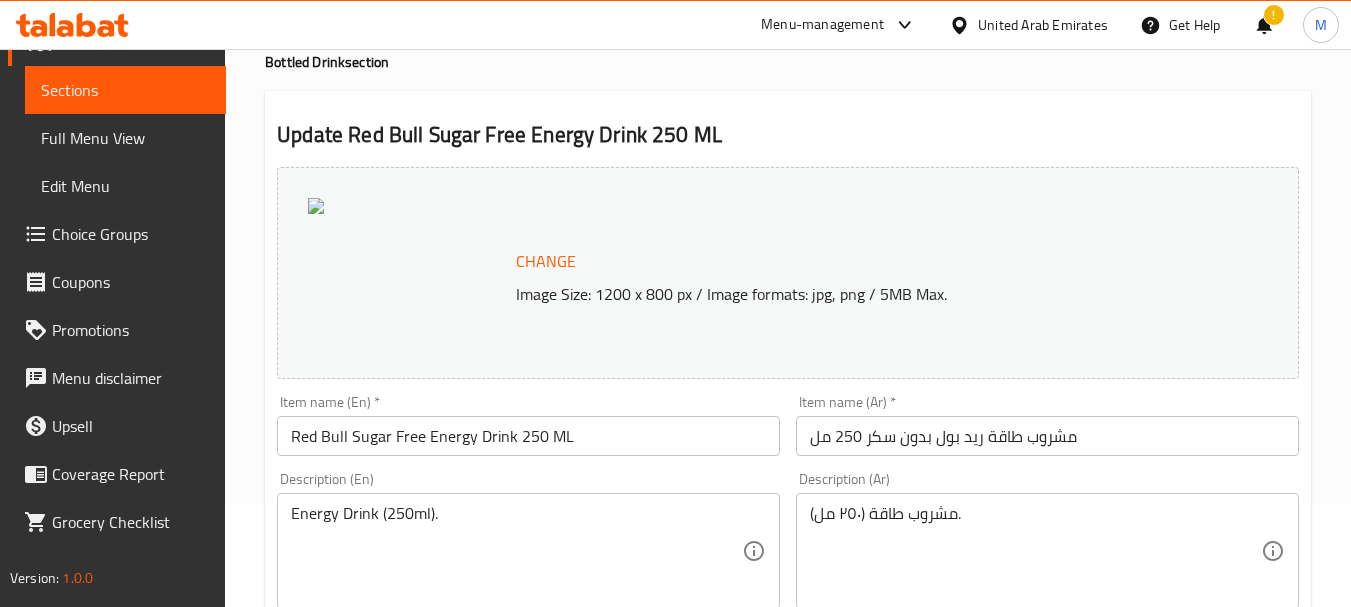 scroll, scrollTop: 200, scrollLeft: 0, axis: vertical 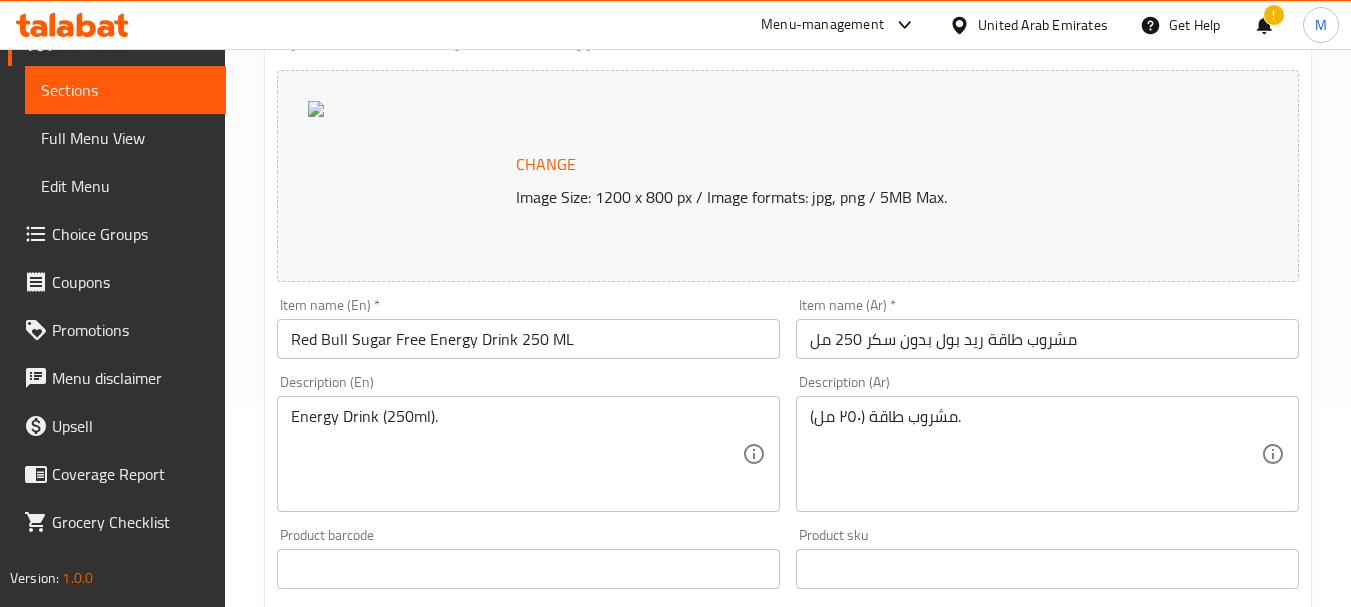 click on "Red Bull Sugar Free Energy Drink 250 ML" at bounding box center (528, 339) 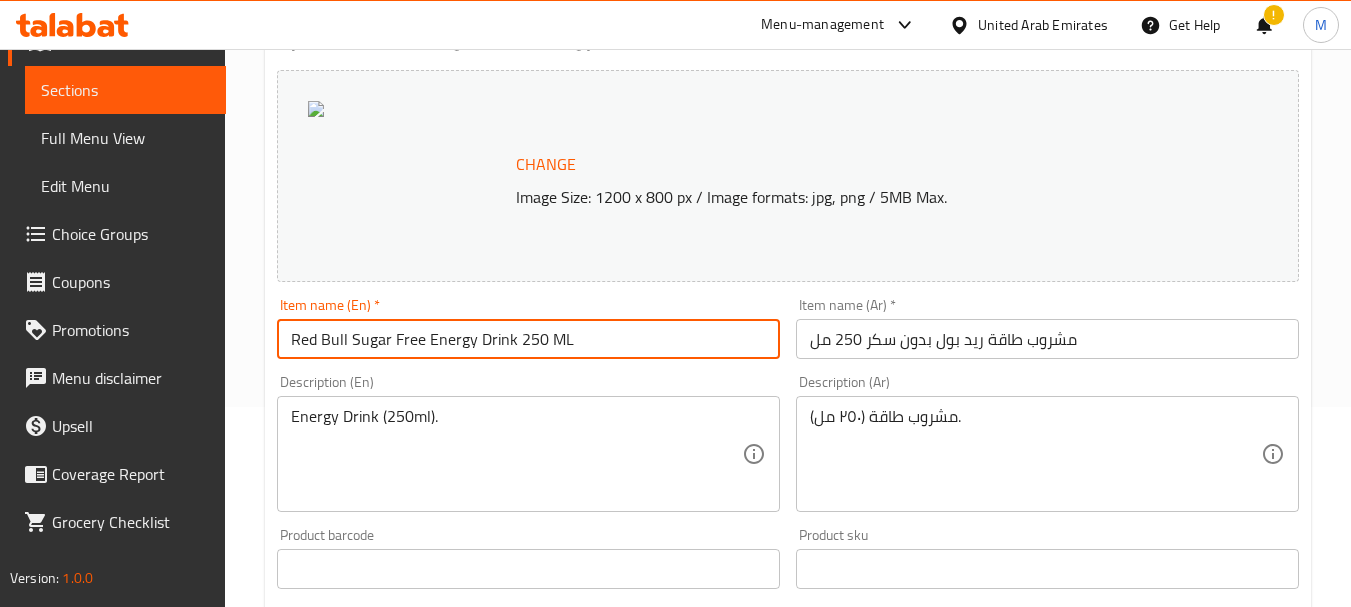 click on "Red Bull Sugar Free Energy Drink 250 ML" at bounding box center (528, 339) 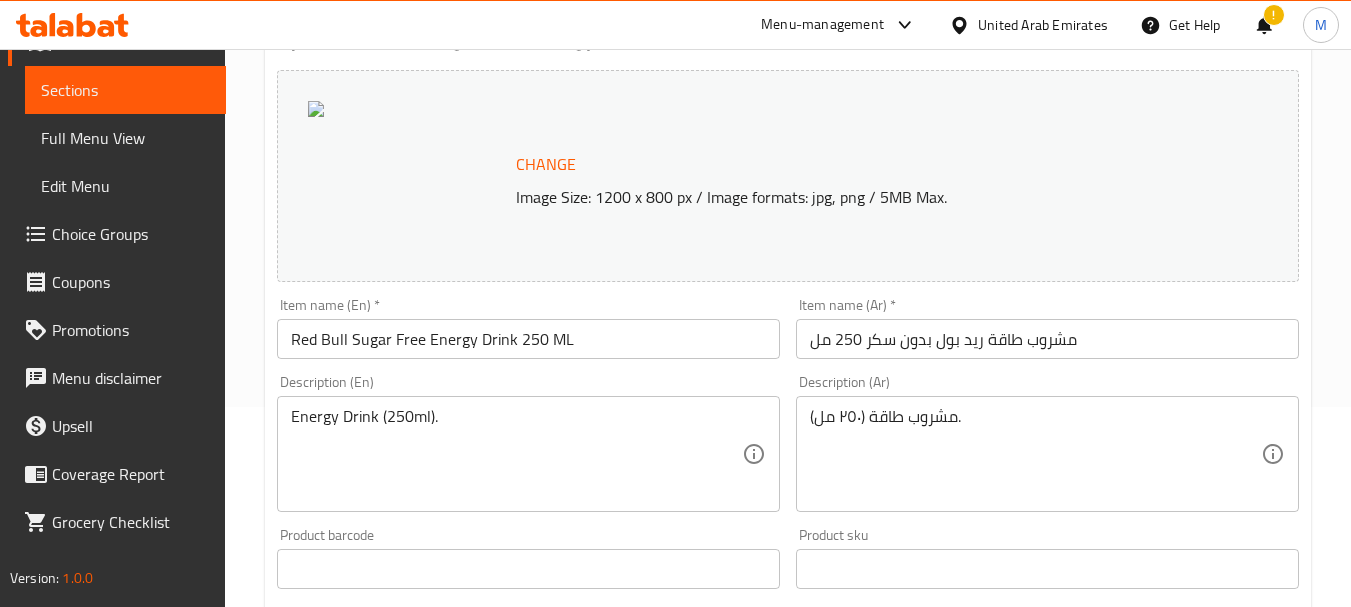 click on "مشروب طاقة ريد بول بدون سكر 250 مل" at bounding box center [1047, 339] 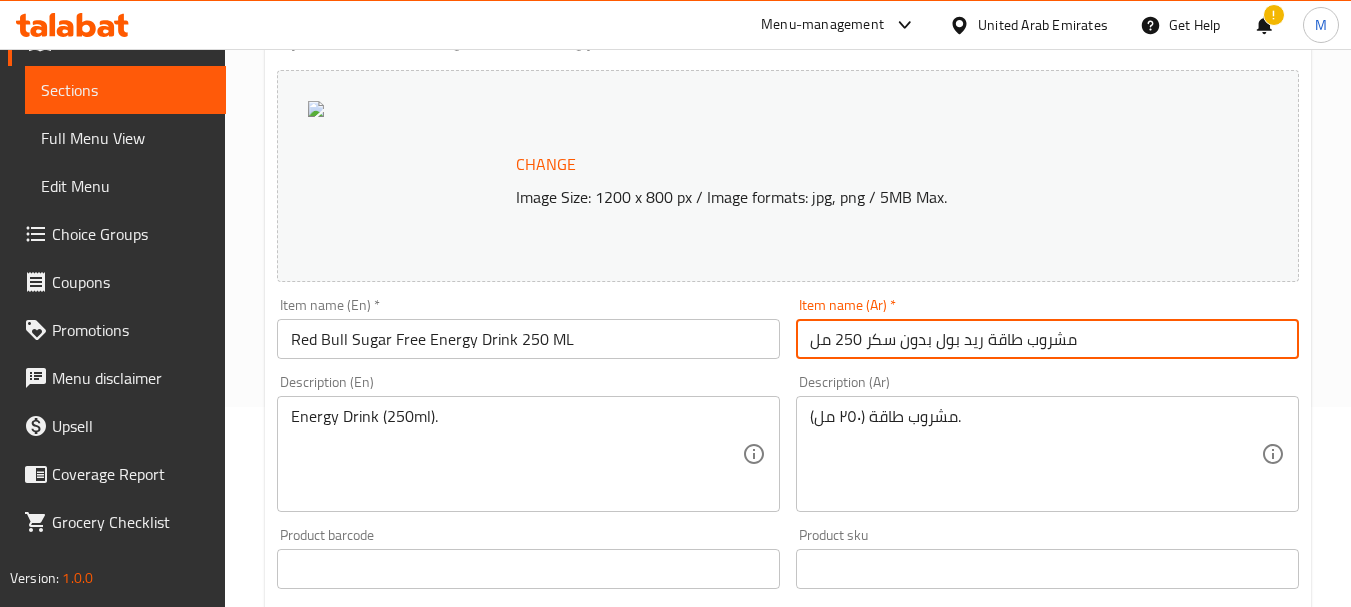click on "مشروب طاقة ريد بول بدون سكر 250 مل" at bounding box center (1047, 339) 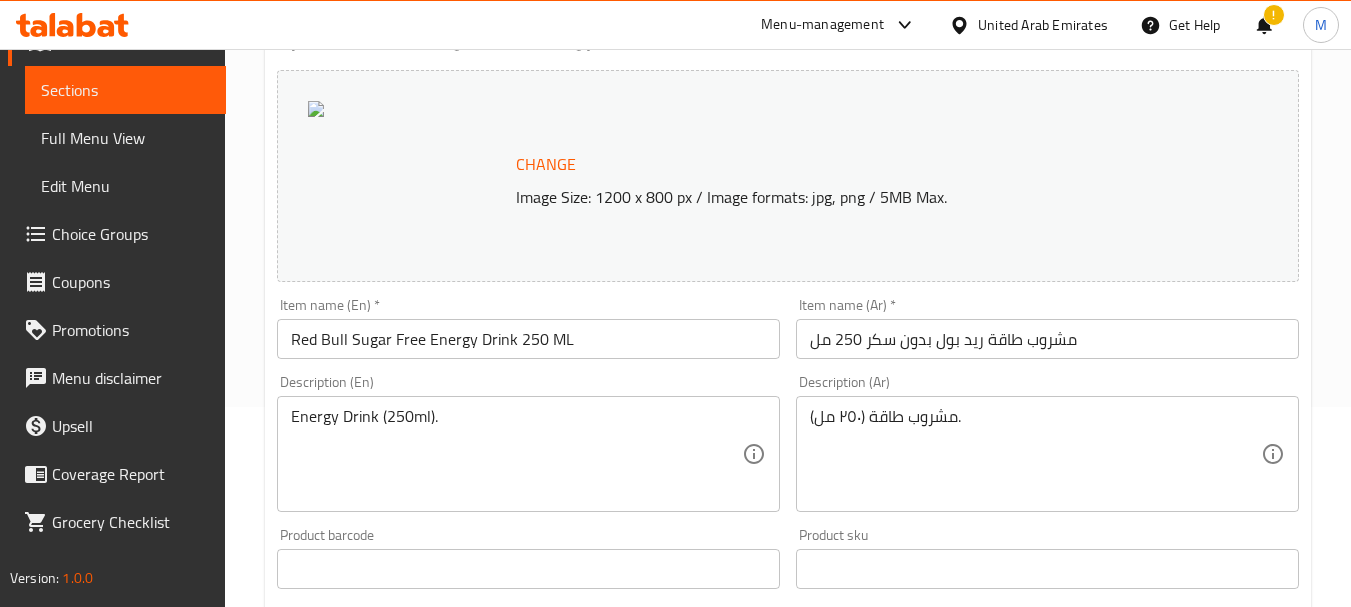 click on "Energy Drink (250ml). Description (En)" at bounding box center [528, 454] 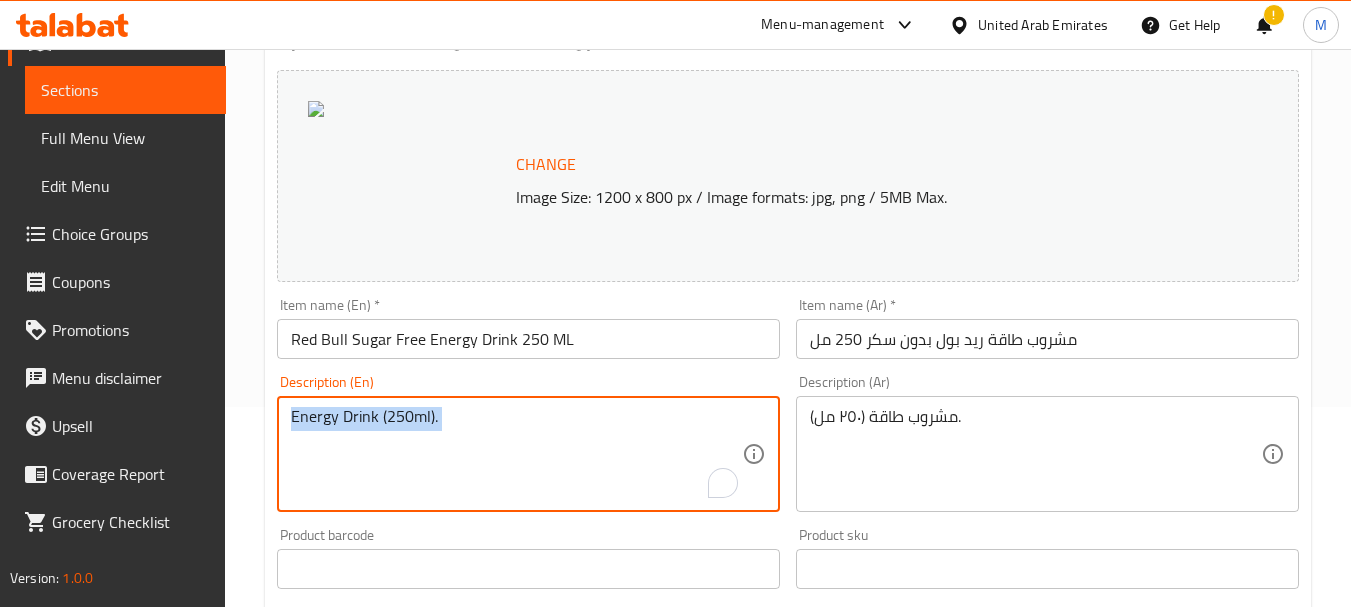 click on "Energy Drink (250ml). Description (En)" at bounding box center (528, 454) 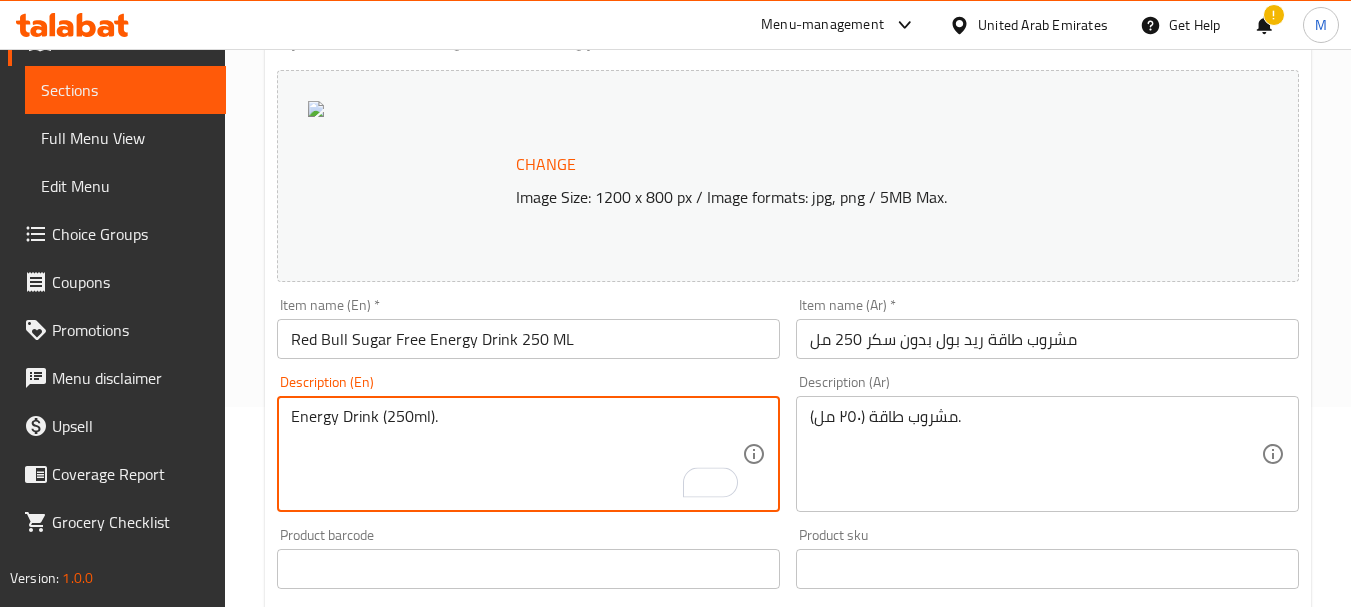 click on "Energy Drink (250ml)." at bounding box center (516, 454) 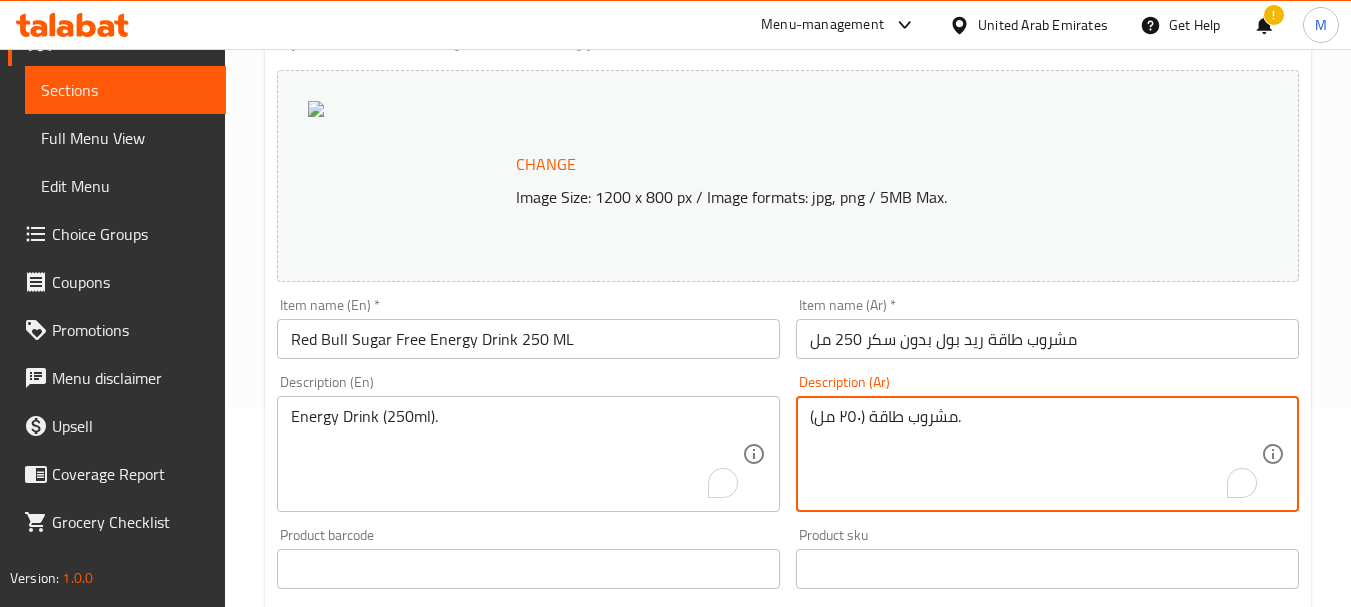 click on "مشروب طاقة (٢٥٠ مل)." at bounding box center [1035, 454] 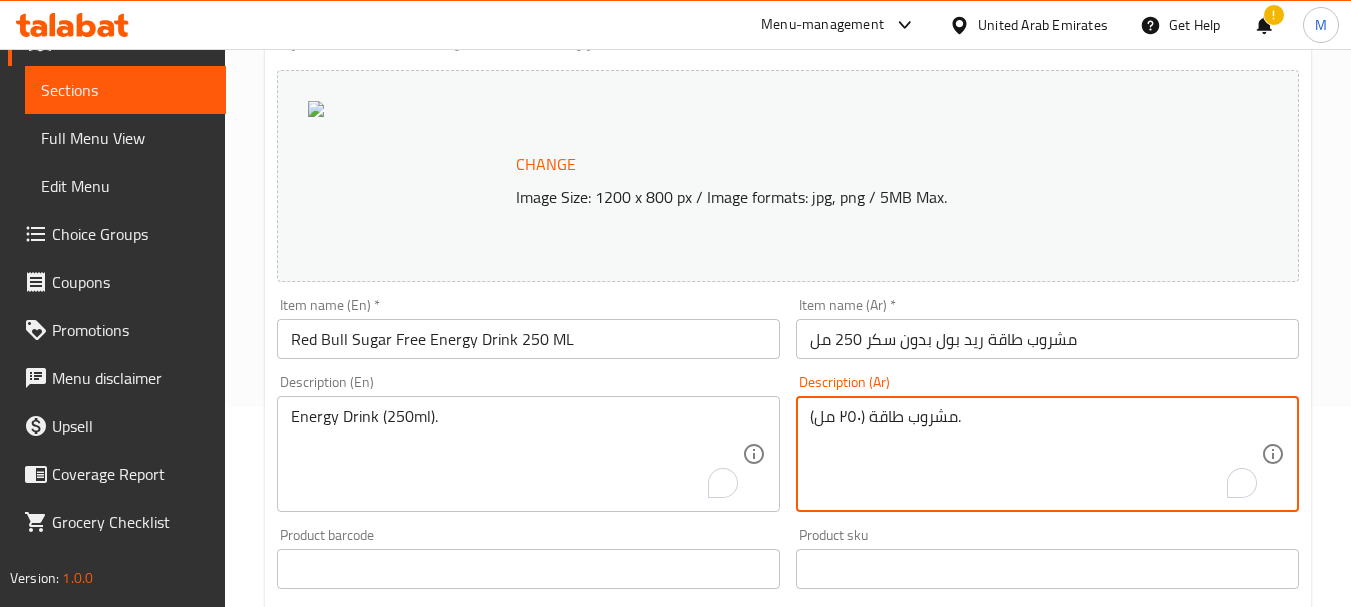 click on "مشروب طاقة (٢٥٠ مل)." at bounding box center [1035, 454] 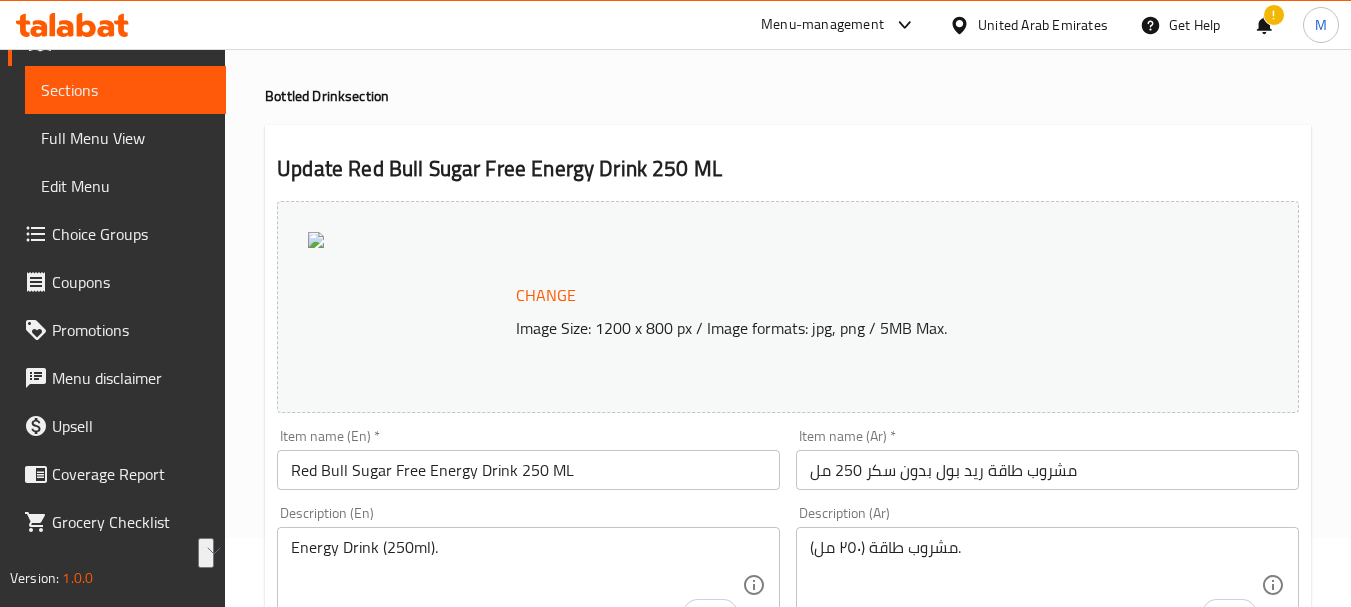 scroll, scrollTop: 0, scrollLeft: 0, axis: both 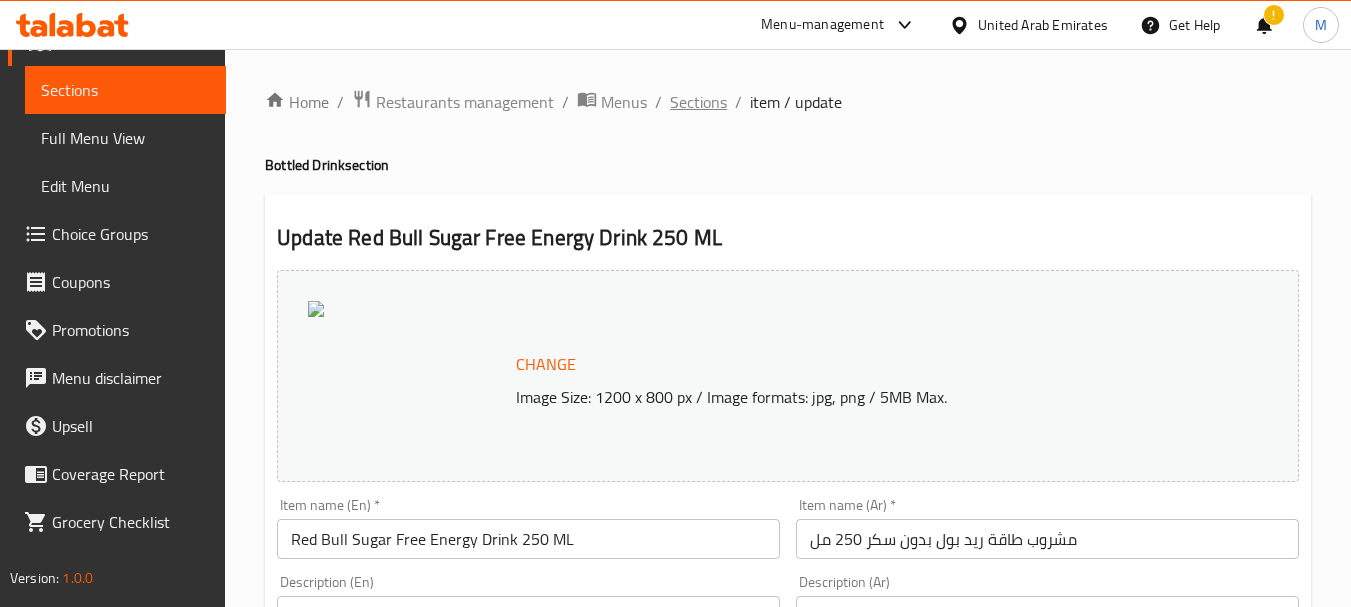 click on "Sections" at bounding box center (698, 102) 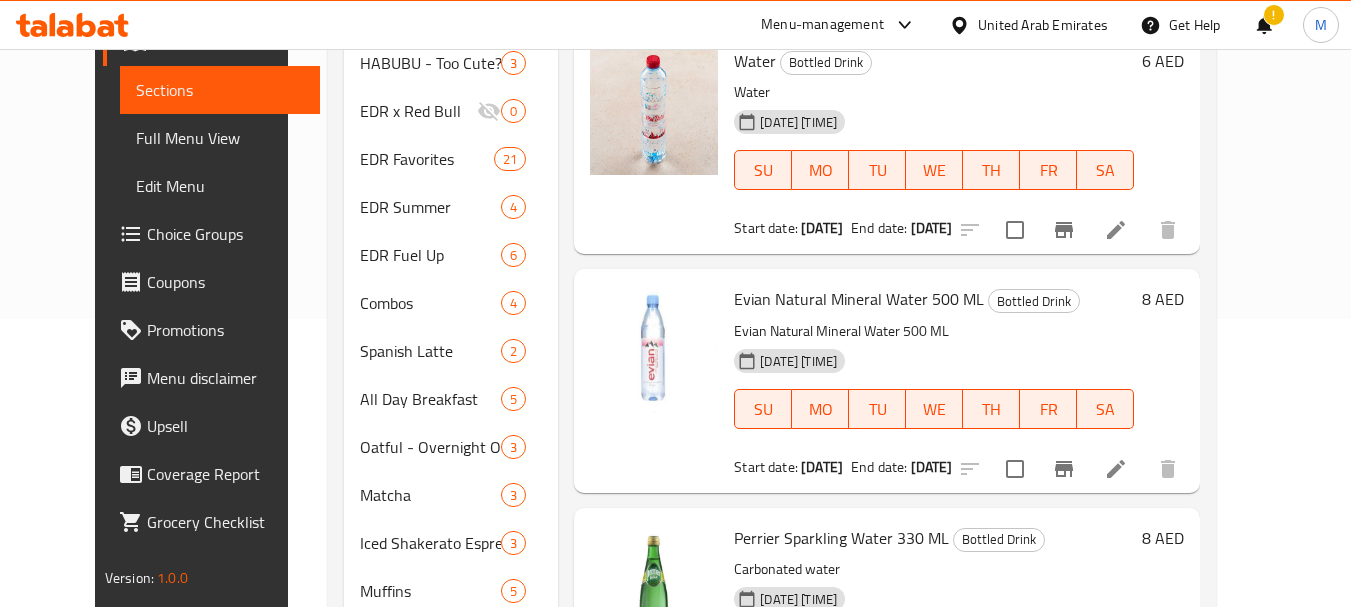 scroll, scrollTop: 0, scrollLeft: 0, axis: both 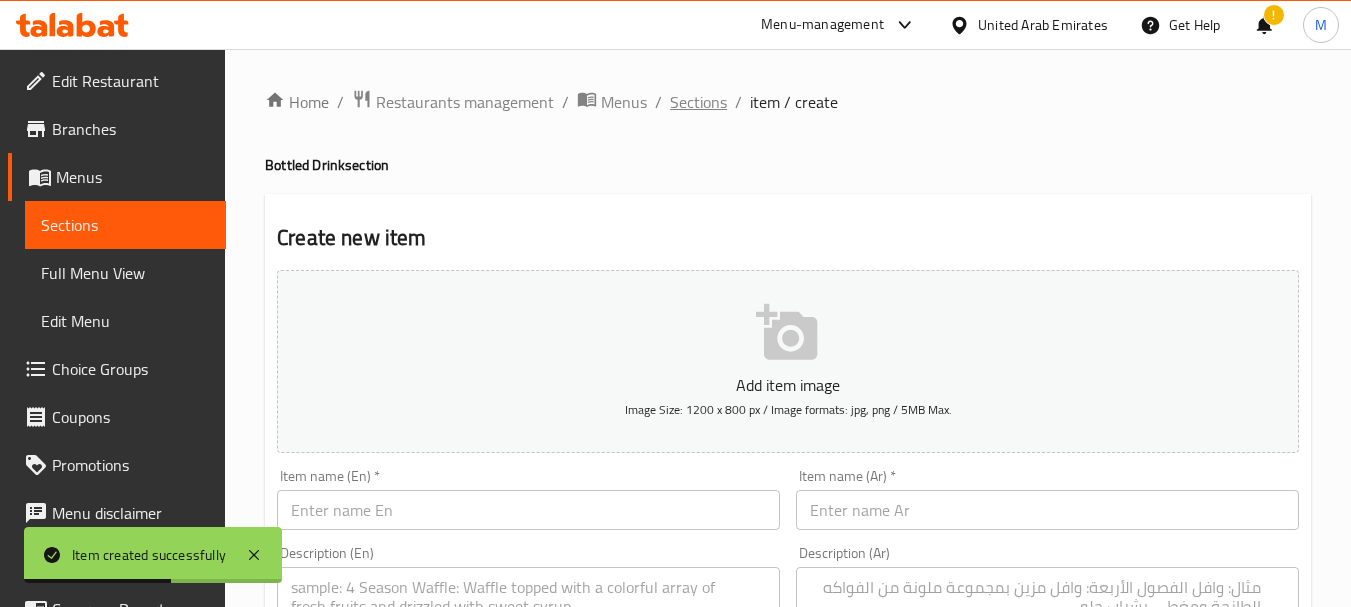 click on "Sections" at bounding box center (698, 102) 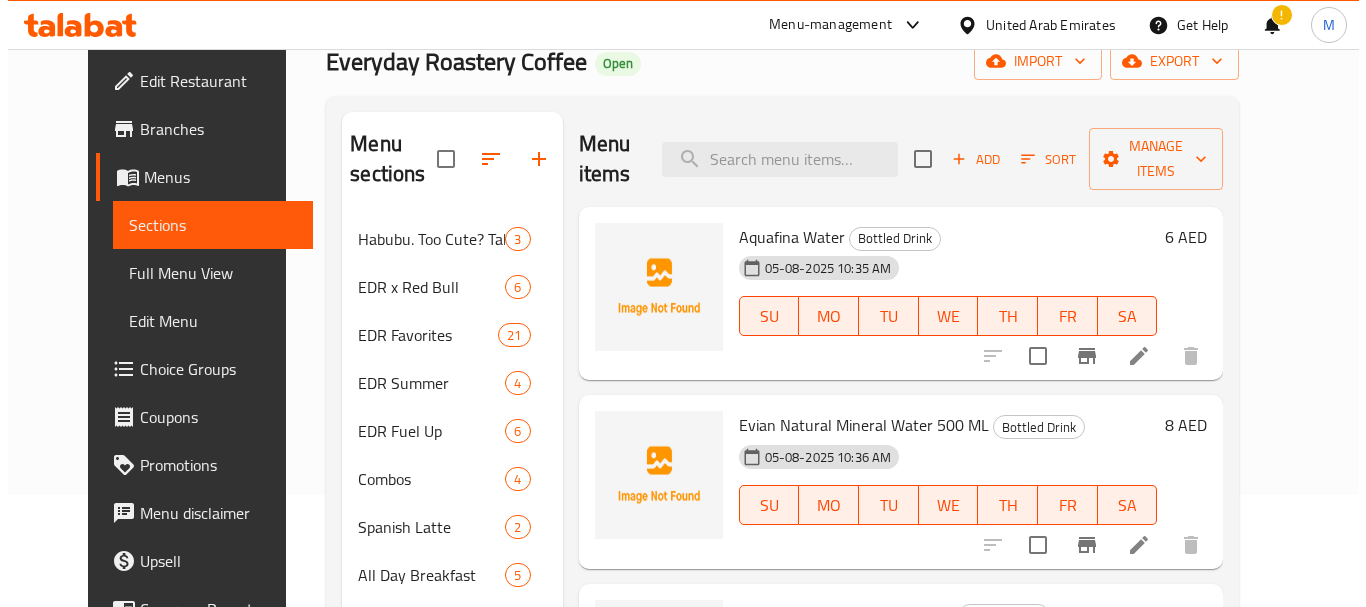scroll, scrollTop: 0, scrollLeft: 0, axis: both 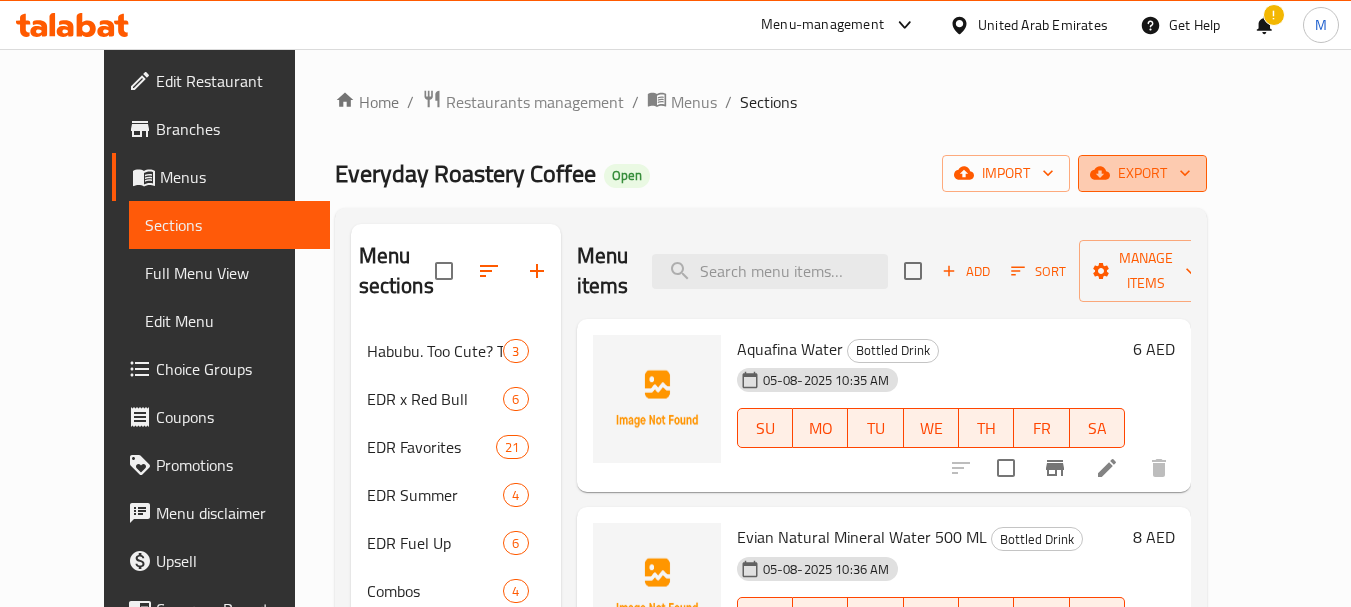 click on "export" at bounding box center [1142, 173] 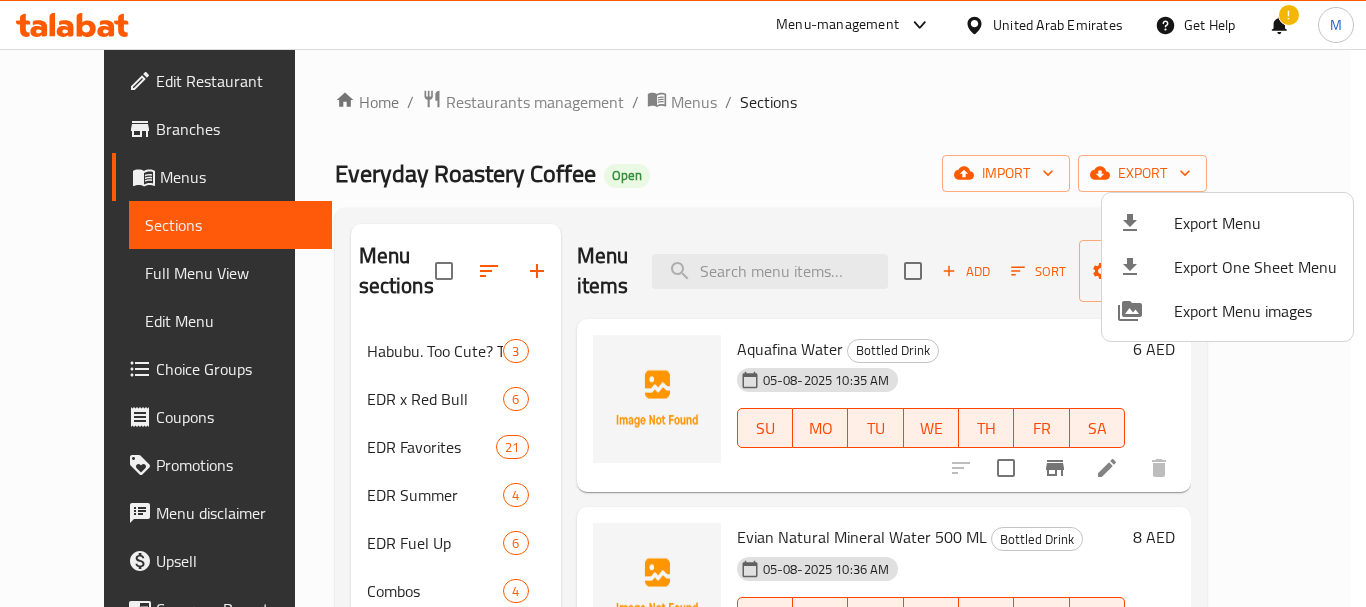 click at bounding box center (1146, 223) 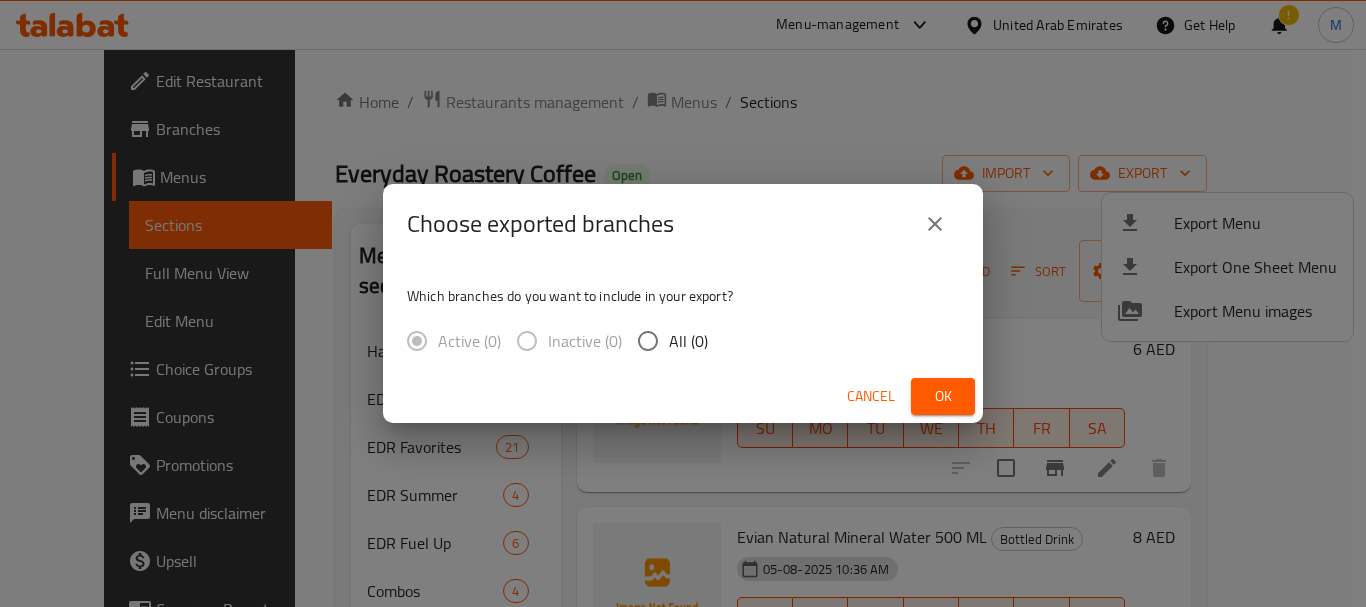 click on "All (0)" at bounding box center [688, 341] 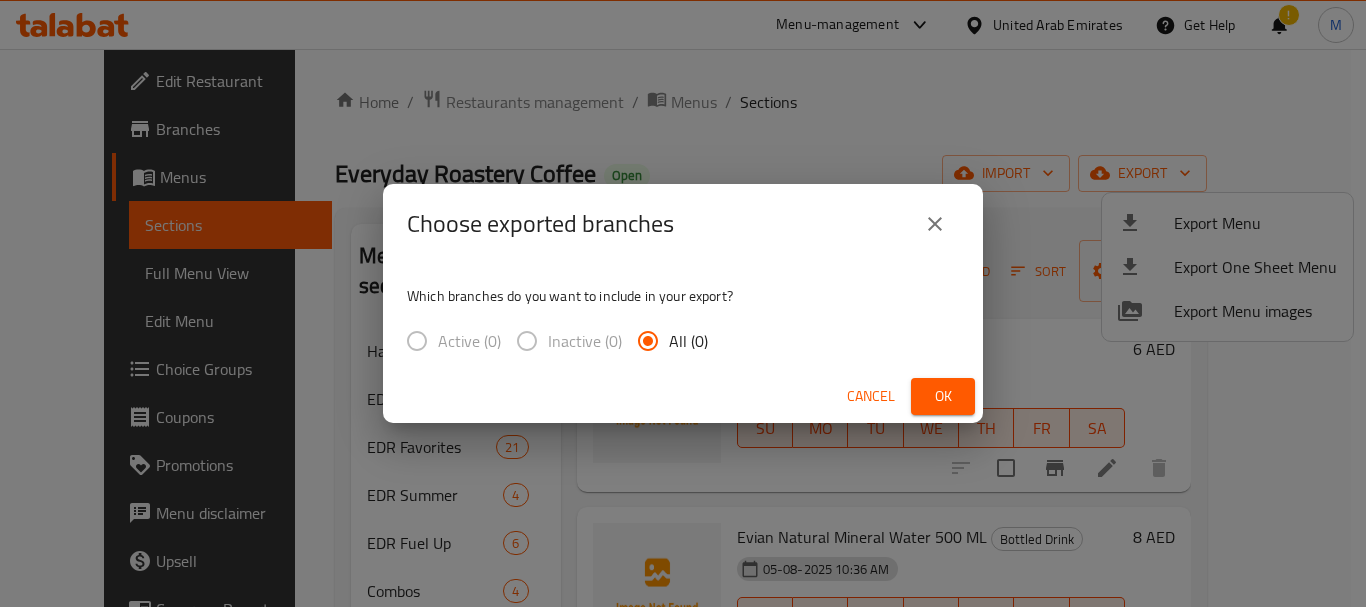 click on "Ok" at bounding box center (943, 396) 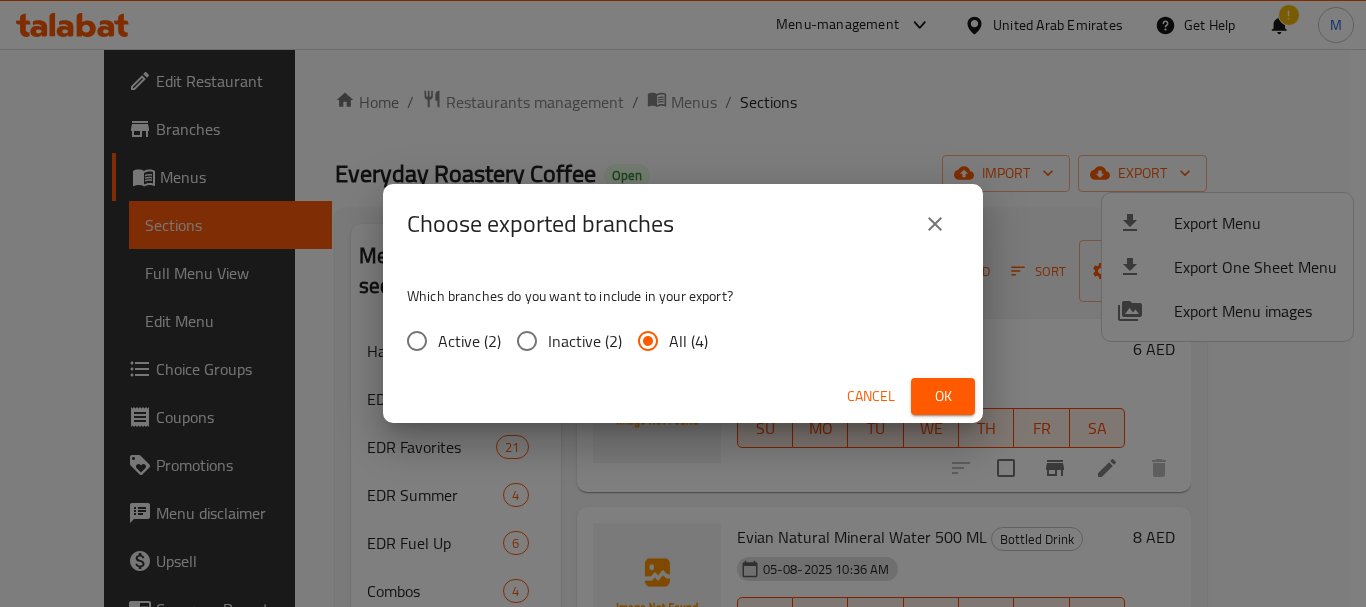 click on "Ok" at bounding box center (943, 396) 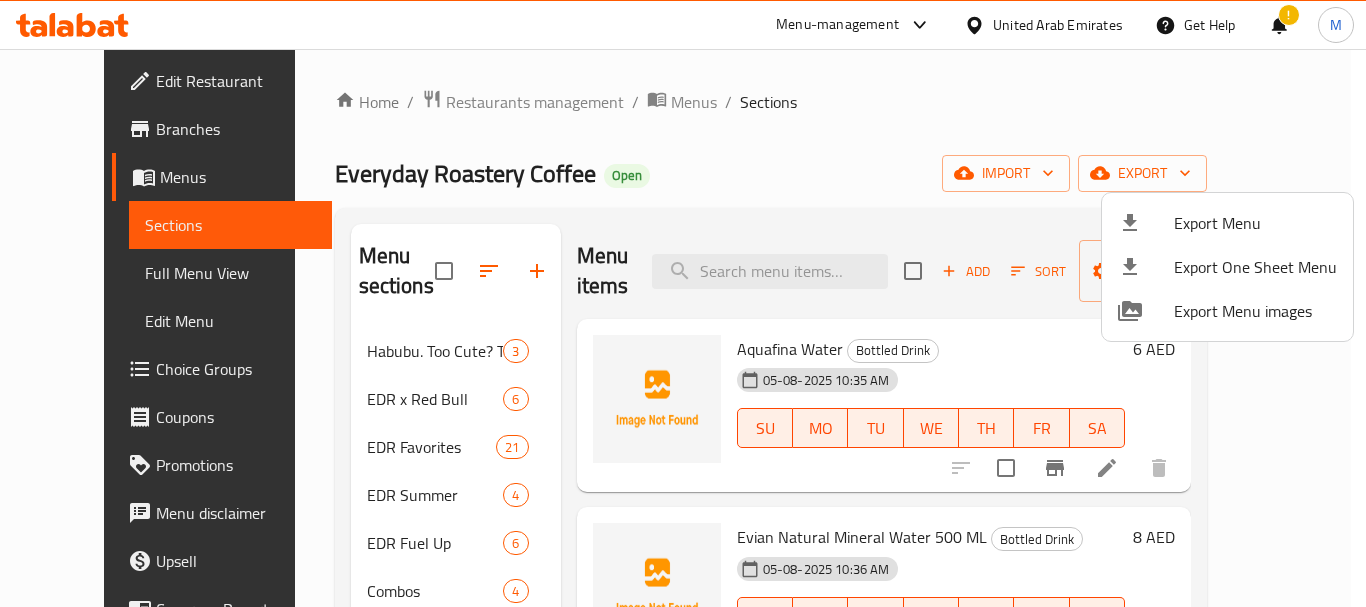 click at bounding box center [683, 303] 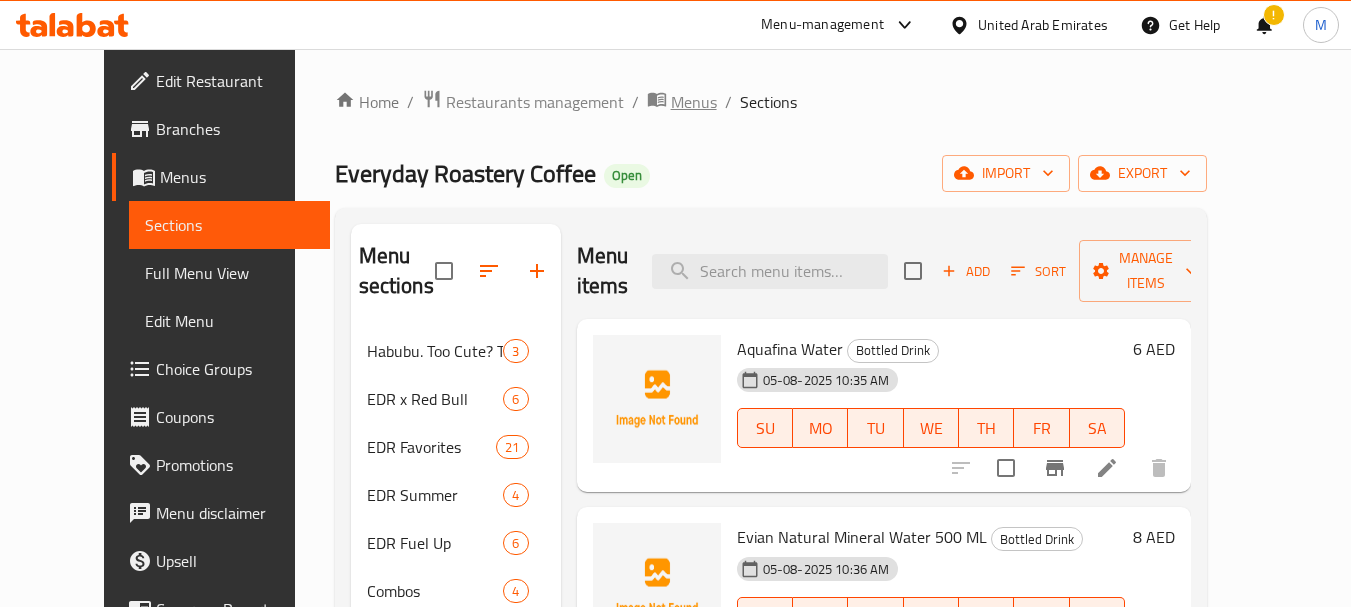 click on "Menus" at bounding box center (694, 102) 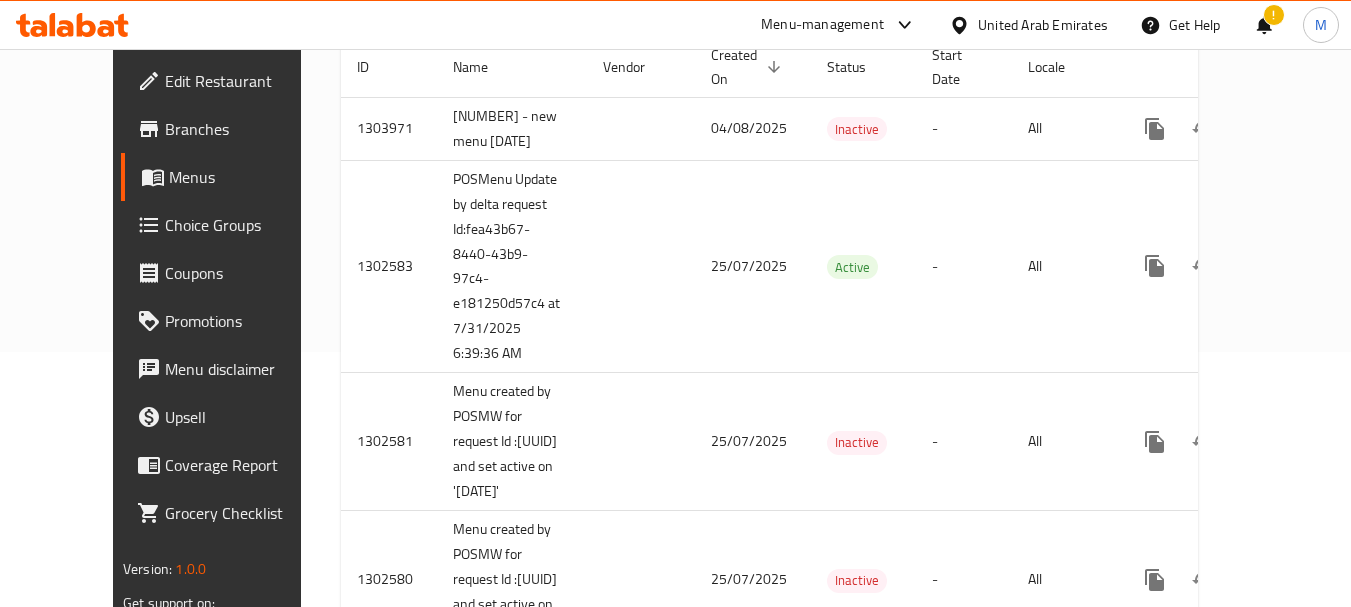 scroll, scrollTop: 103, scrollLeft: 0, axis: vertical 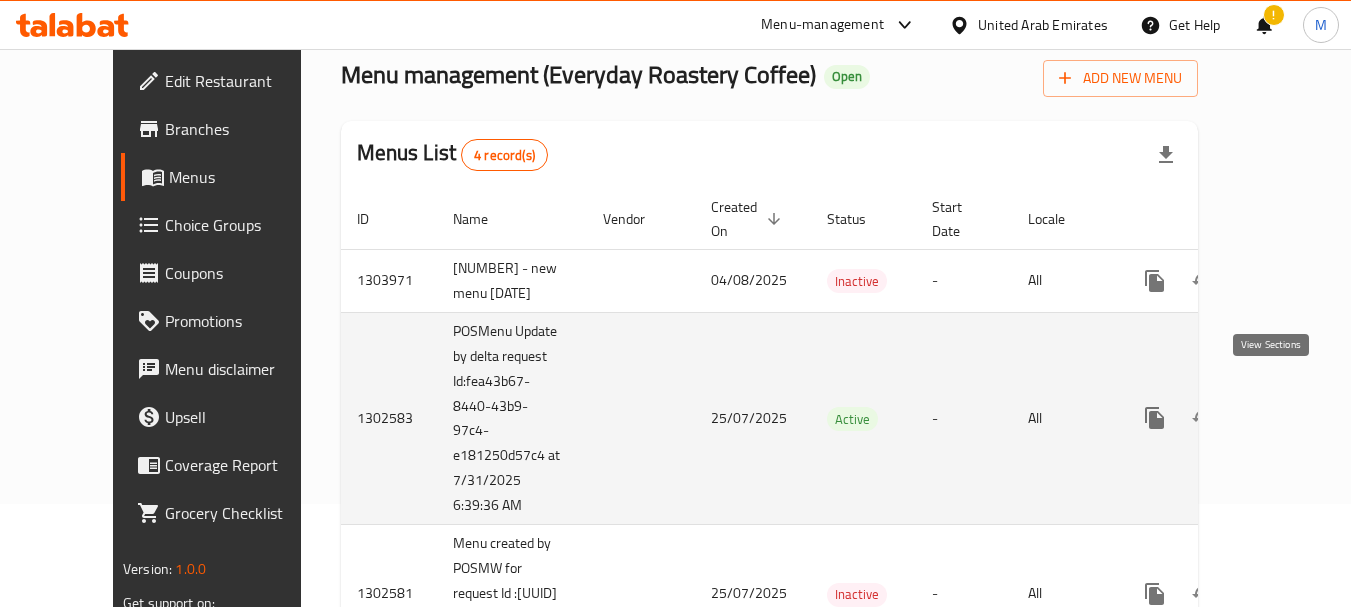 click 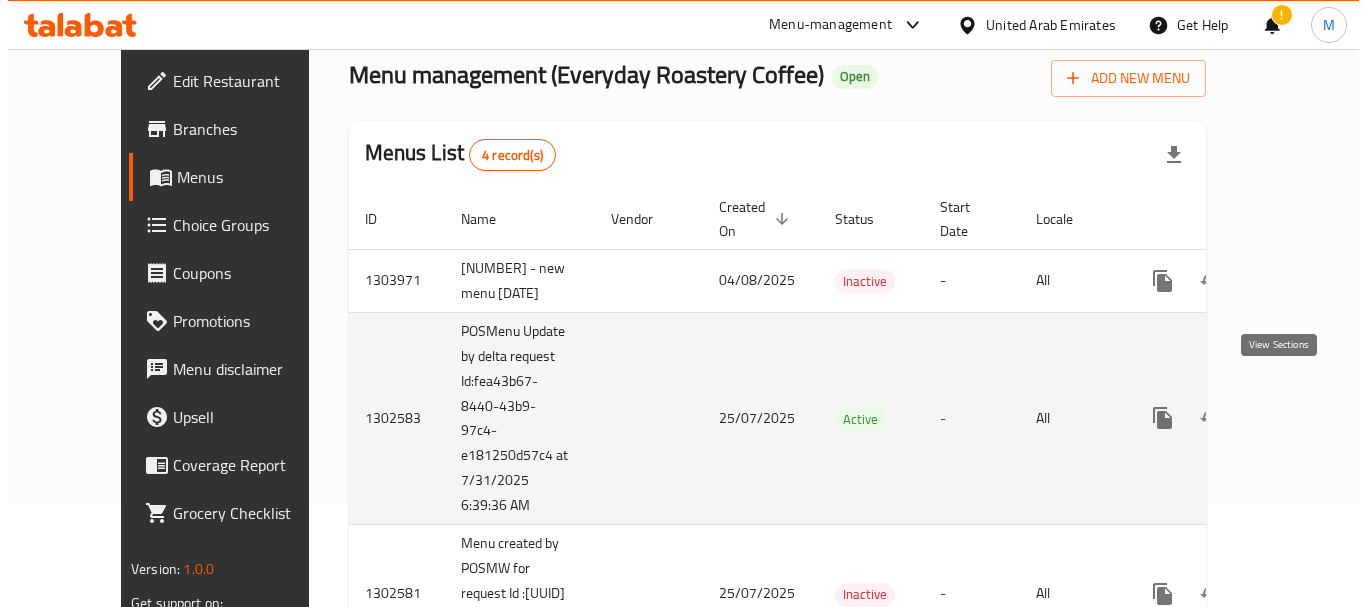 scroll, scrollTop: 0, scrollLeft: 0, axis: both 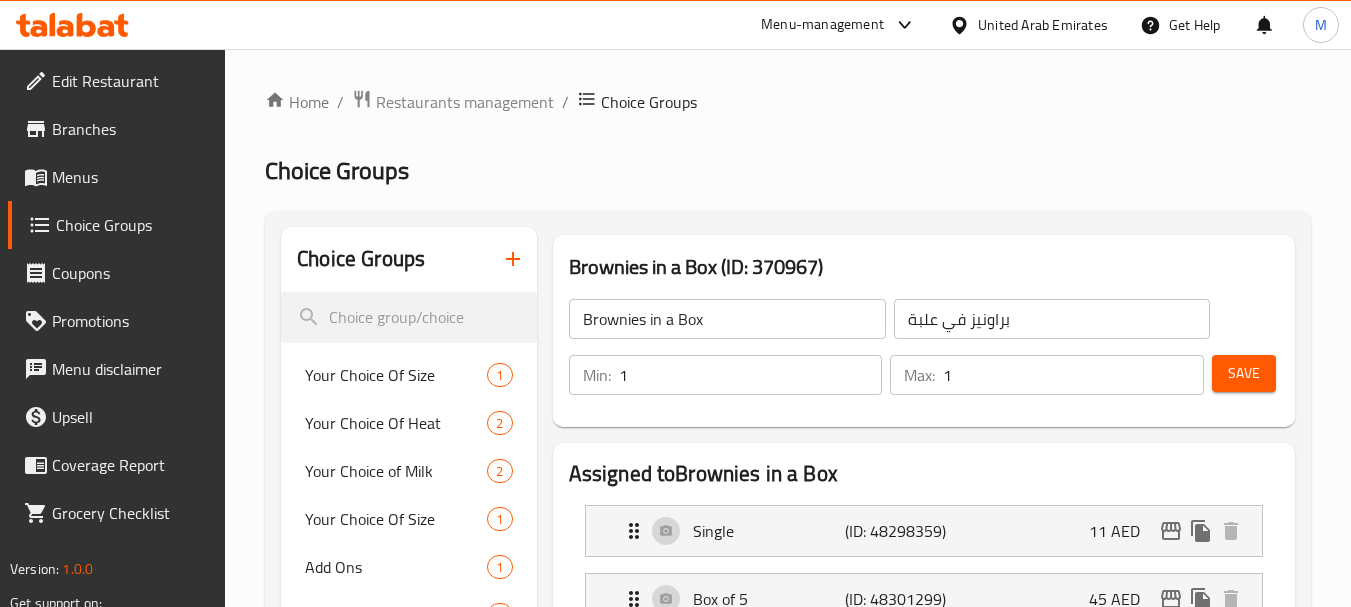 click on "United Arab Emirates" at bounding box center (1043, 25) 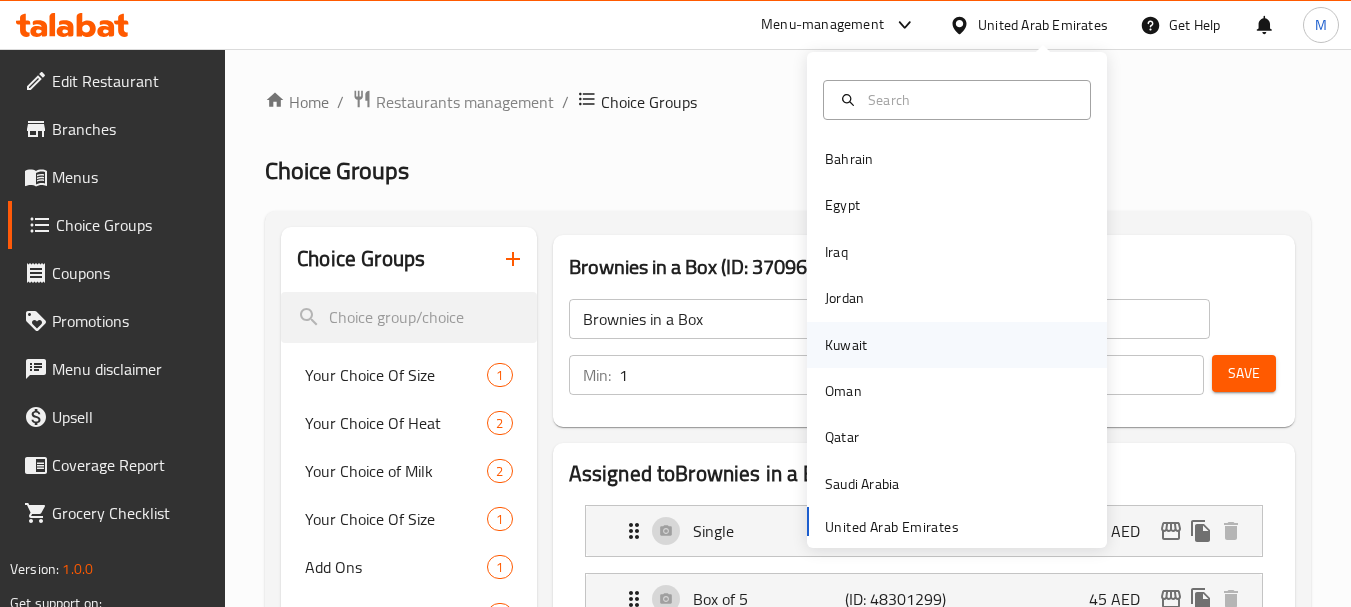 click on "Kuwait" at bounding box center (846, 345) 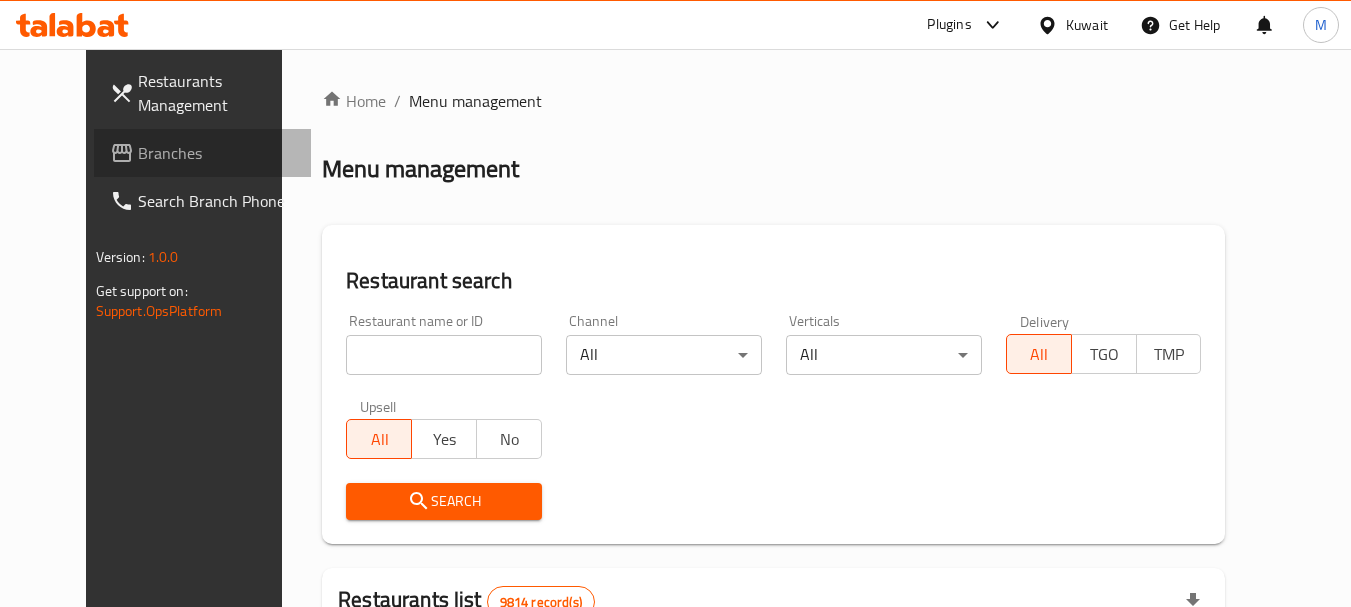 click on "Branches" at bounding box center [217, 153] 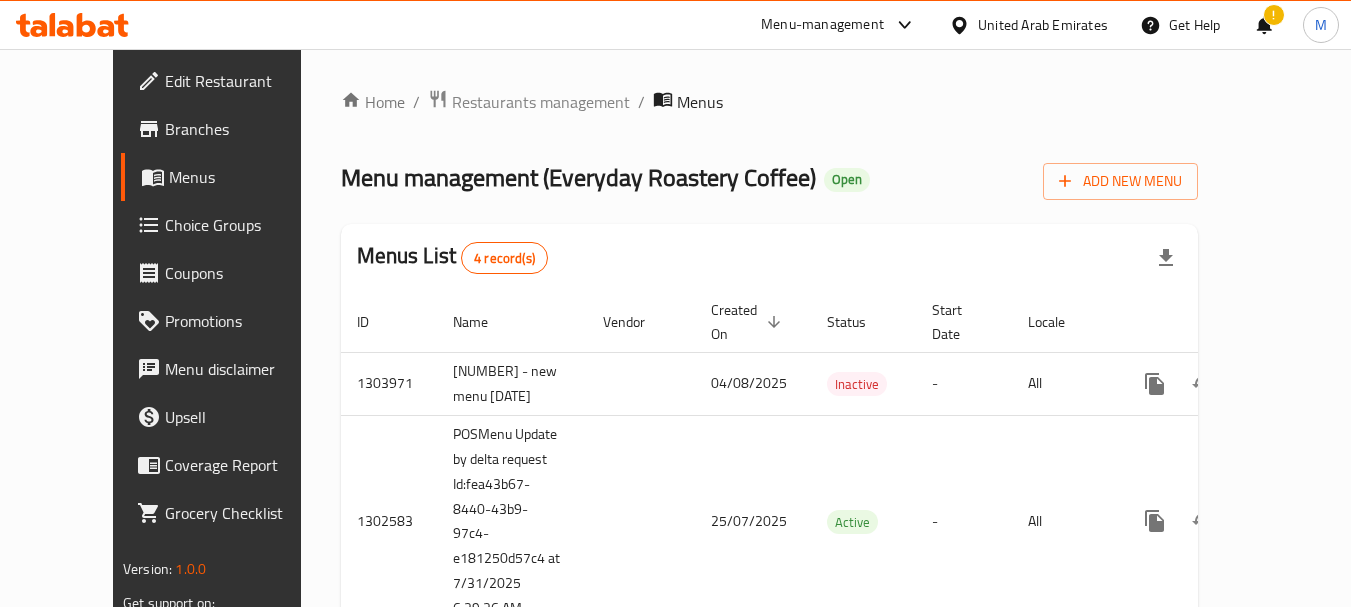 scroll, scrollTop: 103, scrollLeft: 0, axis: vertical 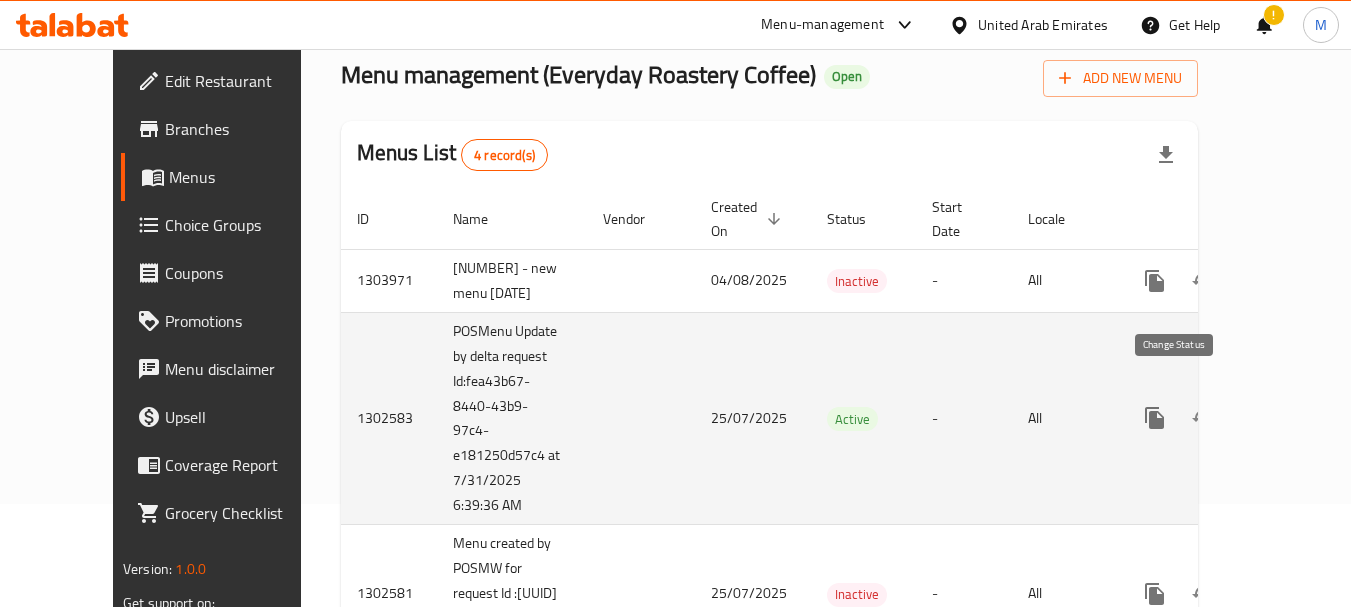 click 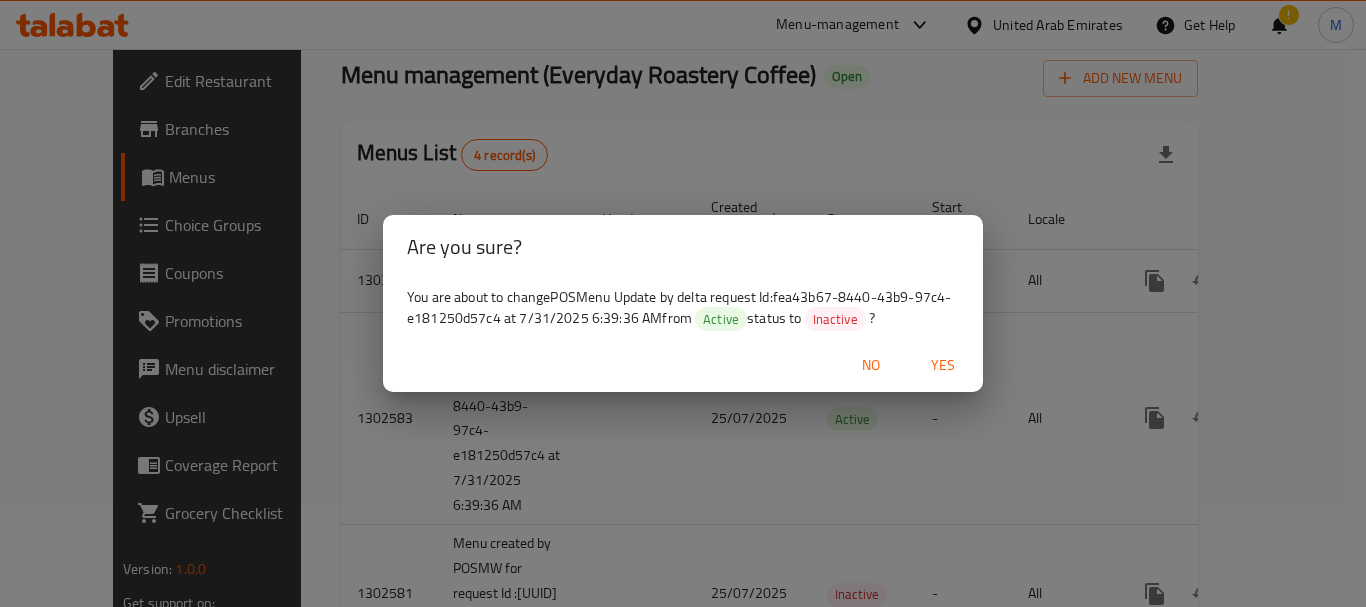 click on "Yes" at bounding box center (943, 365) 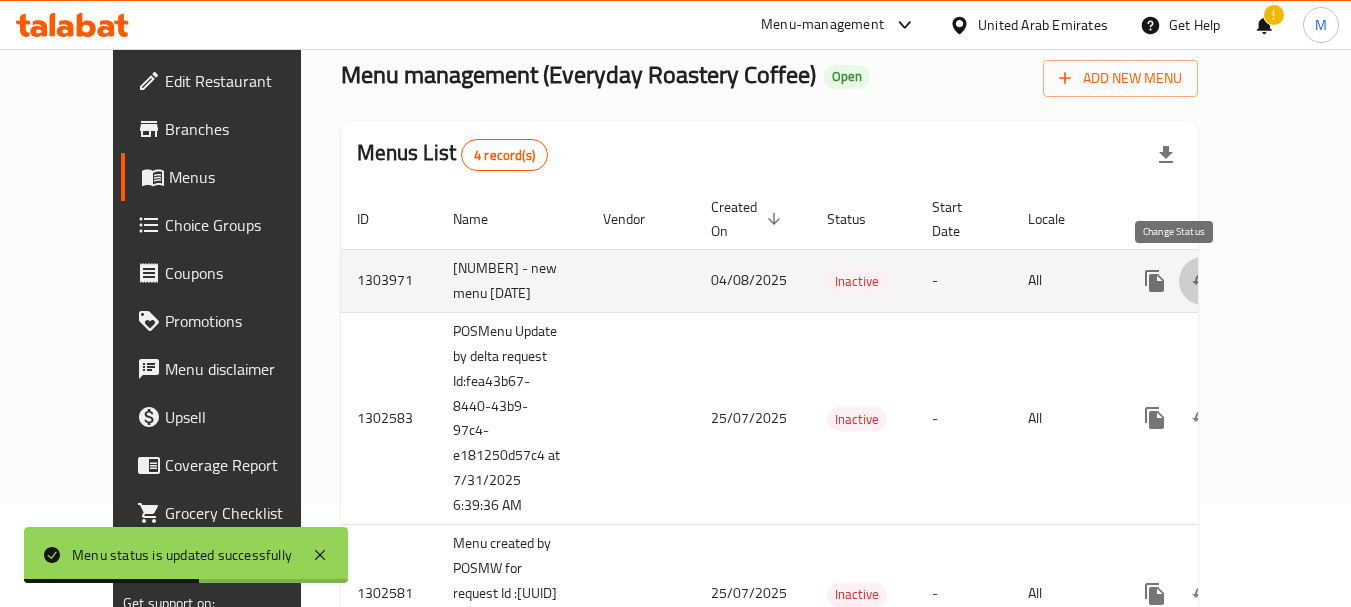 click 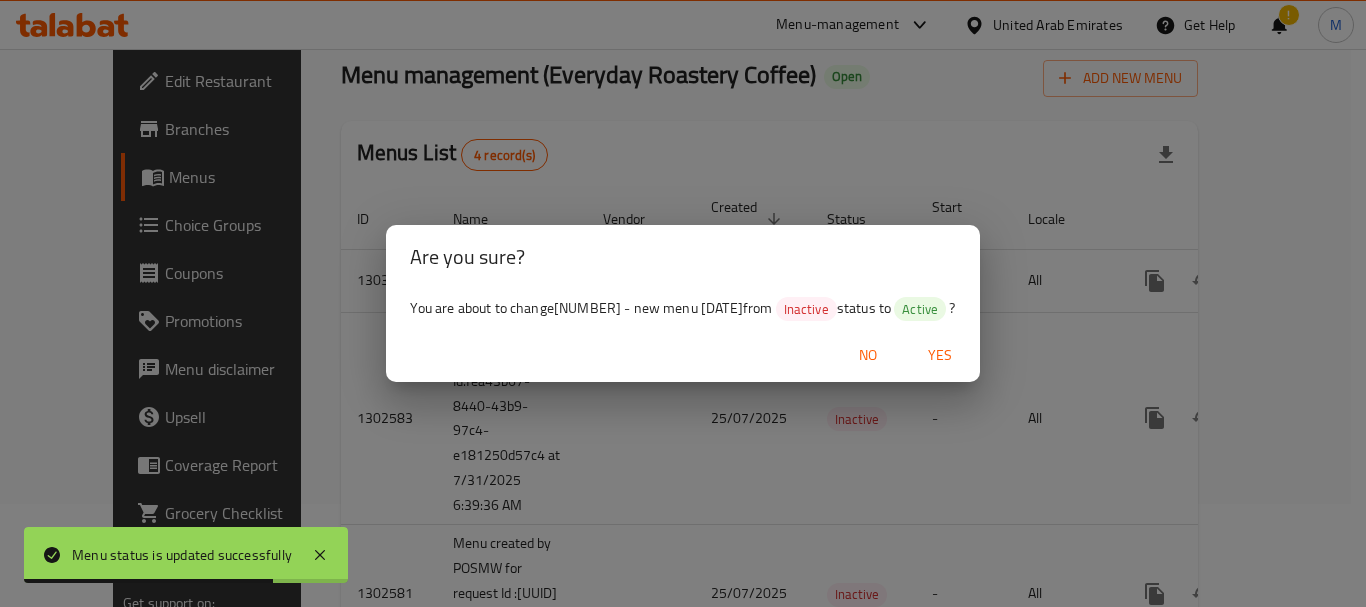 click on "Yes" at bounding box center (940, 355) 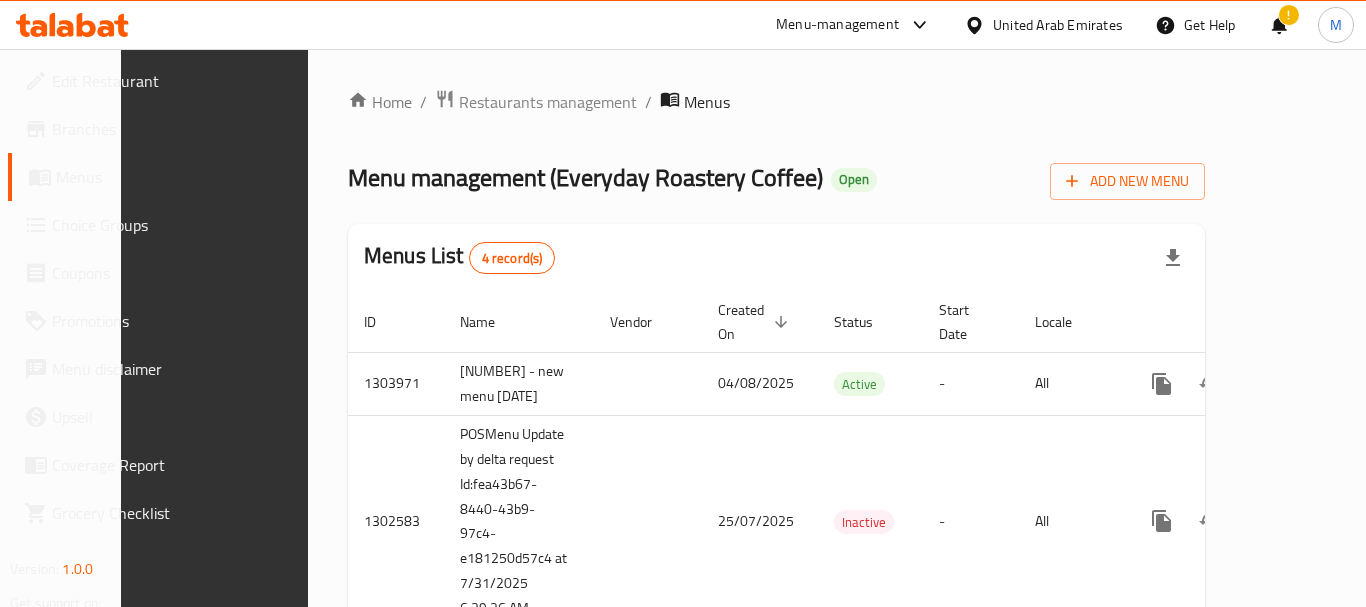 scroll, scrollTop: 403, scrollLeft: 0, axis: vertical 